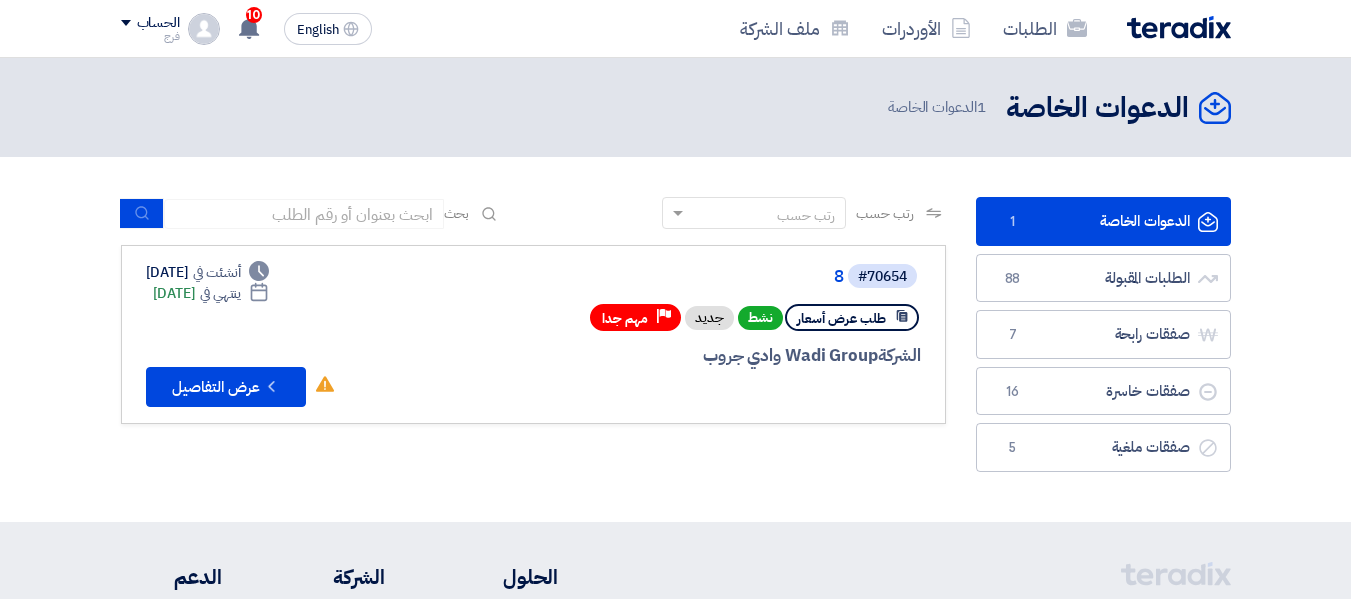 scroll, scrollTop: 0, scrollLeft: 0, axis: both 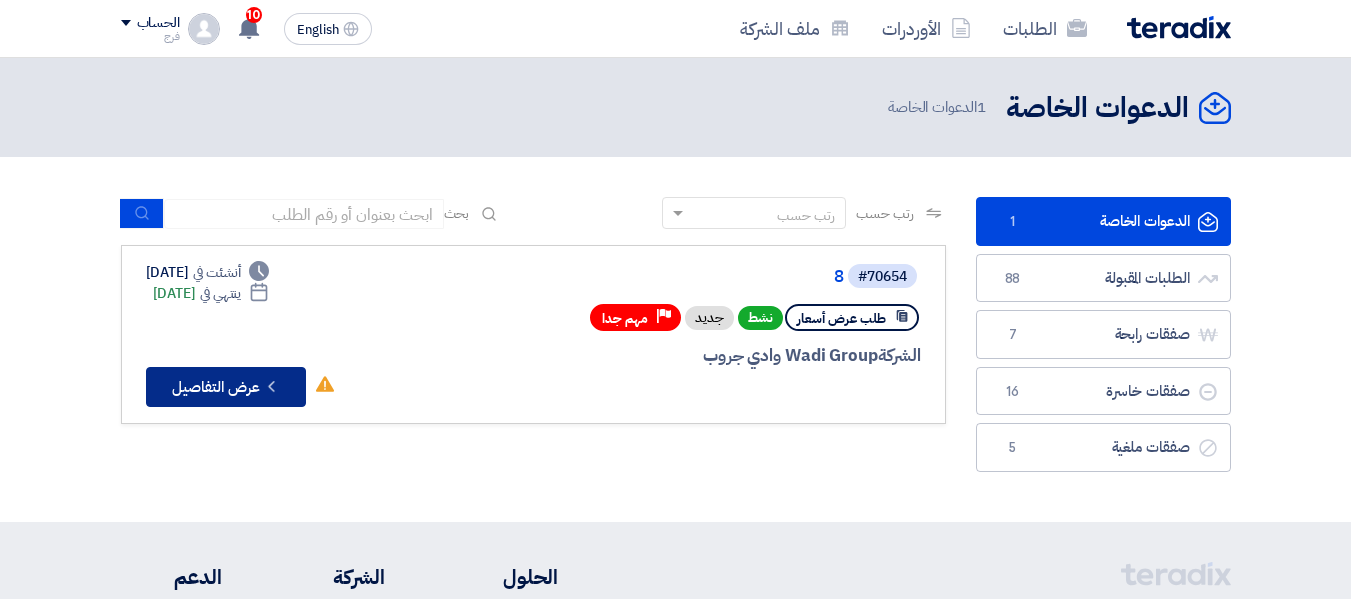 click on "Check details
عرض التفاصيل" 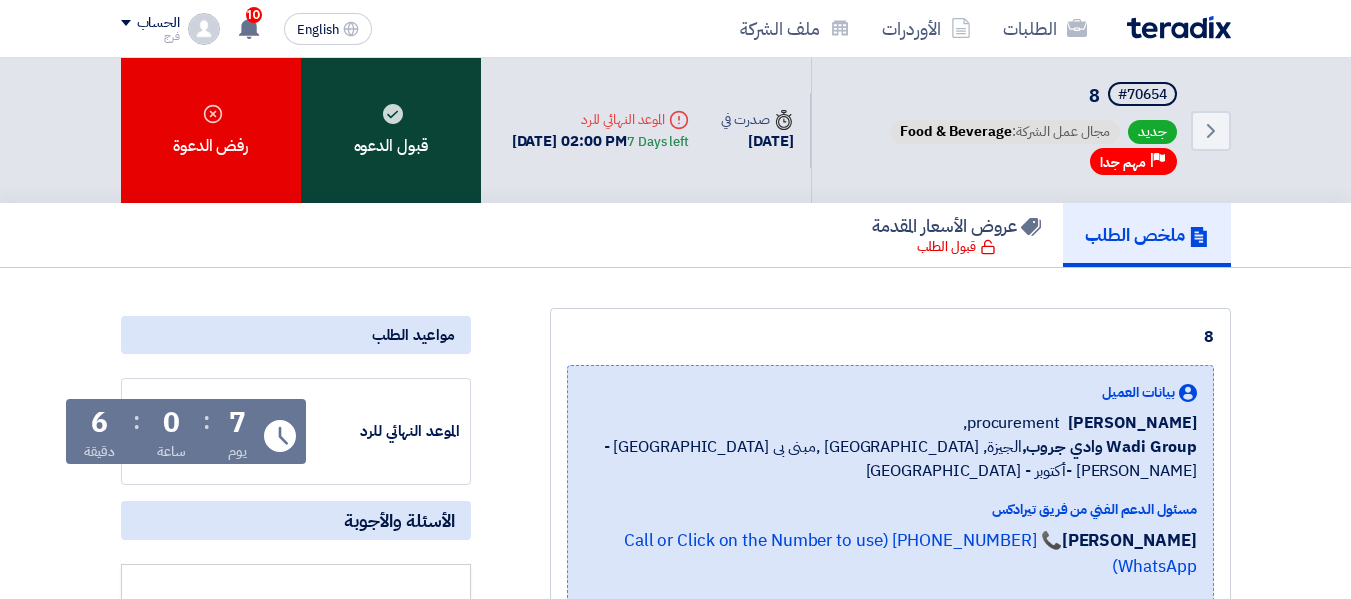 click on "قبول الدعوه" 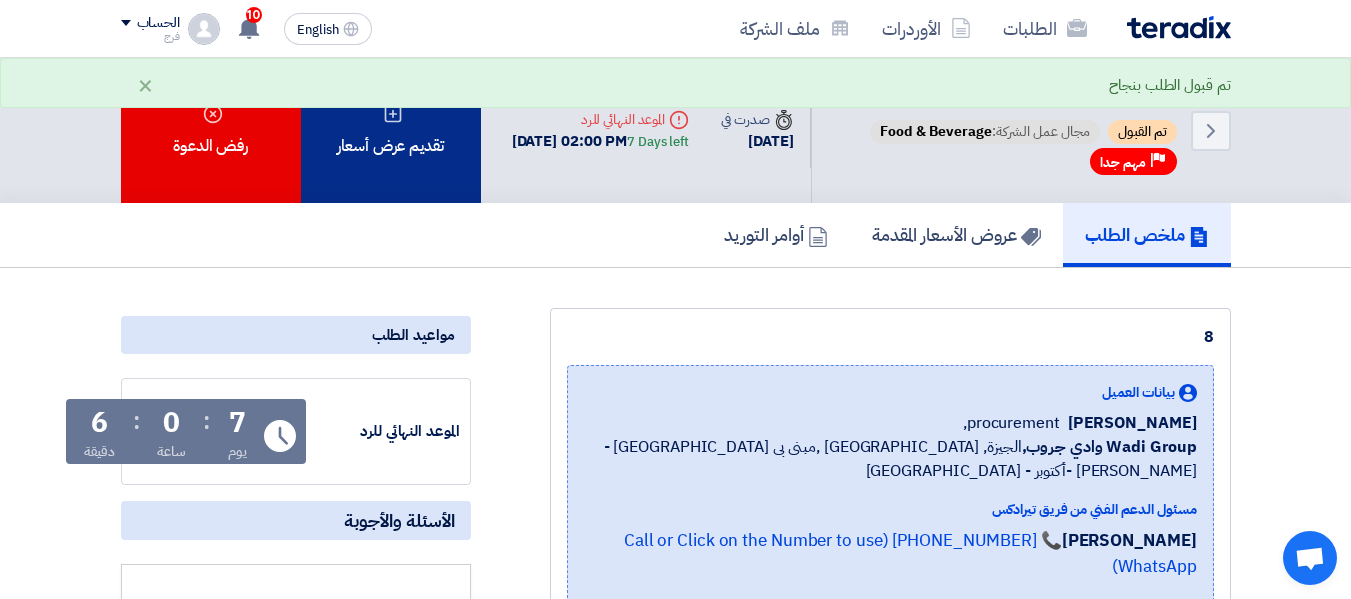 click on "تقديم عرض أسعار" 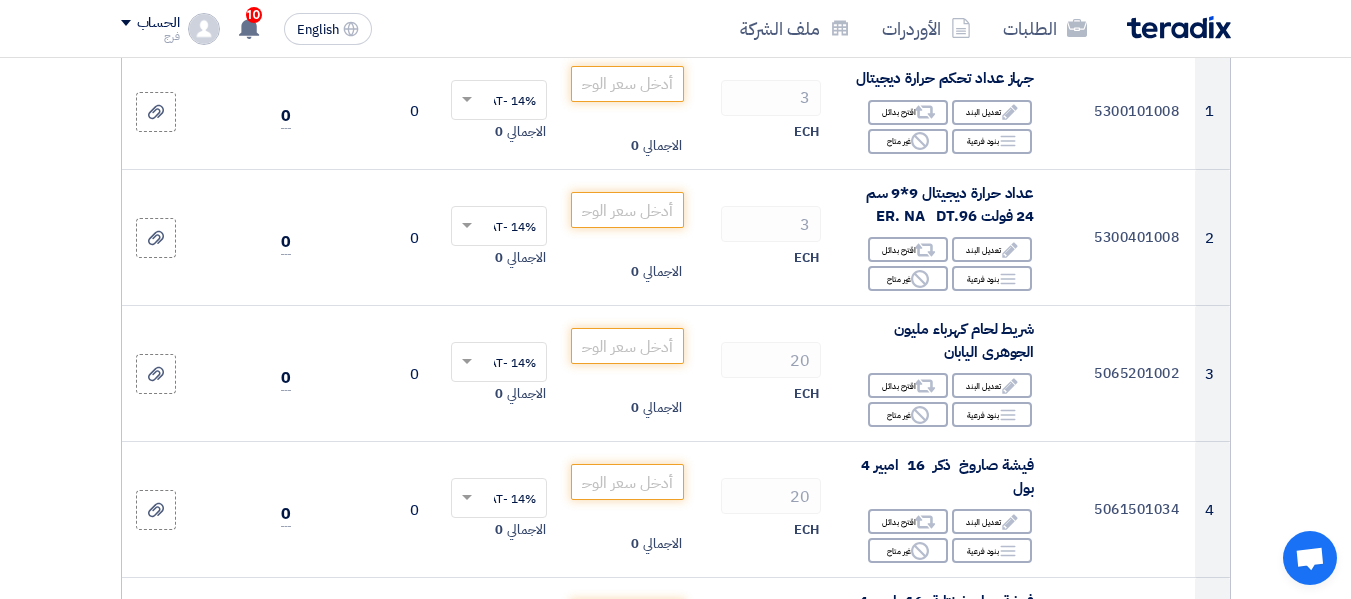 scroll, scrollTop: 300, scrollLeft: 0, axis: vertical 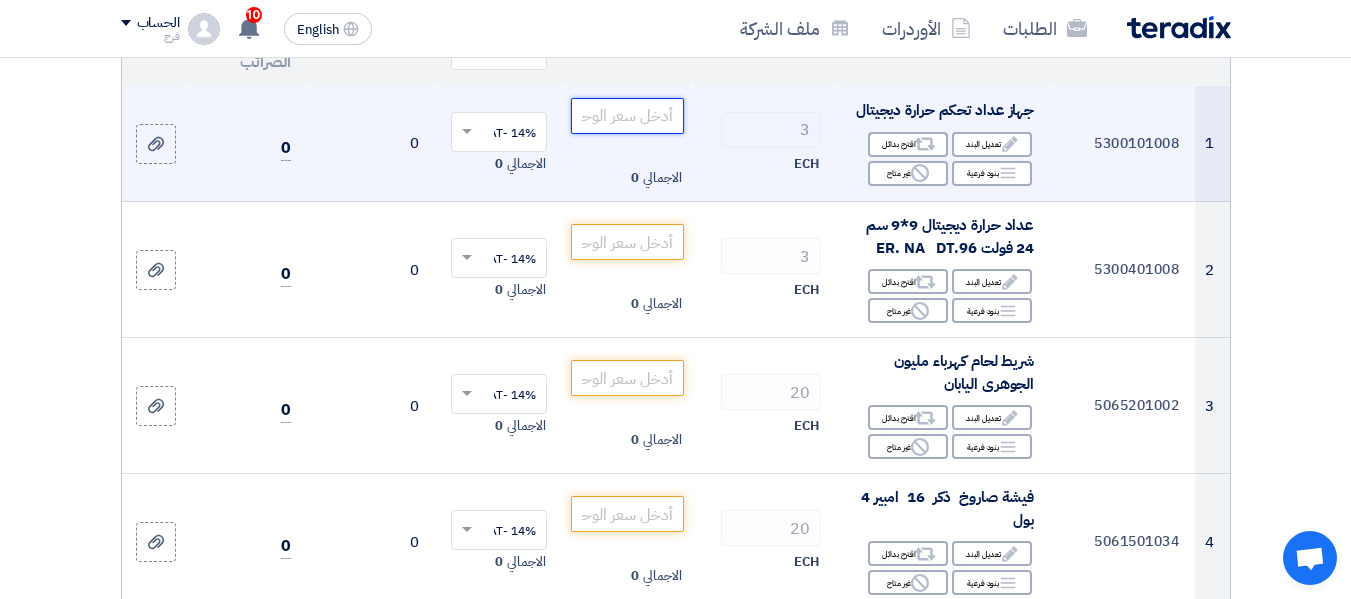 click 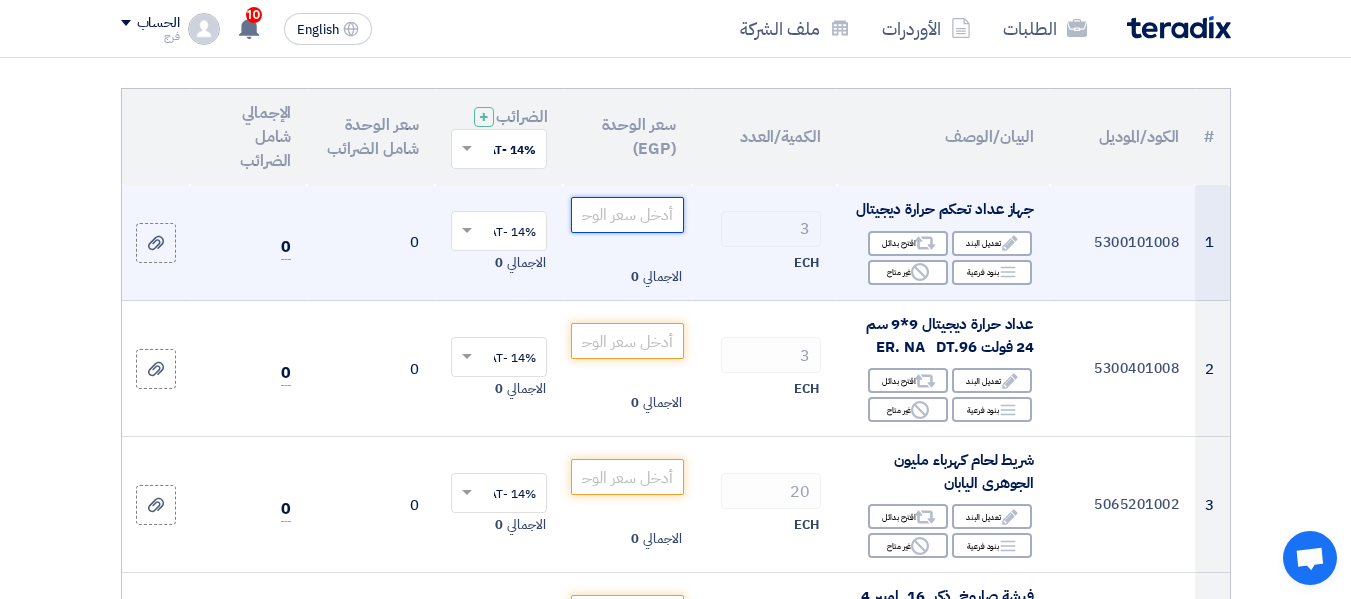 scroll, scrollTop: 200, scrollLeft: 0, axis: vertical 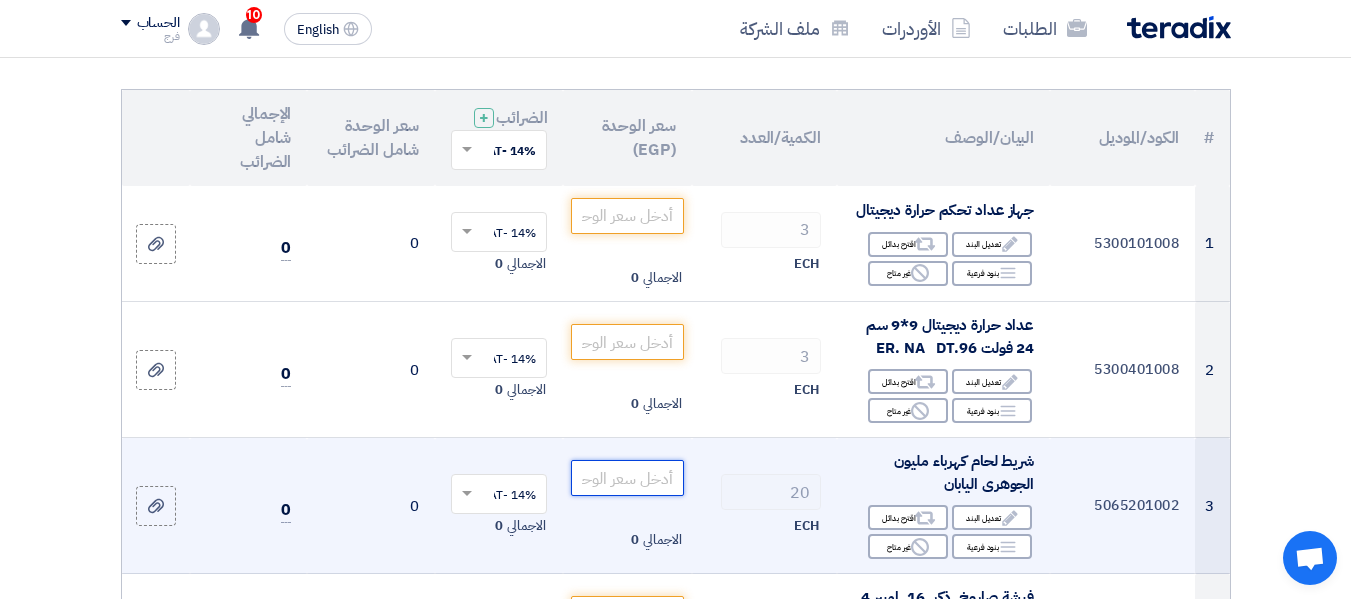 click 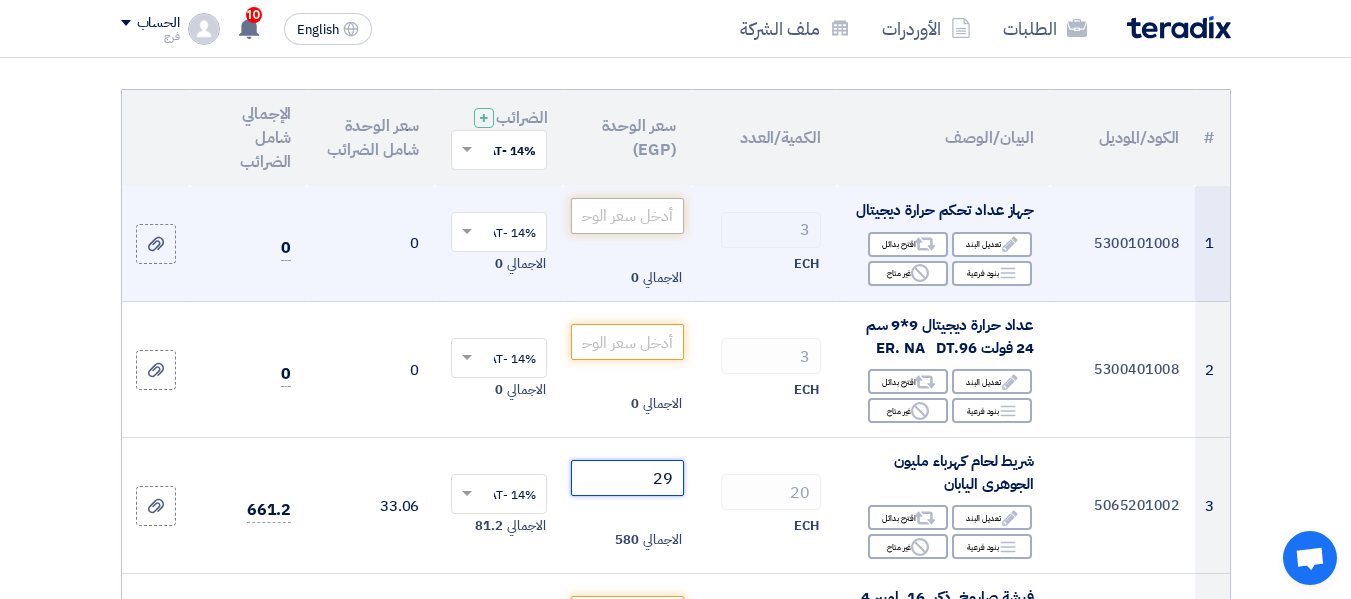 type on "29" 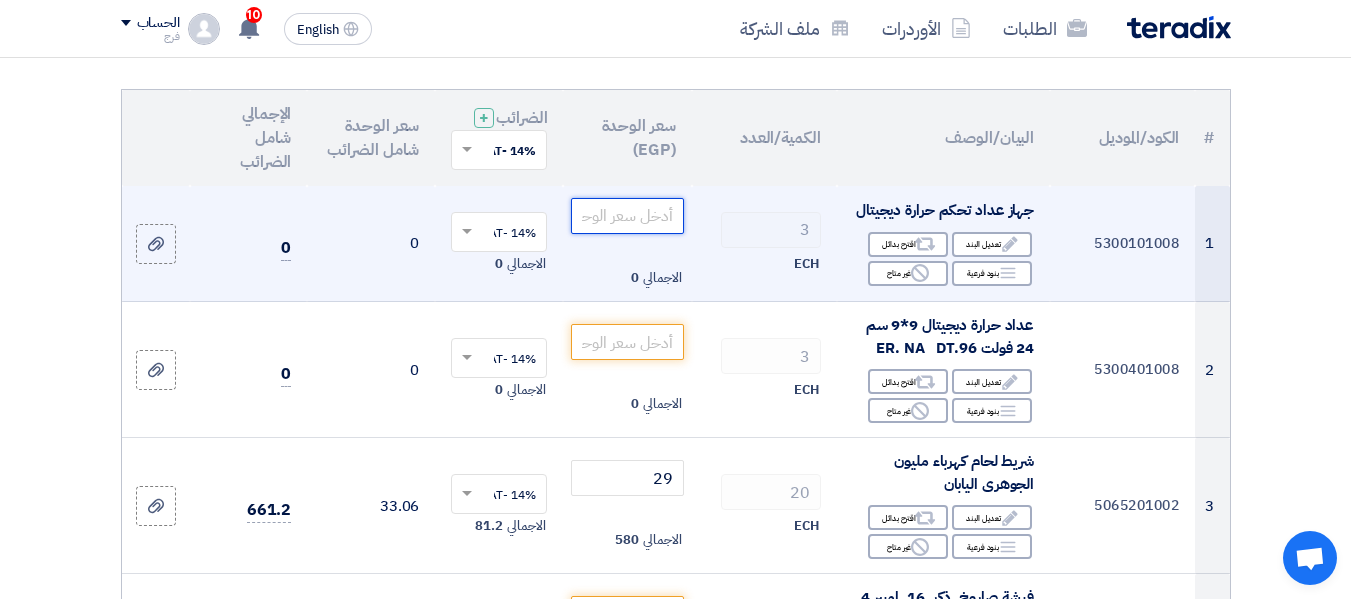click 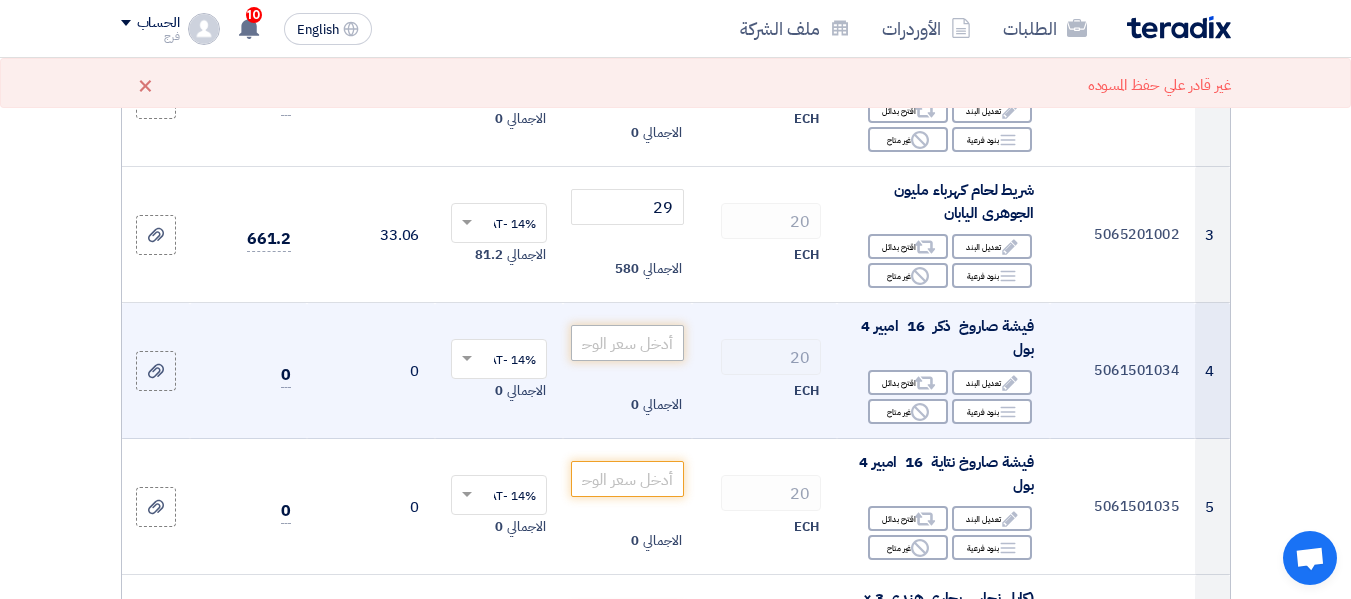 scroll, scrollTop: 500, scrollLeft: 0, axis: vertical 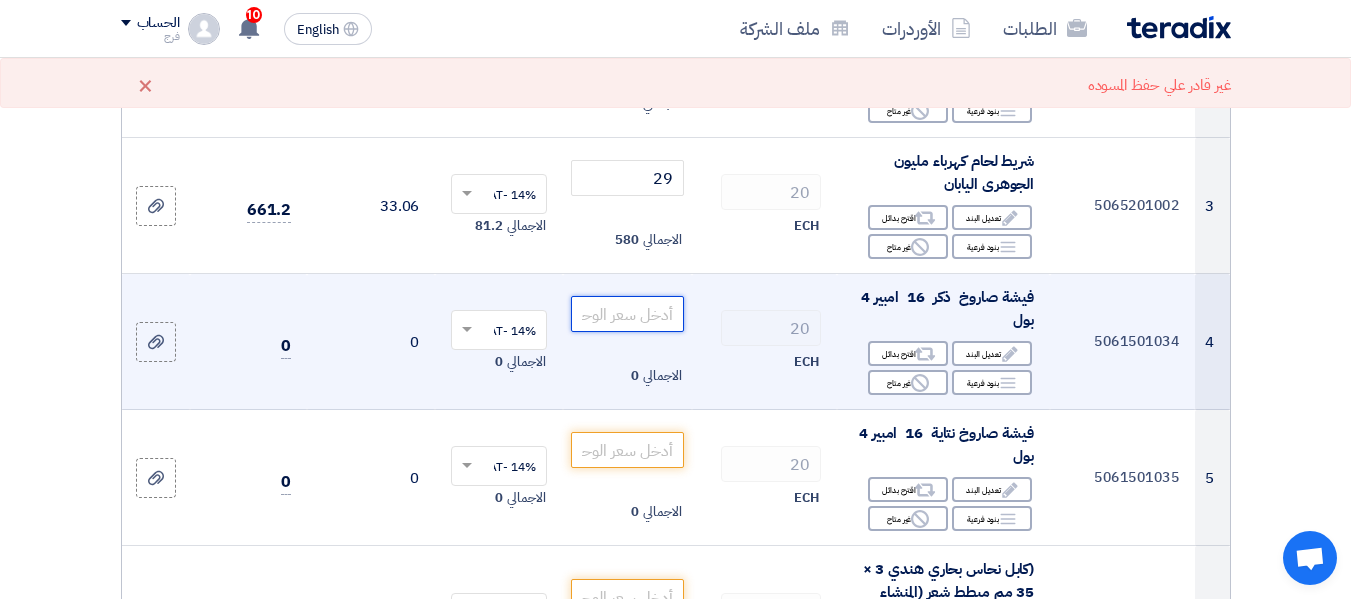 click 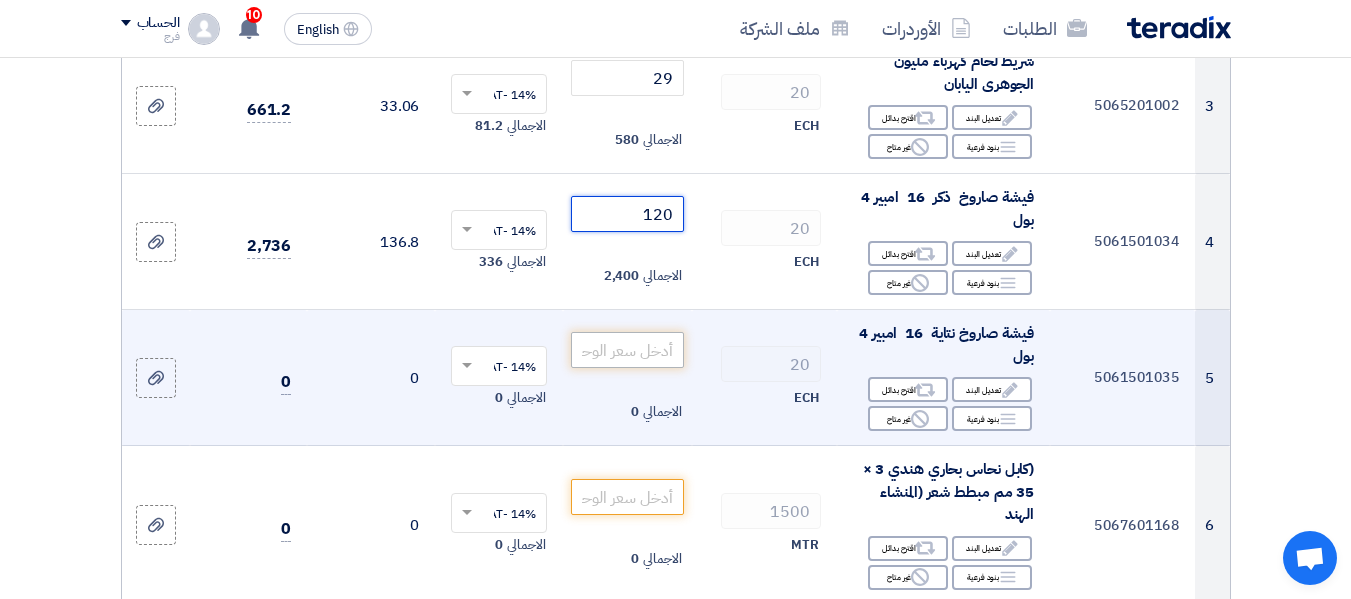 type on "120" 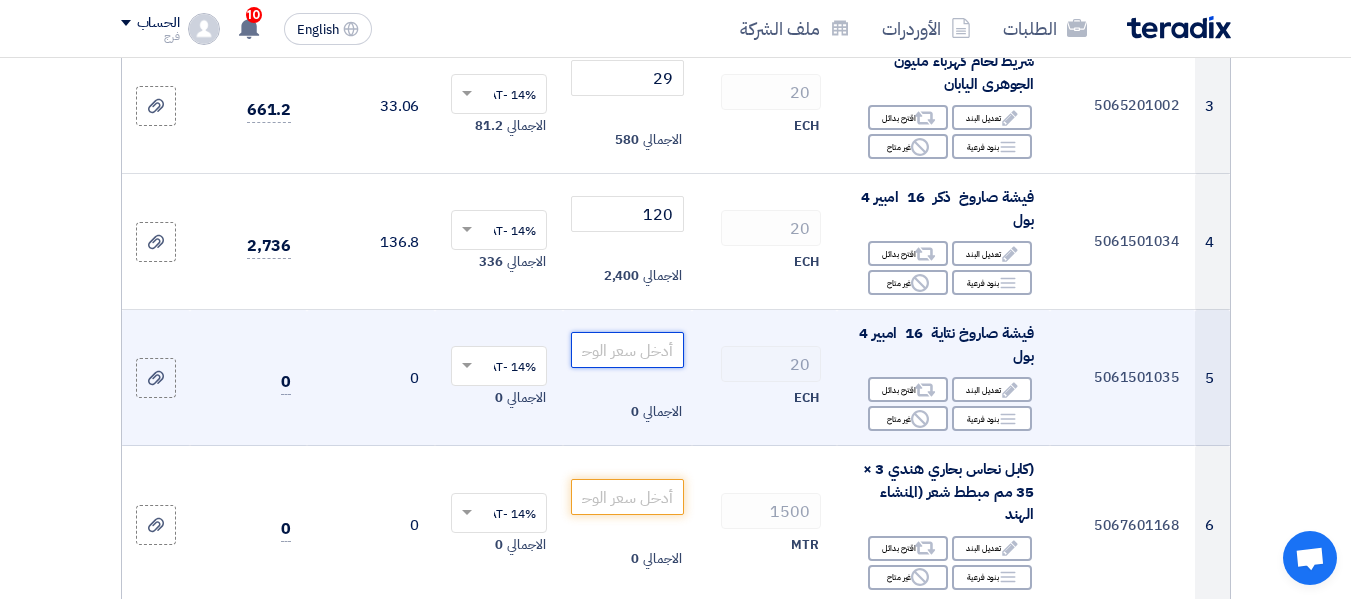 drag, startPoint x: 652, startPoint y: 368, endPoint x: 677, endPoint y: 426, distance: 63.15853 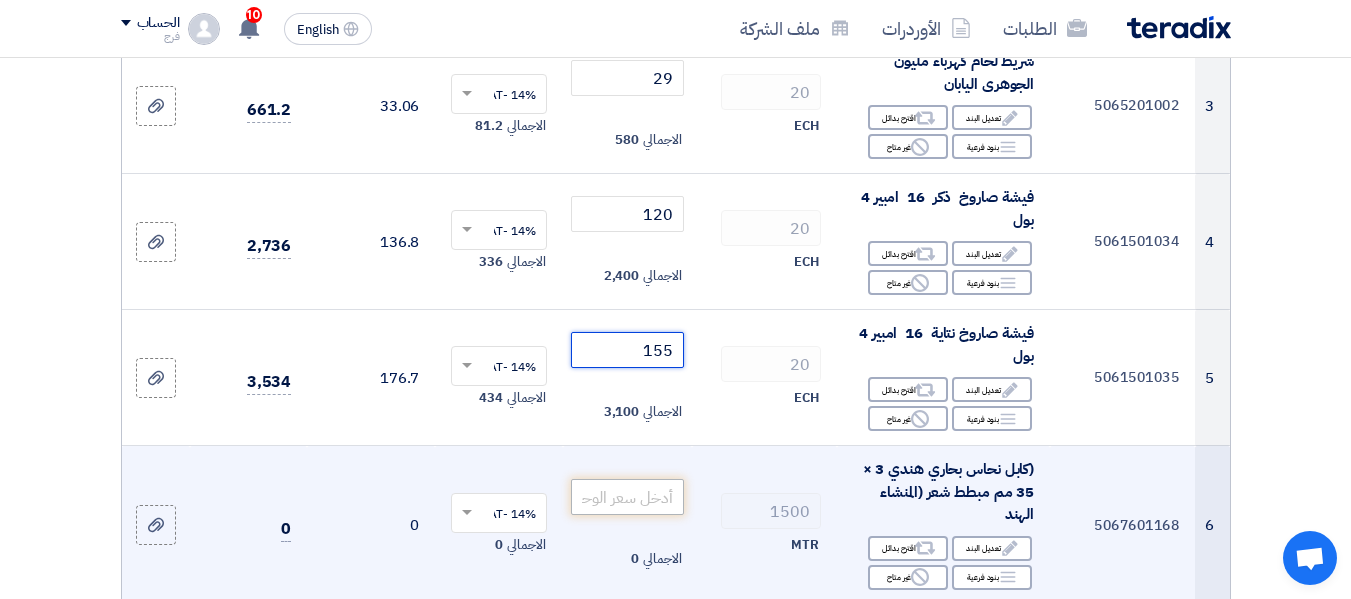 type on "155" 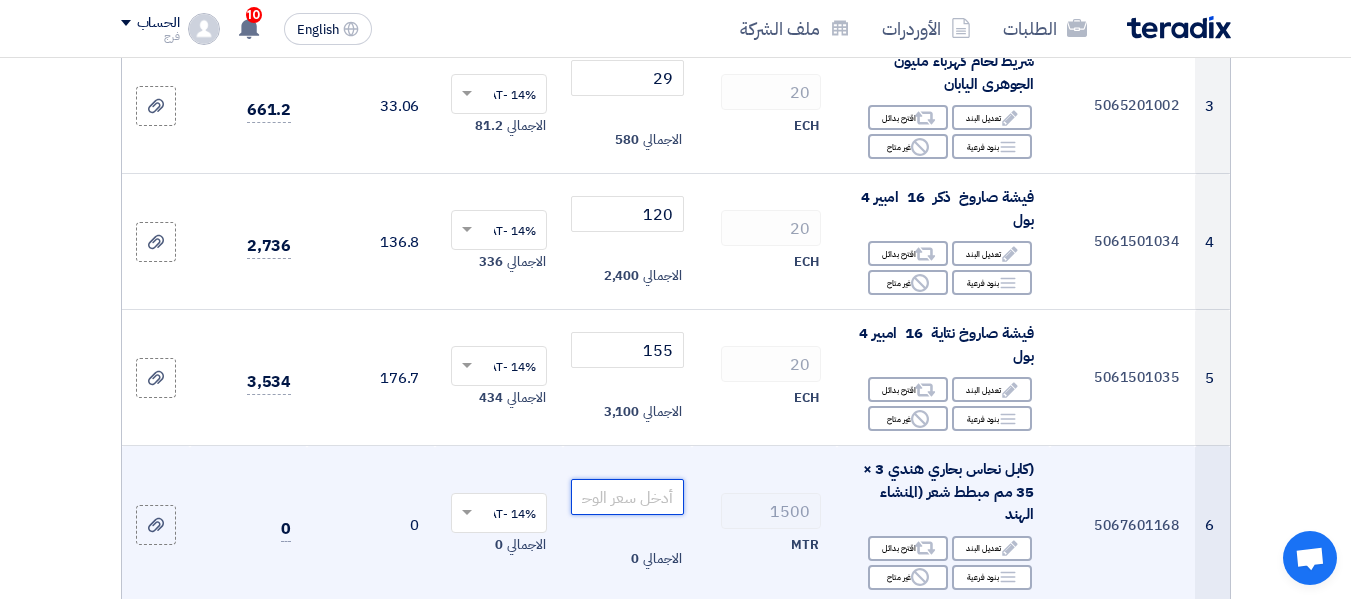 click 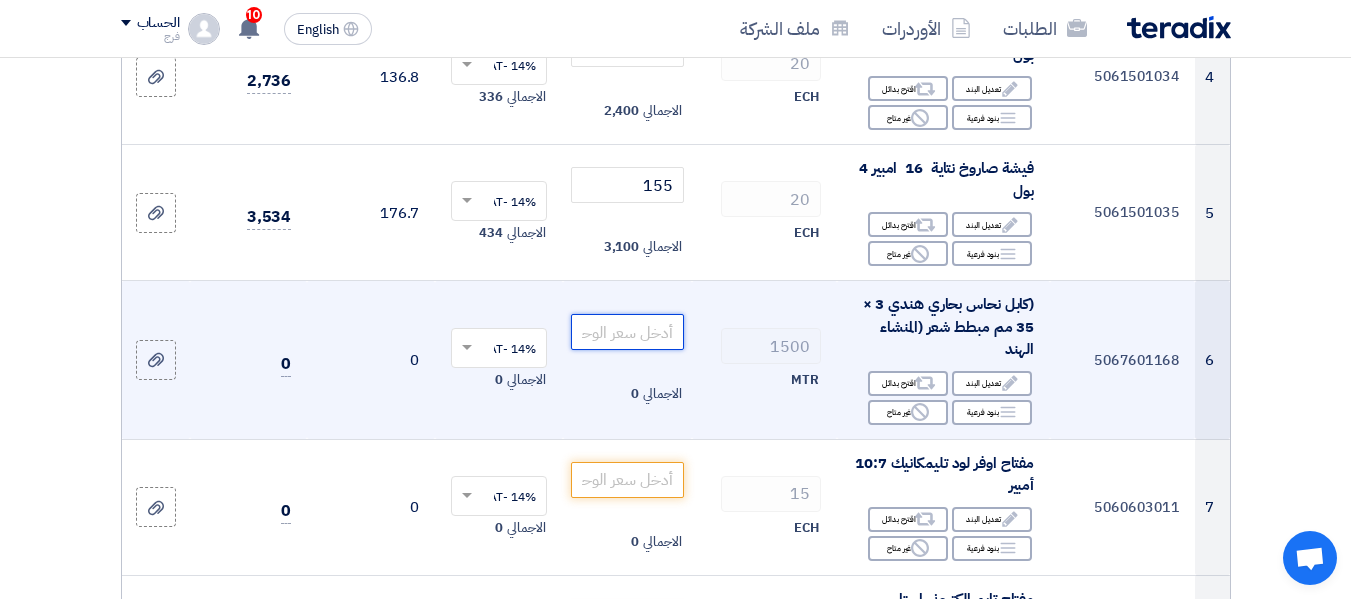 scroll, scrollTop: 800, scrollLeft: 0, axis: vertical 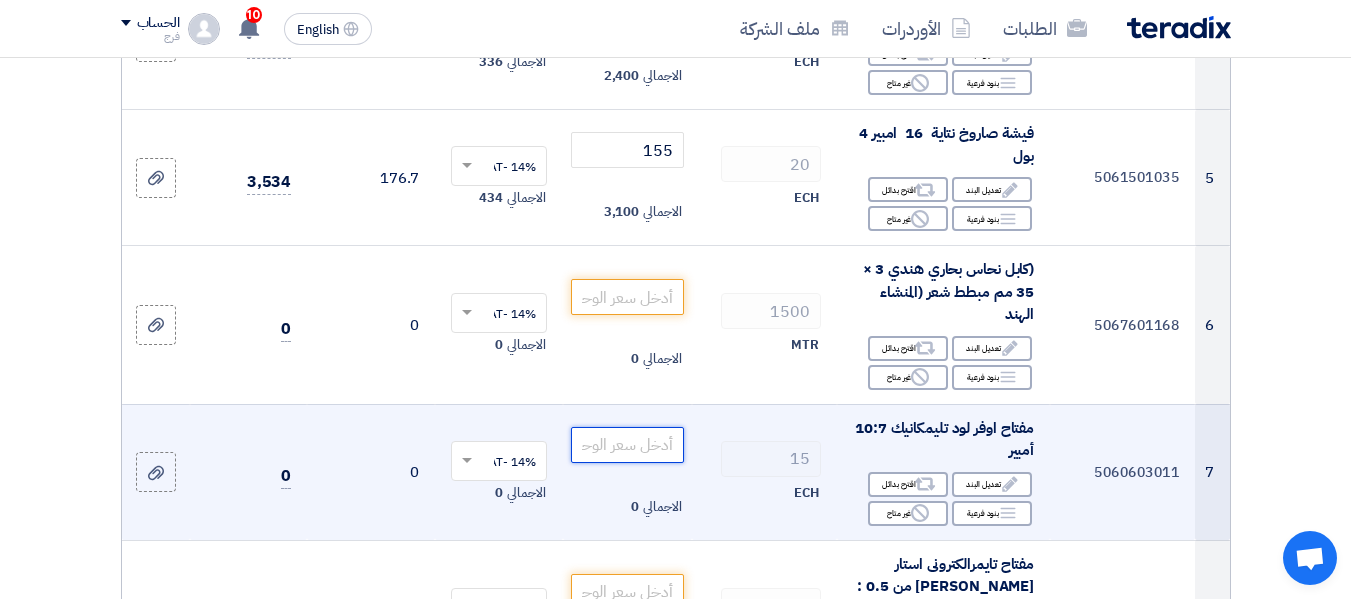click 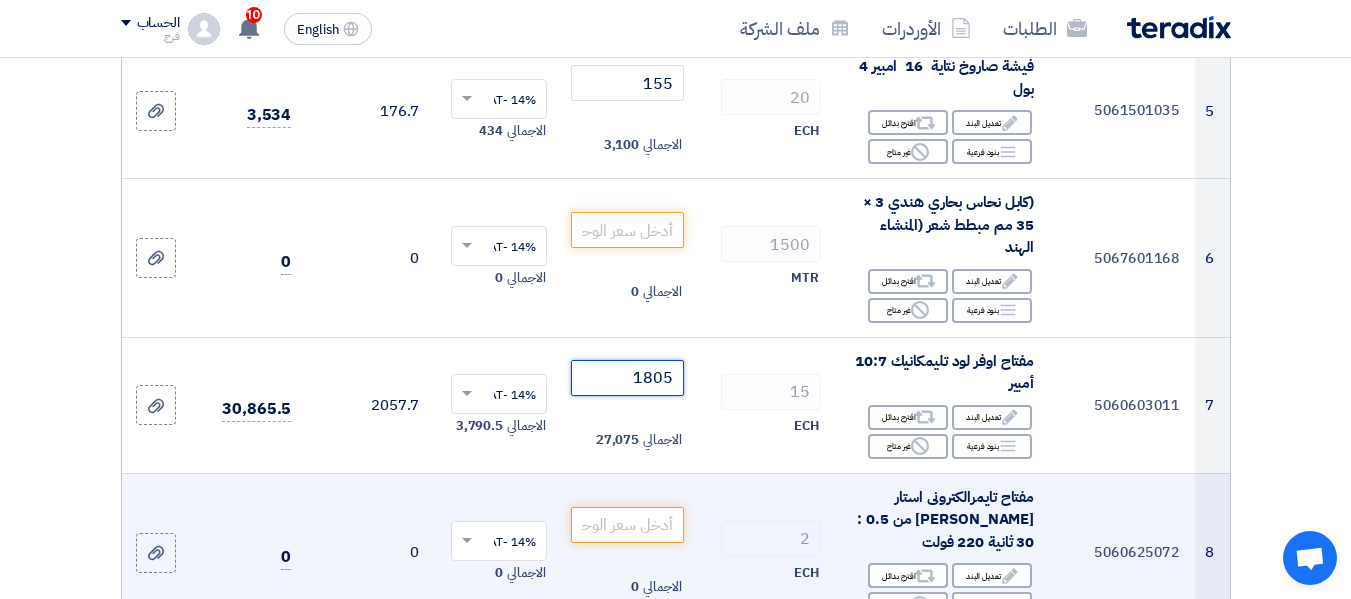 scroll, scrollTop: 900, scrollLeft: 0, axis: vertical 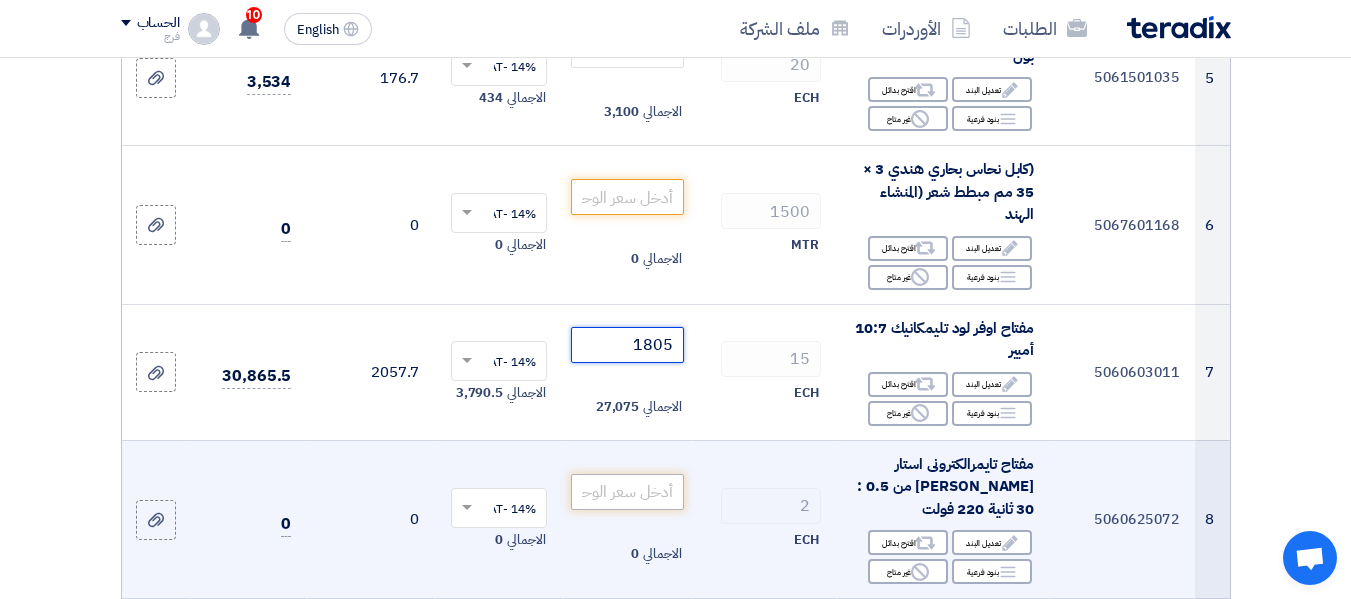 type on "1805" 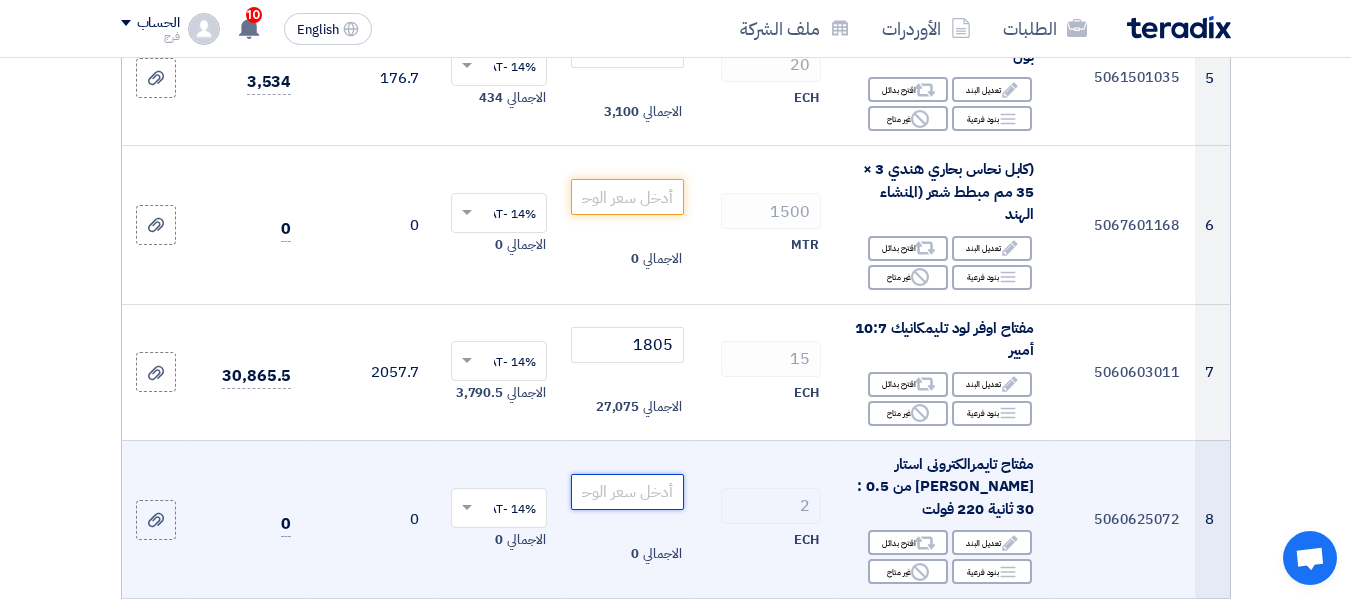 click 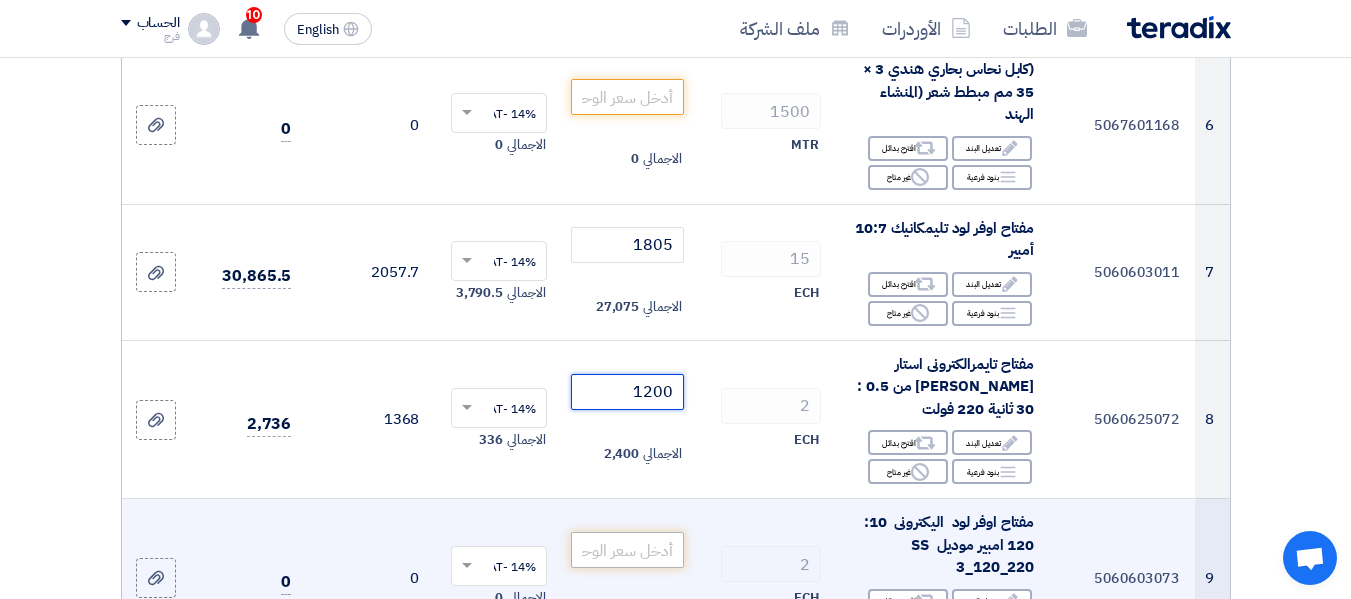 type on "1200" 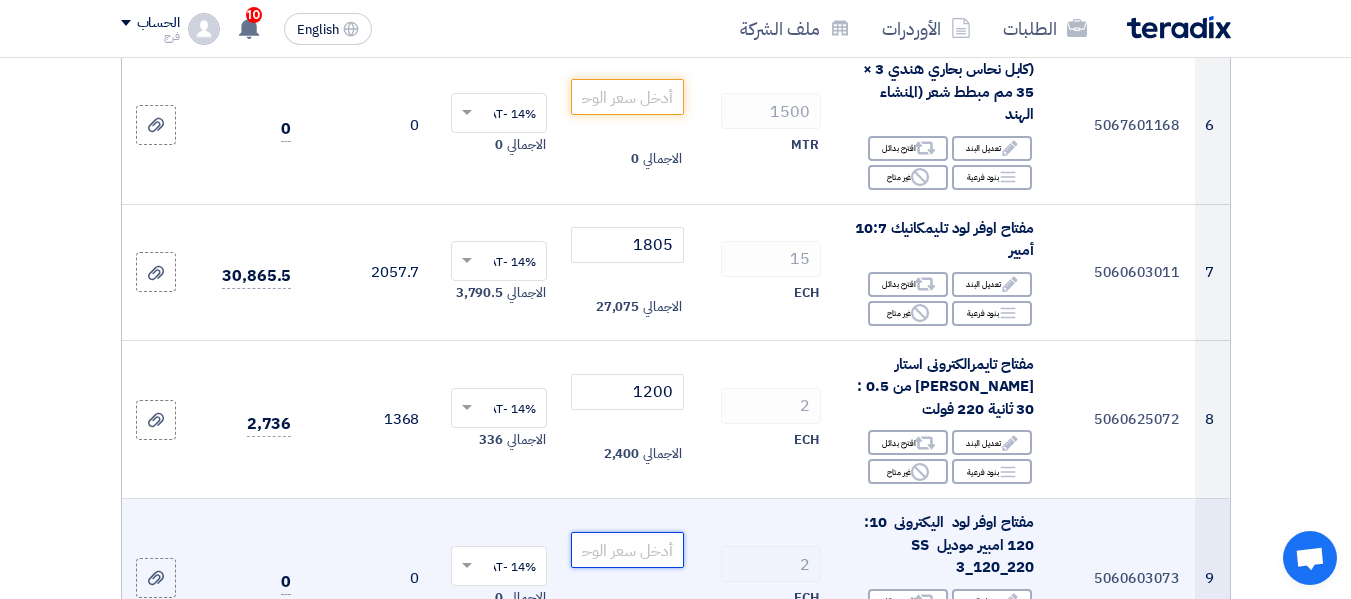 click 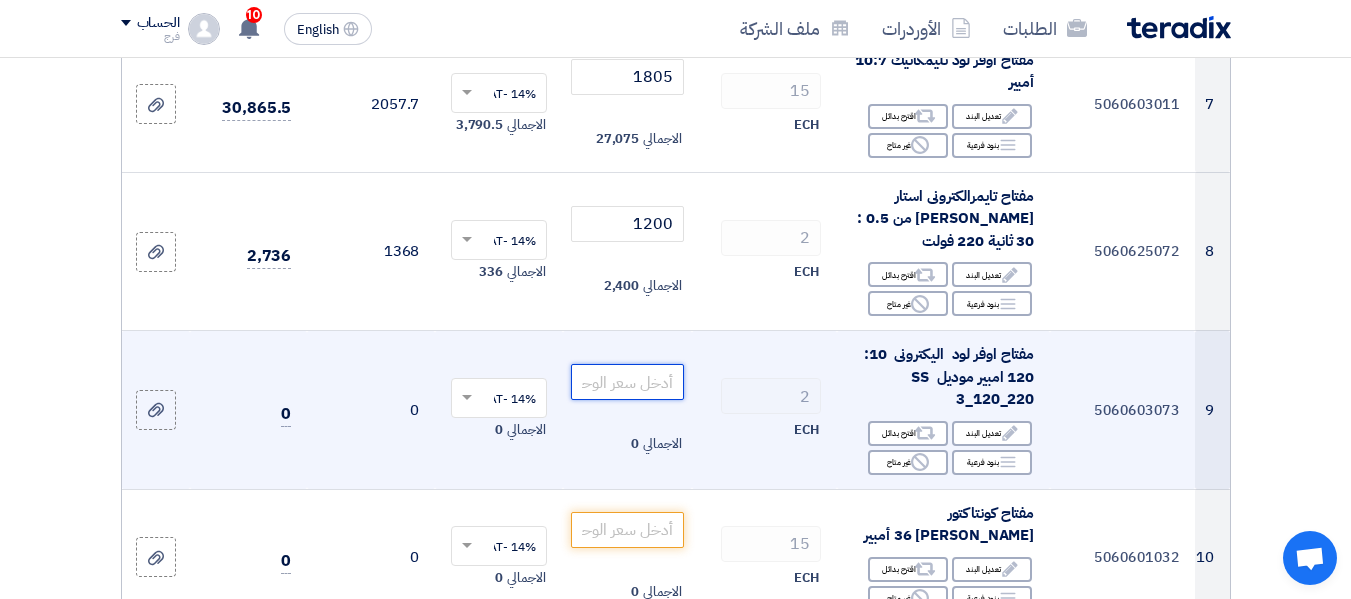 scroll, scrollTop: 1200, scrollLeft: 0, axis: vertical 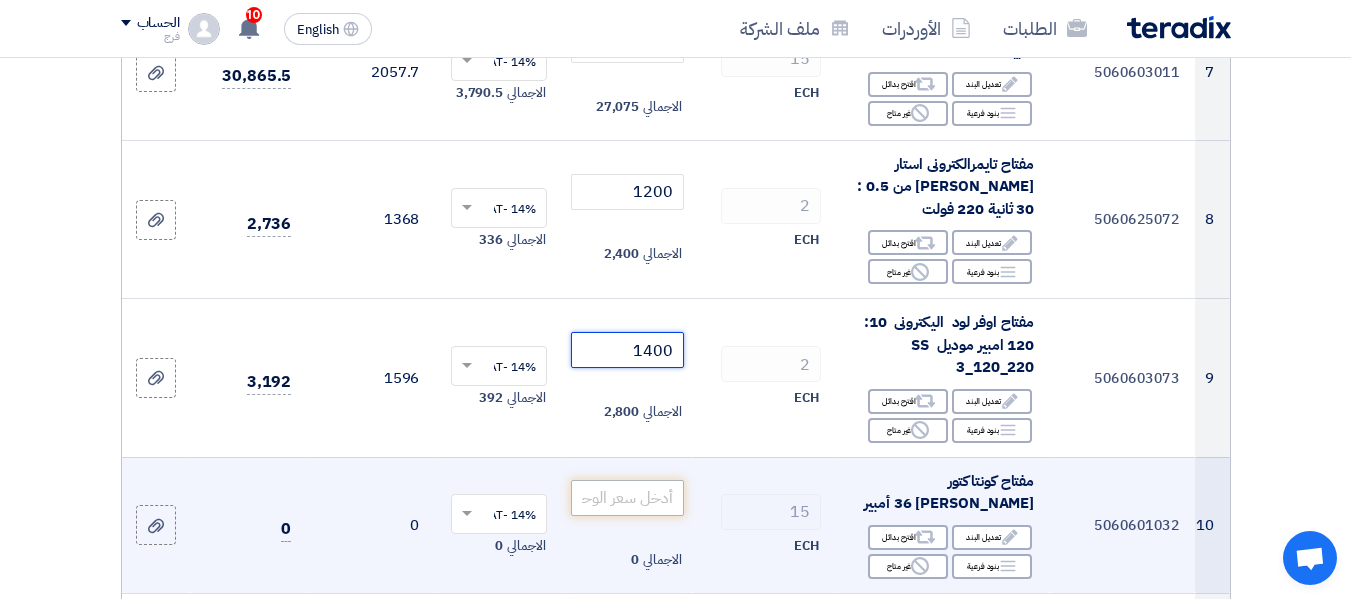 type on "1400" 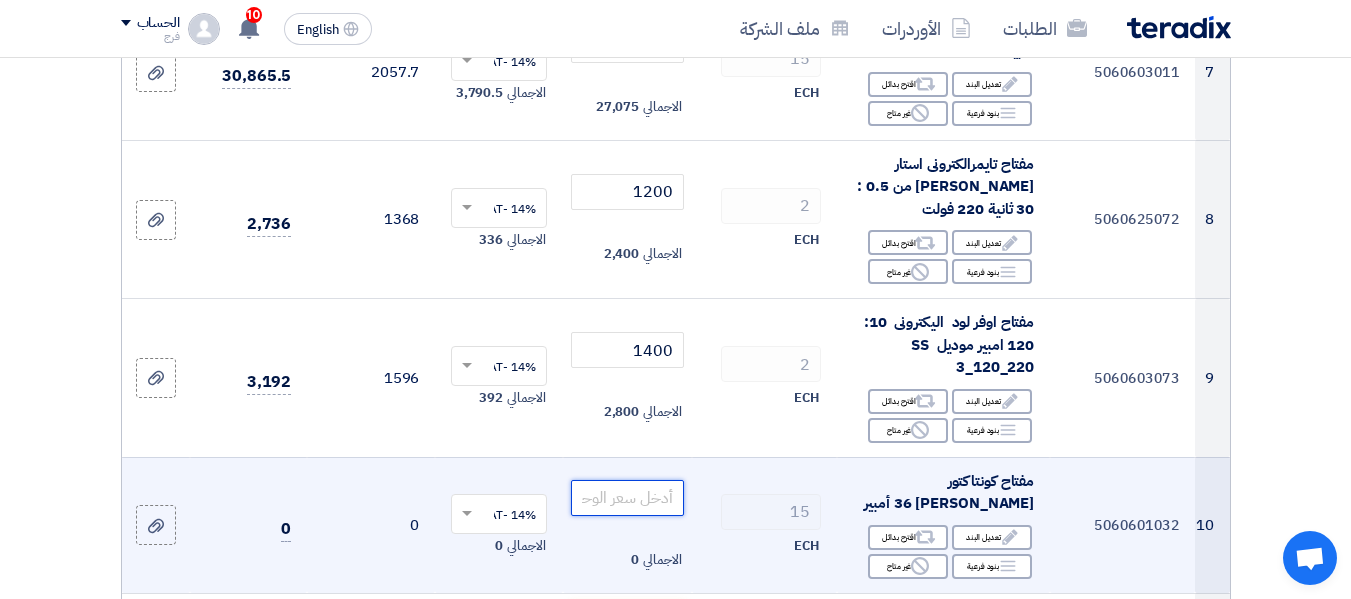 click 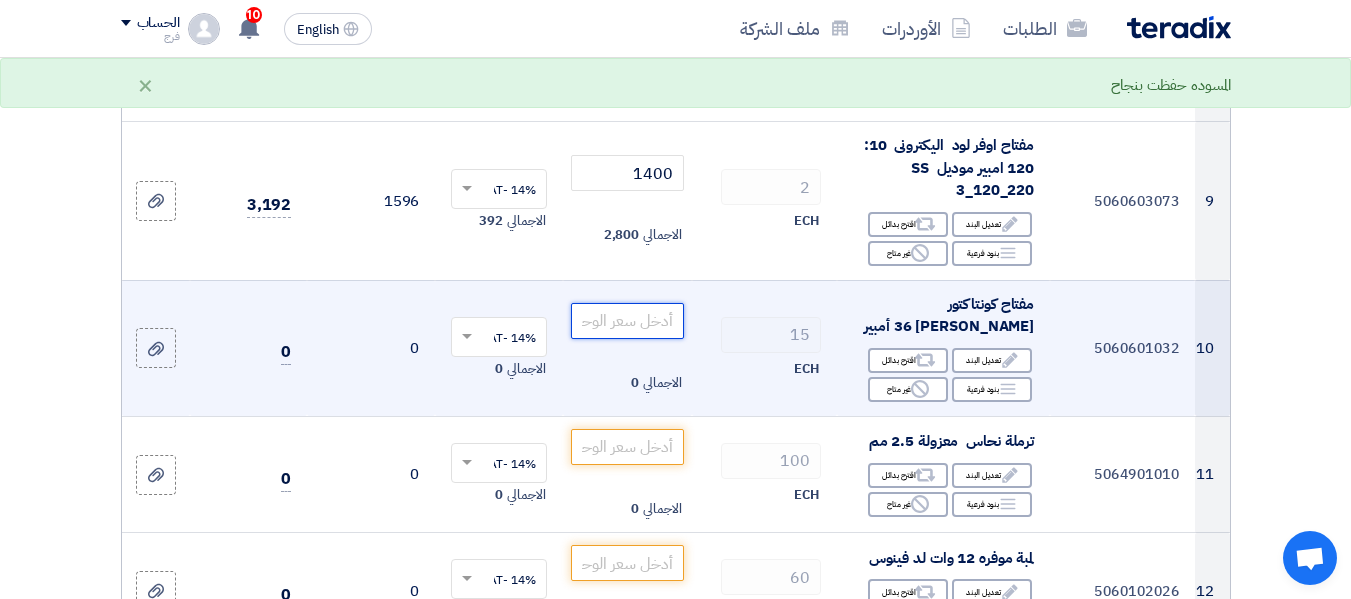 scroll, scrollTop: 1400, scrollLeft: 0, axis: vertical 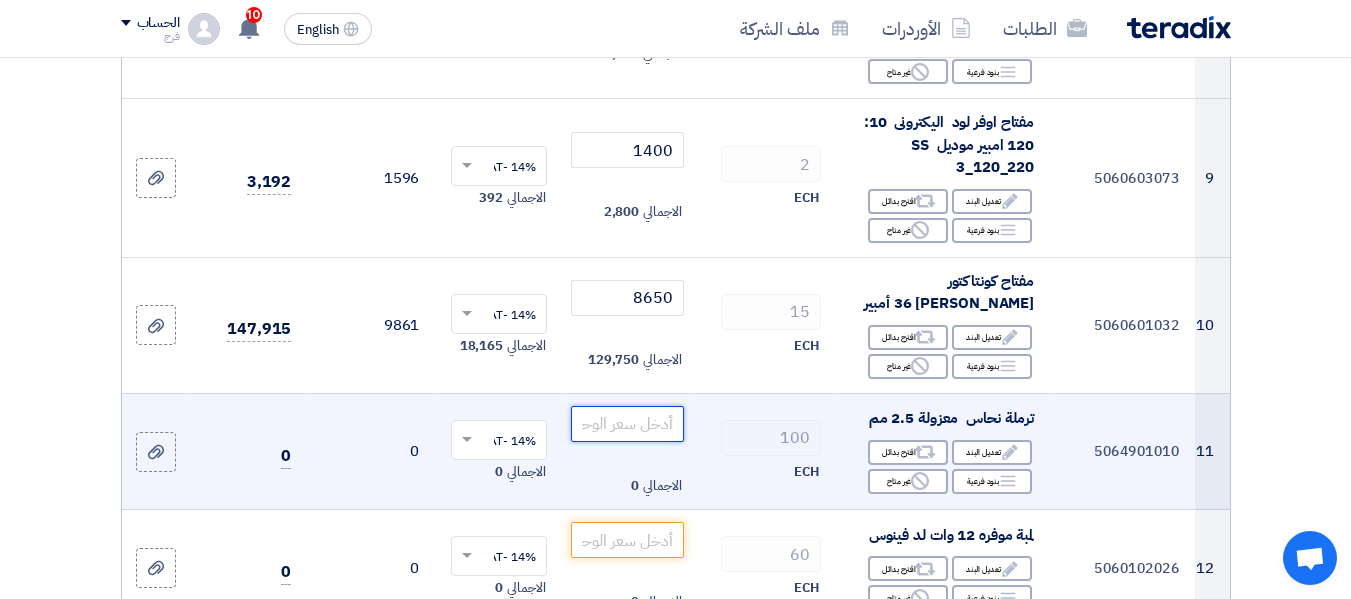 click 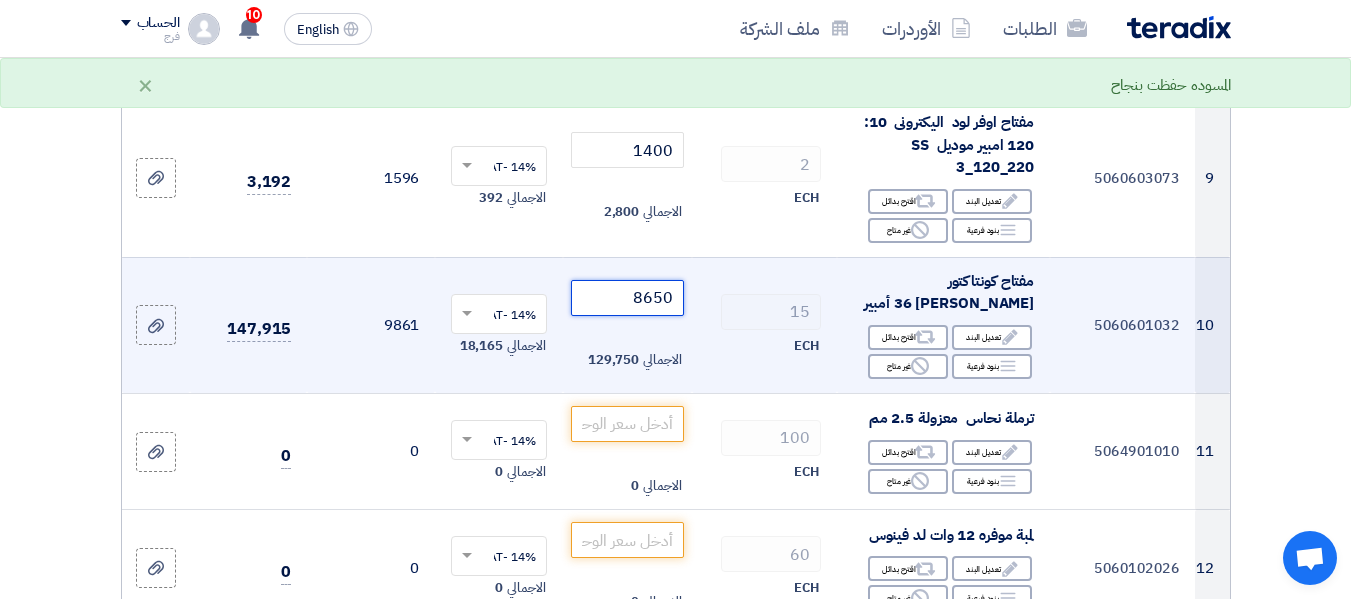 click on "8650" 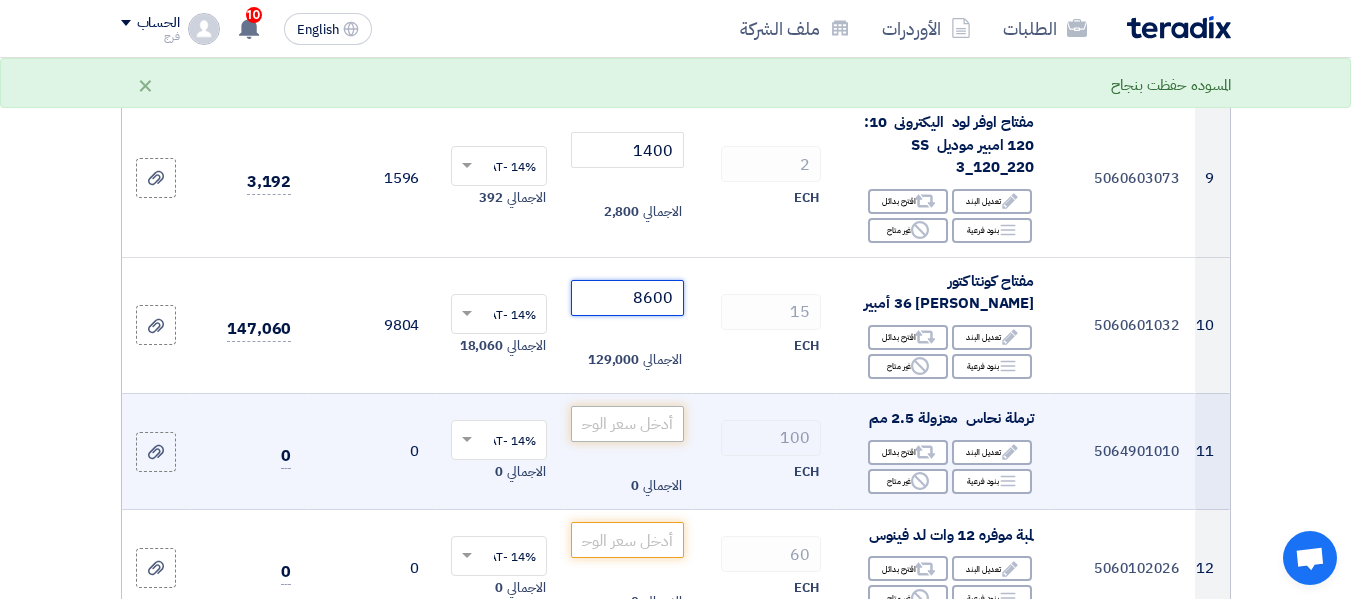 type on "8600" 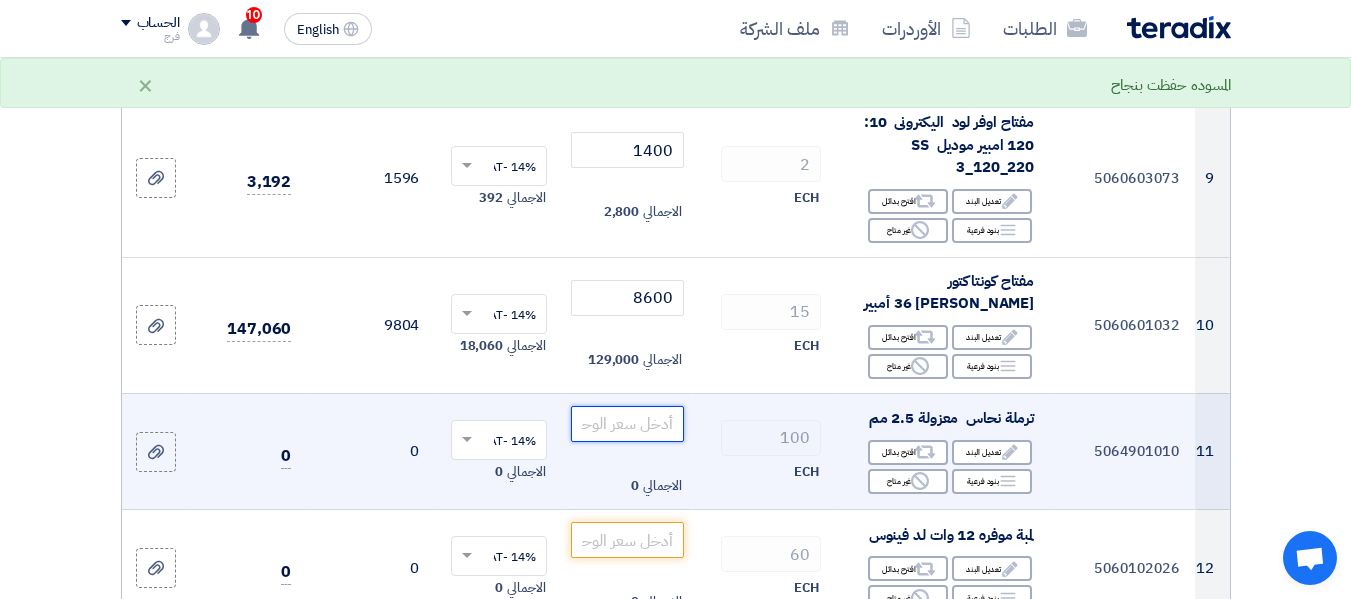 click 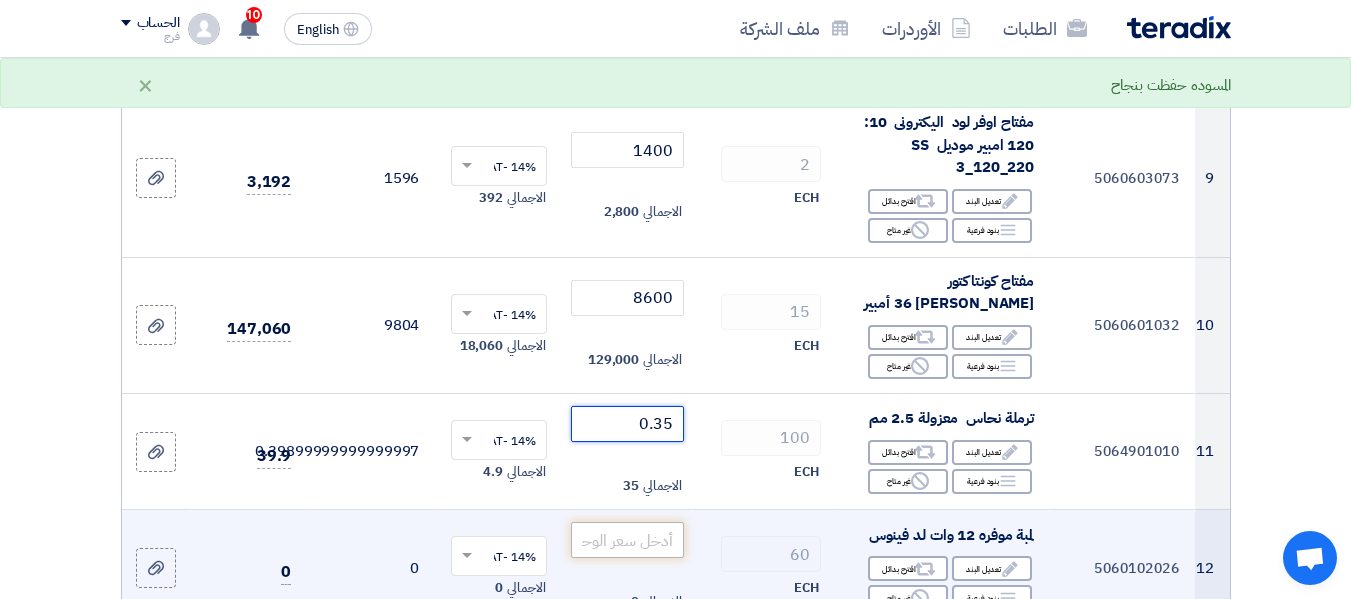type on "0.35" 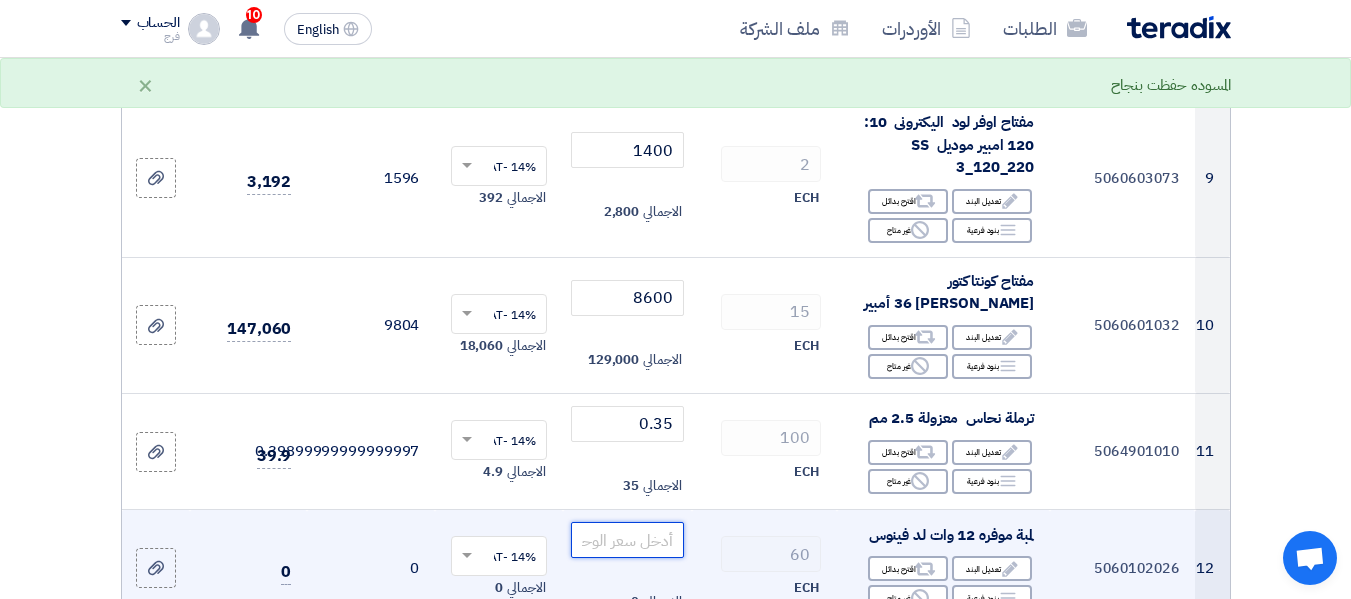 click 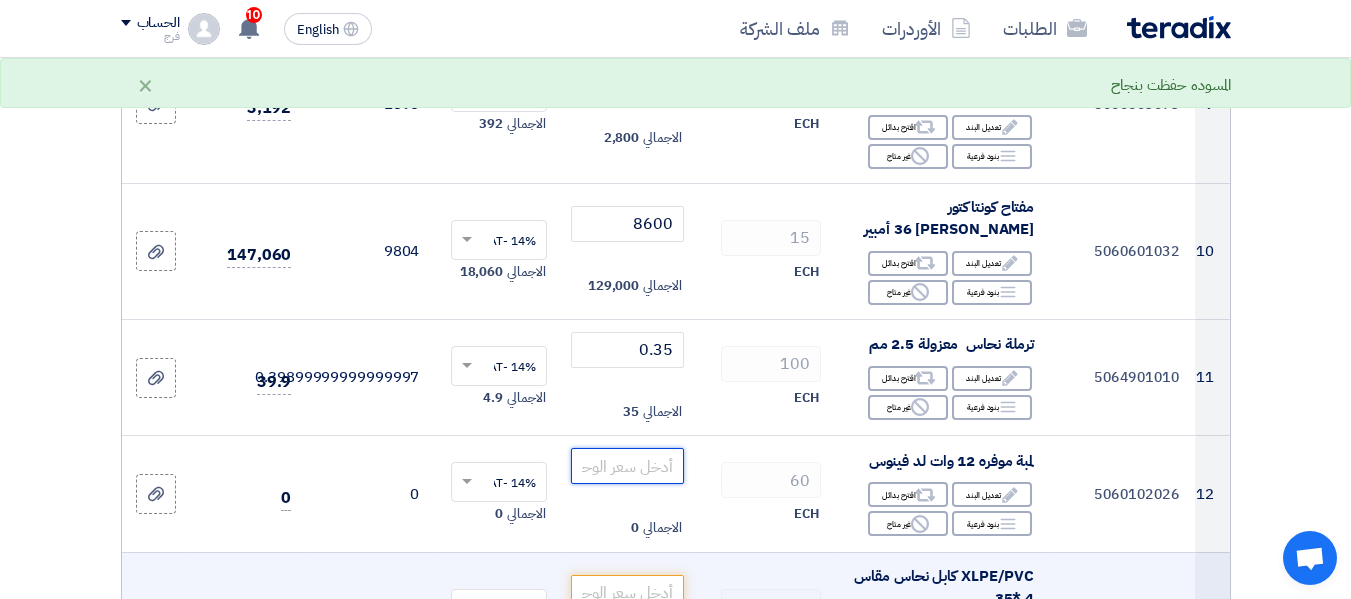scroll, scrollTop: 1500, scrollLeft: 0, axis: vertical 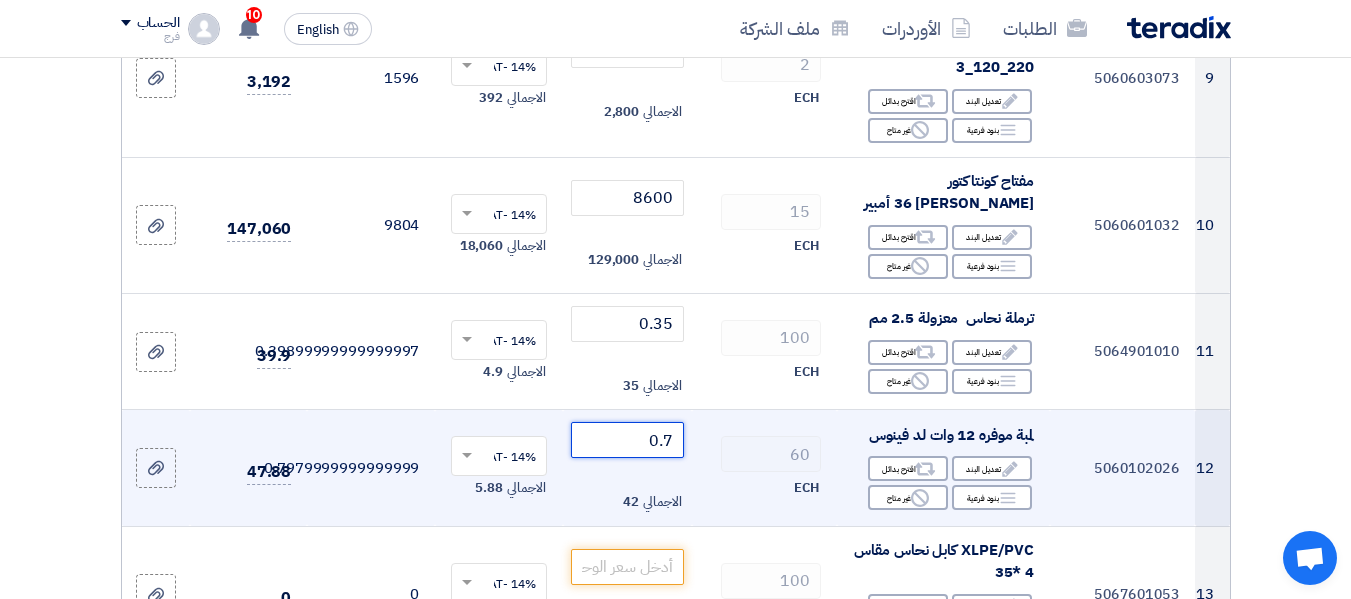type on "0" 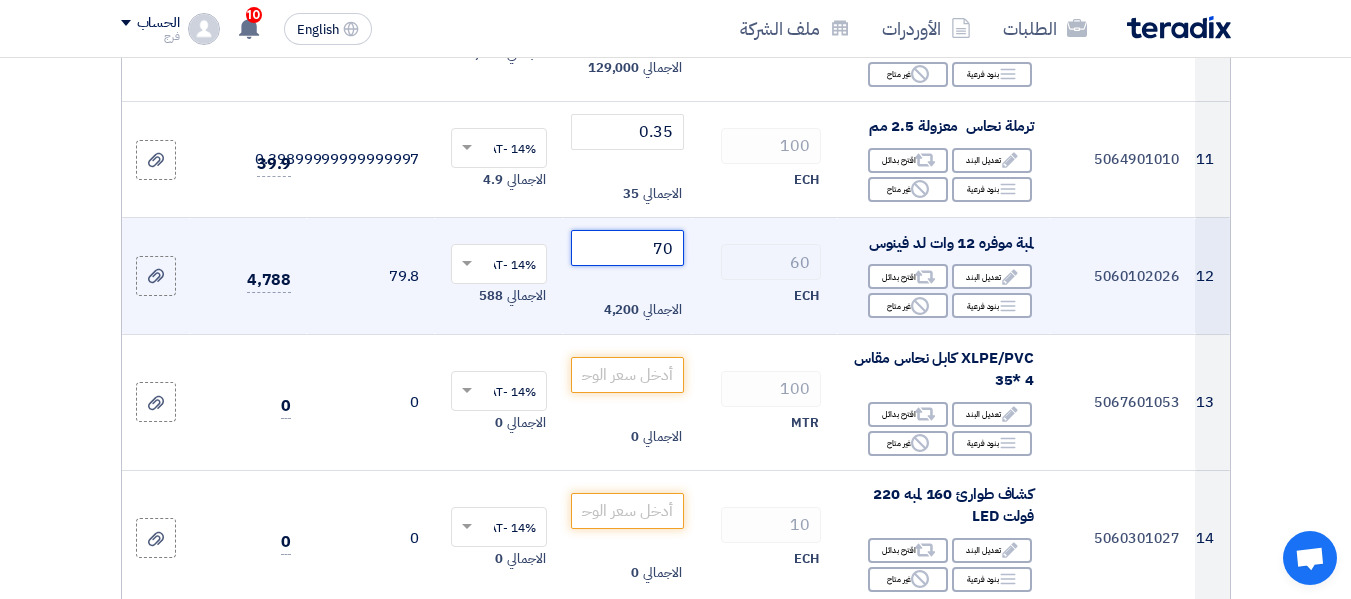 scroll, scrollTop: 1700, scrollLeft: 0, axis: vertical 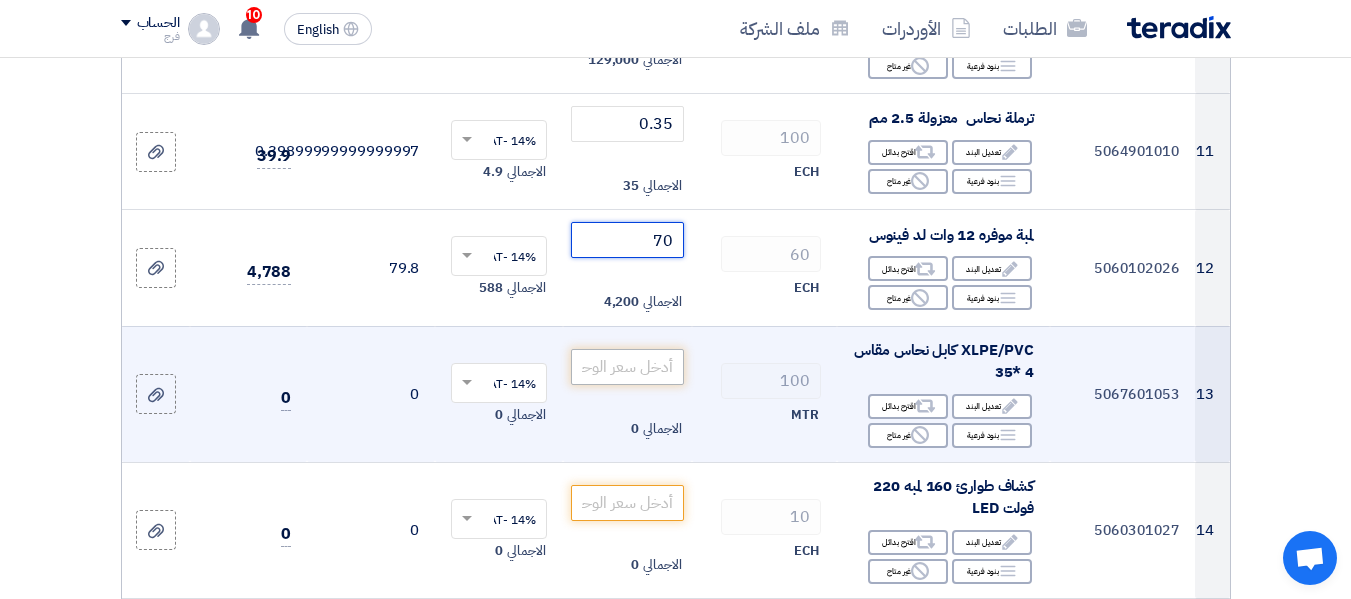 type on "70" 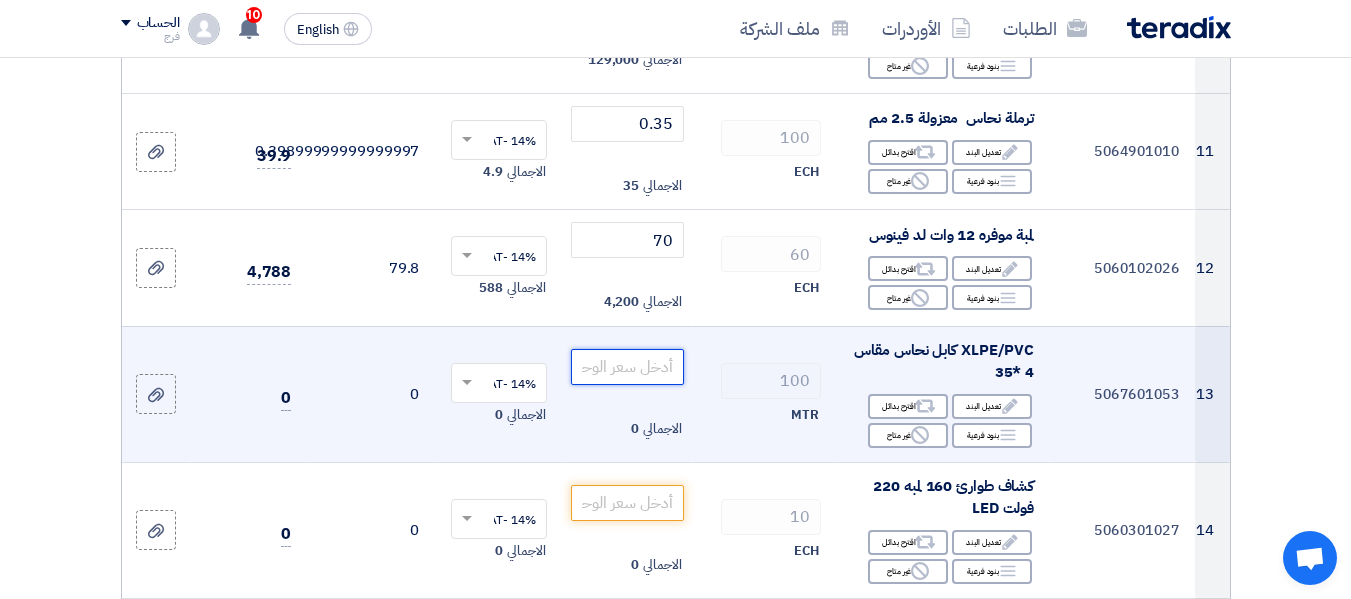 click 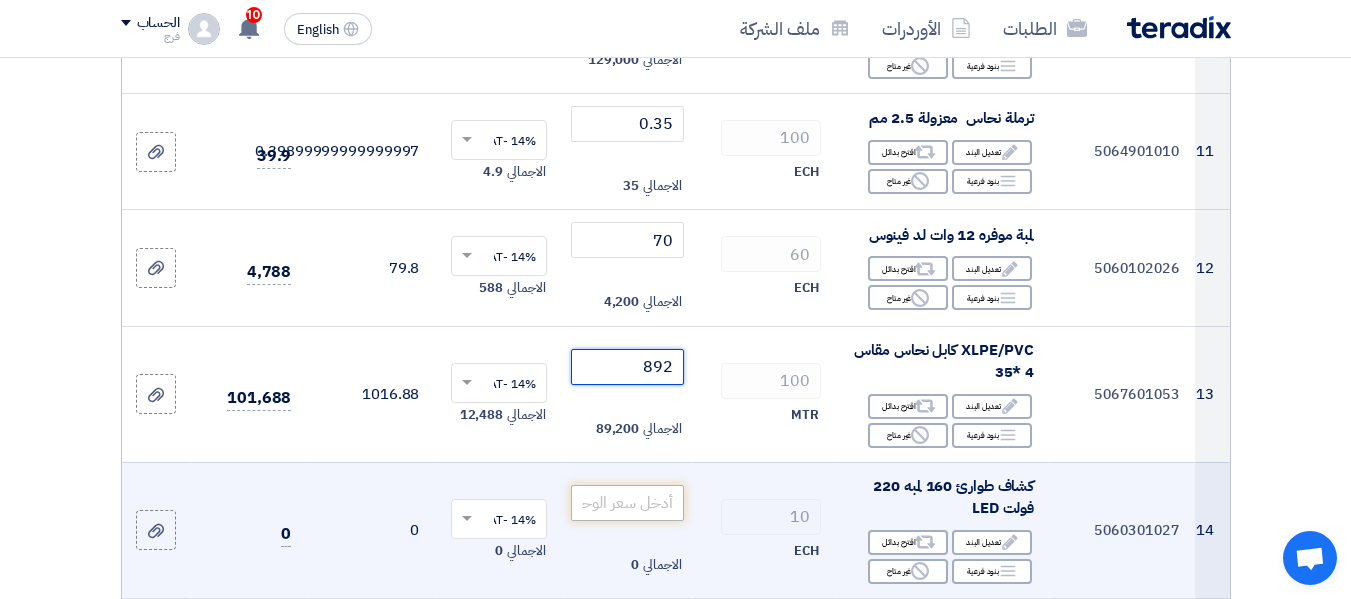 type on "892" 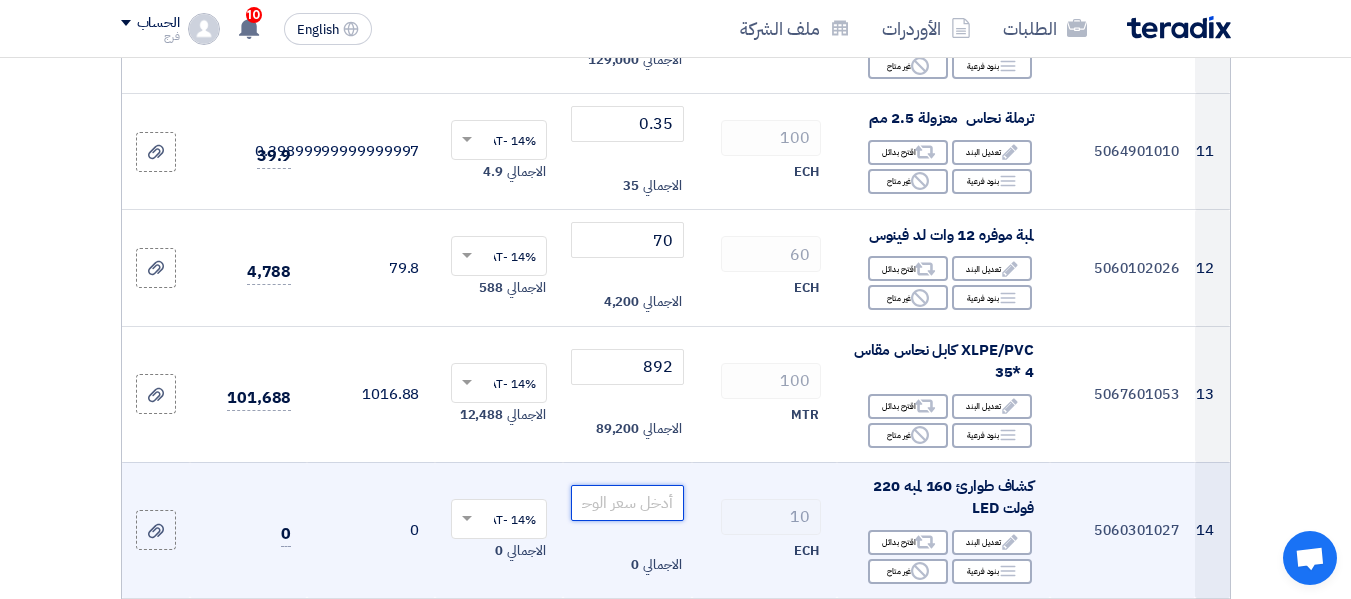 click 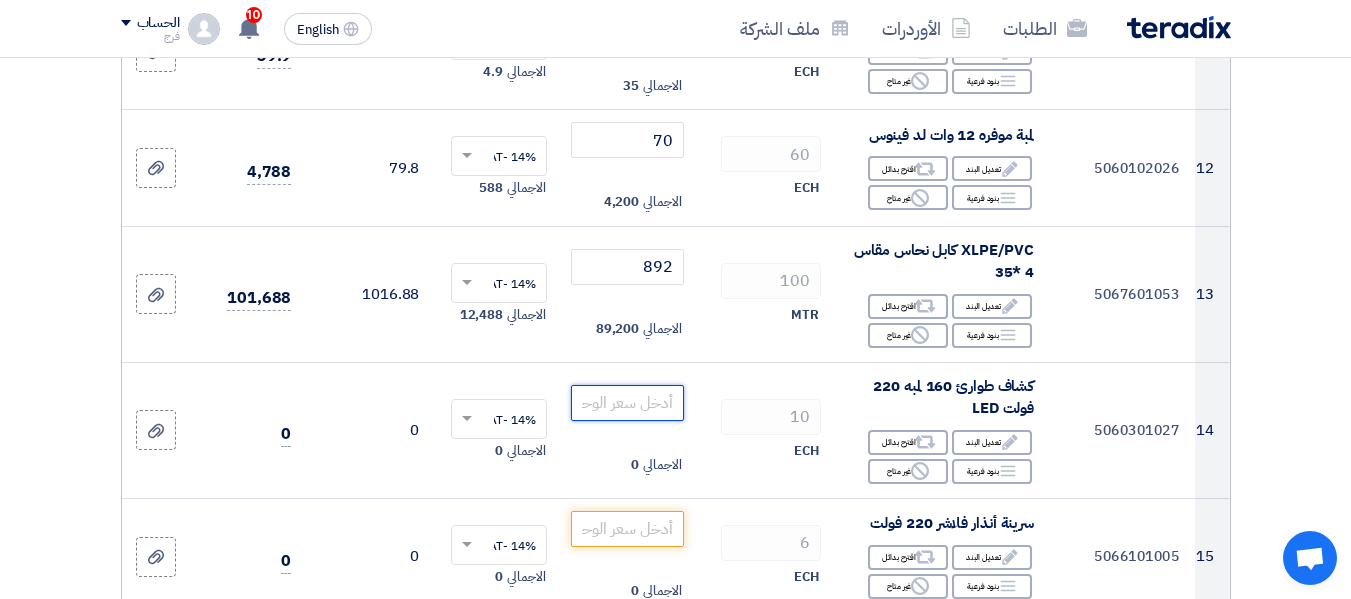 scroll, scrollTop: 1900, scrollLeft: 0, axis: vertical 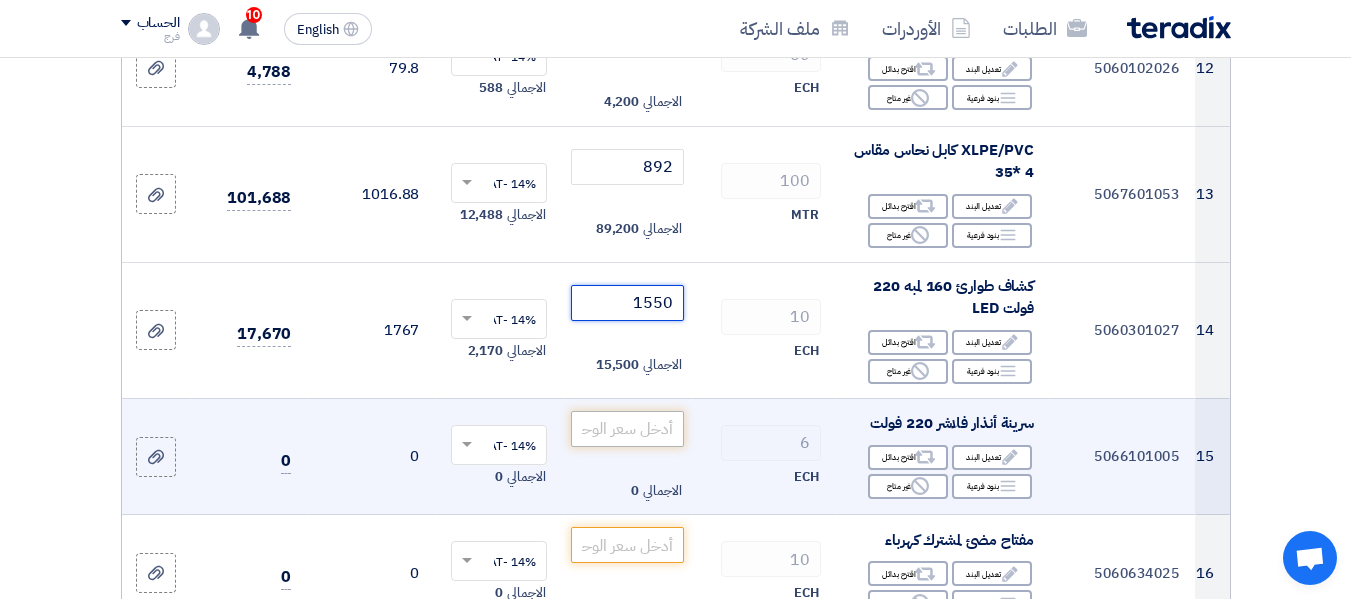 type on "1550" 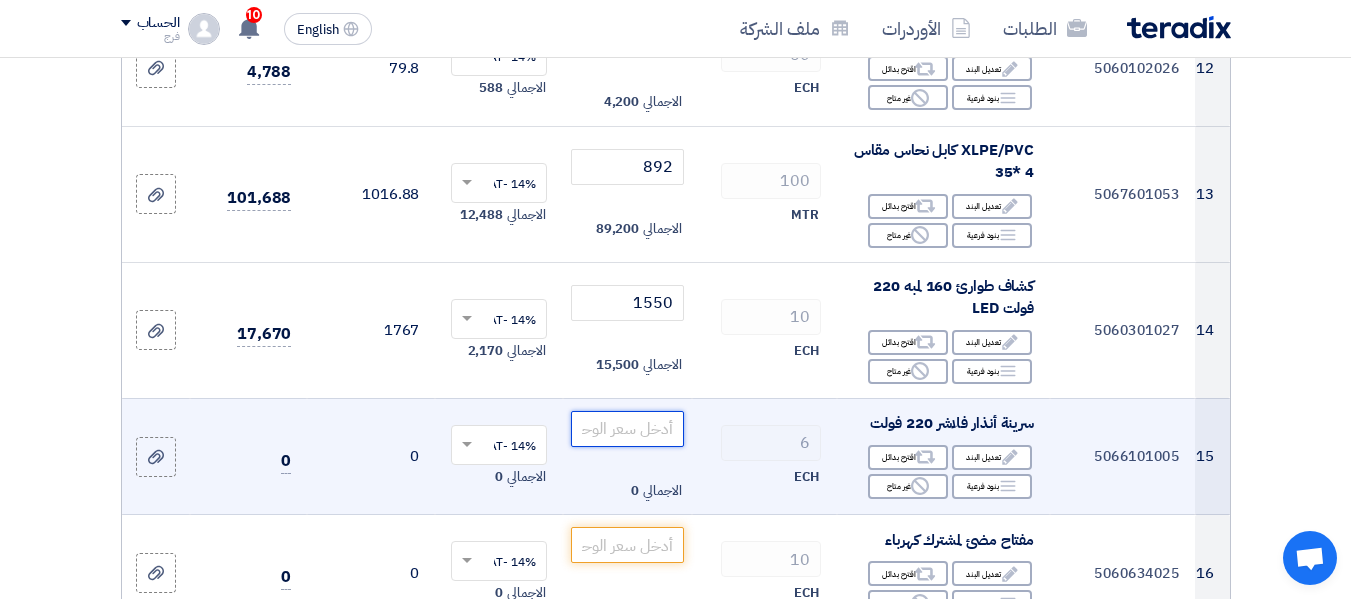 click 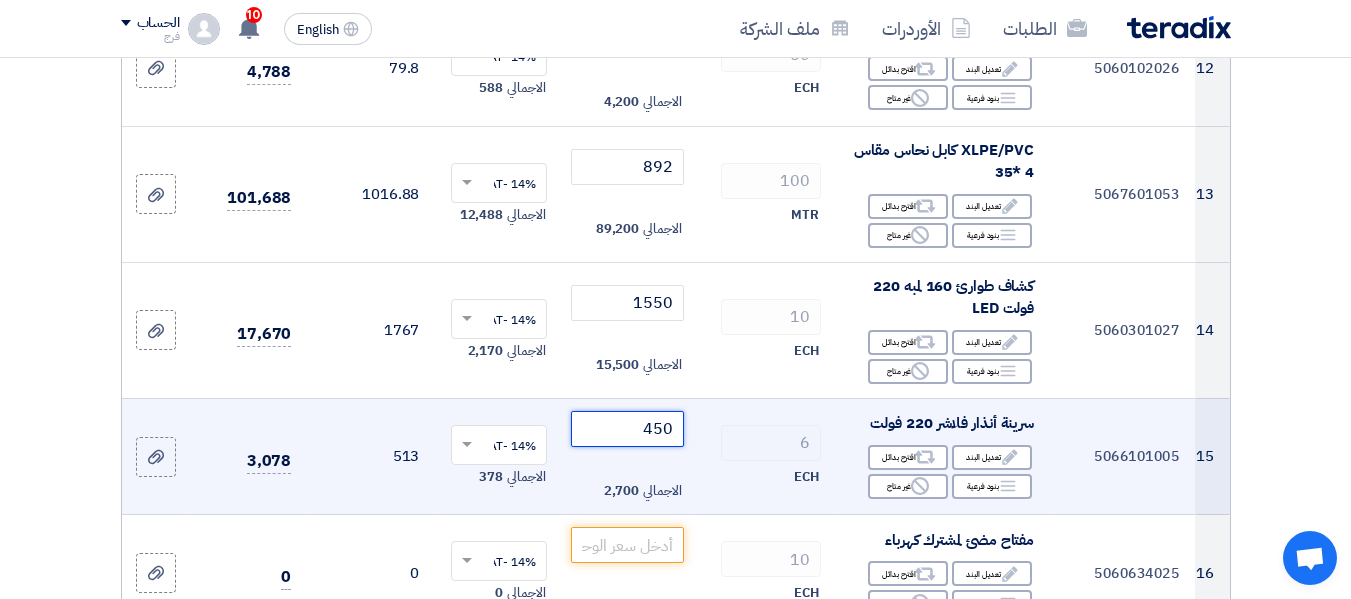 scroll, scrollTop: 2100, scrollLeft: 0, axis: vertical 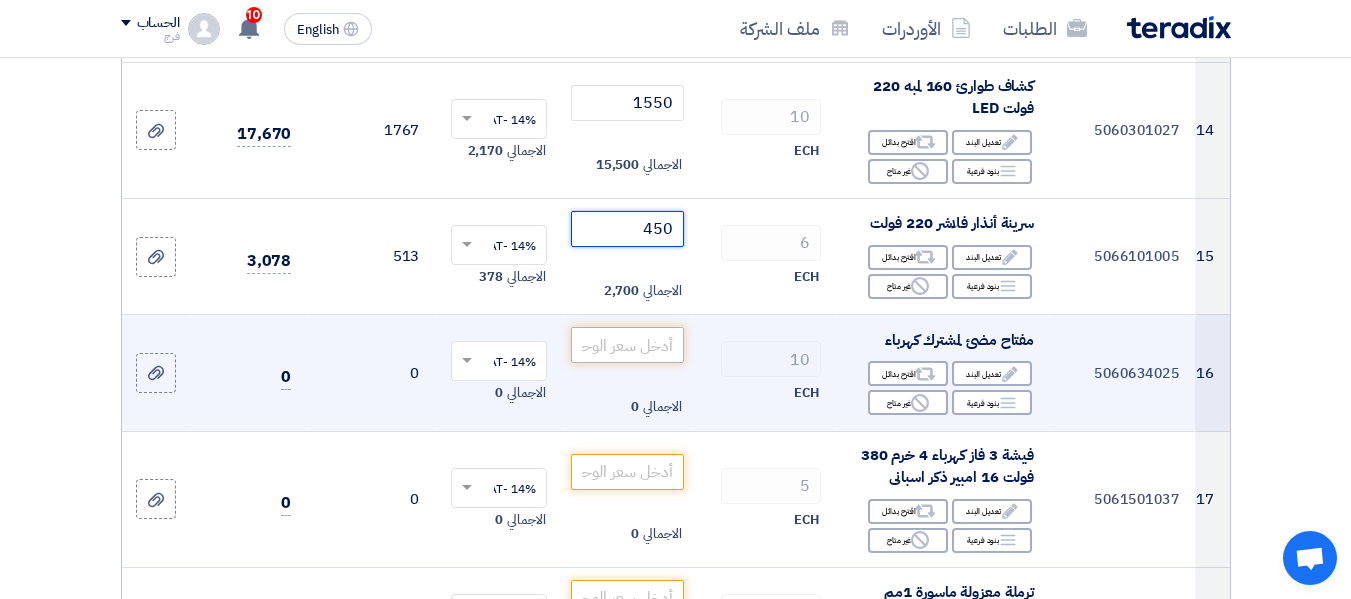 type on "450" 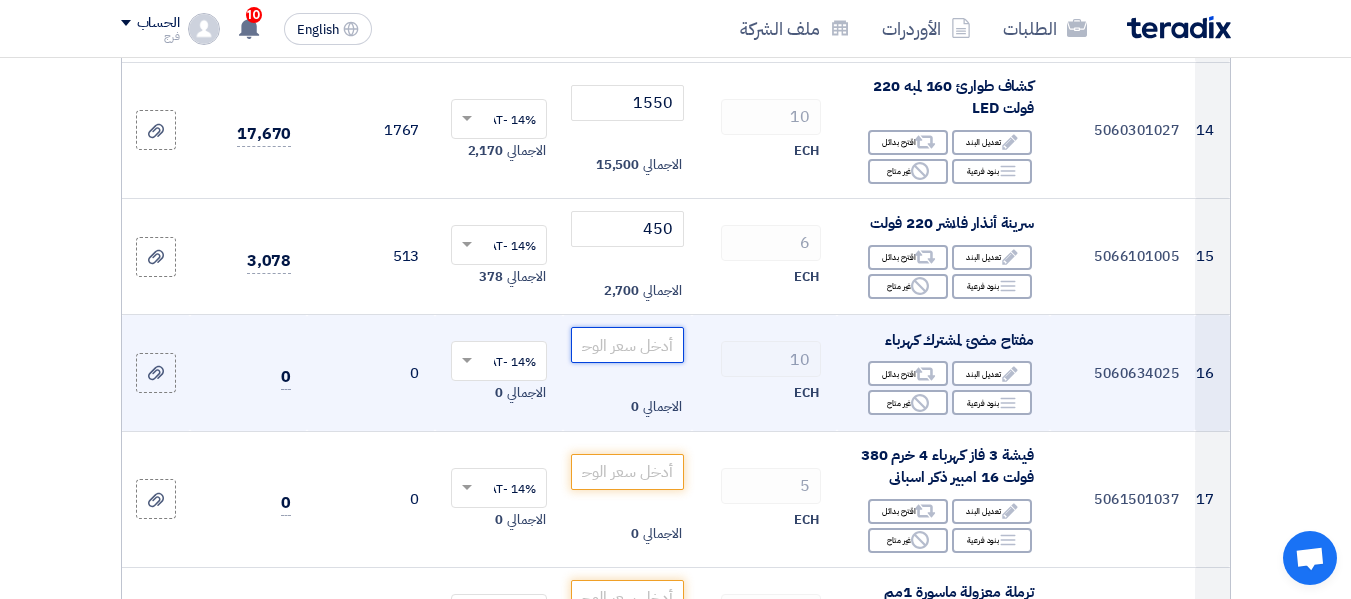 click 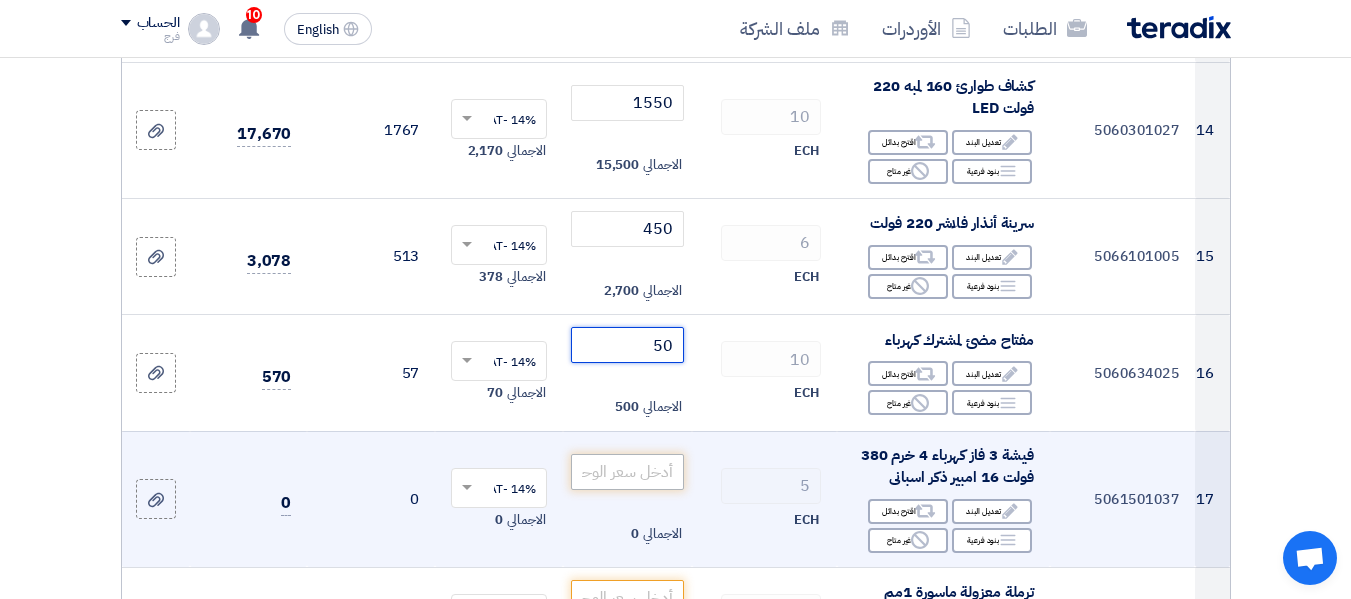 type on "50" 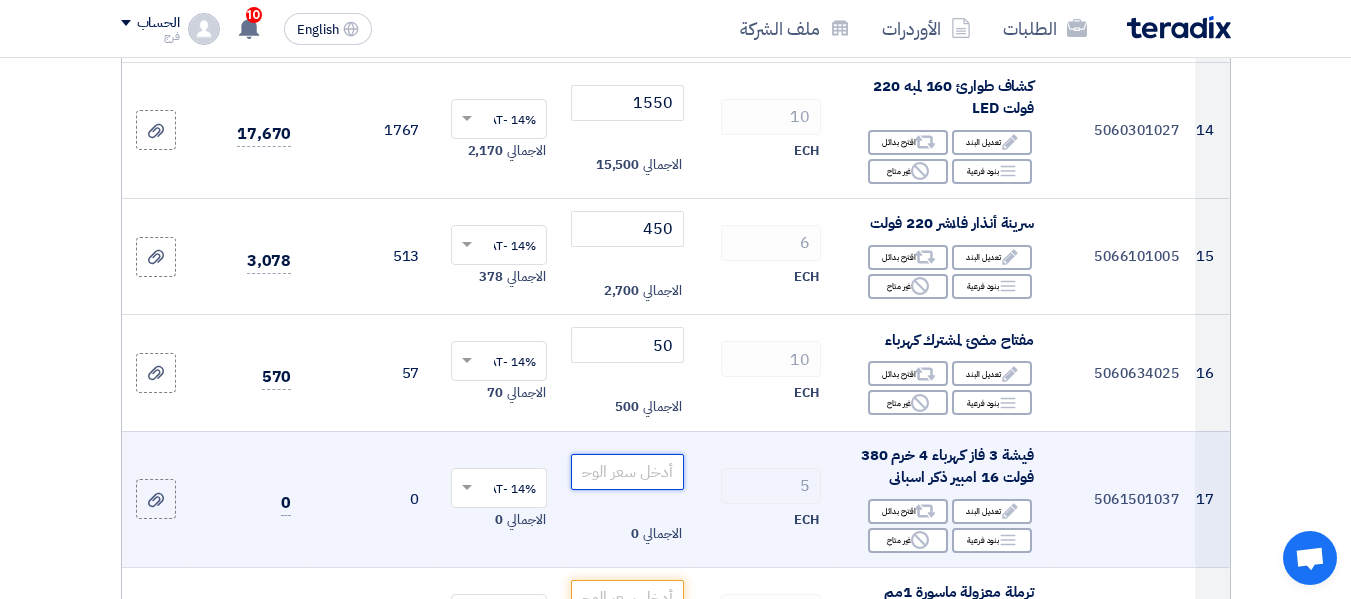 click 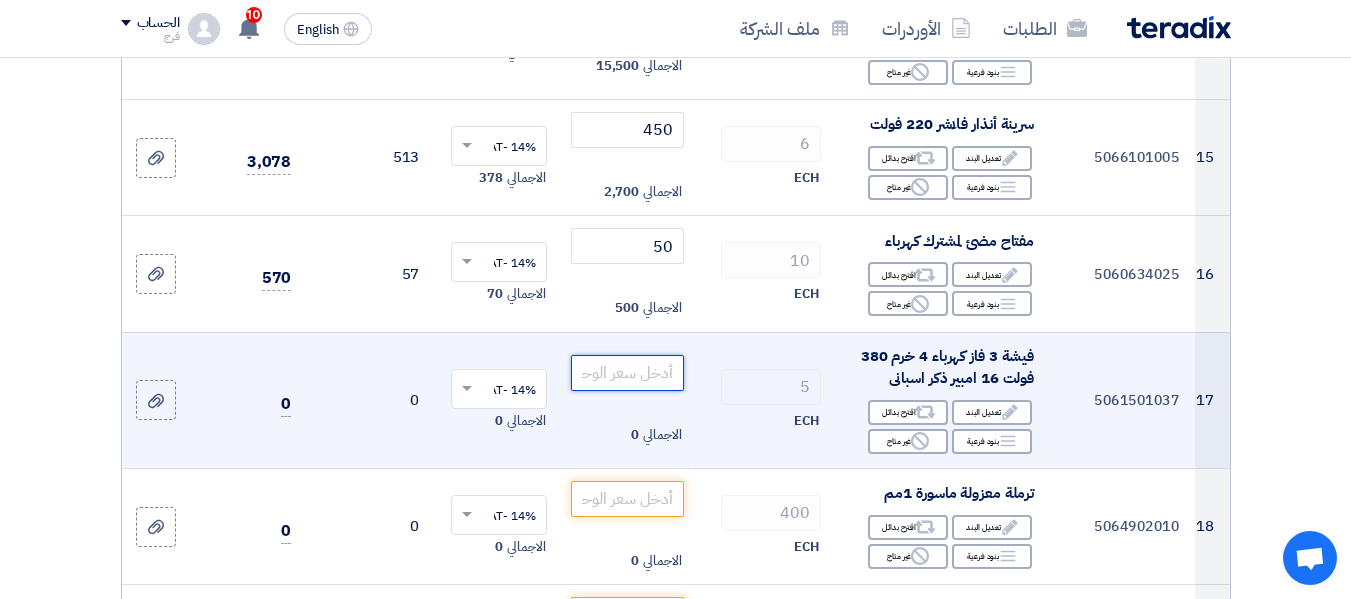 scroll, scrollTop: 2200, scrollLeft: 0, axis: vertical 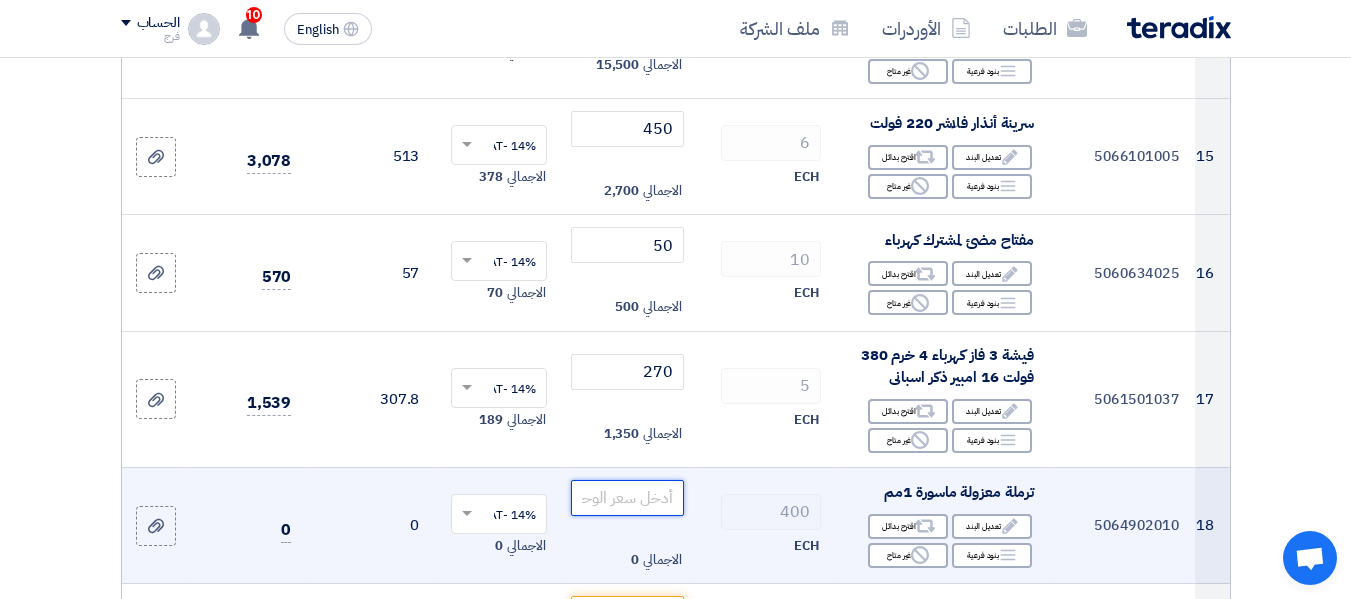 click 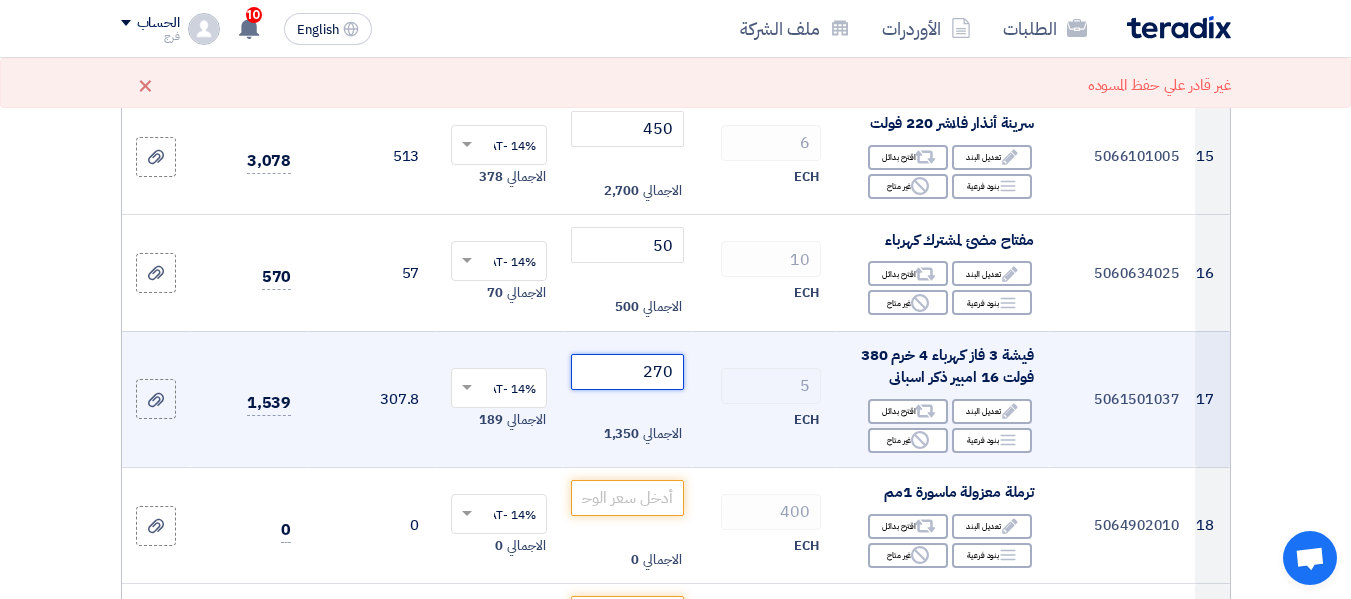 click on "270" 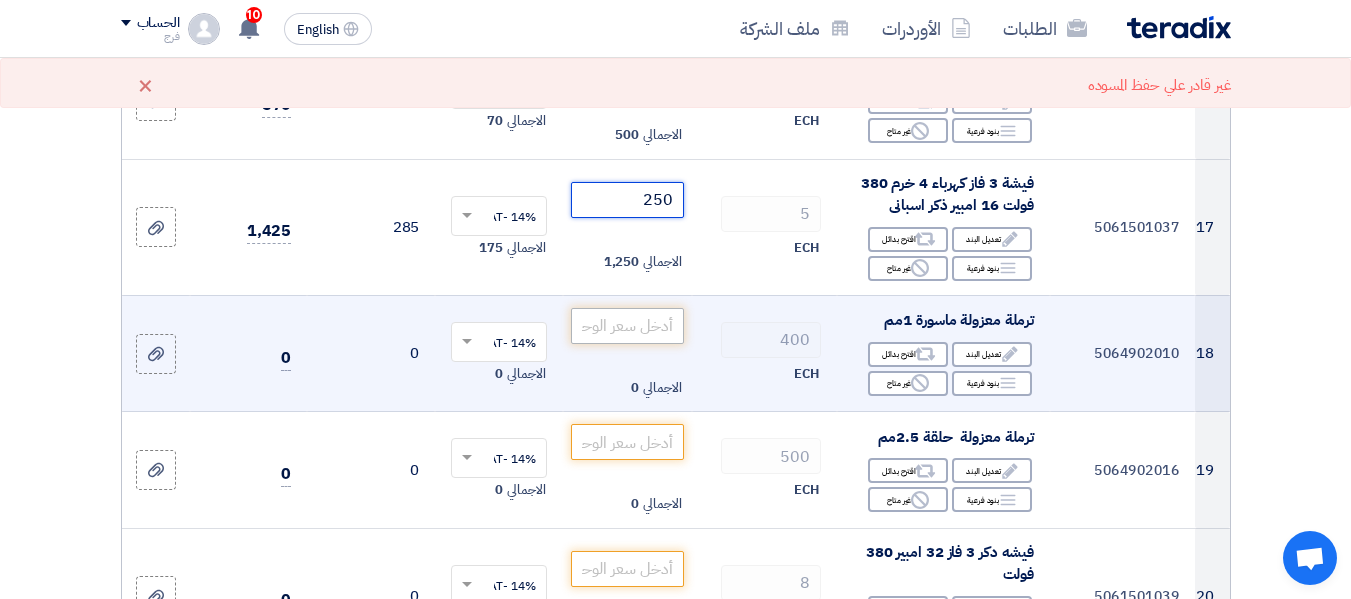 scroll, scrollTop: 2400, scrollLeft: 0, axis: vertical 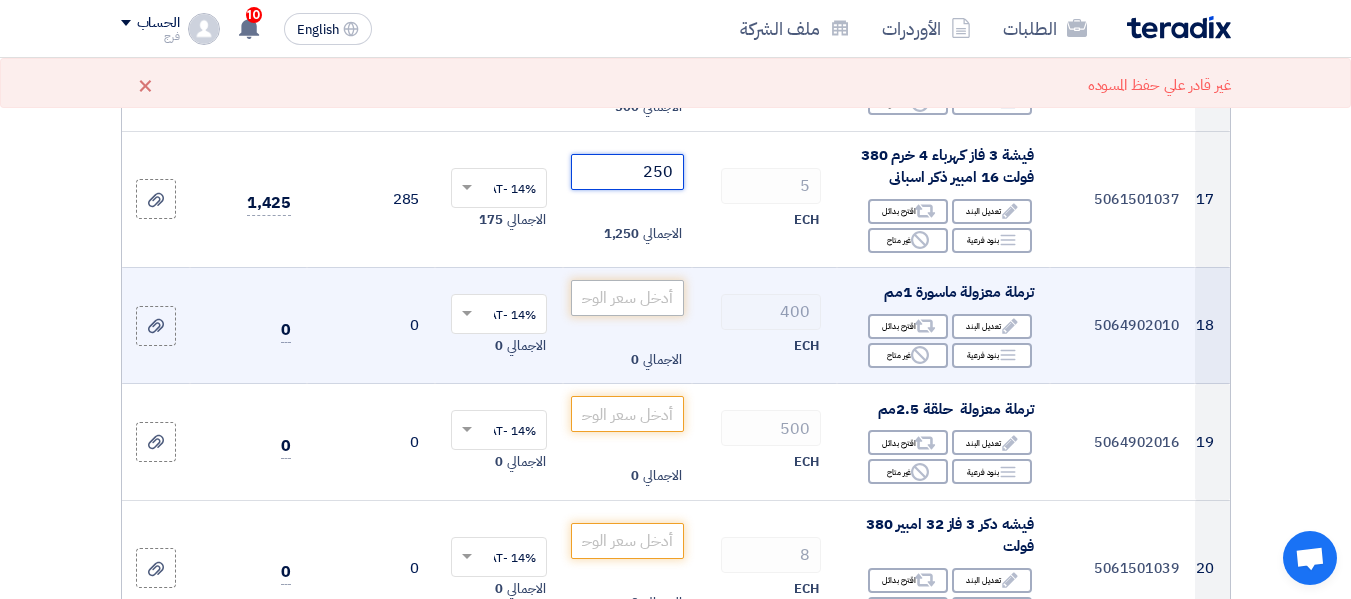 type on "250" 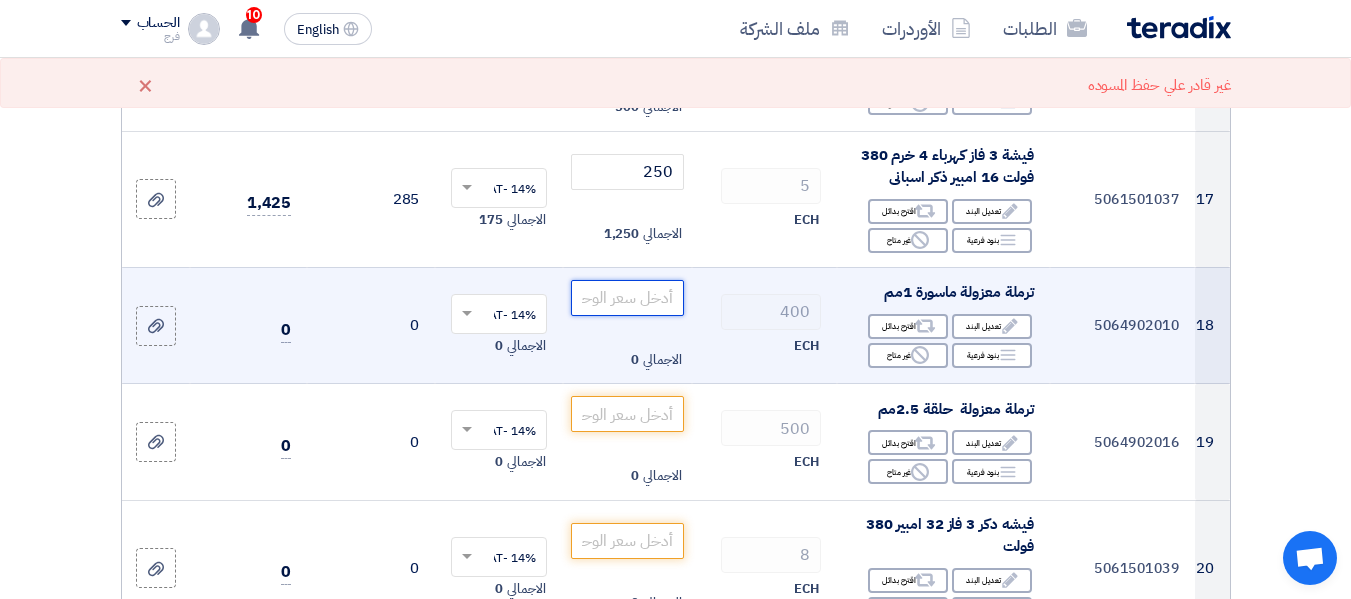 click 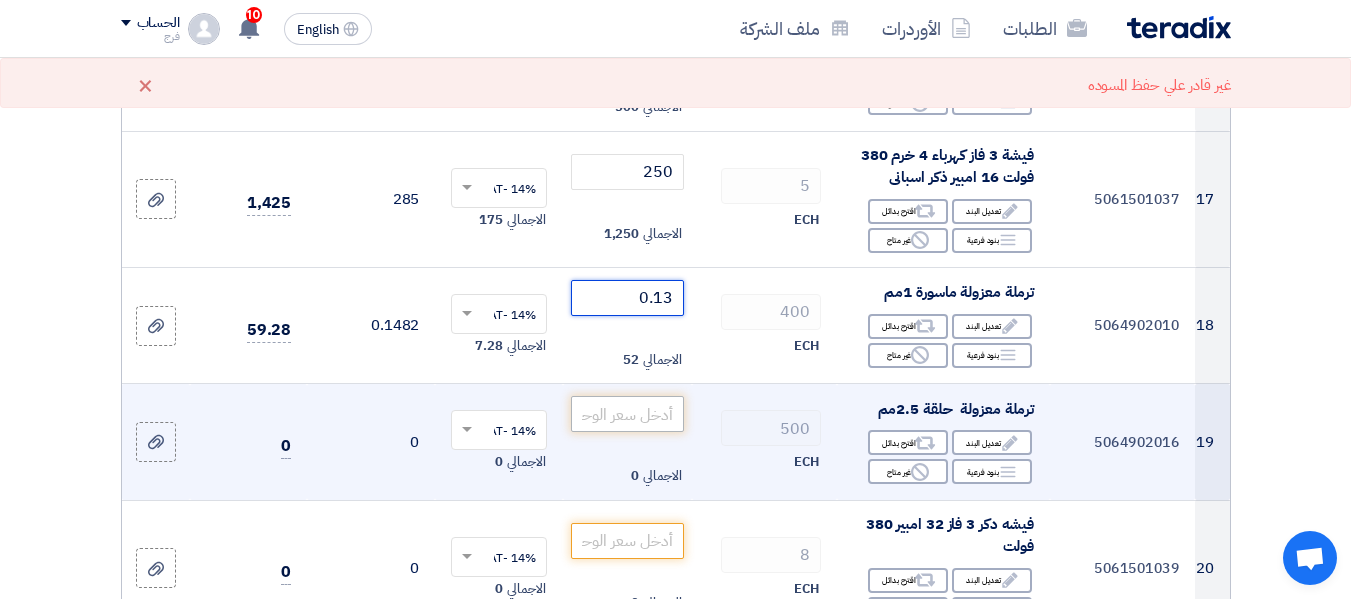type on "0.13" 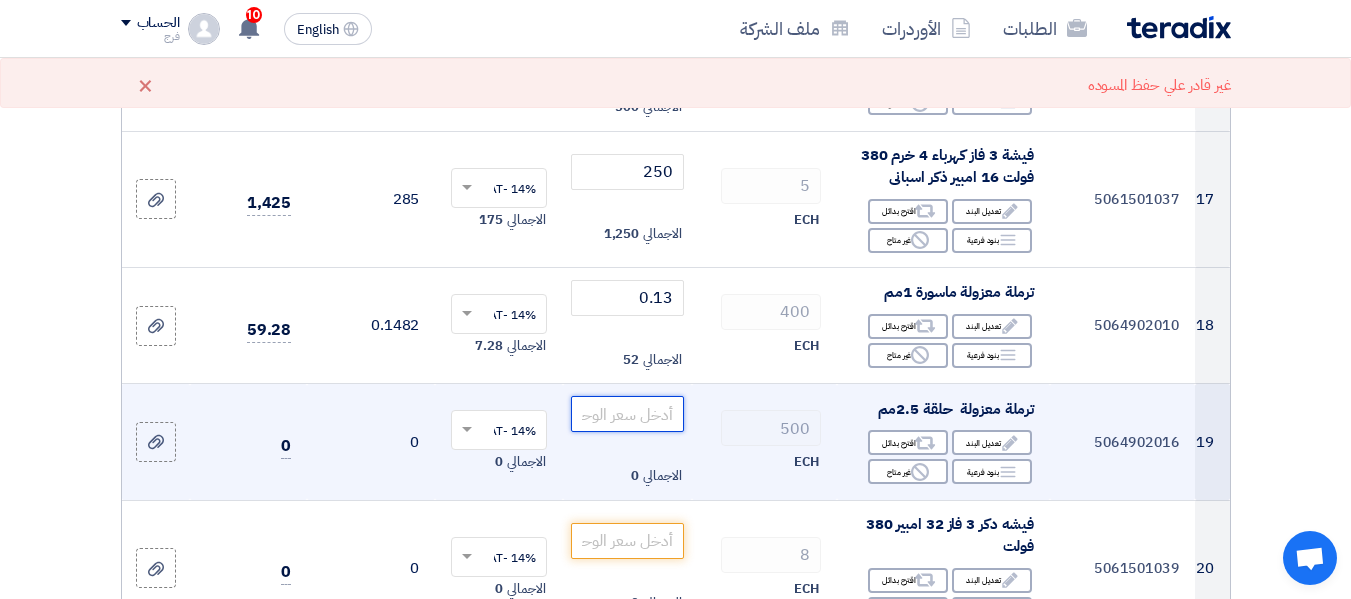 click 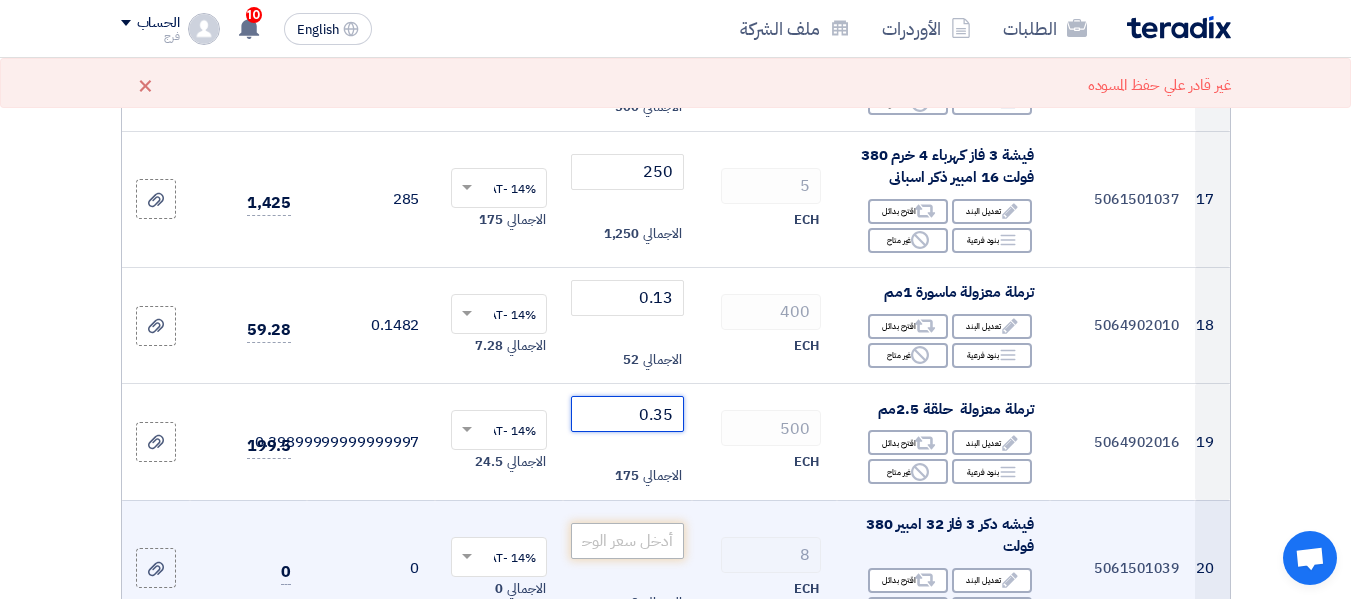 type on "0.35" 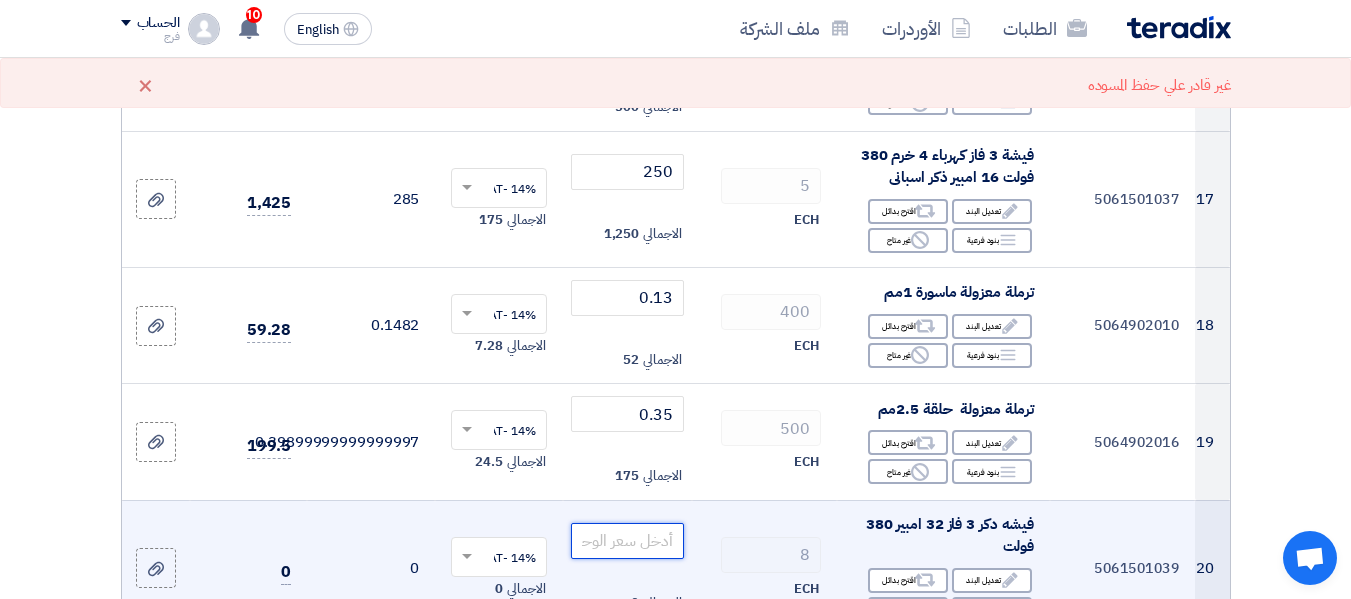 click 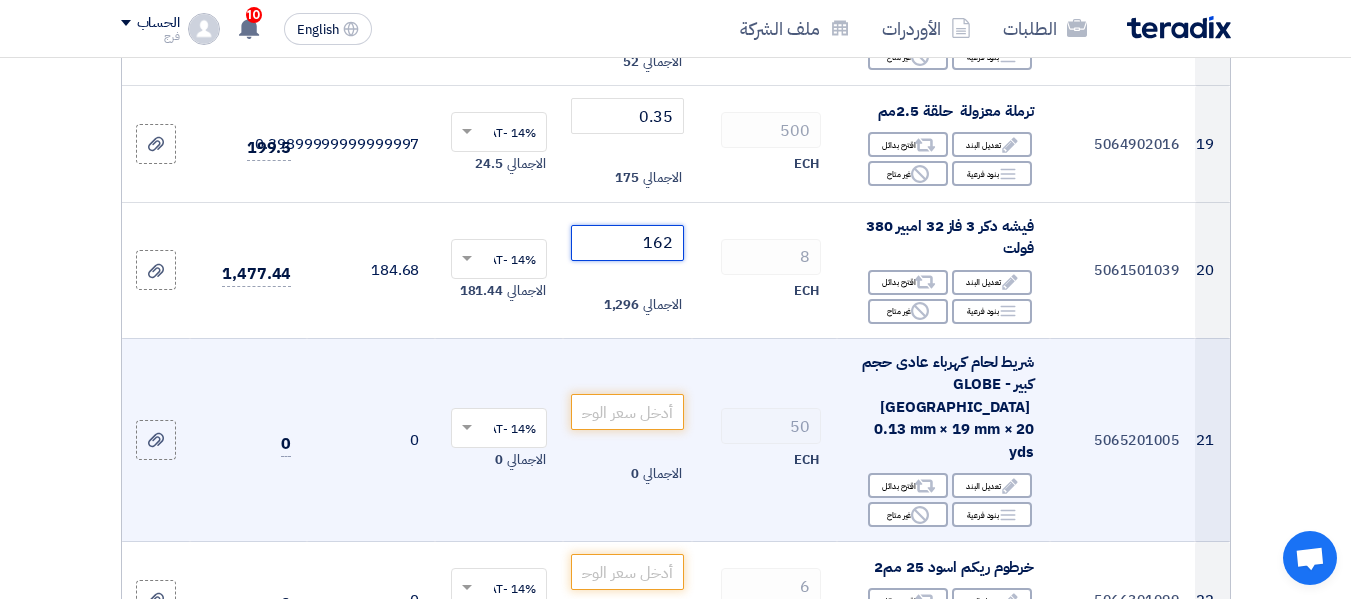 scroll, scrollTop: 2700, scrollLeft: 0, axis: vertical 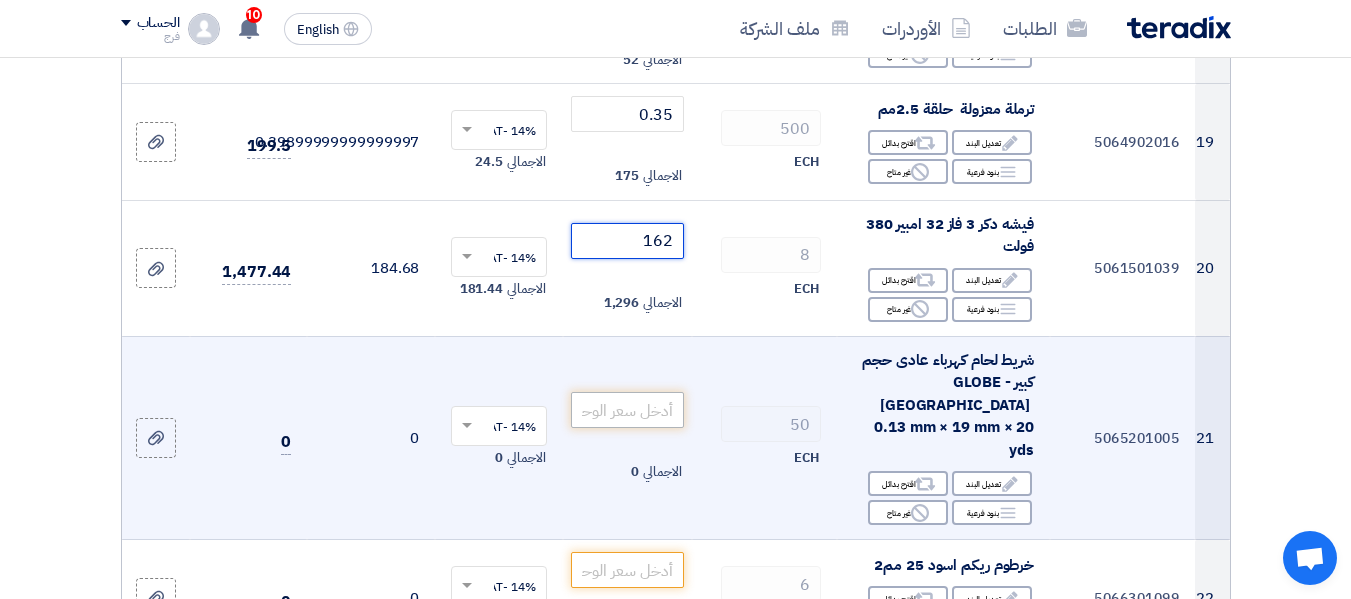 type on "162" 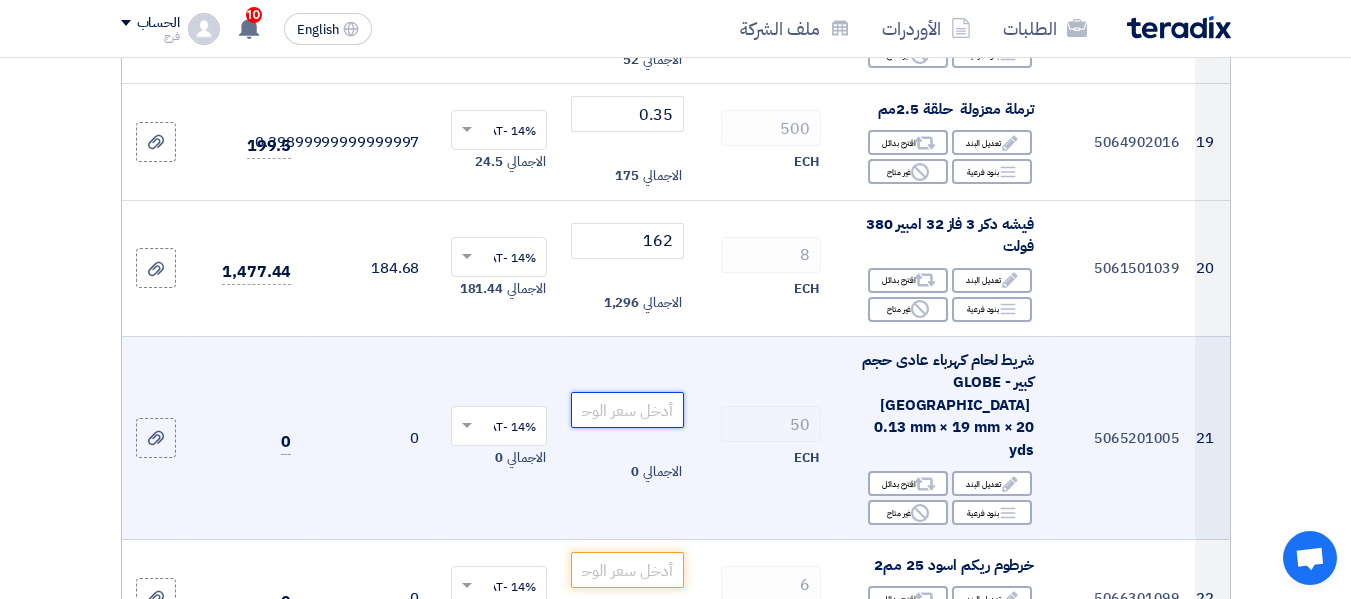 drag, startPoint x: 637, startPoint y: 406, endPoint x: 662, endPoint y: 406, distance: 25 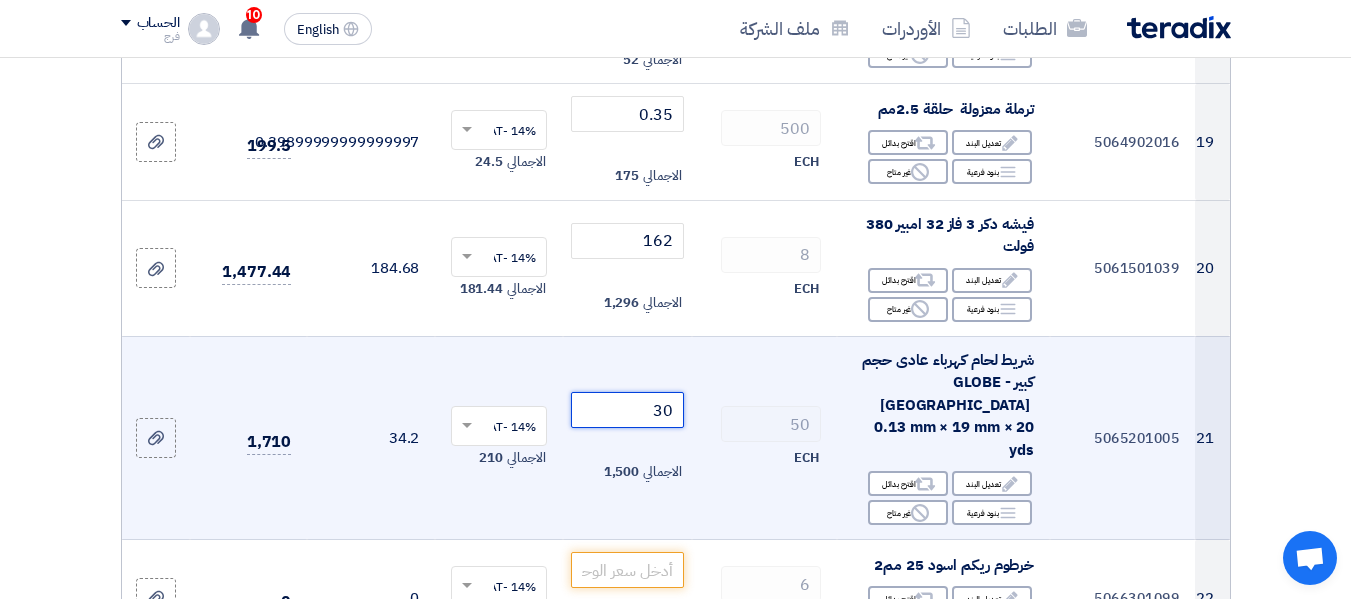 scroll, scrollTop: 2900, scrollLeft: 0, axis: vertical 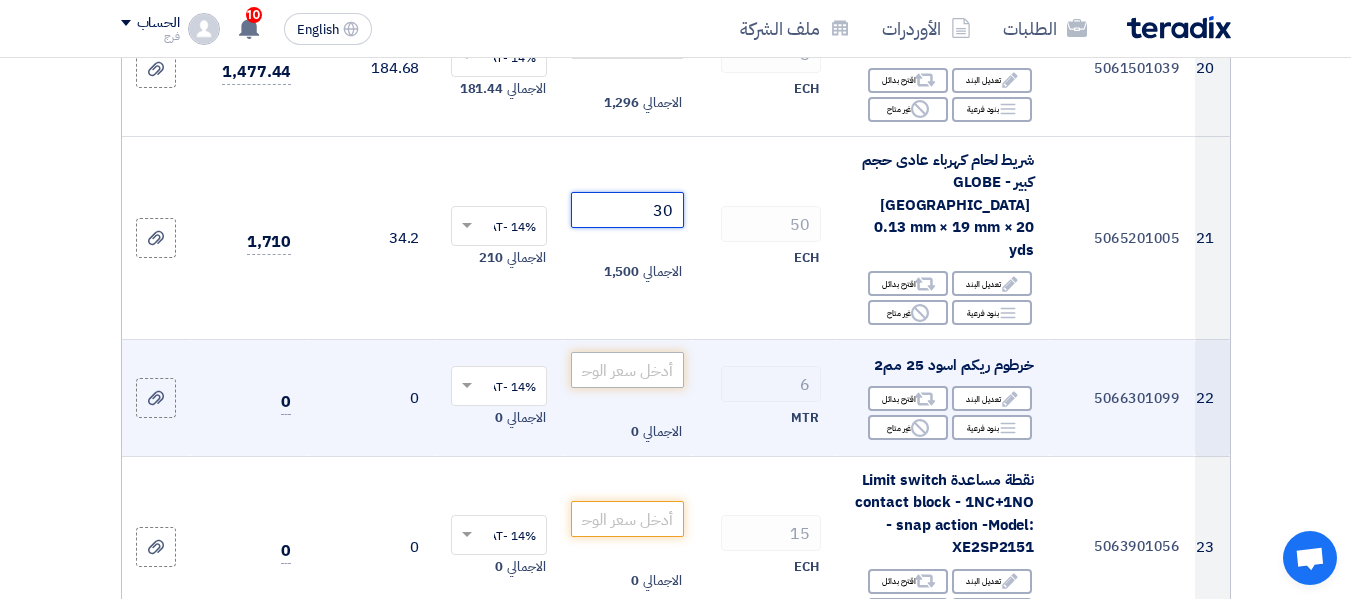 type on "30" 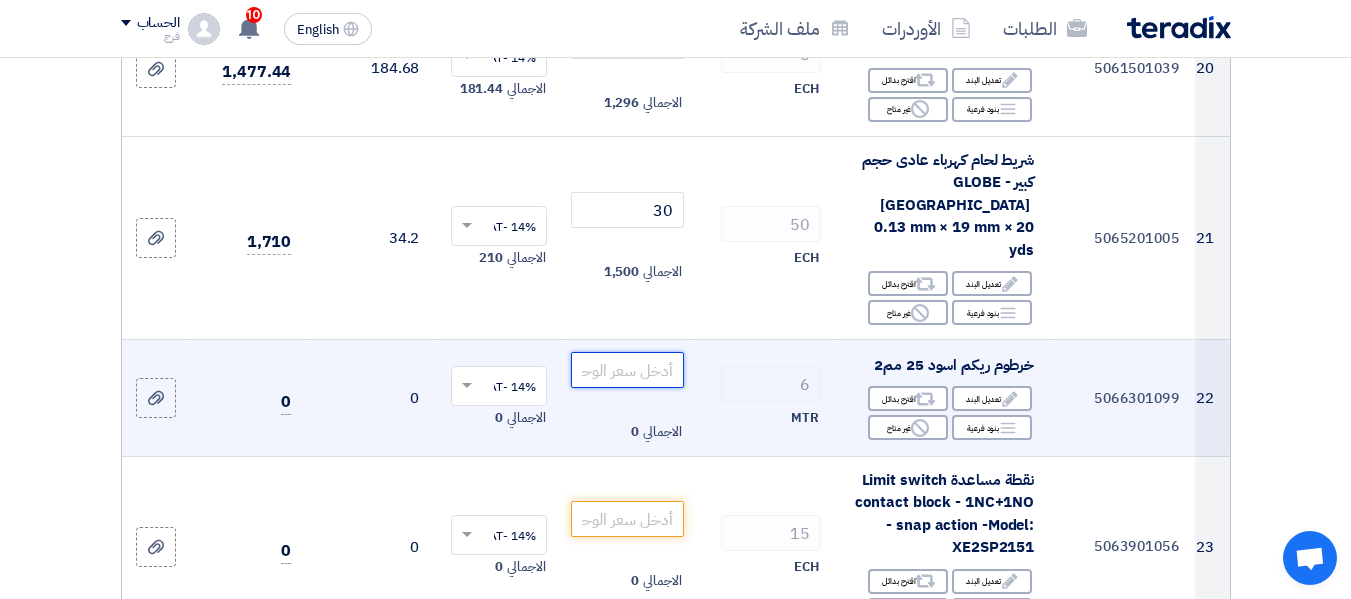 click 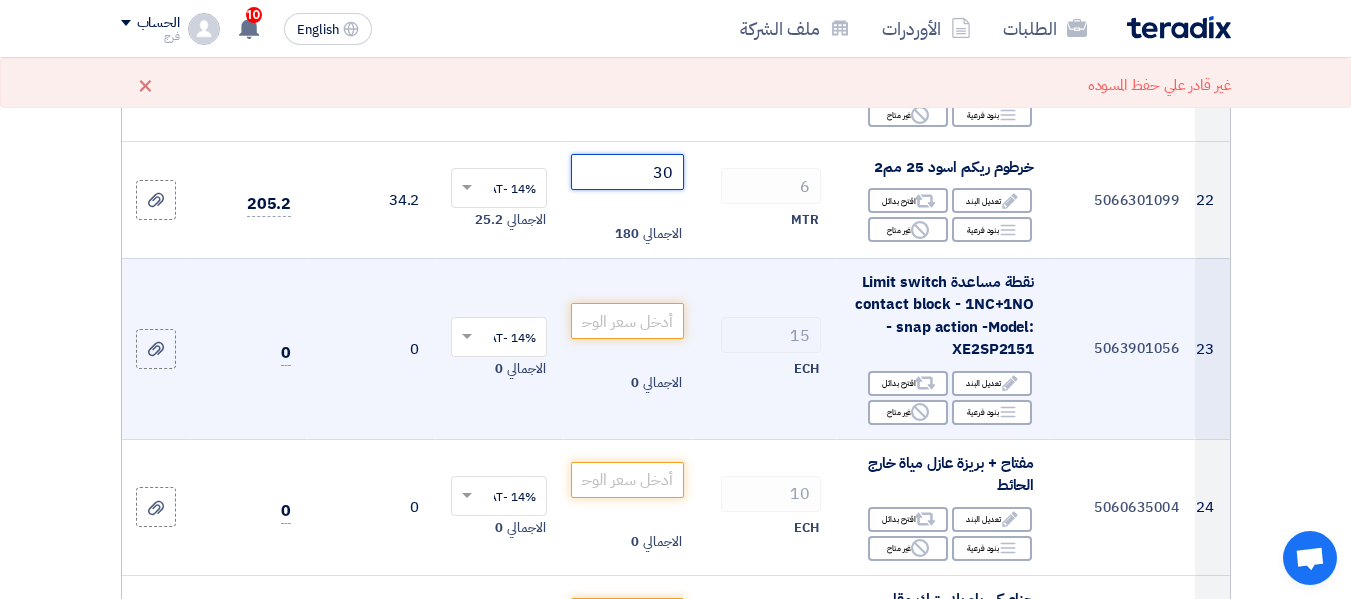 scroll, scrollTop: 3100, scrollLeft: 0, axis: vertical 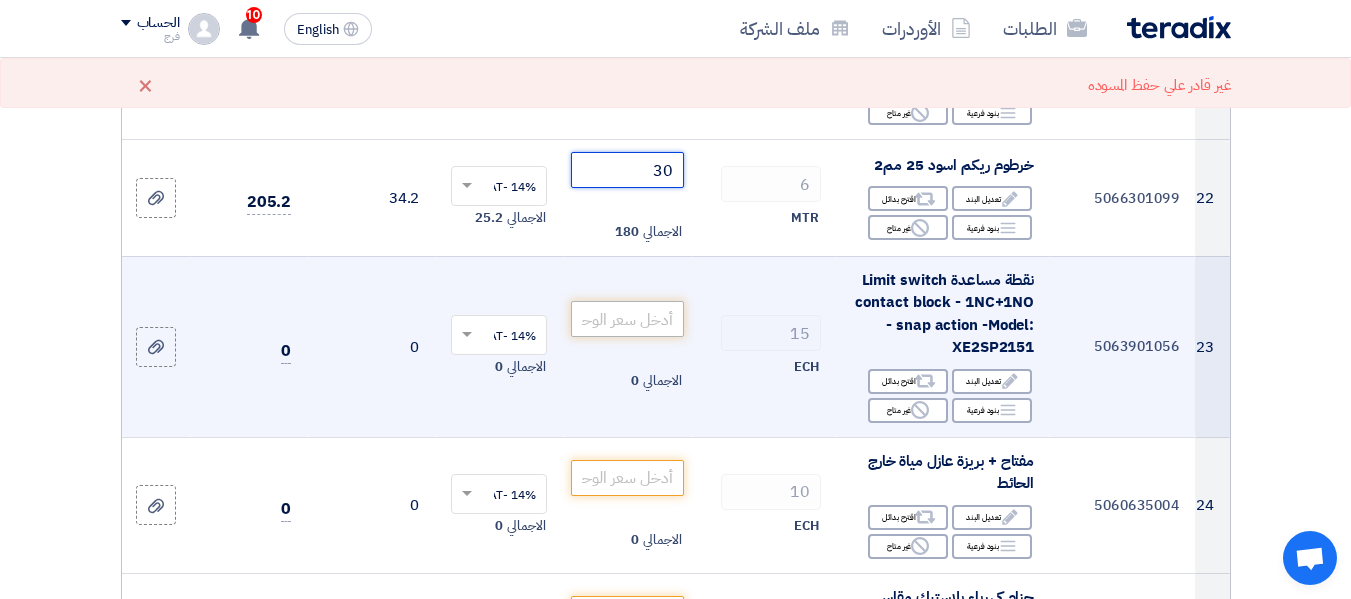 type on "30" 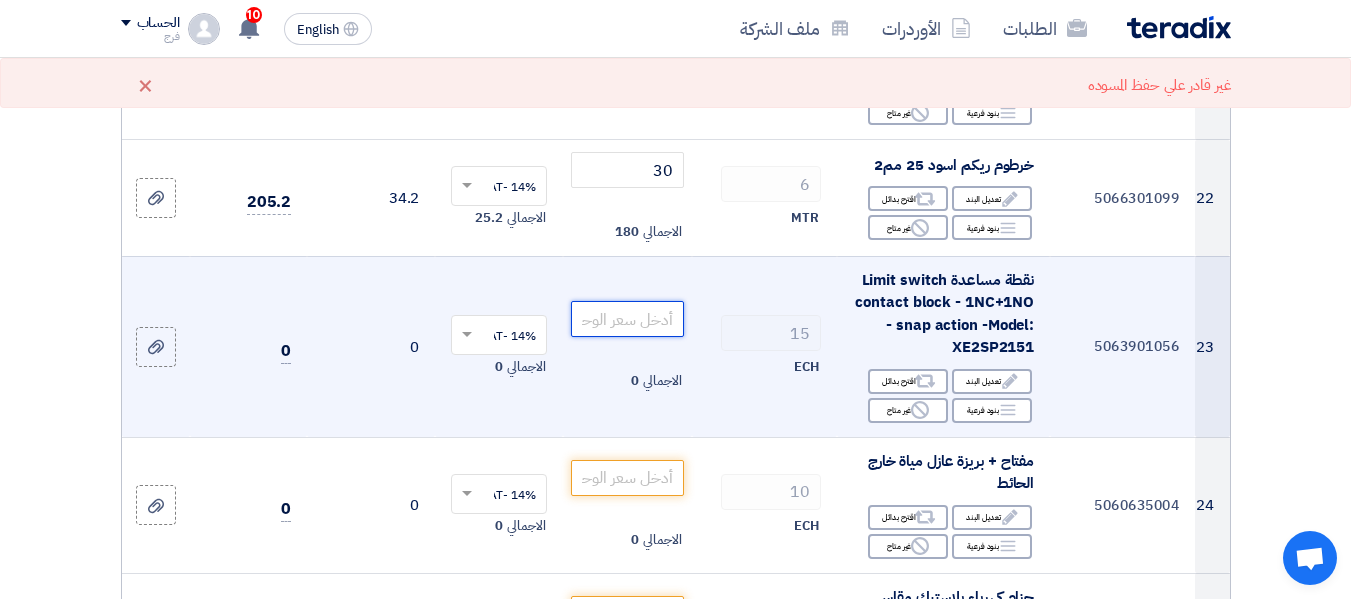 click 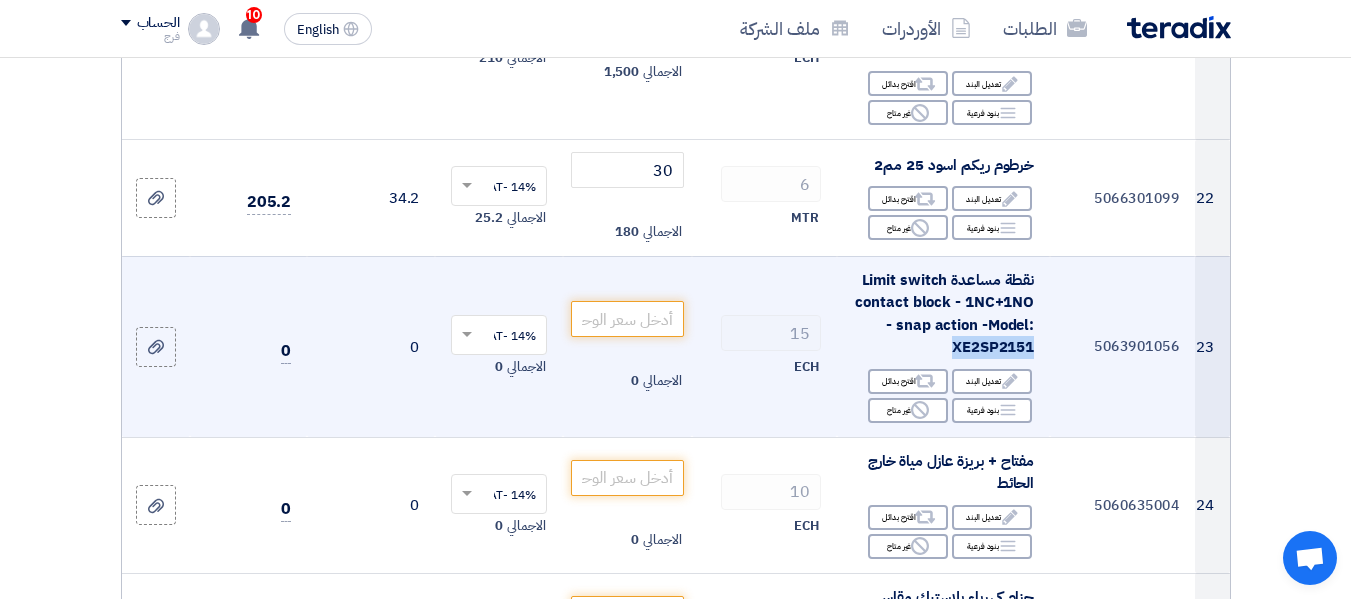 drag, startPoint x: 945, startPoint y: 316, endPoint x: 1044, endPoint y: 327, distance: 99.60924 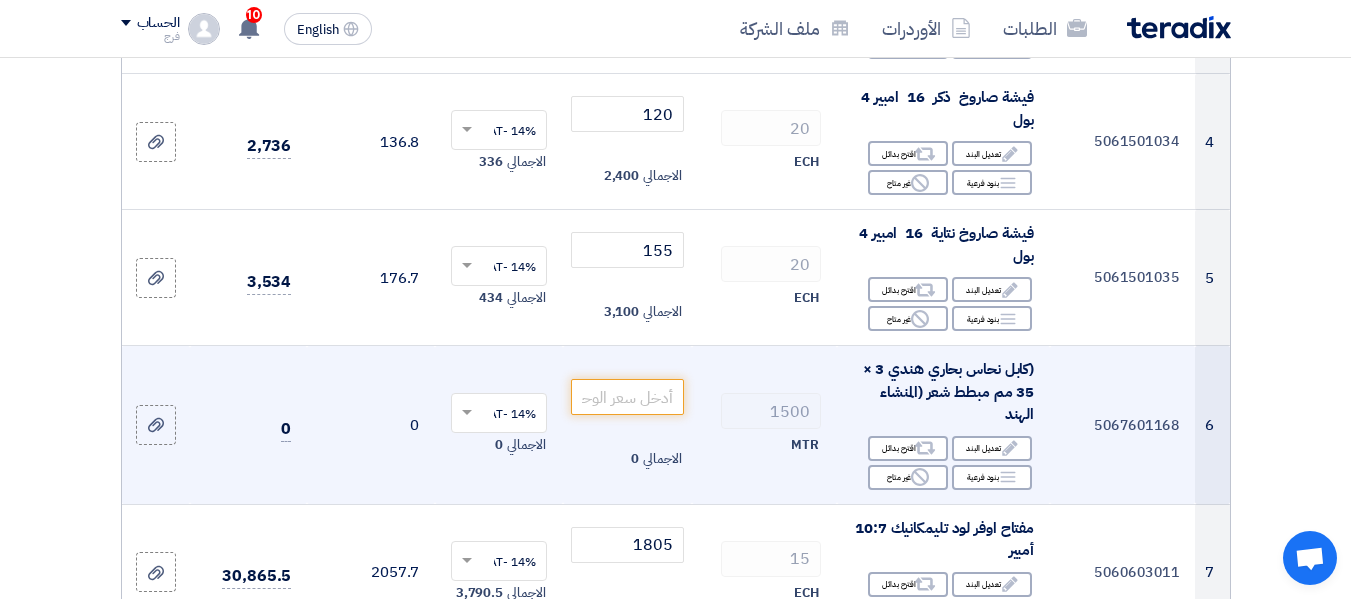 scroll, scrollTop: 800, scrollLeft: 0, axis: vertical 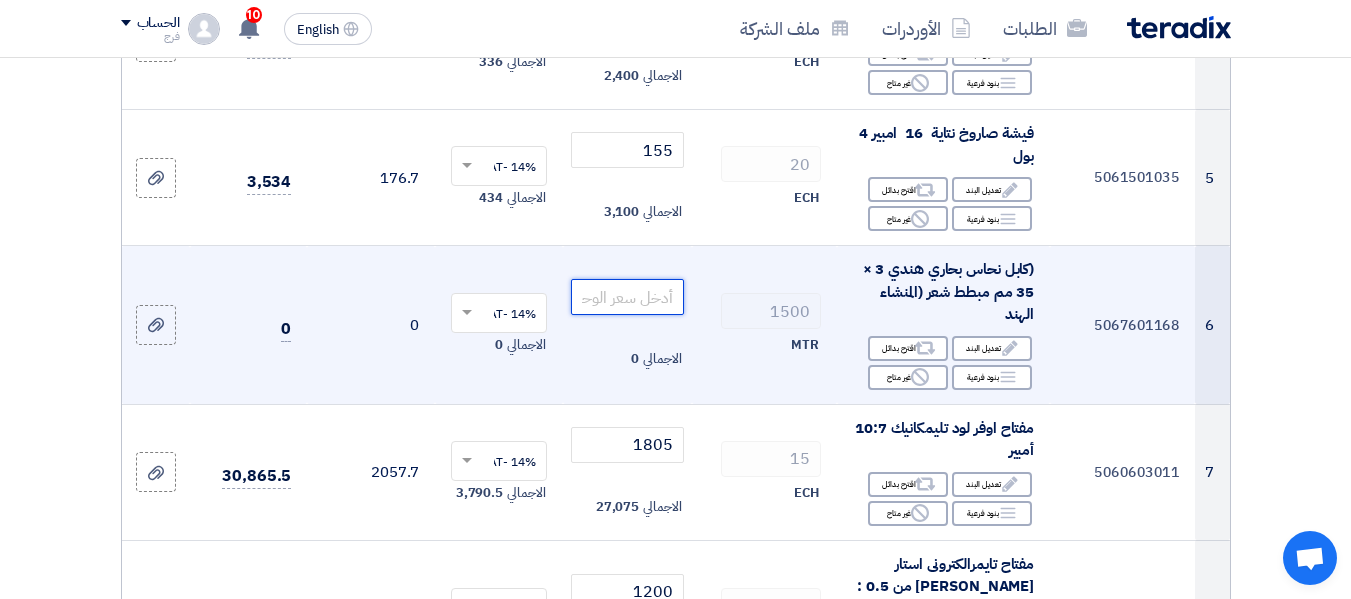 click 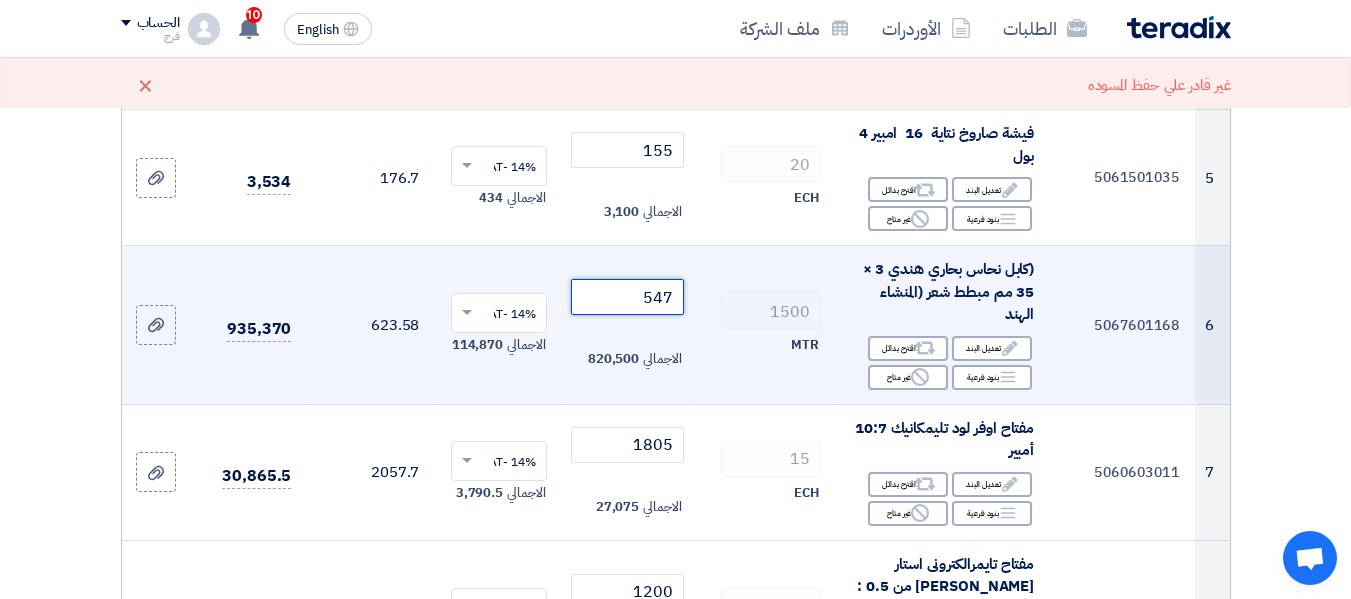 click on "547" 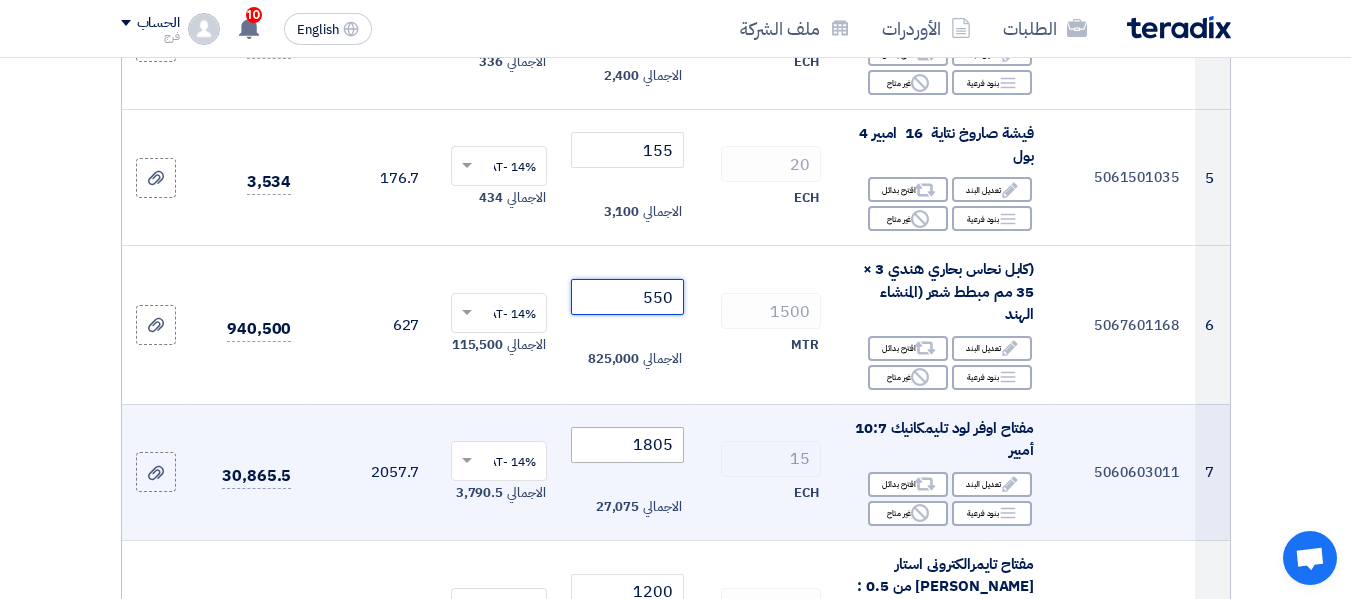 type on "550" 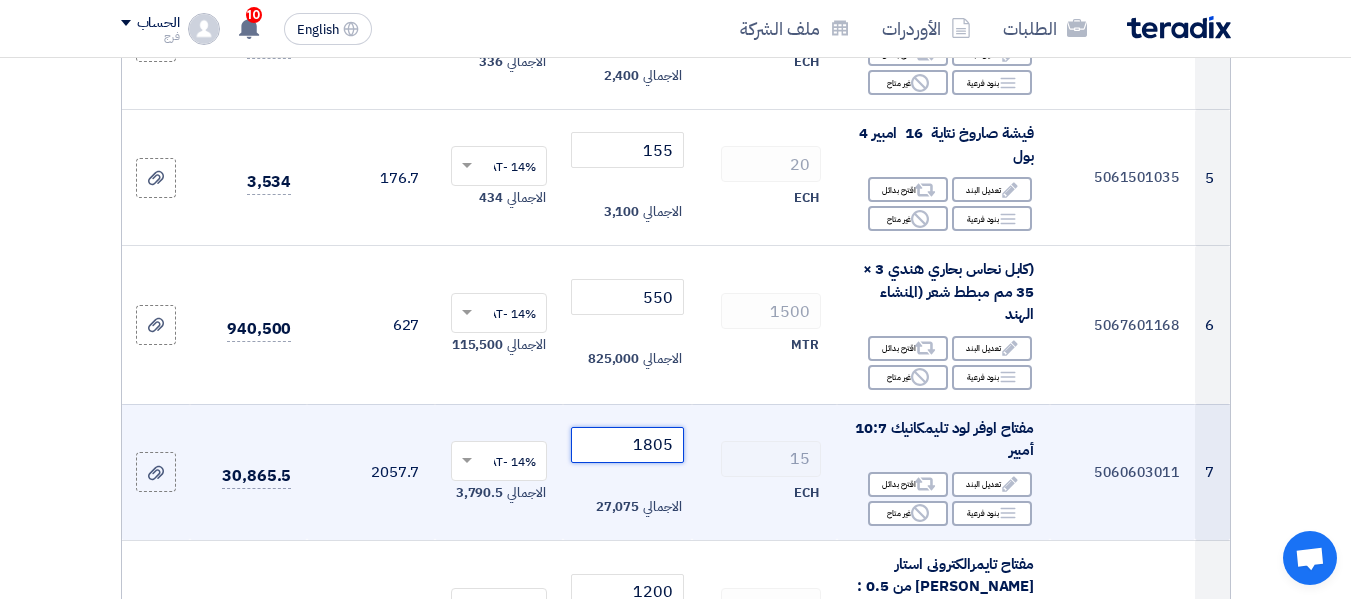 click on "1805" 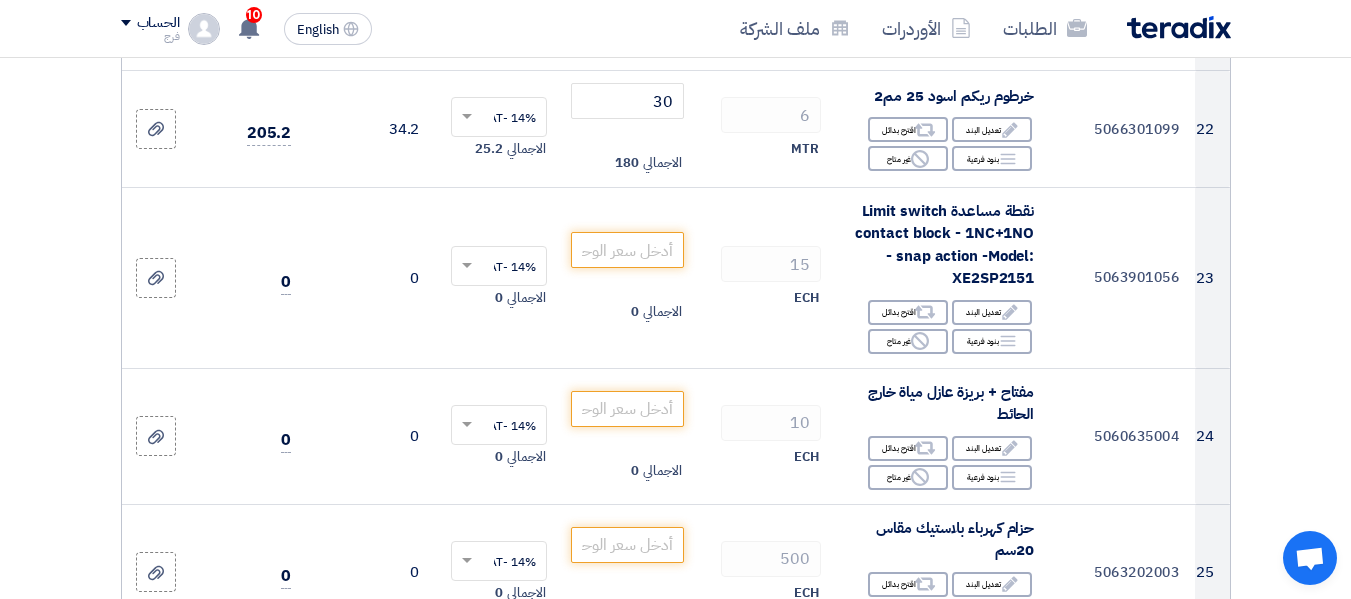 scroll, scrollTop: 3200, scrollLeft: 0, axis: vertical 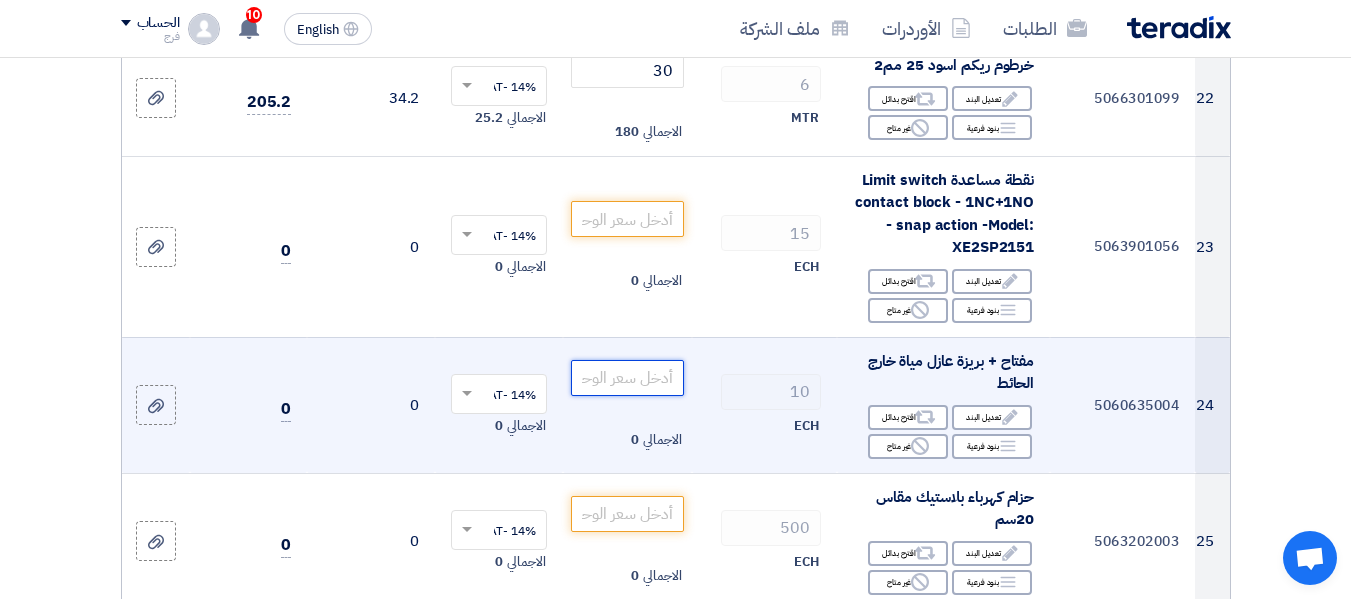 click 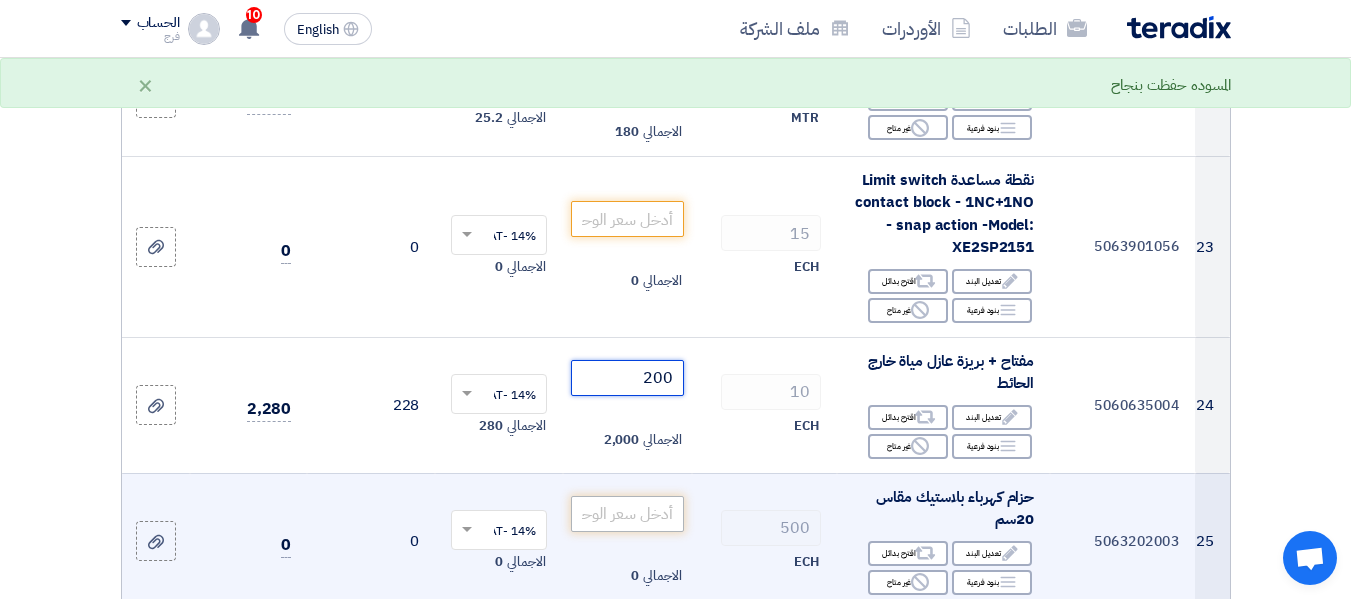 type on "200" 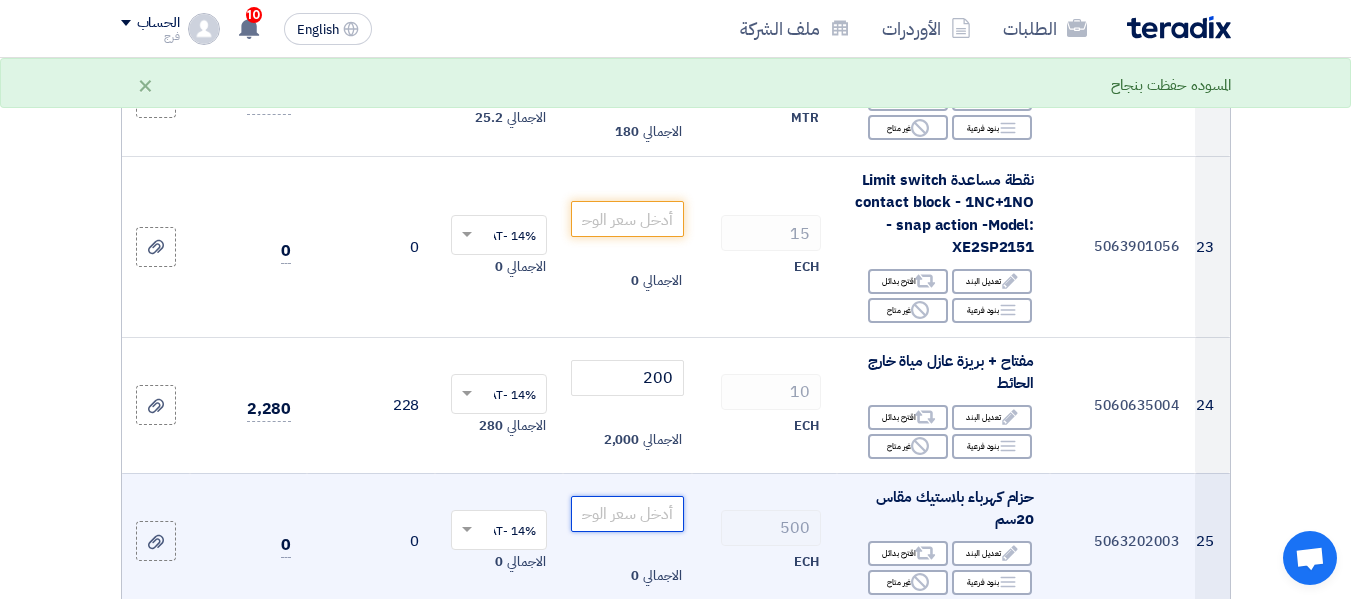 click 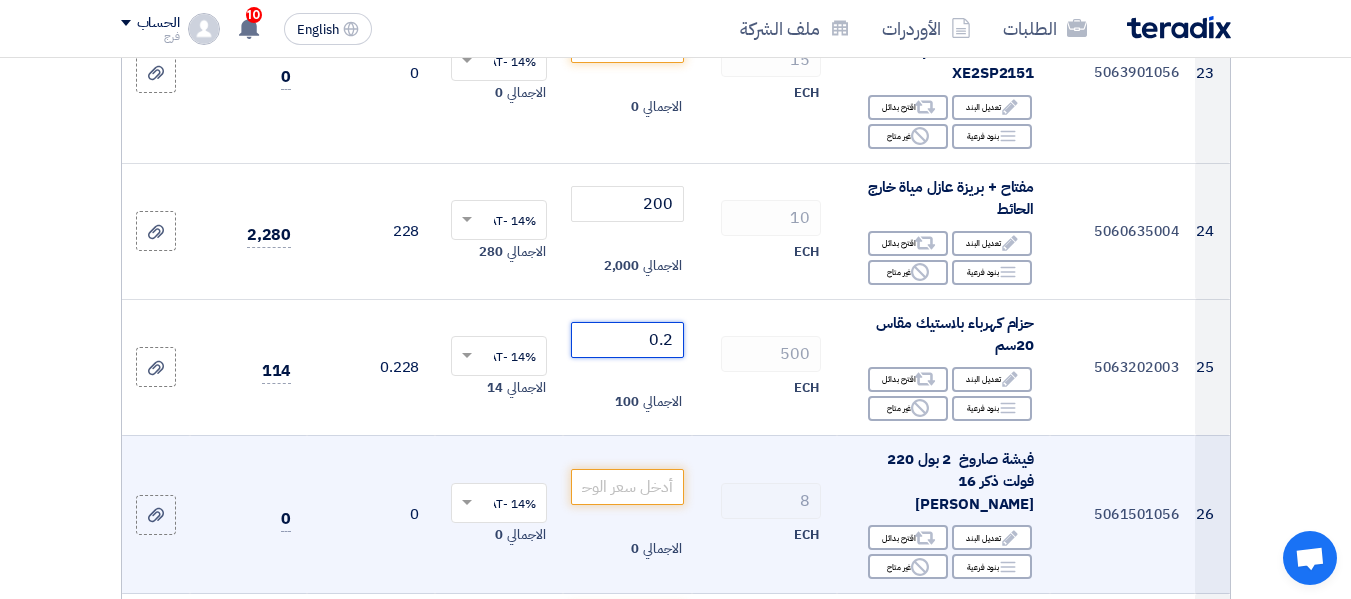 scroll, scrollTop: 3400, scrollLeft: 0, axis: vertical 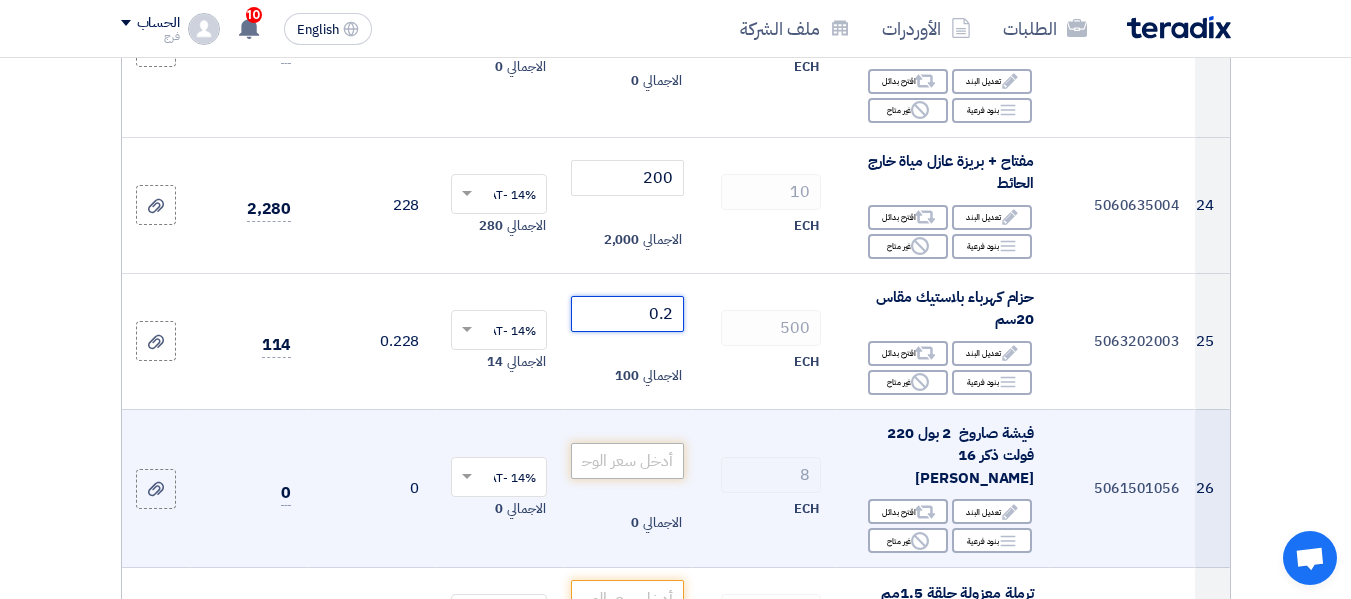 type on "0.2" 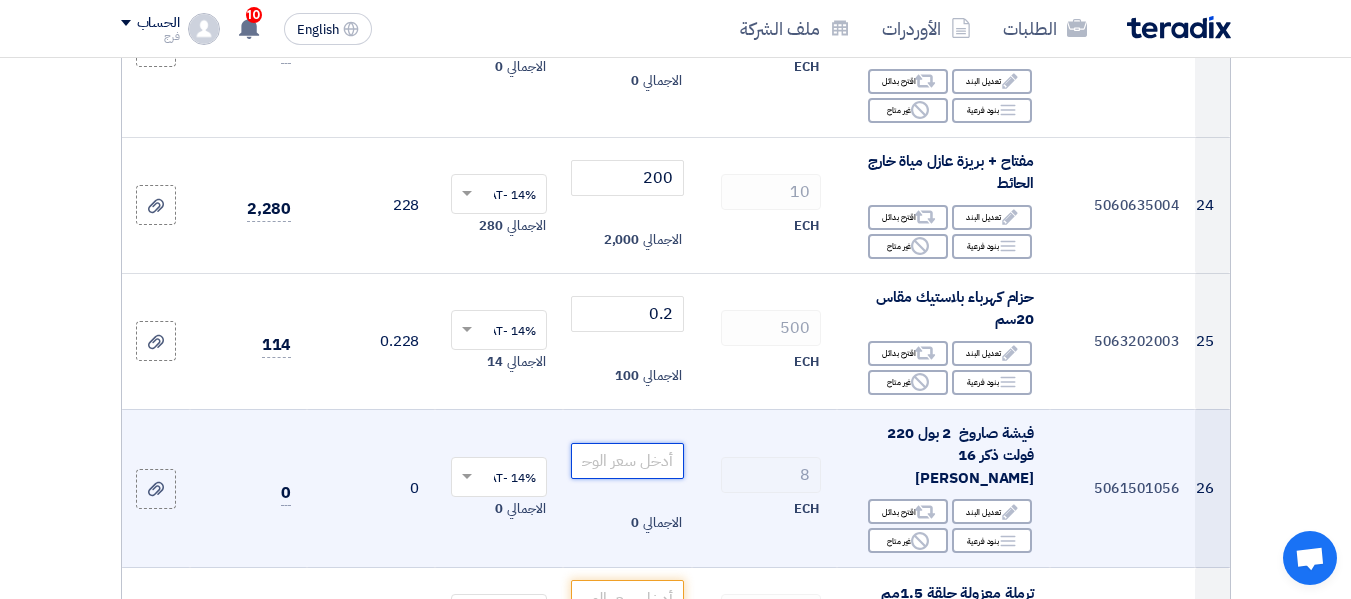 click 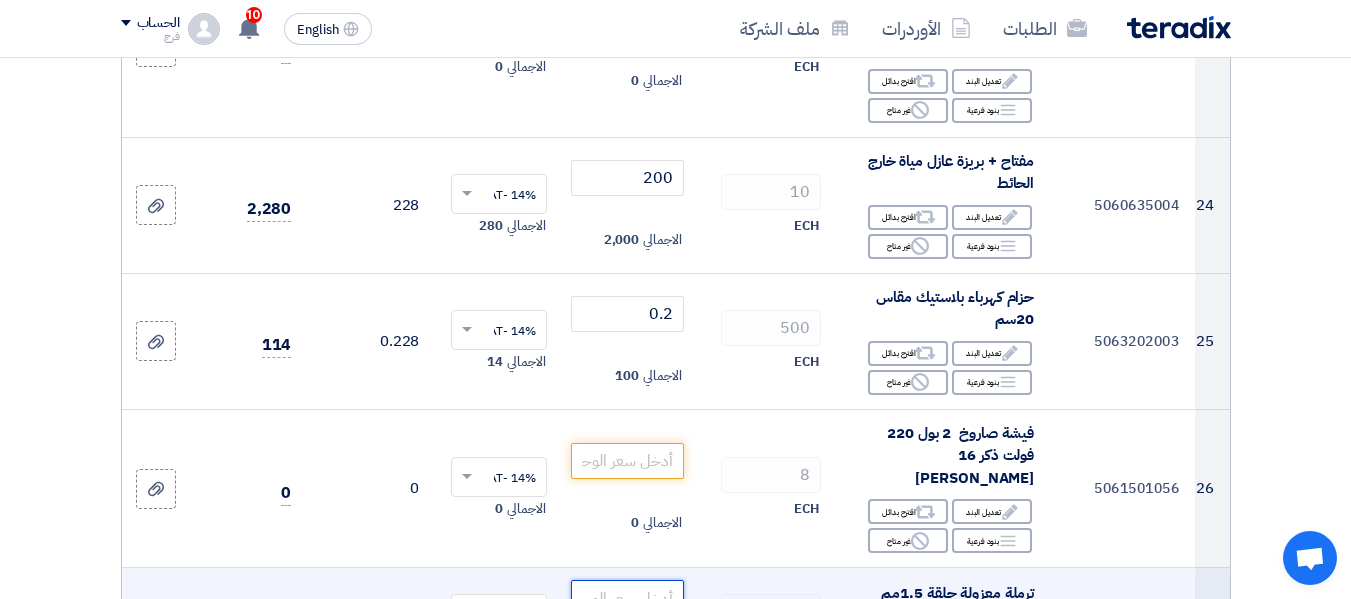 click 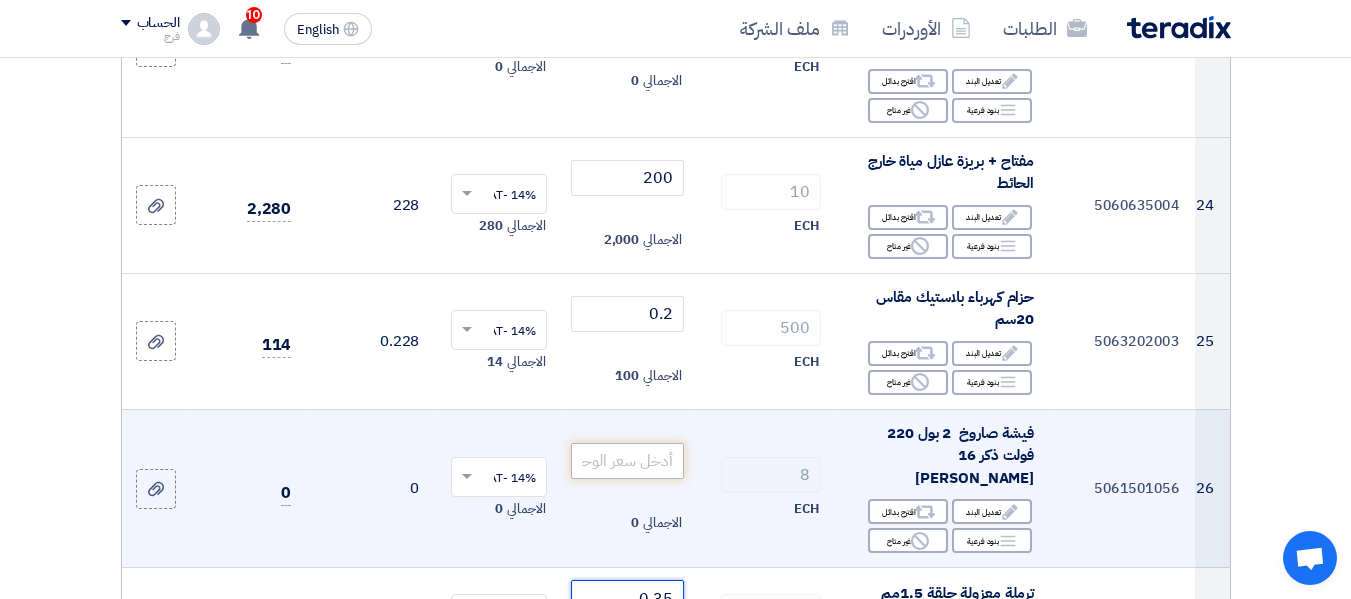 type on "0.35" 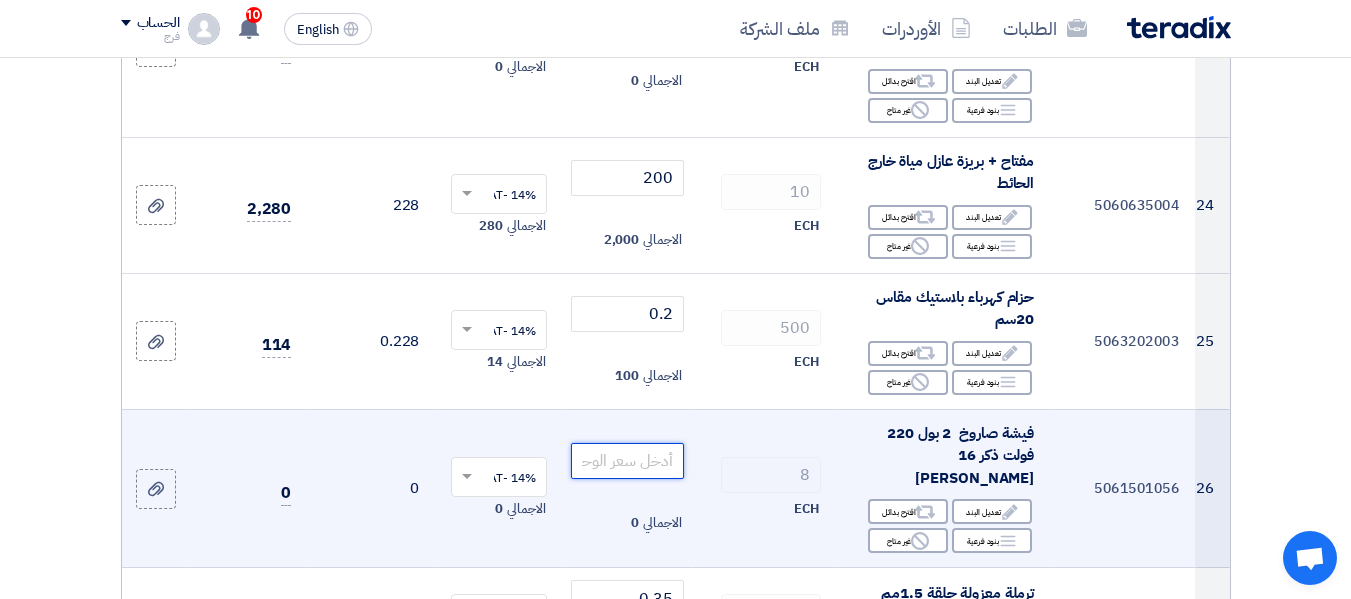 click 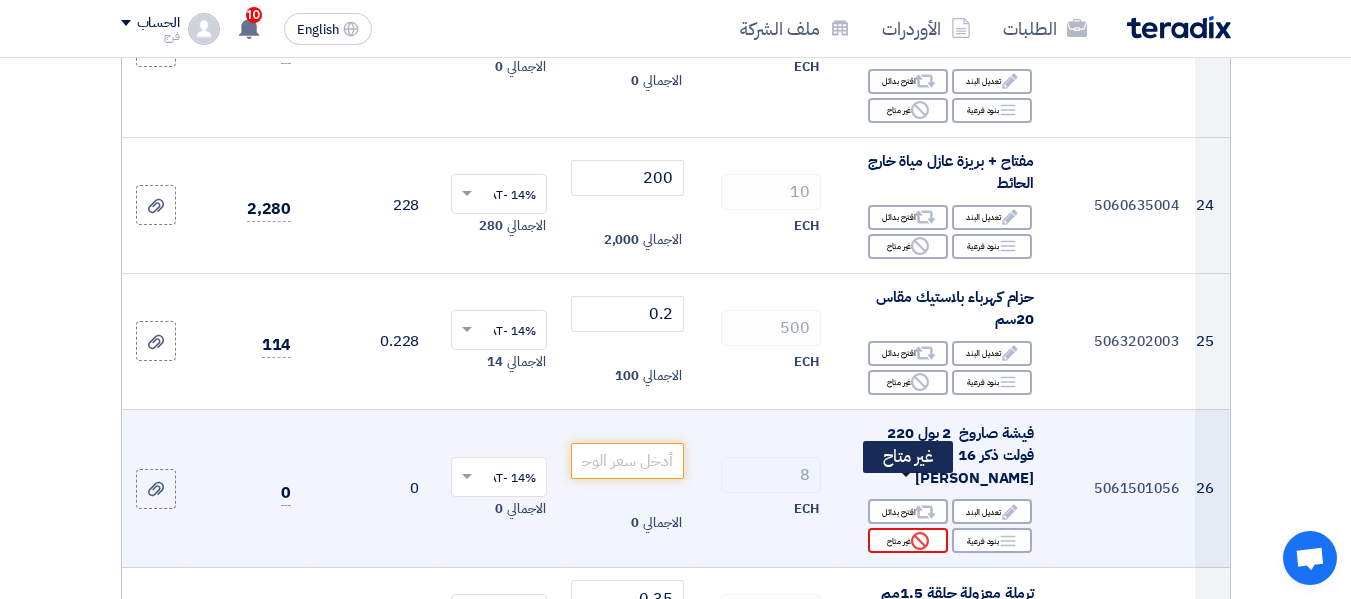 click on "Reject
غير متاح" 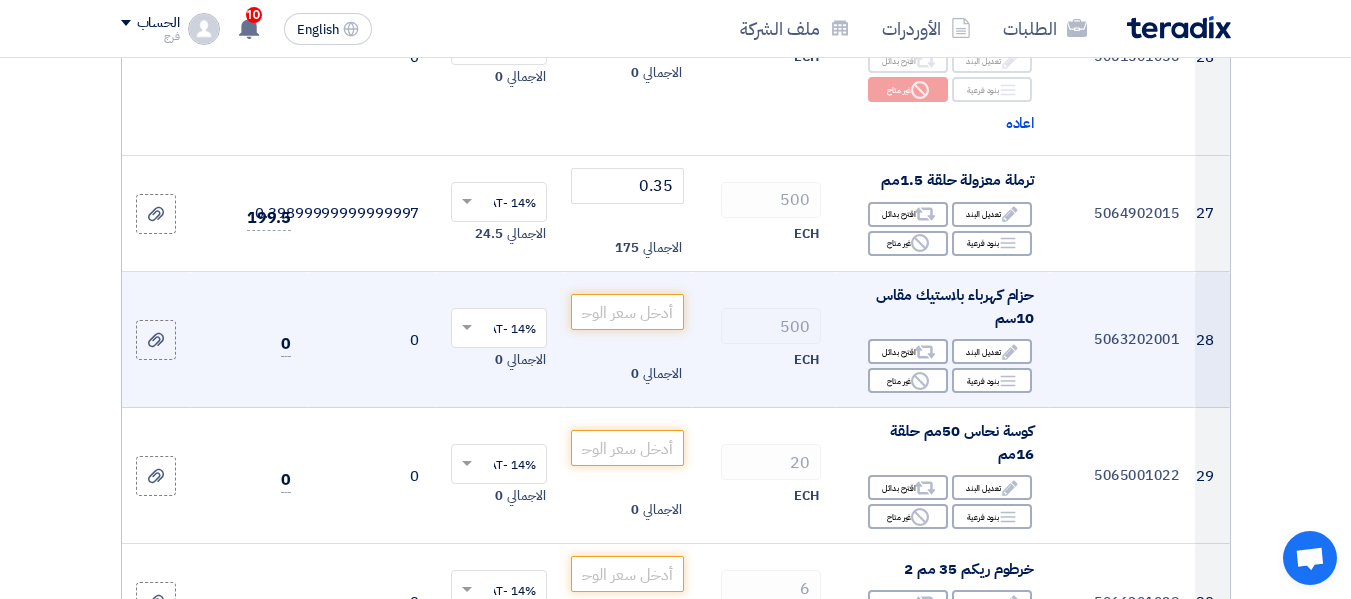 scroll, scrollTop: 3900, scrollLeft: 0, axis: vertical 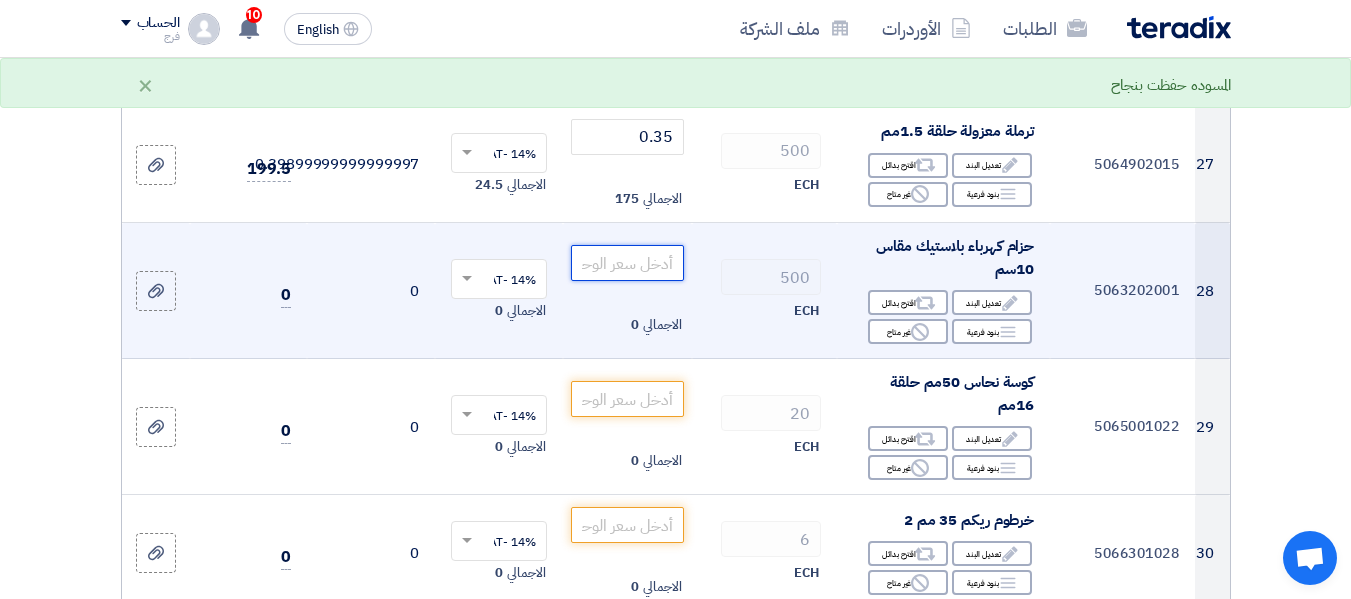 click 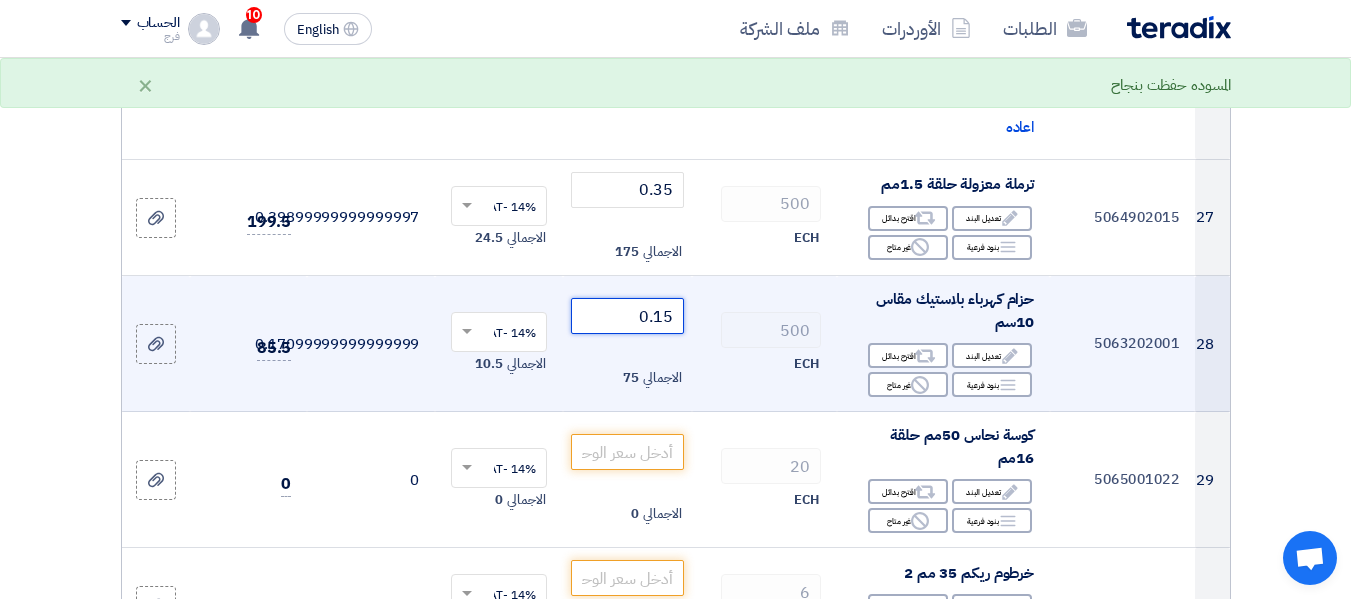 scroll, scrollTop: 3800, scrollLeft: 0, axis: vertical 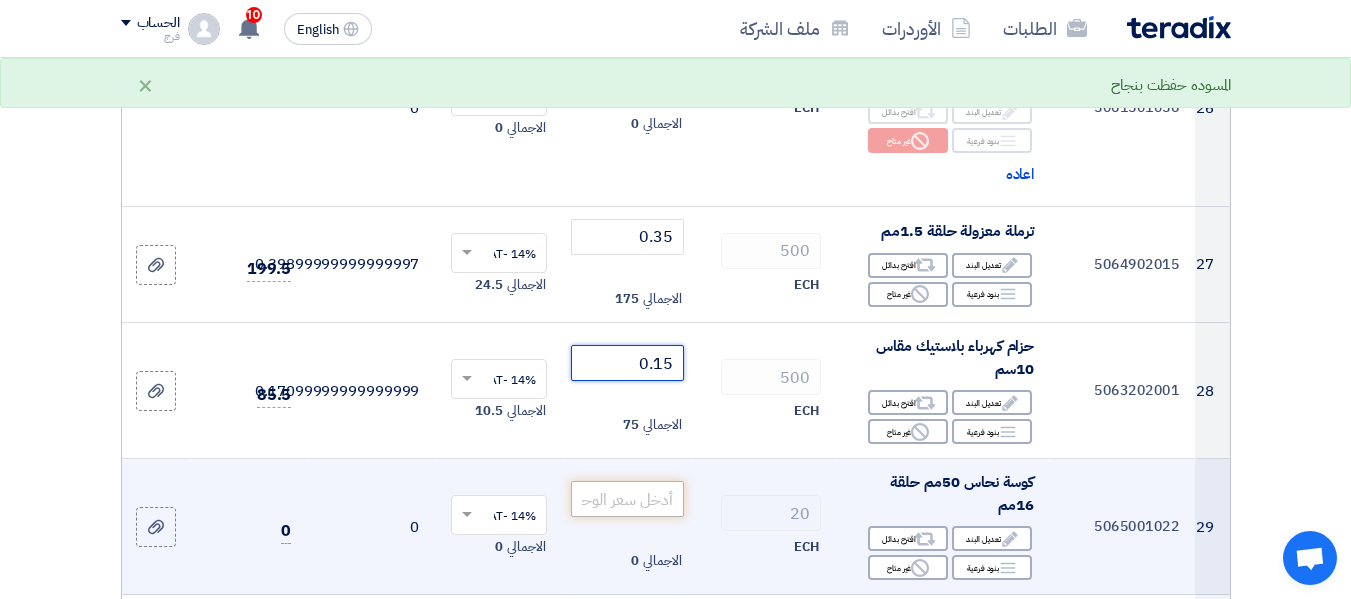 type on "0.15" 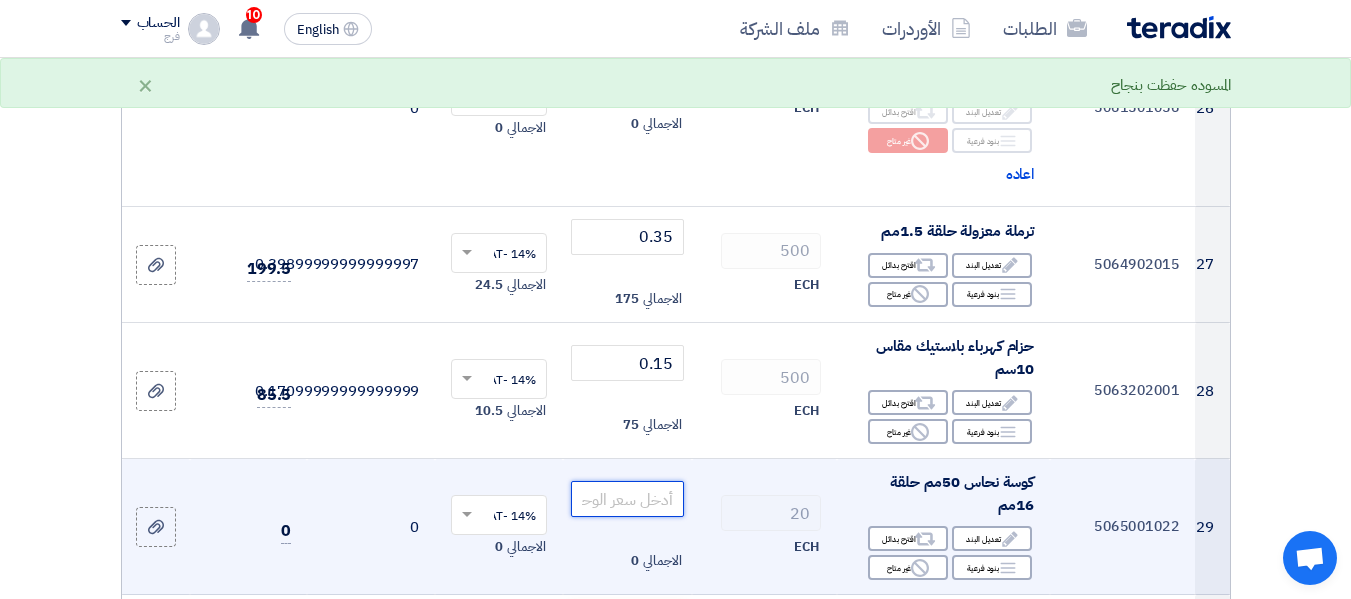 click 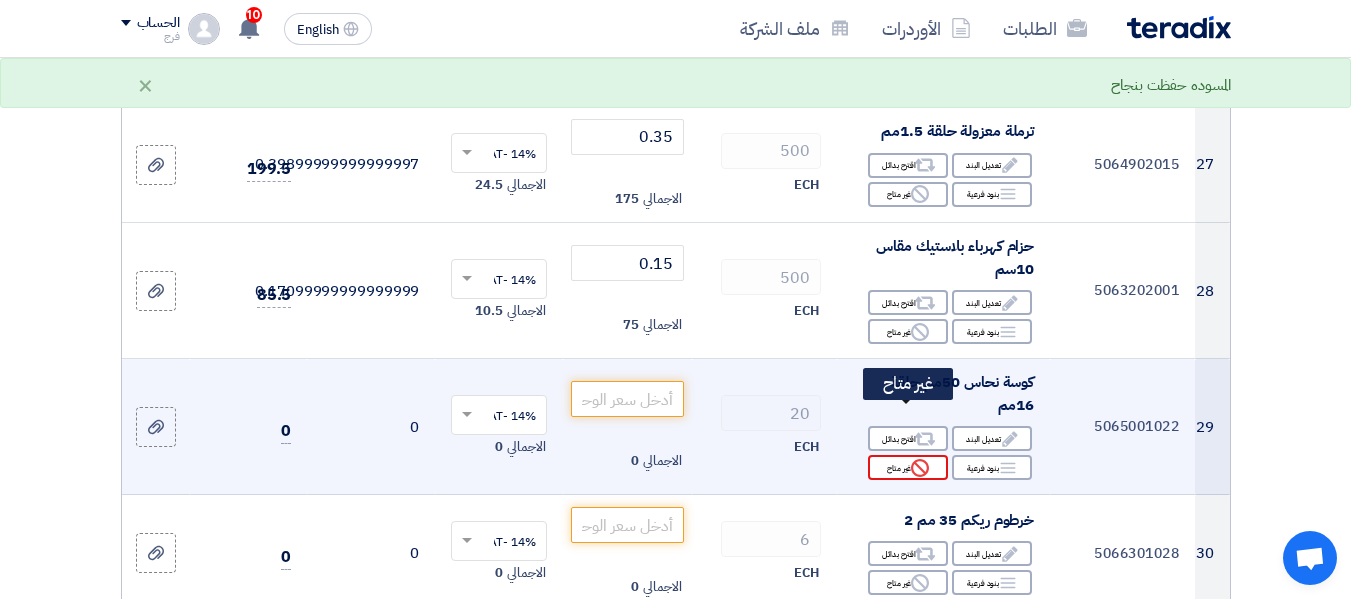 click on "Reject
غير متاح" 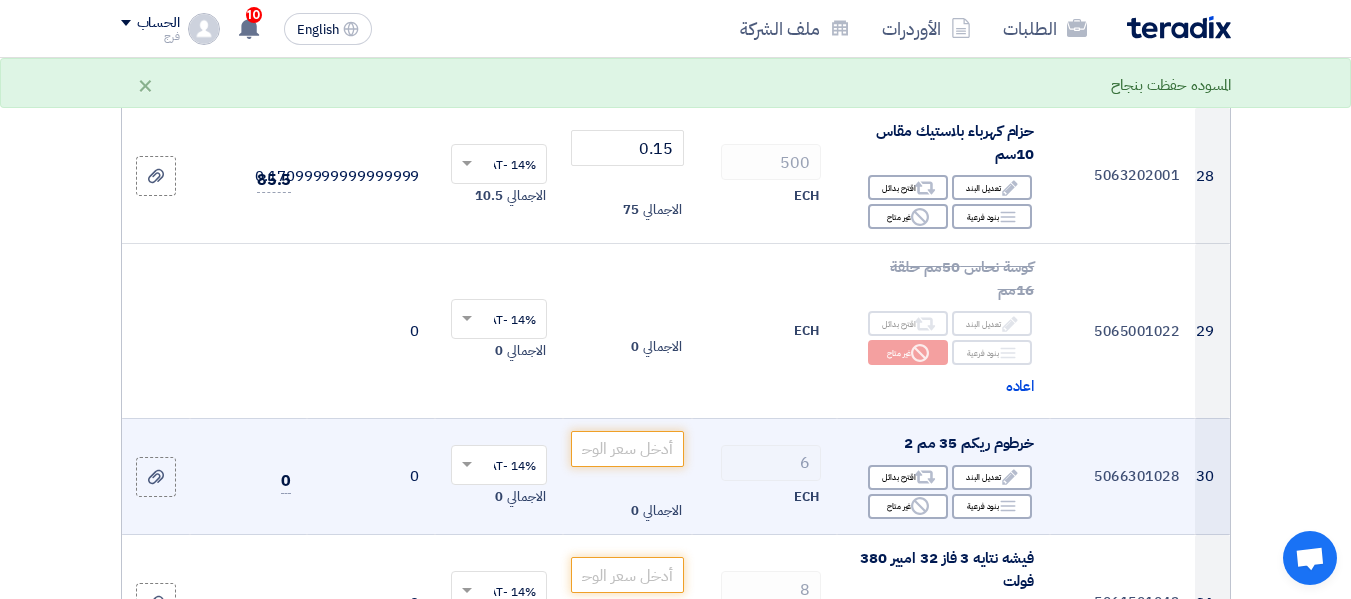 scroll, scrollTop: 4100, scrollLeft: 0, axis: vertical 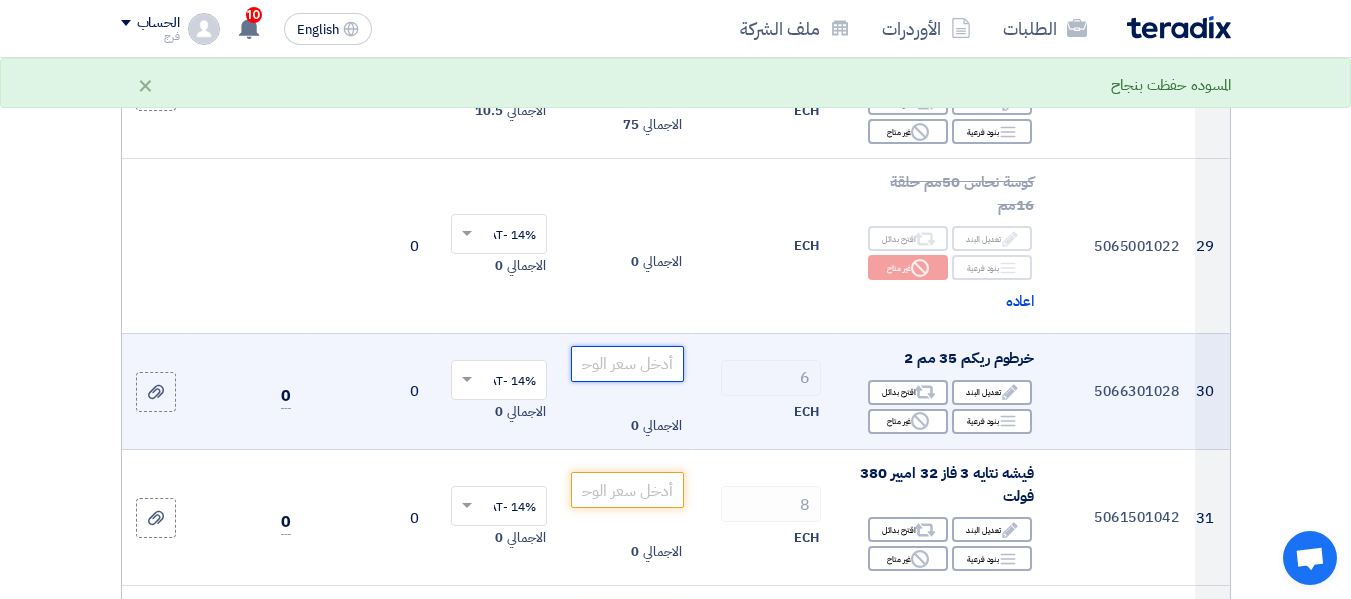 click 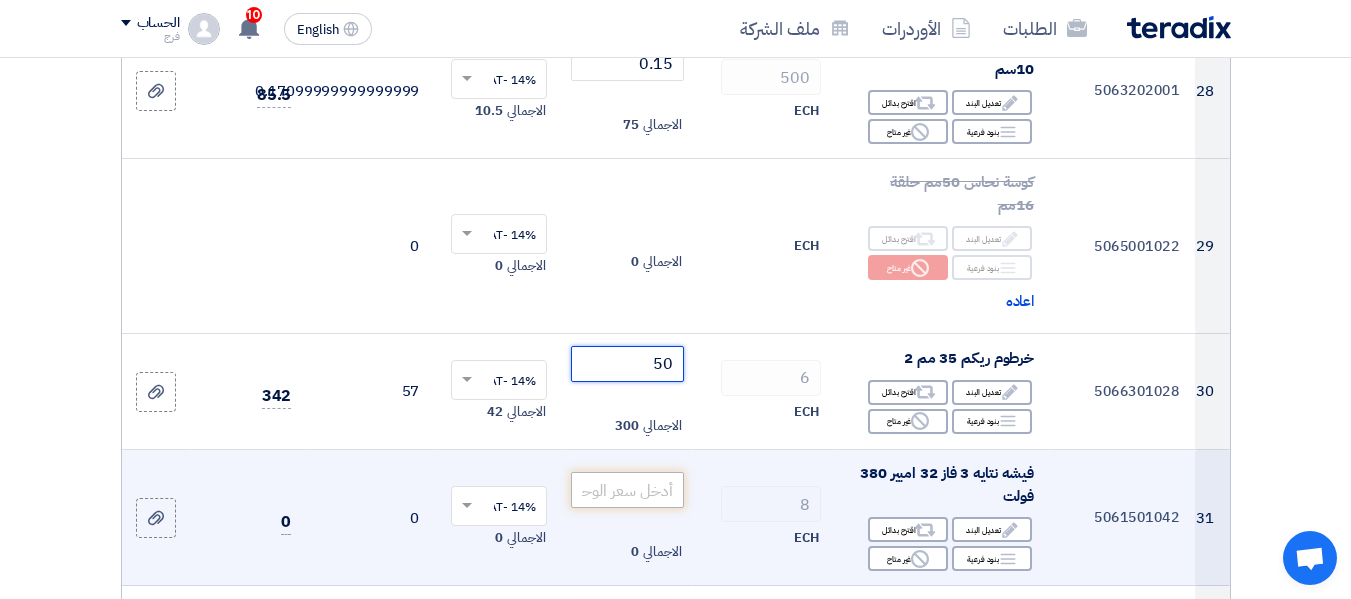 type on "50" 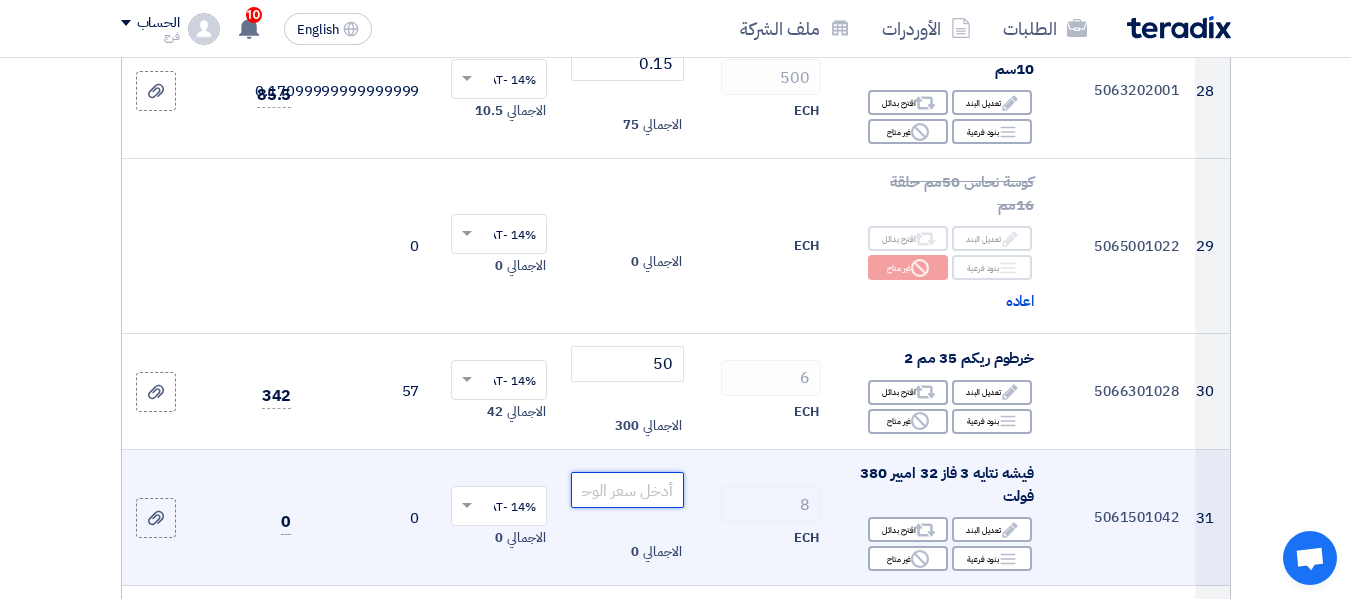 click 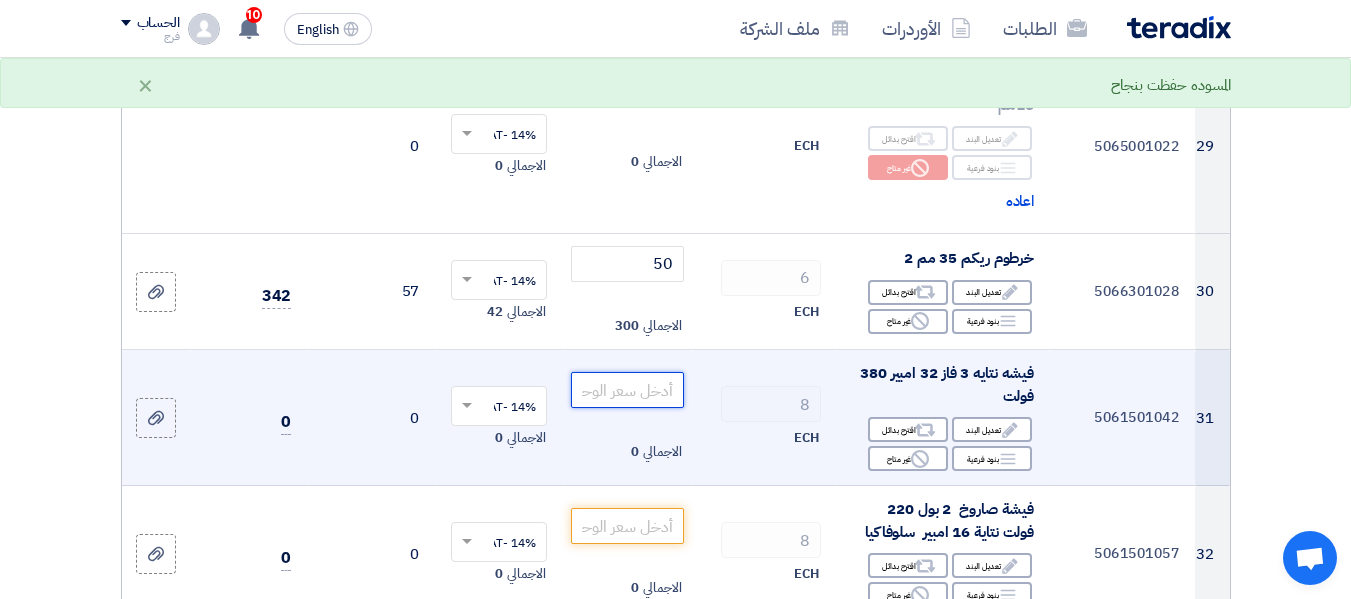 scroll, scrollTop: 4300, scrollLeft: 0, axis: vertical 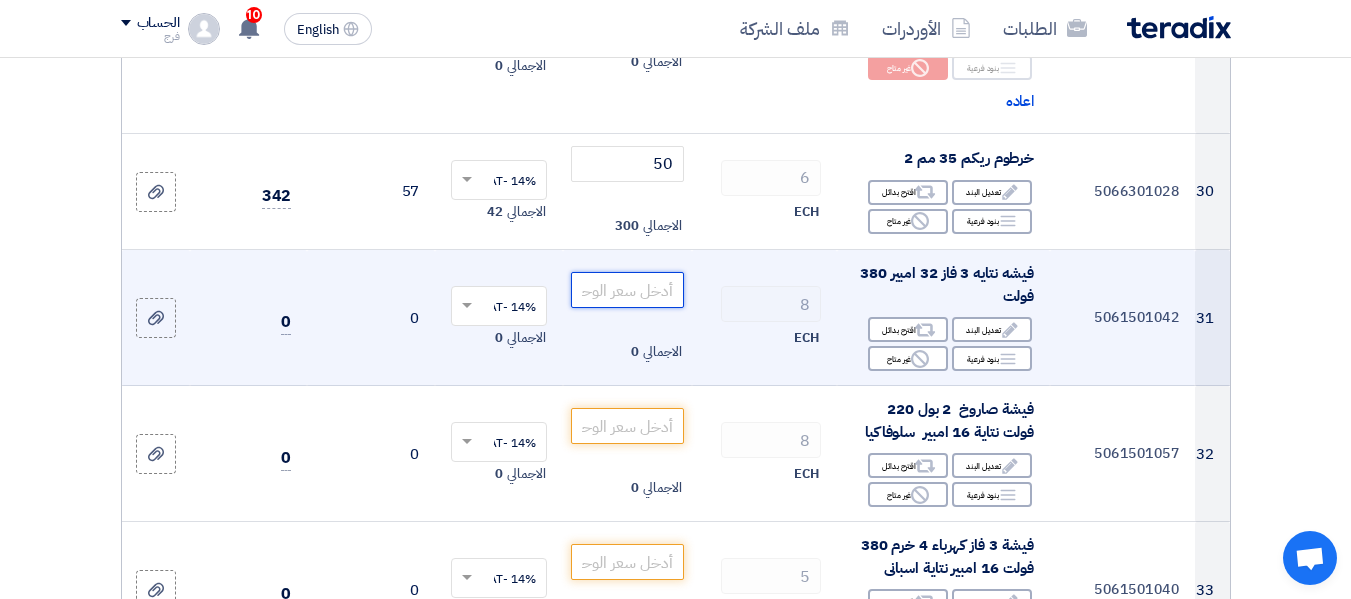 click 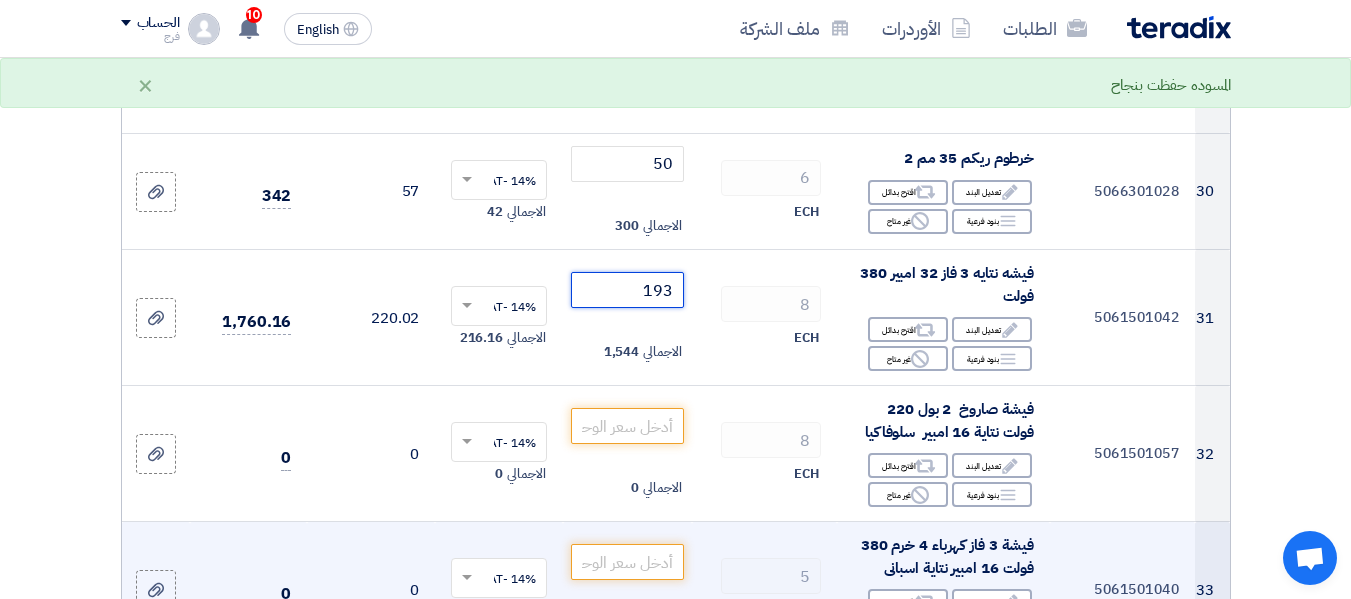 type on "193" 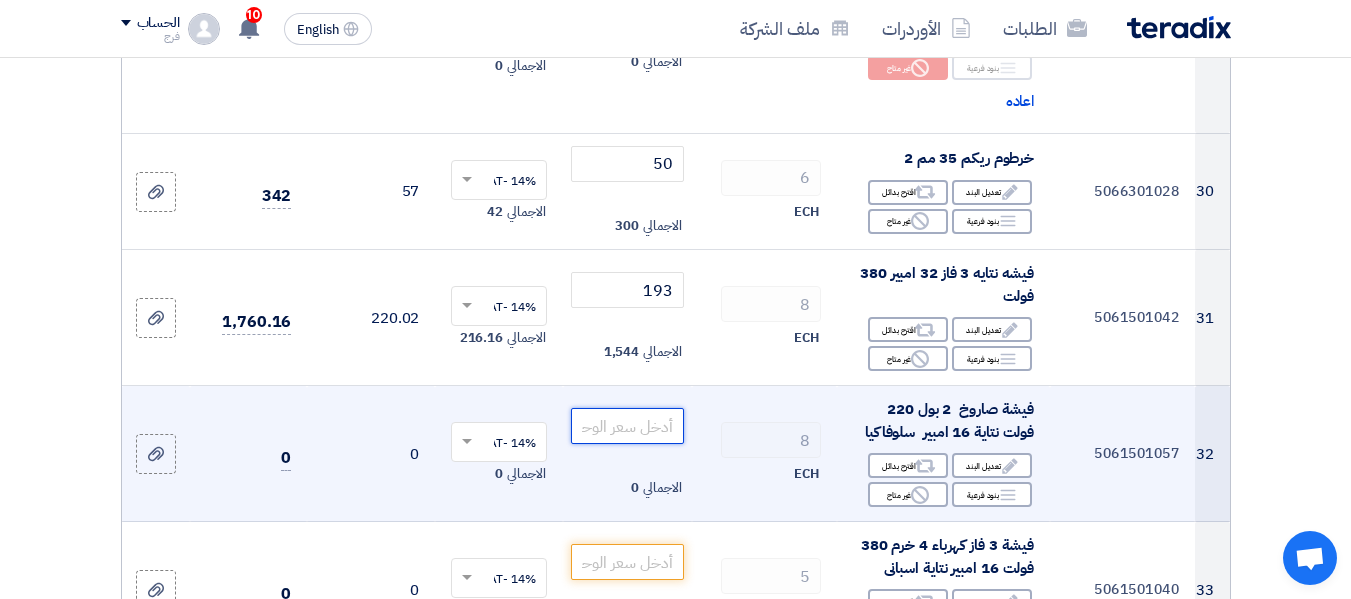 click 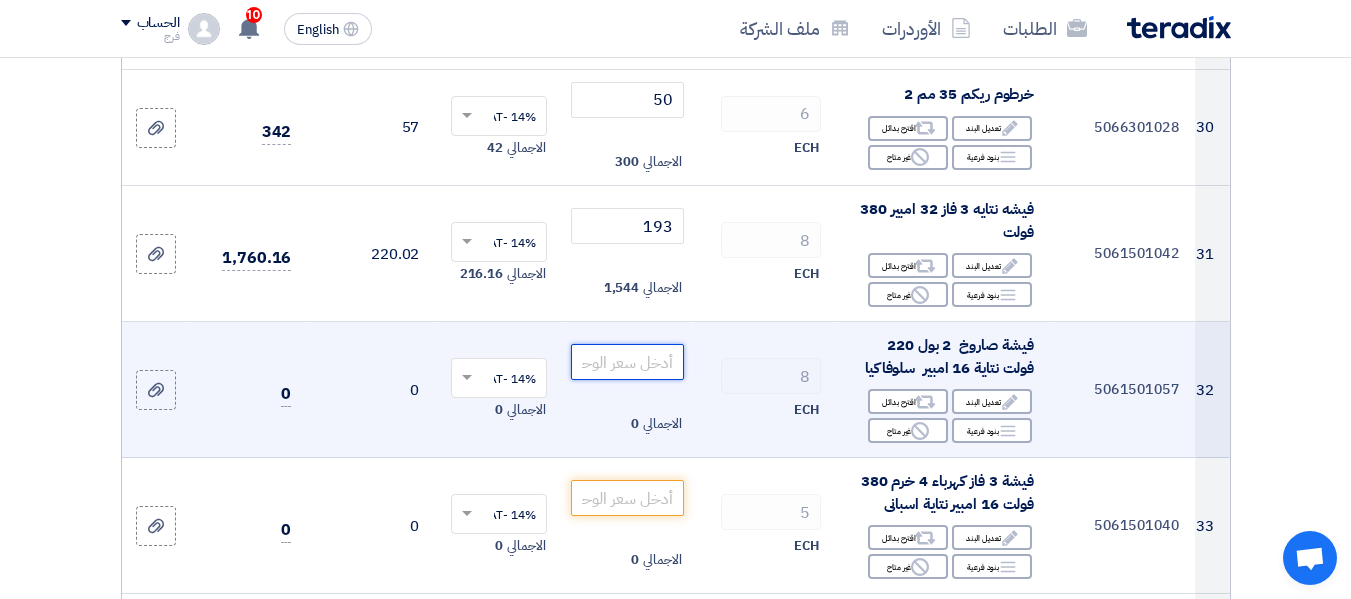 scroll, scrollTop: 4400, scrollLeft: 0, axis: vertical 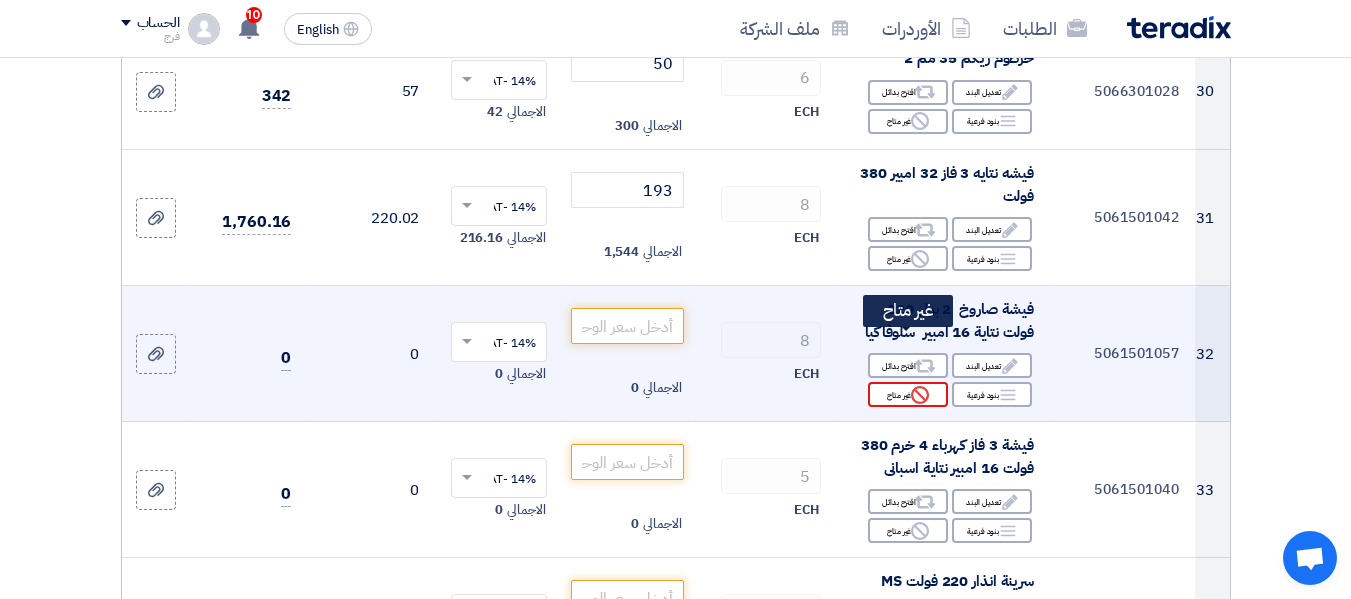 click on "Reject
غير متاح" 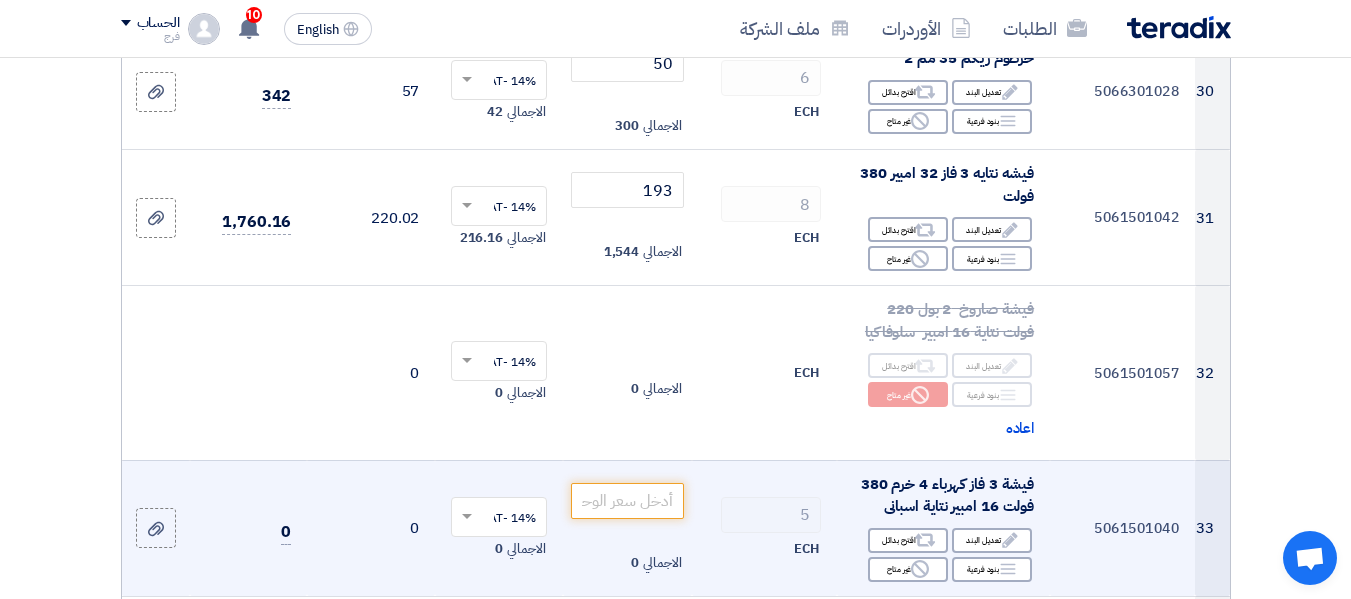 scroll, scrollTop: 4500, scrollLeft: 0, axis: vertical 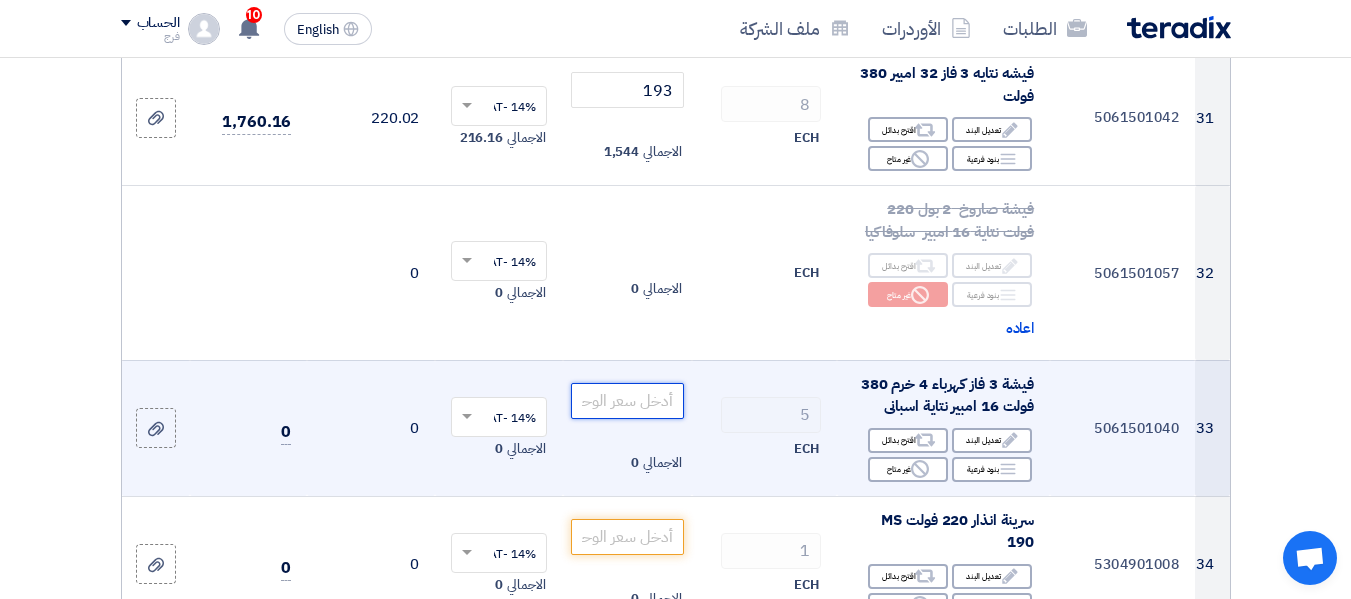click 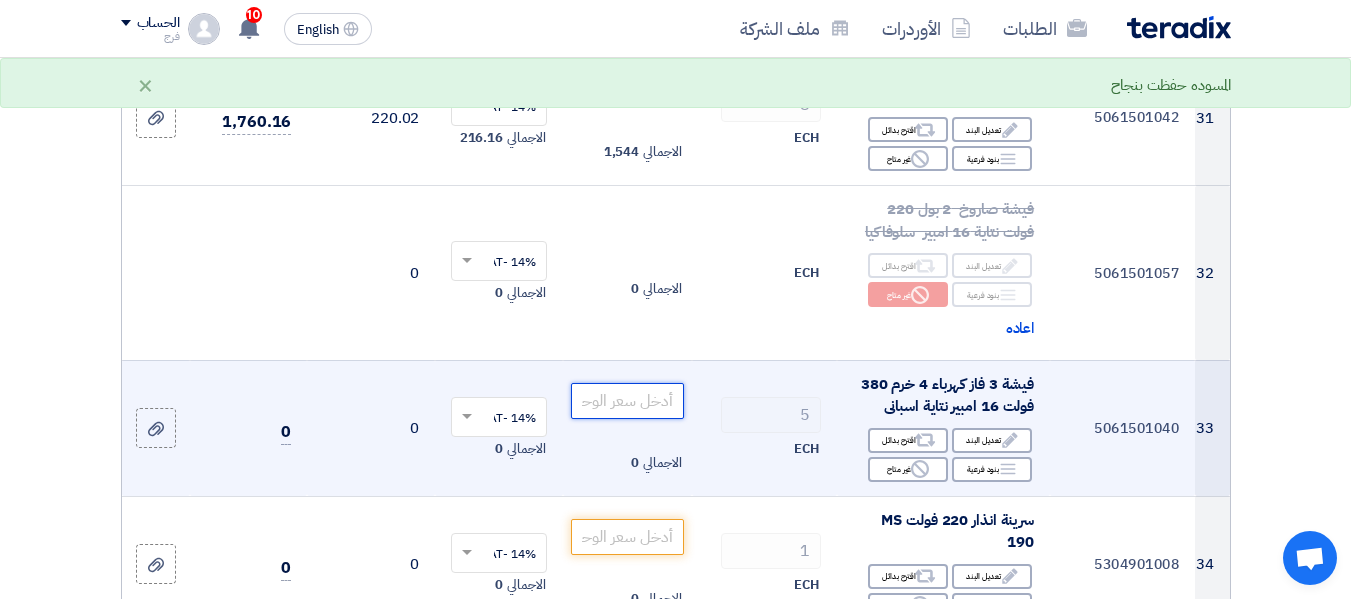 click 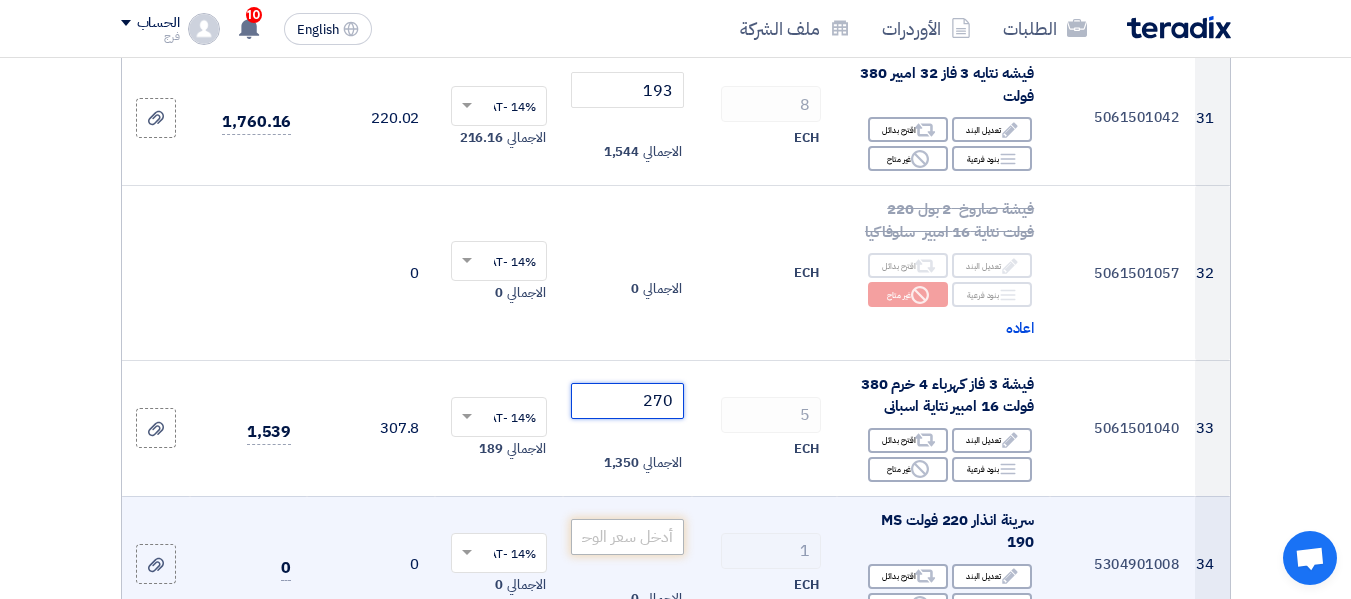 type on "270" 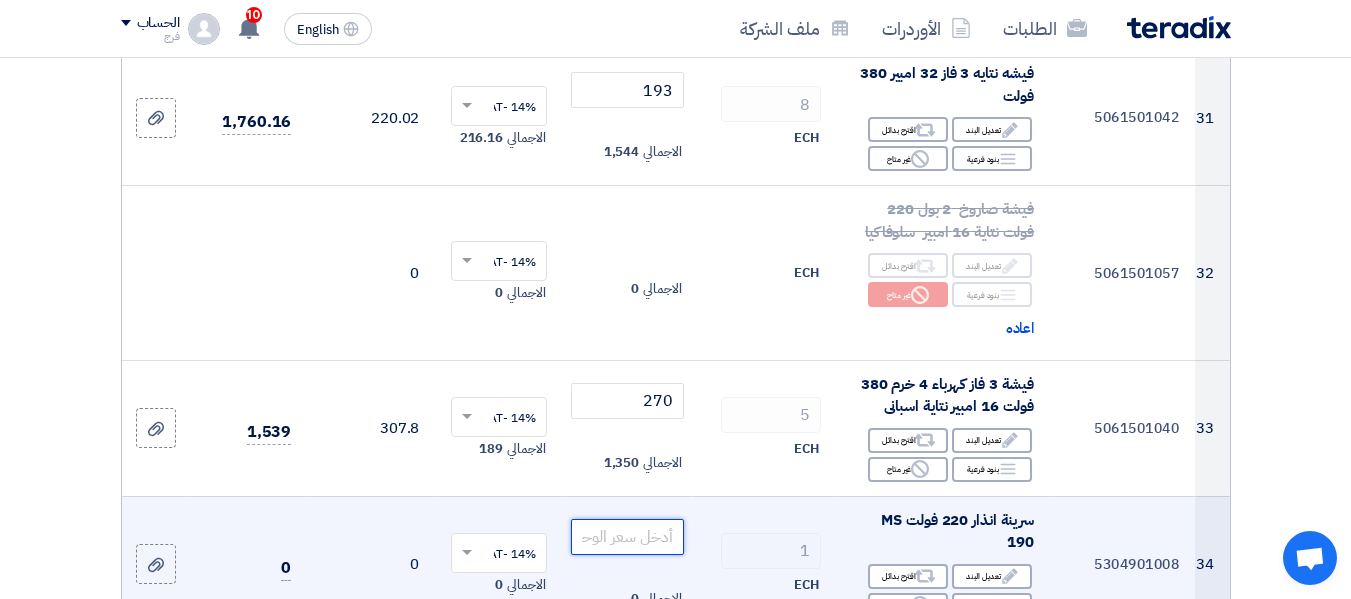 click 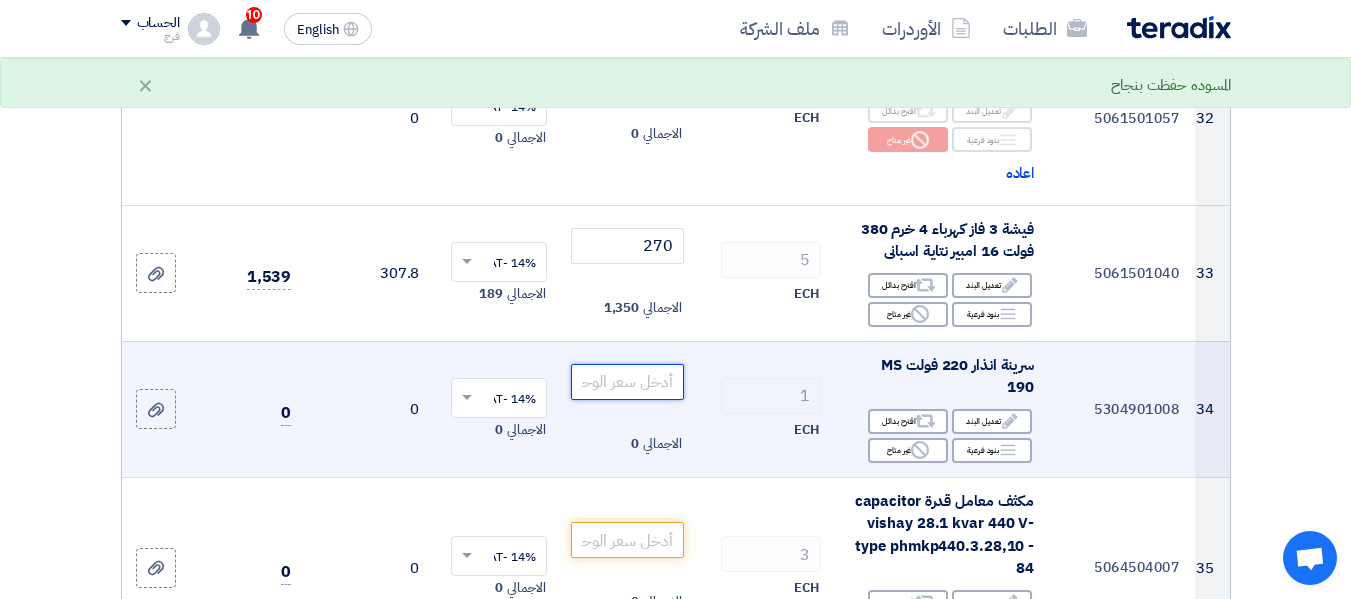 scroll, scrollTop: 4700, scrollLeft: 0, axis: vertical 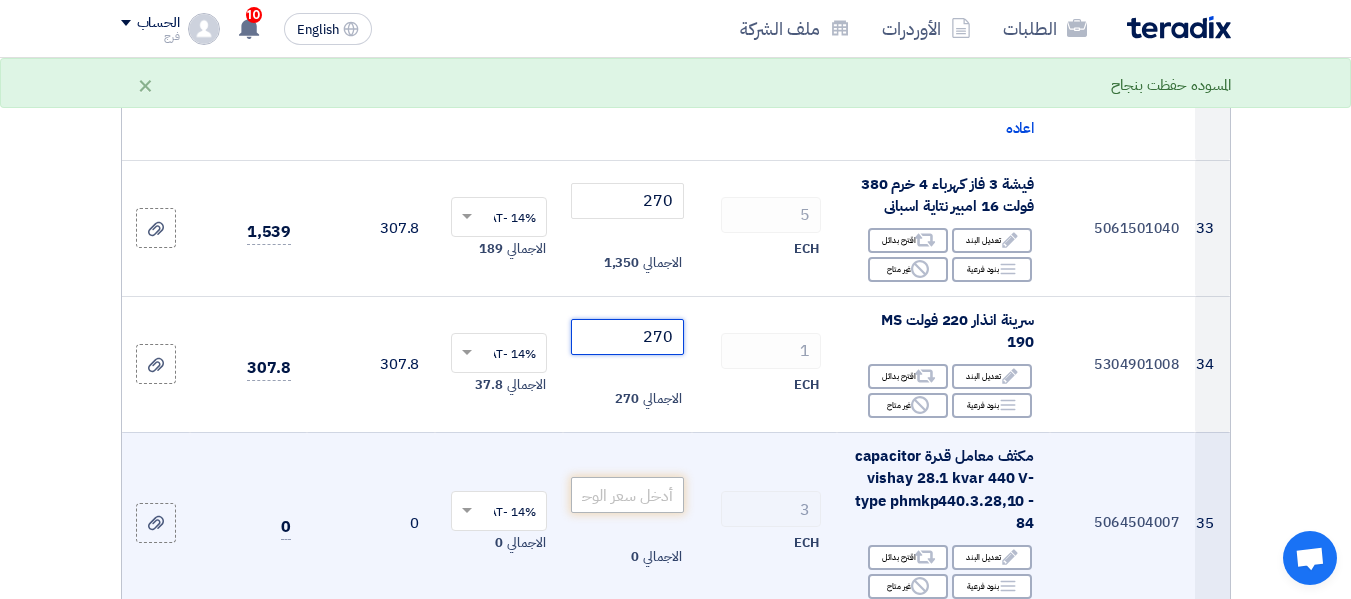 type on "270" 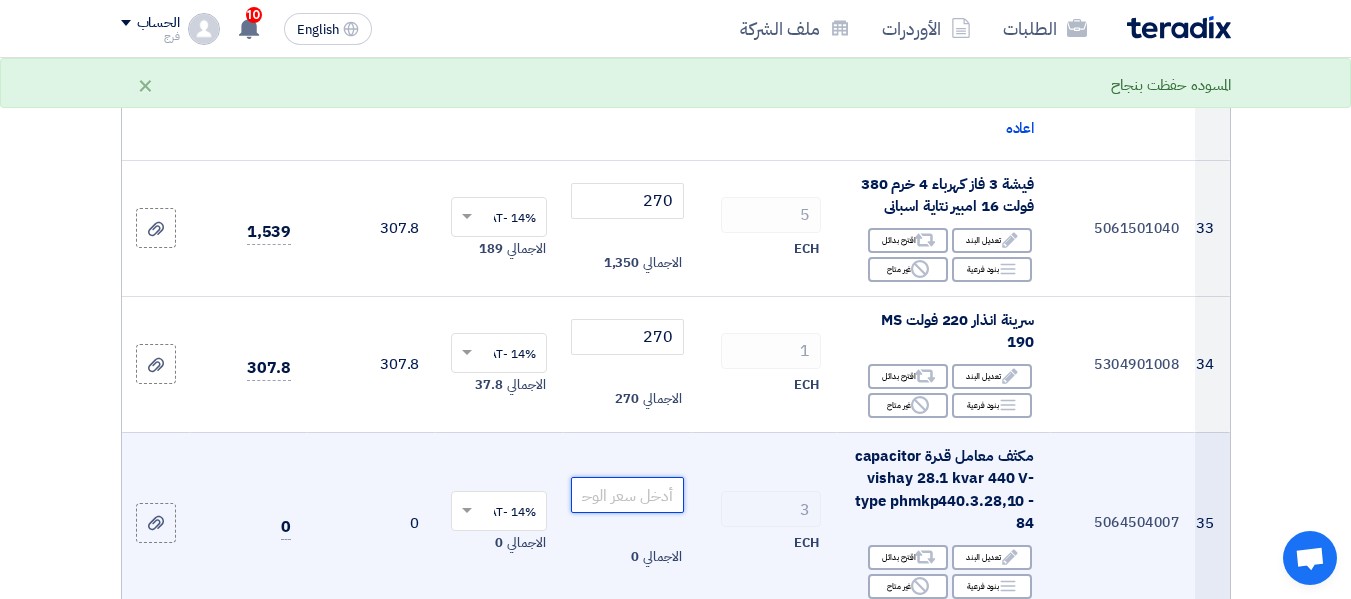 click 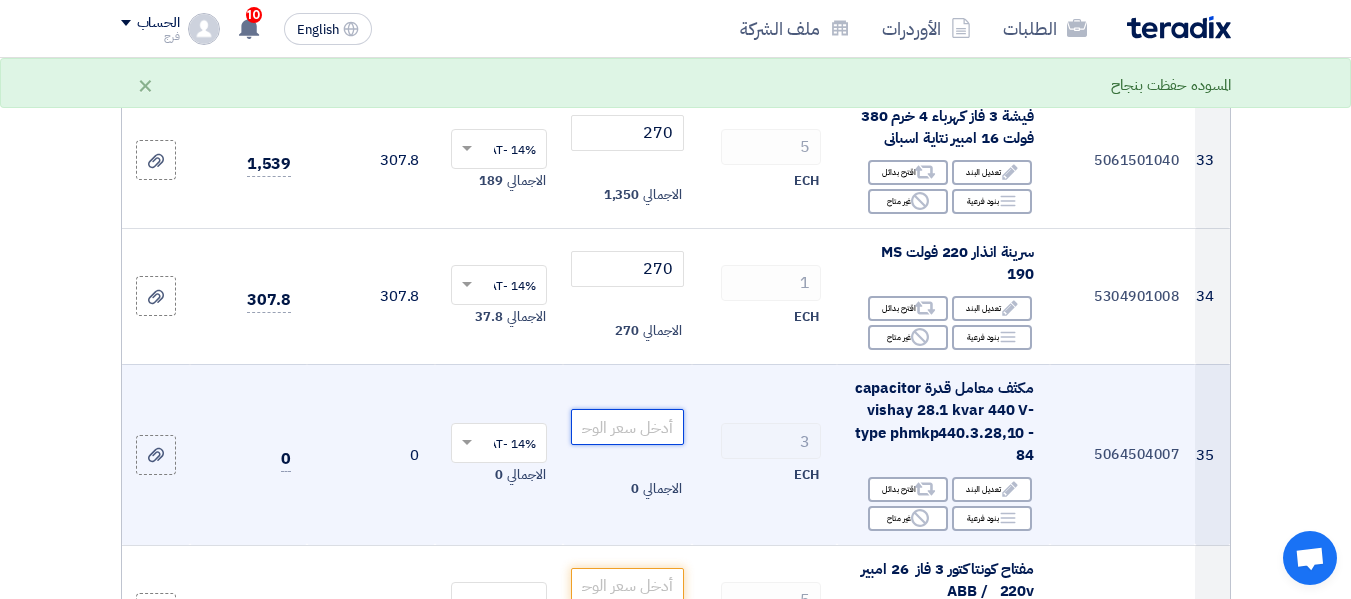 scroll, scrollTop: 4800, scrollLeft: 0, axis: vertical 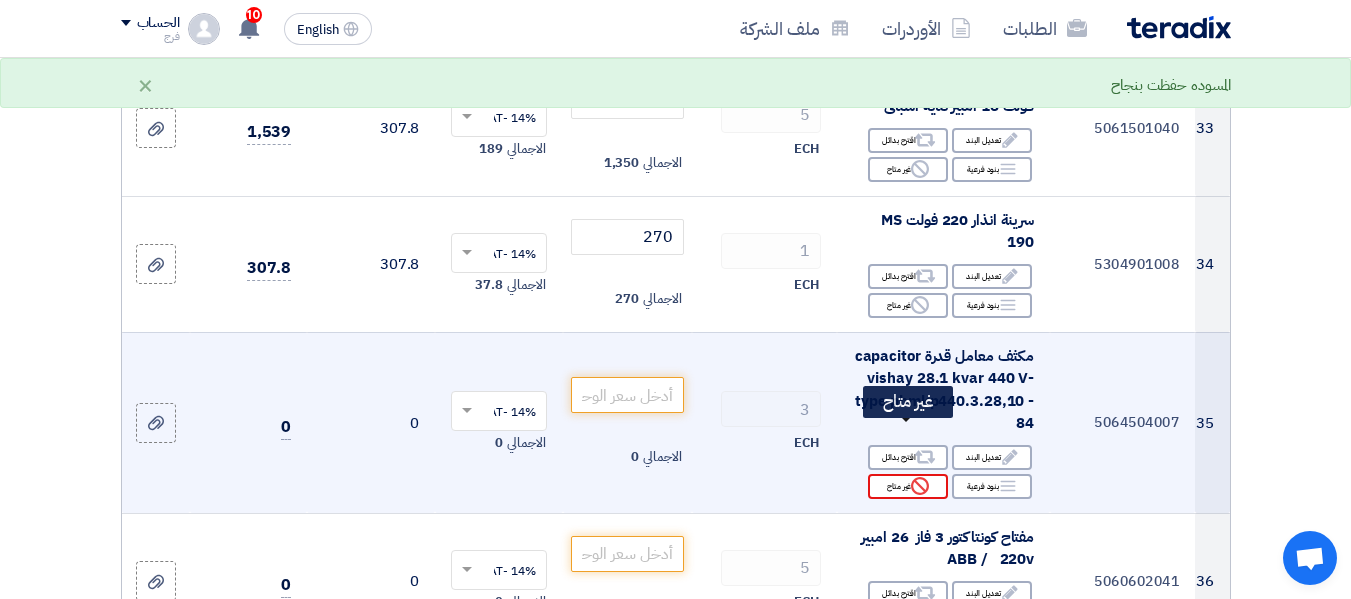 click on "Reject
غير متاح" 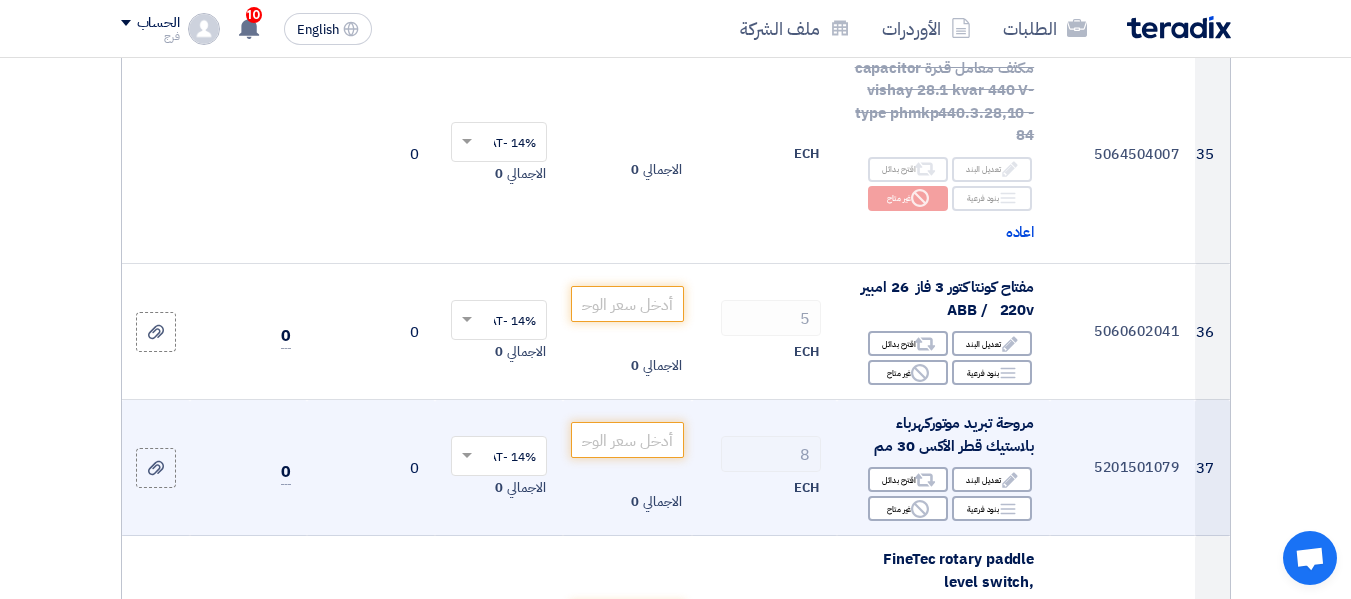 scroll, scrollTop: 5100, scrollLeft: 0, axis: vertical 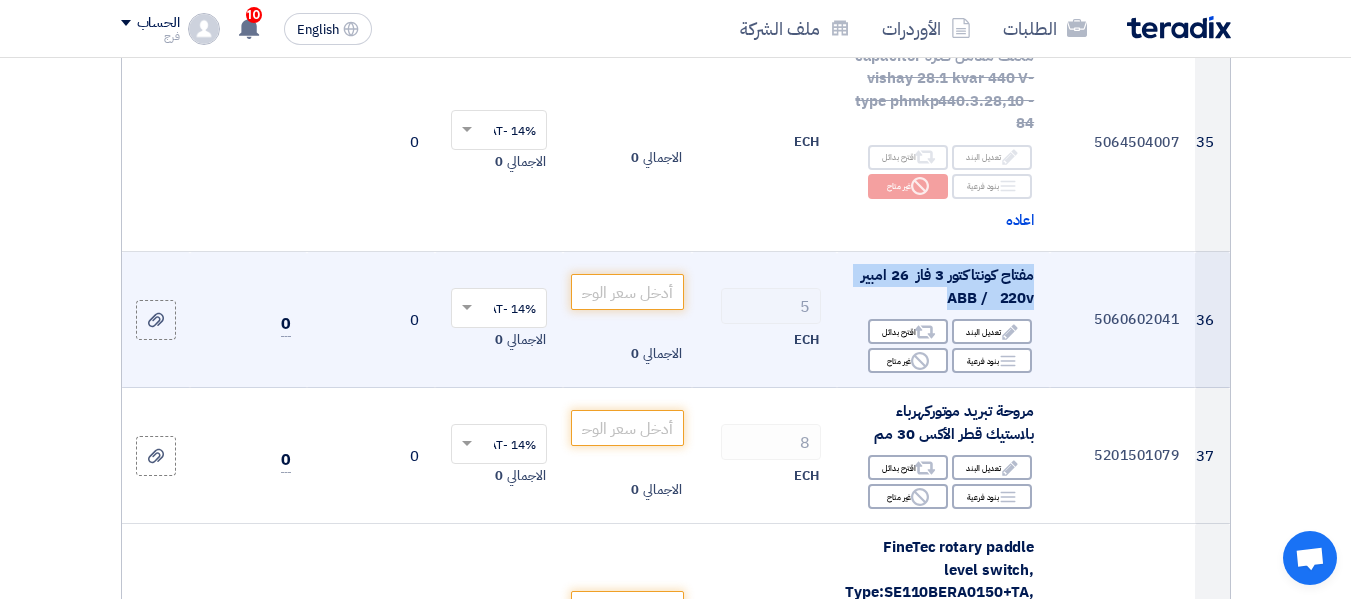 drag, startPoint x: 946, startPoint y: 246, endPoint x: 1046, endPoint y: 224, distance: 102.3914 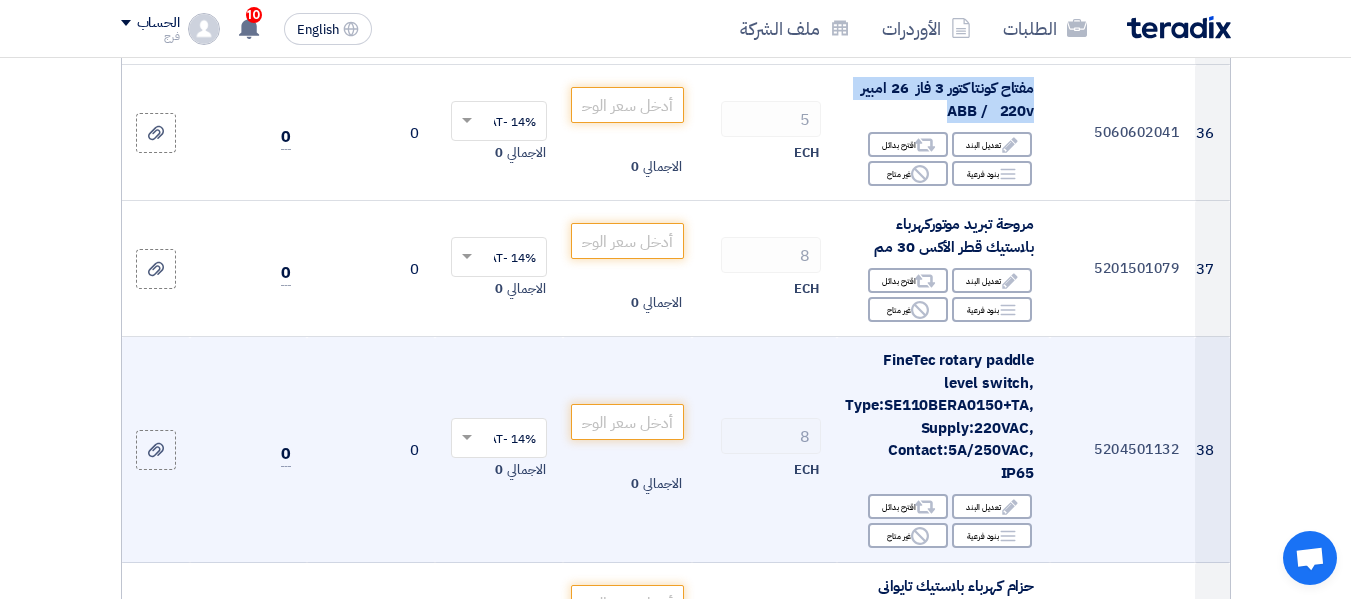 scroll, scrollTop: 5300, scrollLeft: 0, axis: vertical 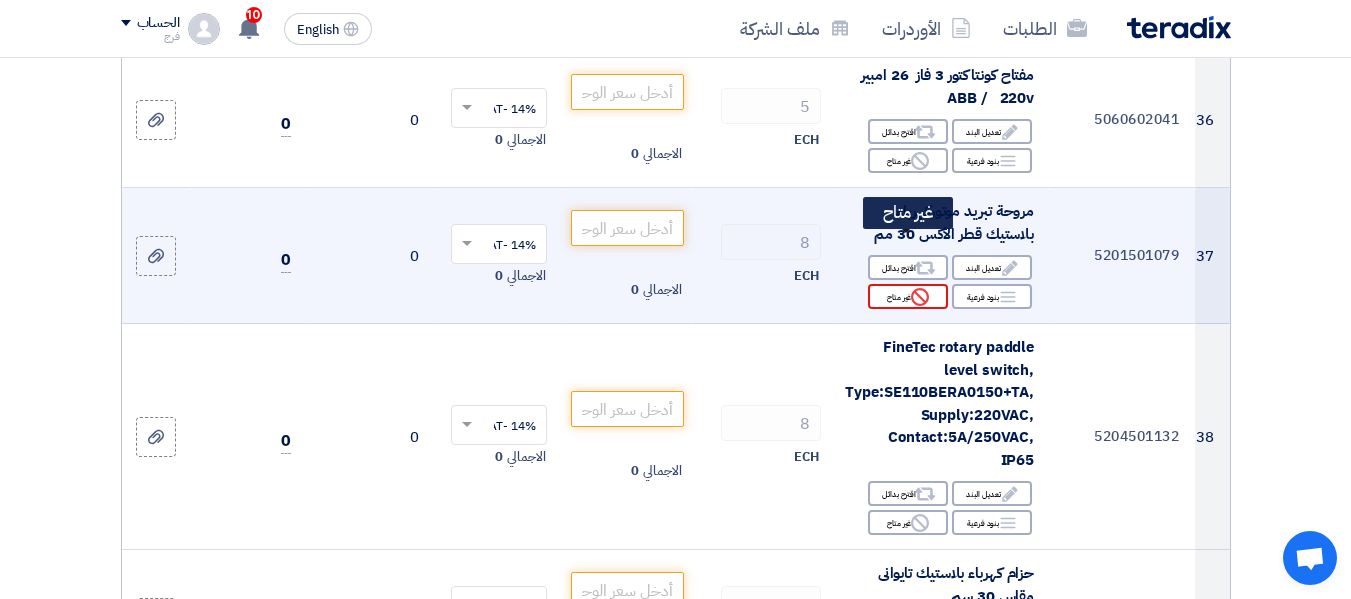 click on "Reject
غير متاح" 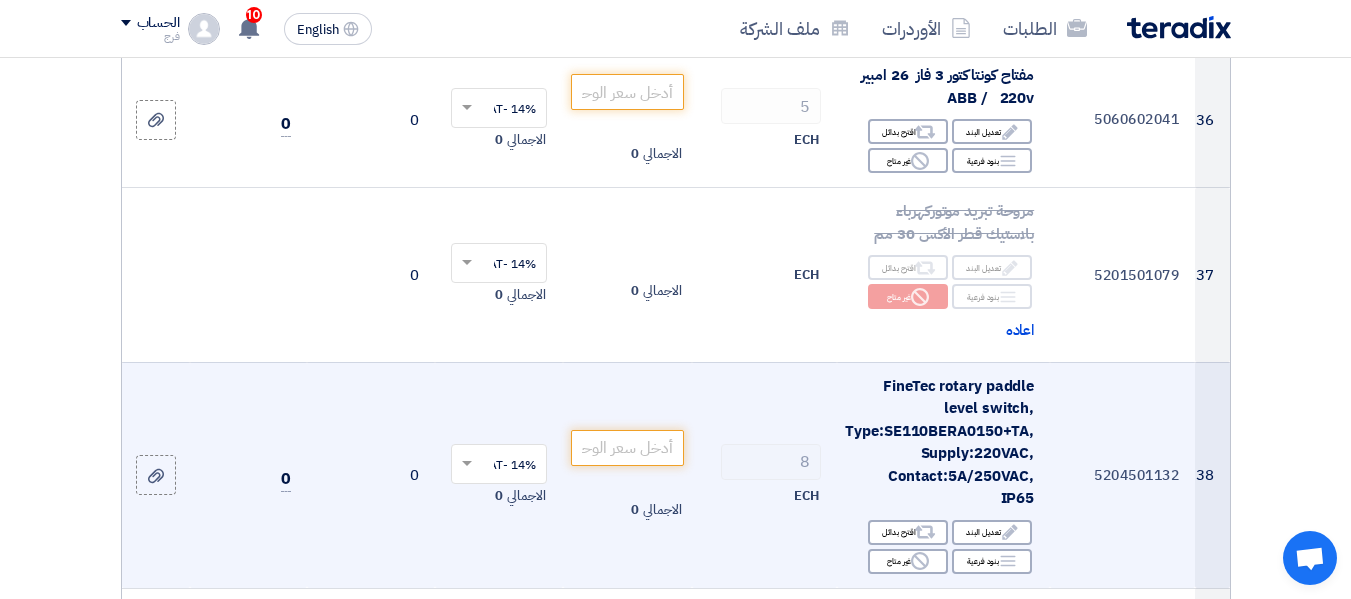 scroll, scrollTop: 5400, scrollLeft: 0, axis: vertical 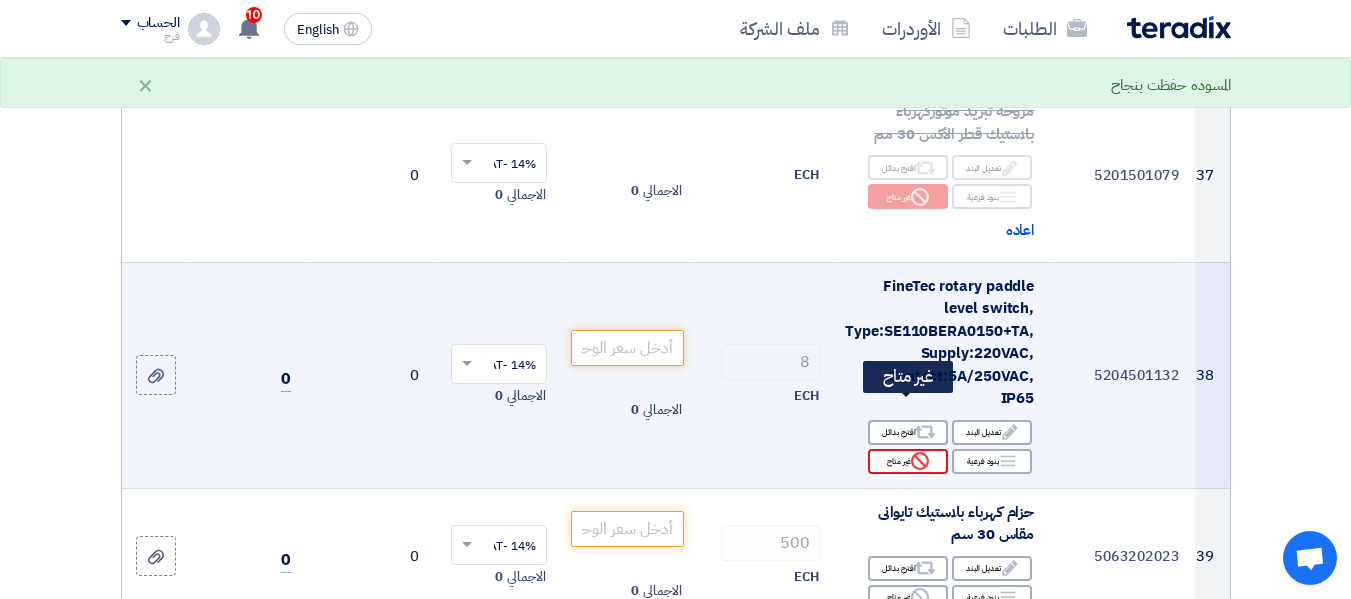 click on "Reject
غير متاح" 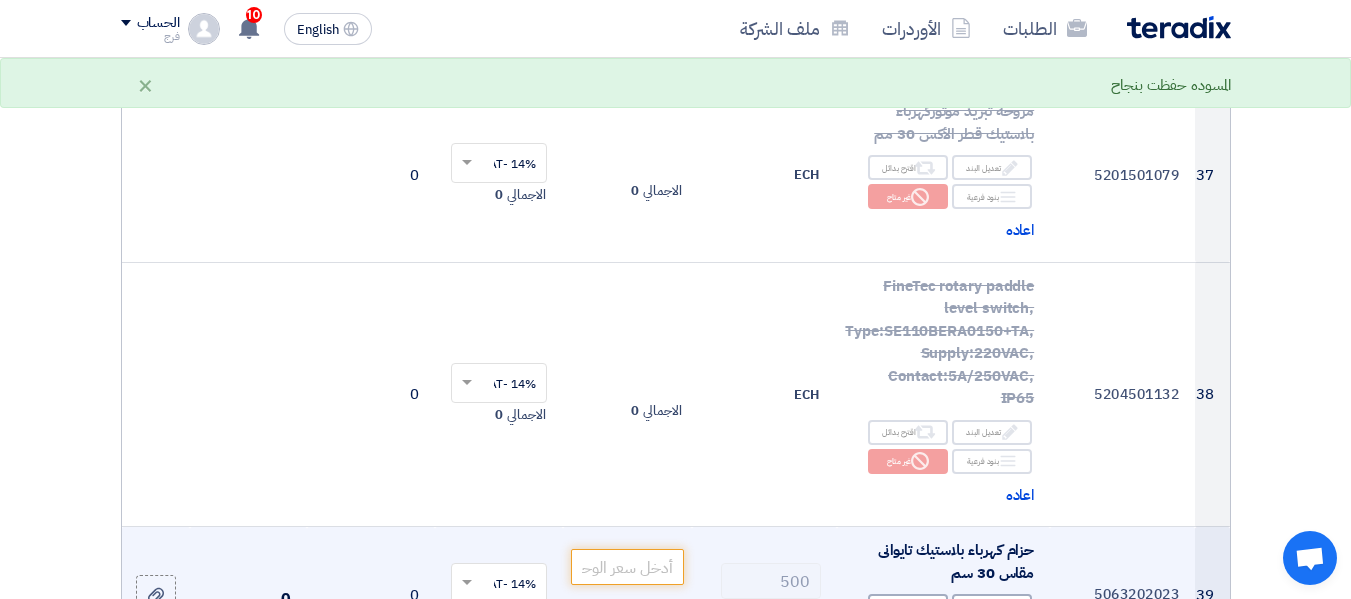 scroll, scrollTop: 5600, scrollLeft: 0, axis: vertical 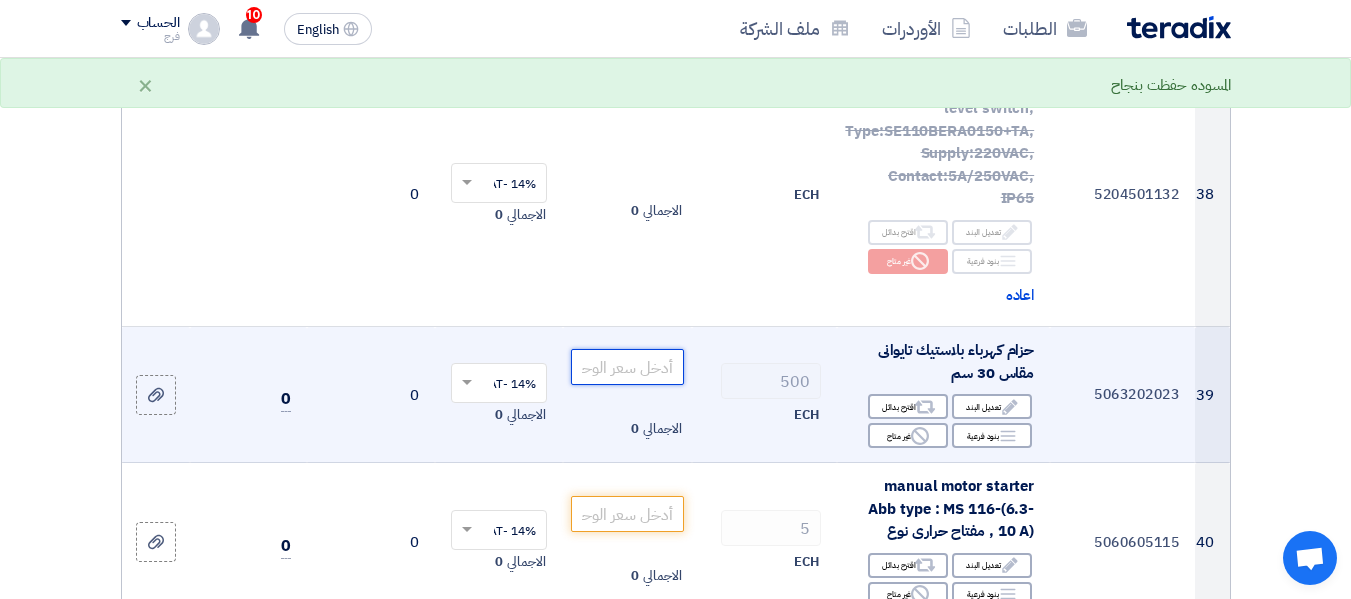 click 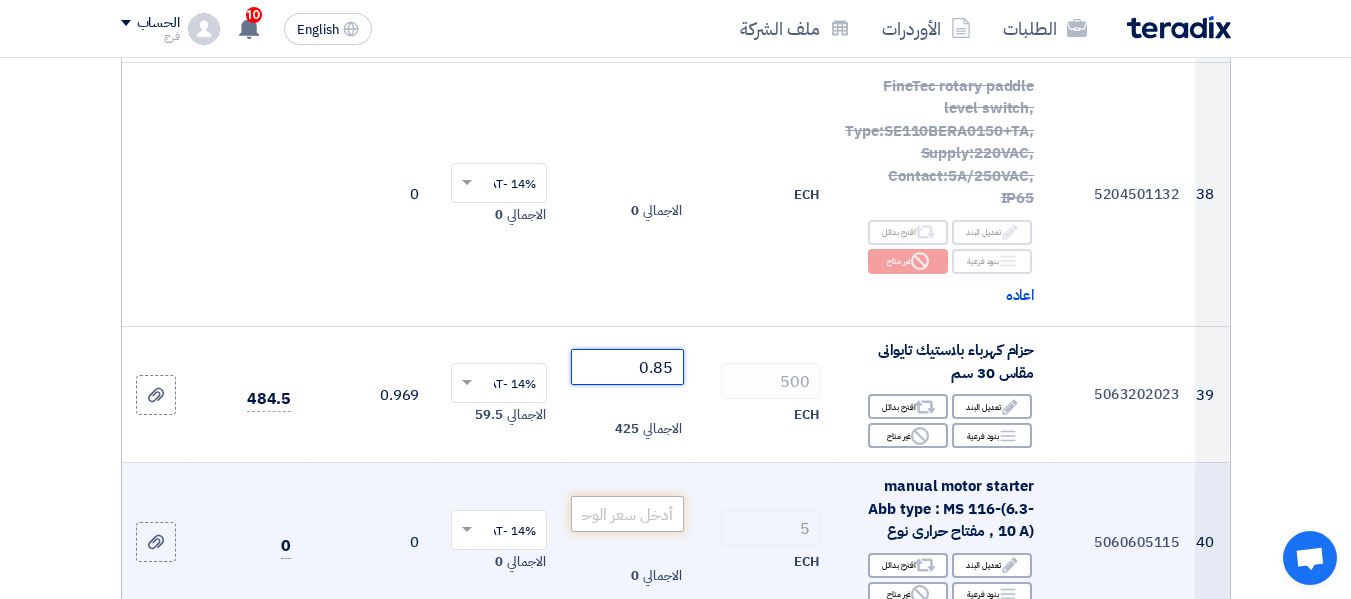 type on "0.85" 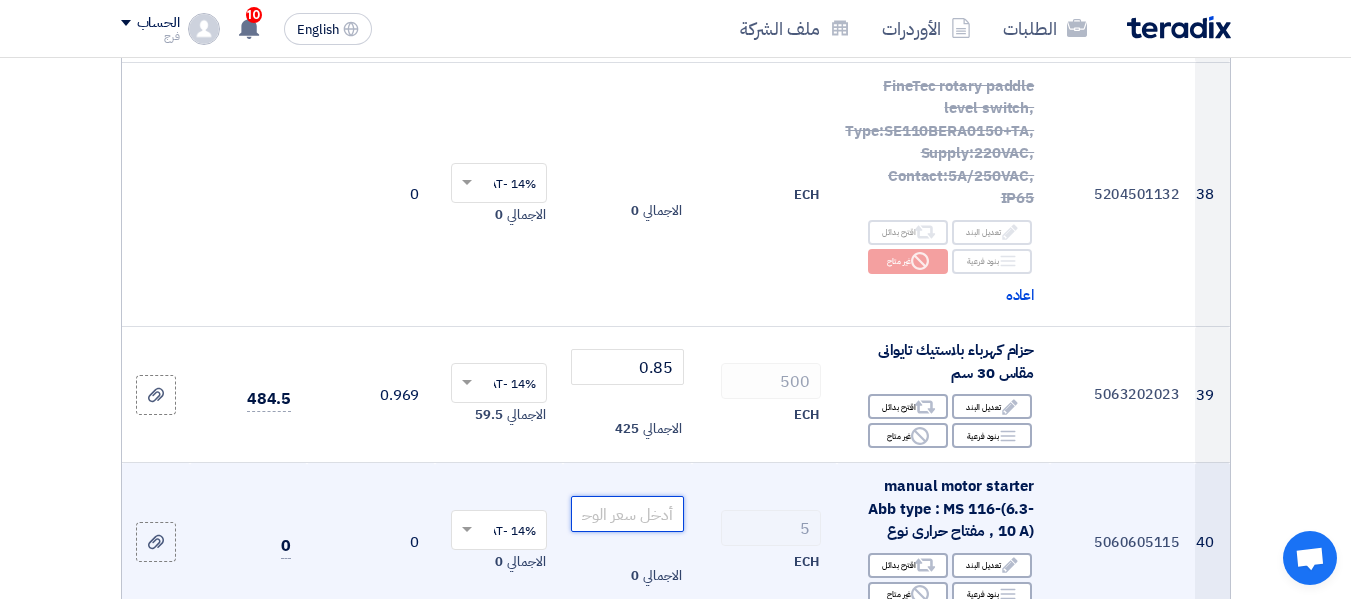 click 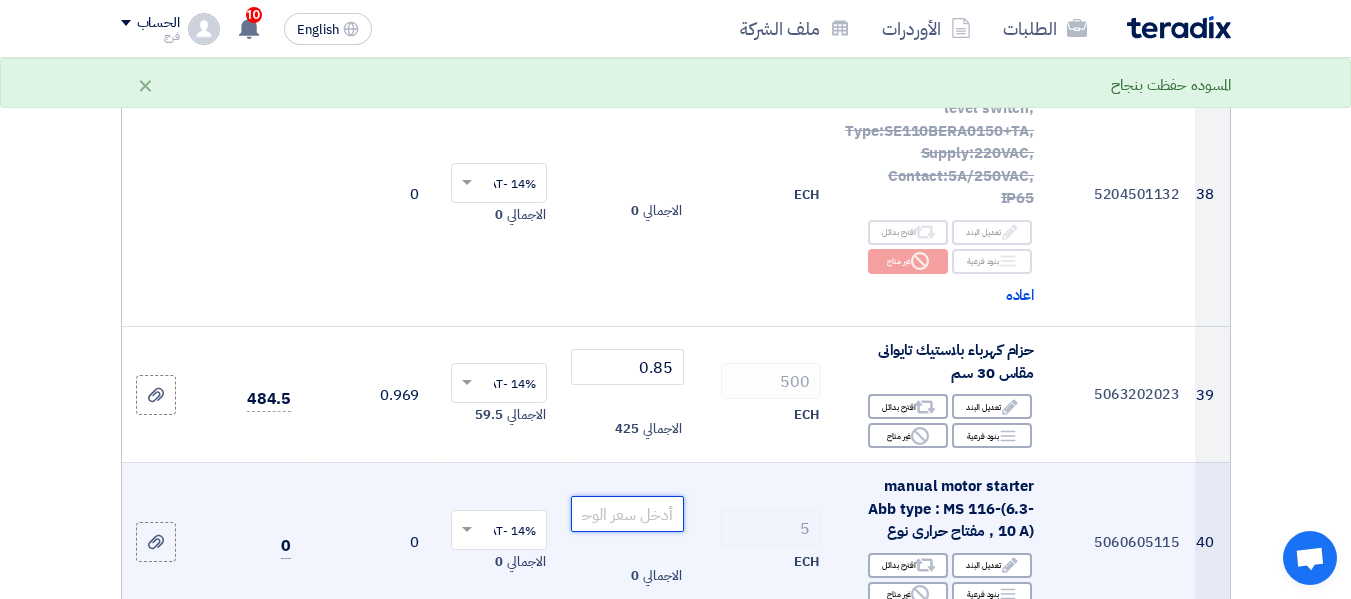 scroll, scrollTop: 5700, scrollLeft: 0, axis: vertical 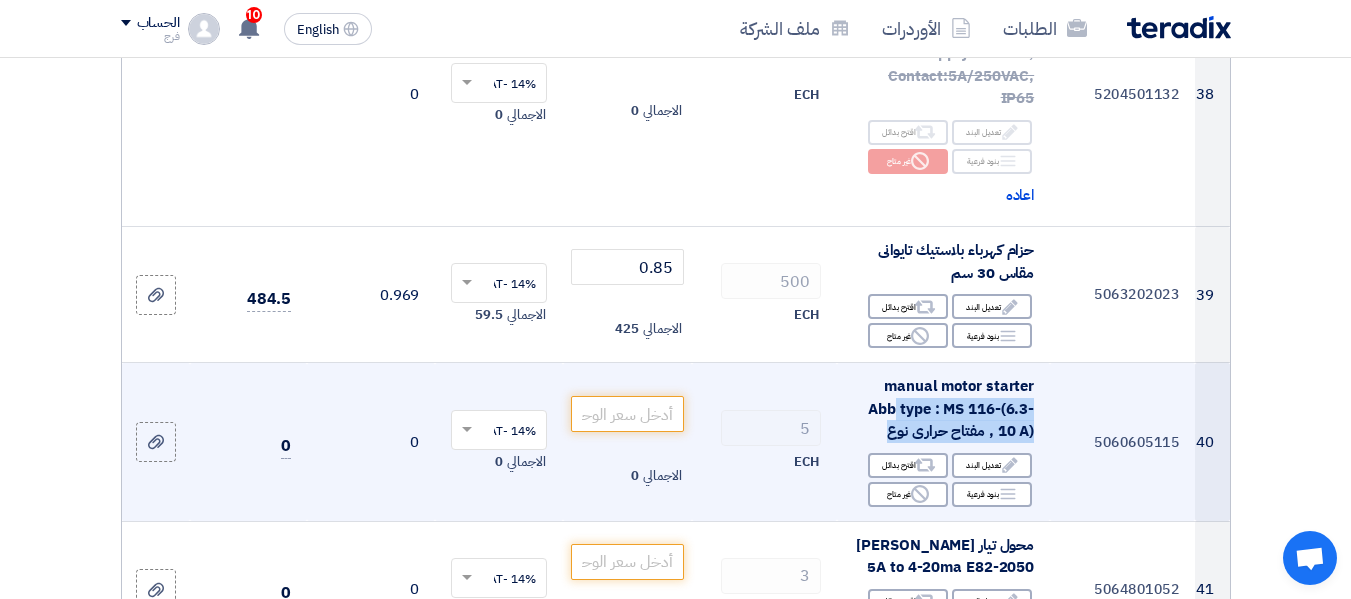 drag, startPoint x: 932, startPoint y: 383, endPoint x: 859, endPoint y: 340, distance: 84.723076 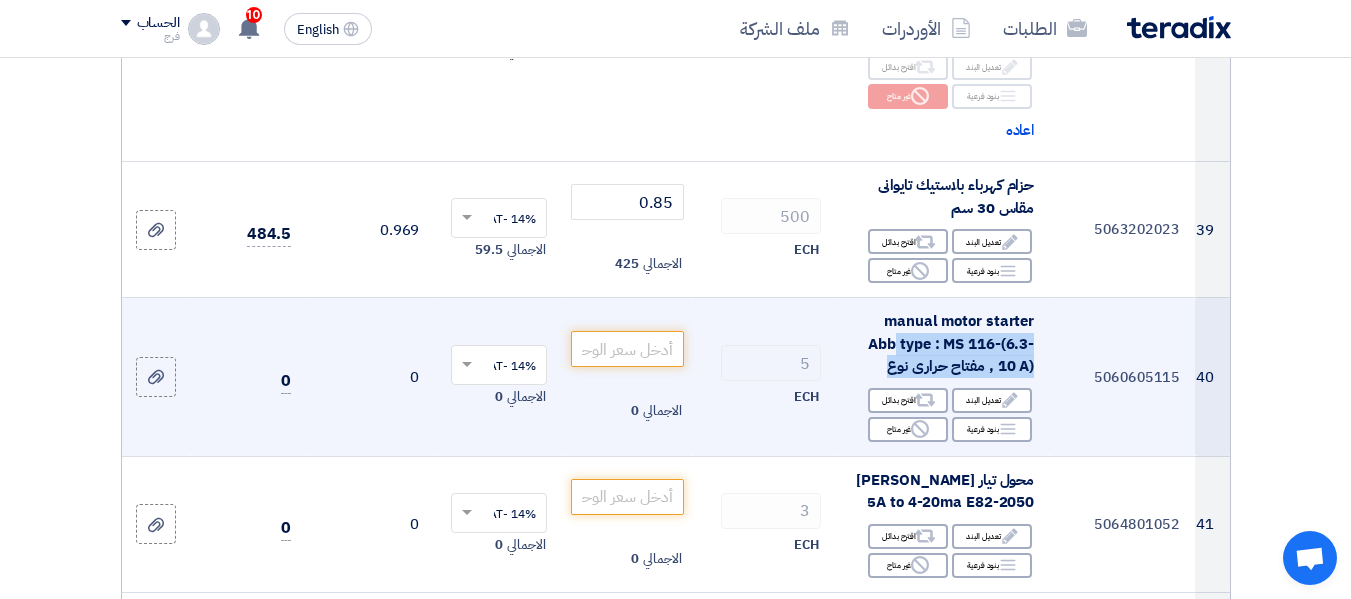 scroll, scrollTop: 5900, scrollLeft: 0, axis: vertical 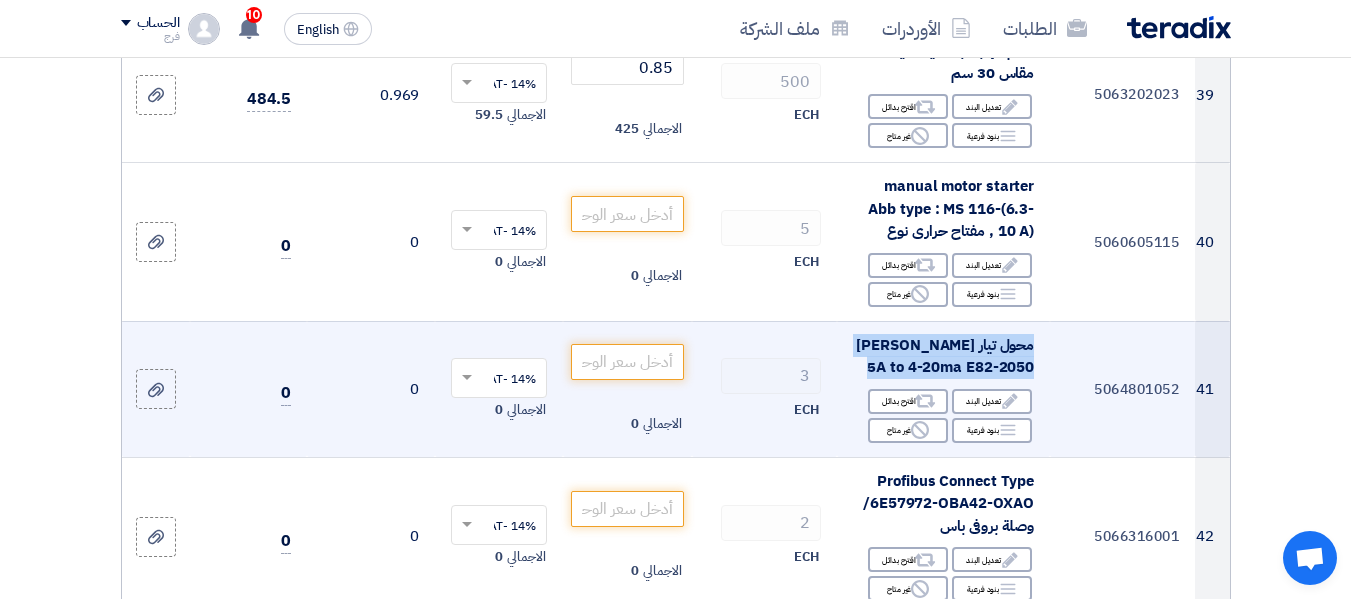 drag, startPoint x: 889, startPoint y: 321, endPoint x: 1043, endPoint y: 290, distance: 157.08914 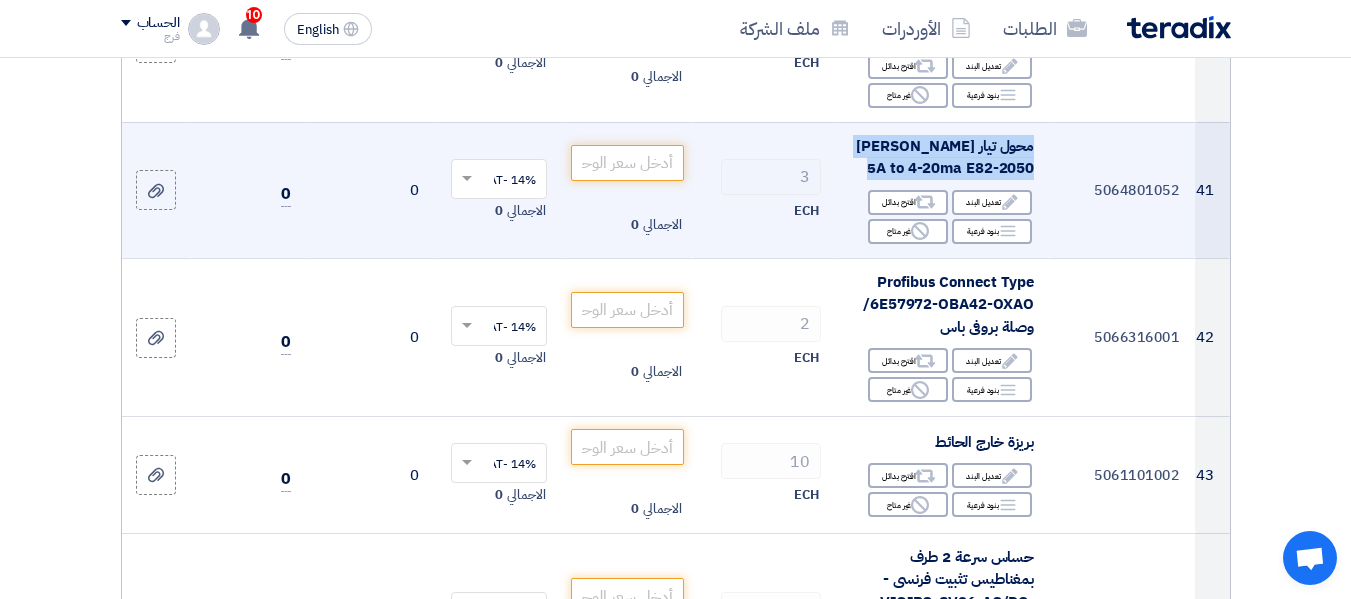 scroll, scrollTop: 6100, scrollLeft: 0, axis: vertical 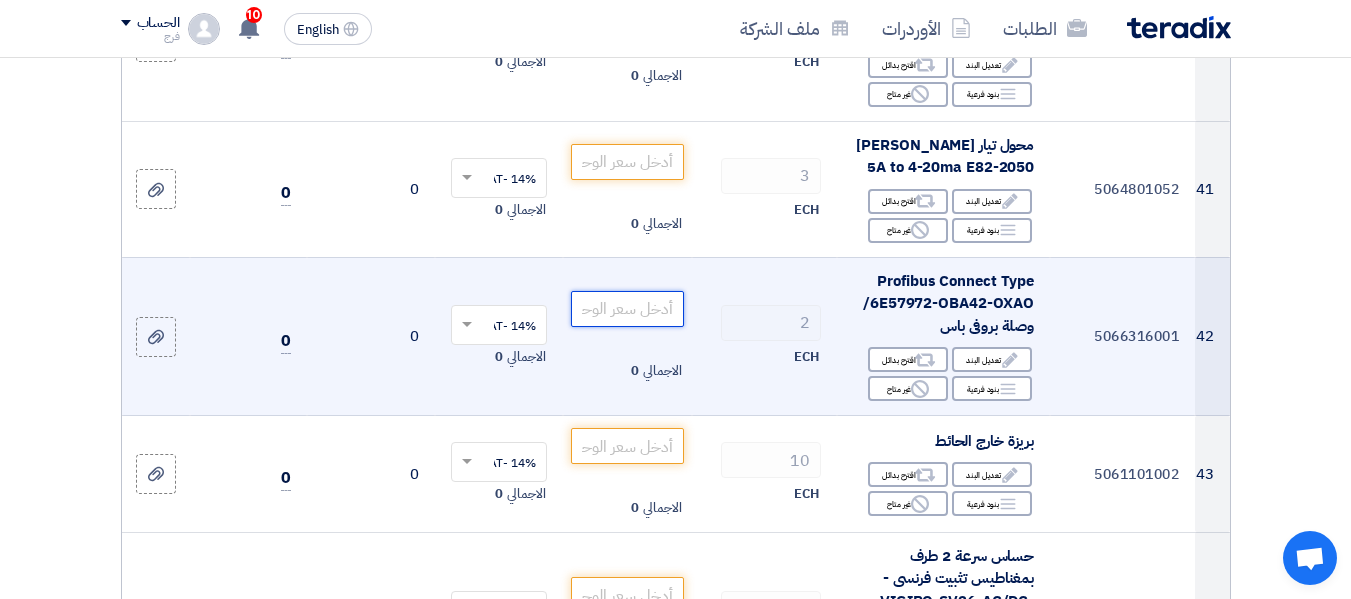 click 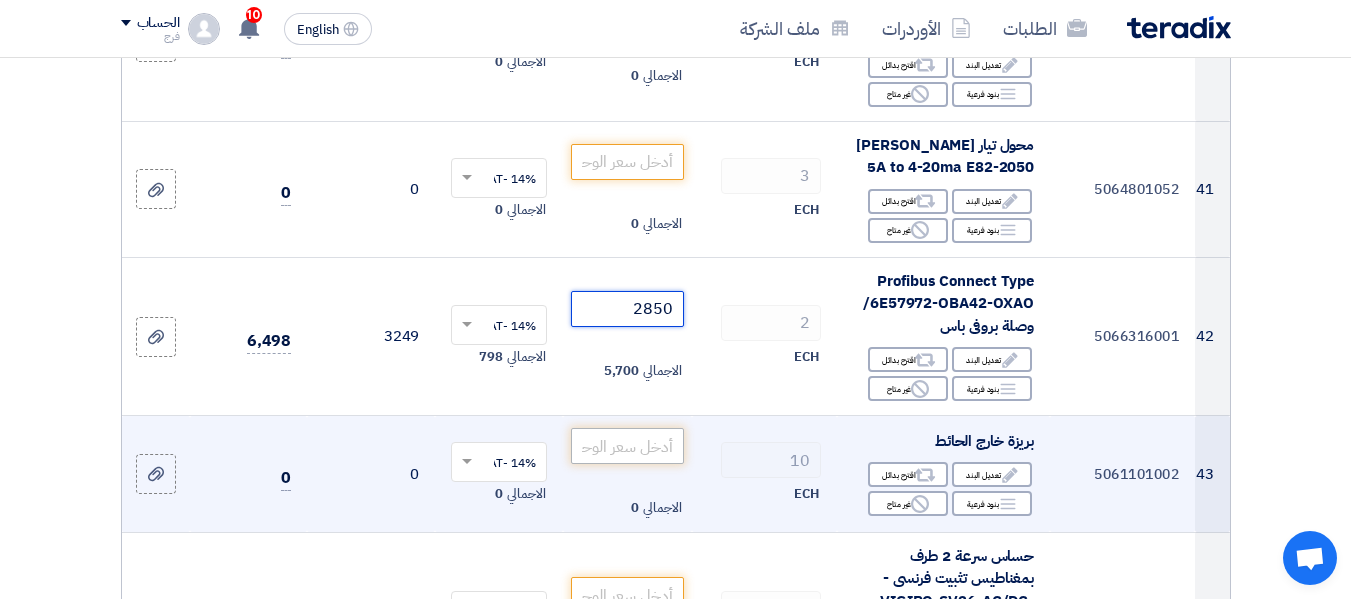 type on "2850" 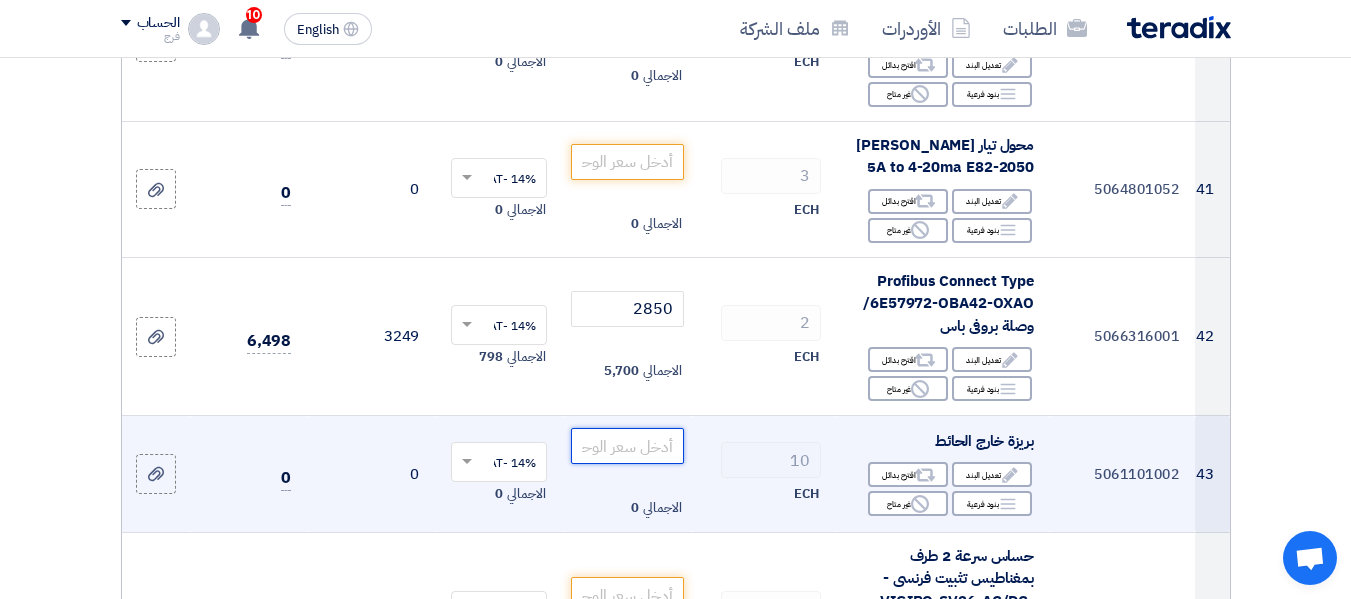 click 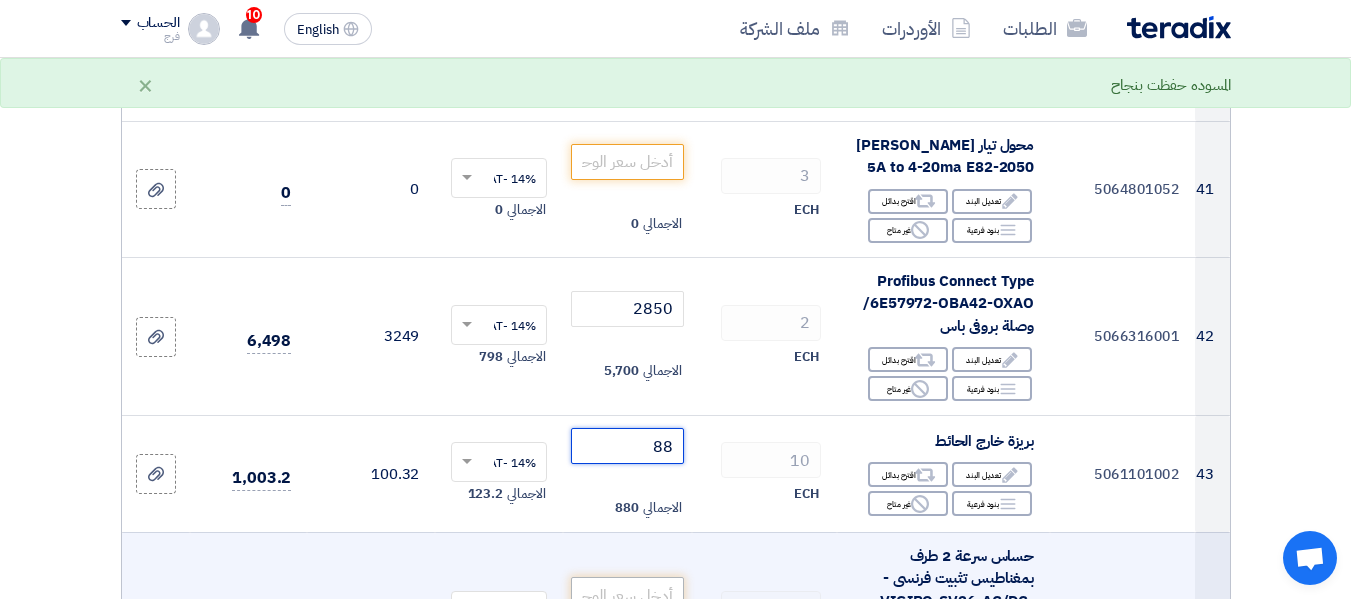type on "88" 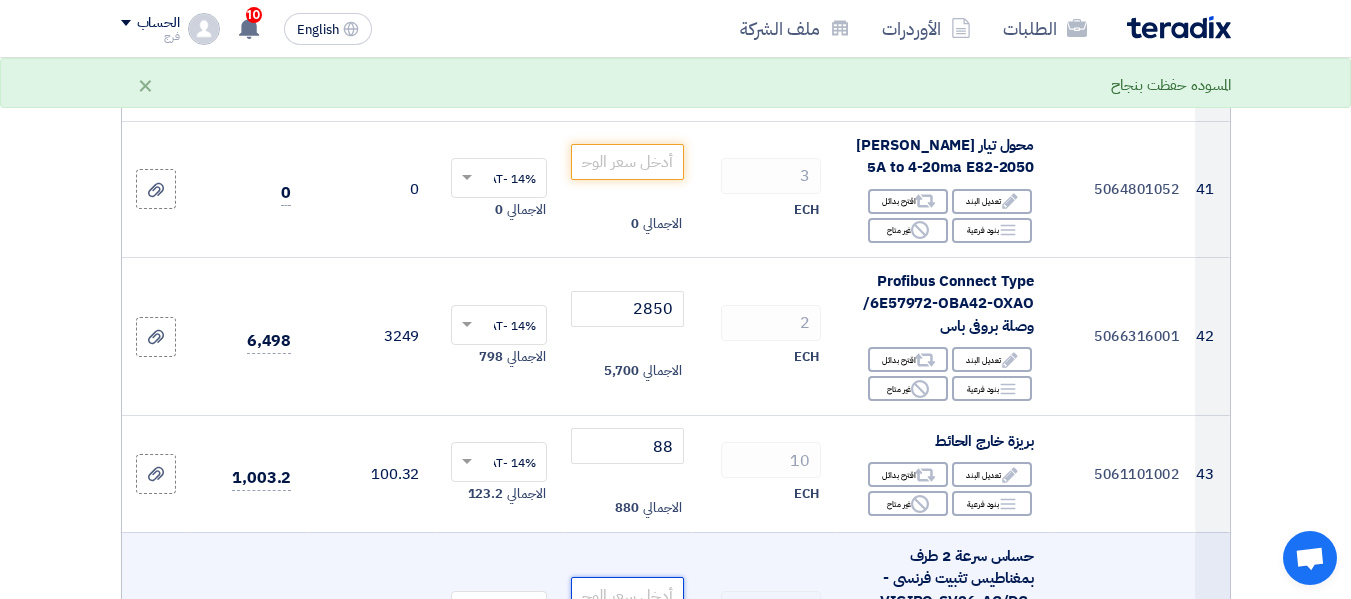 click 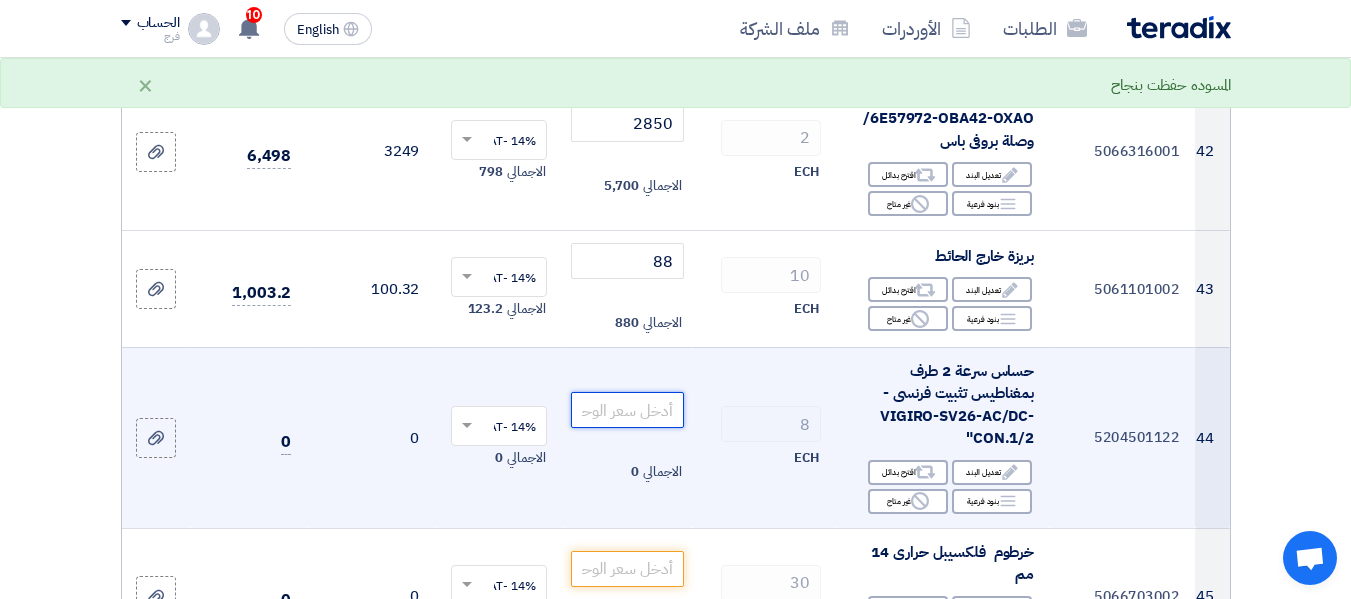 scroll, scrollTop: 6300, scrollLeft: 0, axis: vertical 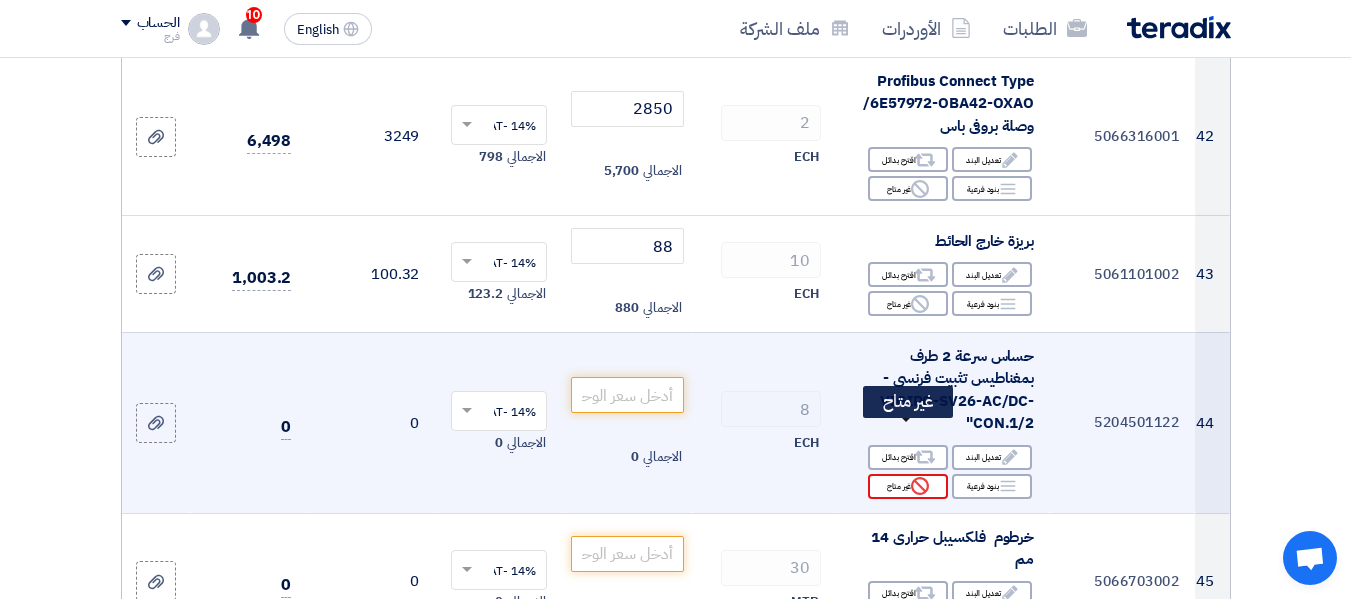 click on "Reject
غير متاح" 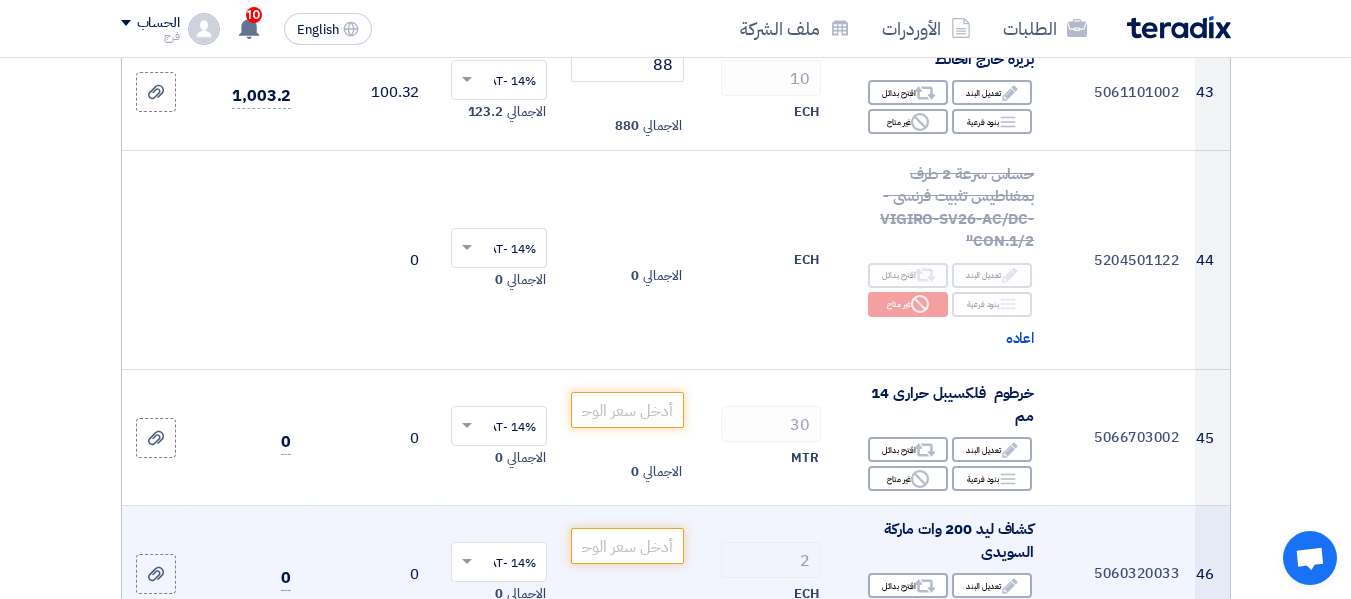 scroll, scrollTop: 6600, scrollLeft: 0, axis: vertical 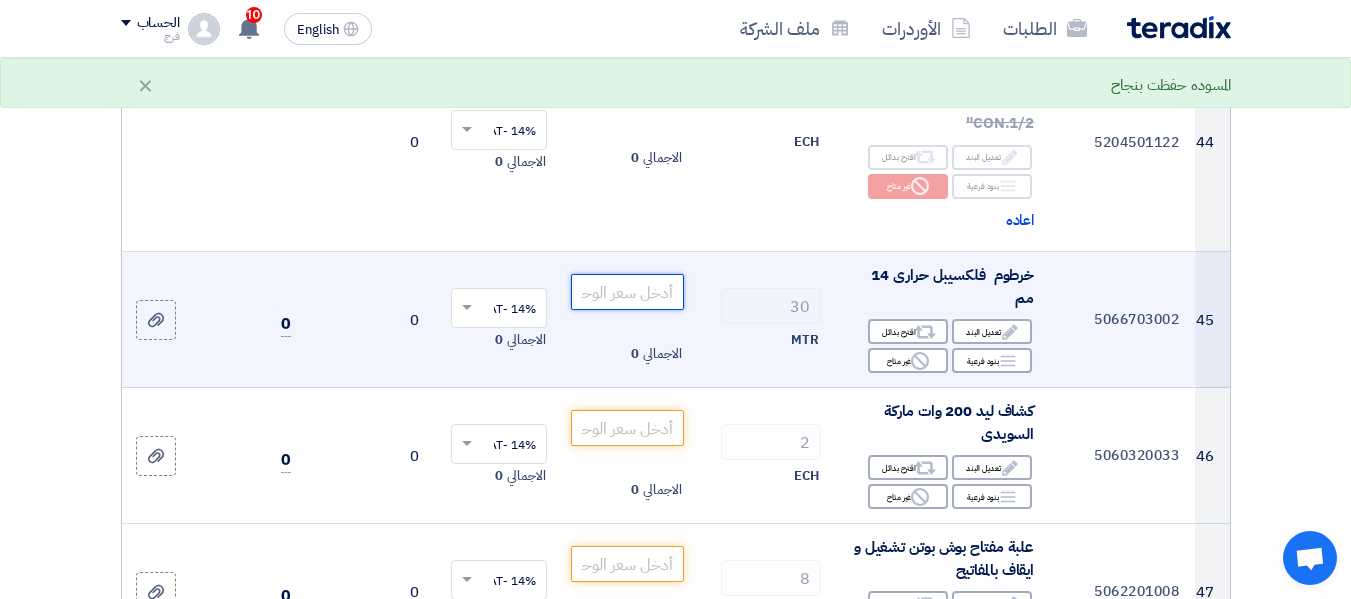 click 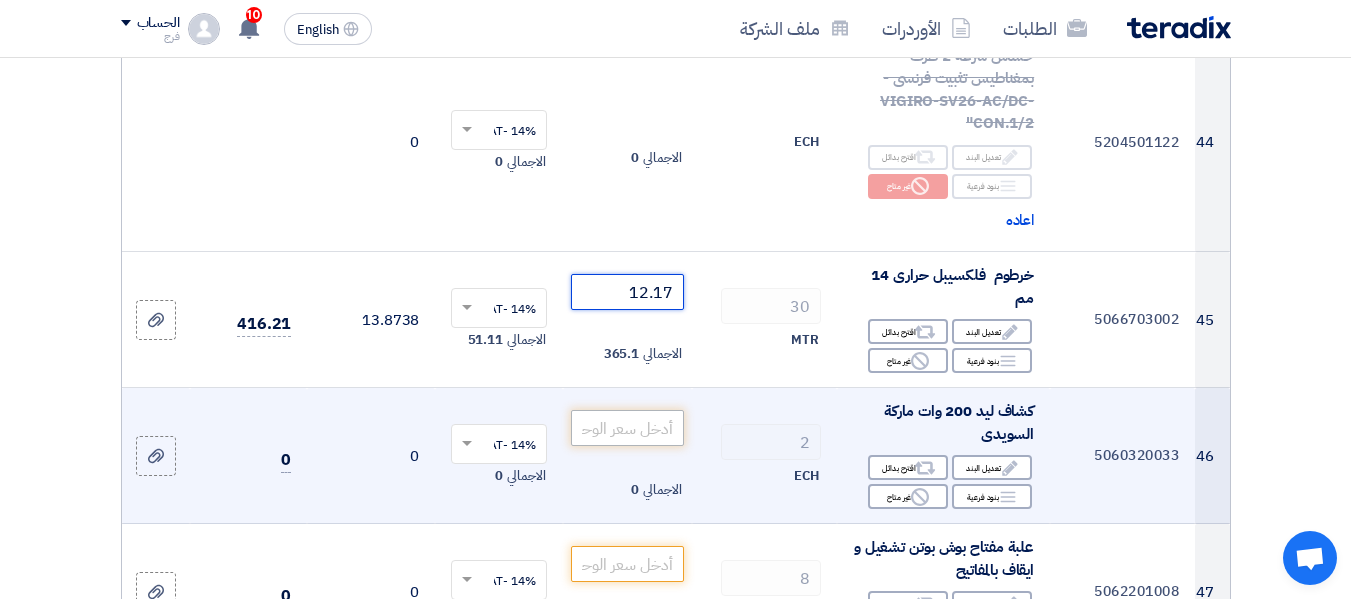 type on "12.17" 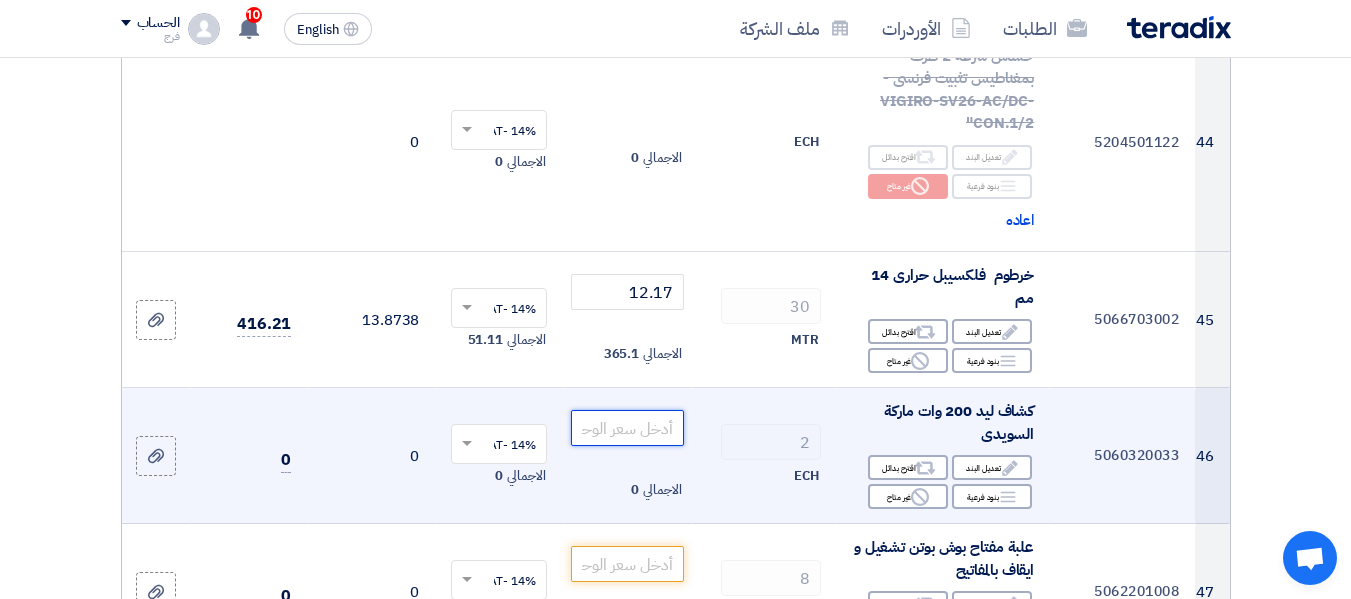 click 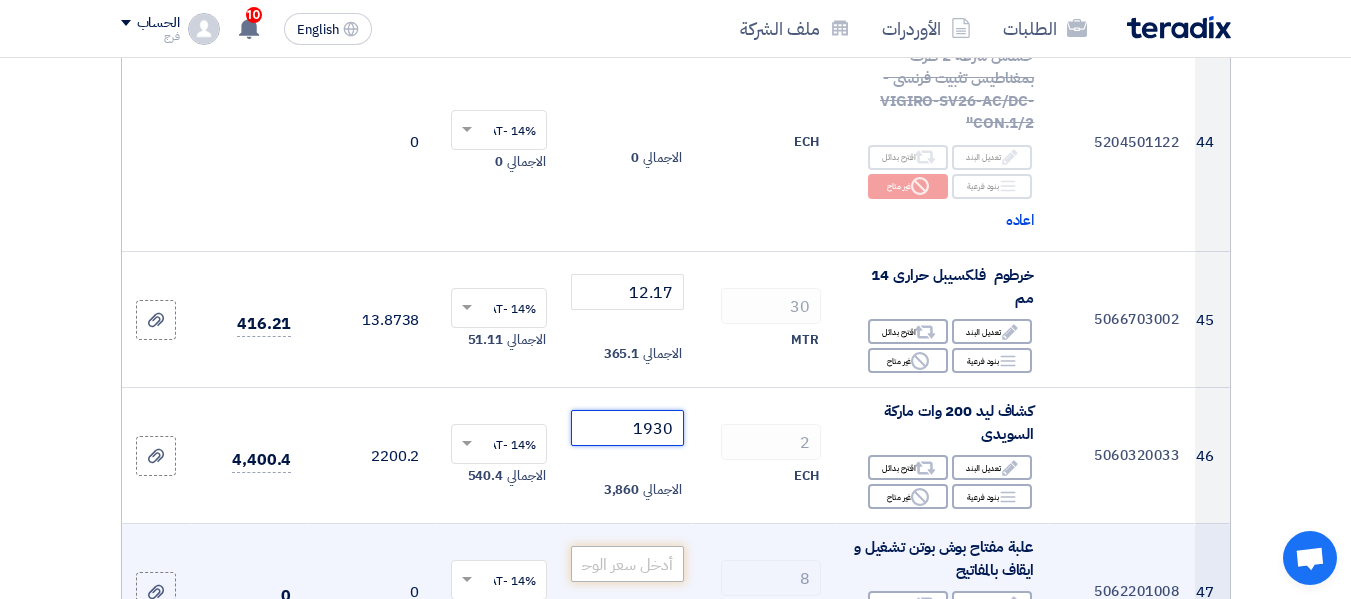 type on "1930" 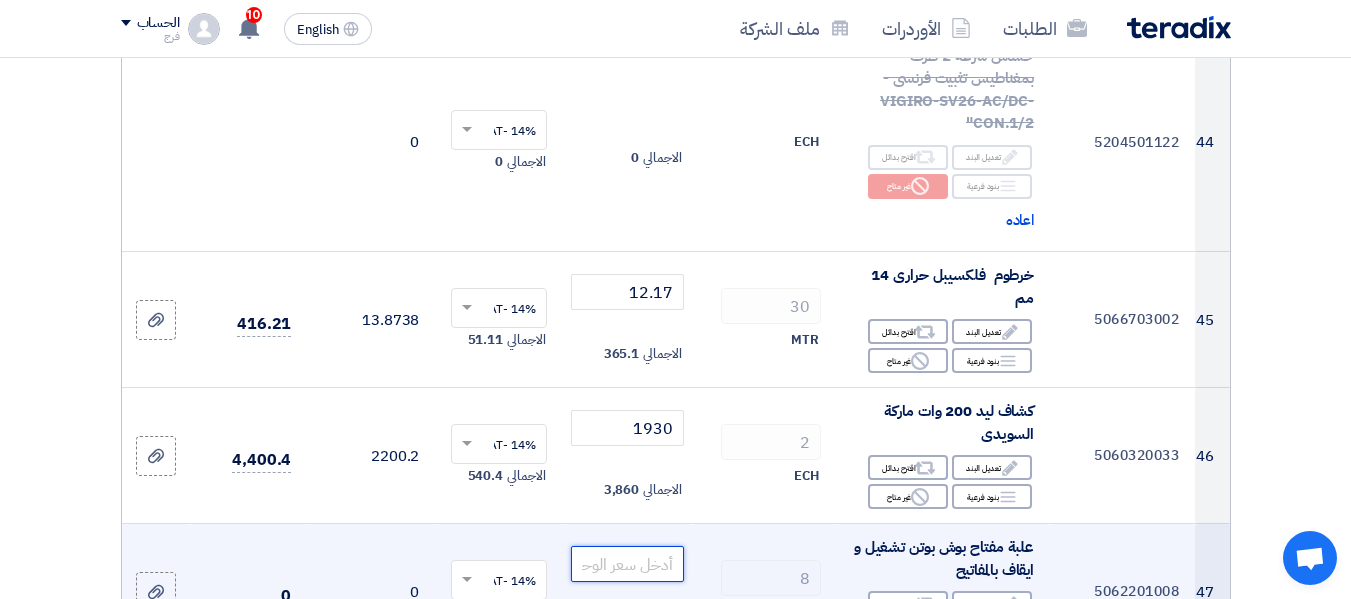 click 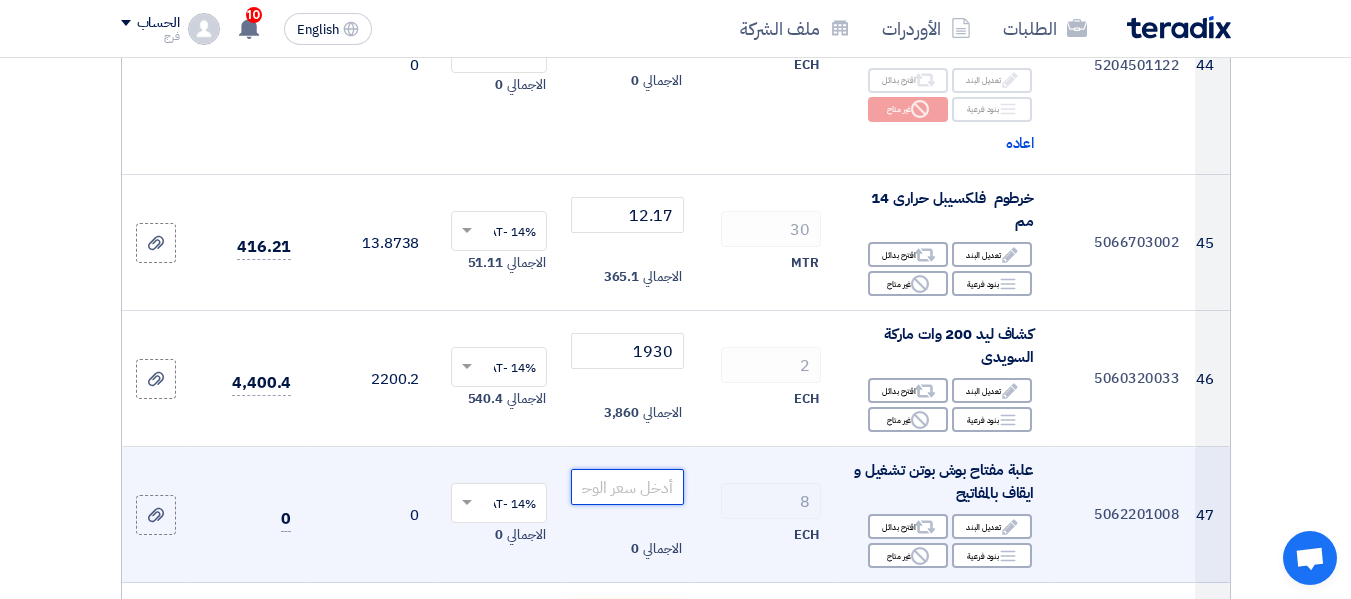 scroll, scrollTop: 6700, scrollLeft: 0, axis: vertical 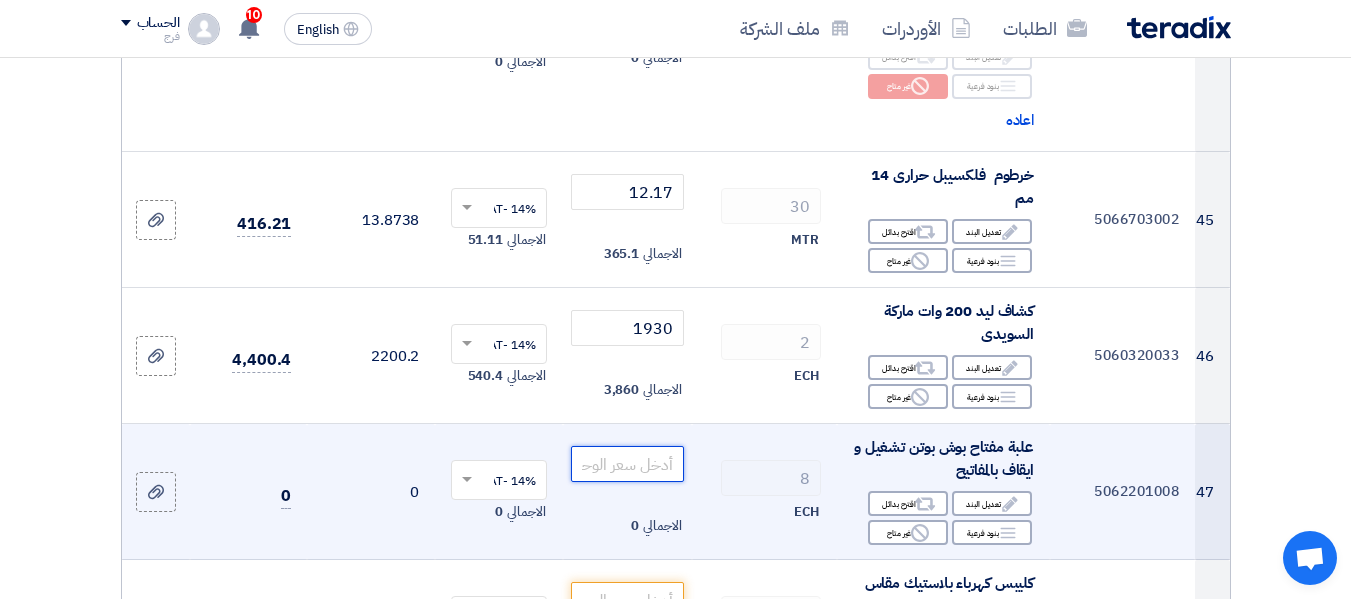 type on "1" 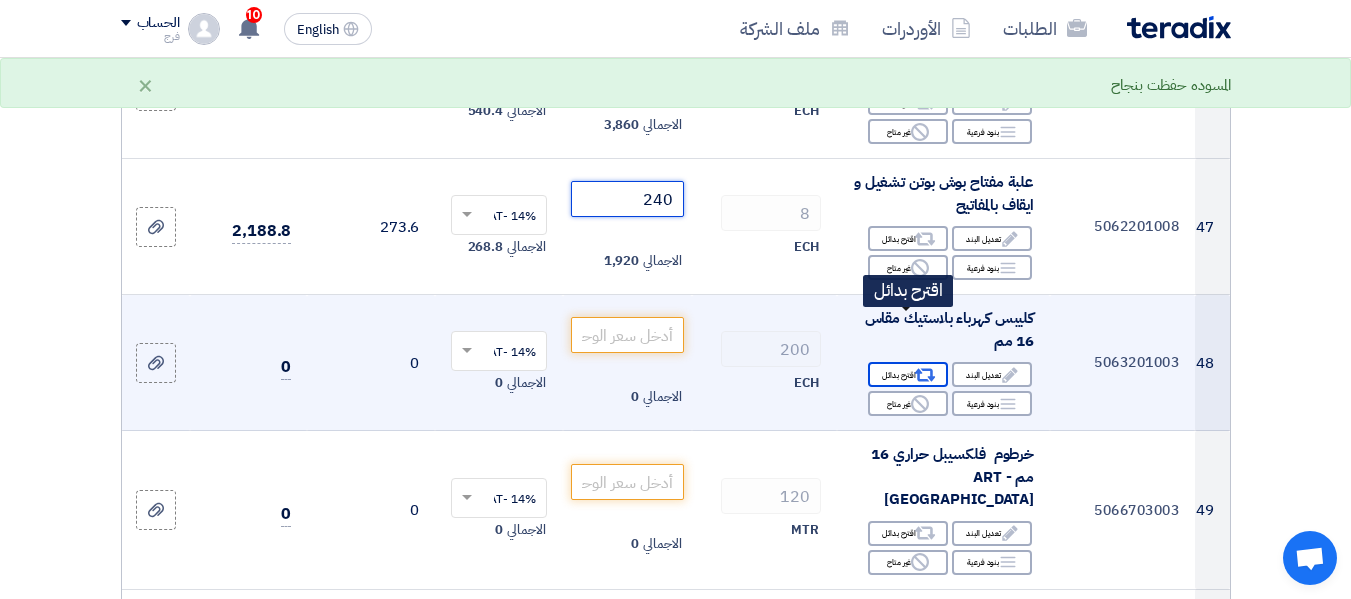 scroll, scrollTop: 7000, scrollLeft: 0, axis: vertical 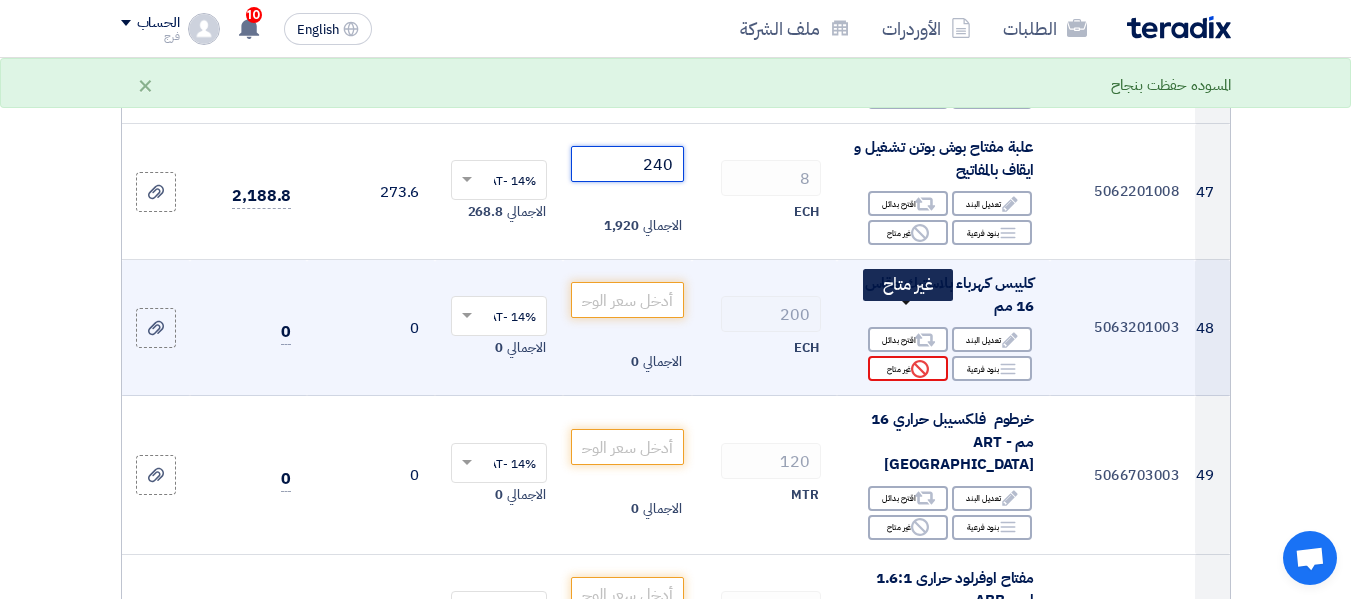 type on "240" 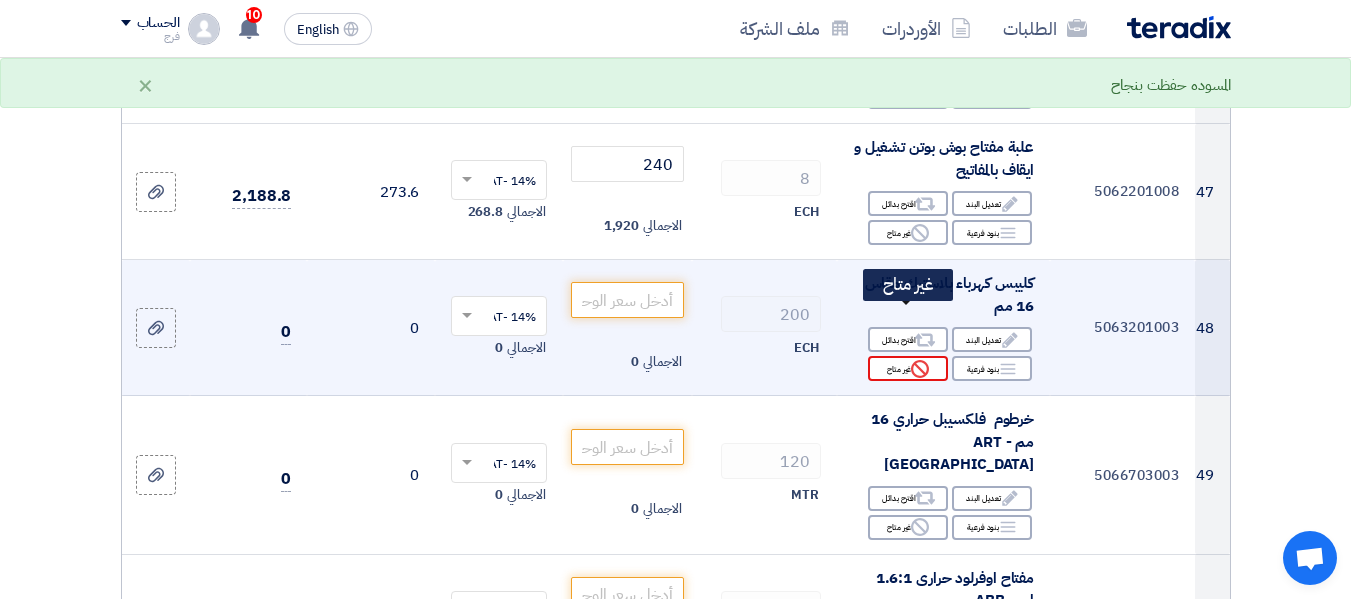 click on "Reject
غير متاح" 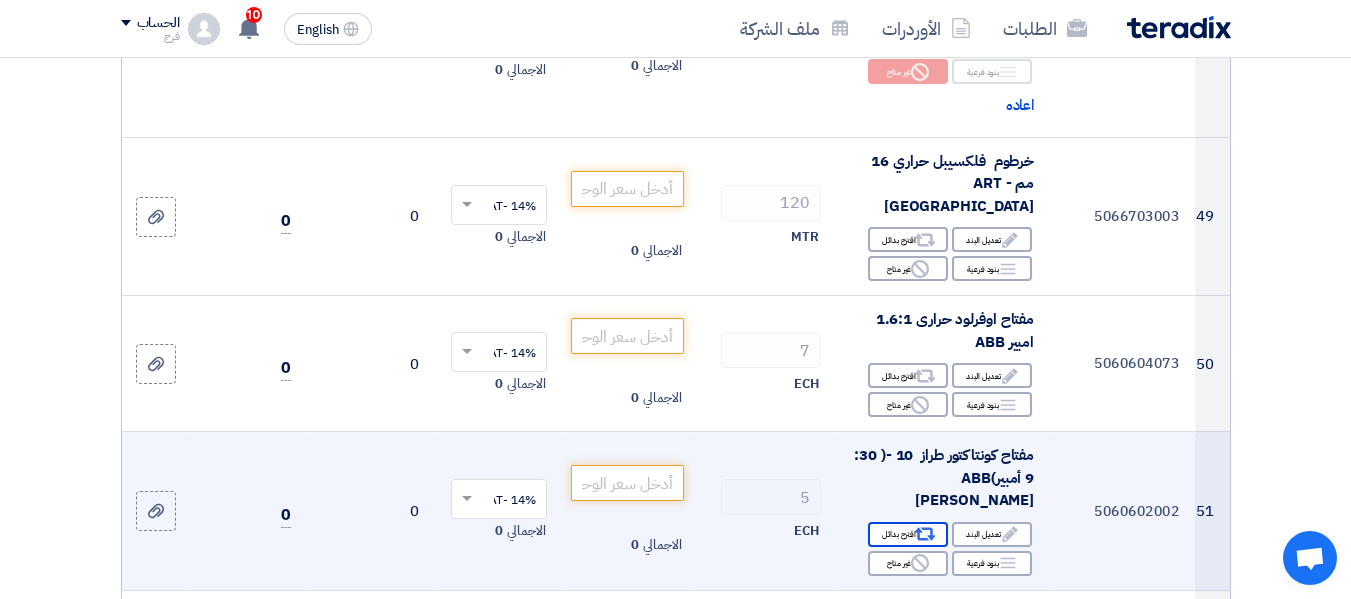 scroll, scrollTop: 7300, scrollLeft: 0, axis: vertical 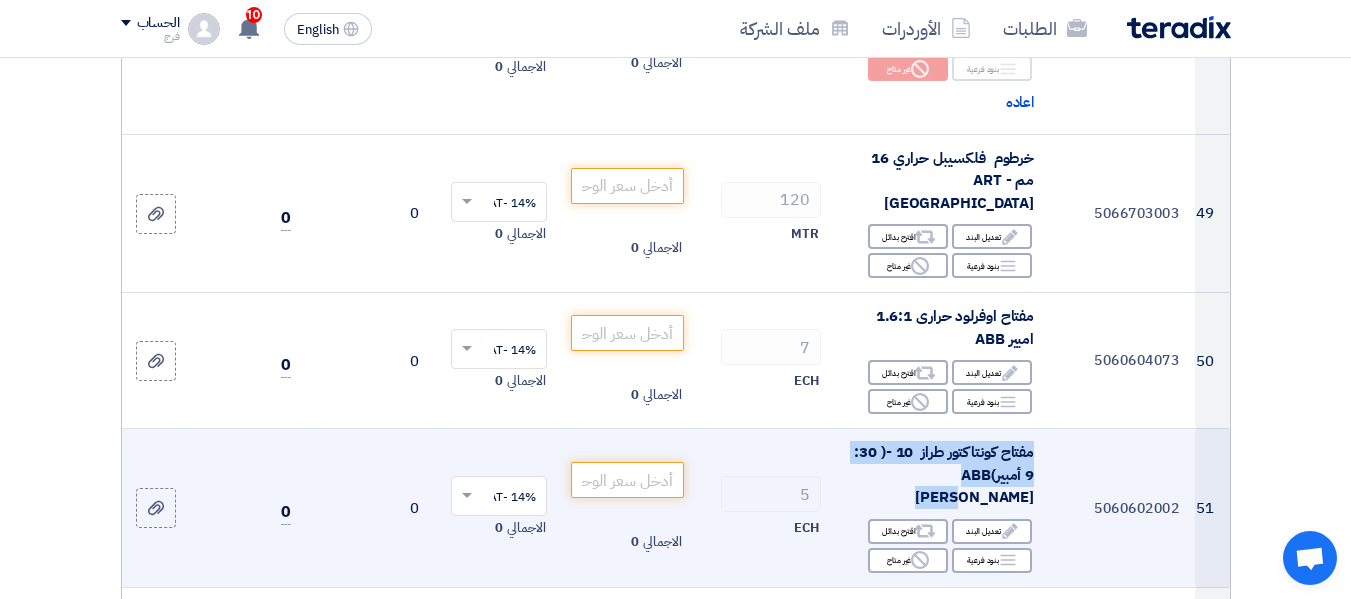 drag, startPoint x: 884, startPoint y: 402, endPoint x: 1042, endPoint y: 381, distance: 159.38947 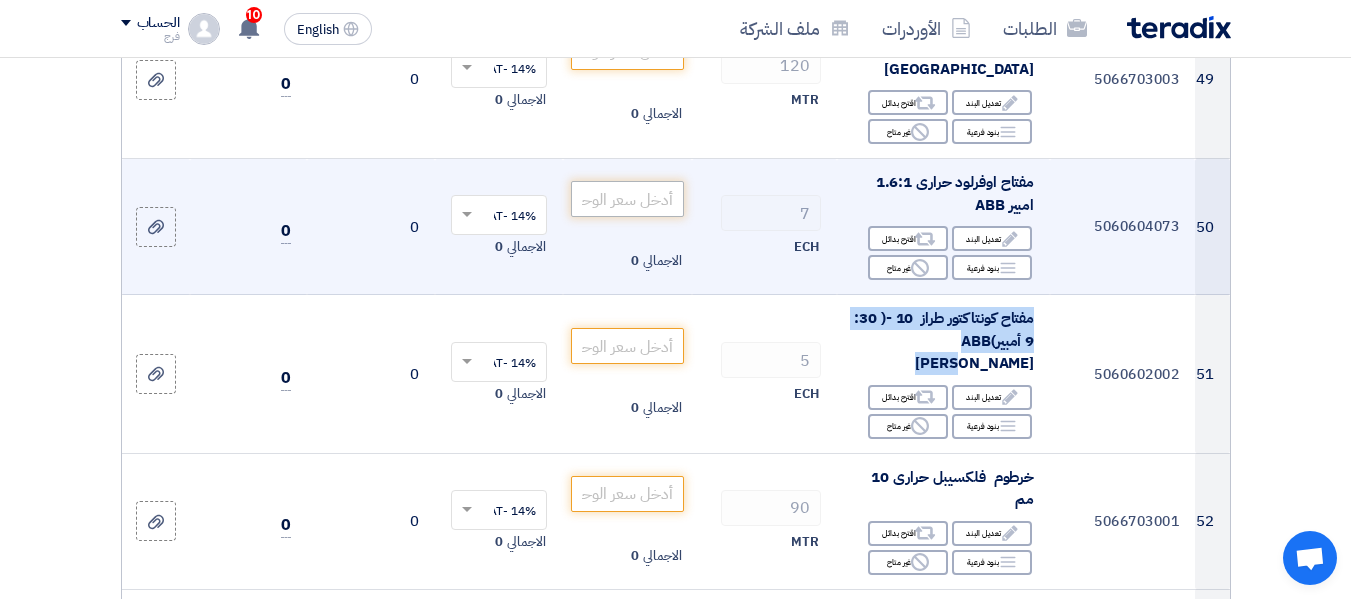 scroll, scrollTop: 7500, scrollLeft: 0, axis: vertical 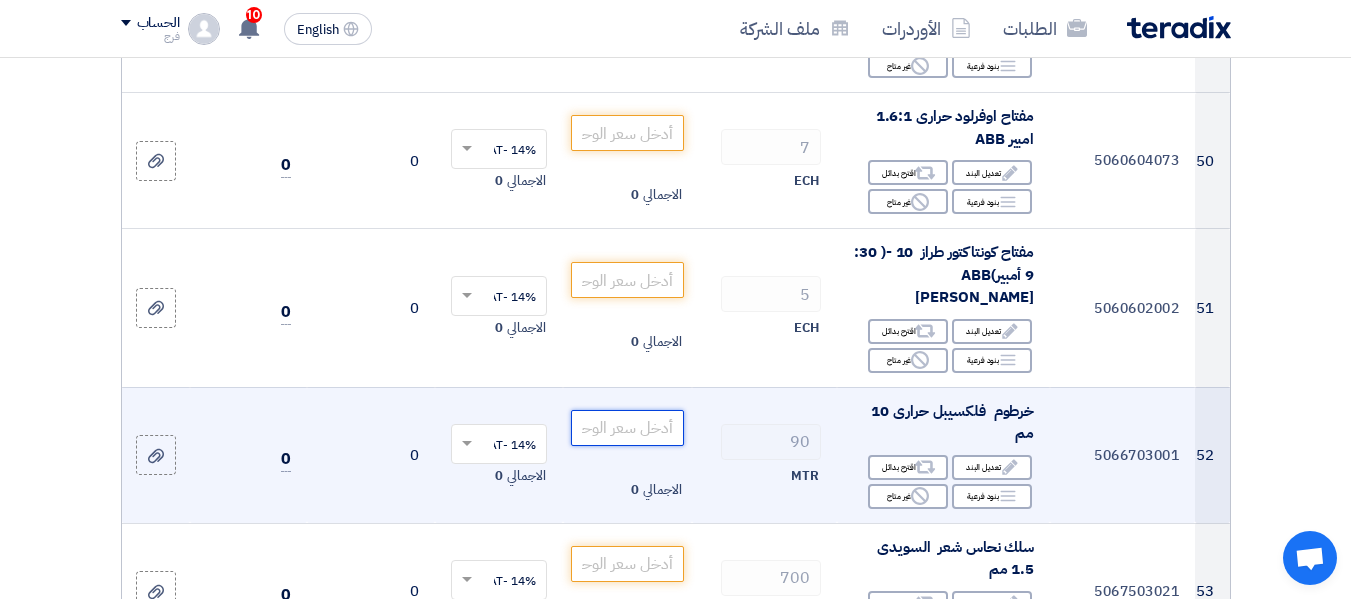 click 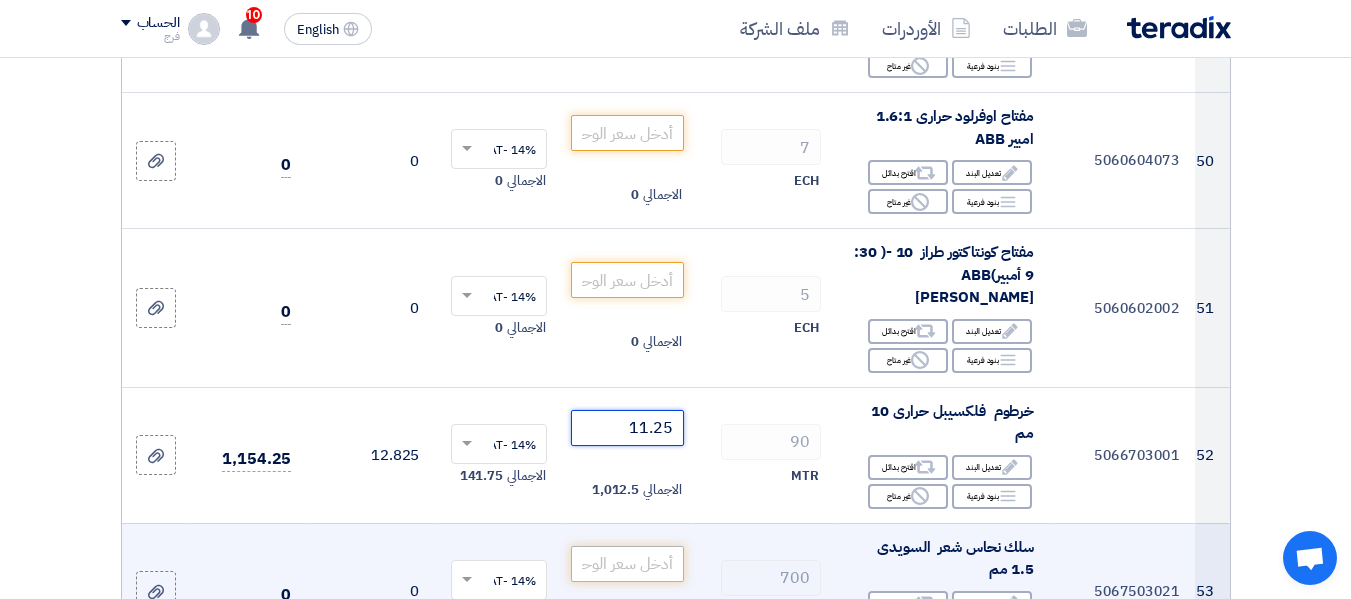 type on "11.25" 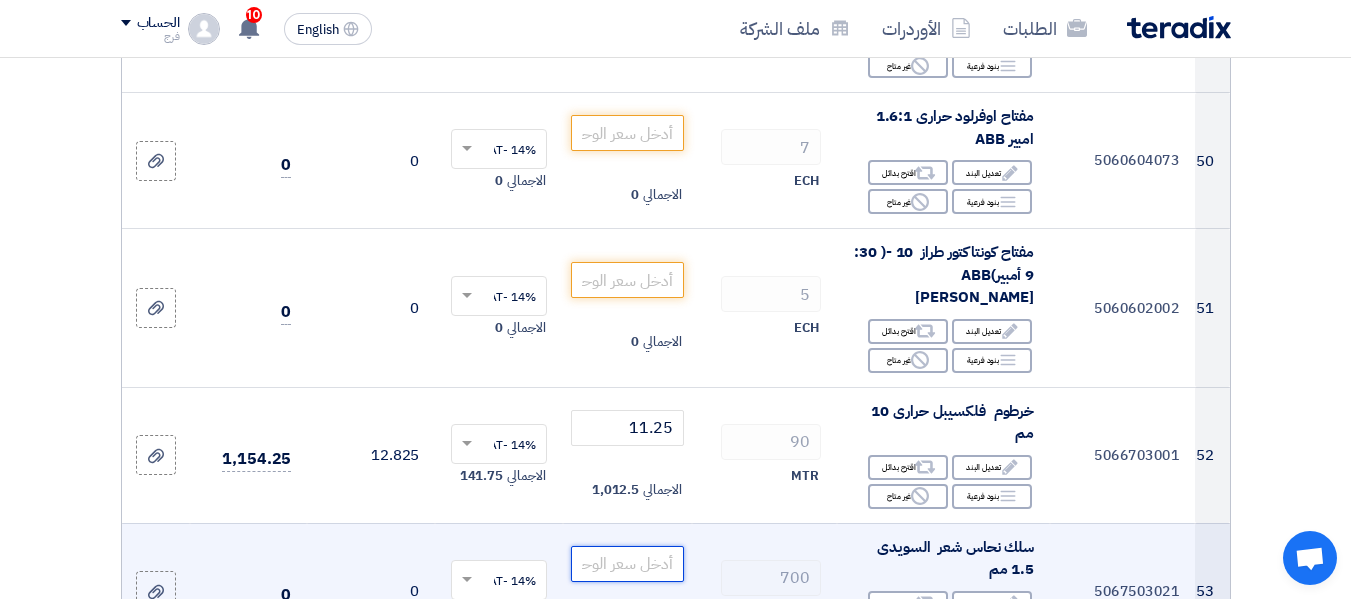 click 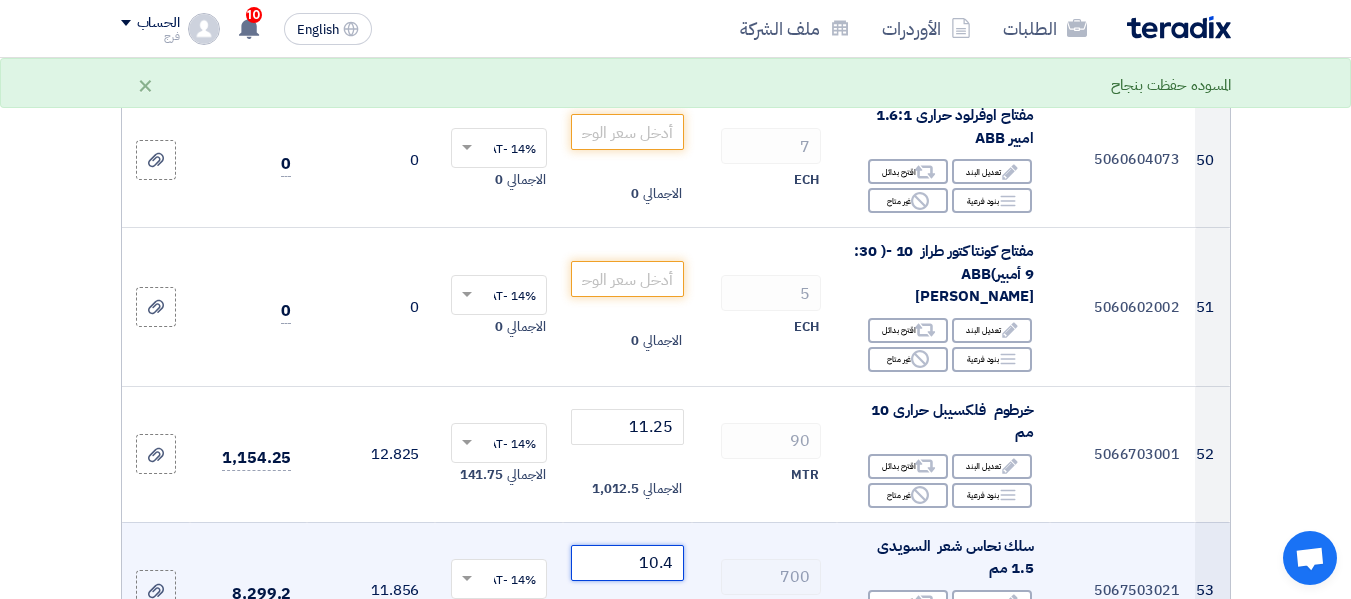 scroll, scrollTop: 7700, scrollLeft: 0, axis: vertical 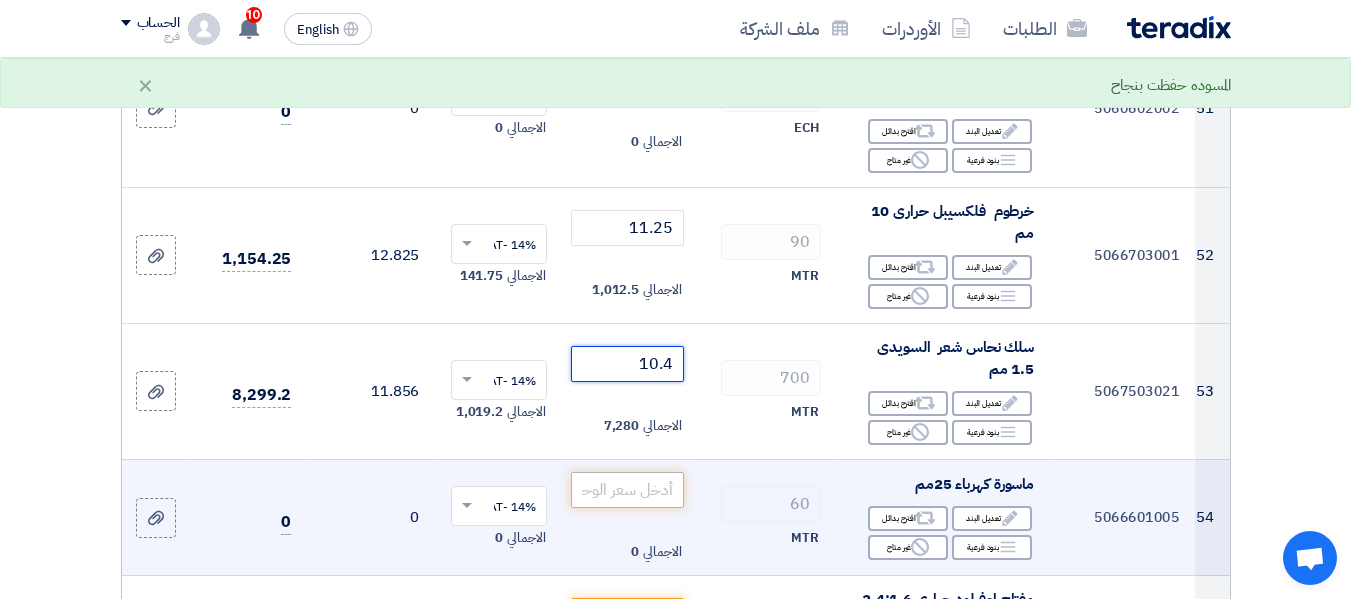 type on "10.4" 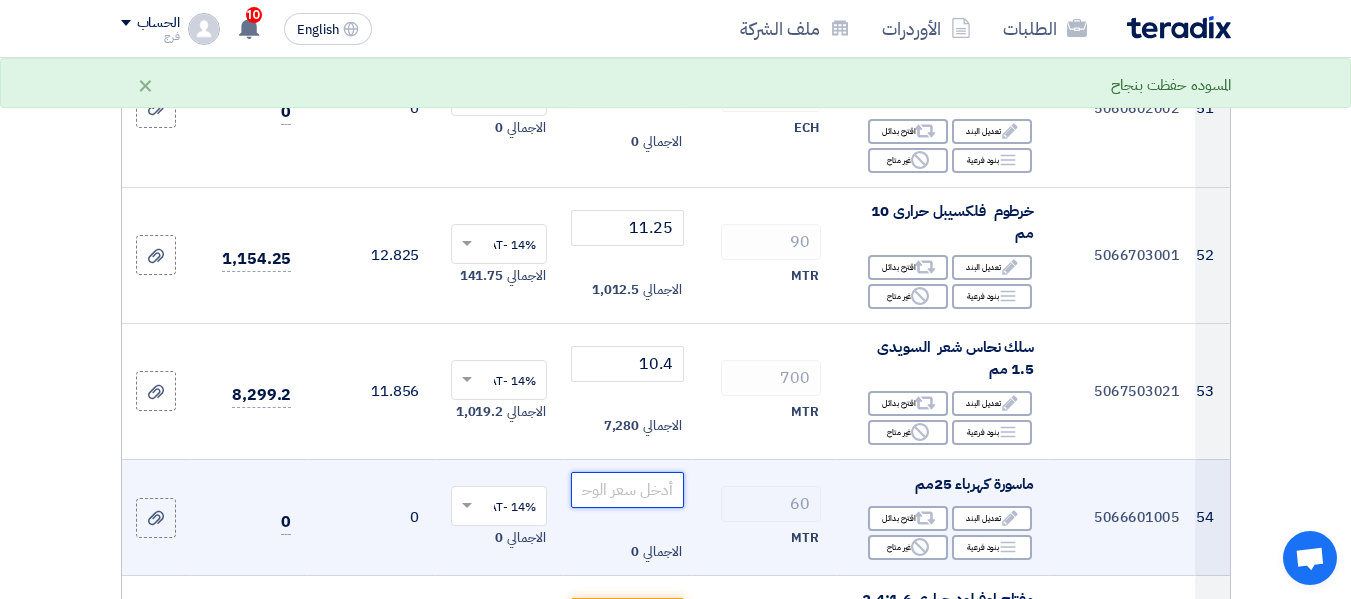 click 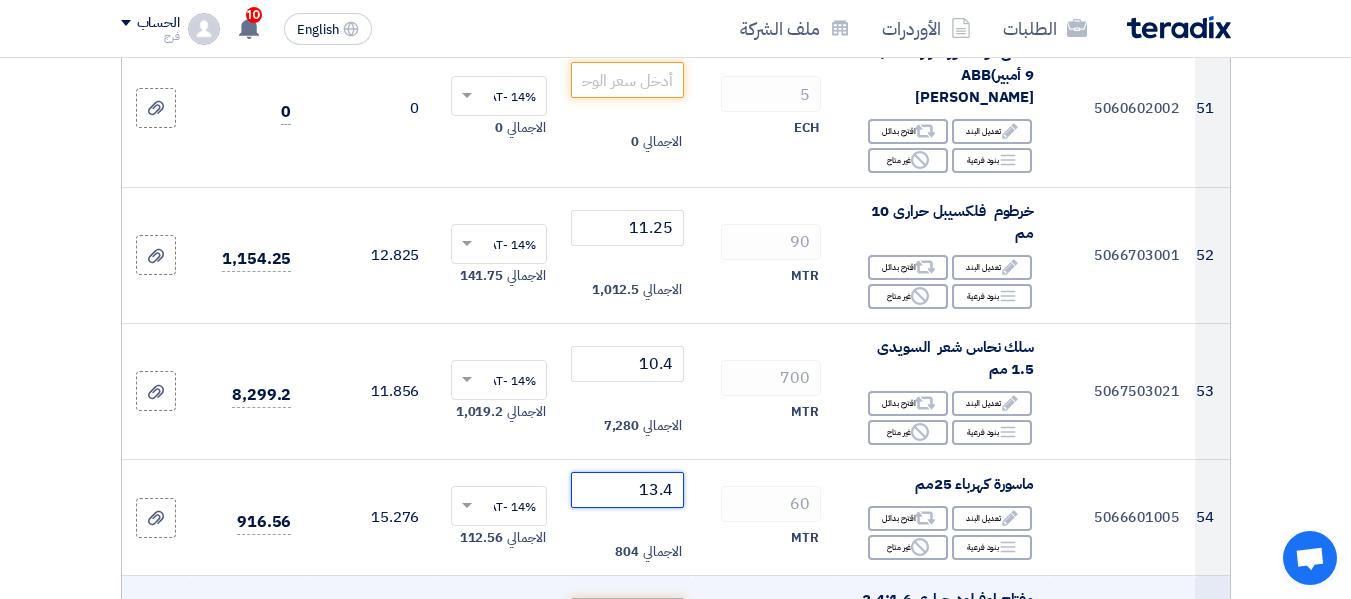 type on "13.4" 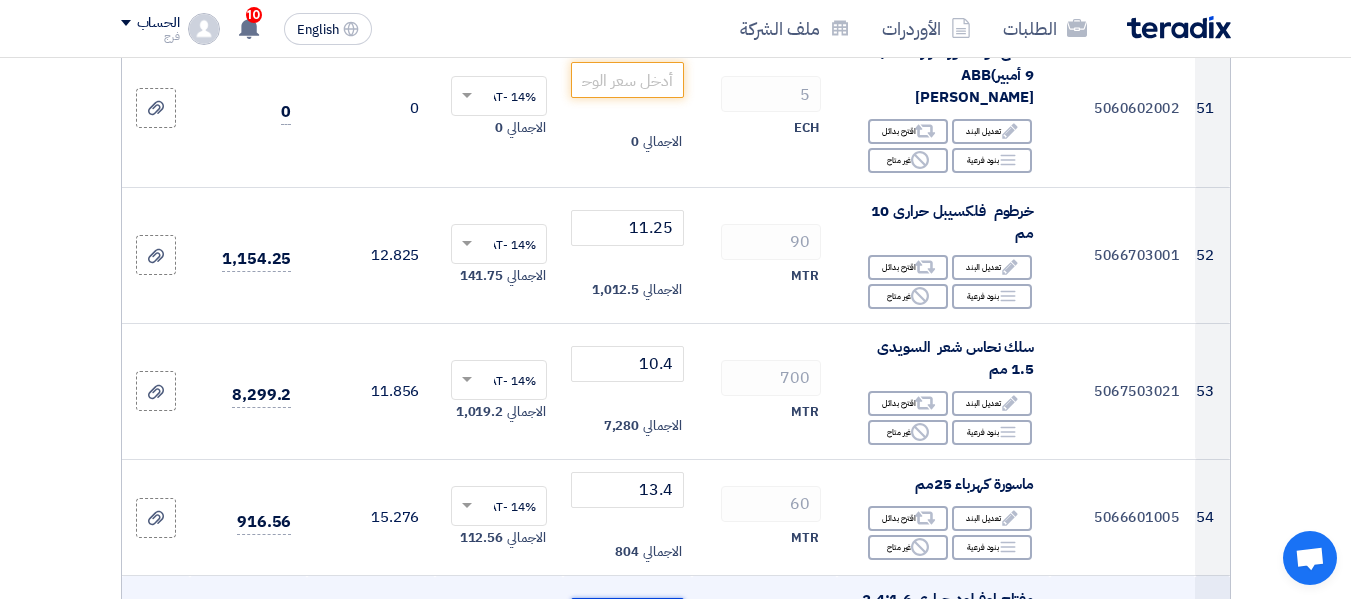 click 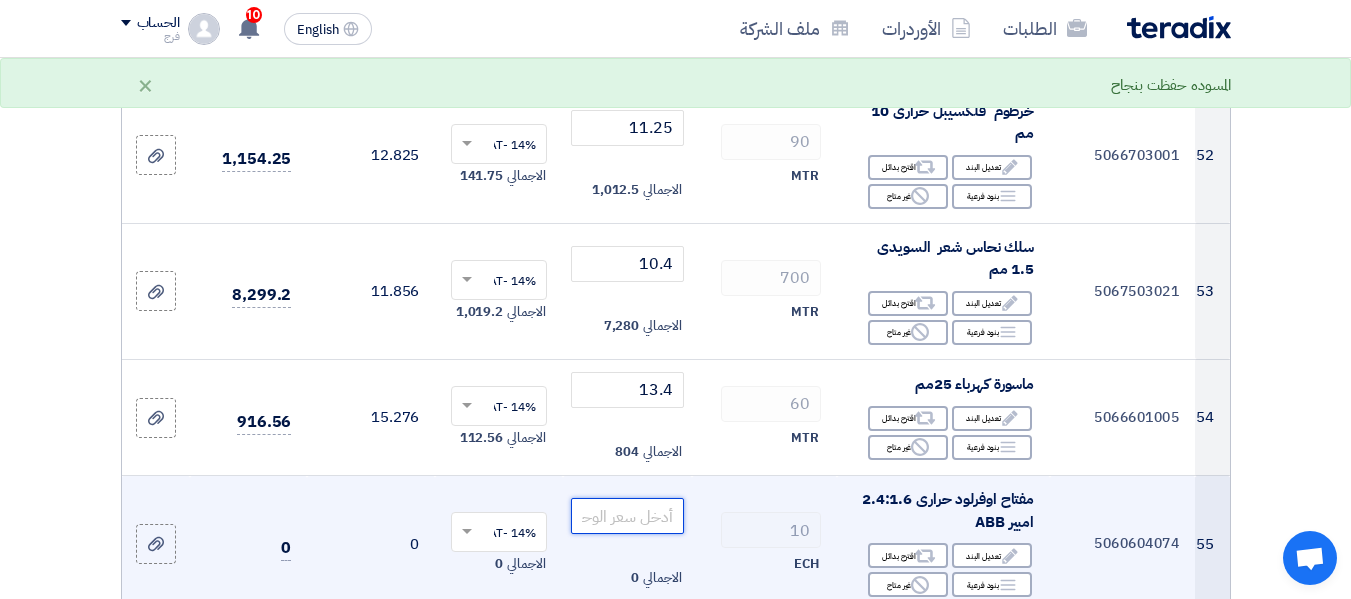 scroll, scrollTop: 7900, scrollLeft: 0, axis: vertical 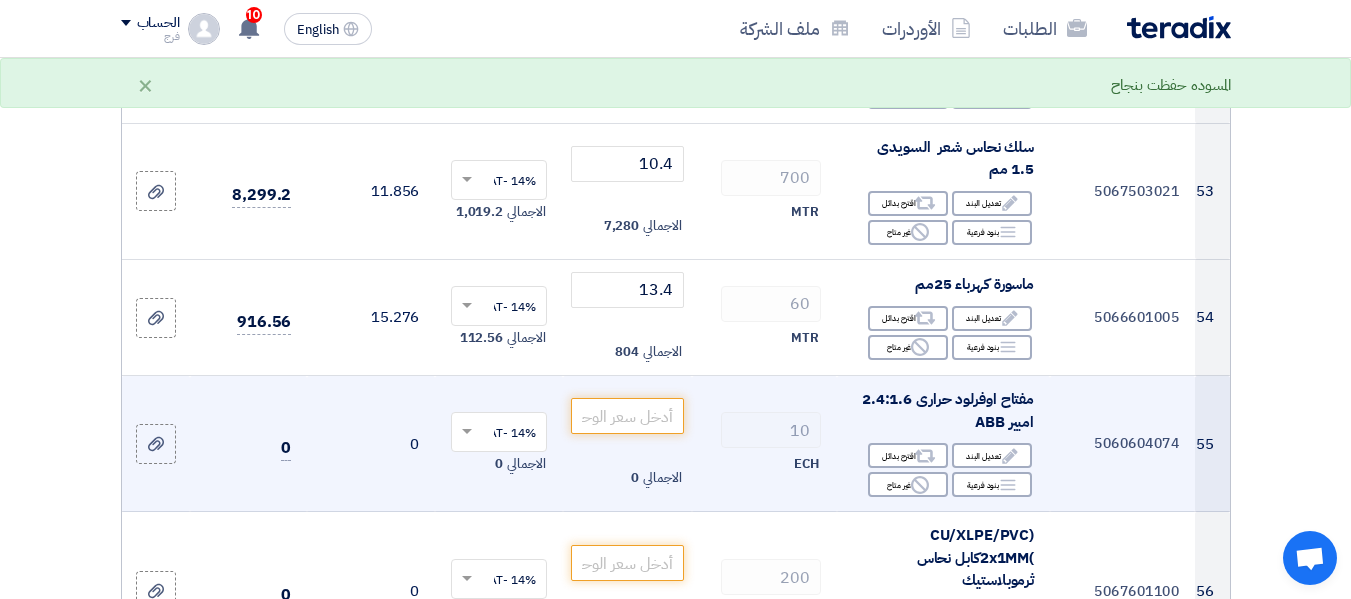 drag, startPoint x: 967, startPoint y: 327, endPoint x: 1053, endPoint y: 300, distance: 90.13878 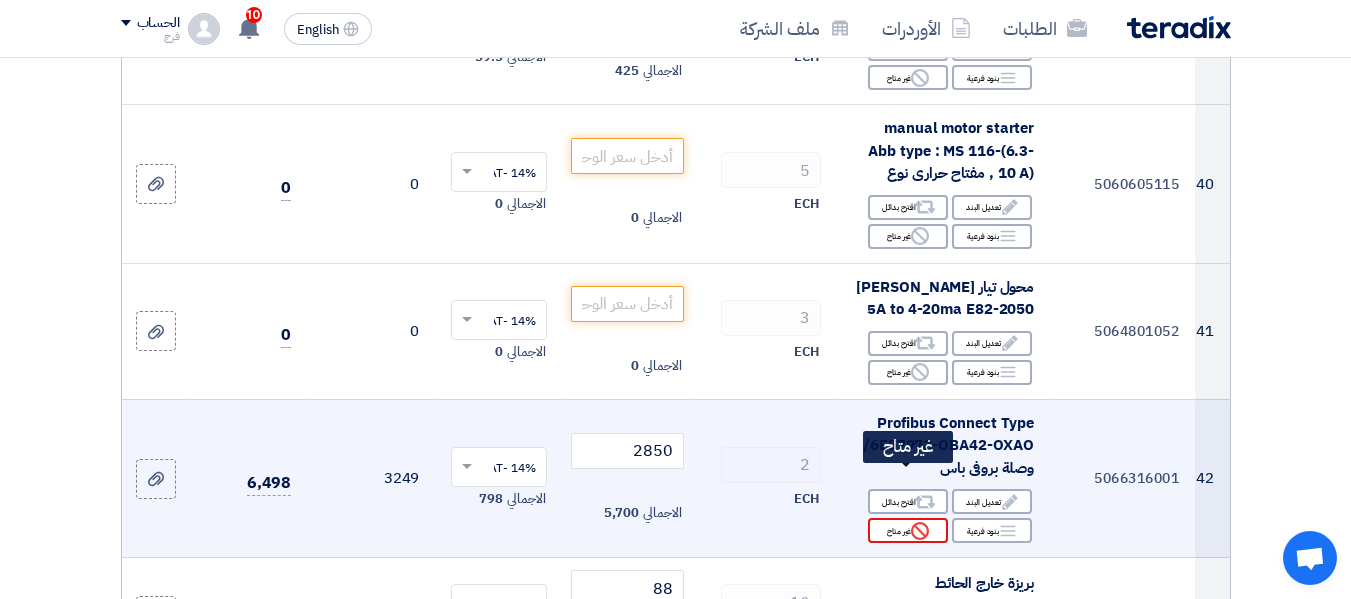 scroll, scrollTop: 5900, scrollLeft: 0, axis: vertical 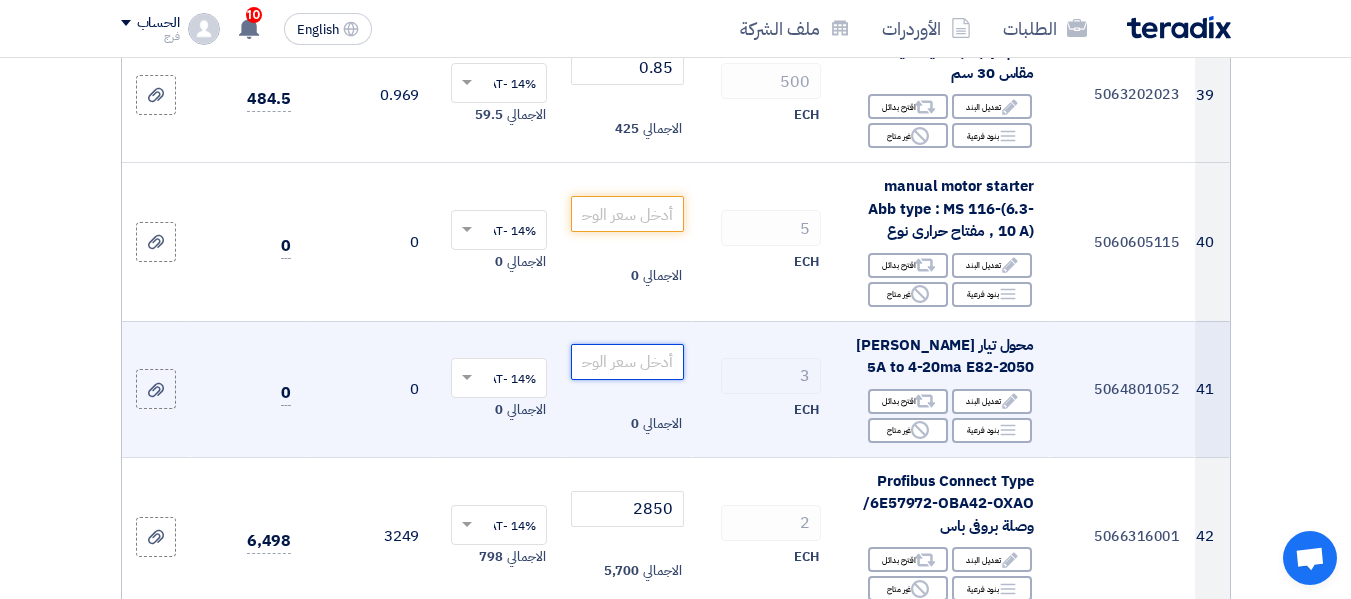 click 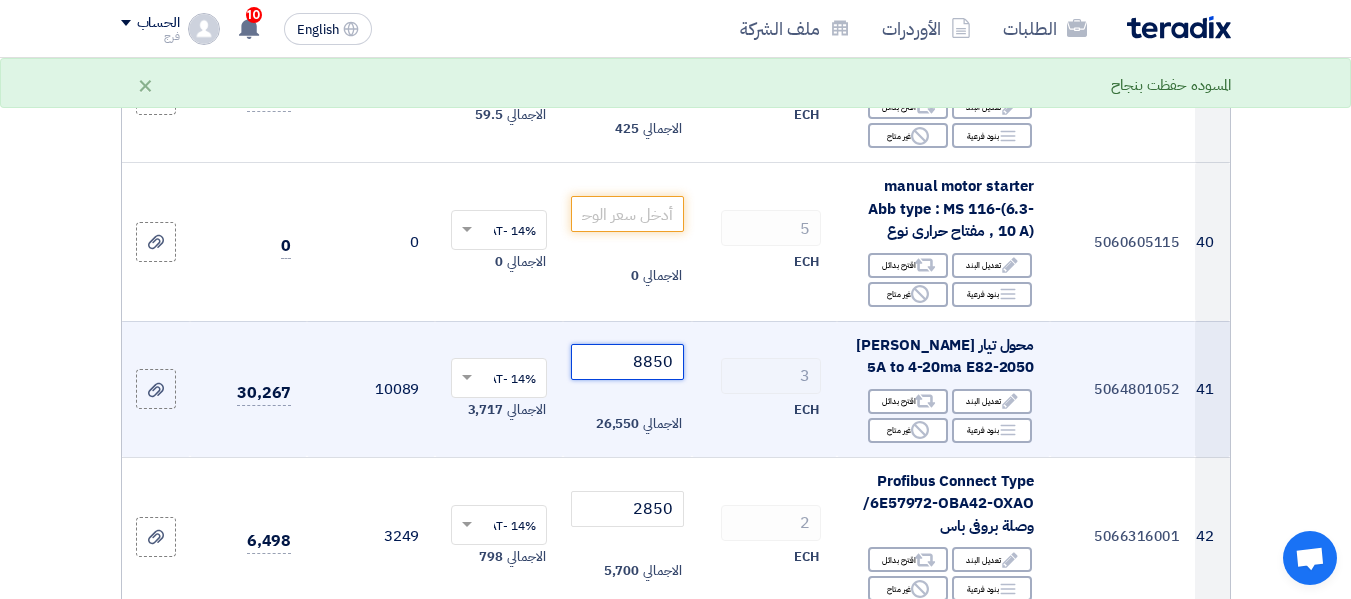 click on "8850" 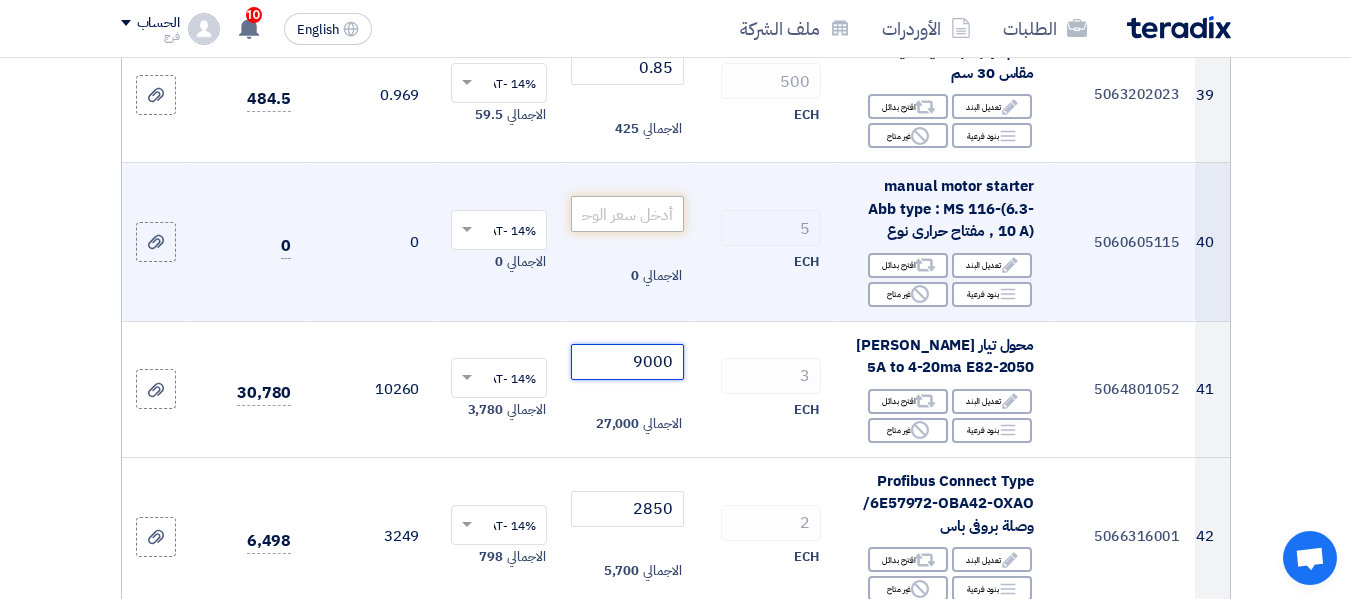 type on "9000" 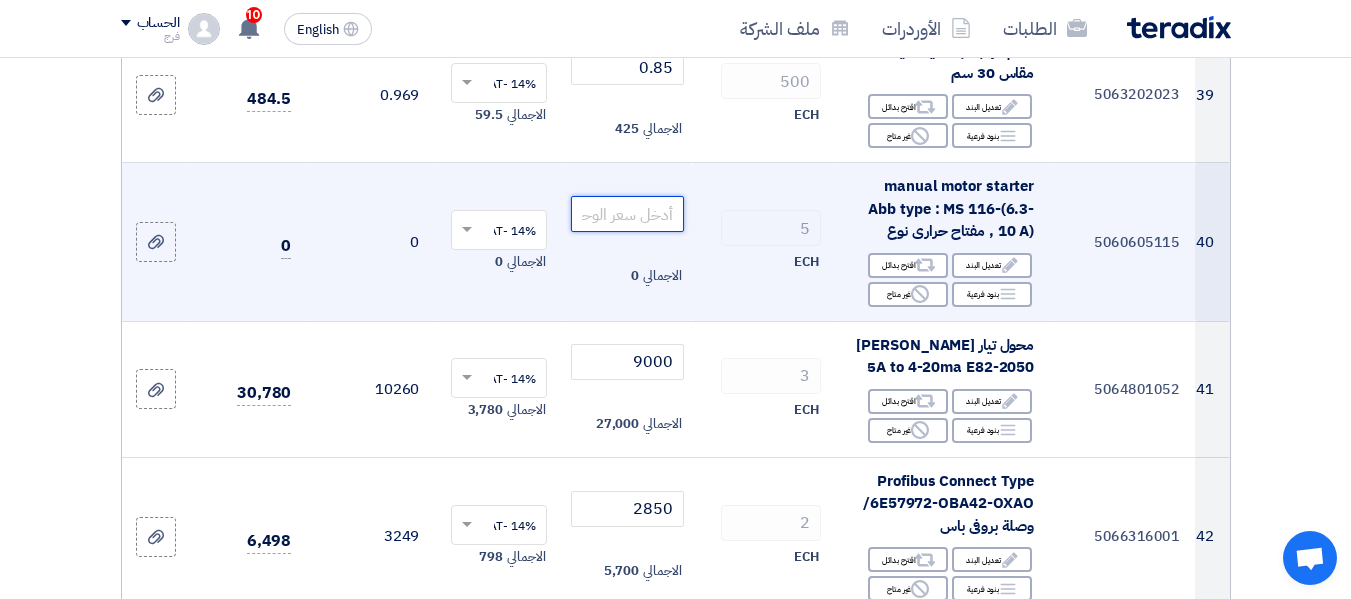 click 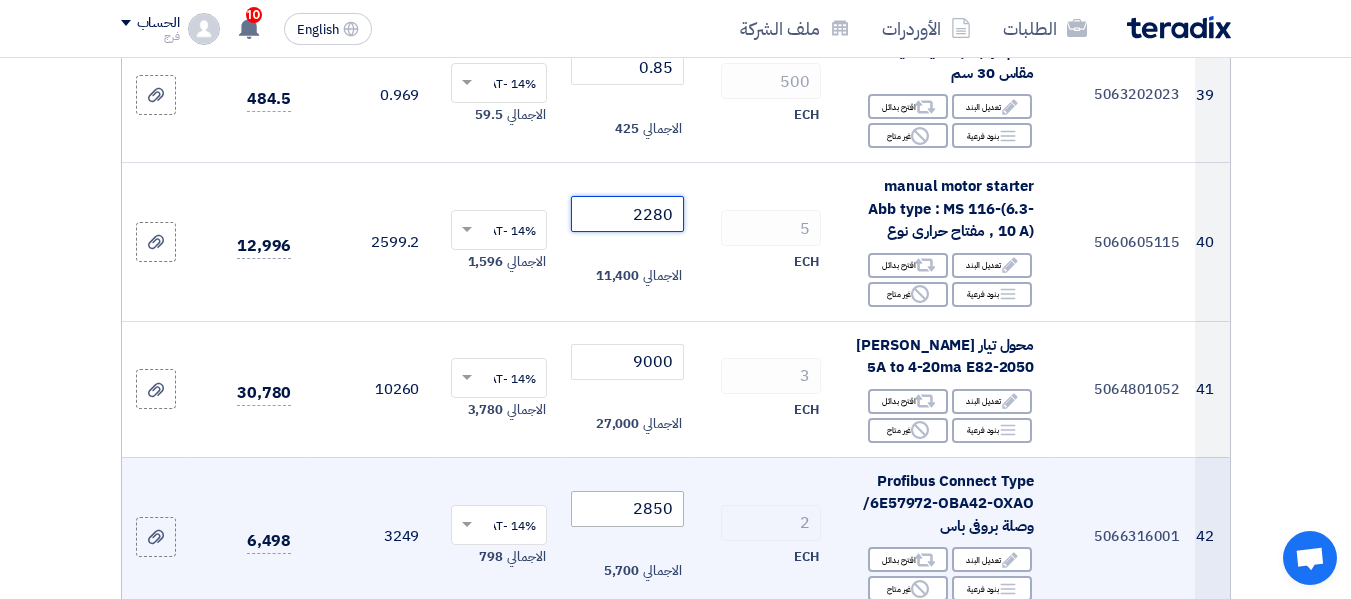 type on "2280" 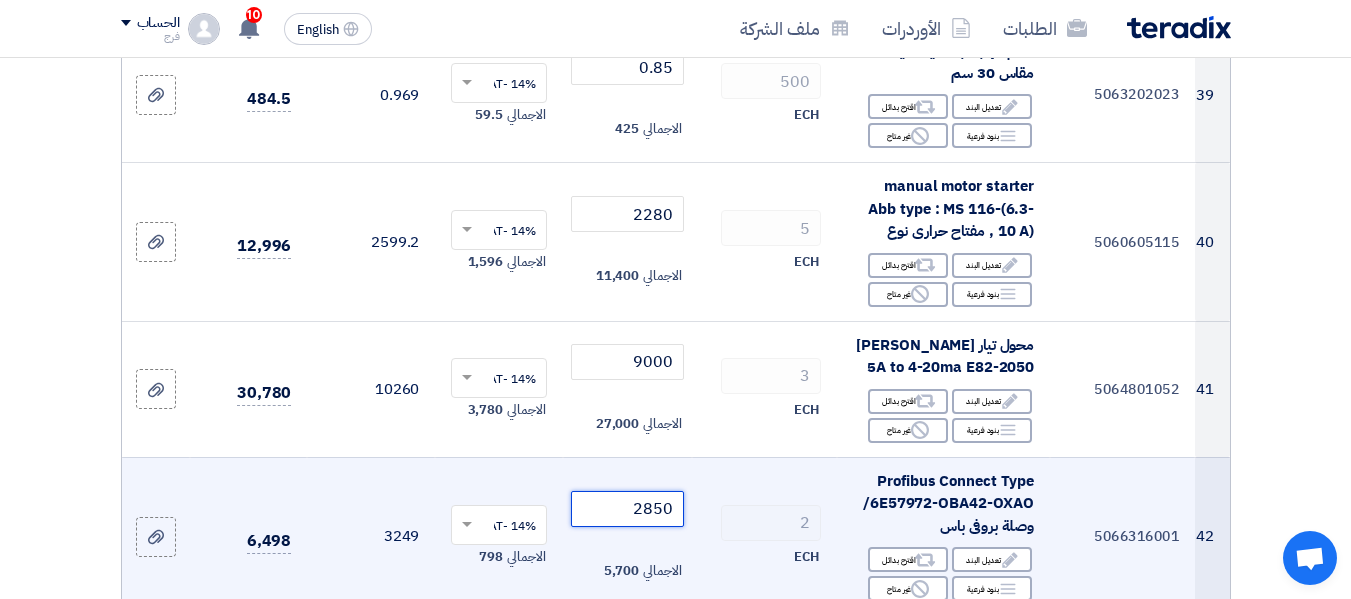 click on "2850" 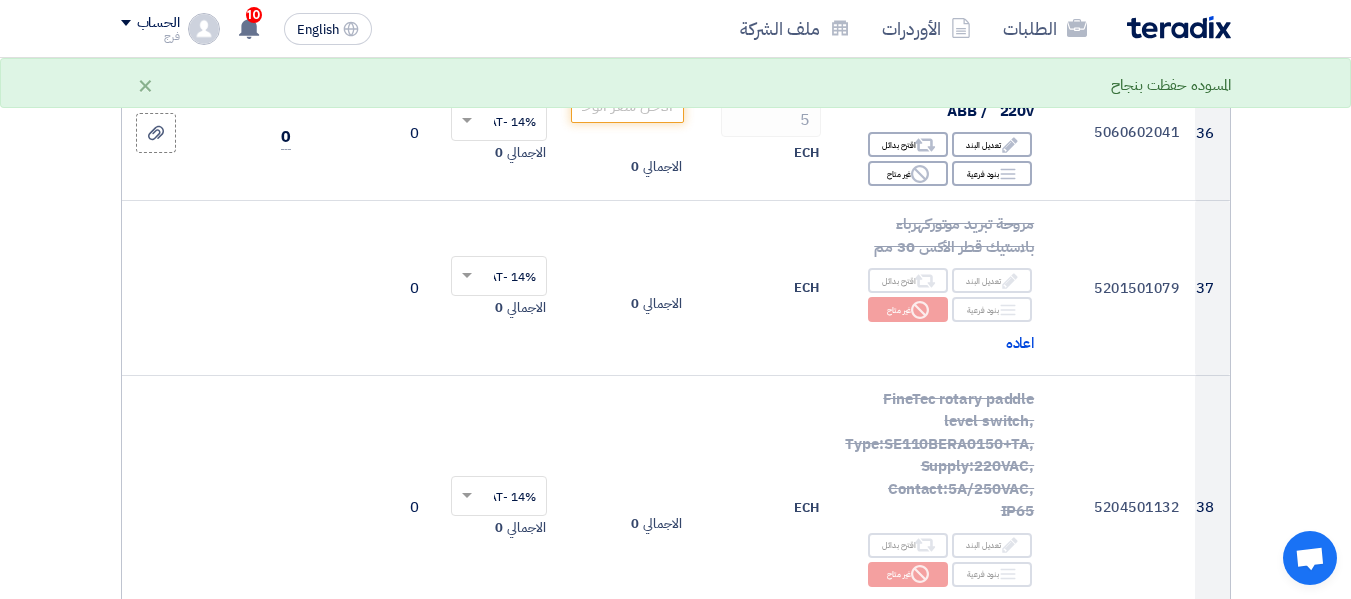 scroll, scrollTop: 5100, scrollLeft: 0, axis: vertical 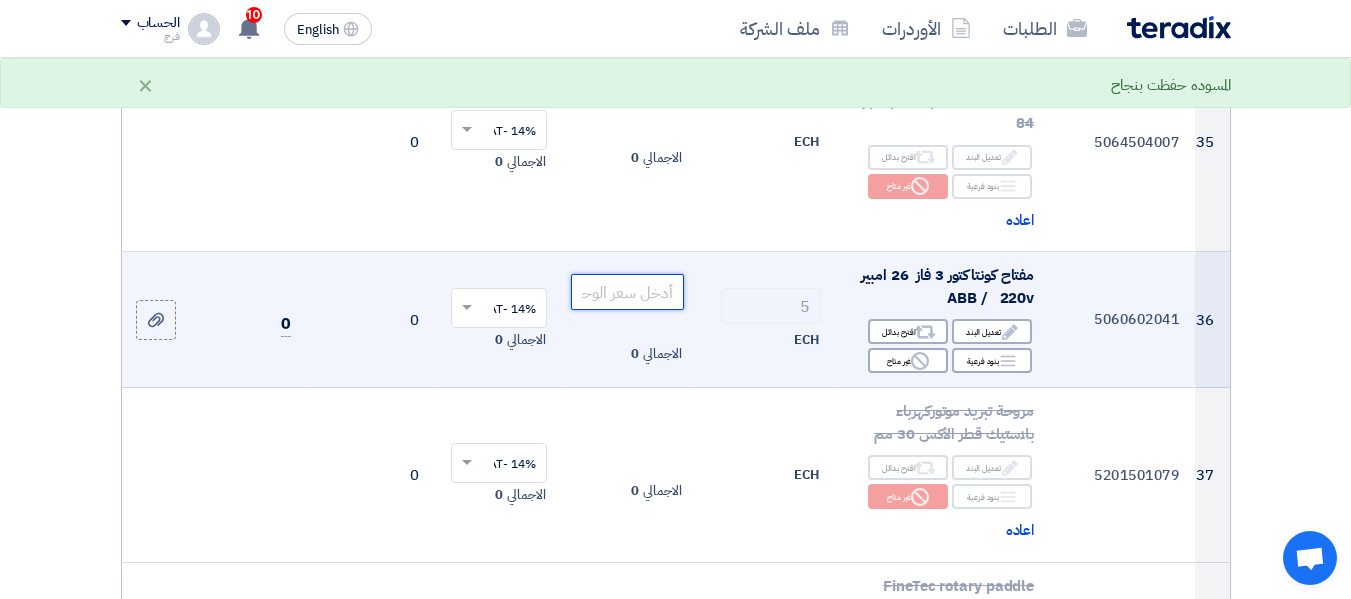 click 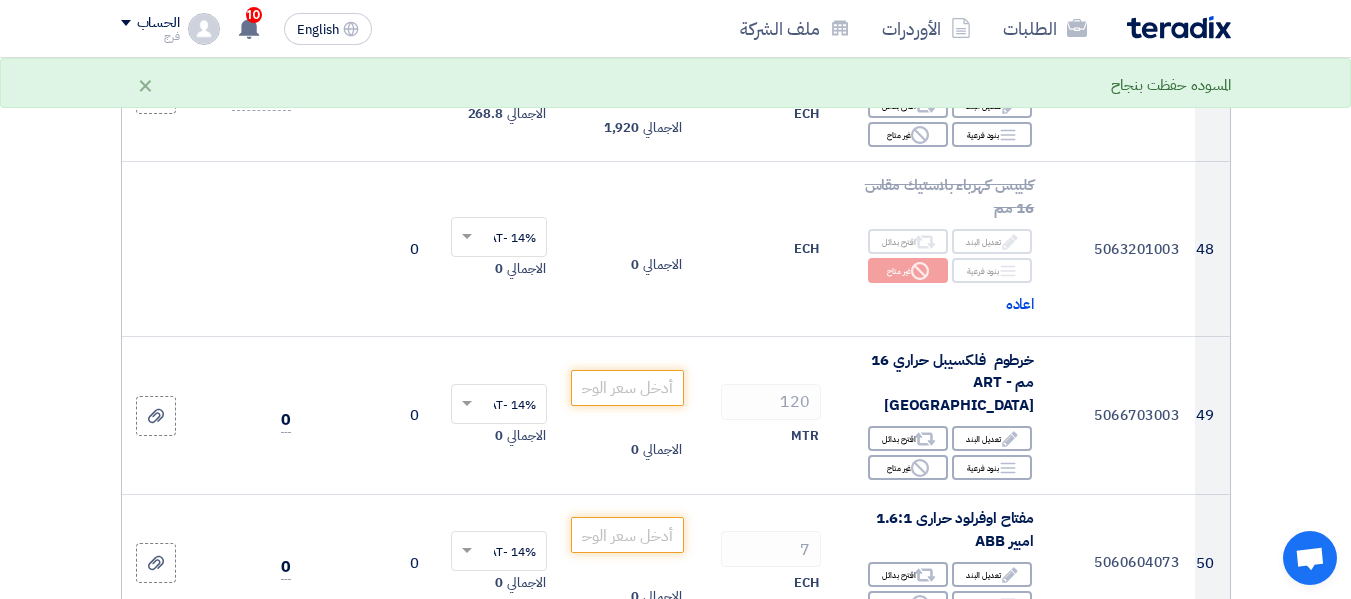 scroll, scrollTop: 7100, scrollLeft: 0, axis: vertical 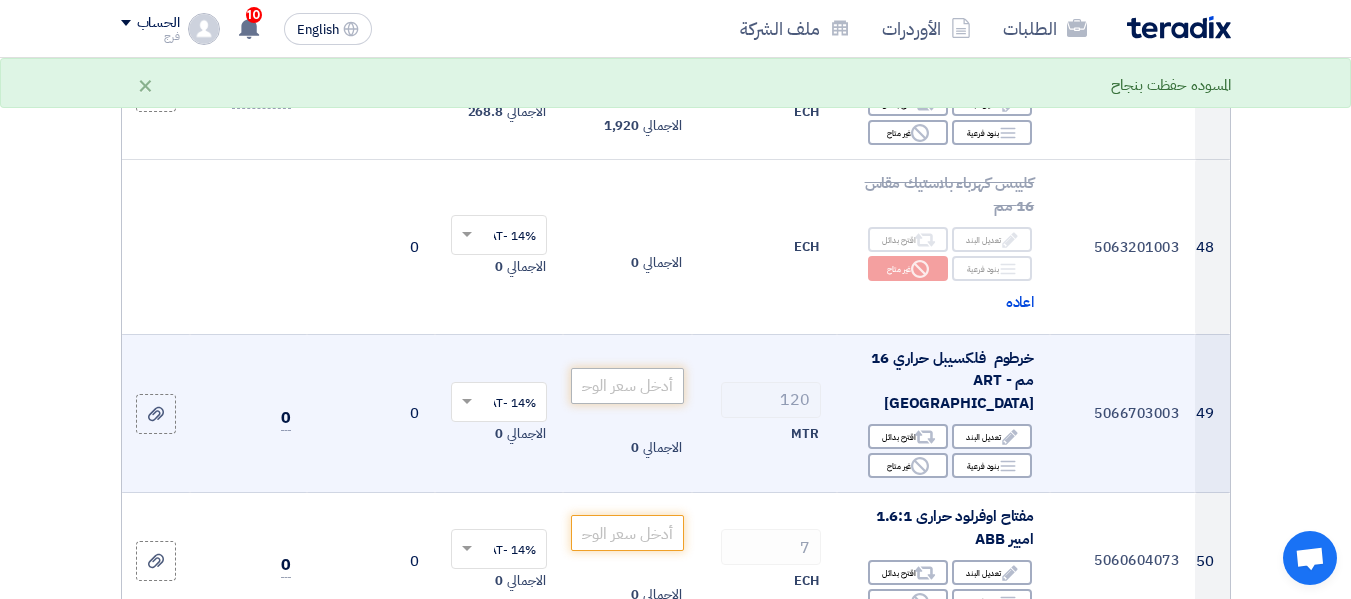 type on "2190" 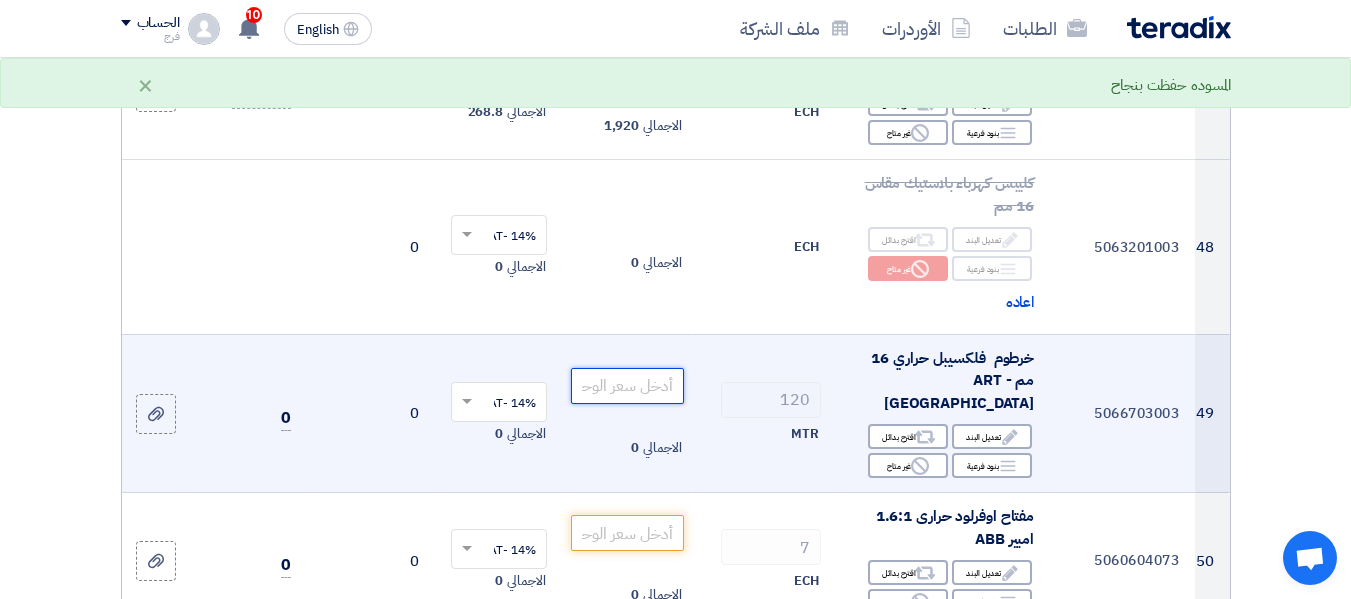 click 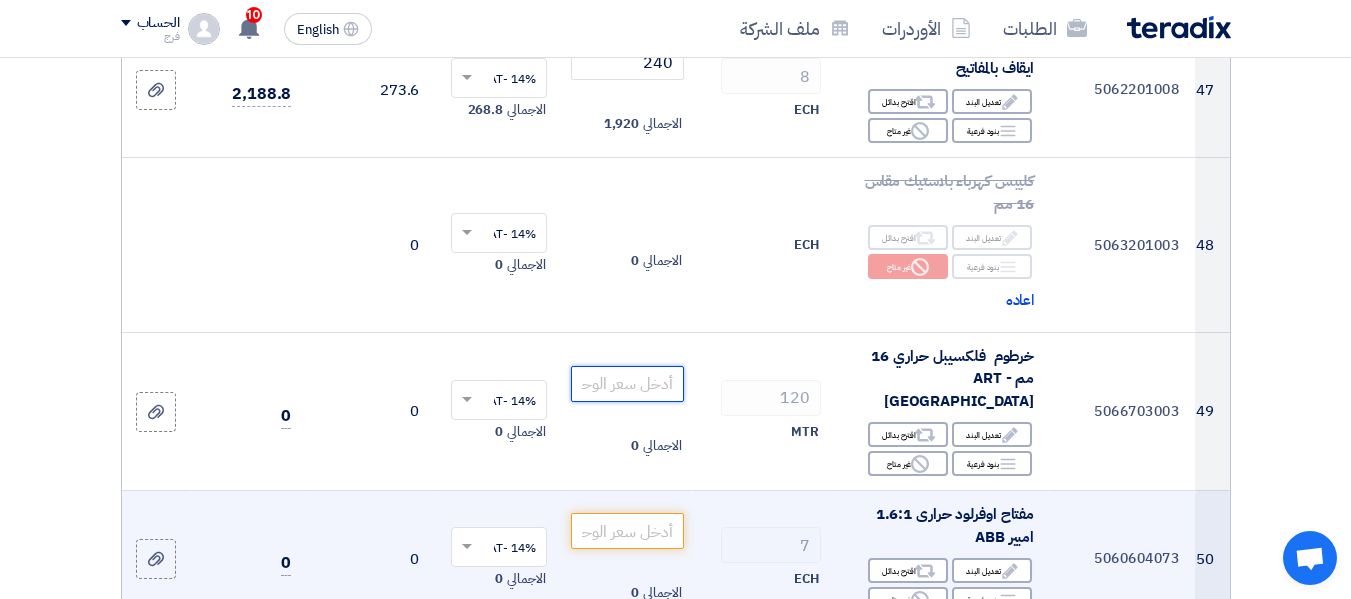 scroll, scrollTop: 7200, scrollLeft: 0, axis: vertical 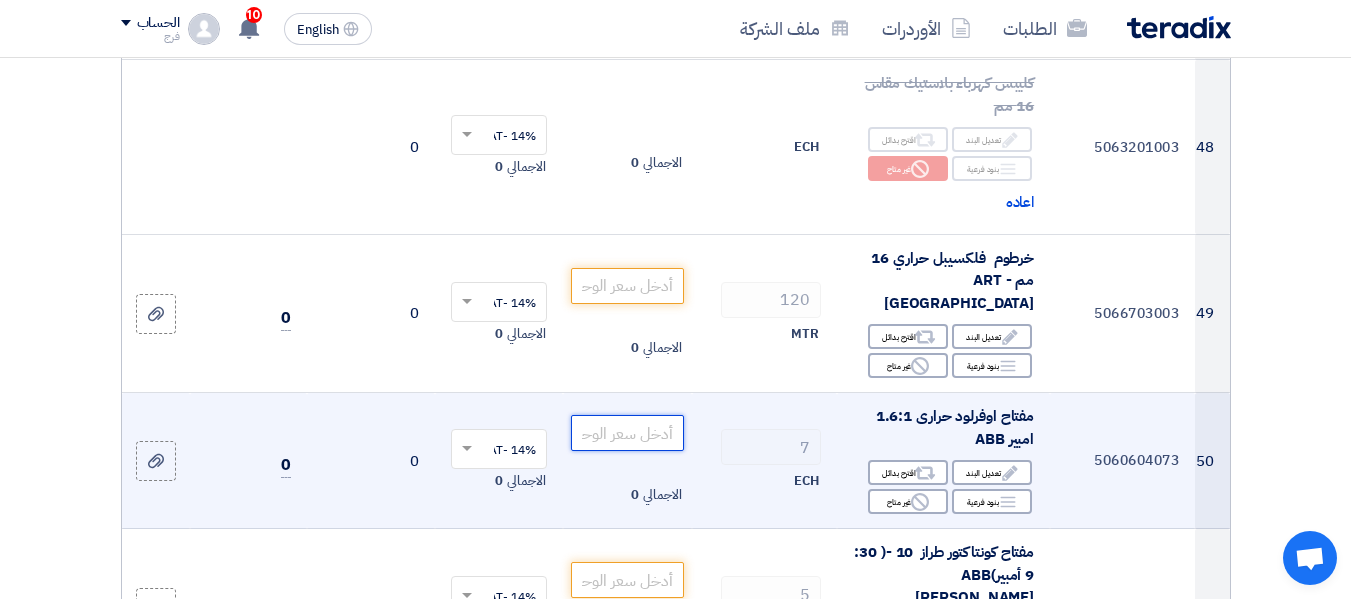 click 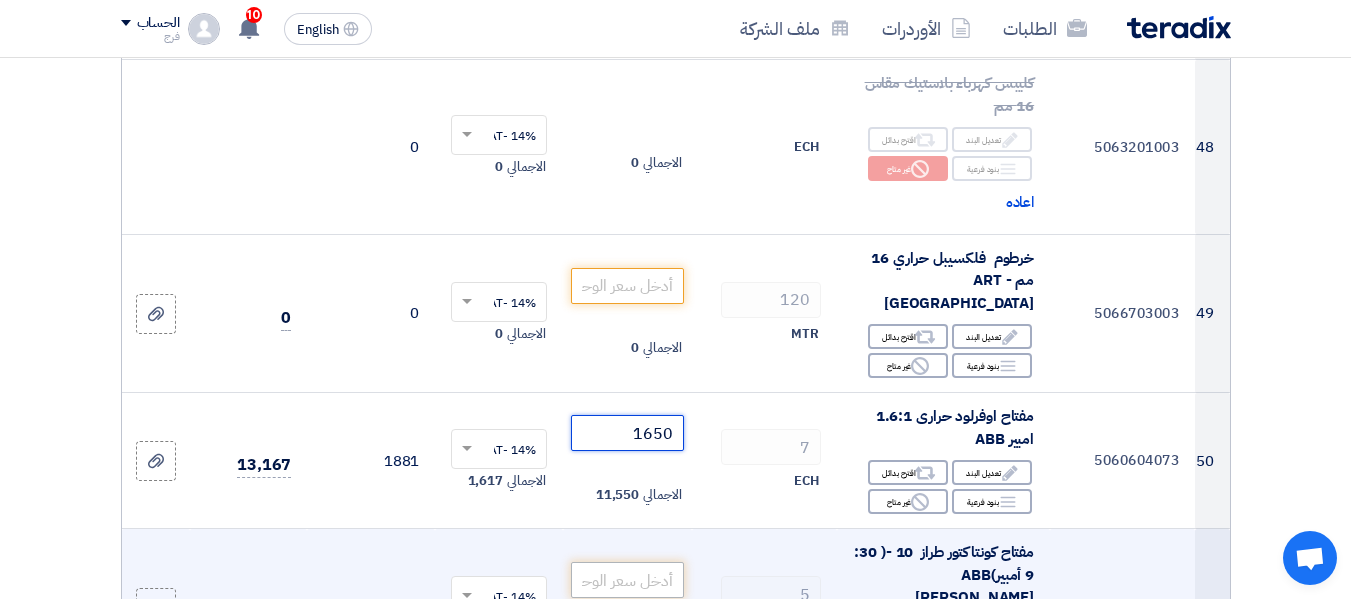 type on "1650" 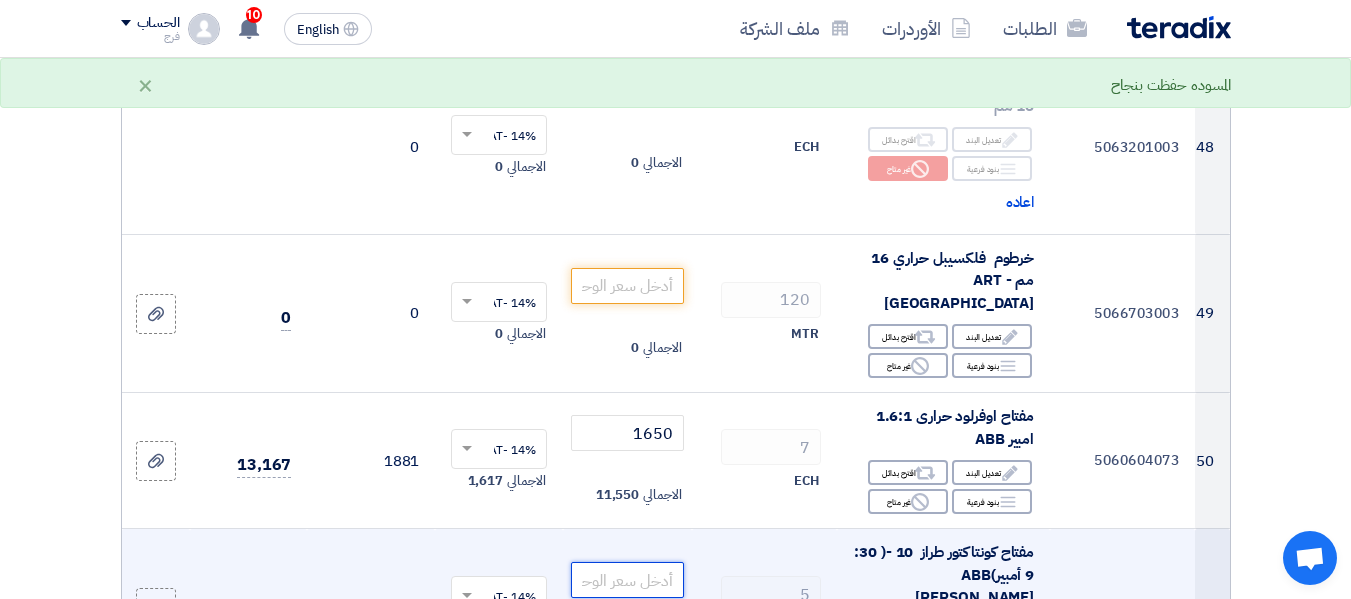 click 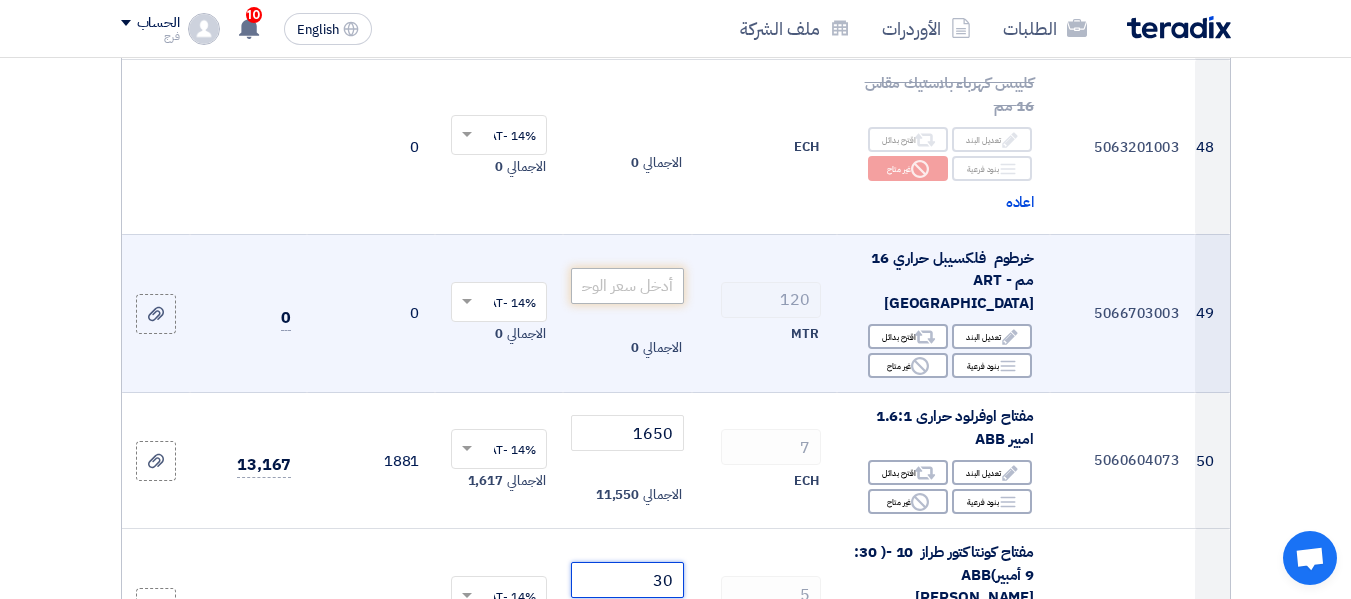 type on "3" 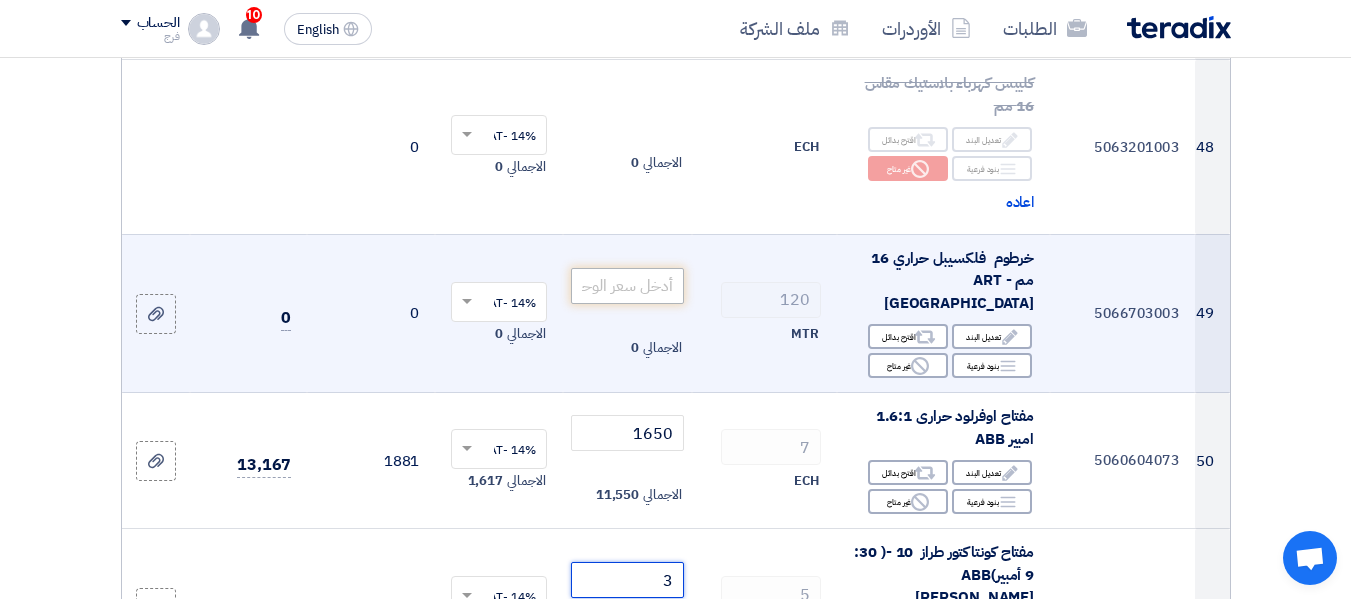 type 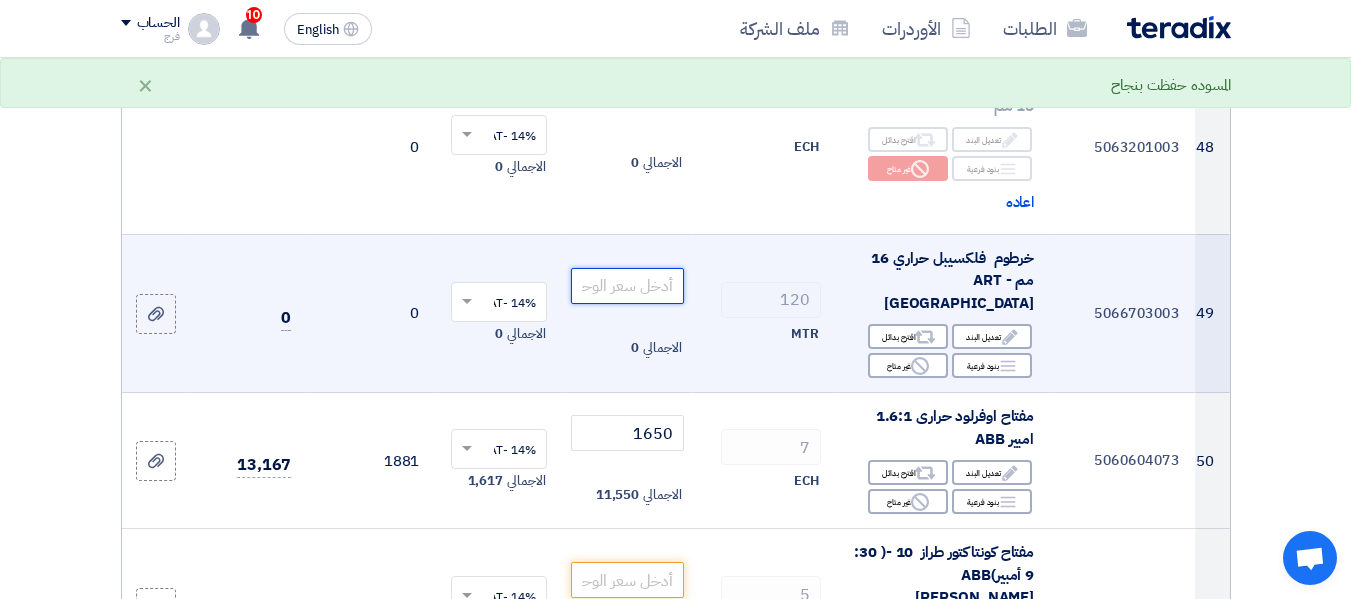 click 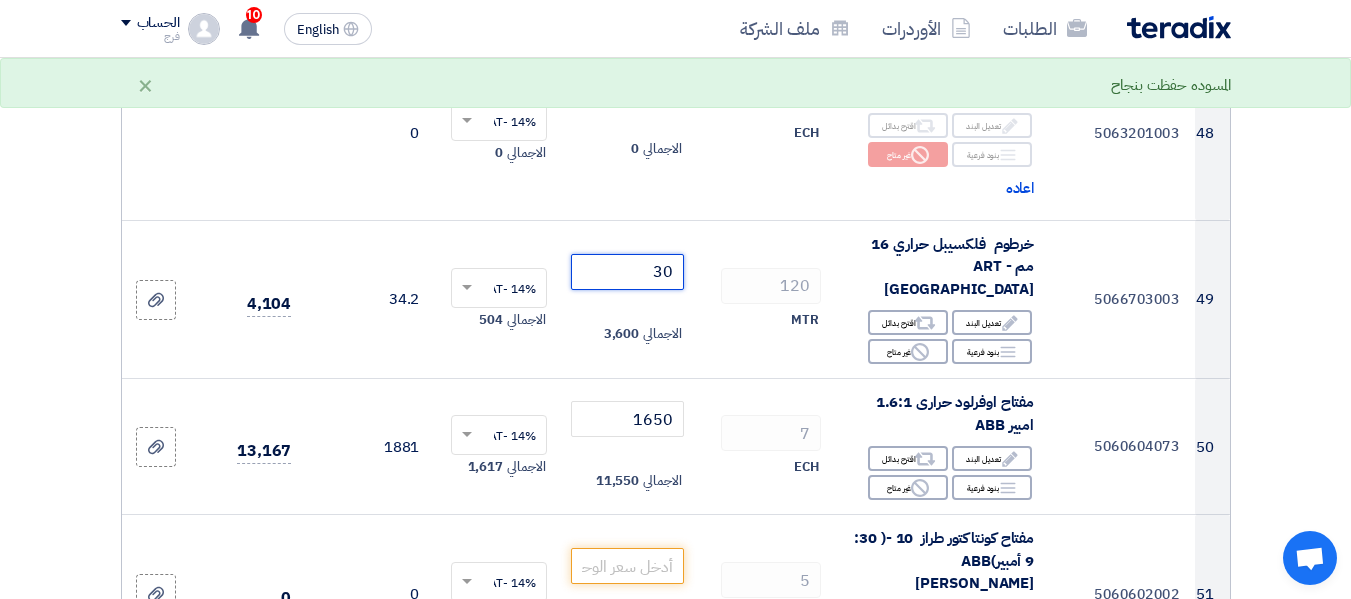 scroll, scrollTop: 7400, scrollLeft: 0, axis: vertical 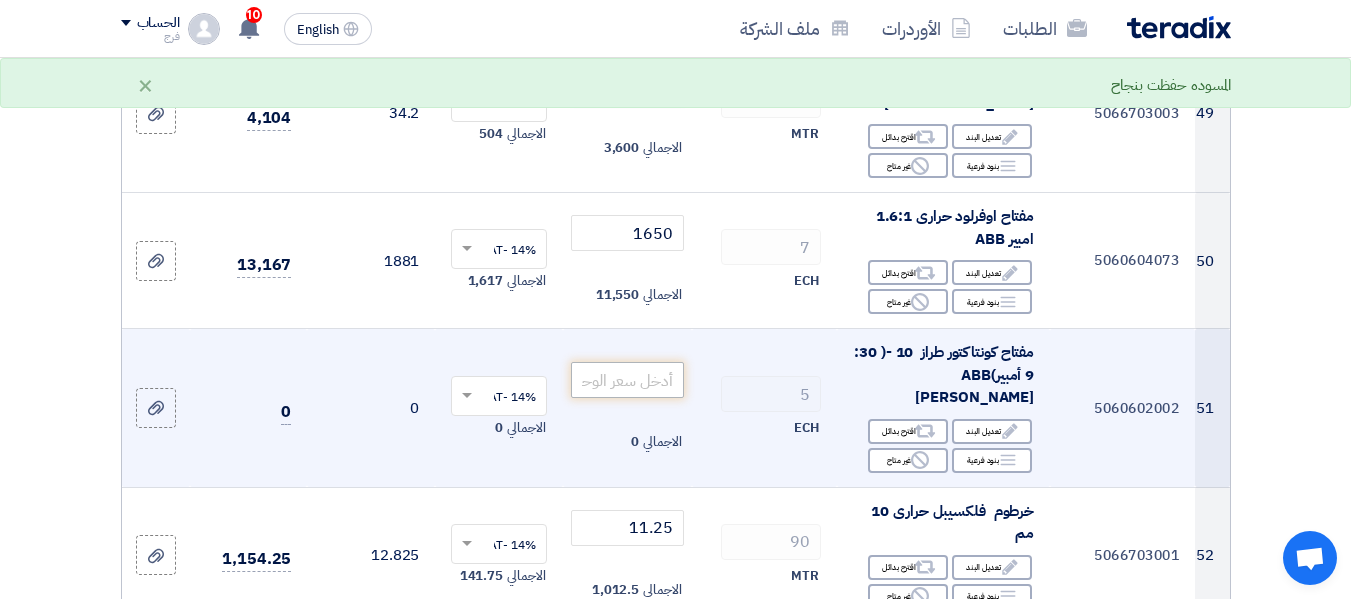 type on "30" 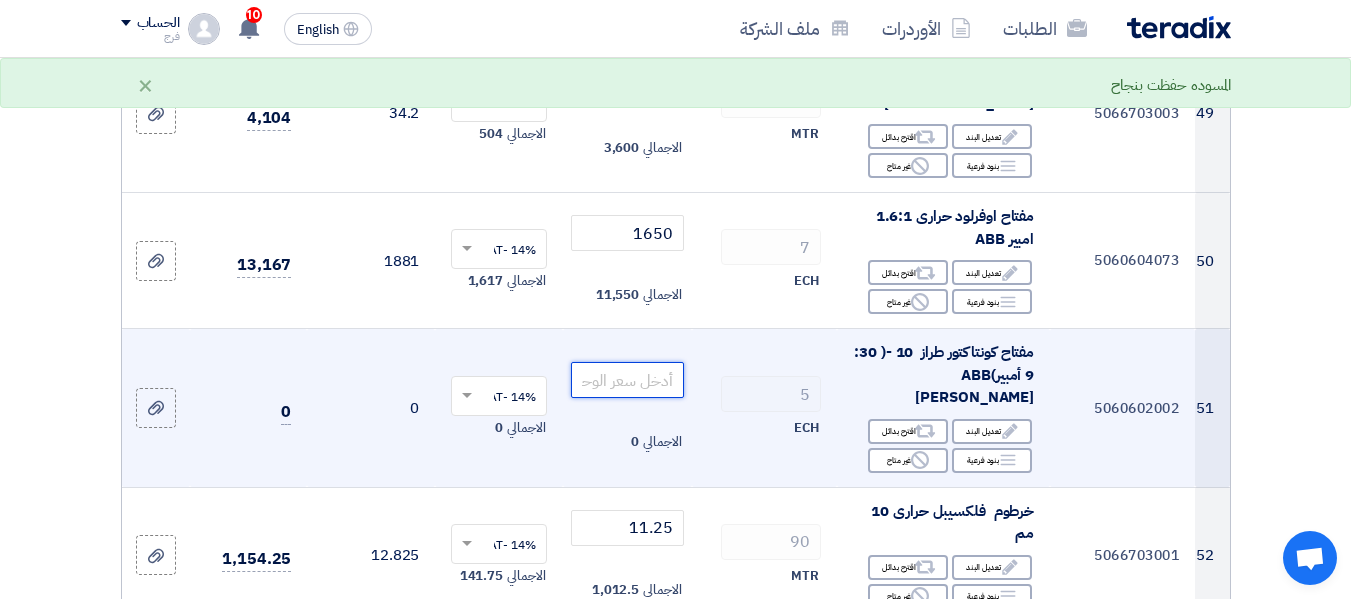 click 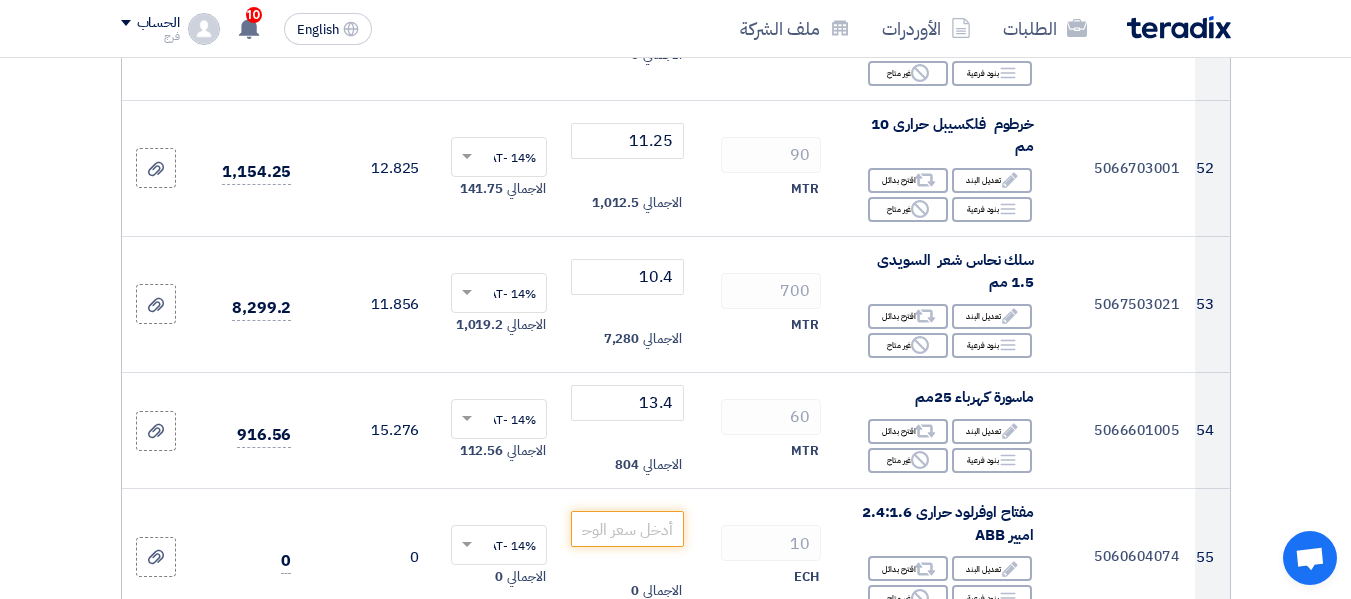 scroll, scrollTop: 7900, scrollLeft: 0, axis: vertical 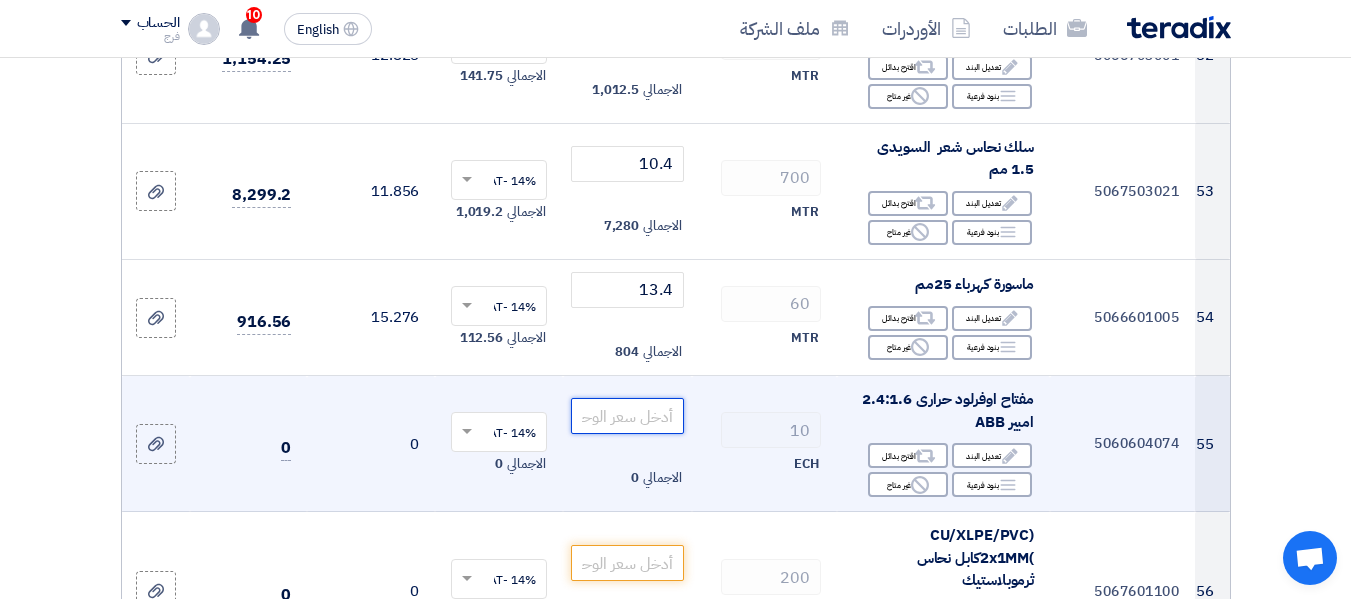 click 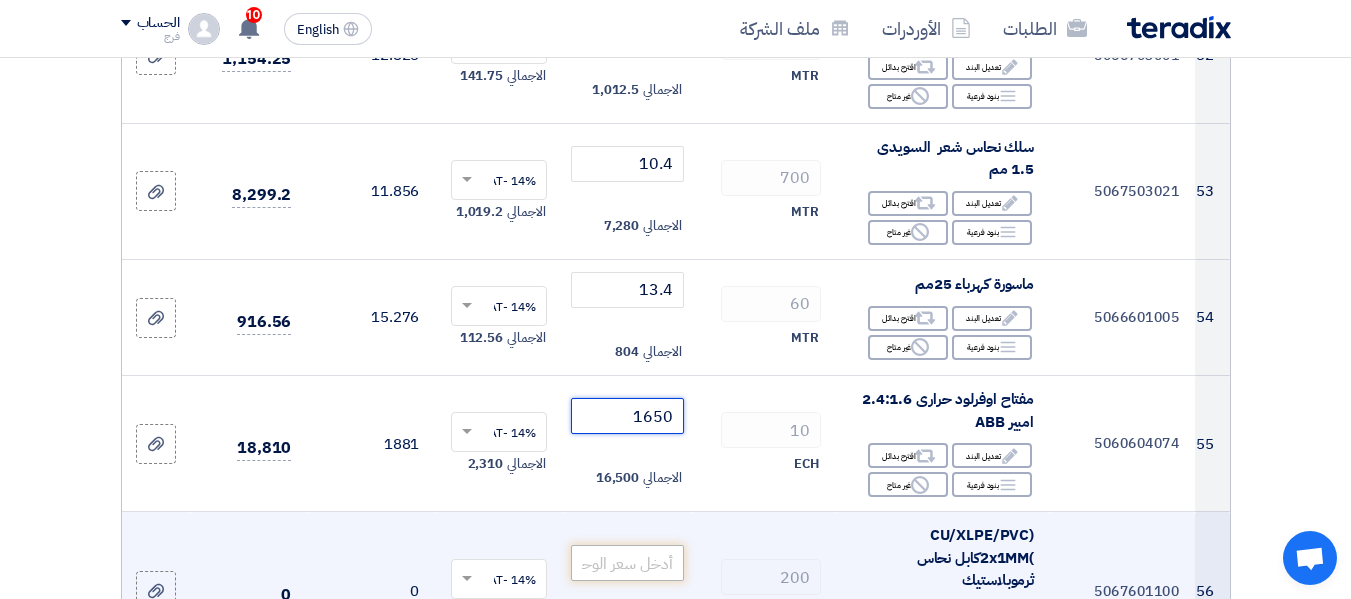 type on "1650" 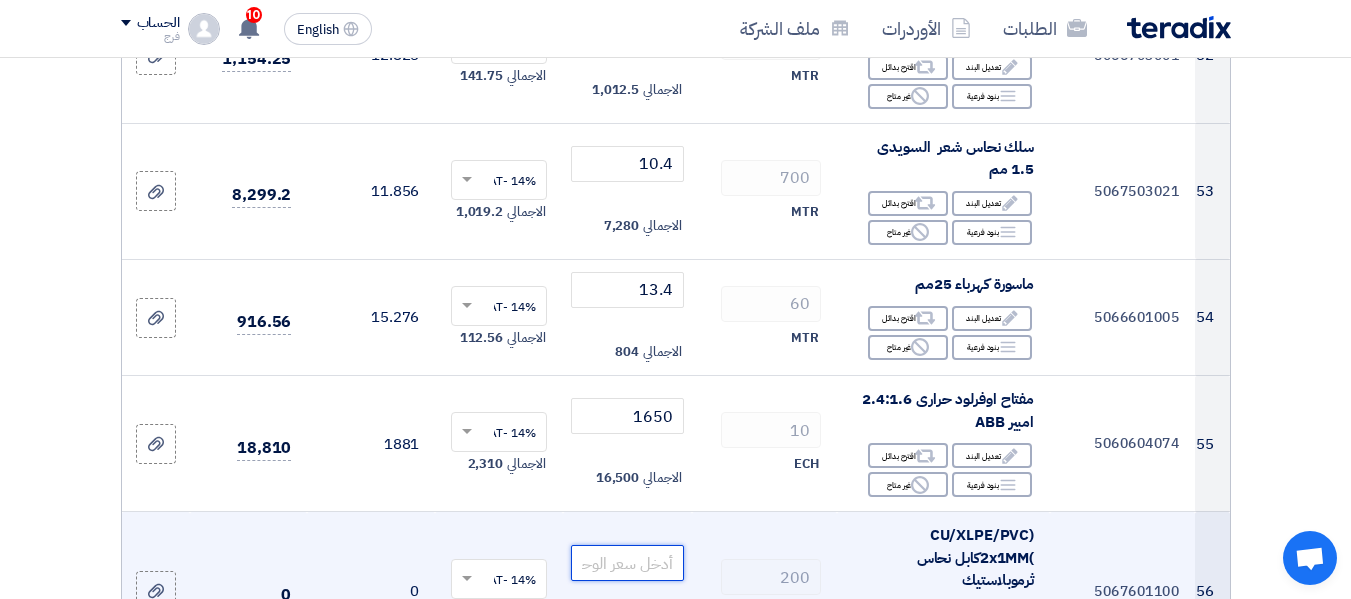 click 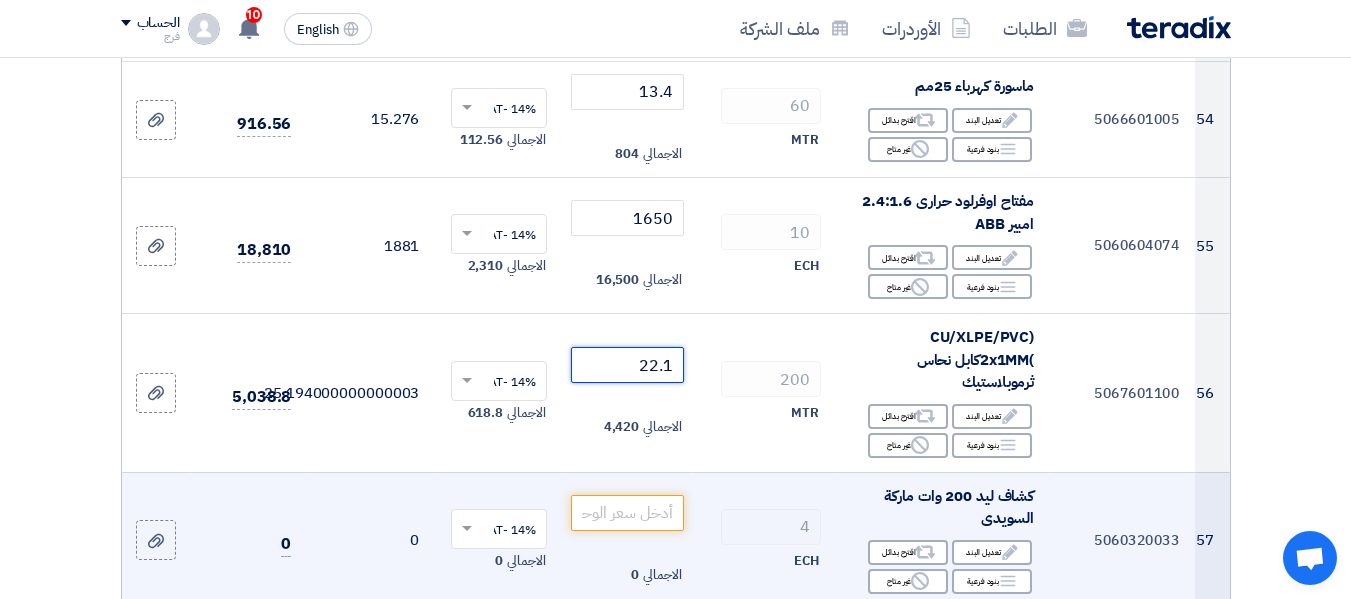 scroll, scrollTop: 8100, scrollLeft: 0, axis: vertical 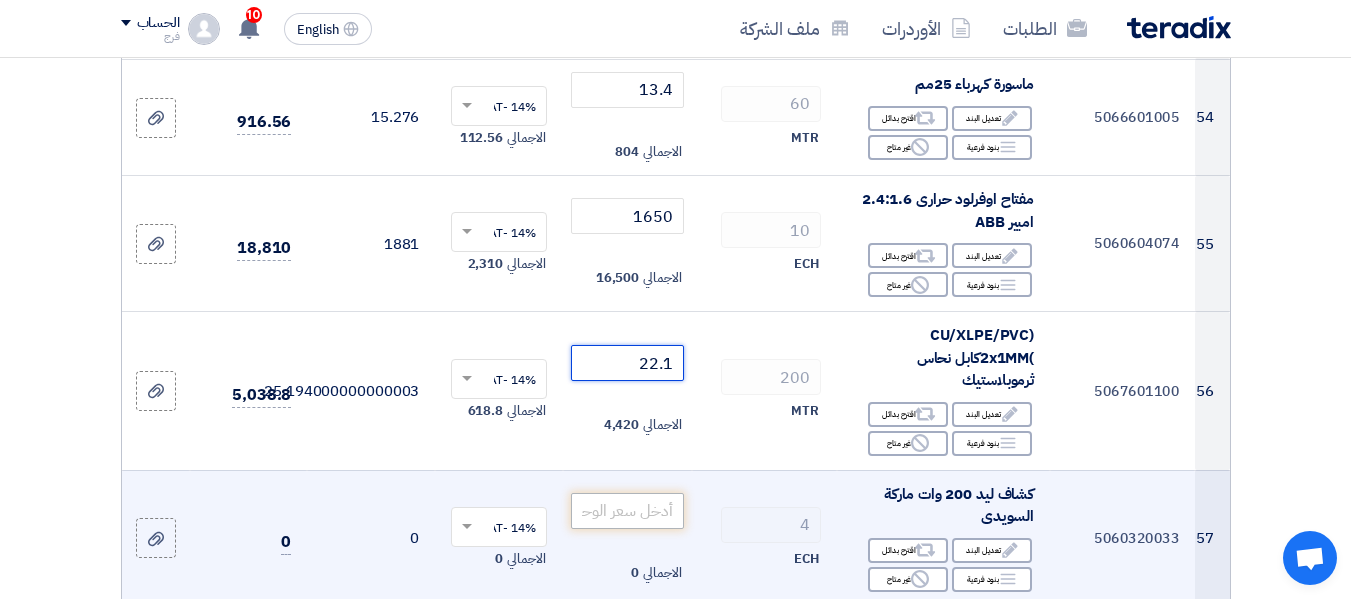 type on "22.1" 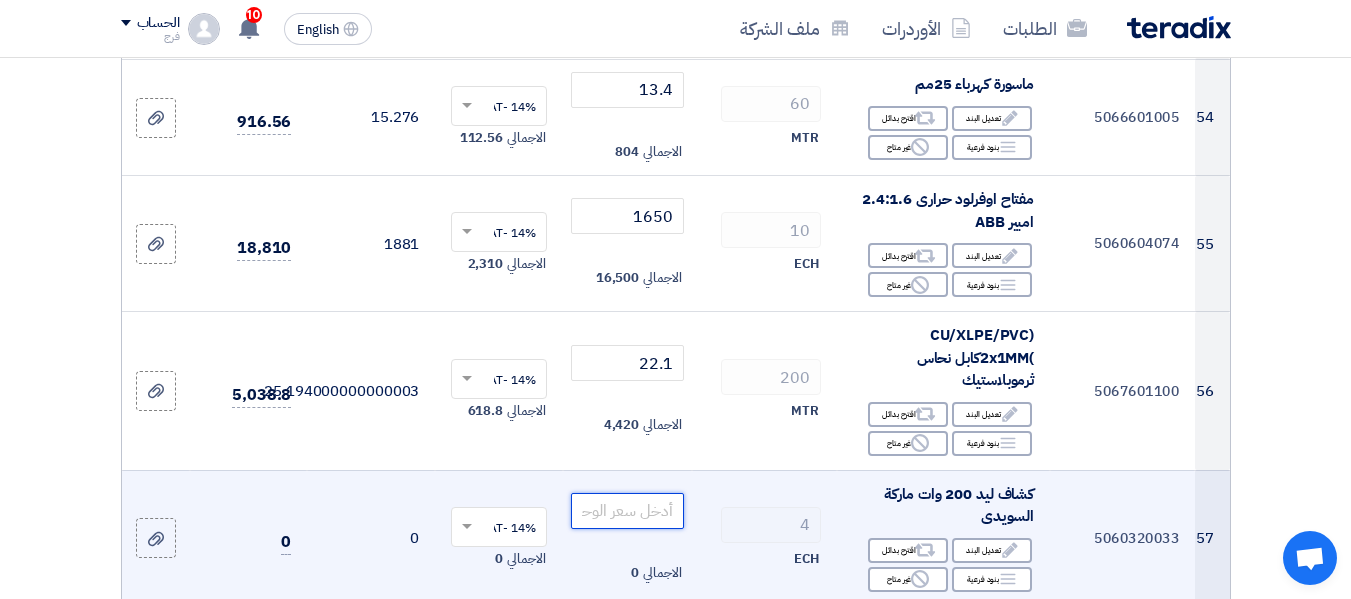 click 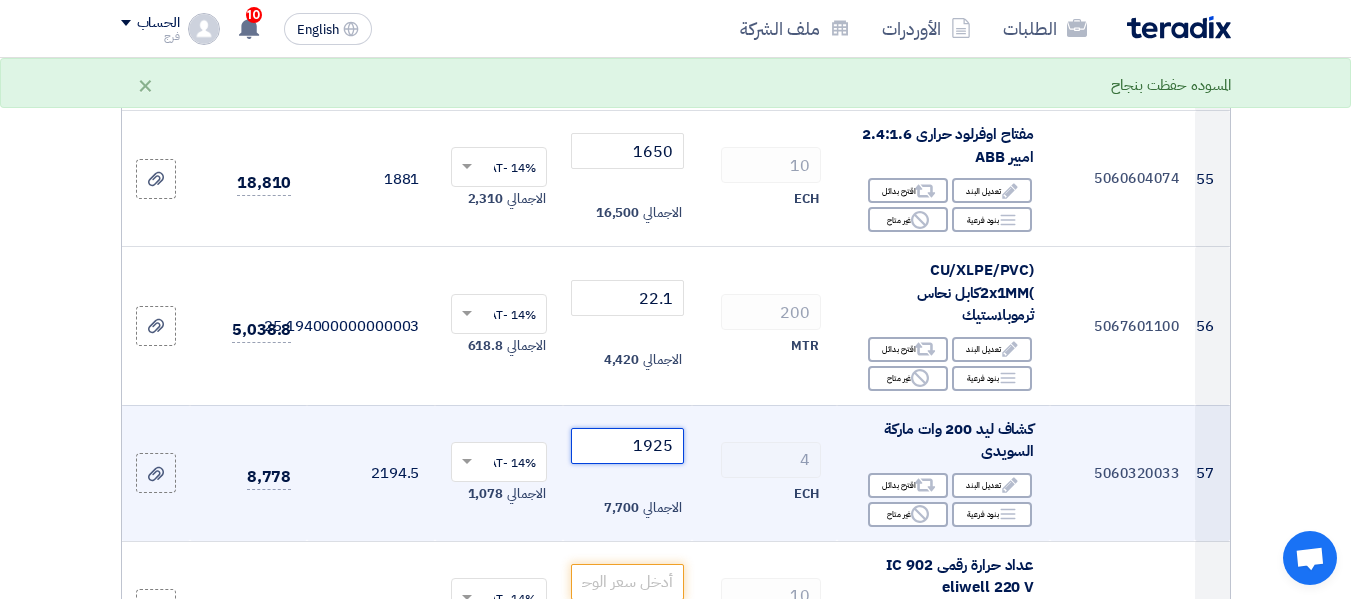 scroll, scrollTop: 8200, scrollLeft: 0, axis: vertical 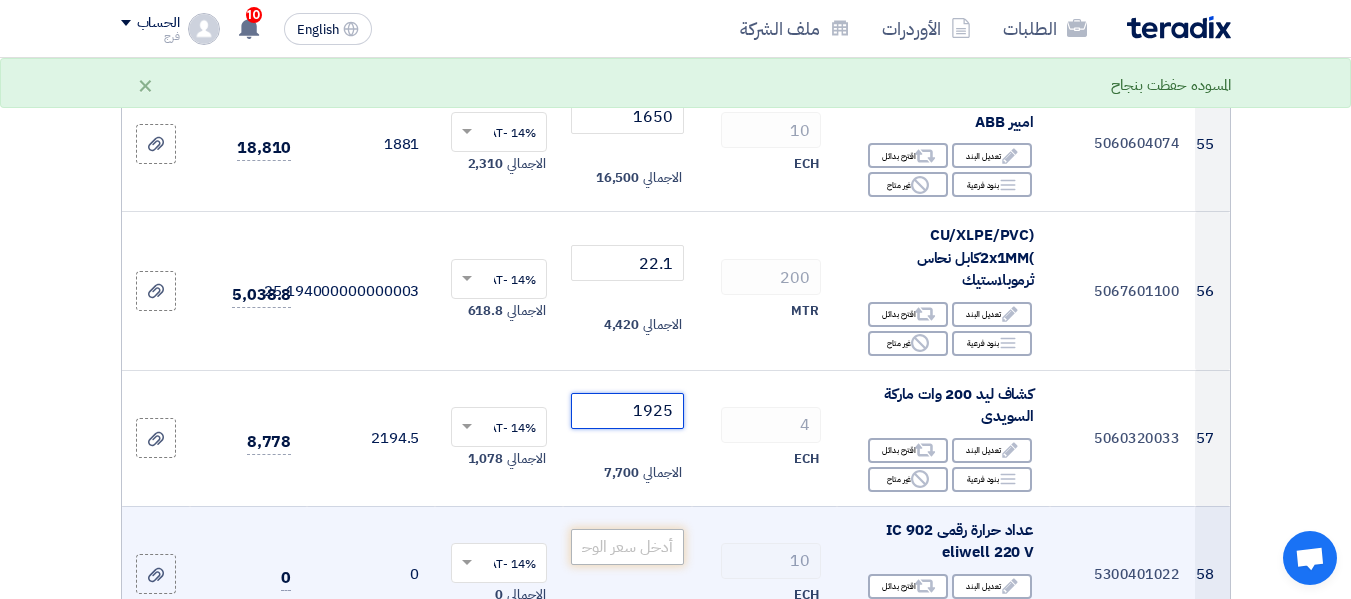 type on "1925" 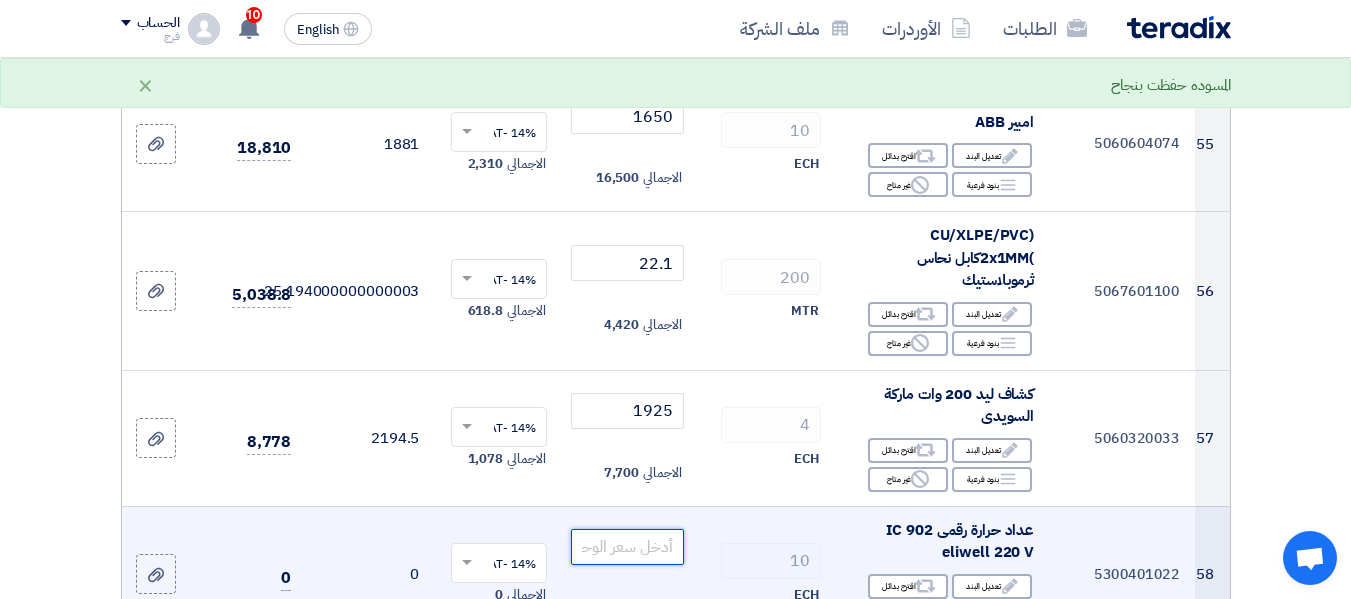 click 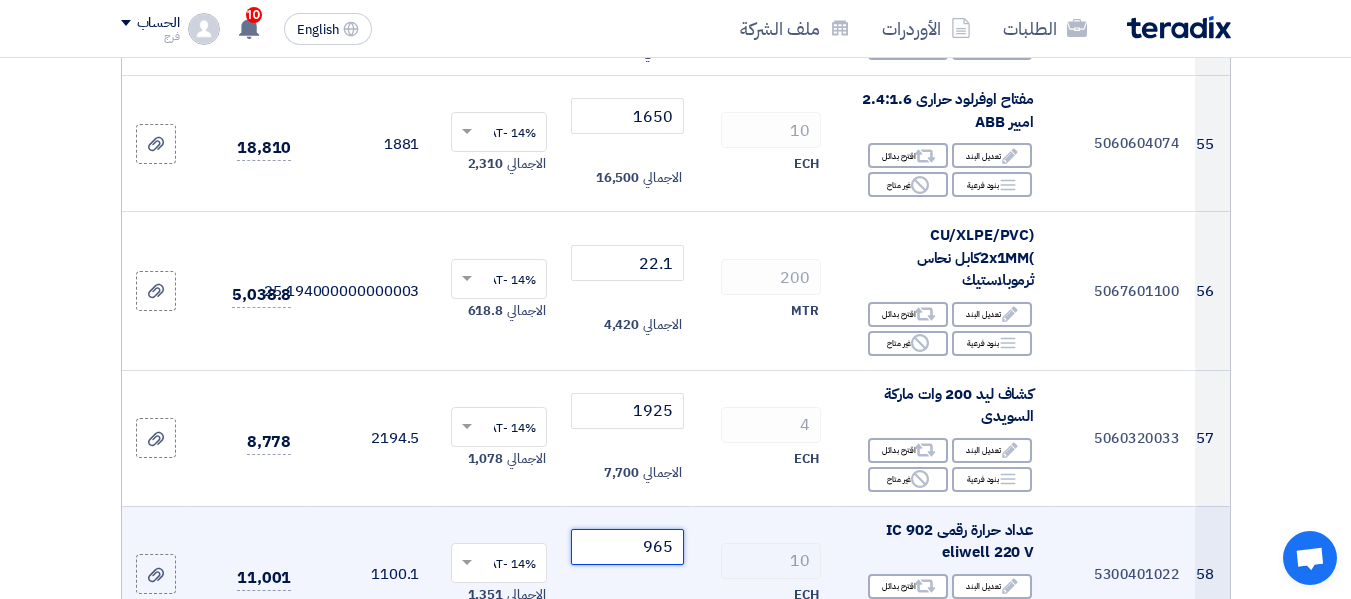 scroll, scrollTop: 8400, scrollLeft: 0, axis: vertical 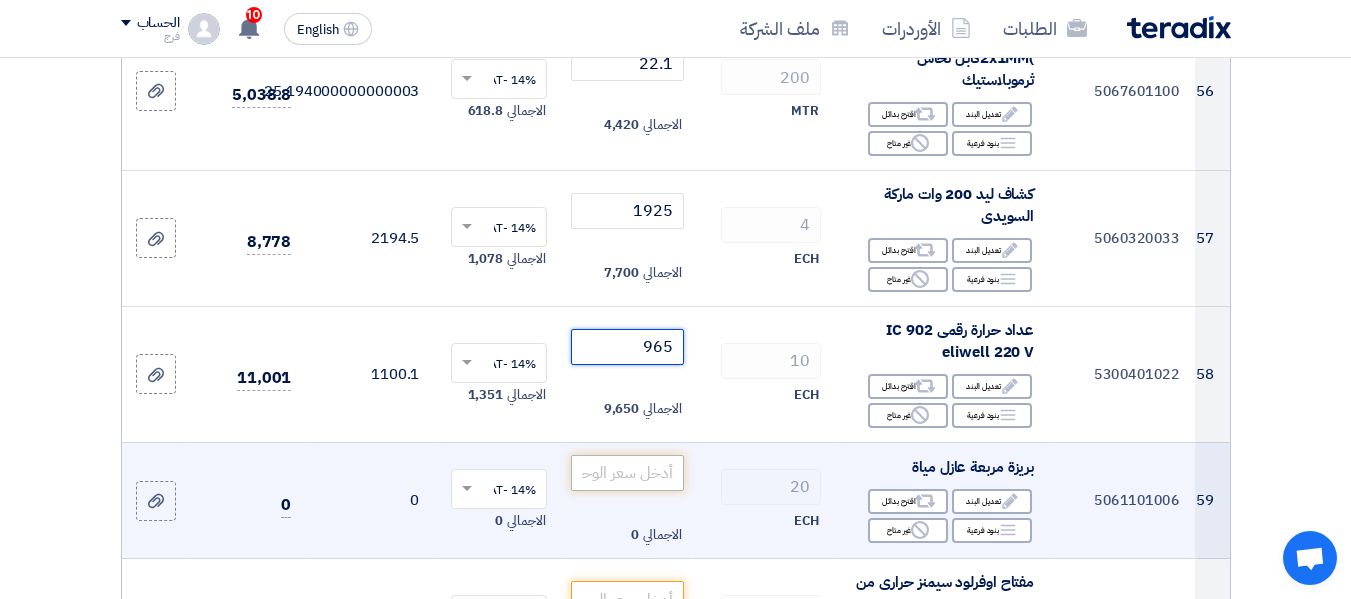 type on "965" 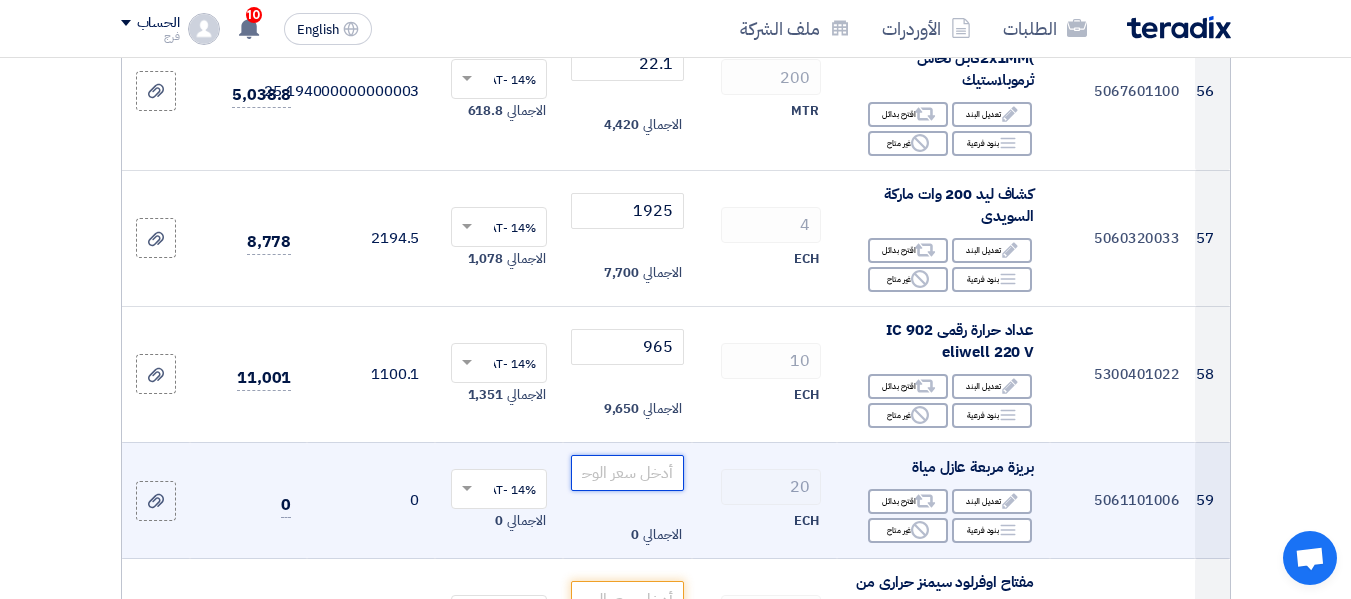 click 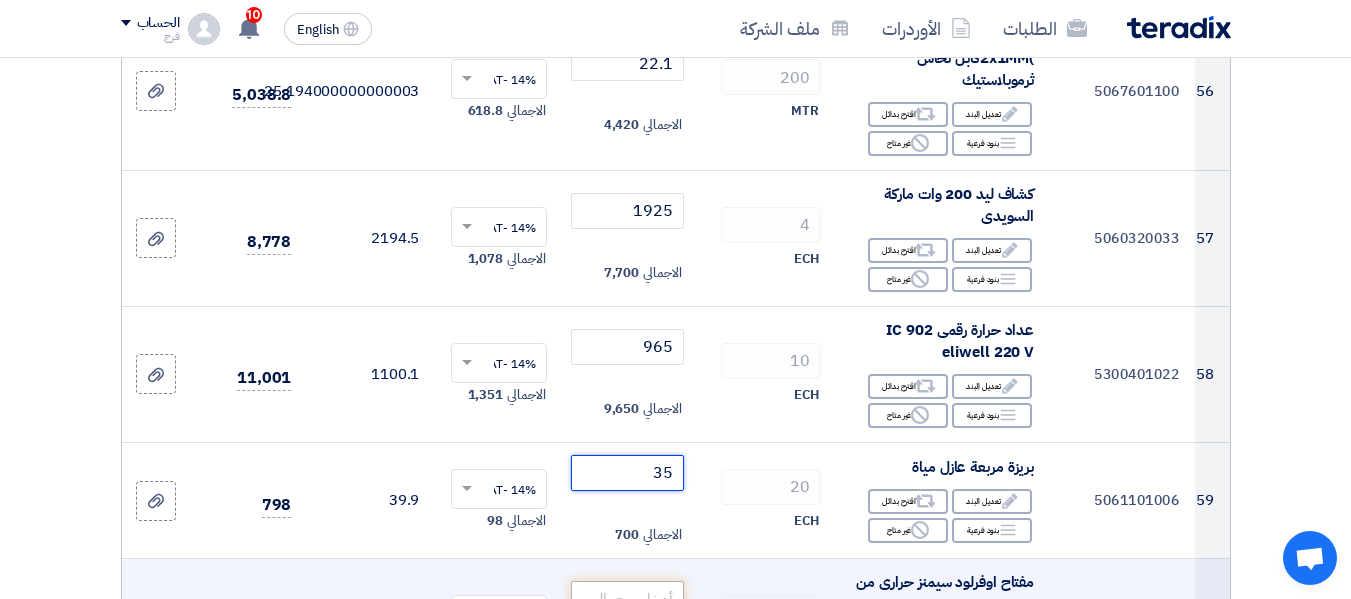 type on "35" 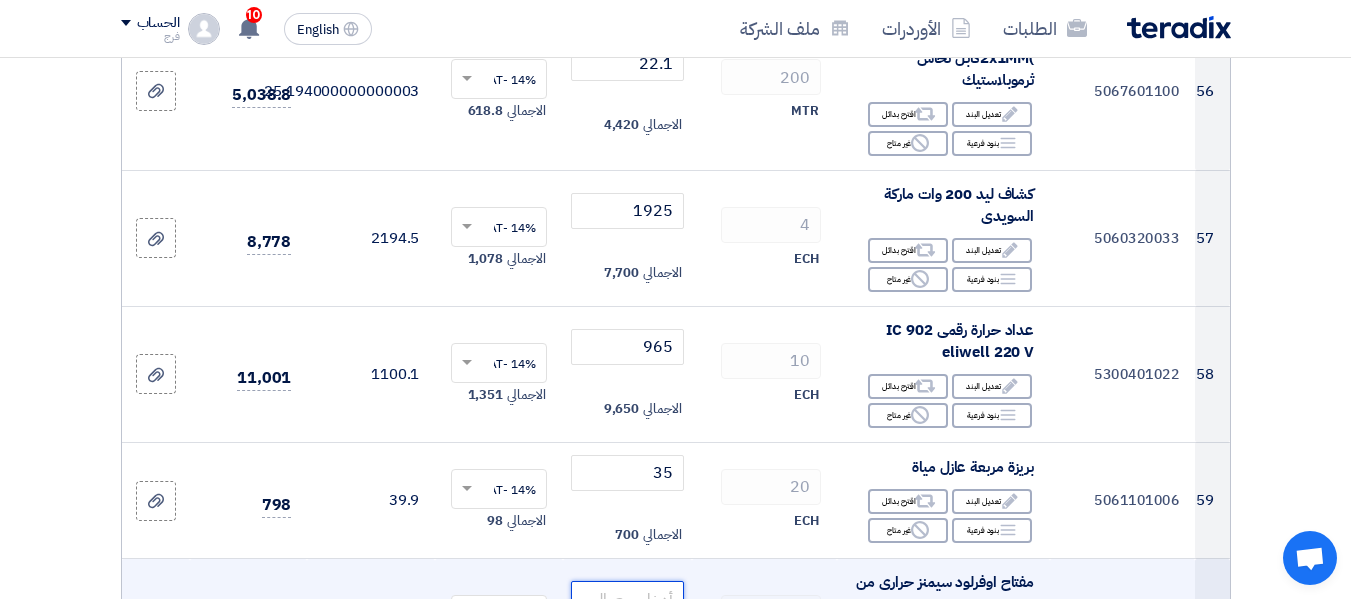 click 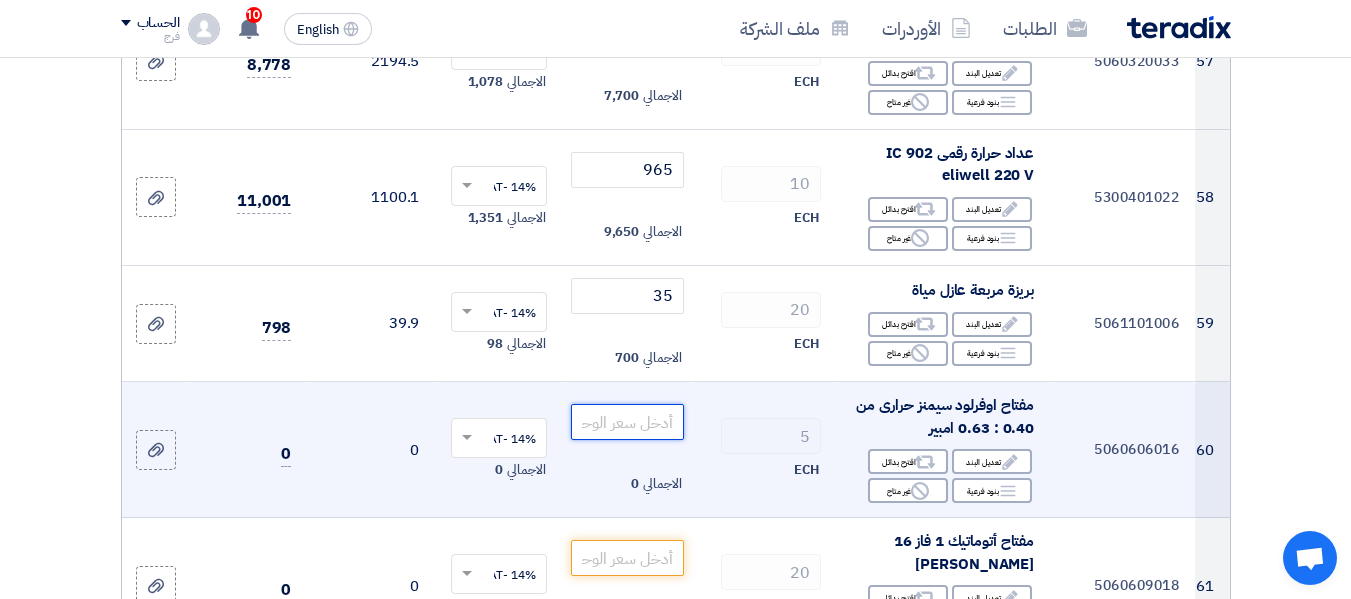 scroll, scrollTop: 8600, scrollLeft: 0, axis: vertical 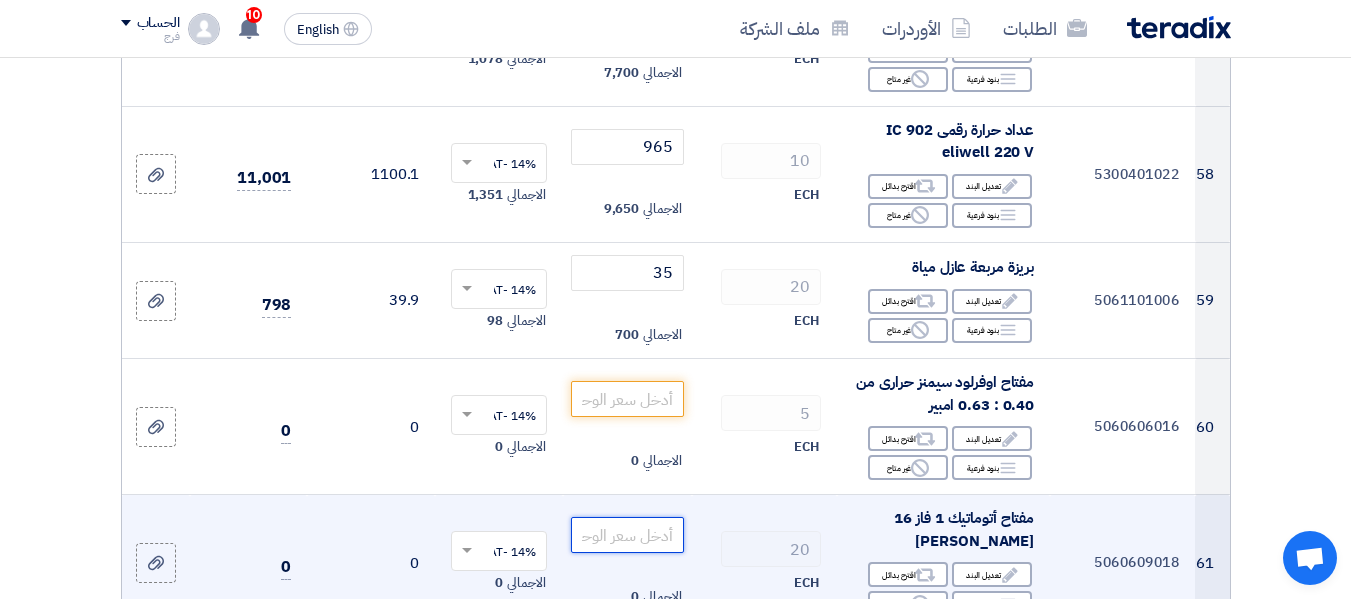 click 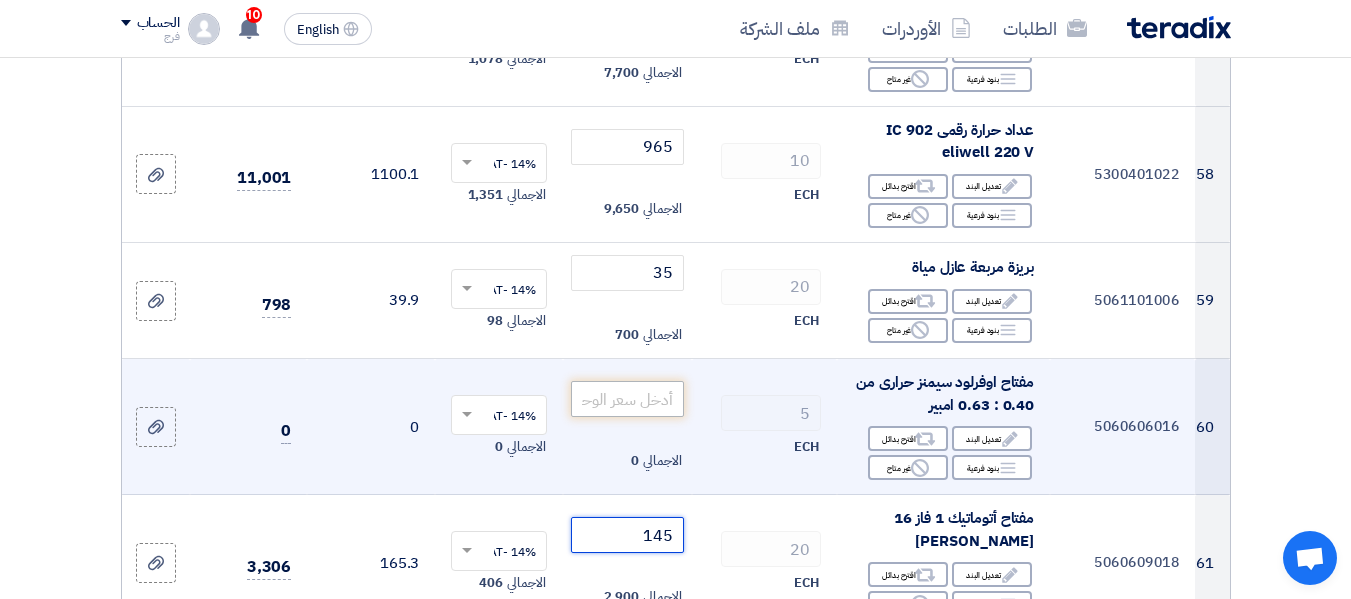 type on "145" 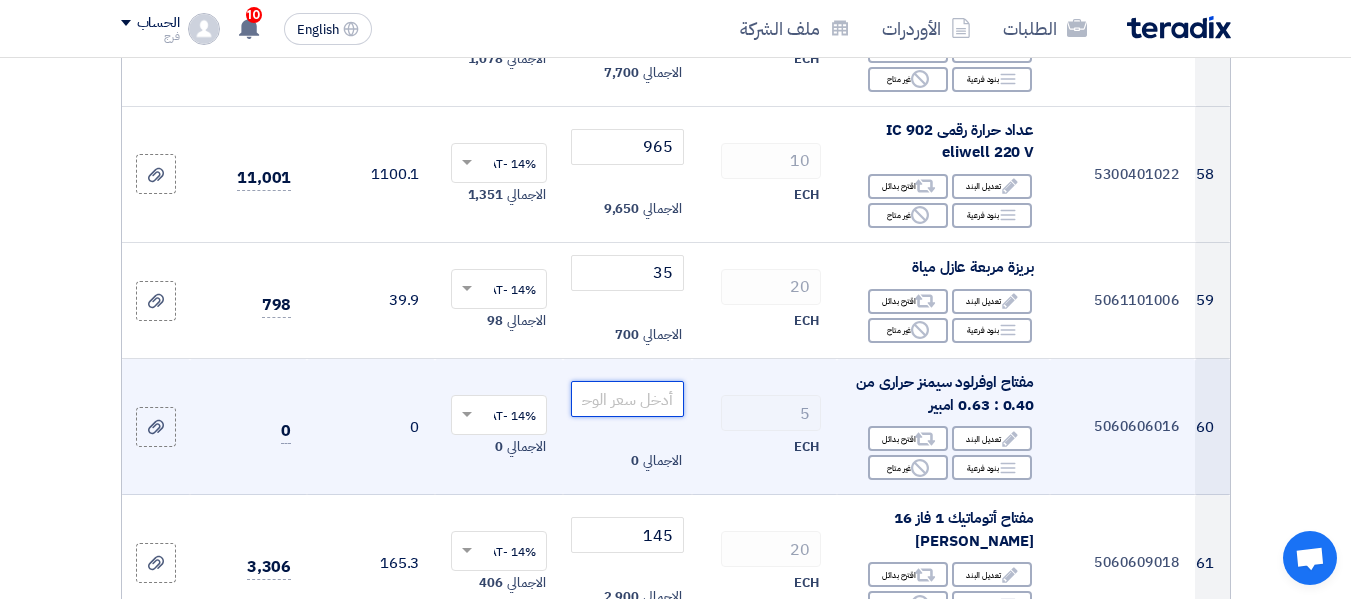click 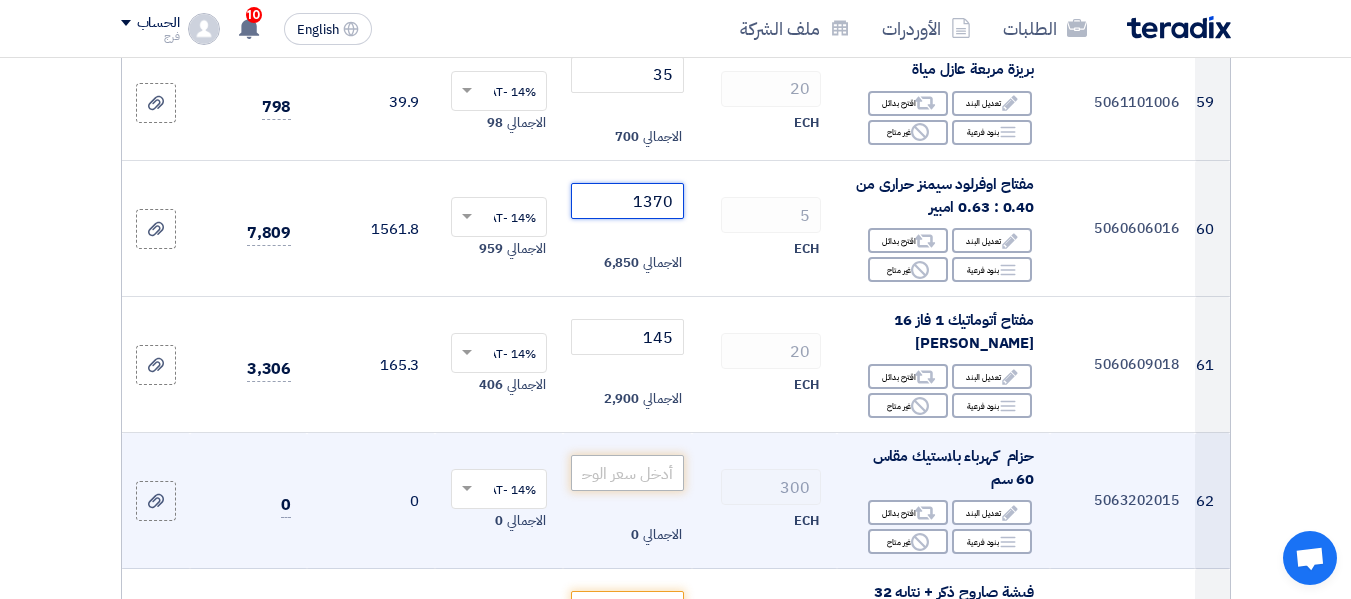 scroll, scrollTop: 8800, scrollLeft: 0, axis: vertical 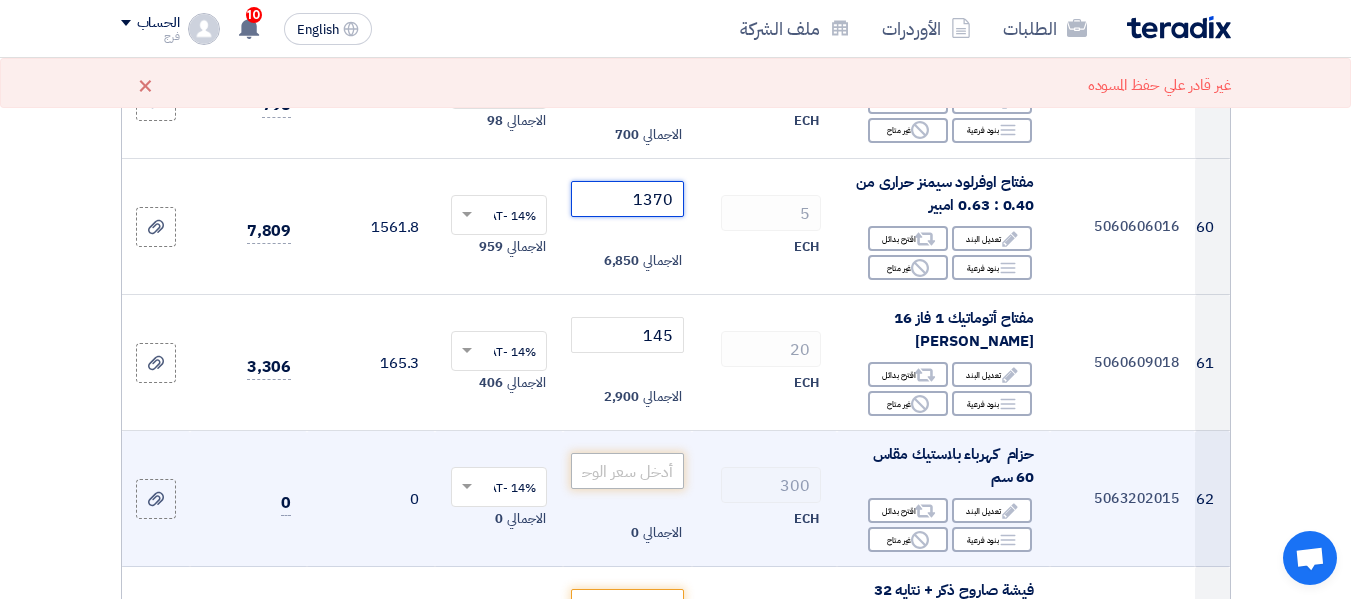 type on "1370" 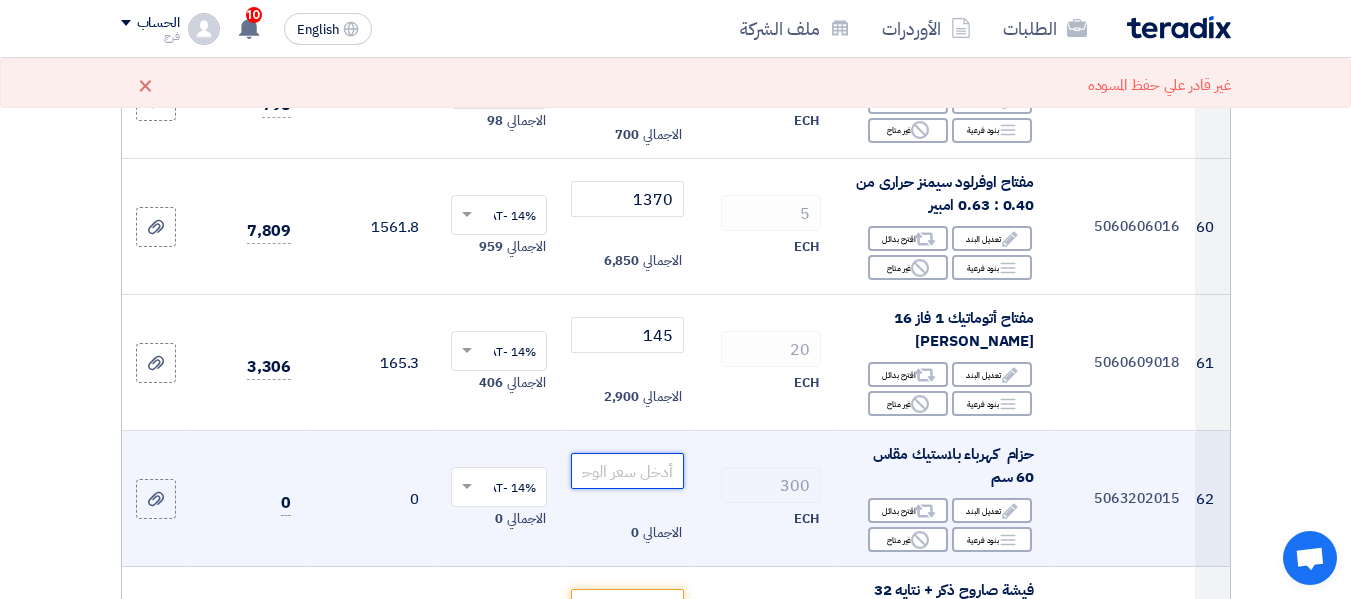 click 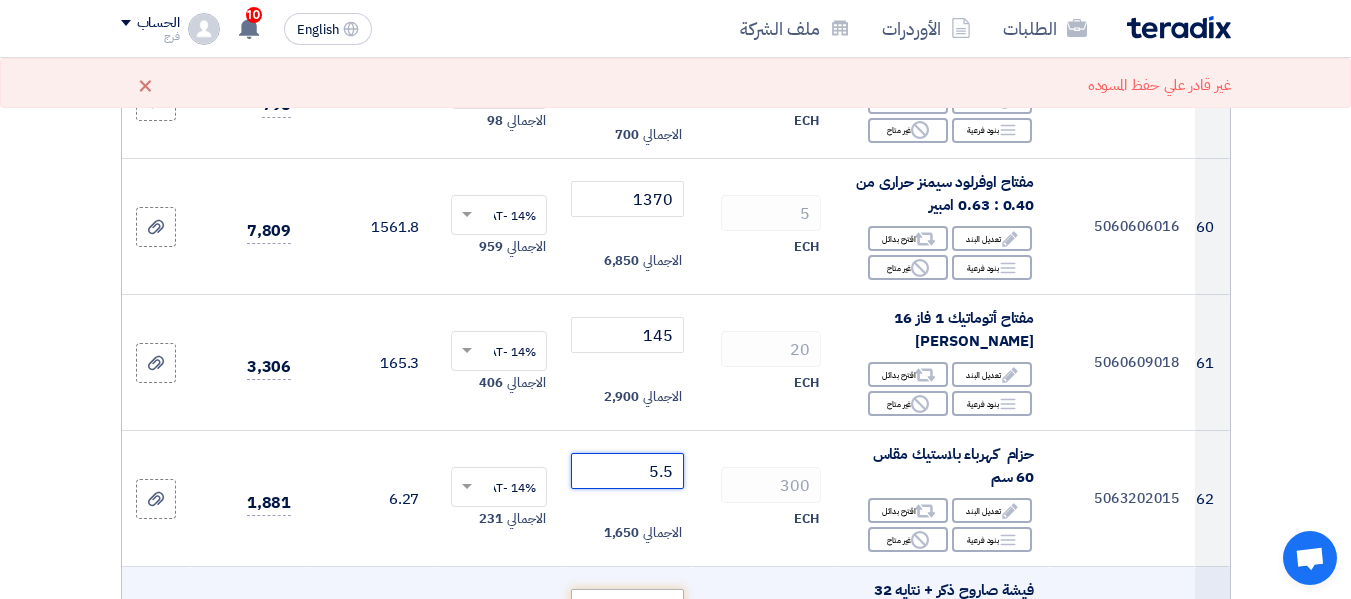 type on "5.5" 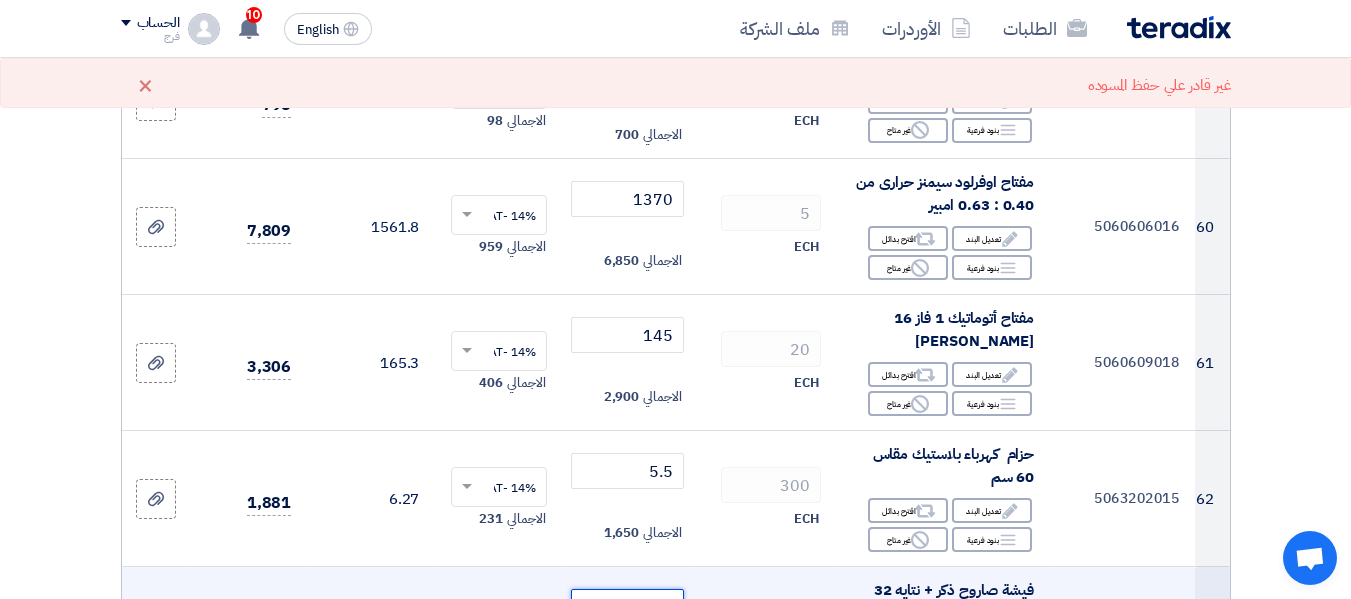 click 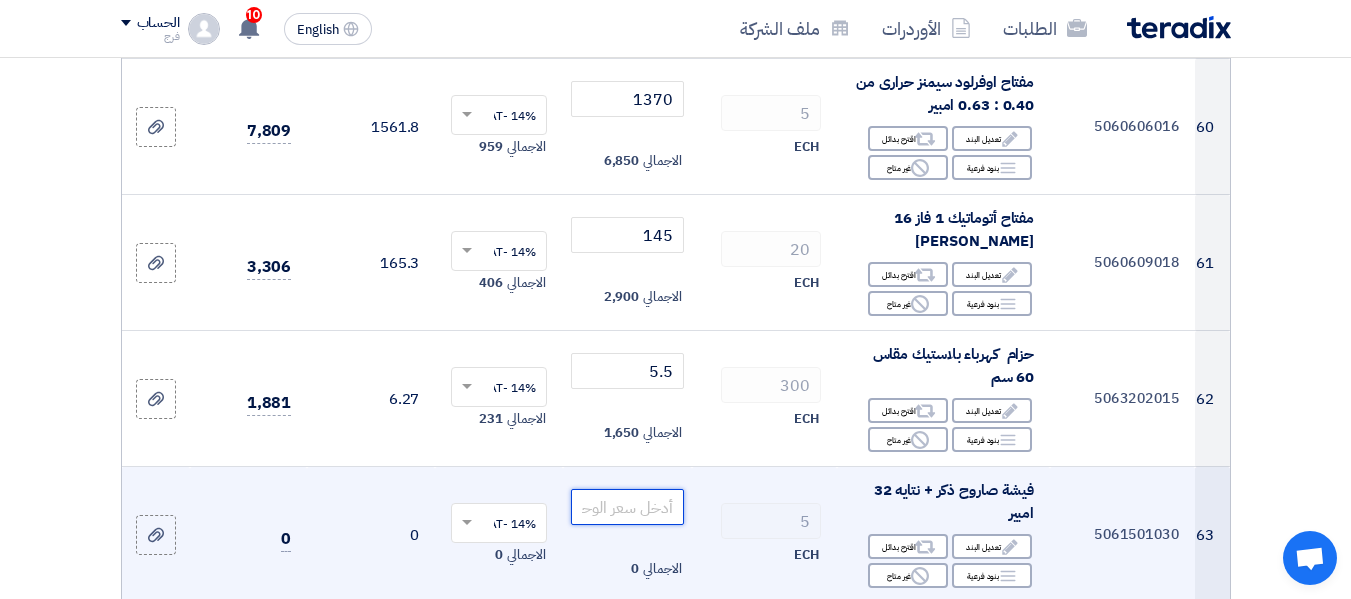 click 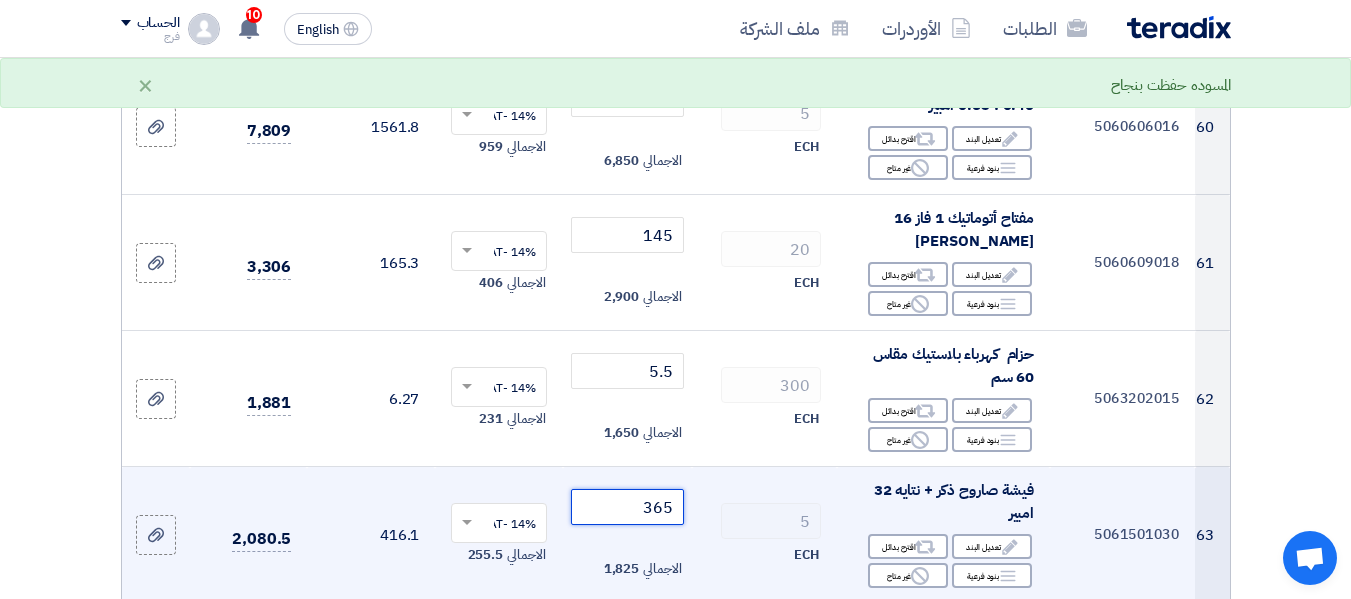 drag, startPoint x: 645, startPoint y: 414, endPoint x: 680, endPoint y: 414, distance: 35 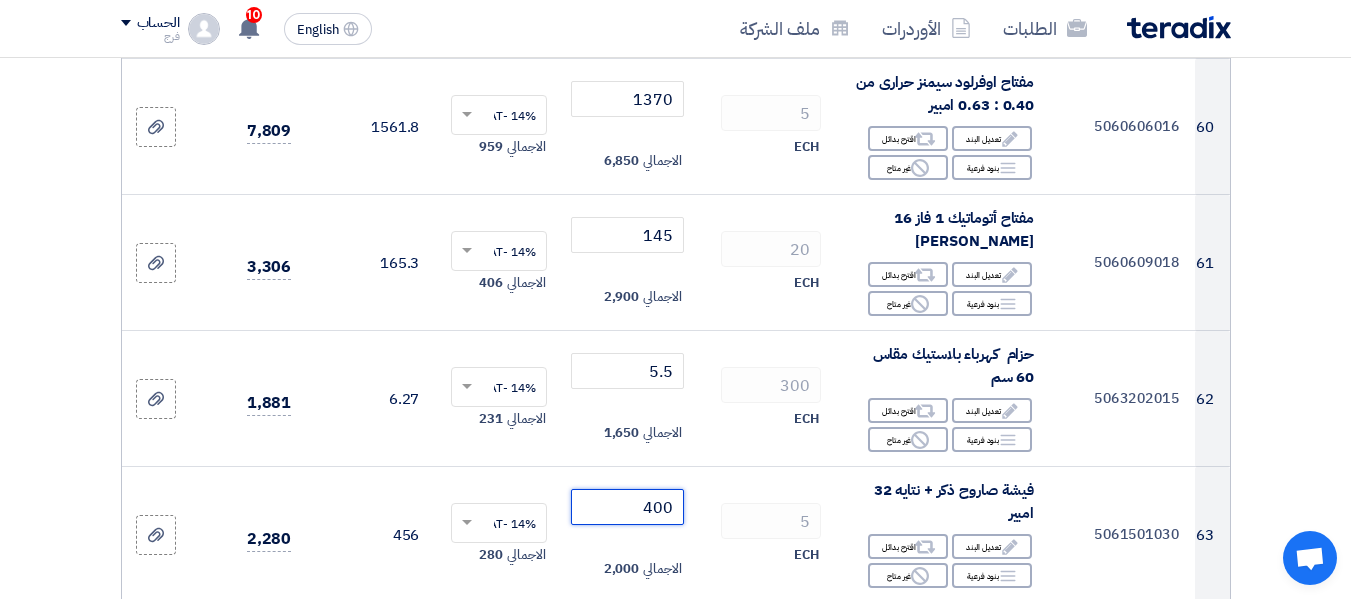 type on "400" 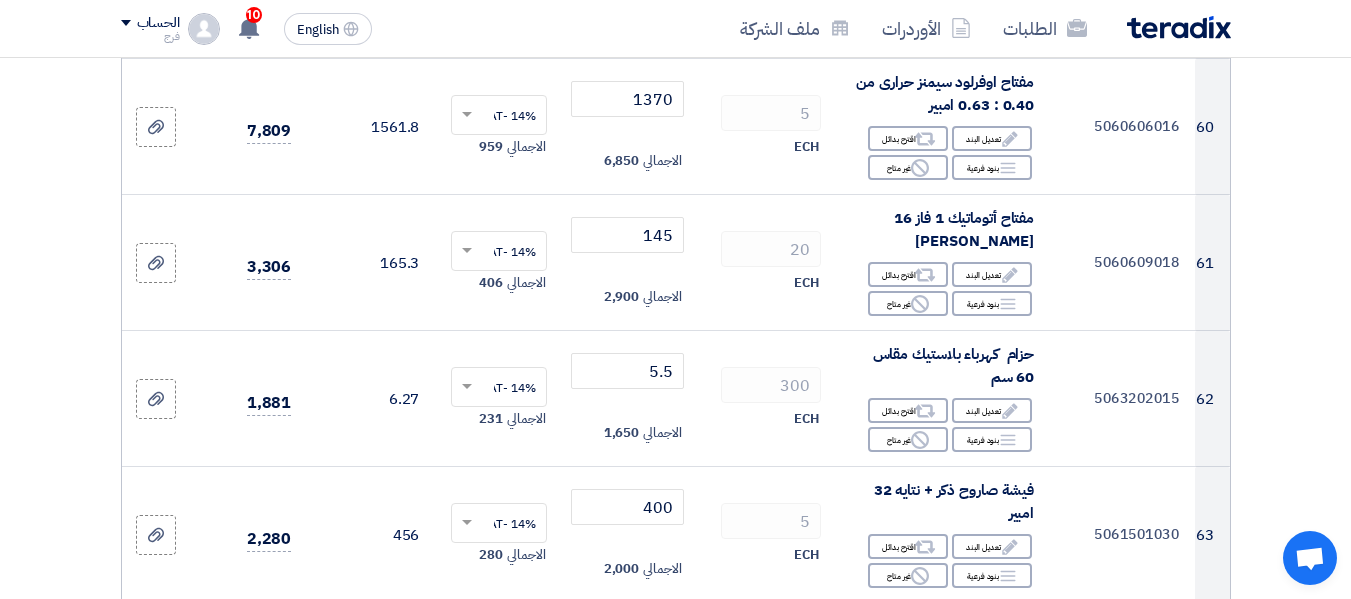 click 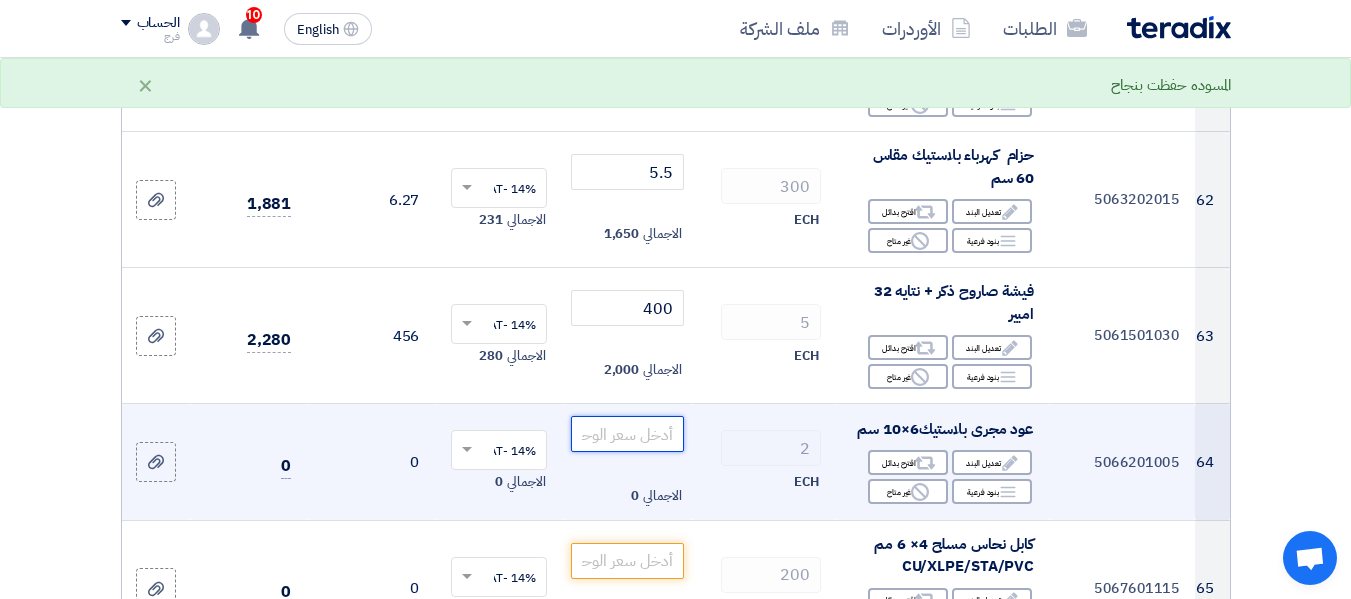 scroll, scrollTop: 9100, scrollLeft: 0, axis: vertical 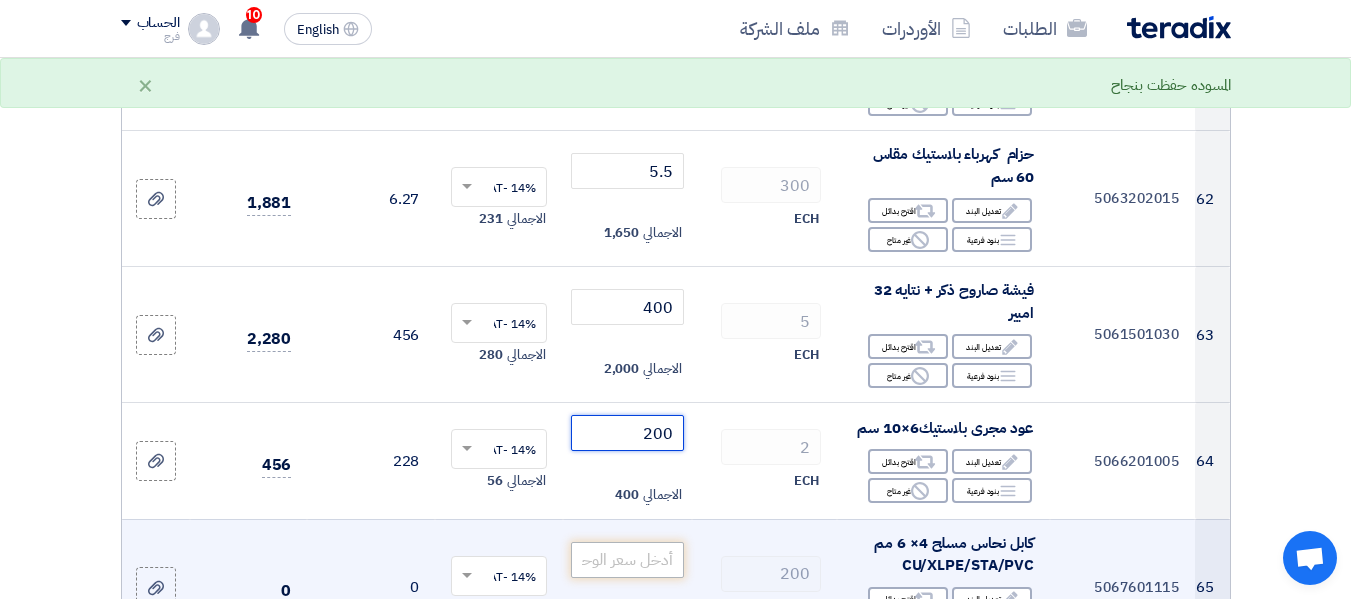 type on "200" 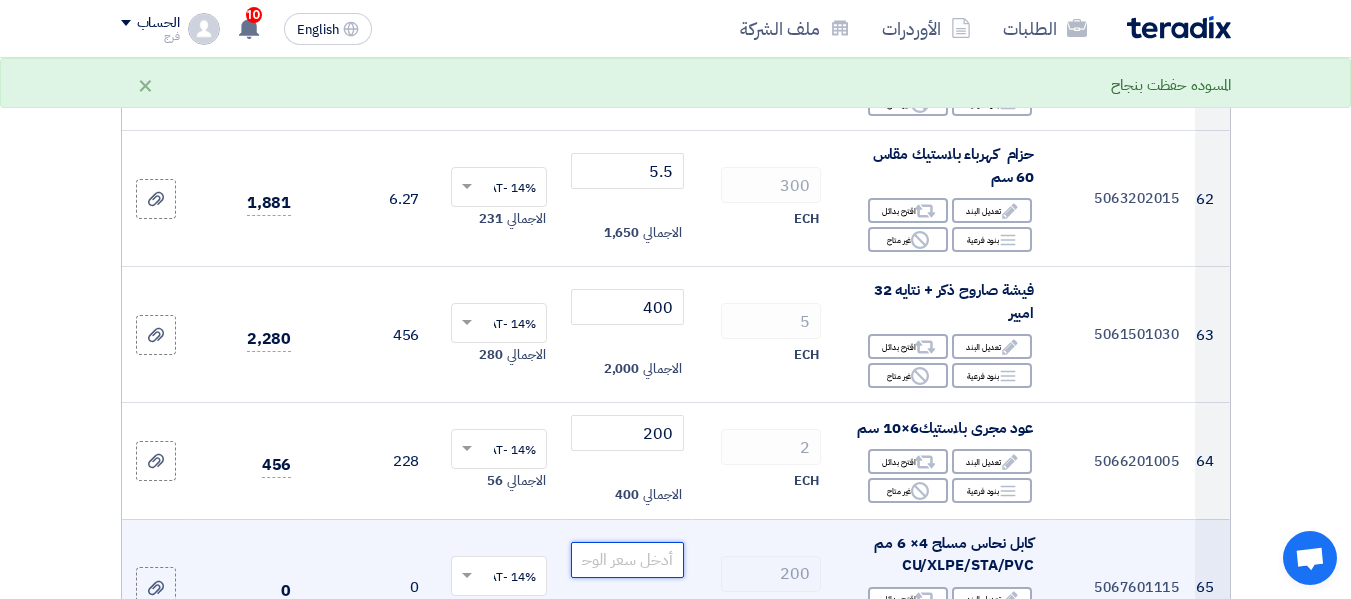 click 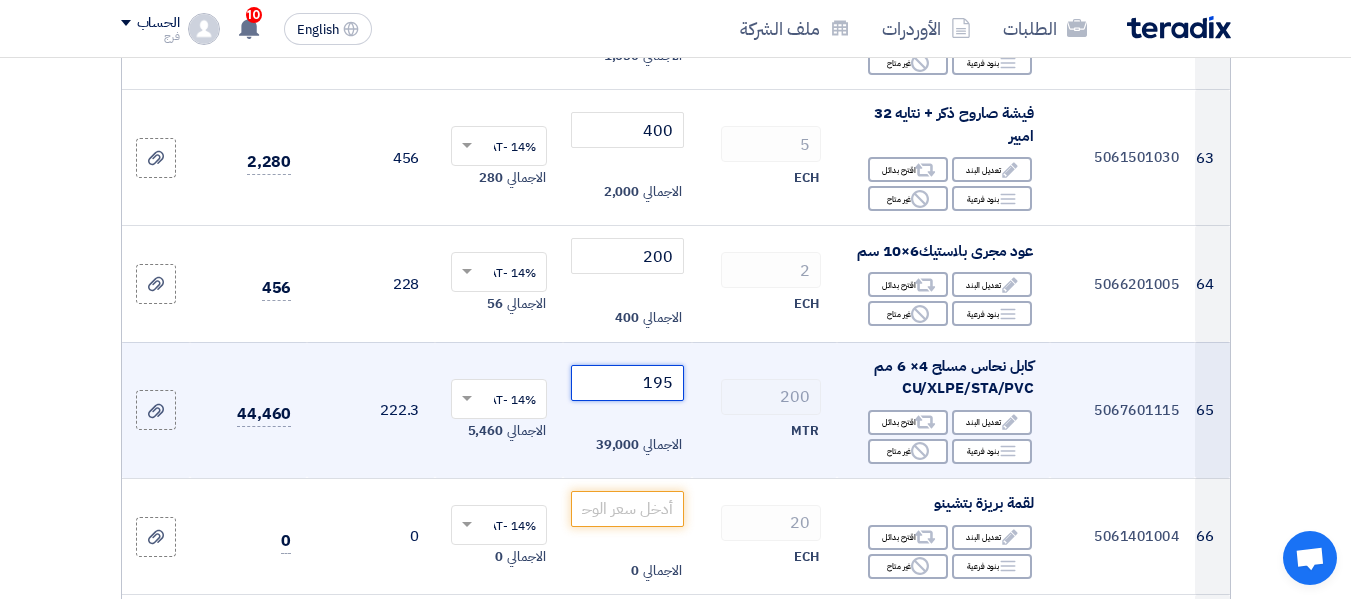 scroll, scrollTop: 9300, scrollLeft: 0, axis: vertical 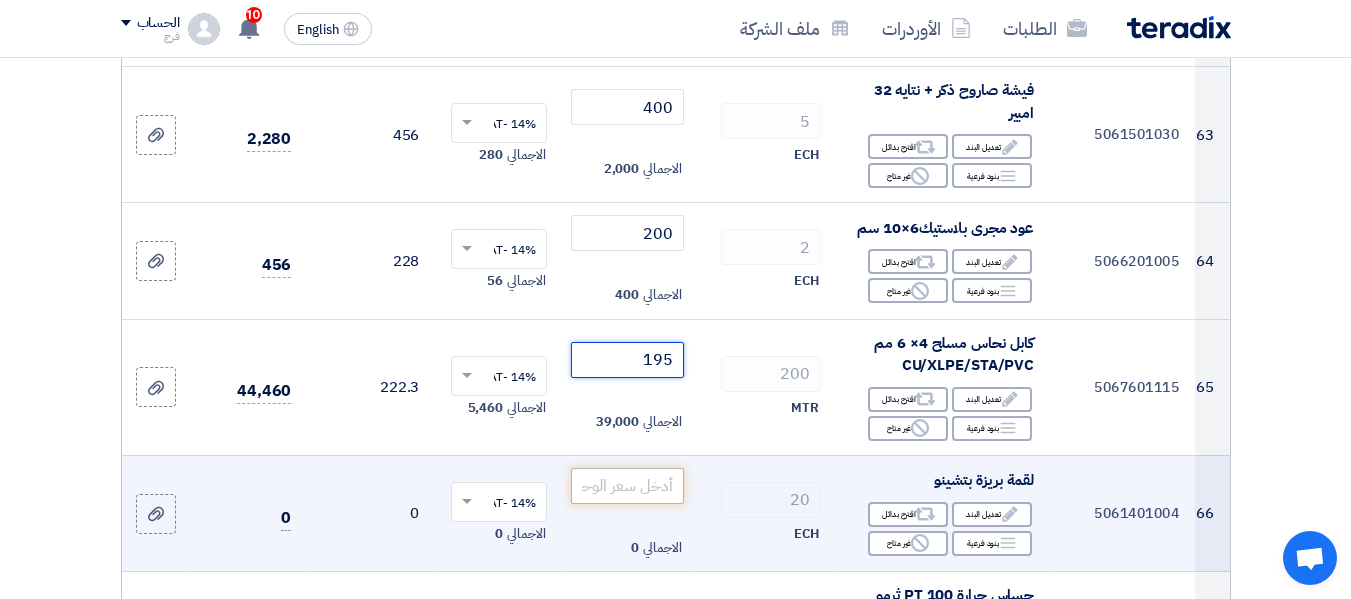 type on "195" 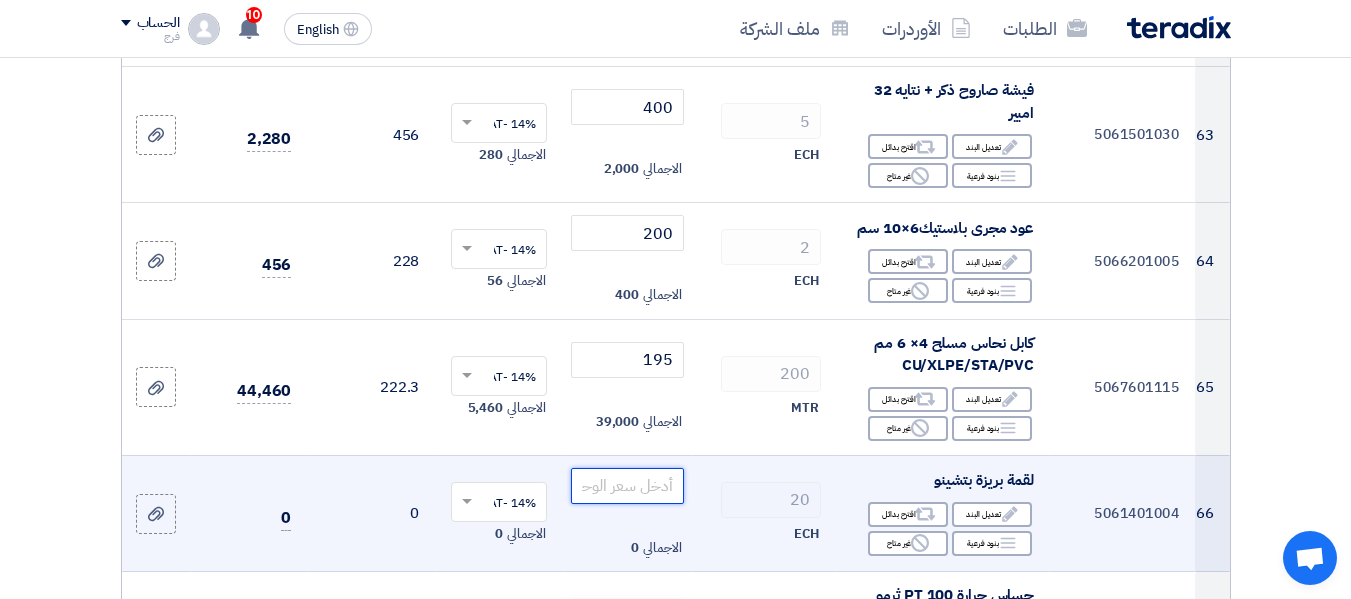 click 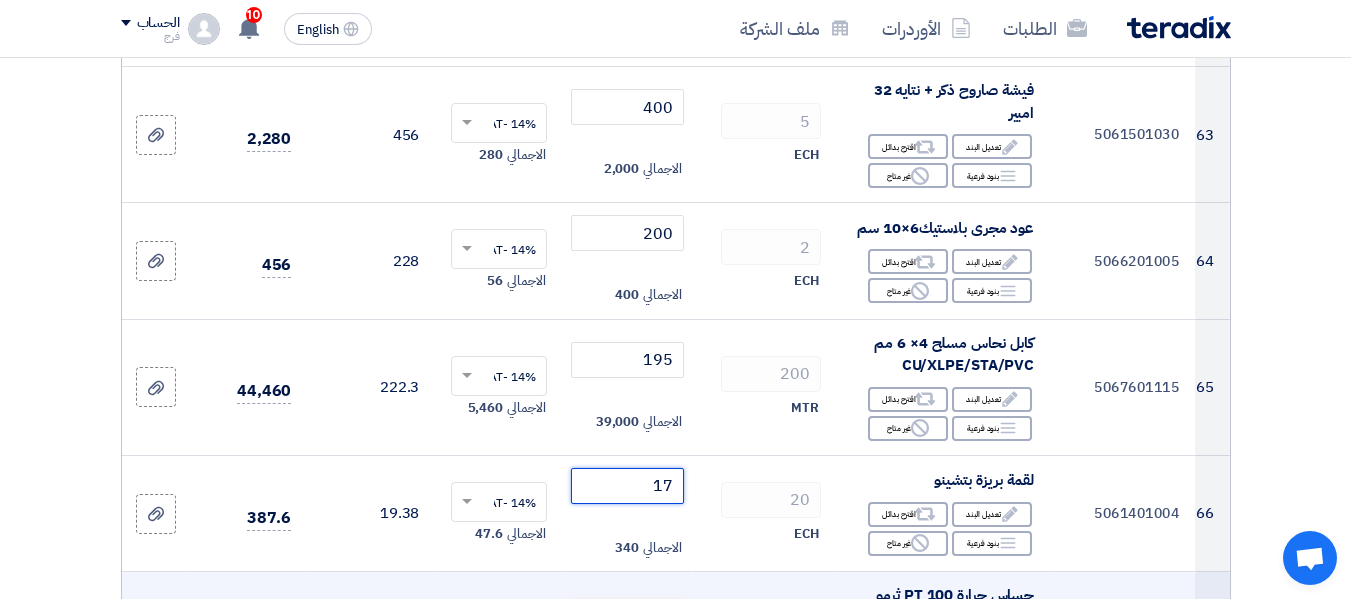 type on "17" 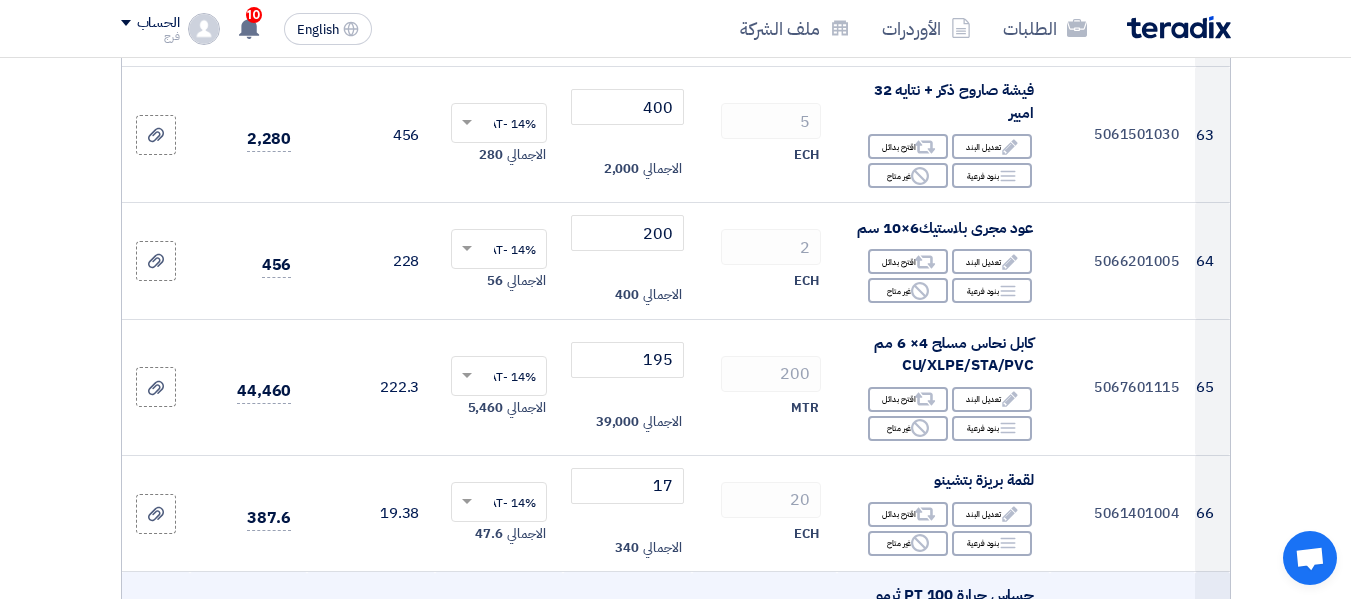 drag, startPoint x: 652, startPoint y: 516, endPoint x: 651, endPoint y: 504, distance: 12.0415945 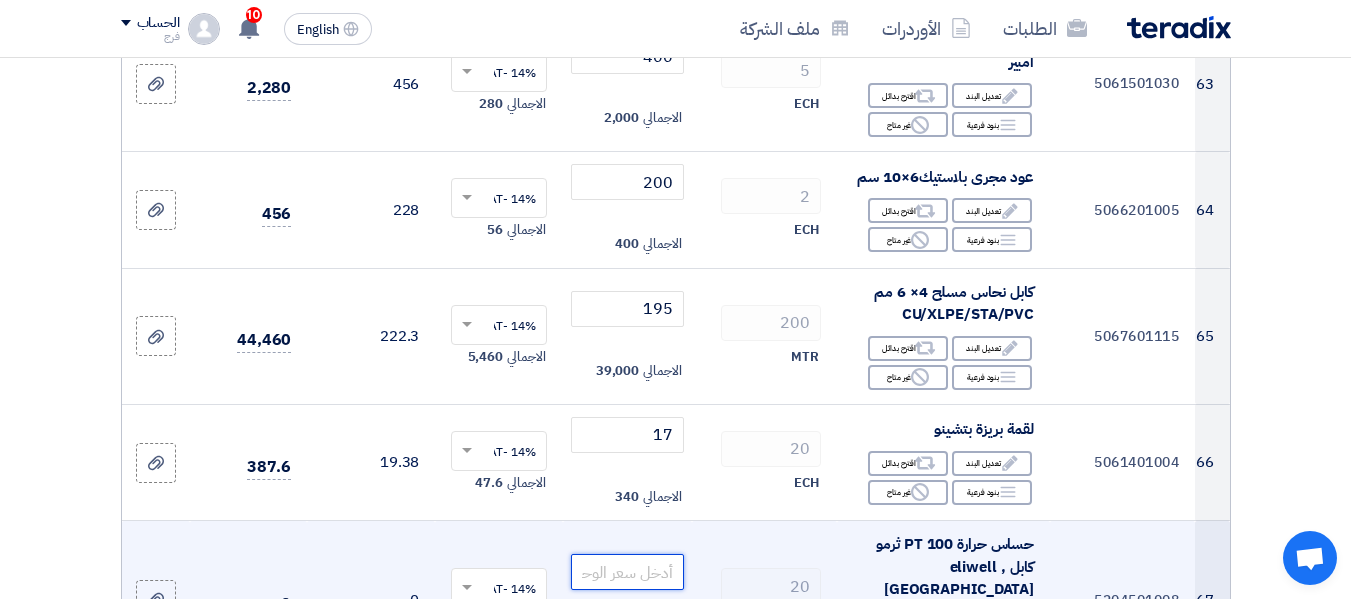 scroll, scrollTop: 9400, scrollLeft: 0, axis: vertical 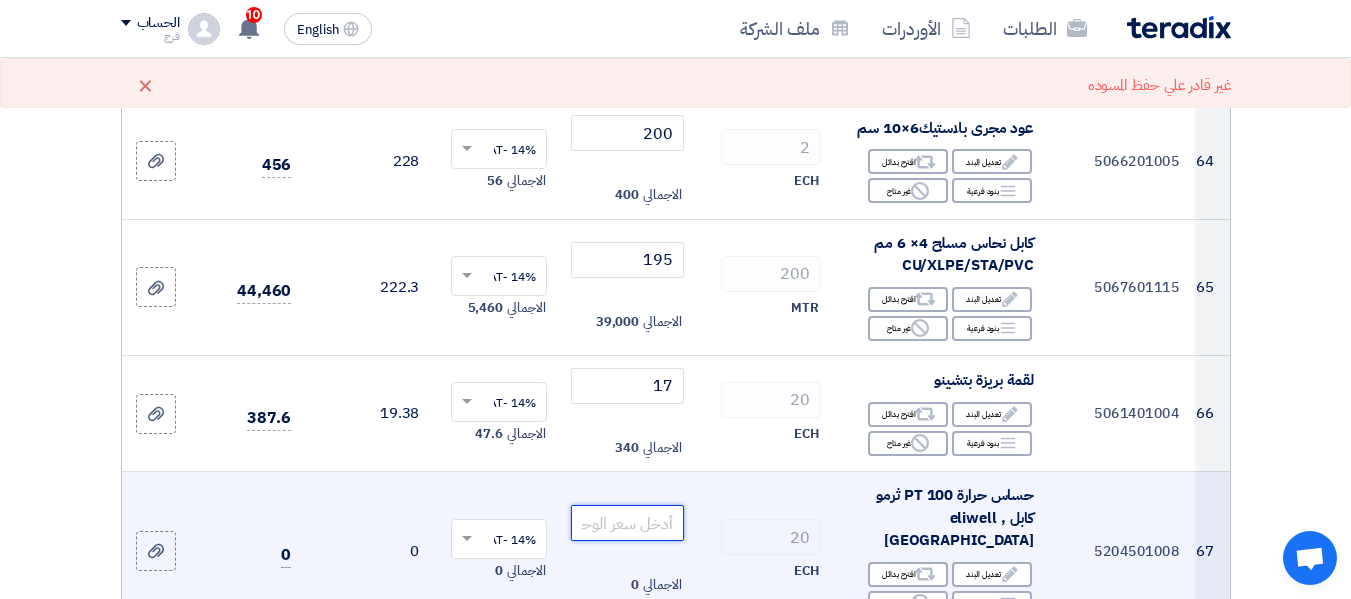 click 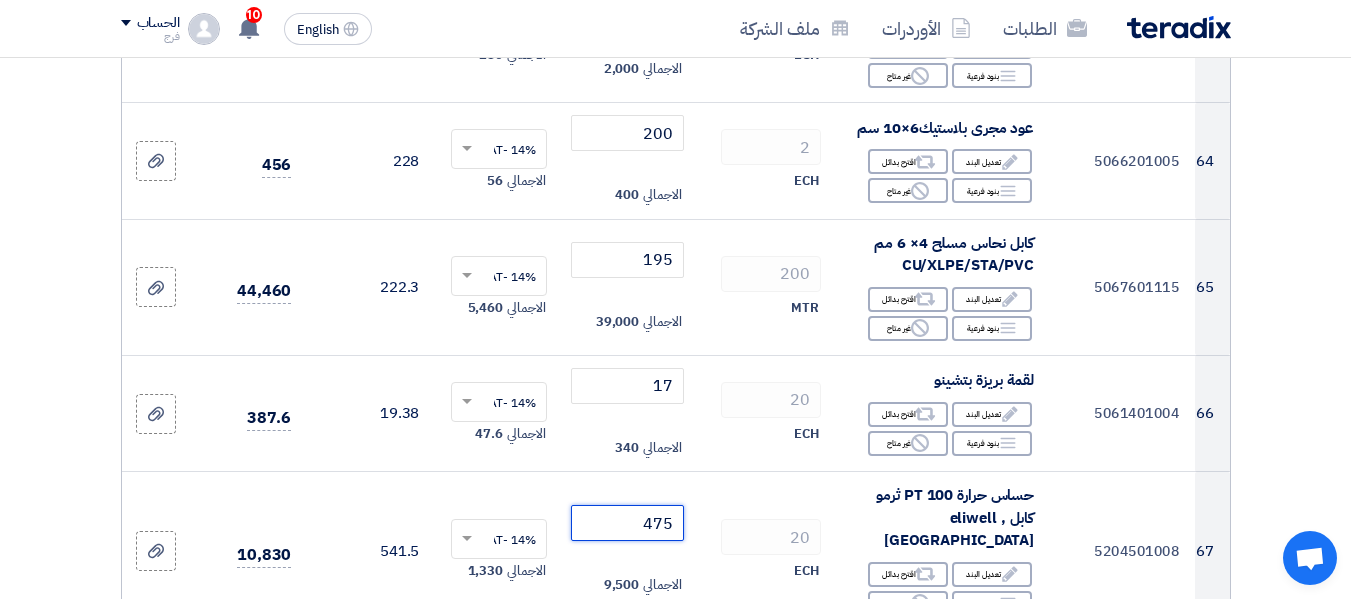 type on "475" 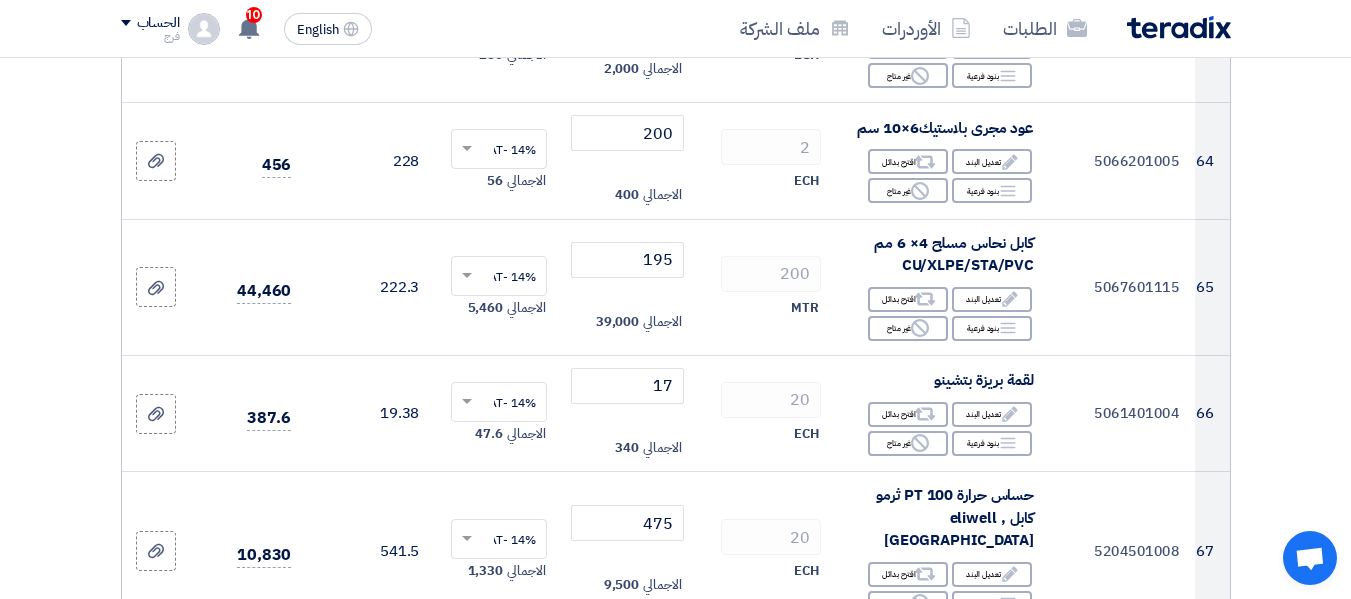 click 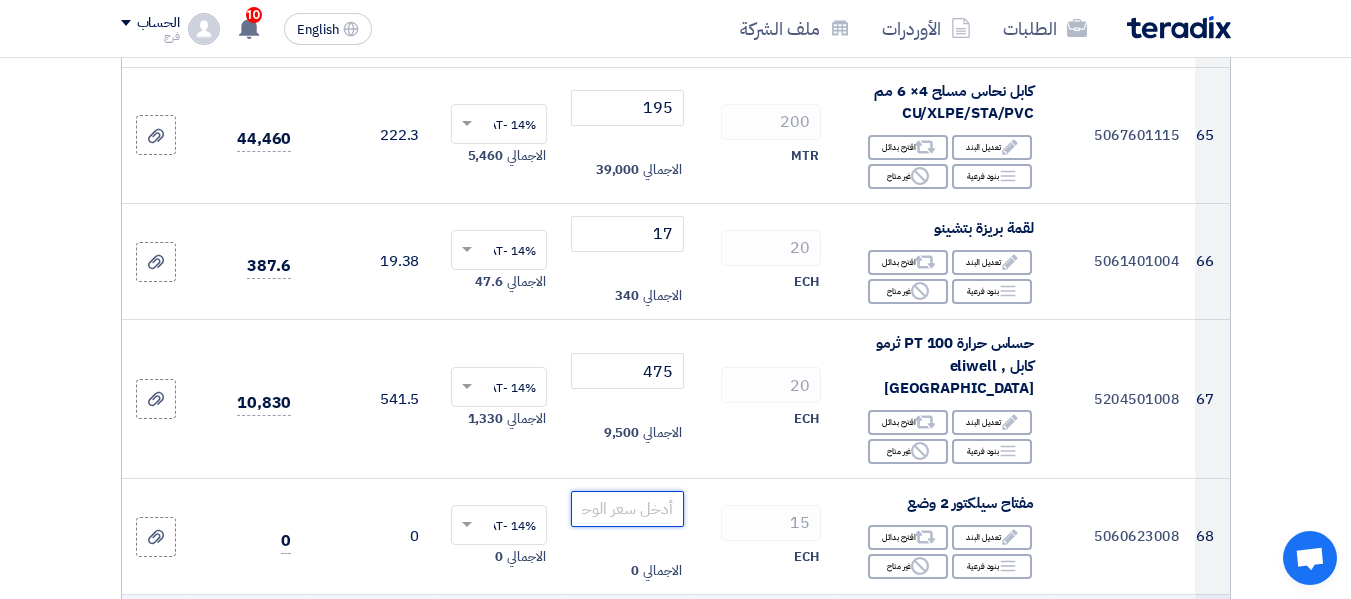 scroll, scrollTop: 9600, scrollLeft: 0, axis: vertical 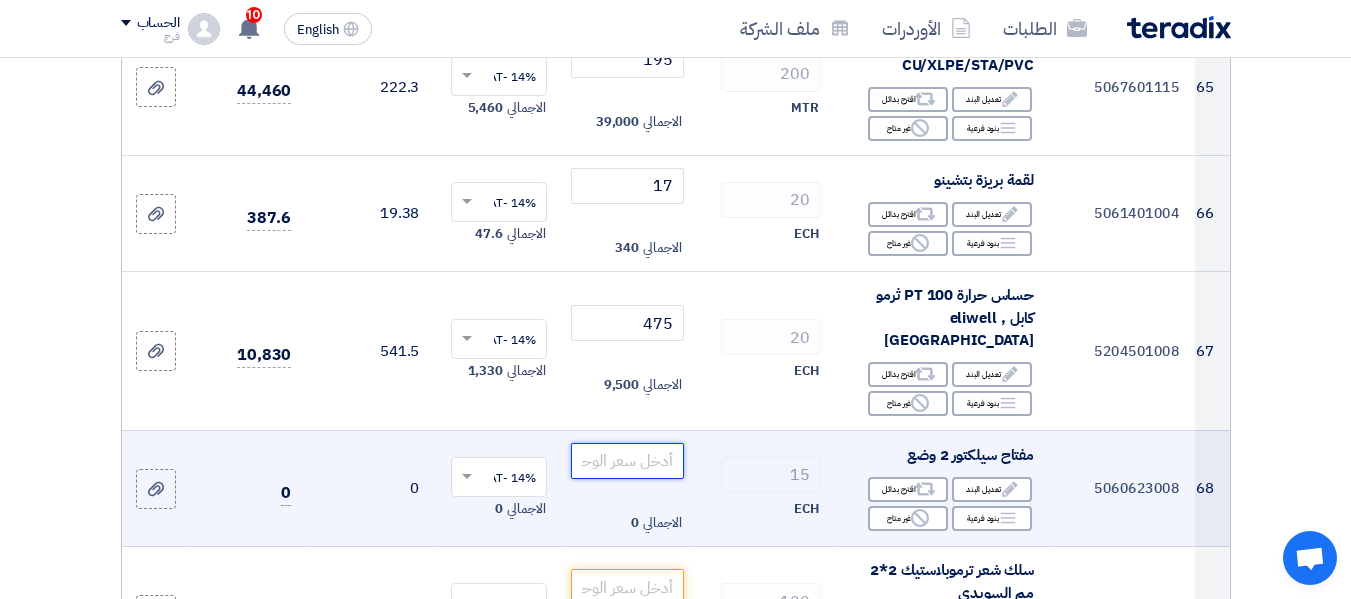 click 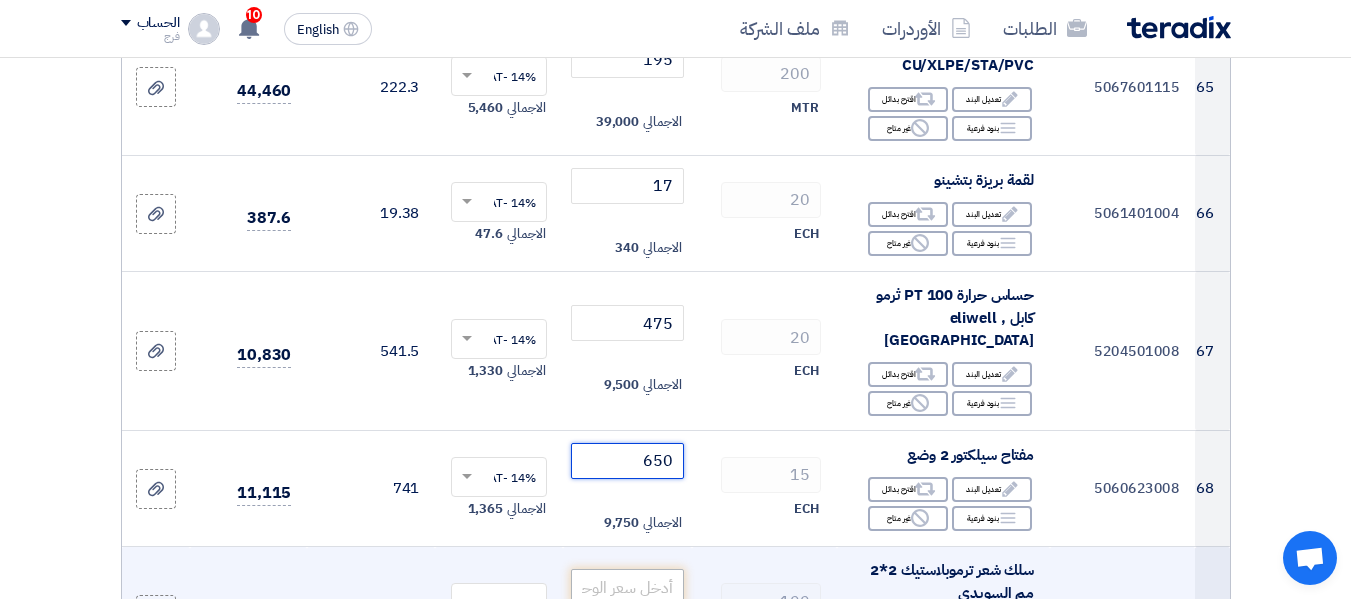 type on "650" 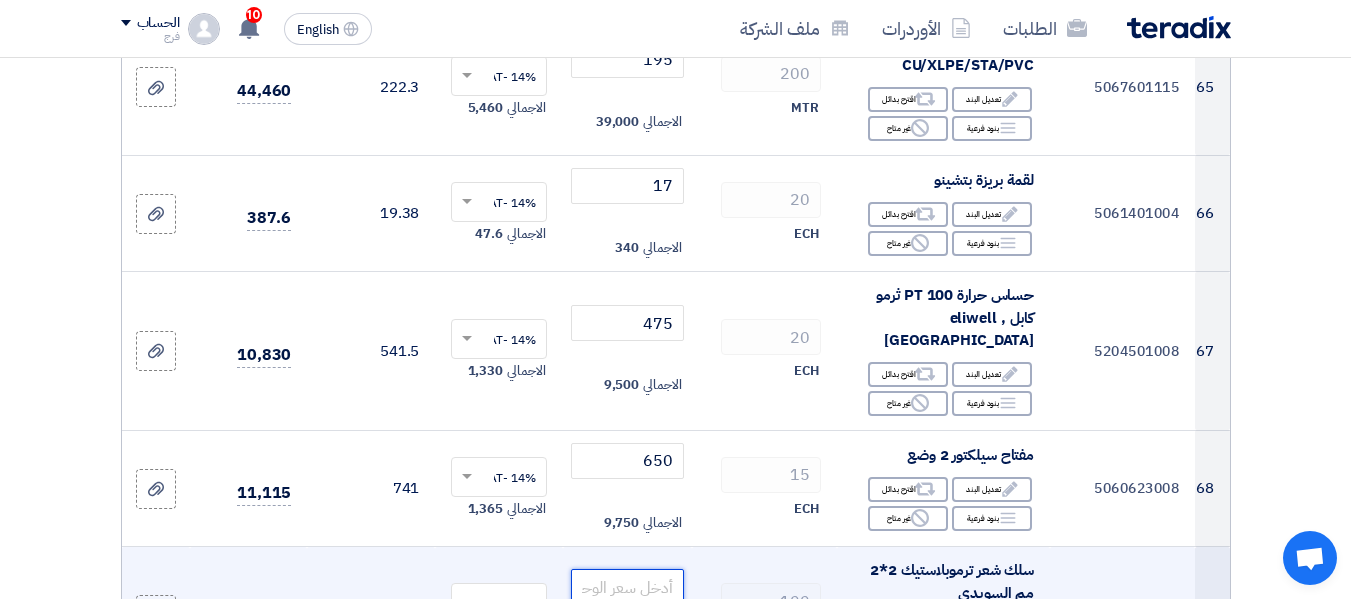 click 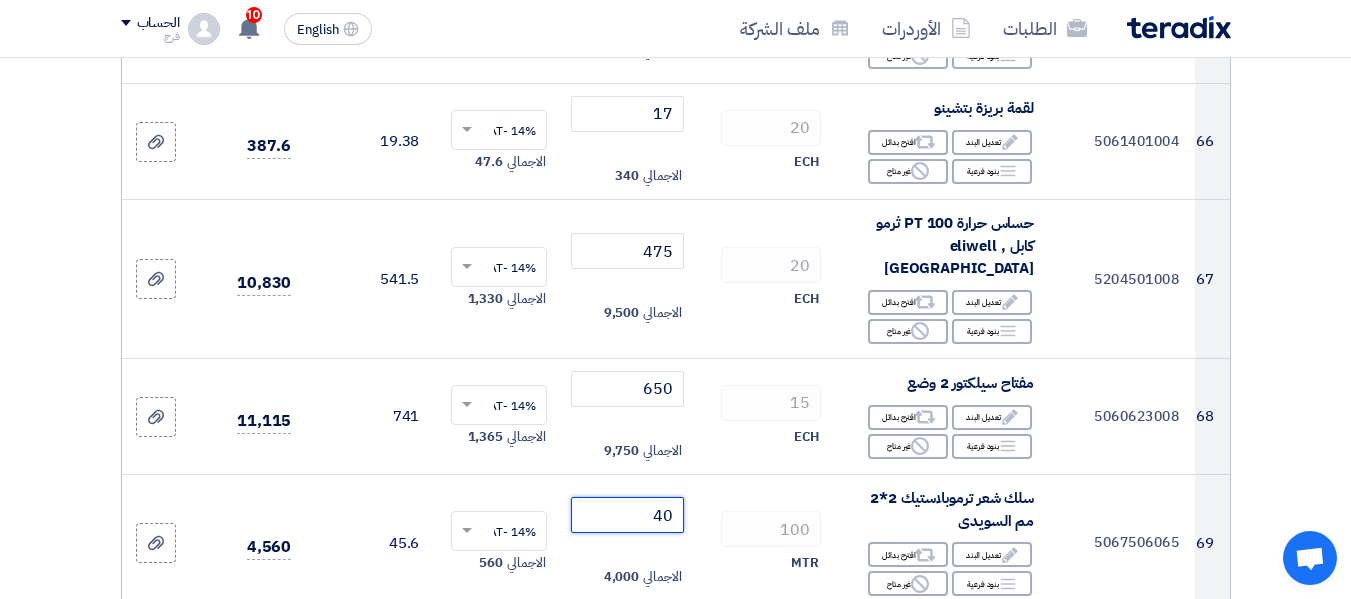 scroll, scrollTop: 9800, scrollLeft: 0, axis: vertical 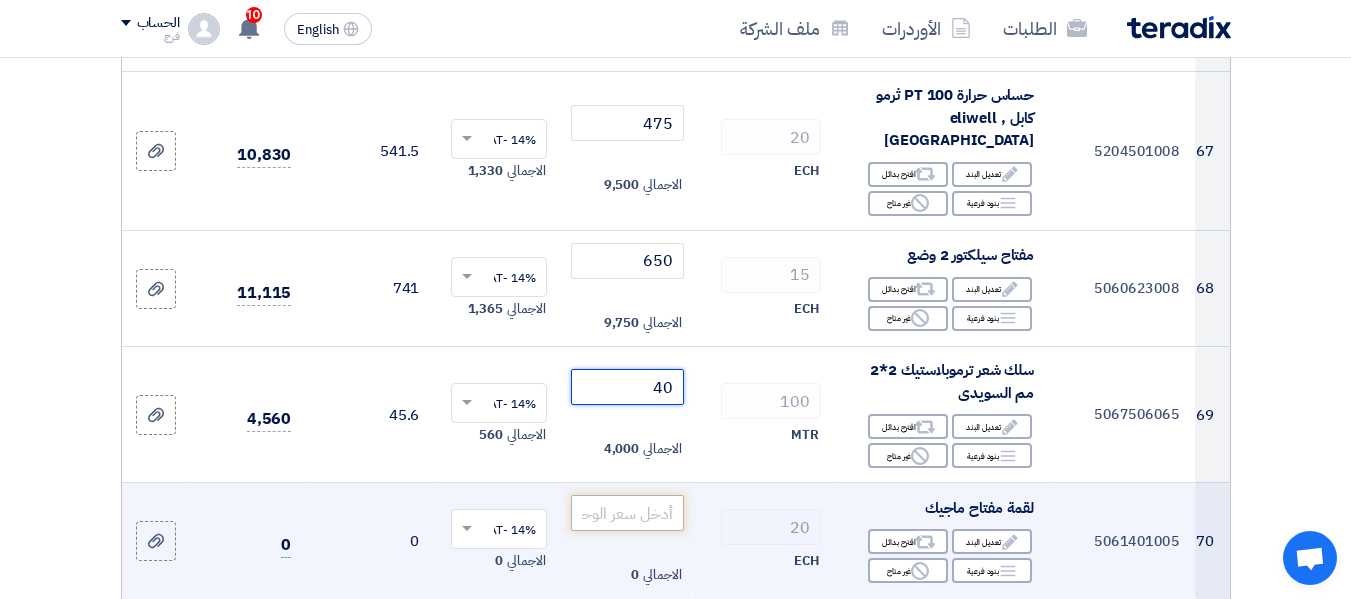 type on "40" 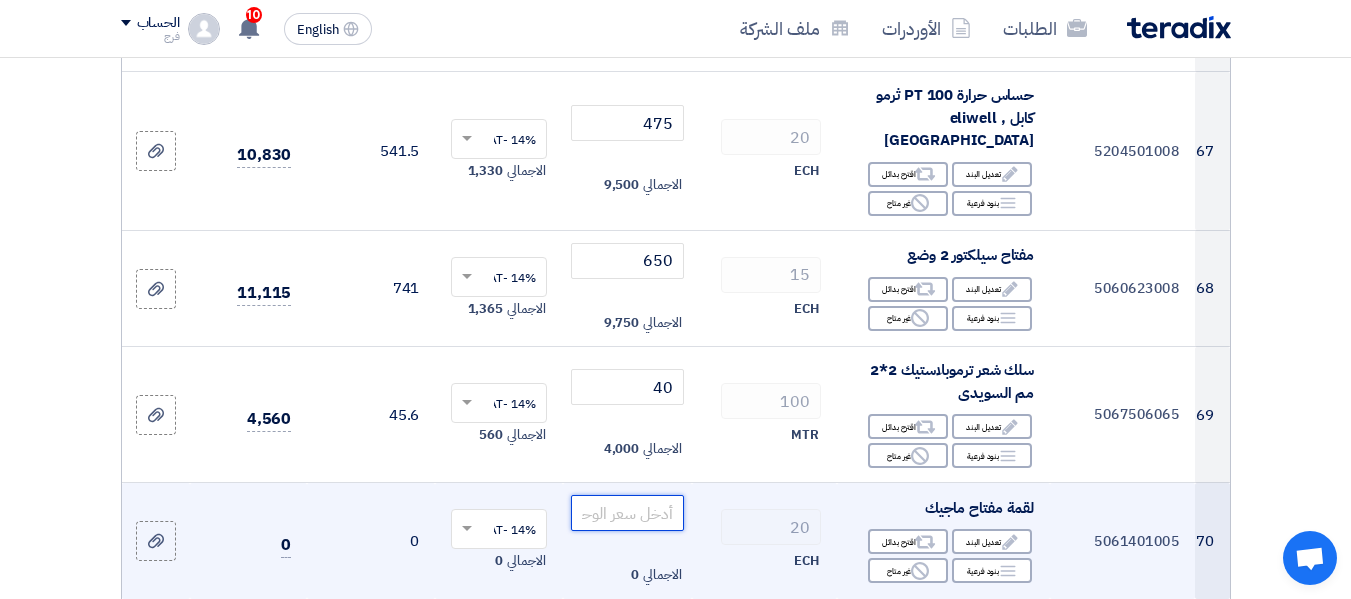 click 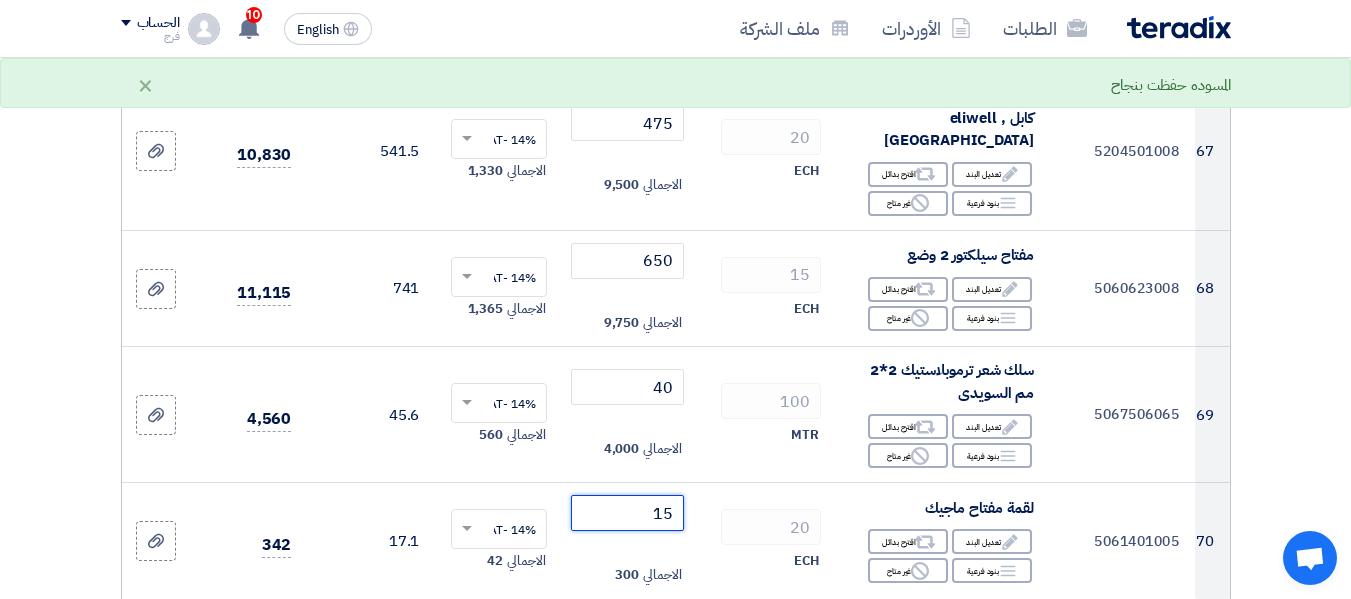 type on "15" 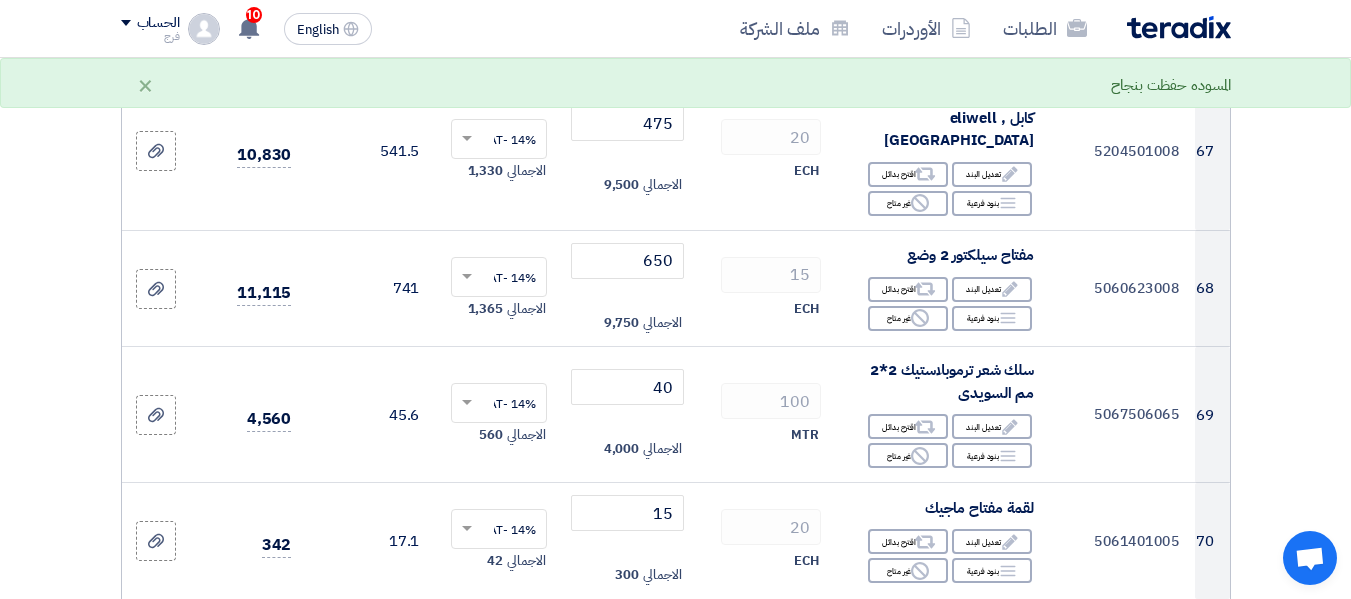 click 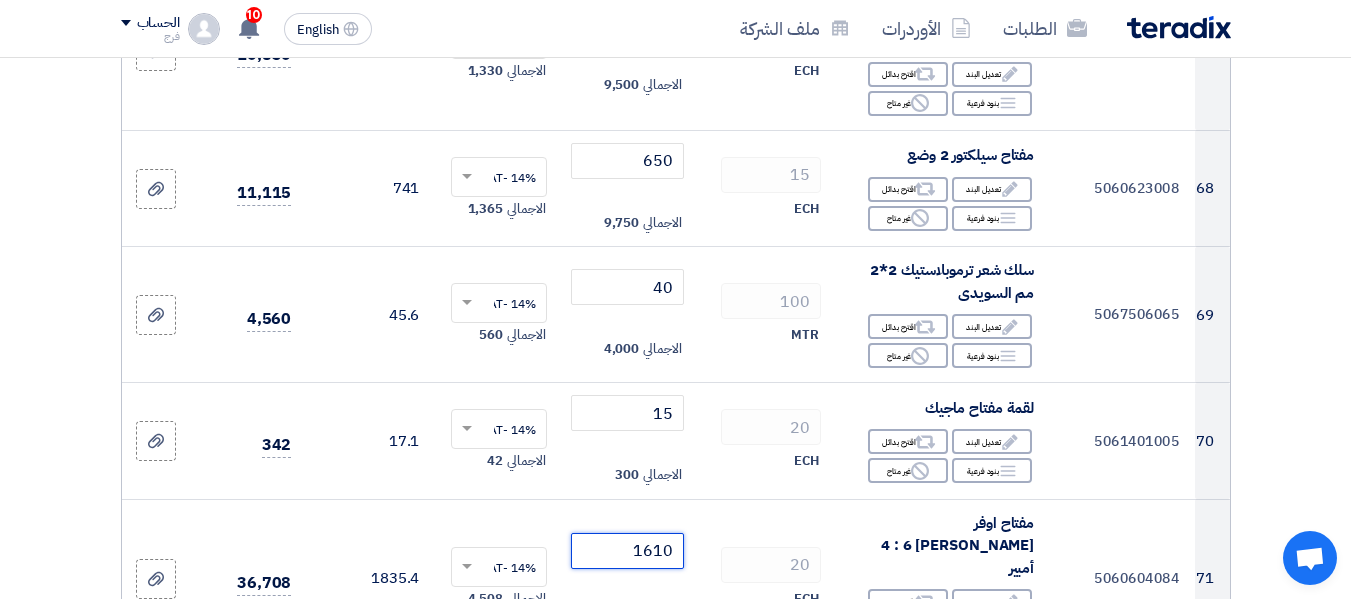 type on "1610" 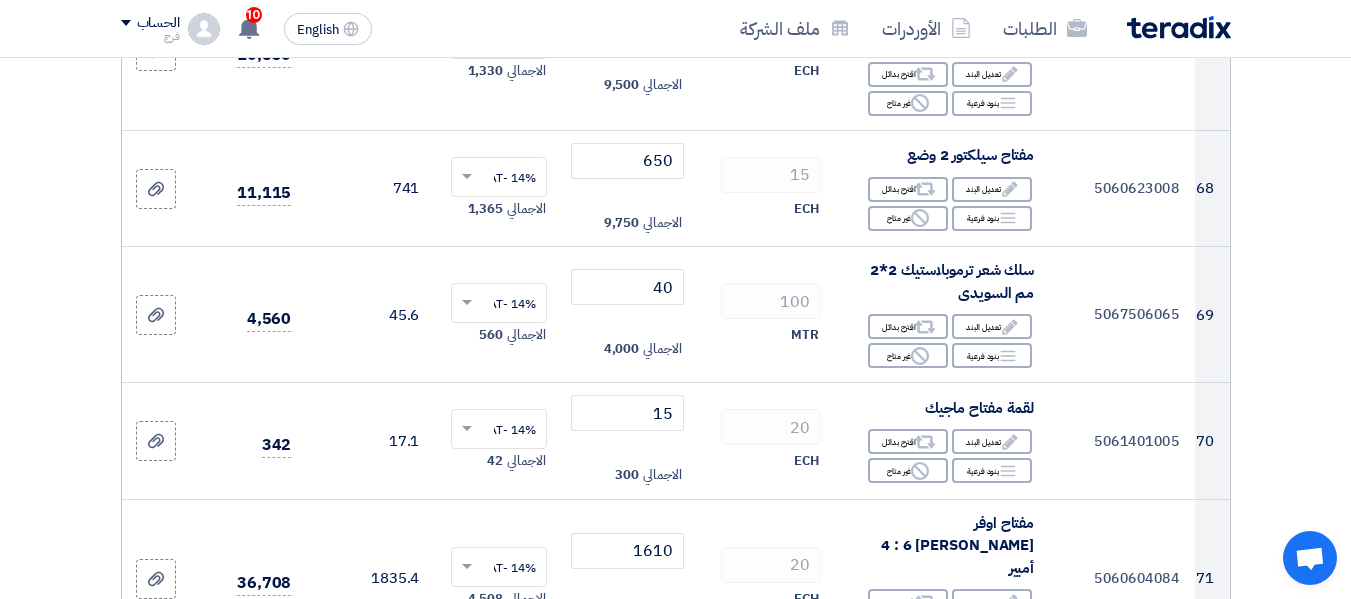 click 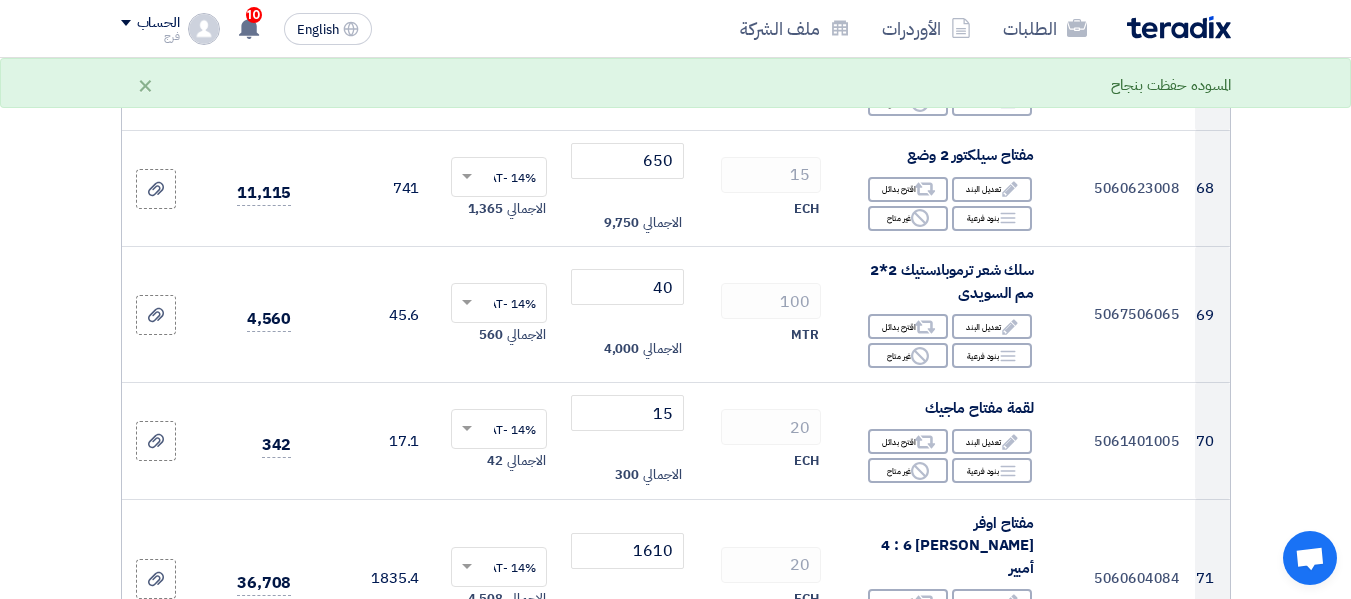 click 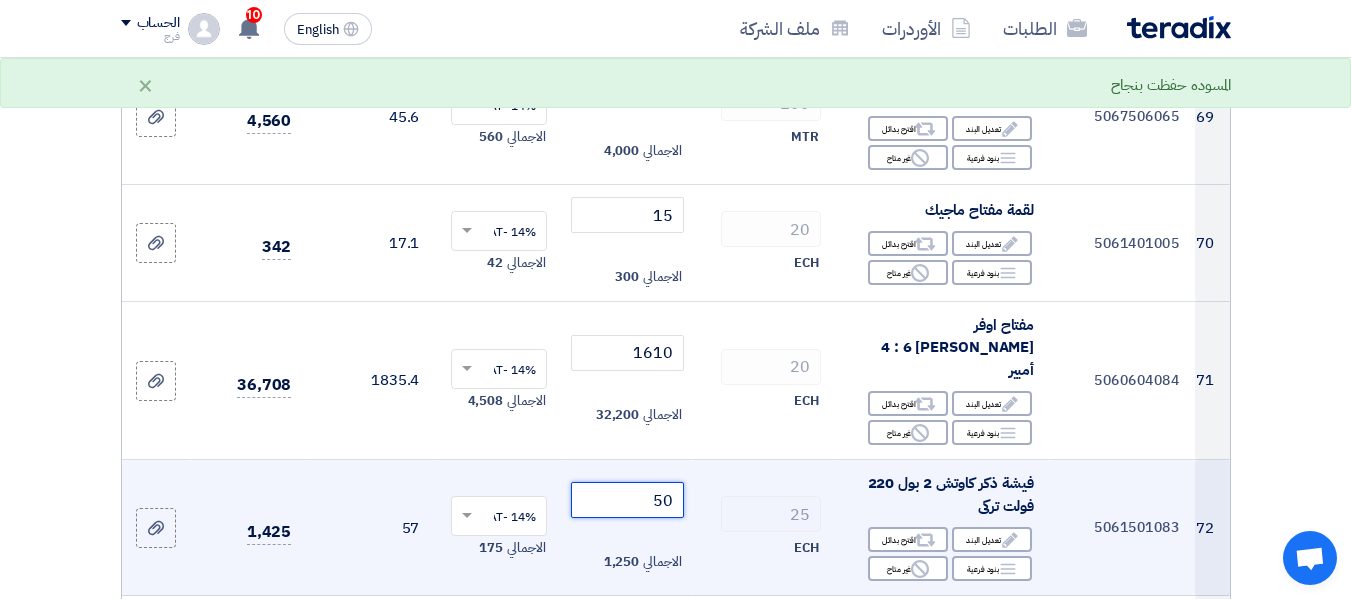 scroll, scrollTop: 10100, scrollLeft: 0, axis: vertical 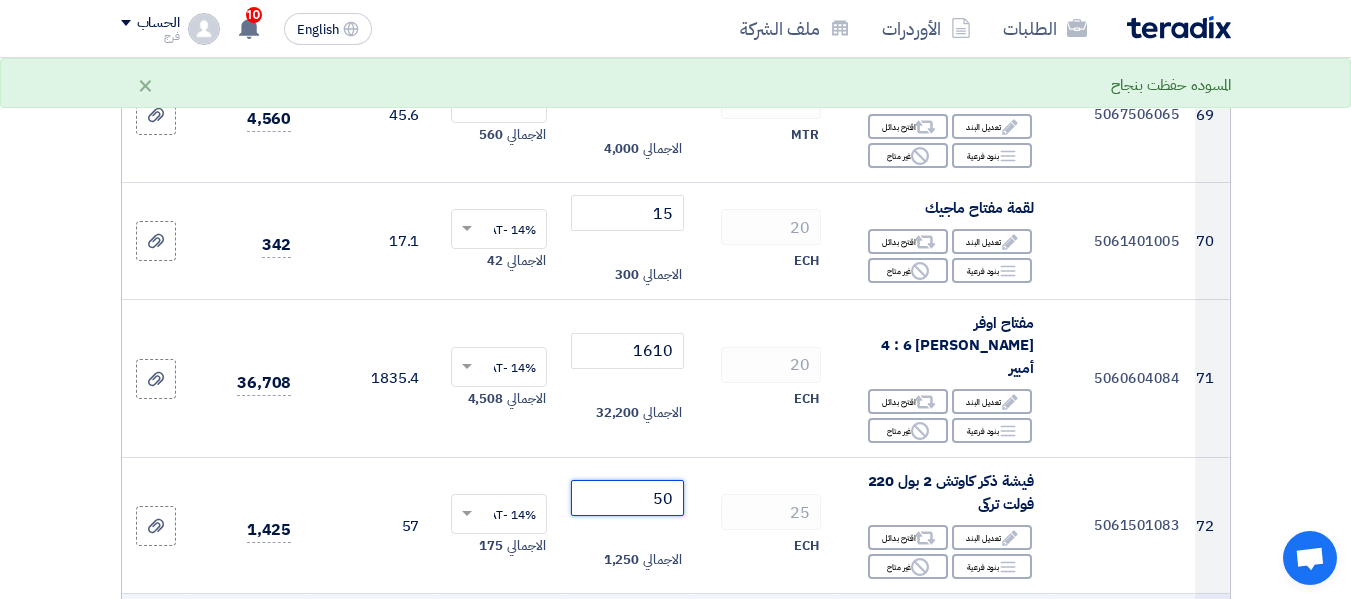 type on "50" 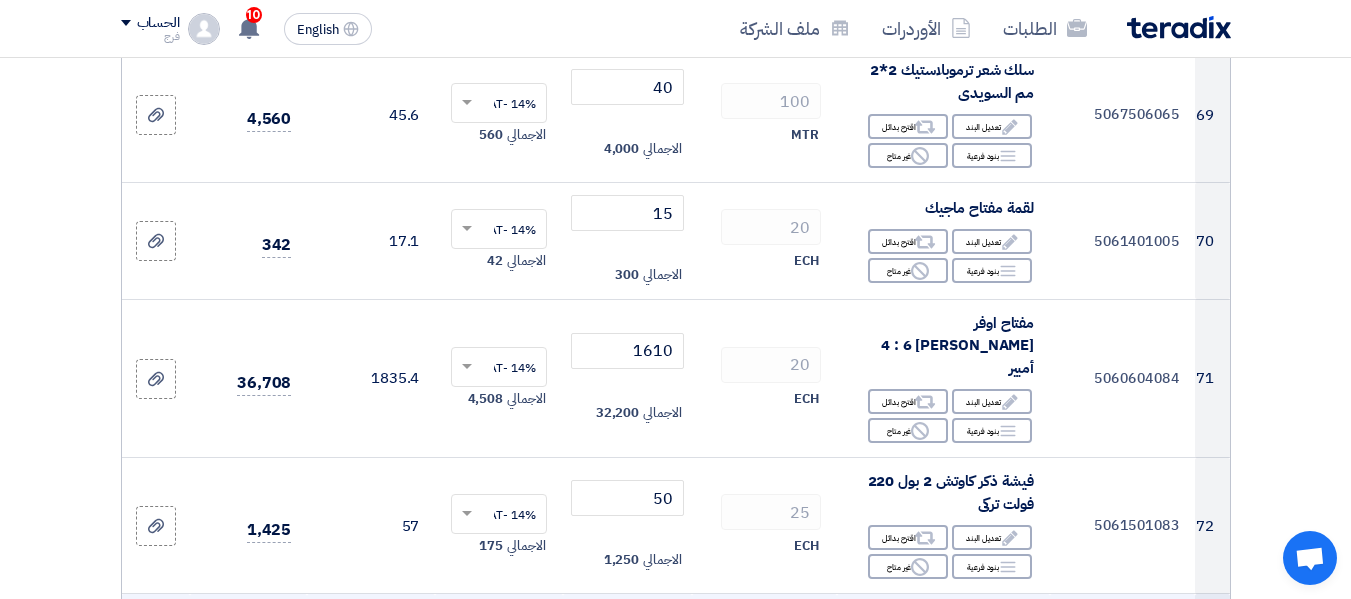 click 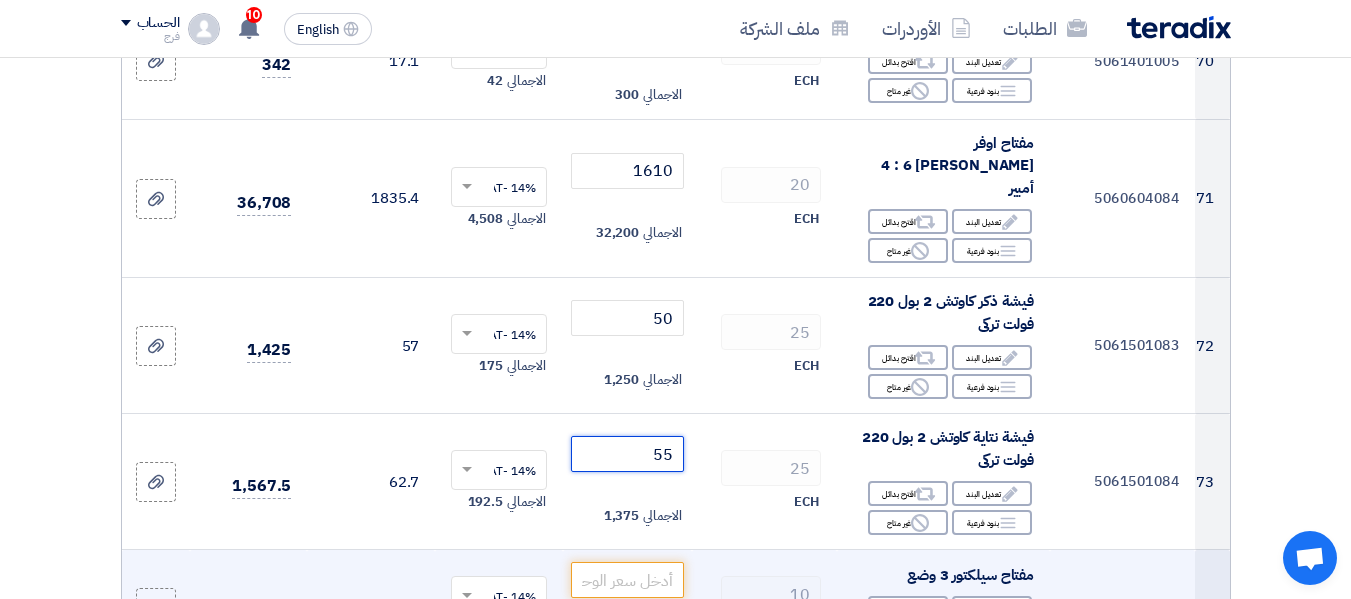 scroll, scrollTop: 10300, scrollLeft: 0, axis: vertical 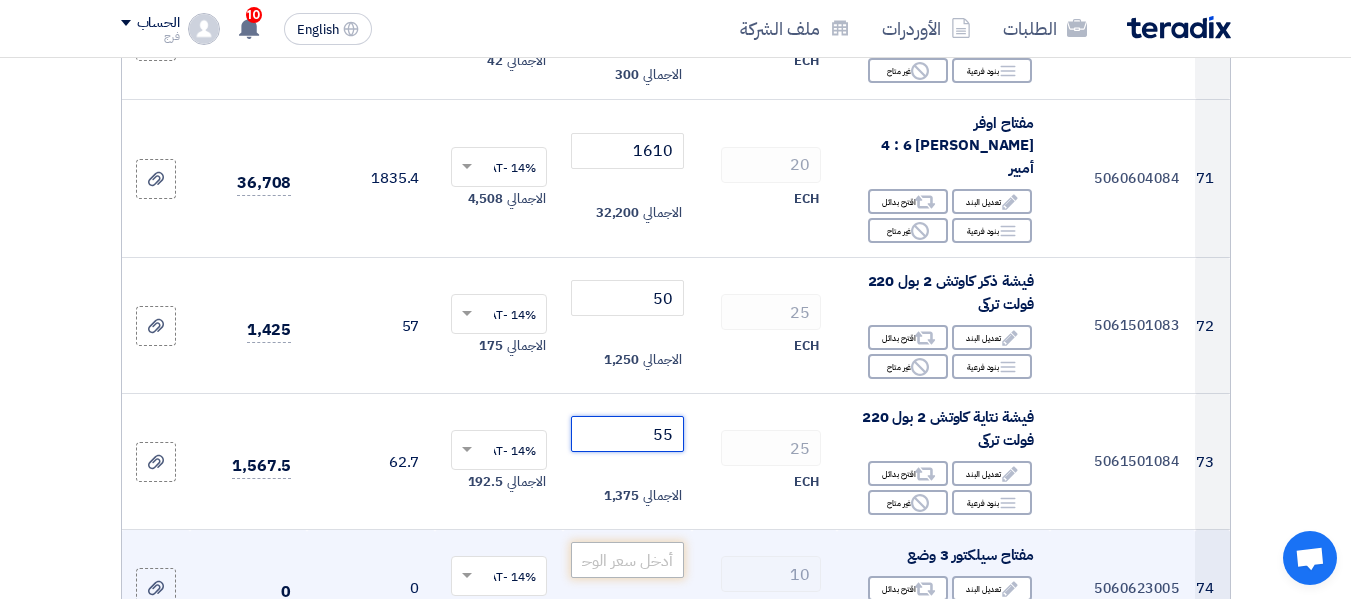 type on "55" 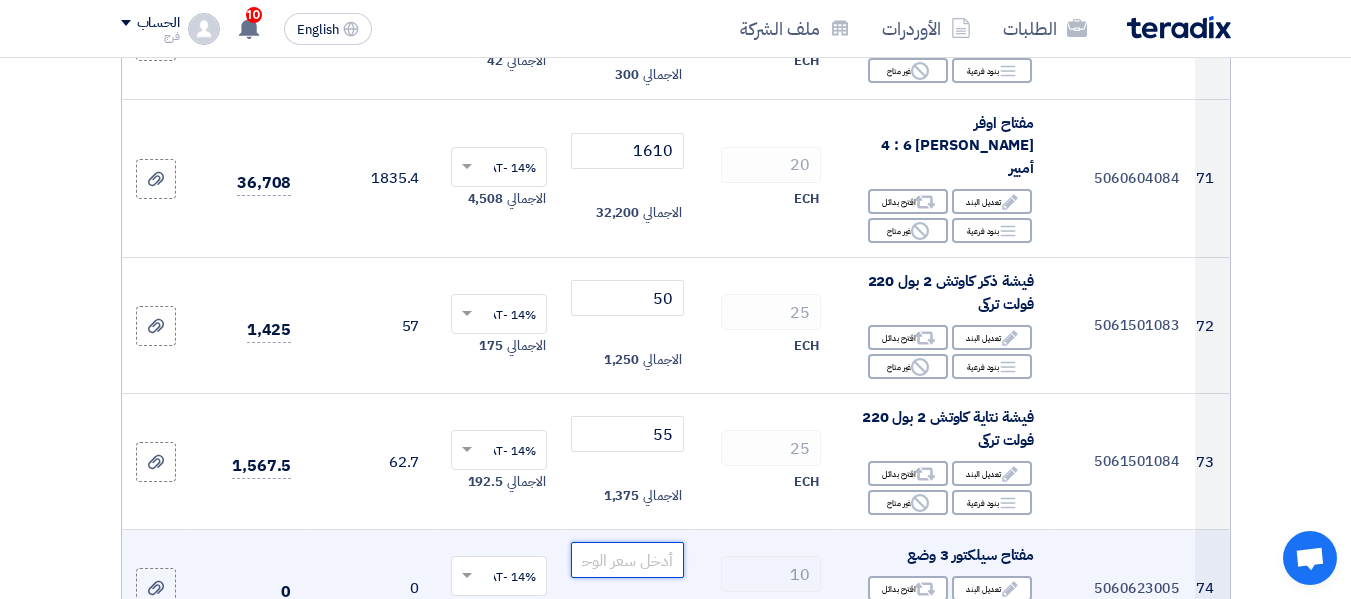 click 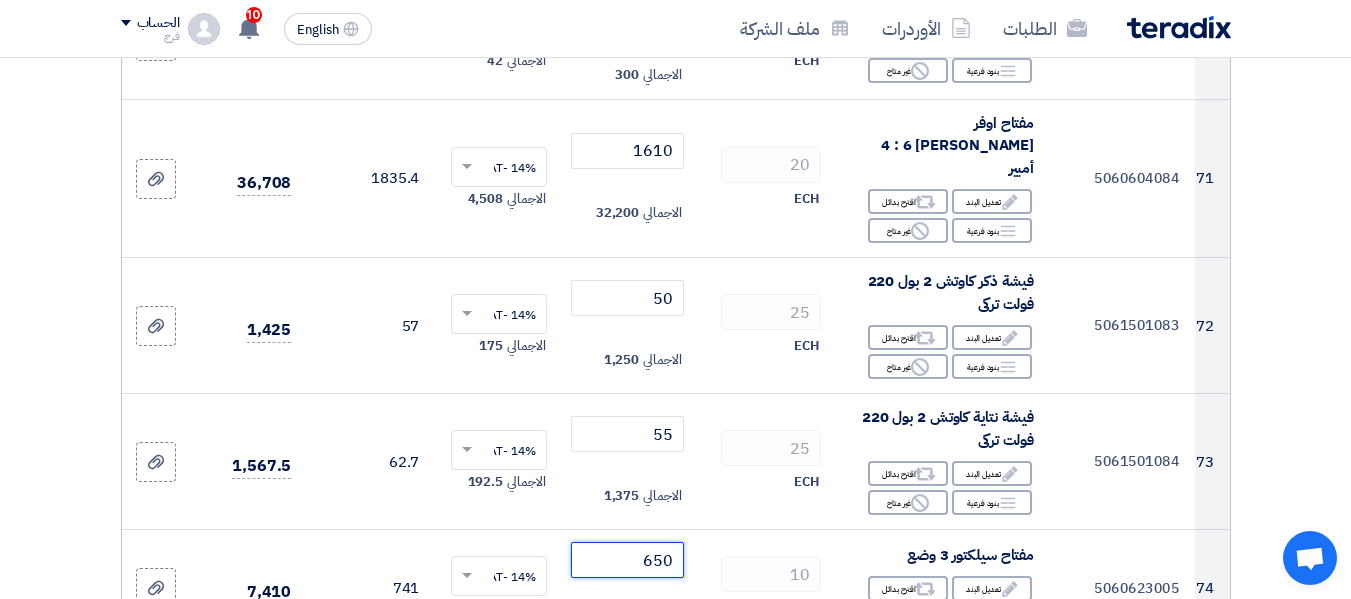 type on "650" 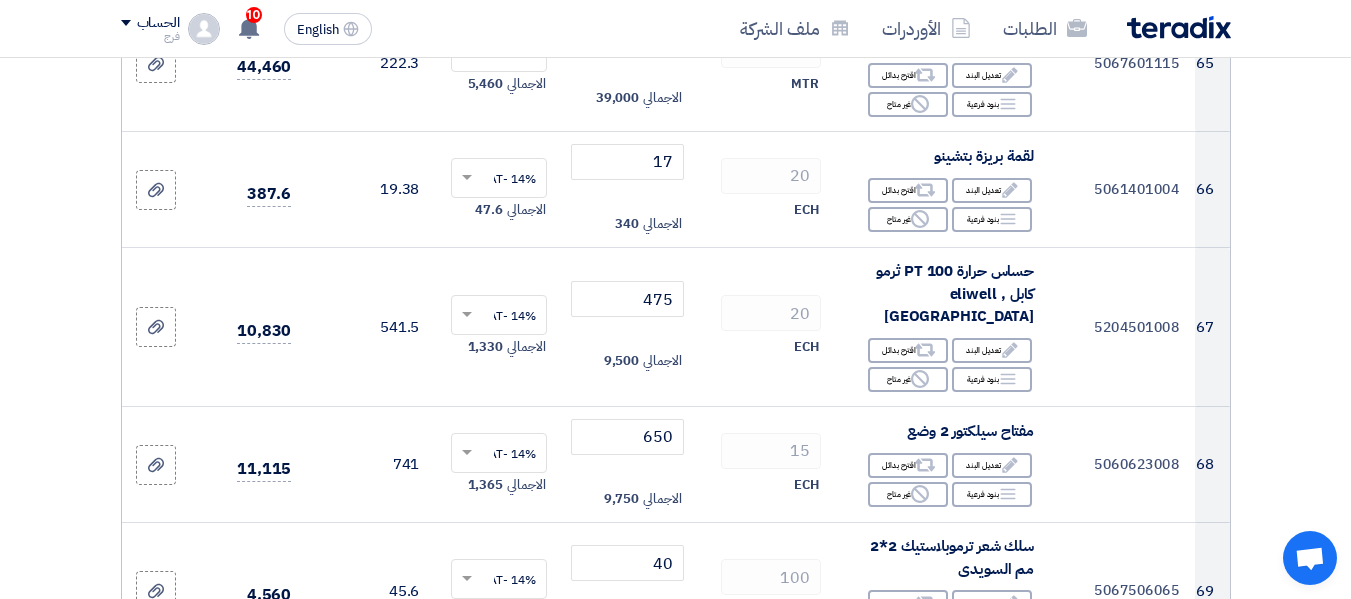 scroll, scrollTop: 9600, scrollLeft: 0, axis: vertical 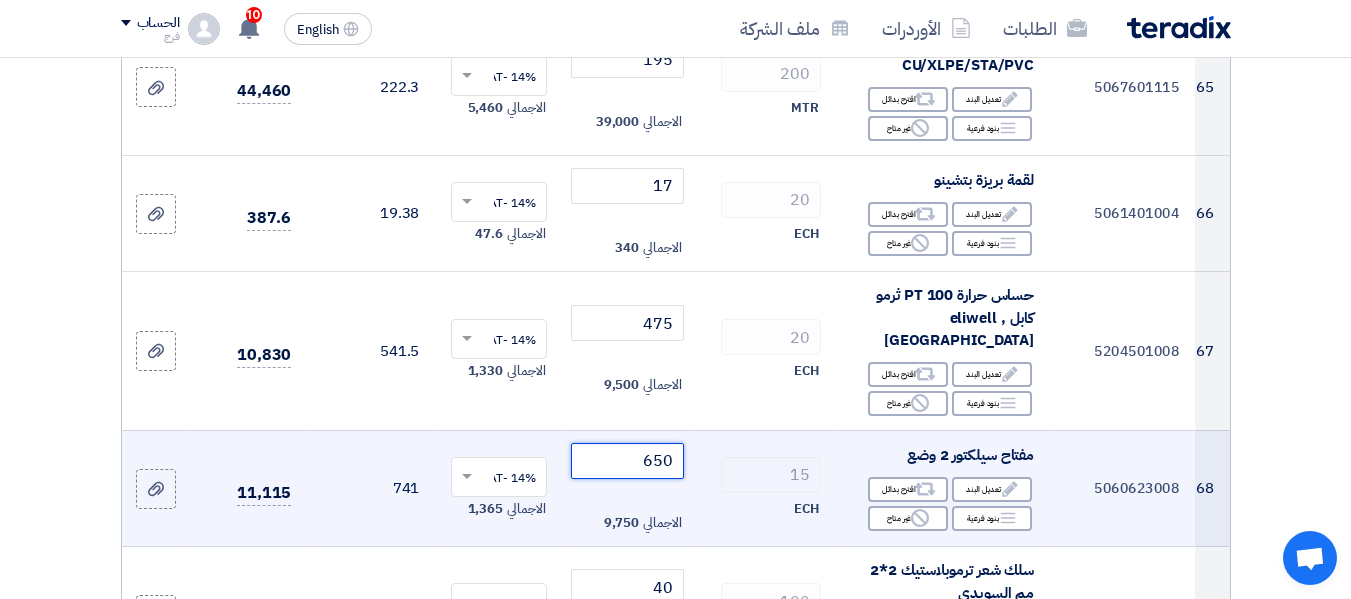 click on "650" 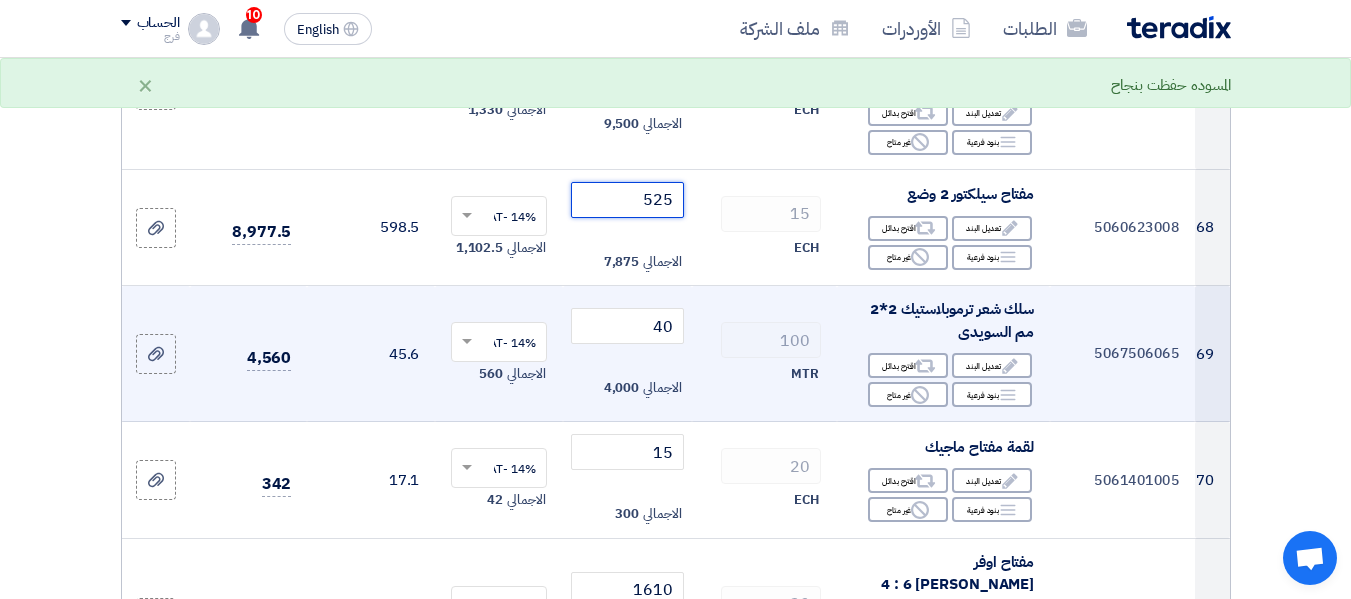 scroll, scrollTop: 9700, scrollLeft: 0, axis: vertical 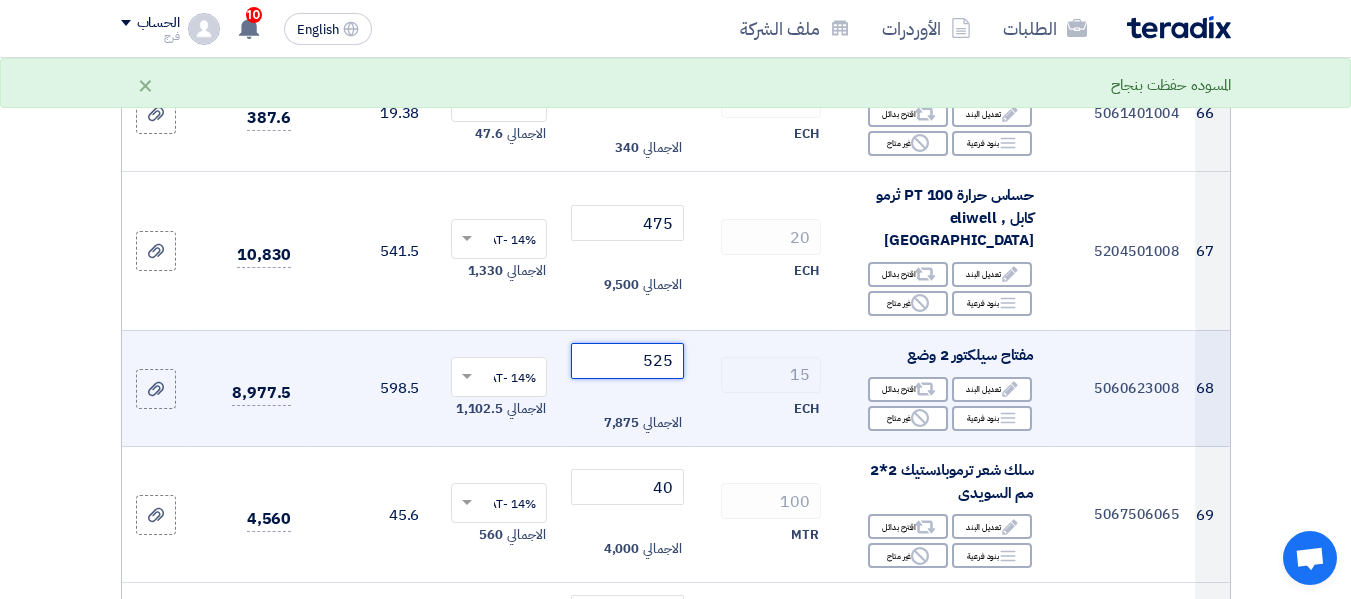 click on "525" 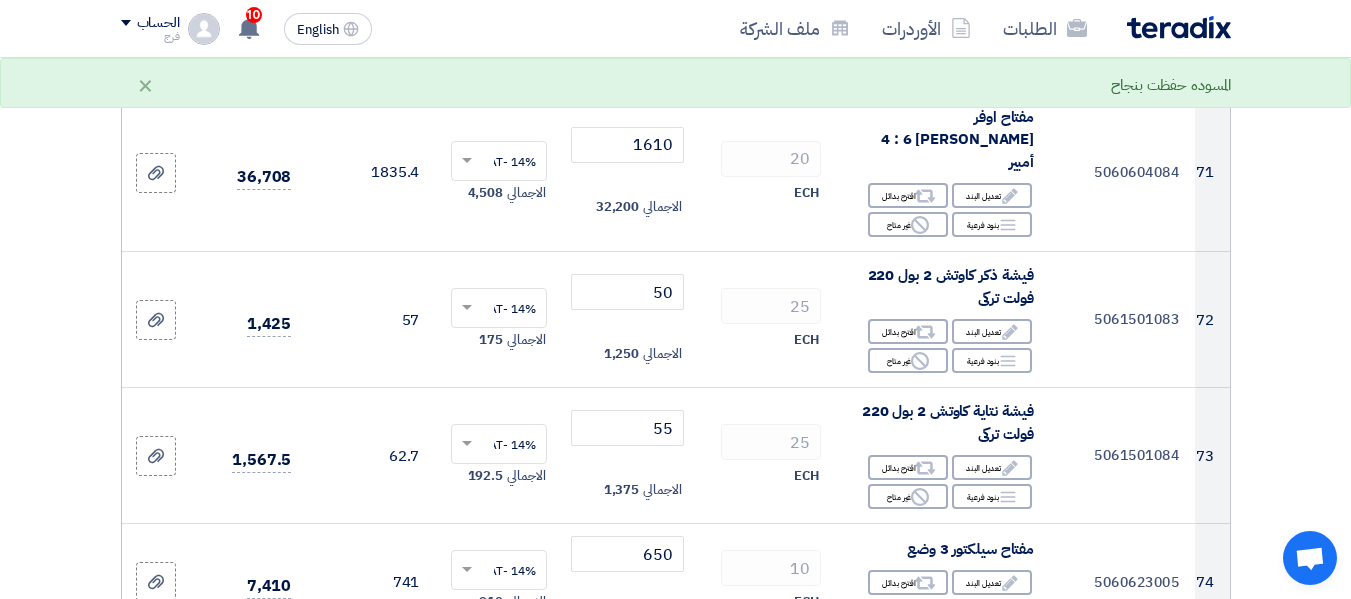 scroll, scrollTop: 10600, scrollLeft: 0, axis: vertical 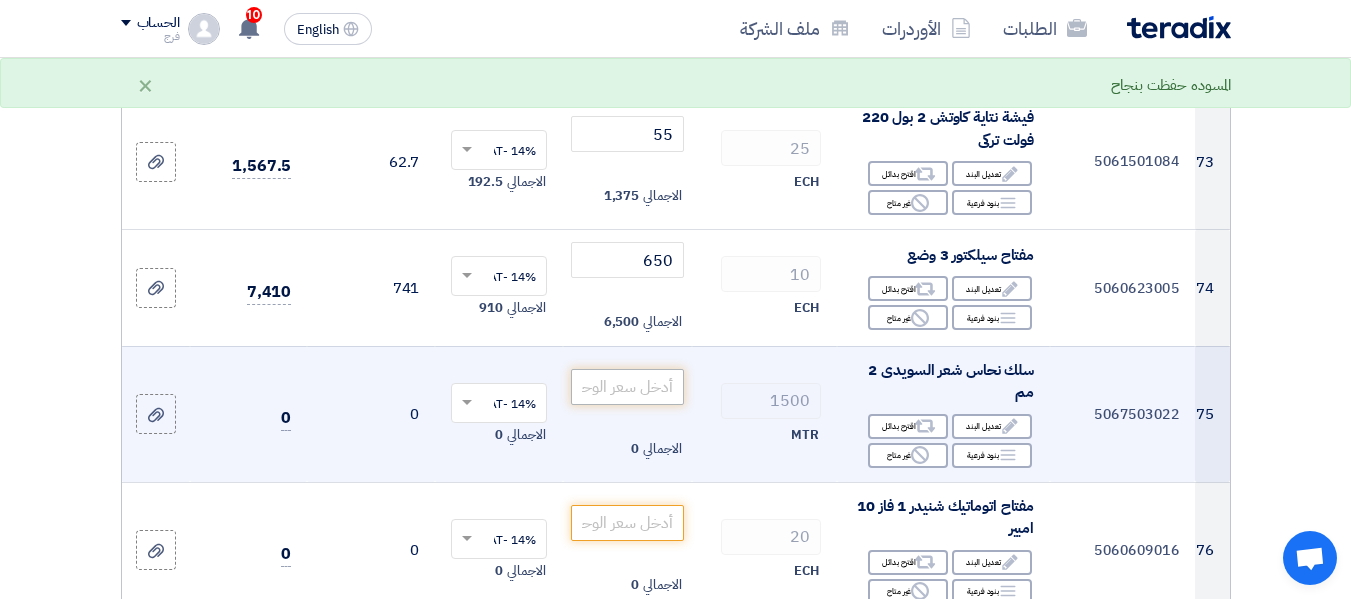 type on "528" 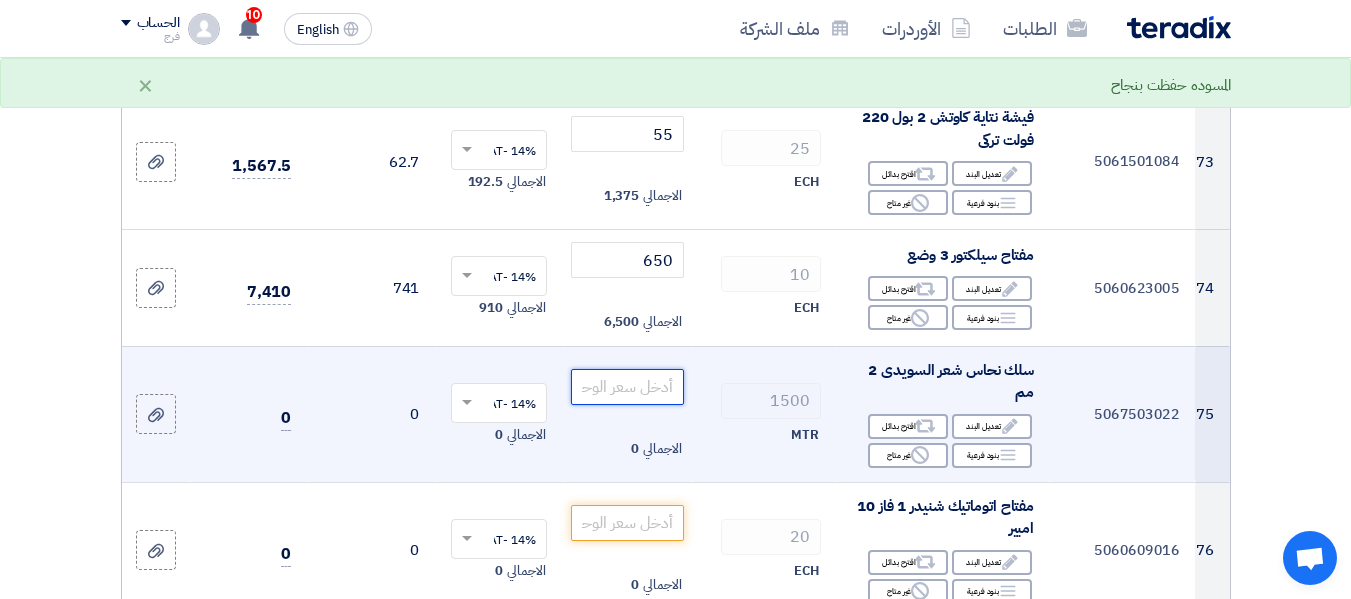 click 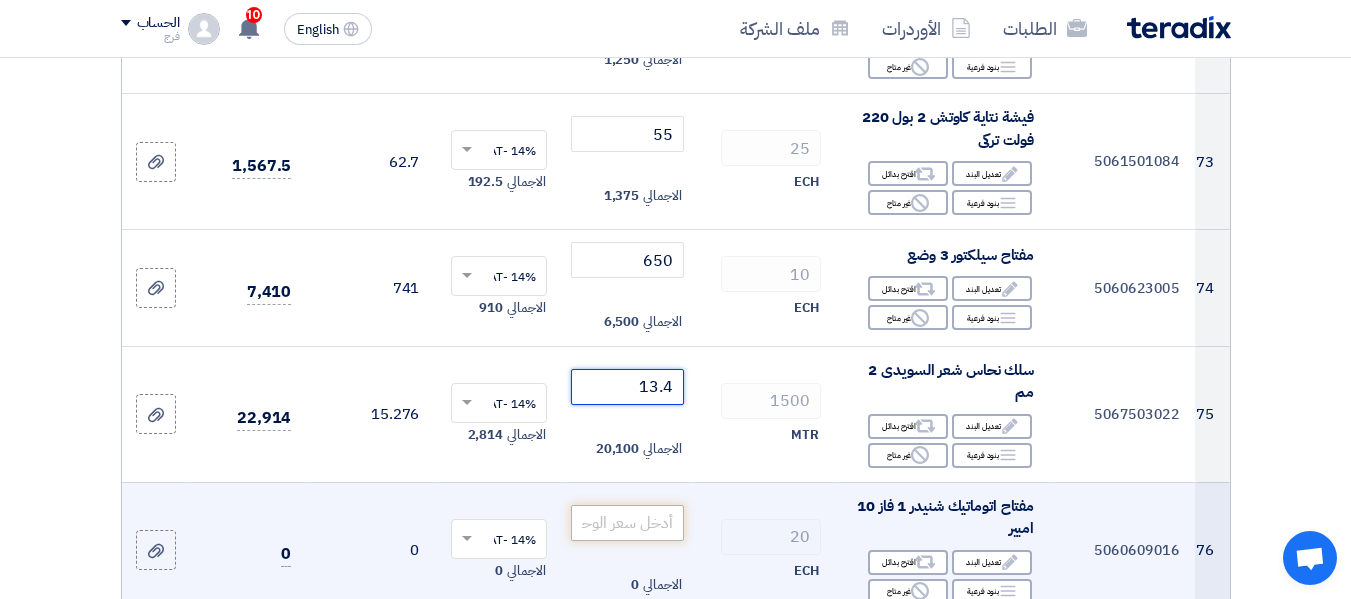 type on "13.4" 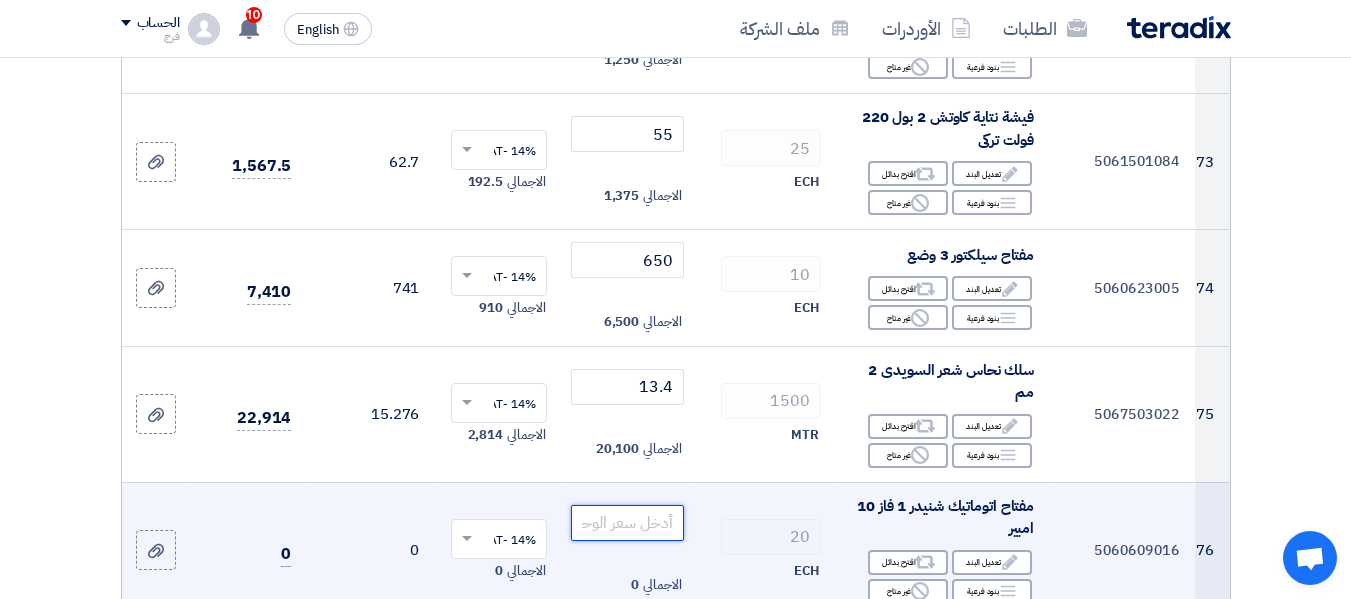click 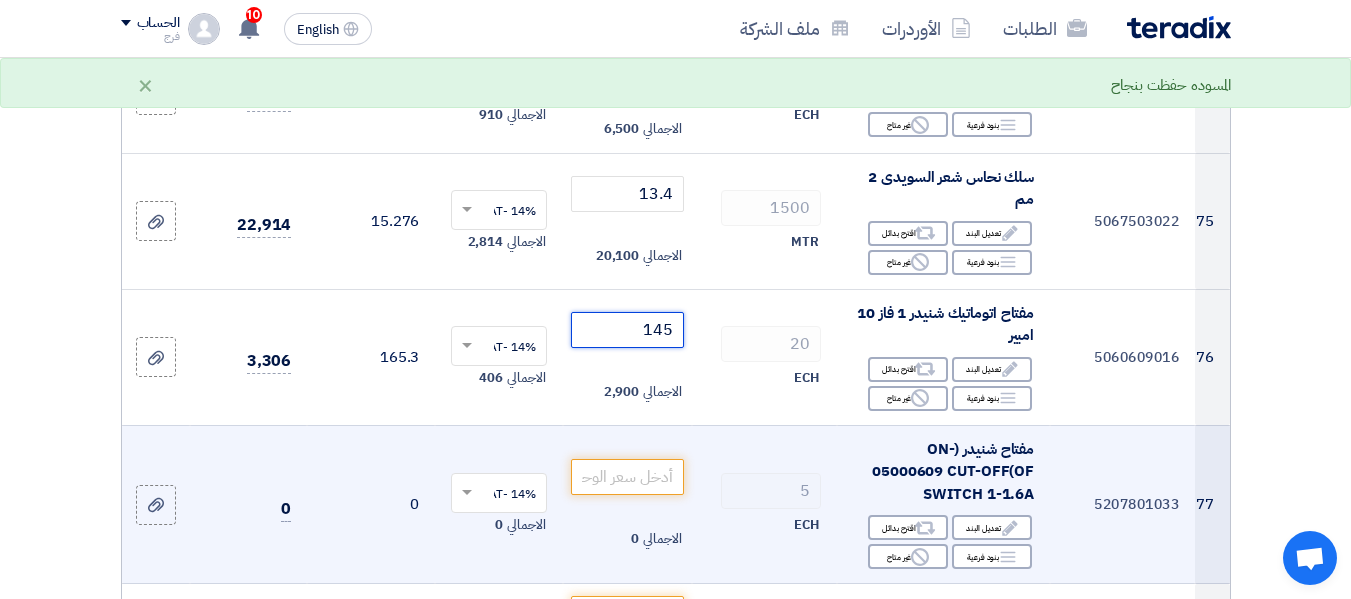 scroll, scrollTop: 10800, scrollLeft: 0, axis: vertical 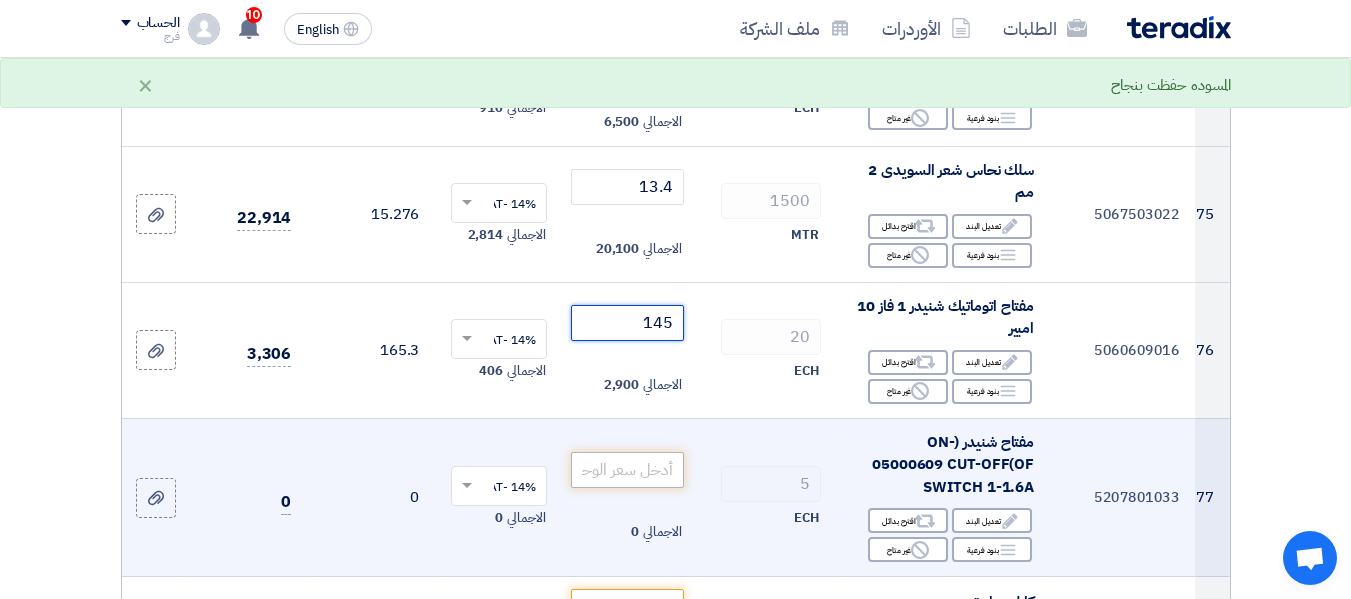 type on "145" 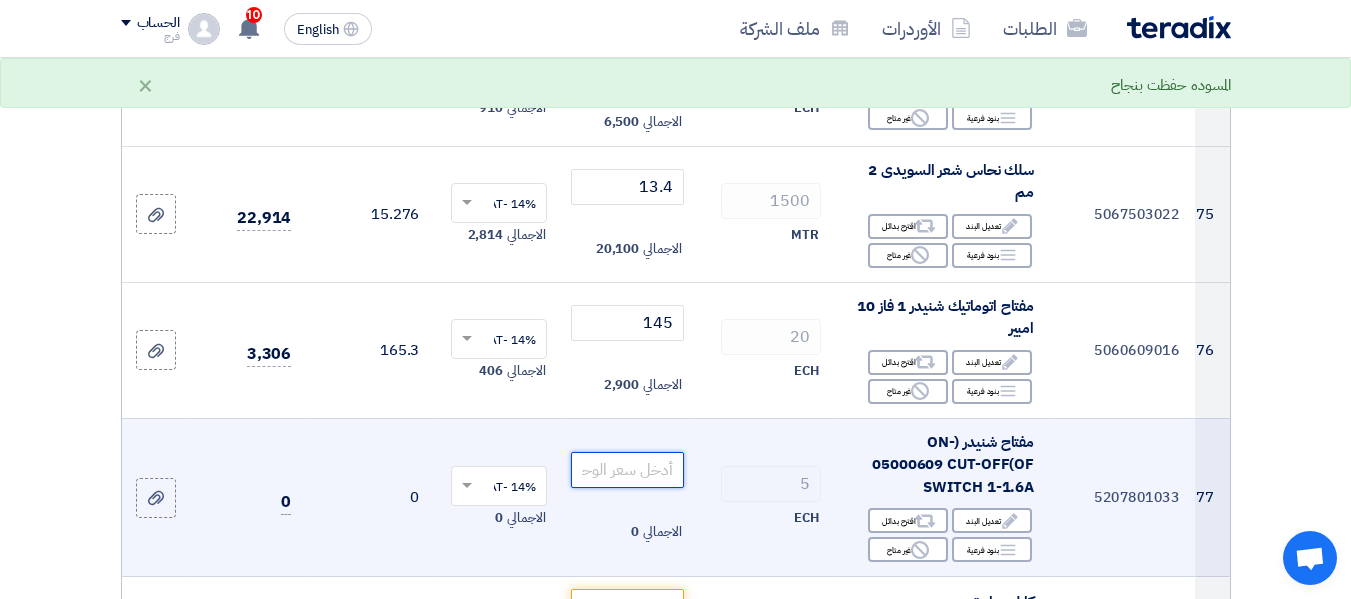 click 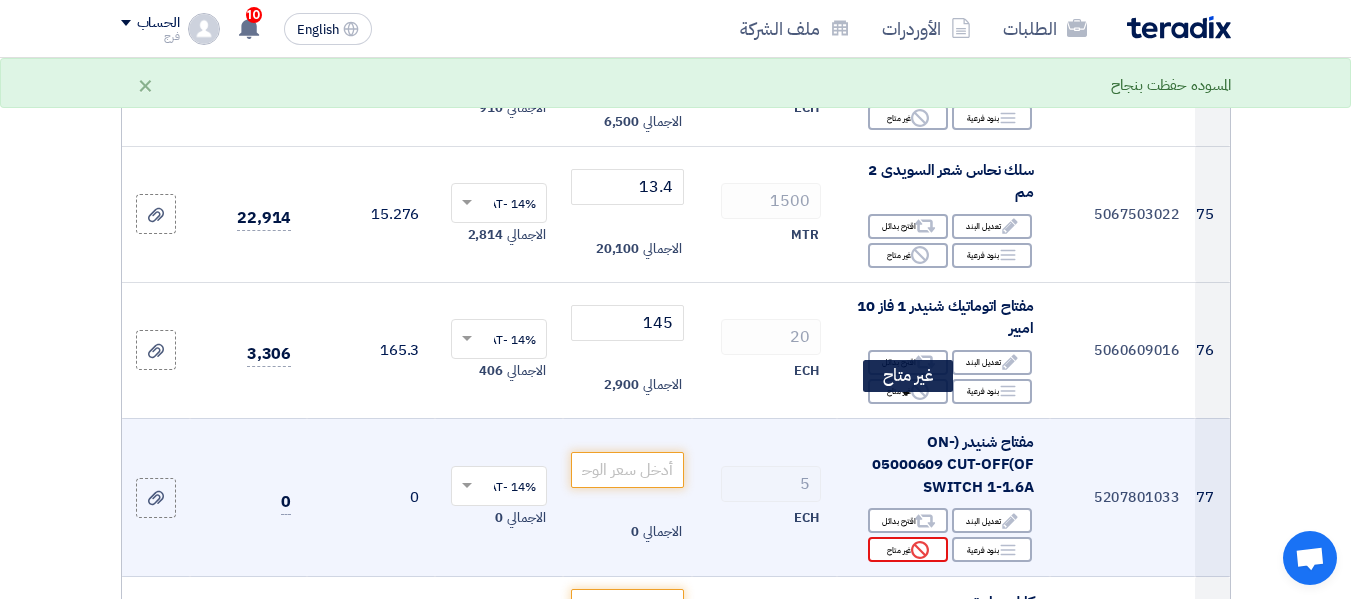 click on "Reject
غير متاح" 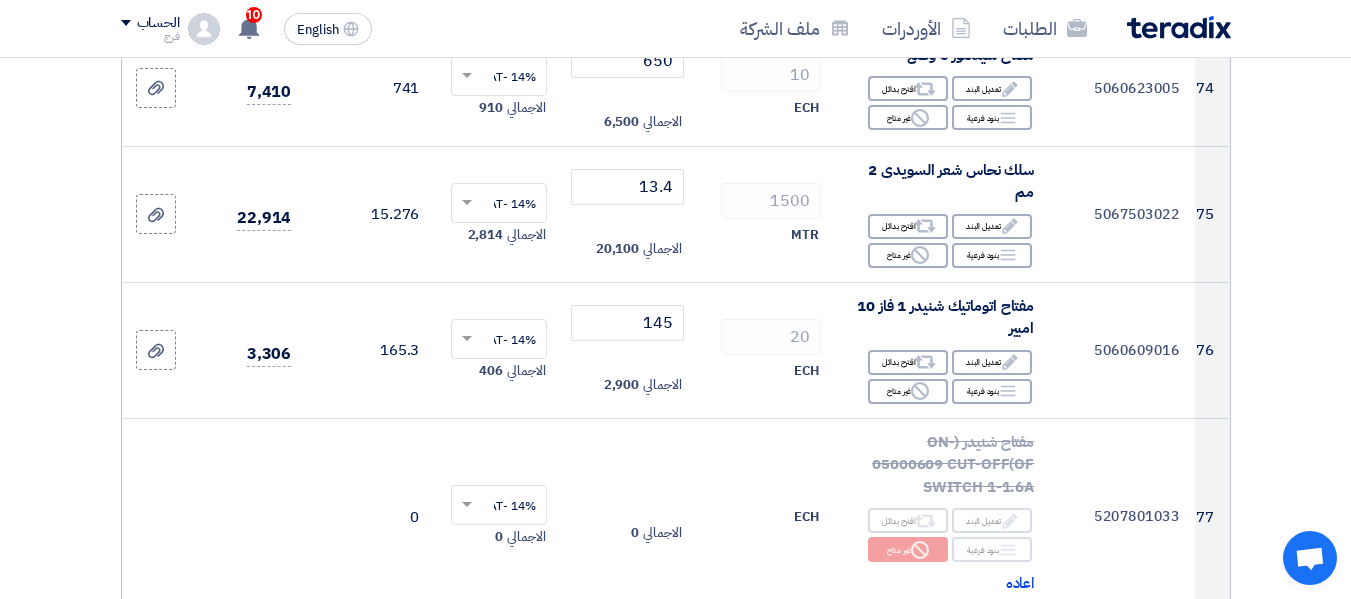scroll, scrollTop: 10900, scrollLeft: 0, axis: vertical 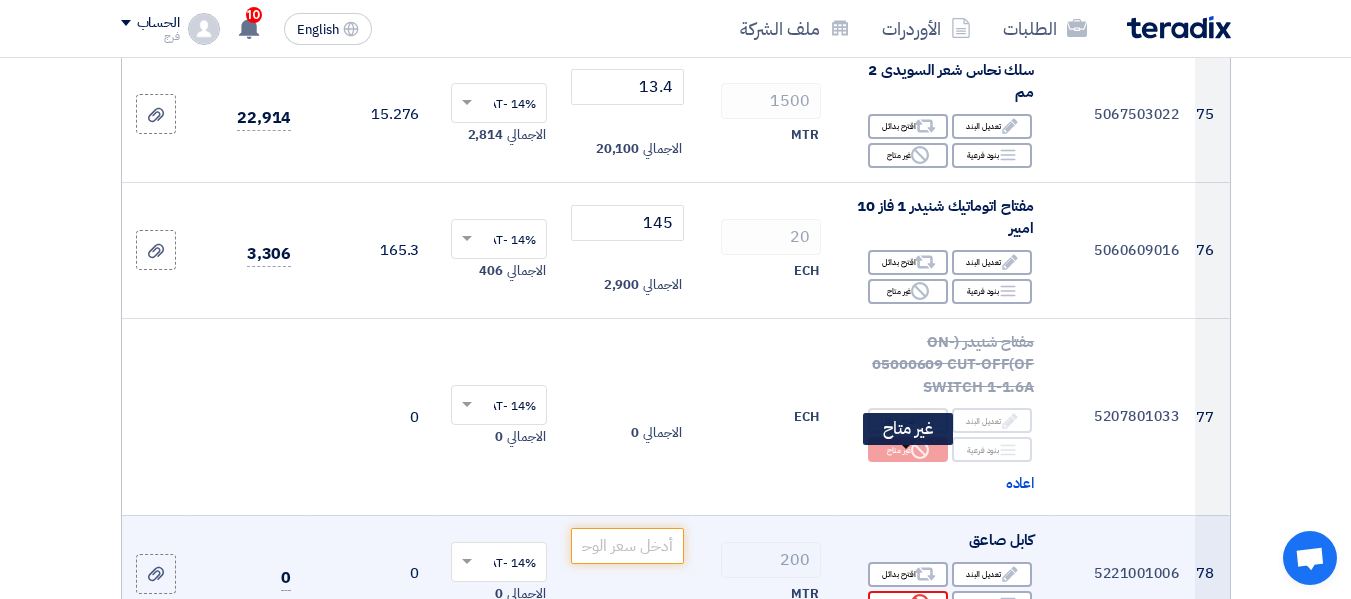 click on "Reject
غير متاح" 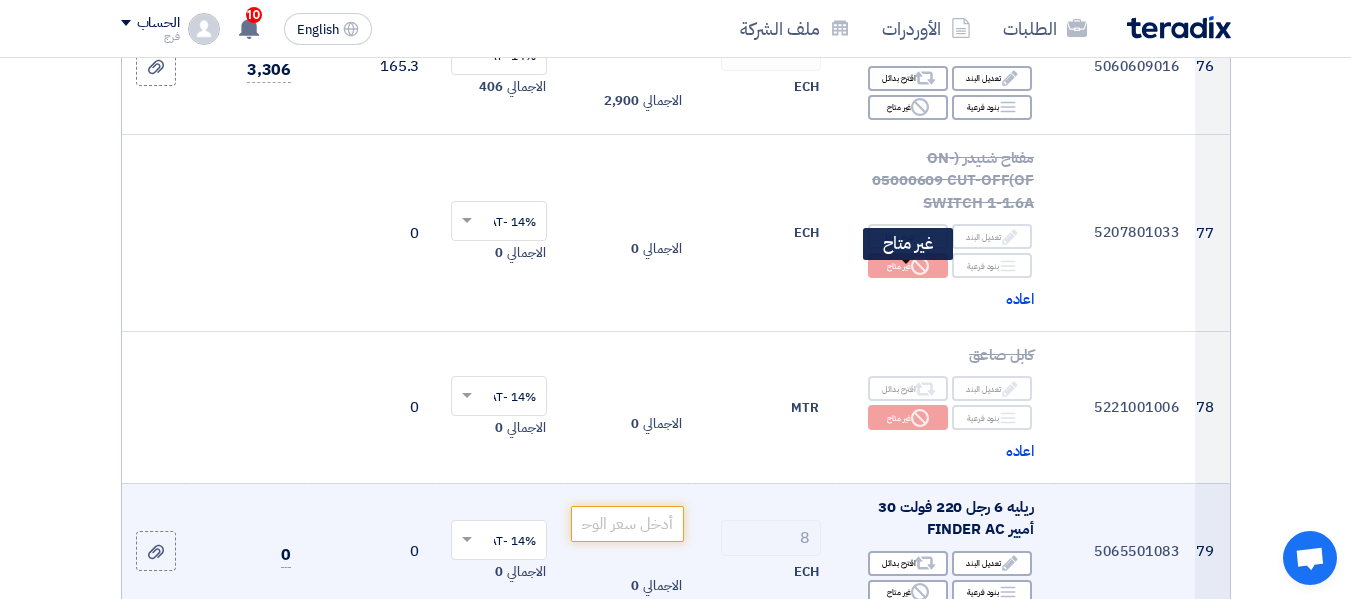 scroll, scrollTop: 11100, scrollLeft: 0, axis: vertical 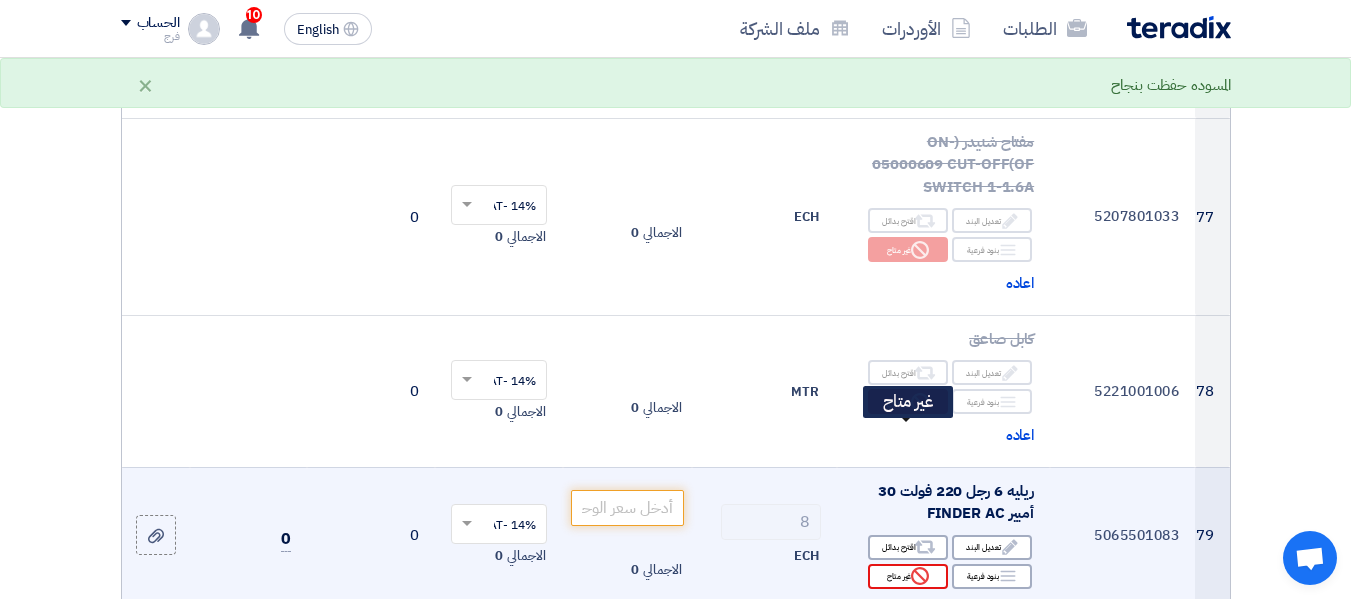 click on "Reject
غير متاح" 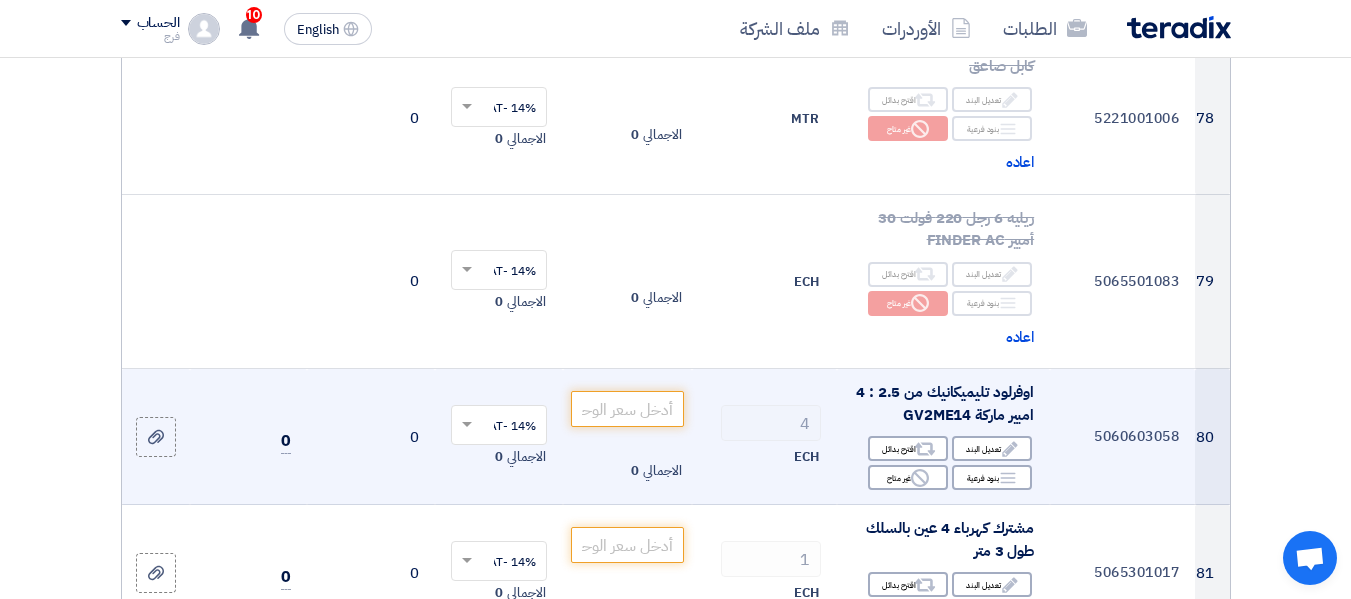 scroll, scrollTop: 11400, scrollLeft: 0, axis: vertical 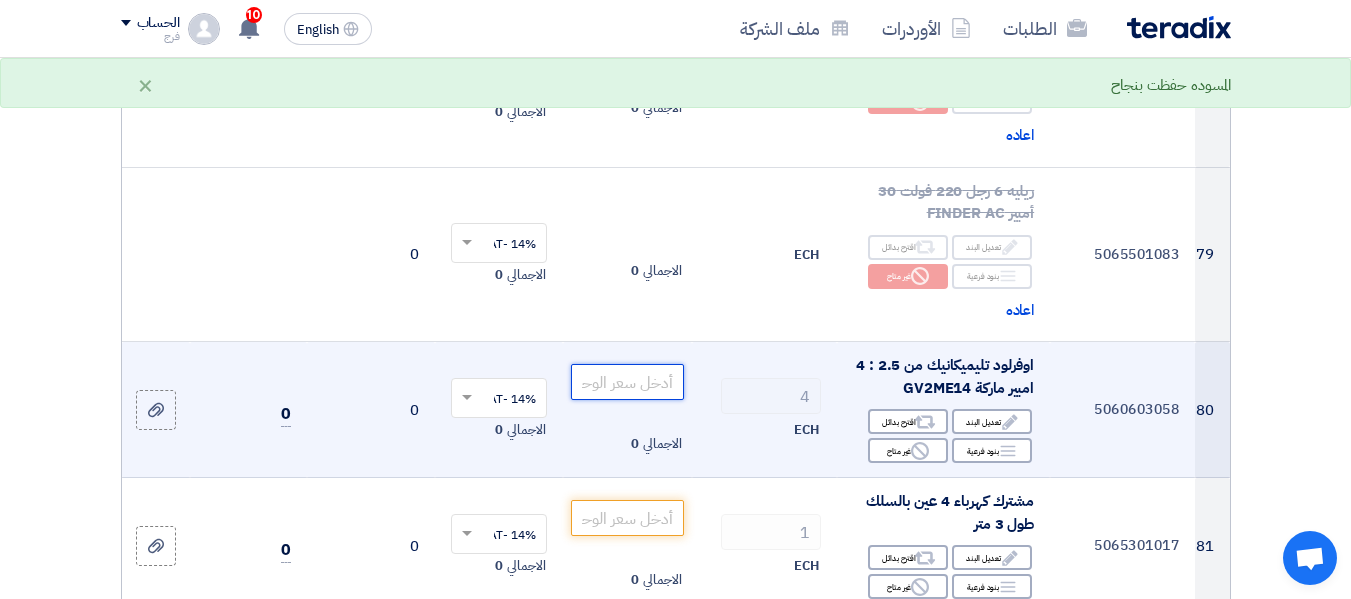 click 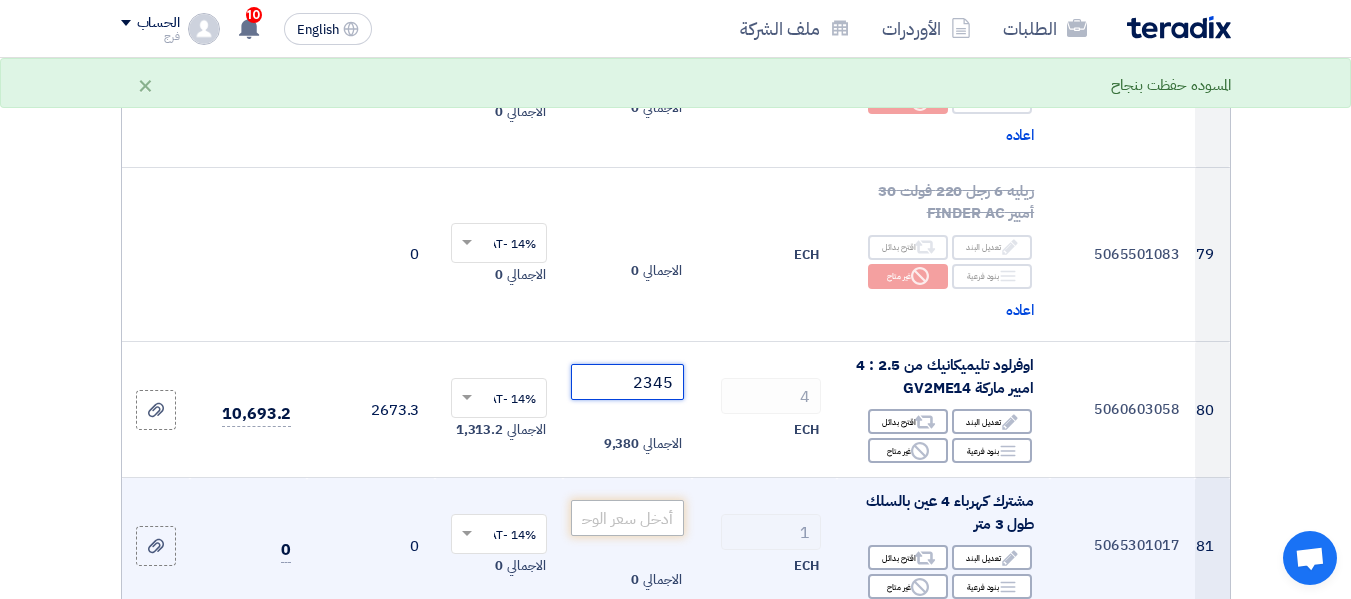 type on "2345" 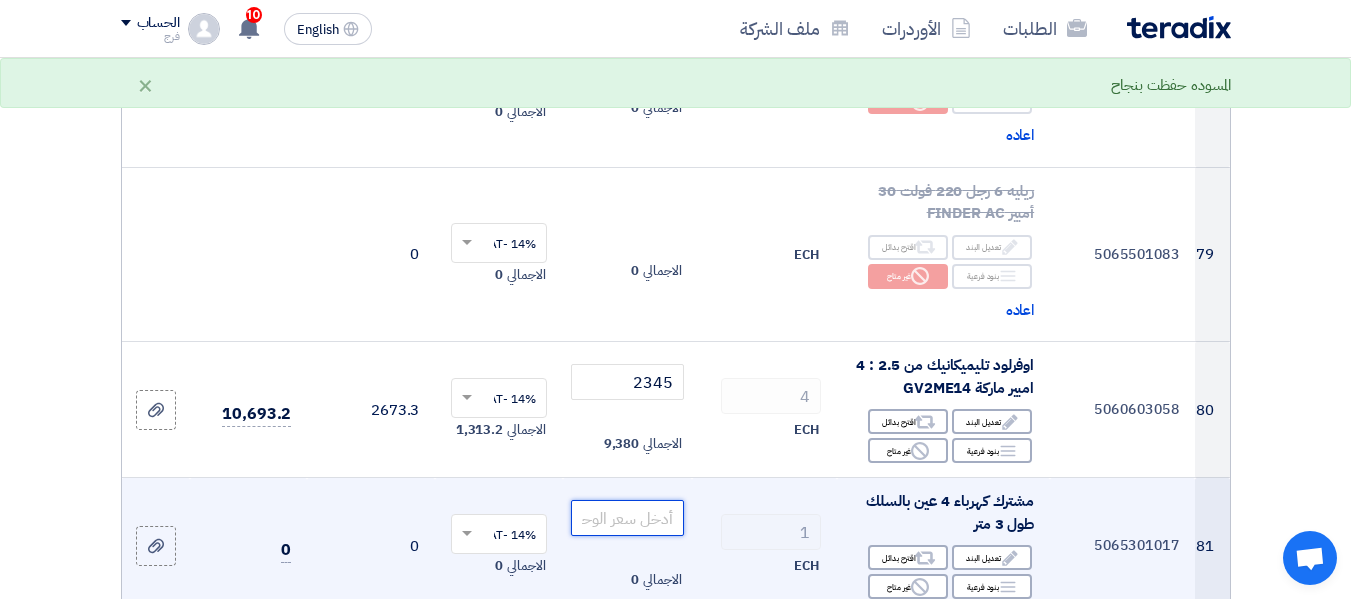 click 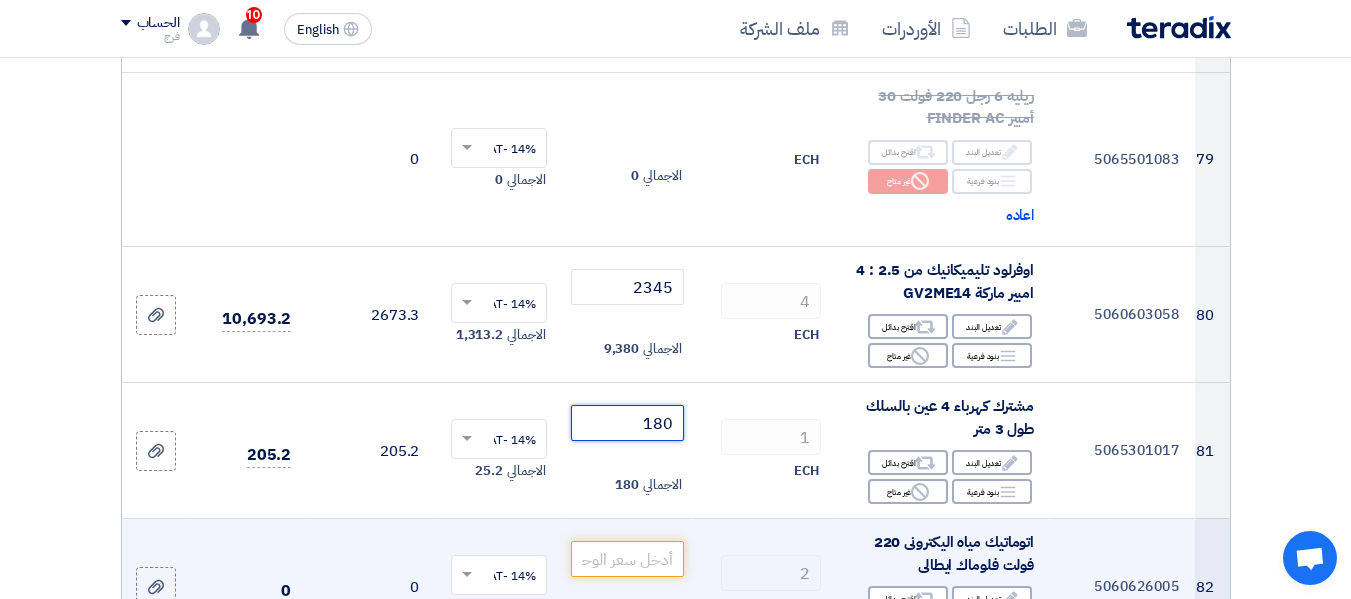 scroll, scrollTop: 11600, scrollLeft: 0, axis: vertical 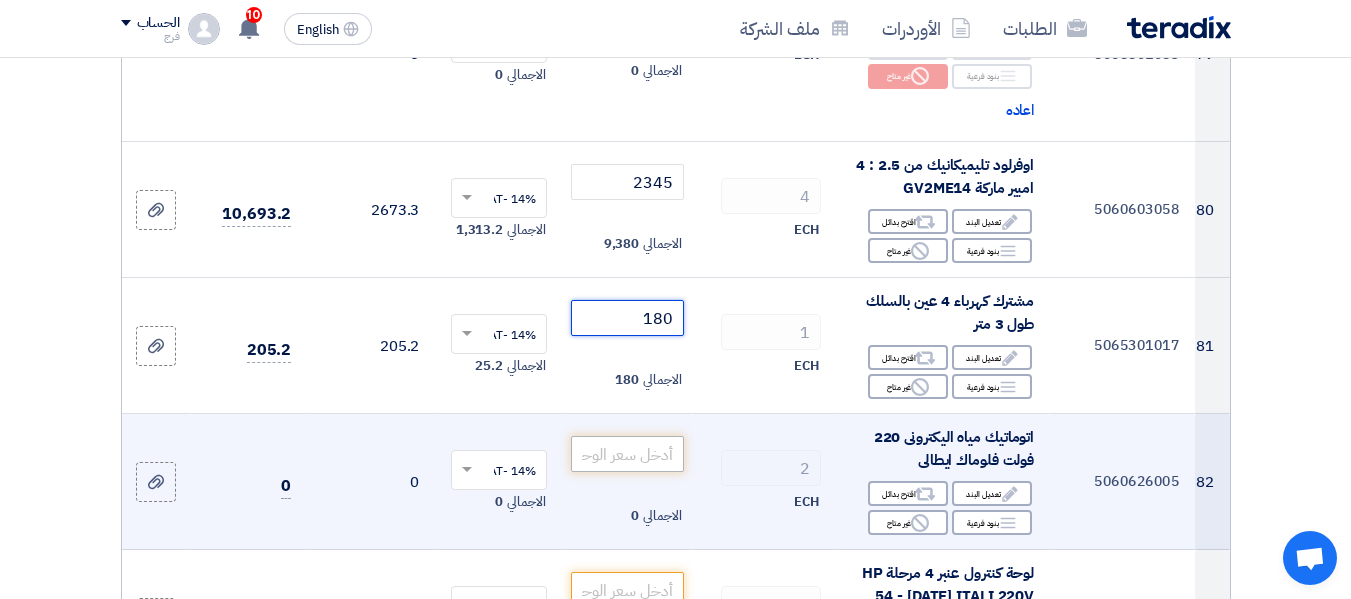 type on "180" 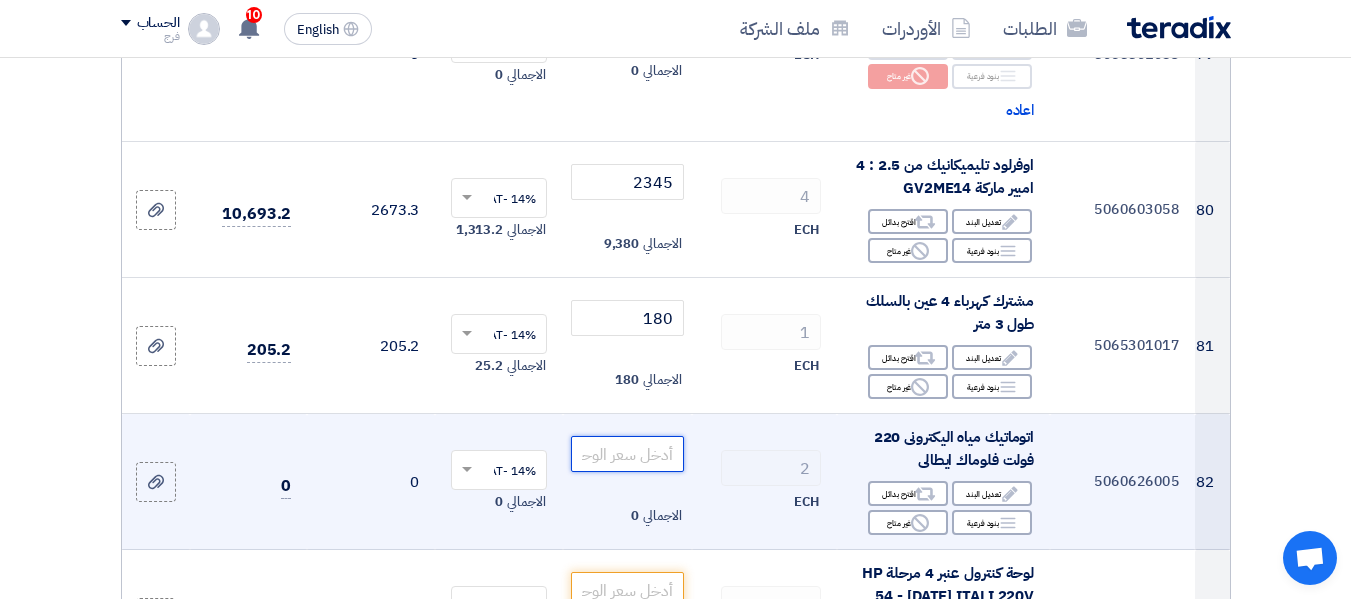 click 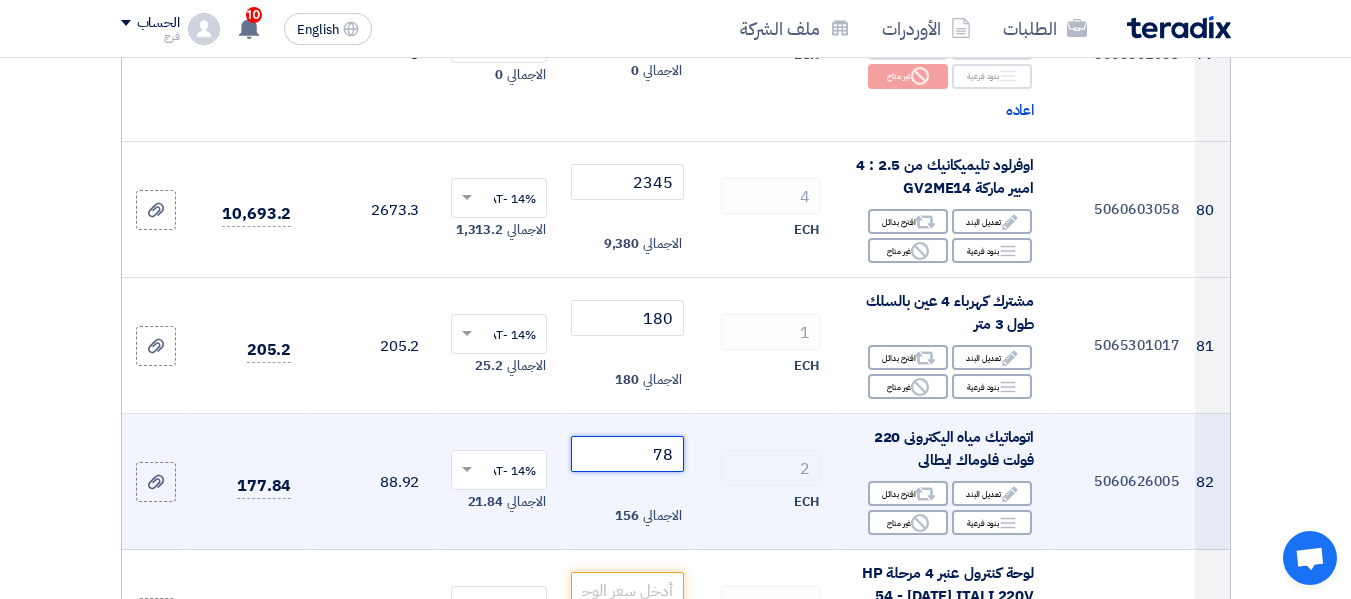 type on "7" 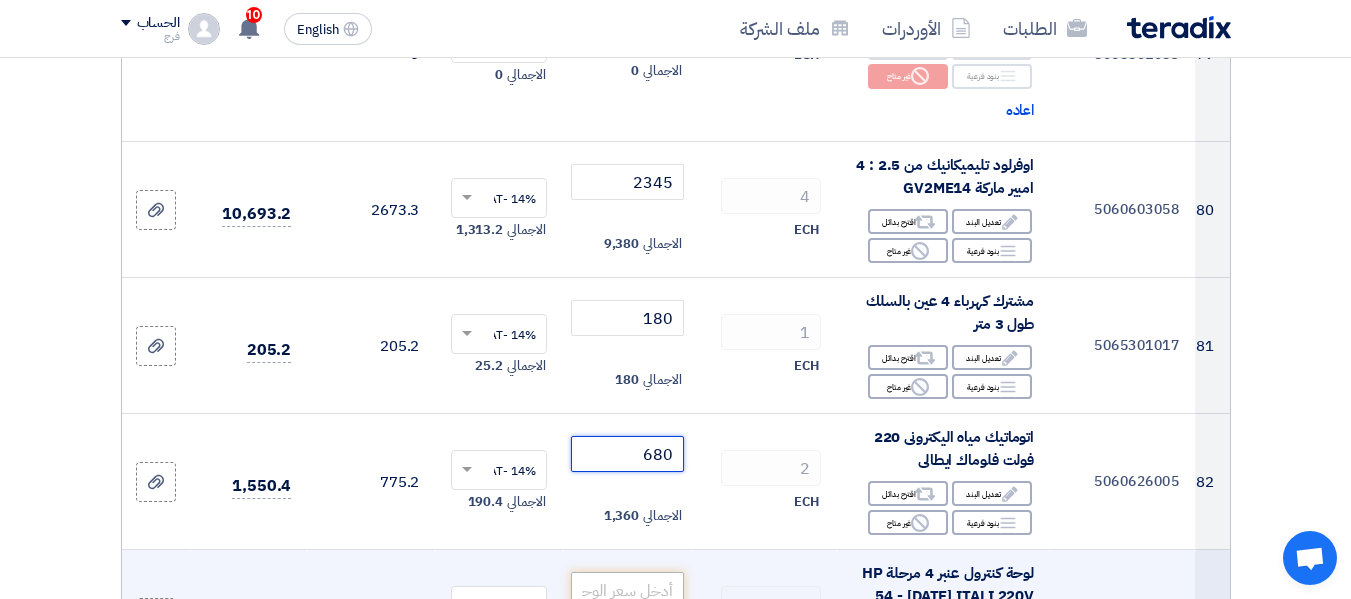 type on "680" 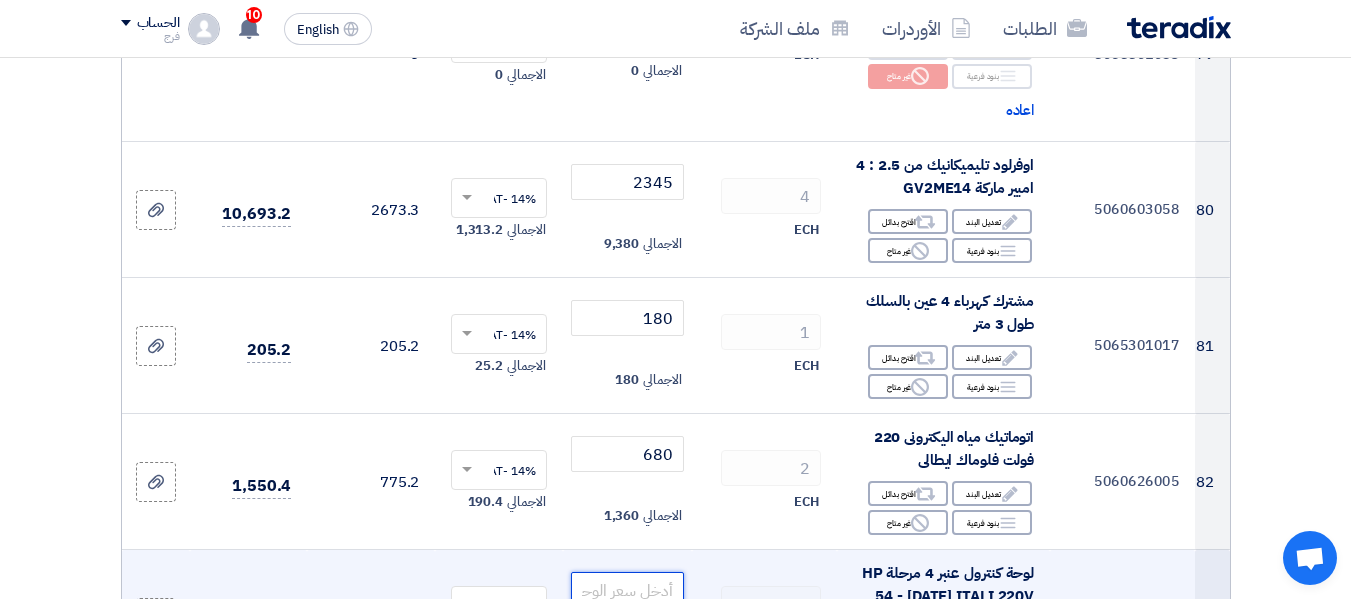 click 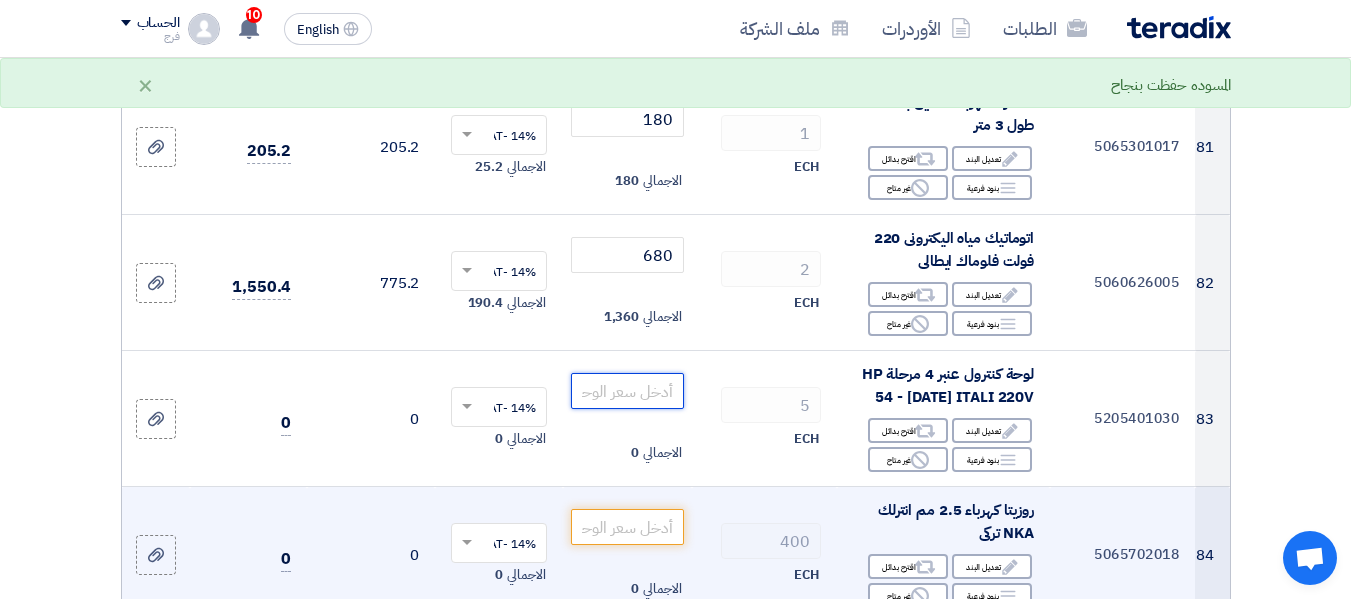 scroll, scrollTop: 11800, scrollLeft: 0, axis: vertical 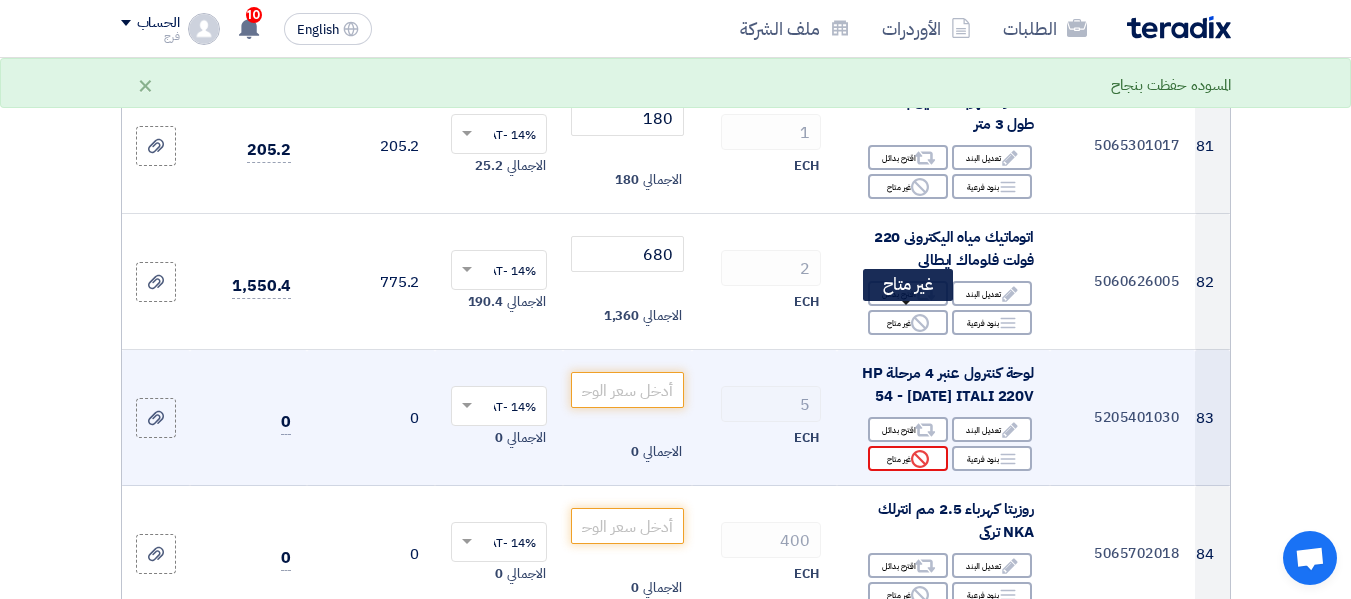 click on "Reject
غير متاح" 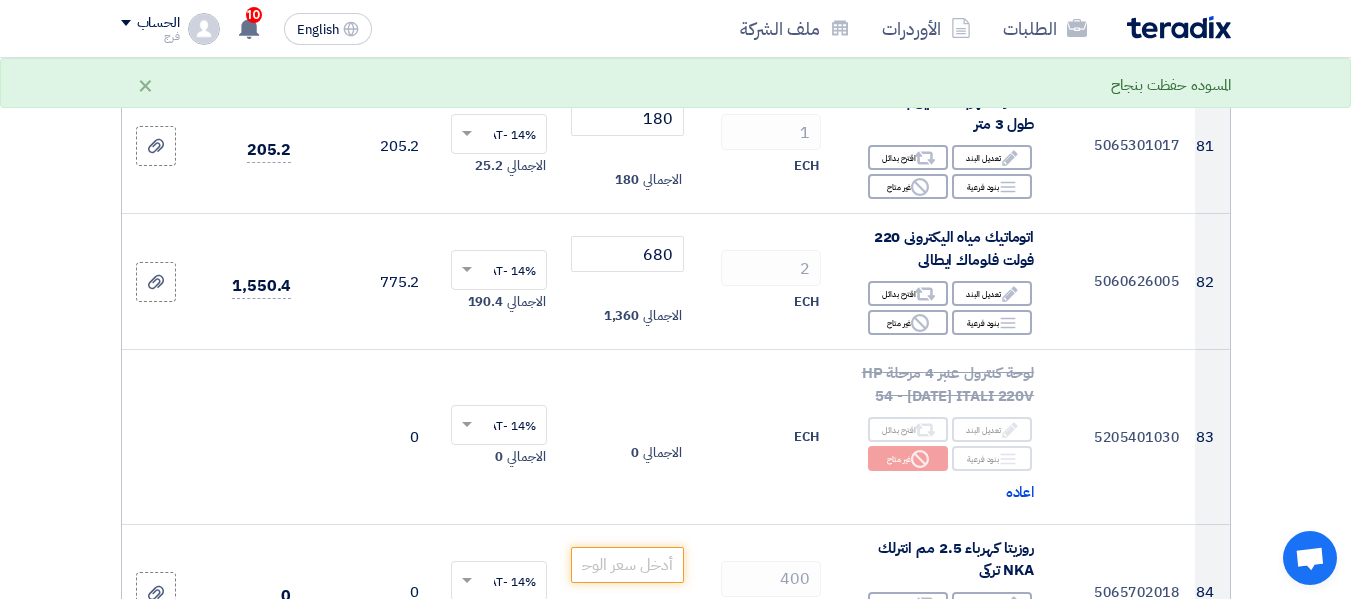 scroll, scrollTop: 12000, scrollLeft: 0, axis: vertical 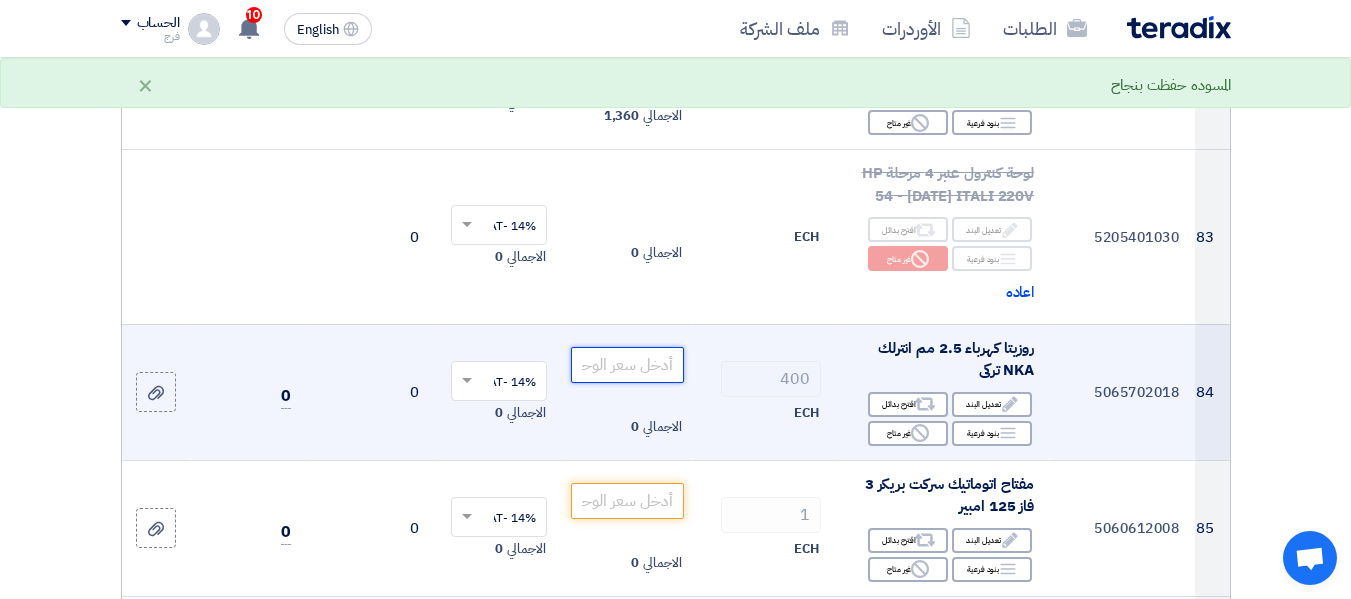 click 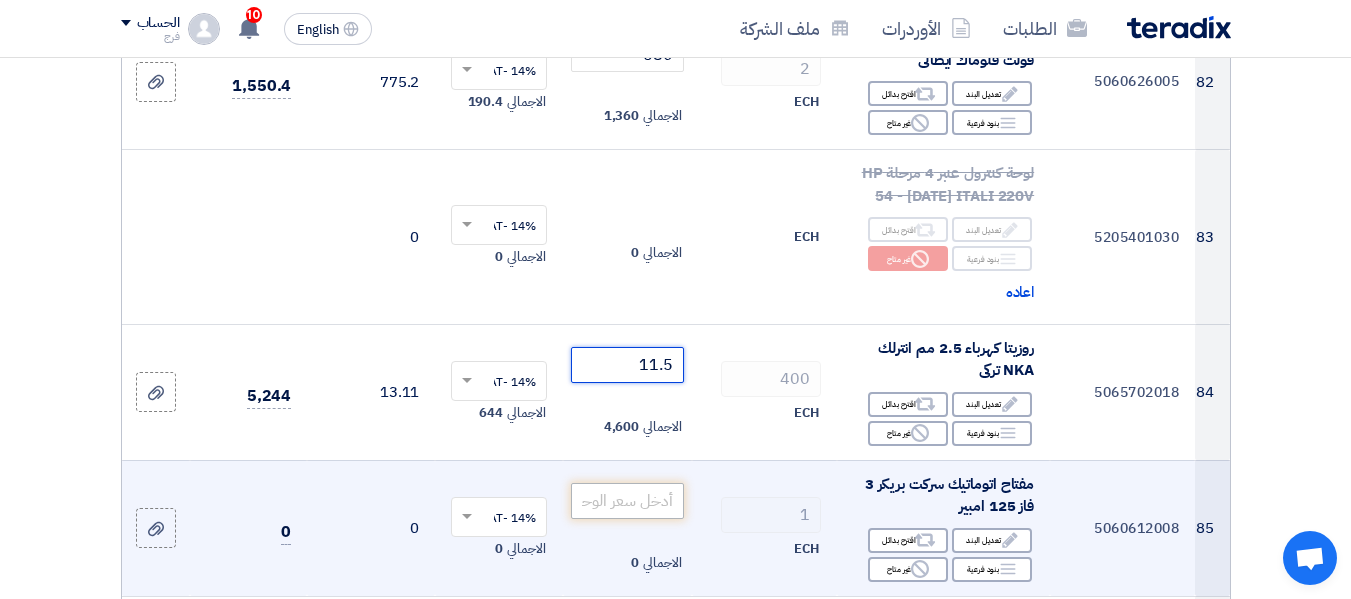 type on "11.5" 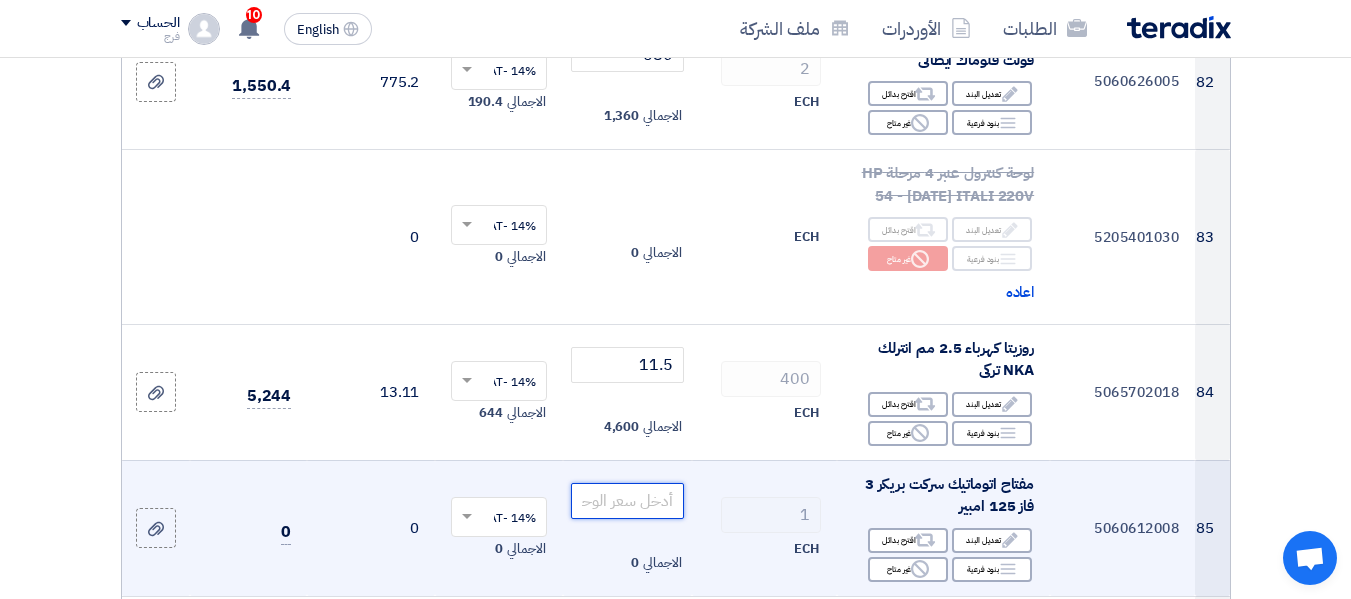 click 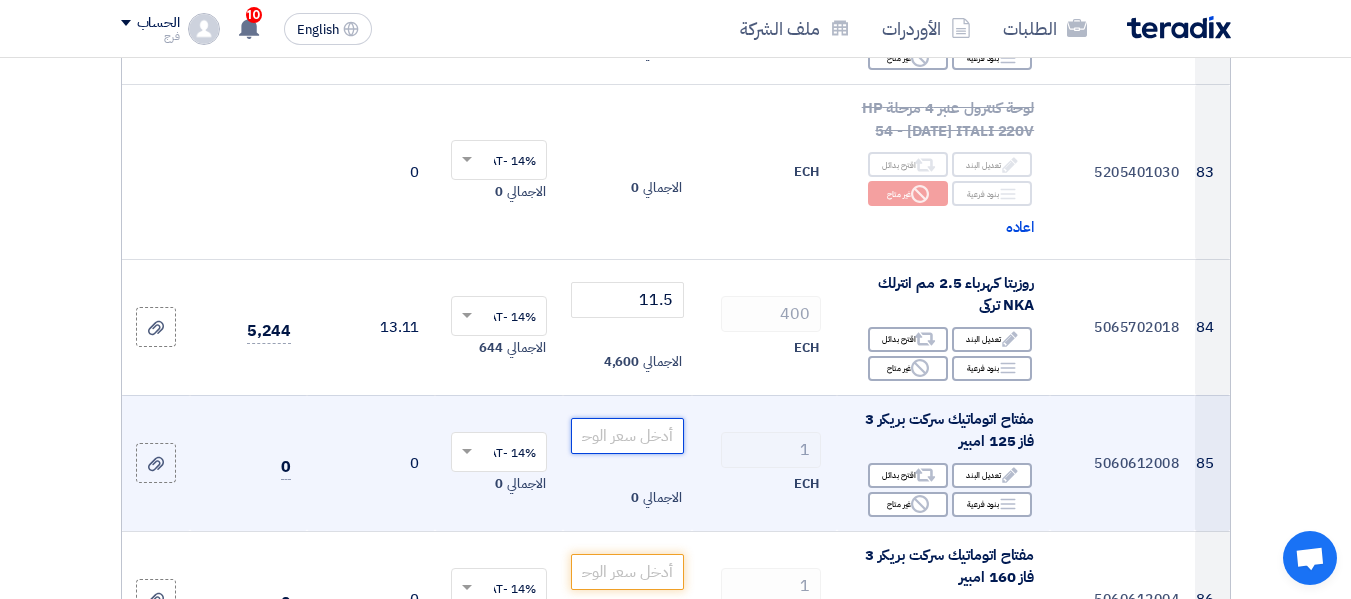 scroll, scrollTop: 12100, scrollLeft: 0, axis: vertical 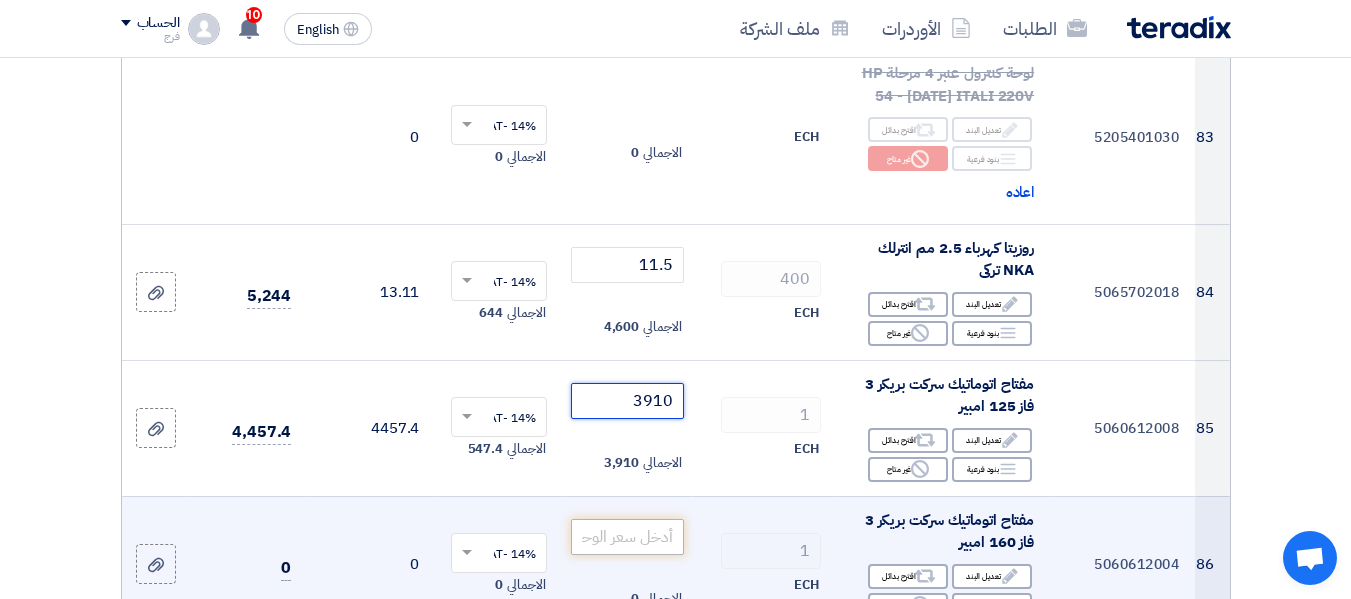 type on "3910" 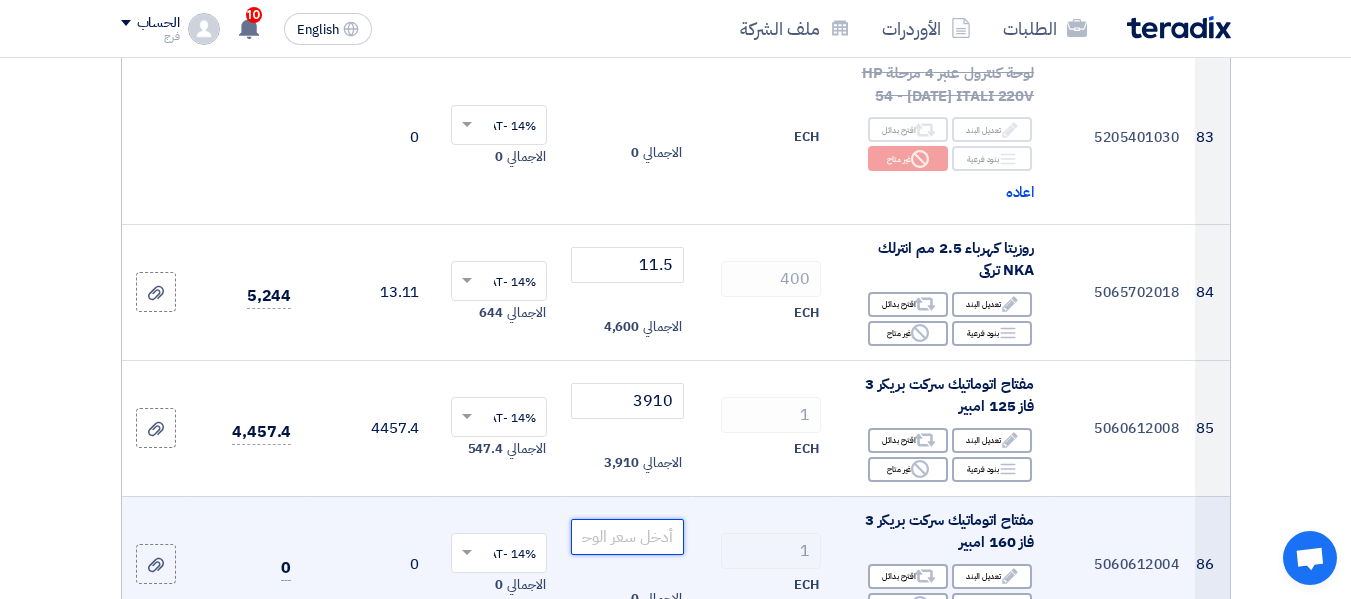 drag, startPoint x: 636, startPoint y: 411, endPoint x: 638, endPoint y: 399, distance: 12.165525 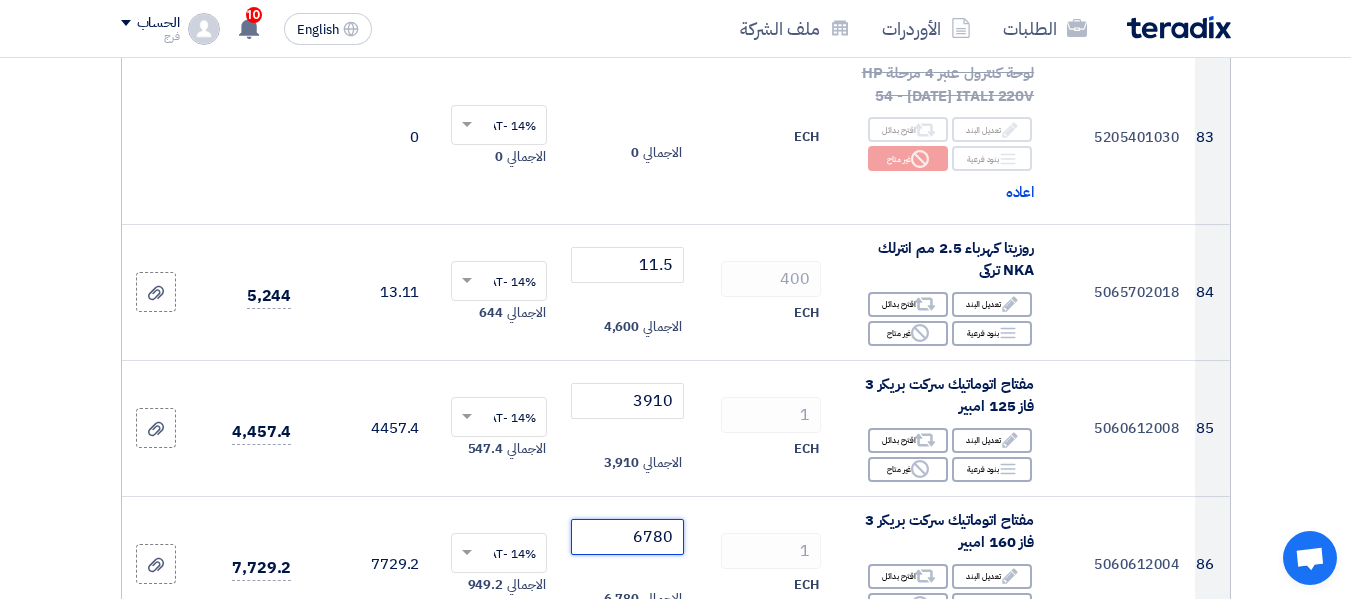 type on "6780" 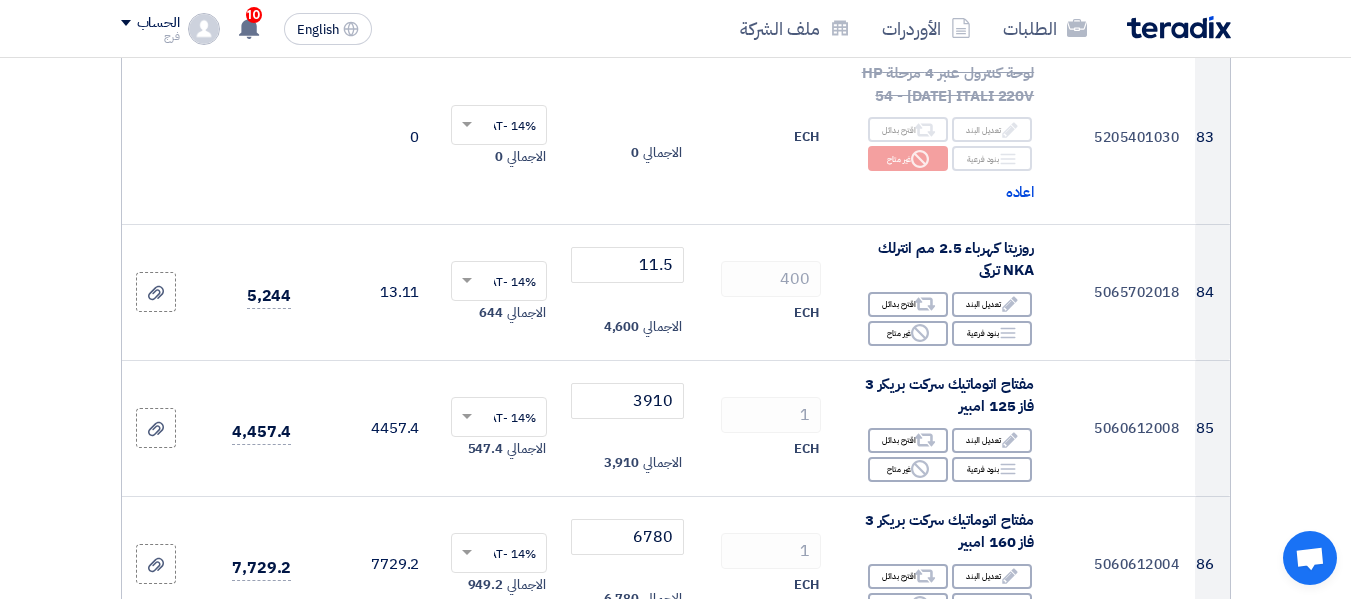click 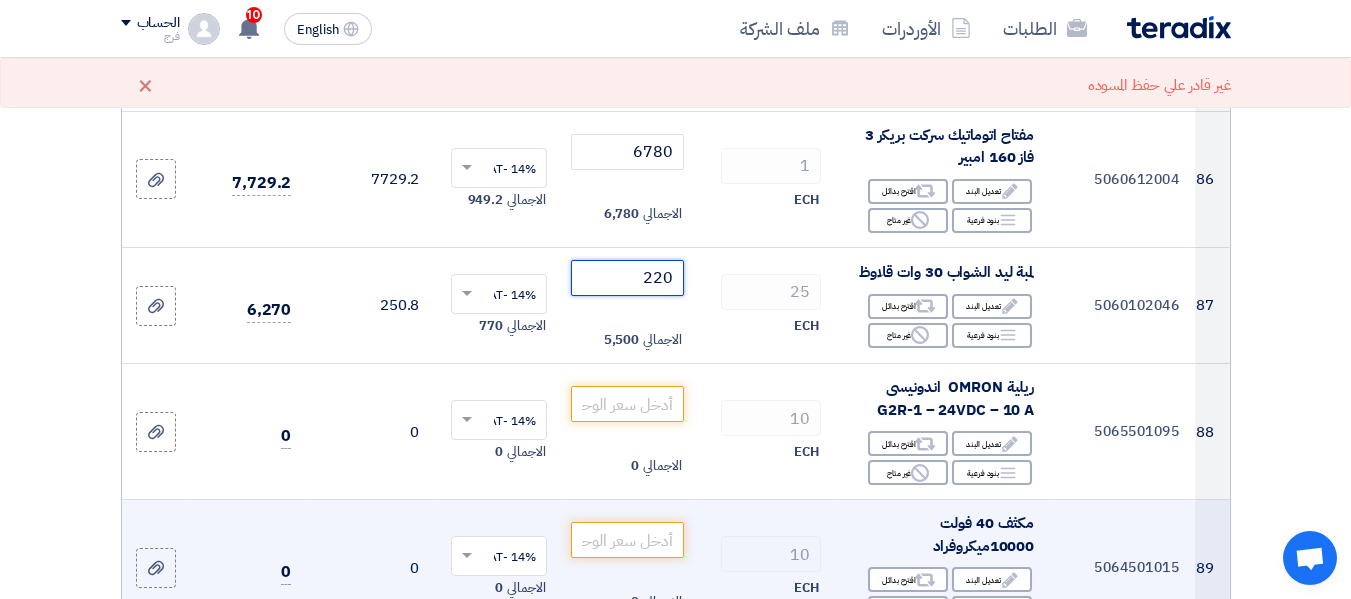 scroll, scrollTop: 12500, scrollLeft: 0, axis: vertical 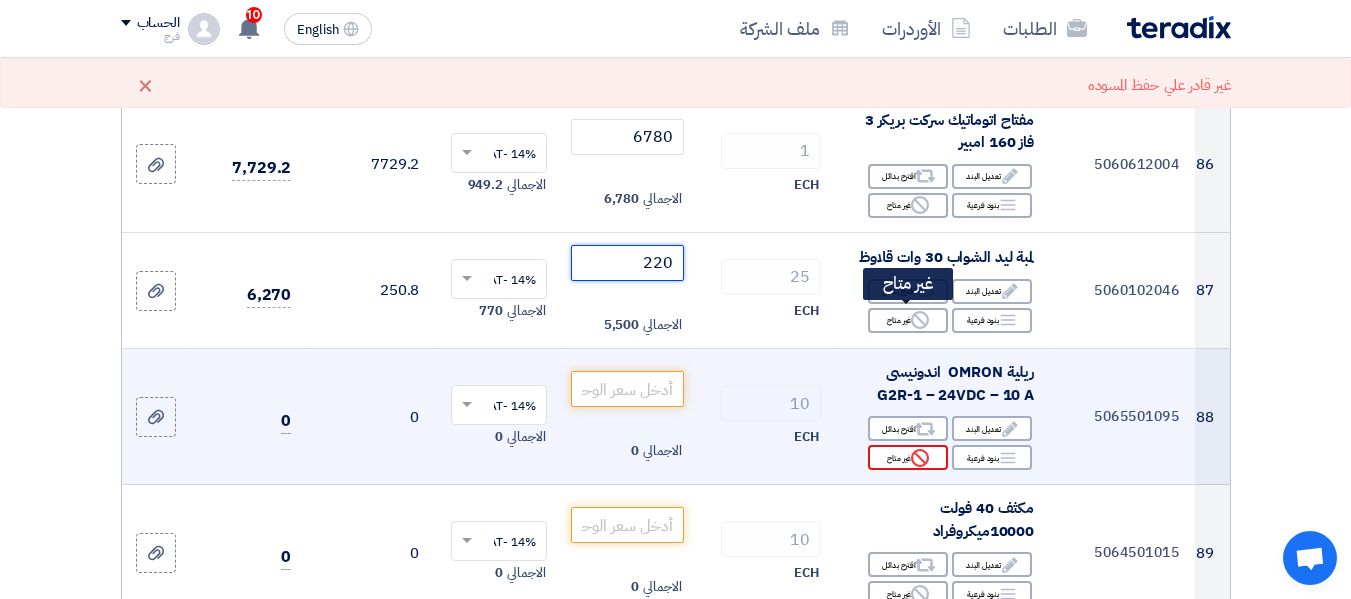type on "220" 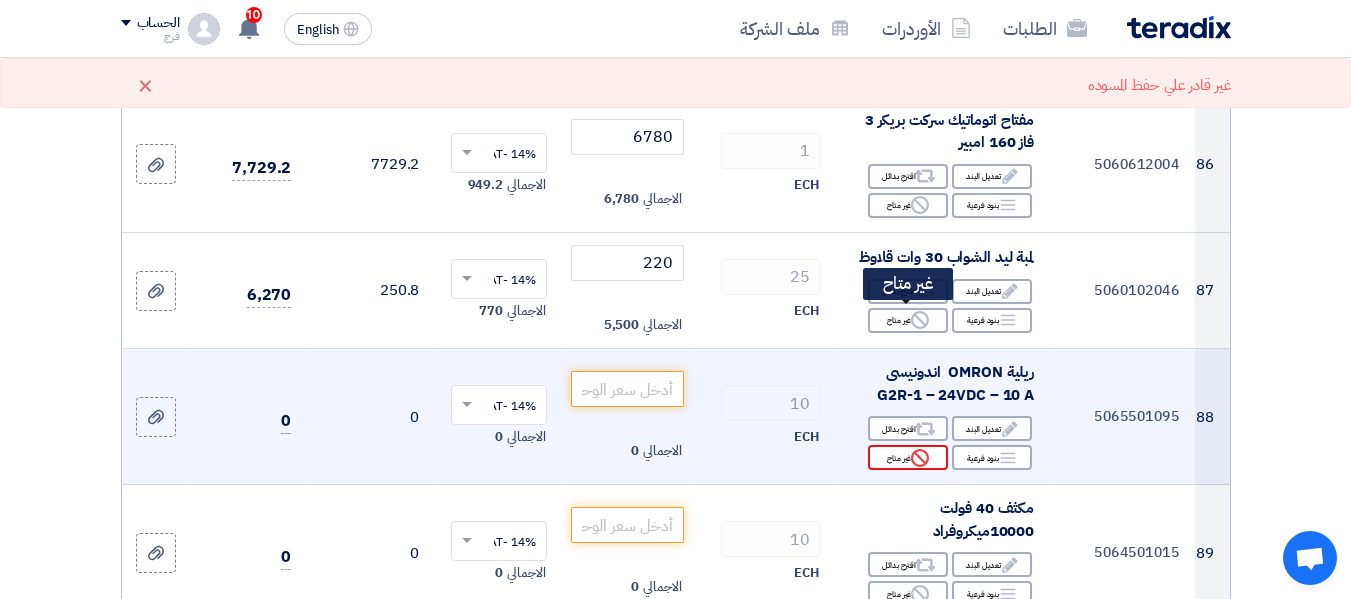 click on "Reject
غير متاح" 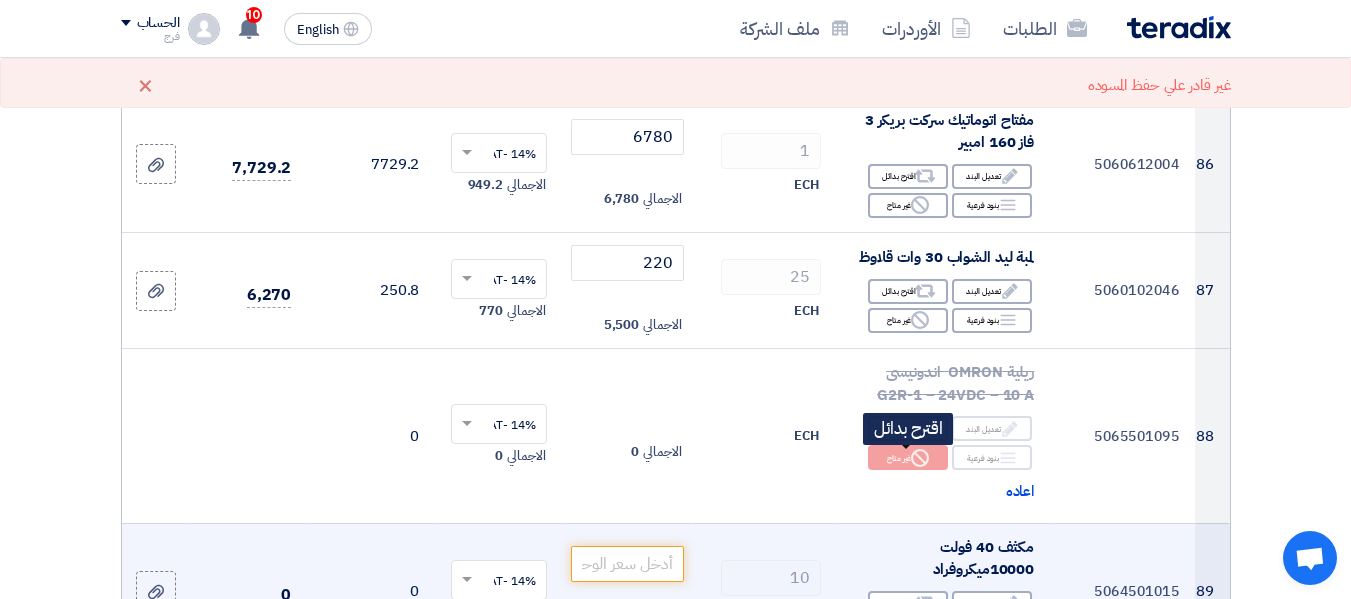 click on "Reject
غير متاح" 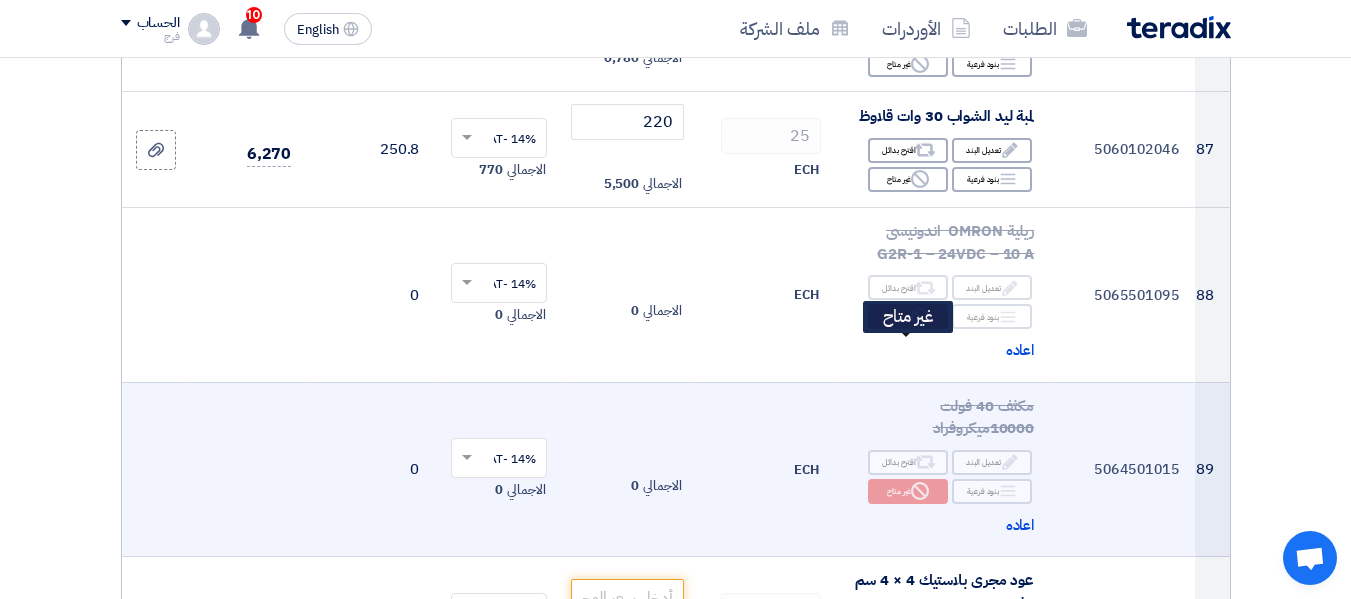 scroll, scrollTop: 12700, scrollLeft: 0, axis: vertical 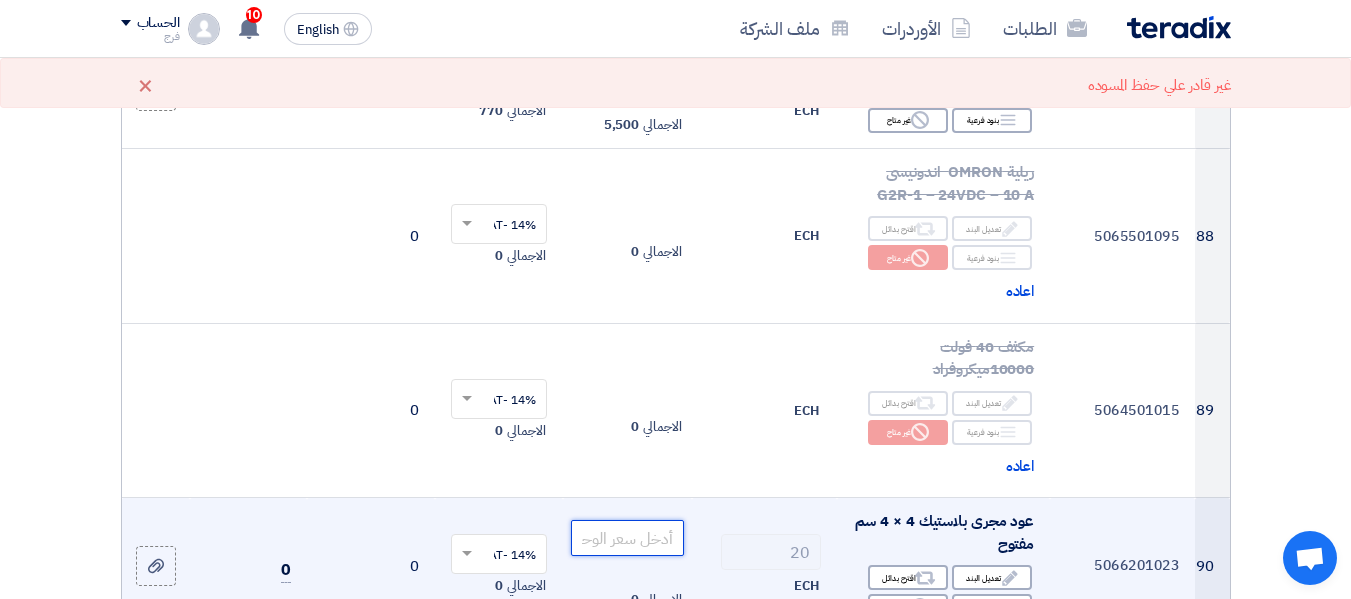 click 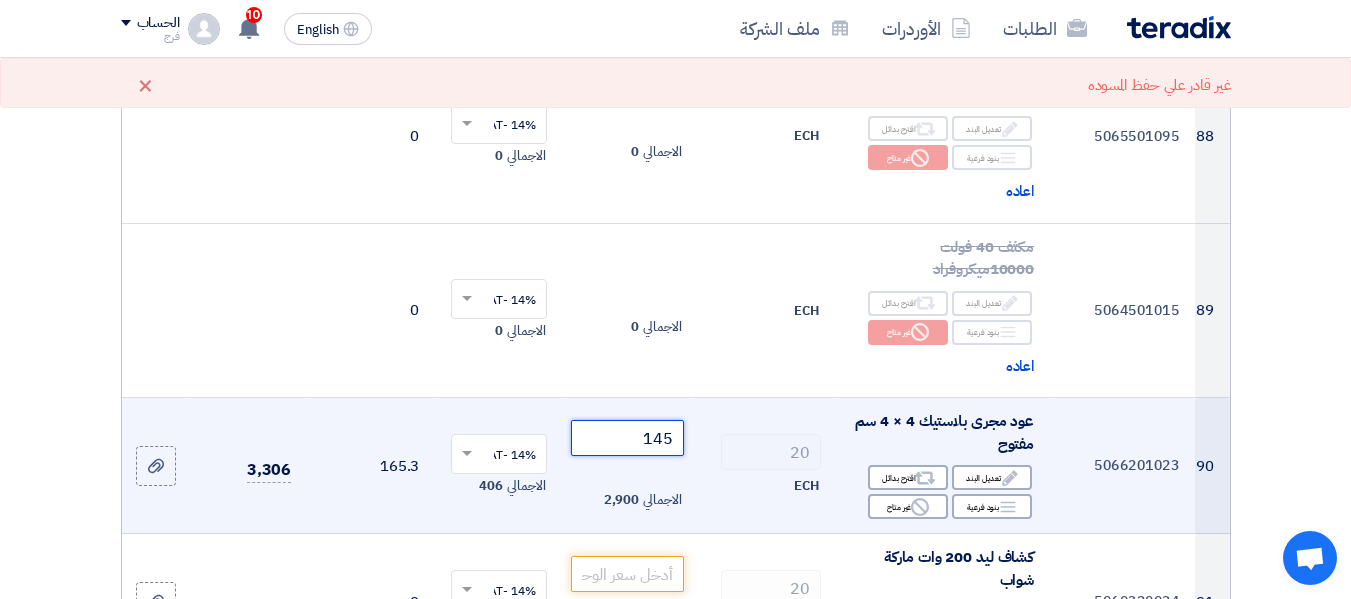 scroll, scrollTop: 12900, scrollLeft: 0, axis: vertical 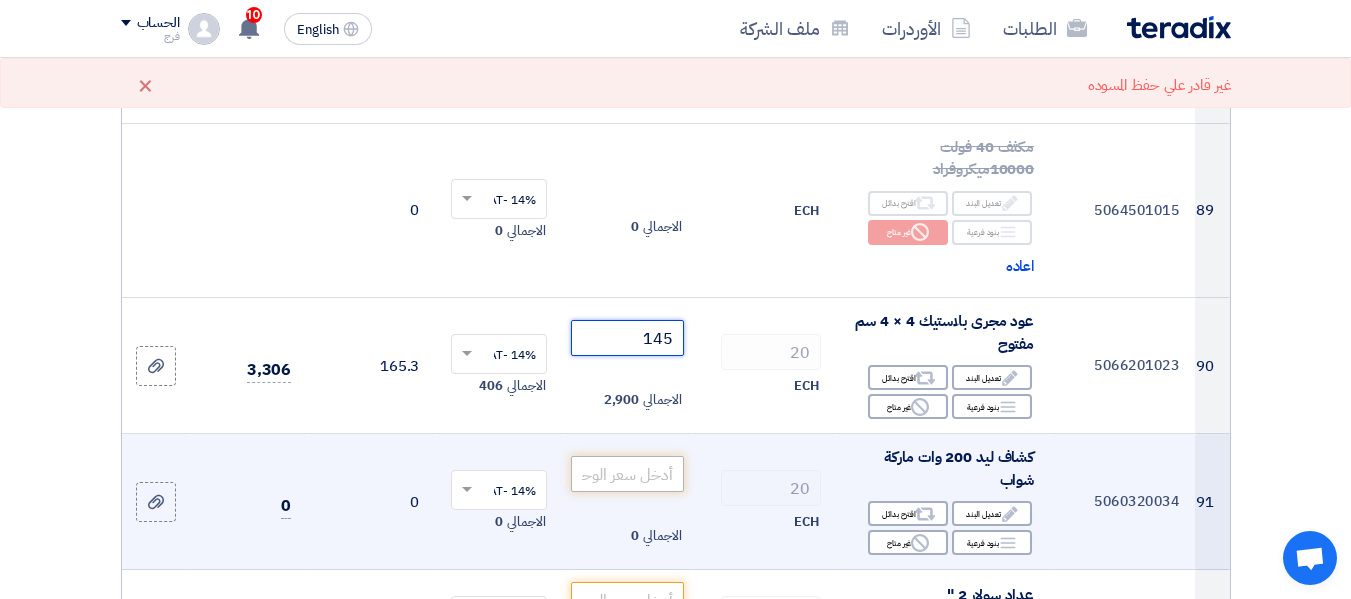 type on "145" 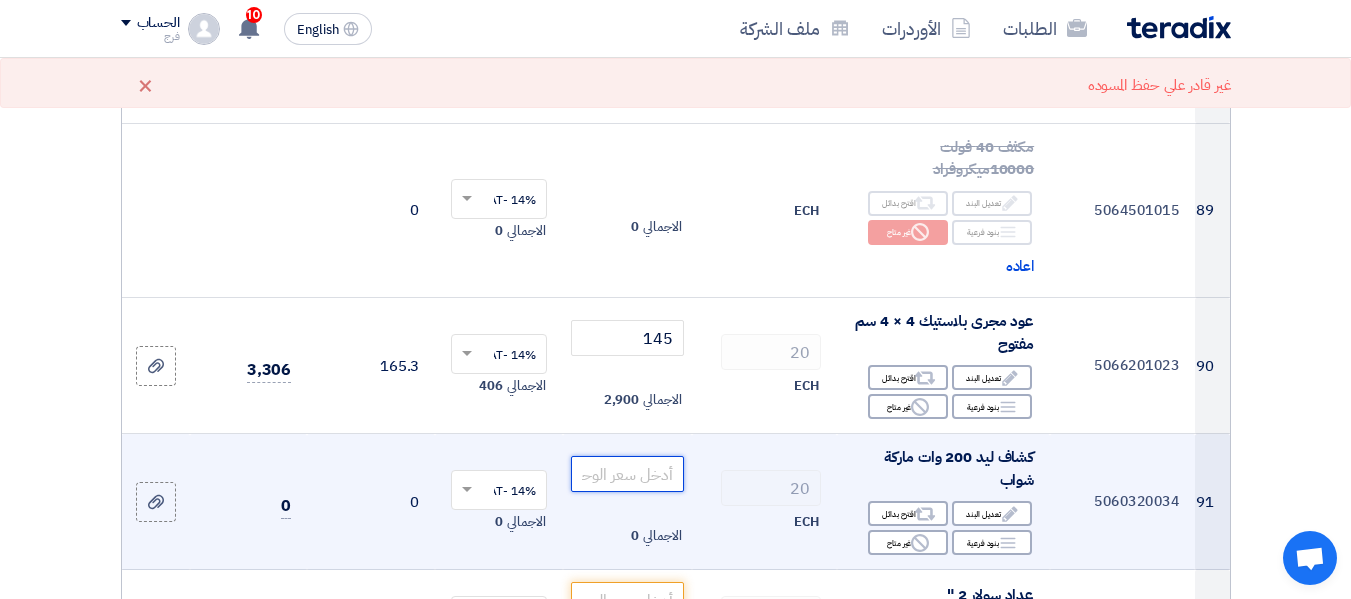 click 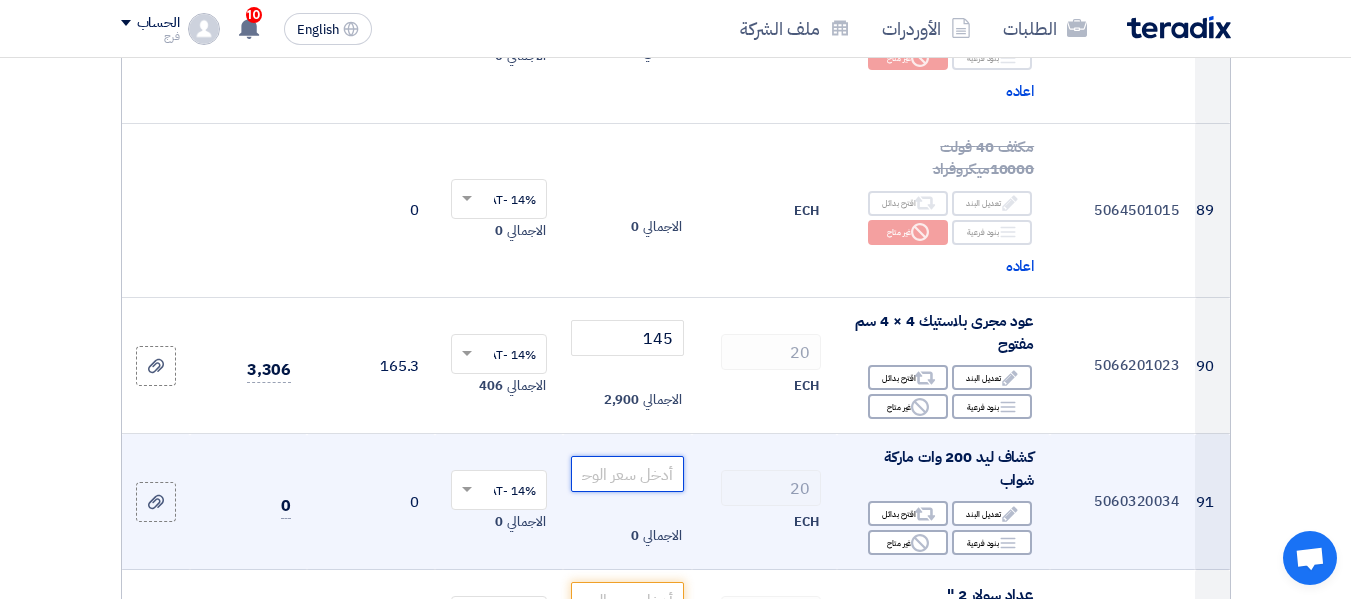 click 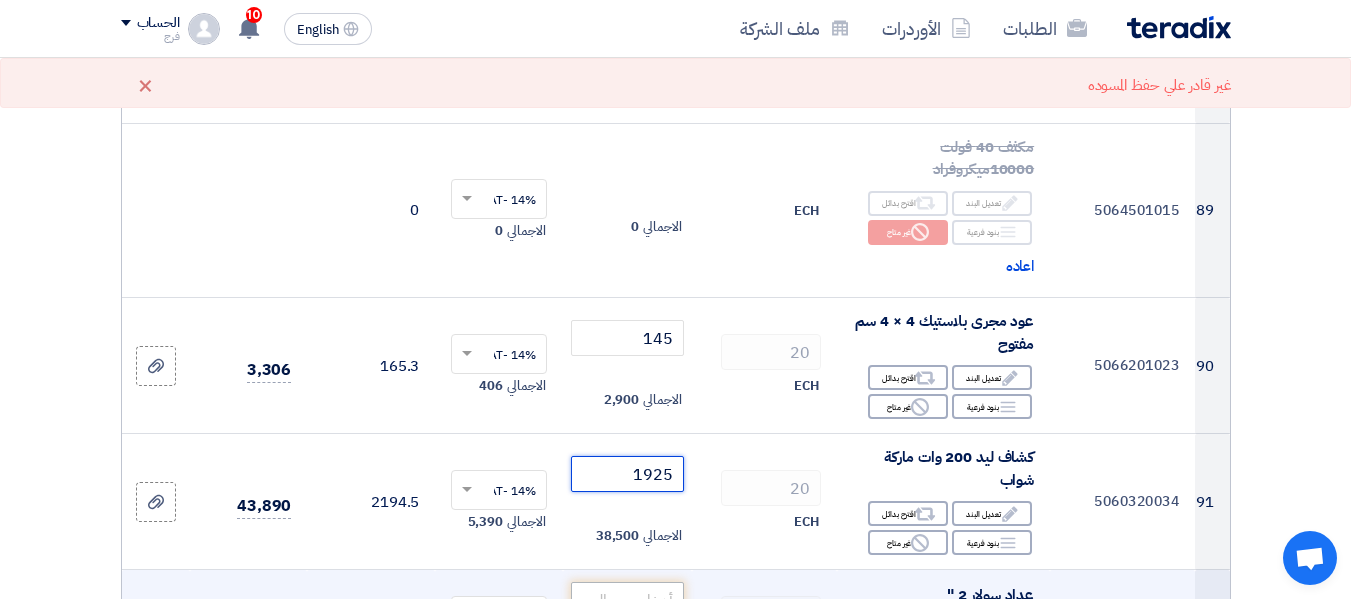 type on "1925" 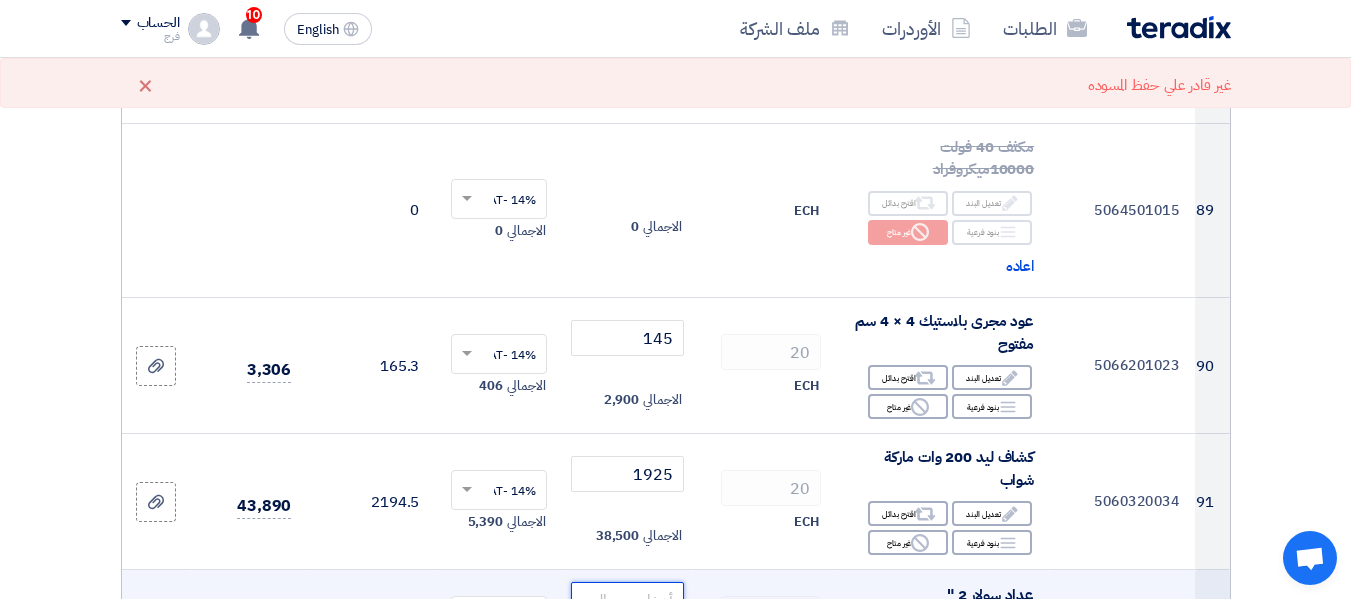 click 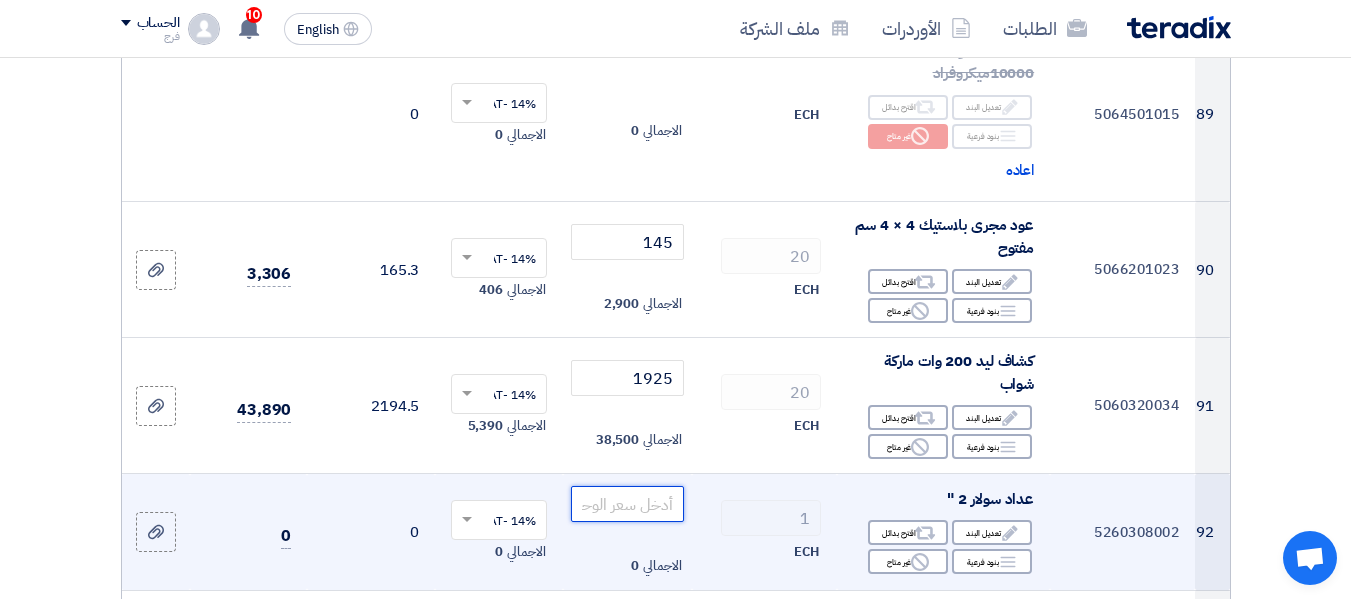 scroll, scrollTop: 13100, scrollLeft: 0, axis: vertical 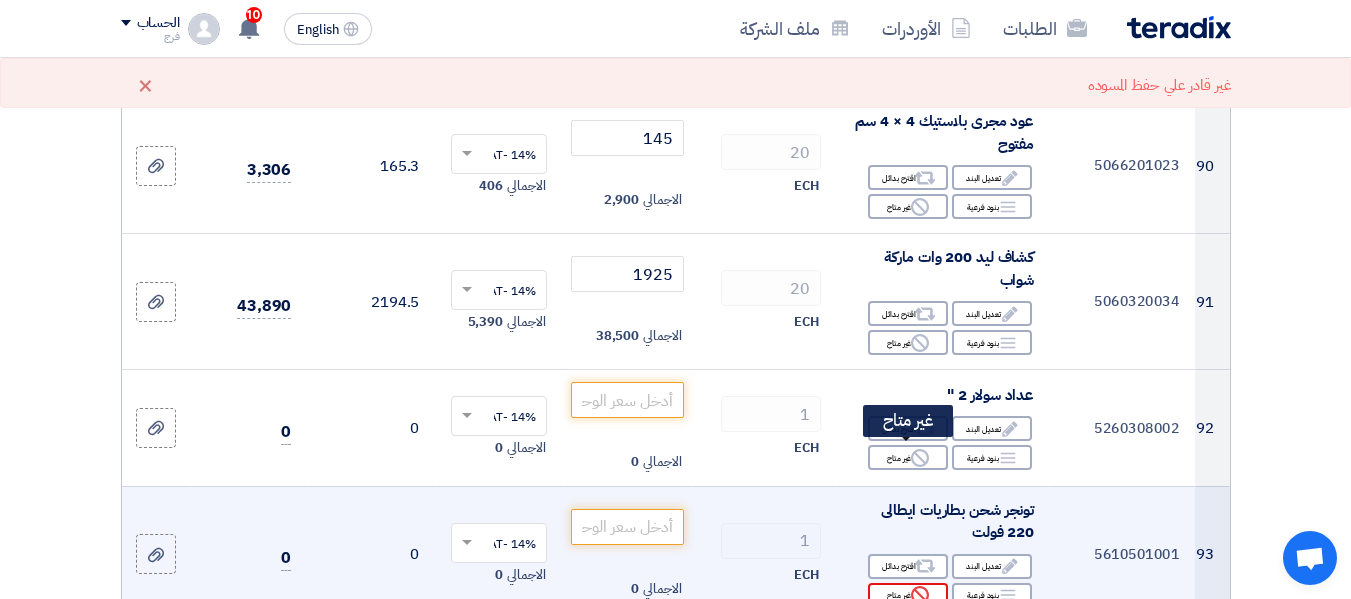 click on "Reject
غير متاح" 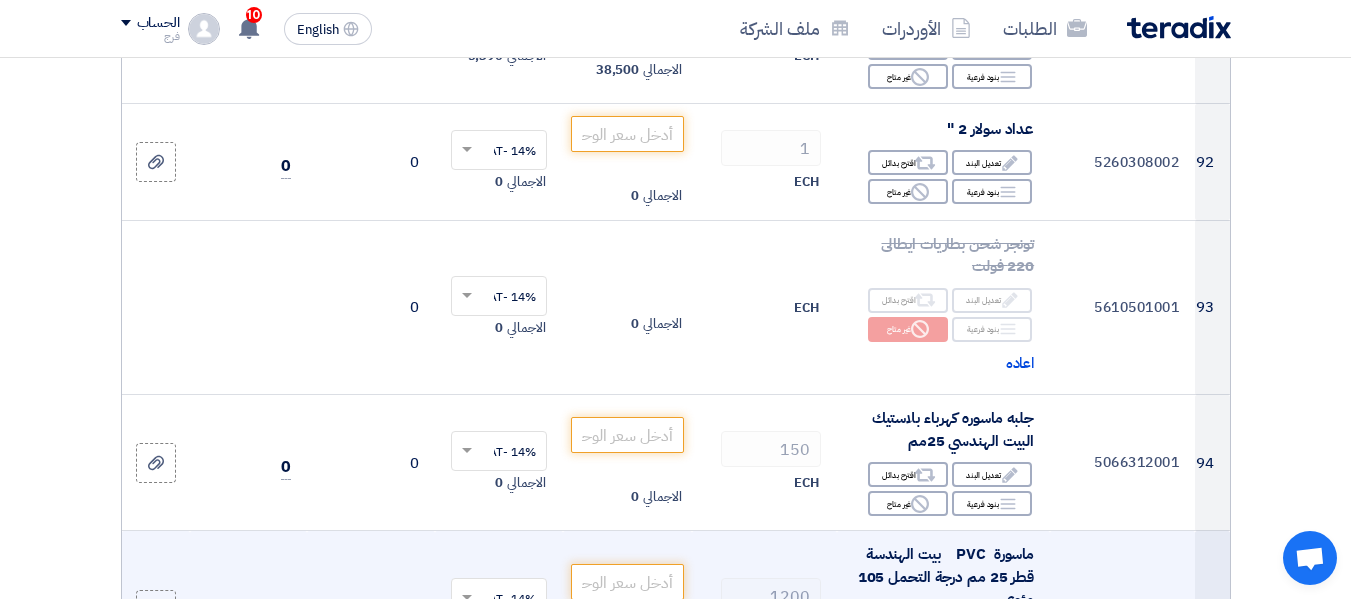 scroll, scrollTop: 13400, scrollLeft: 0, axis: vertical 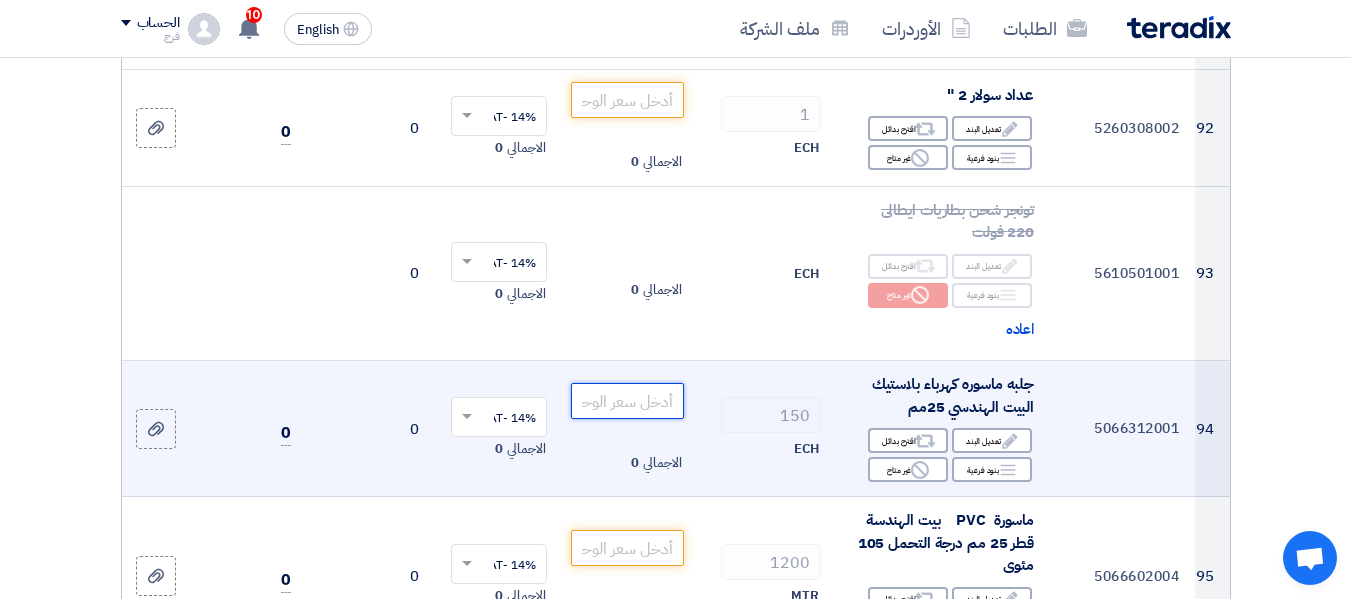 click 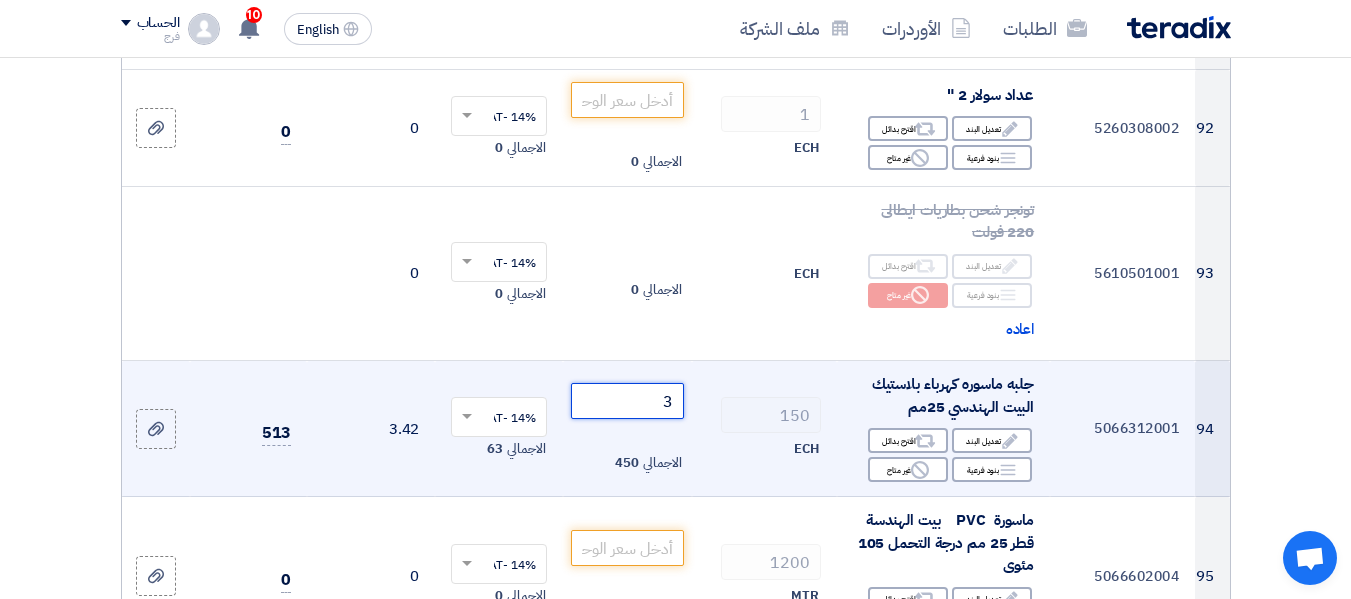 type on "3" 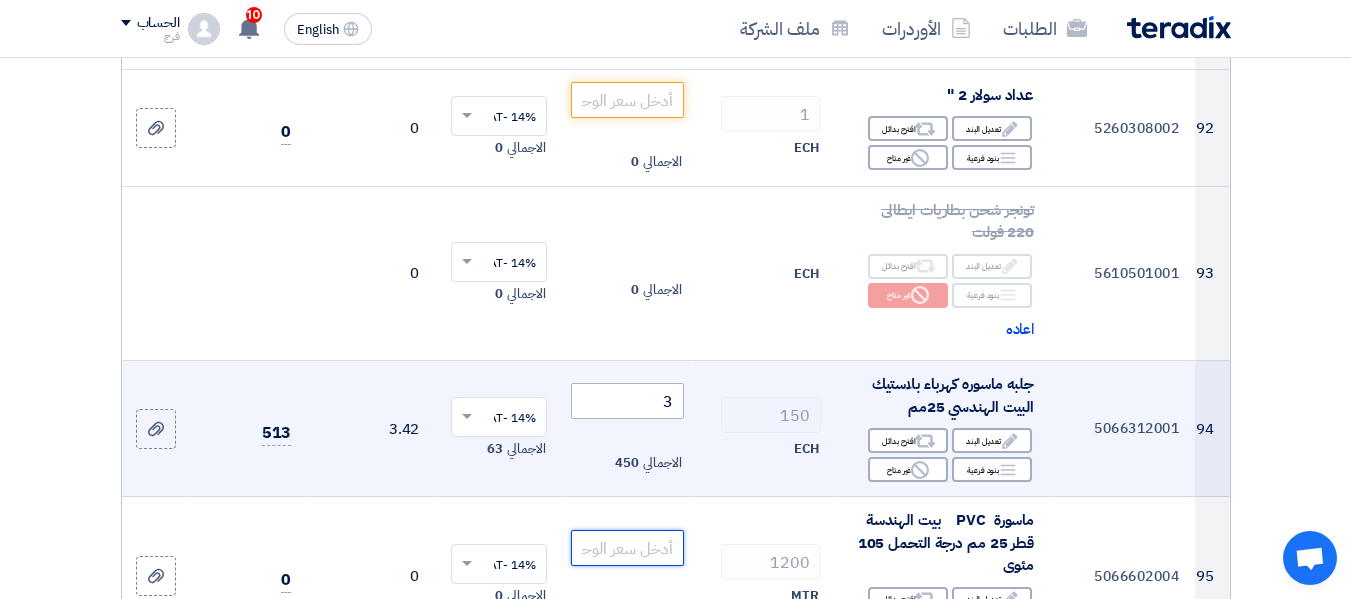 click 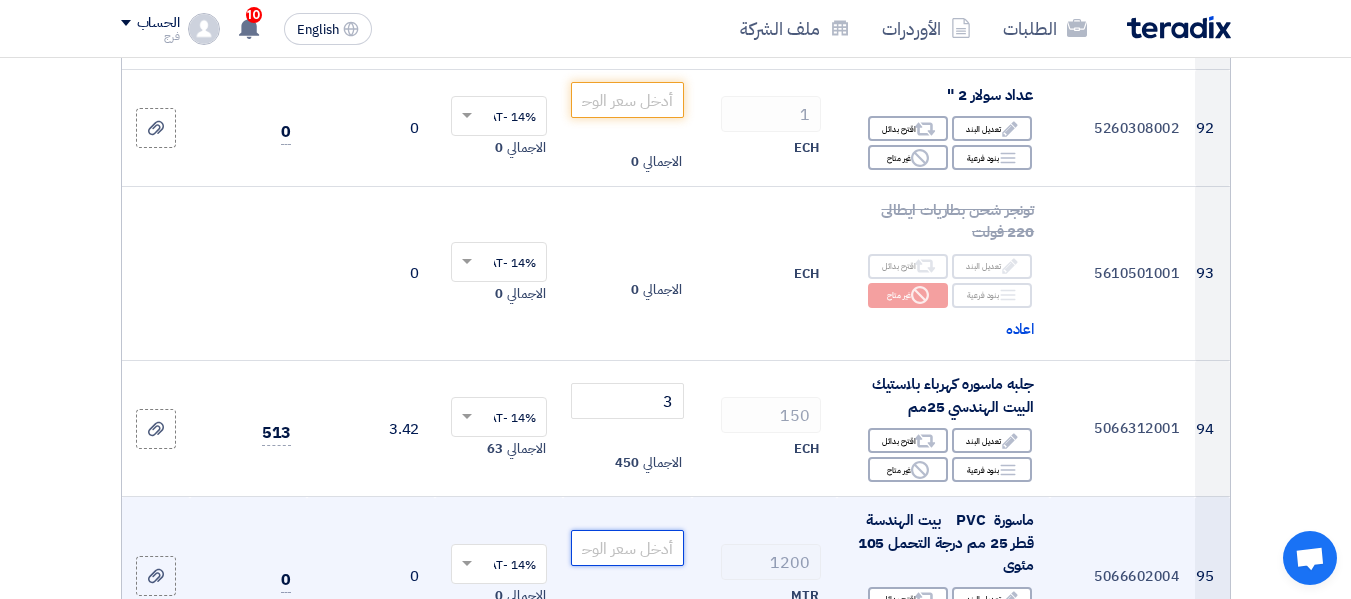 click 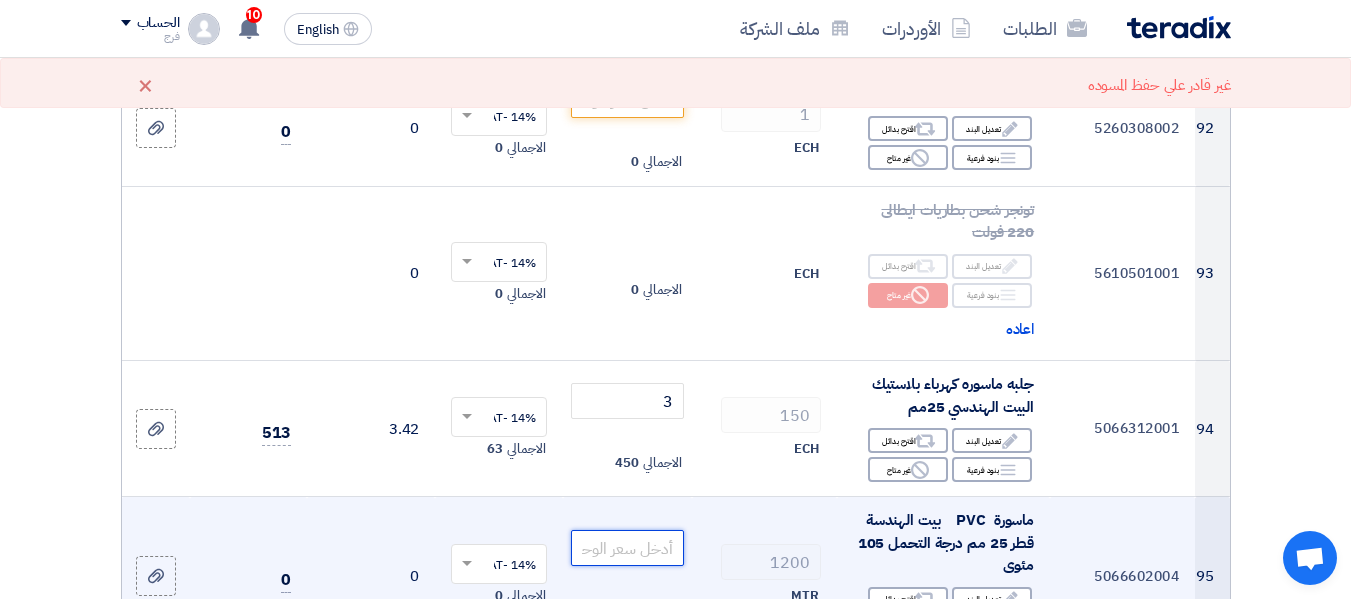 scroll, scrollTop: 13500, scrollLeft: 0, axis: vertical 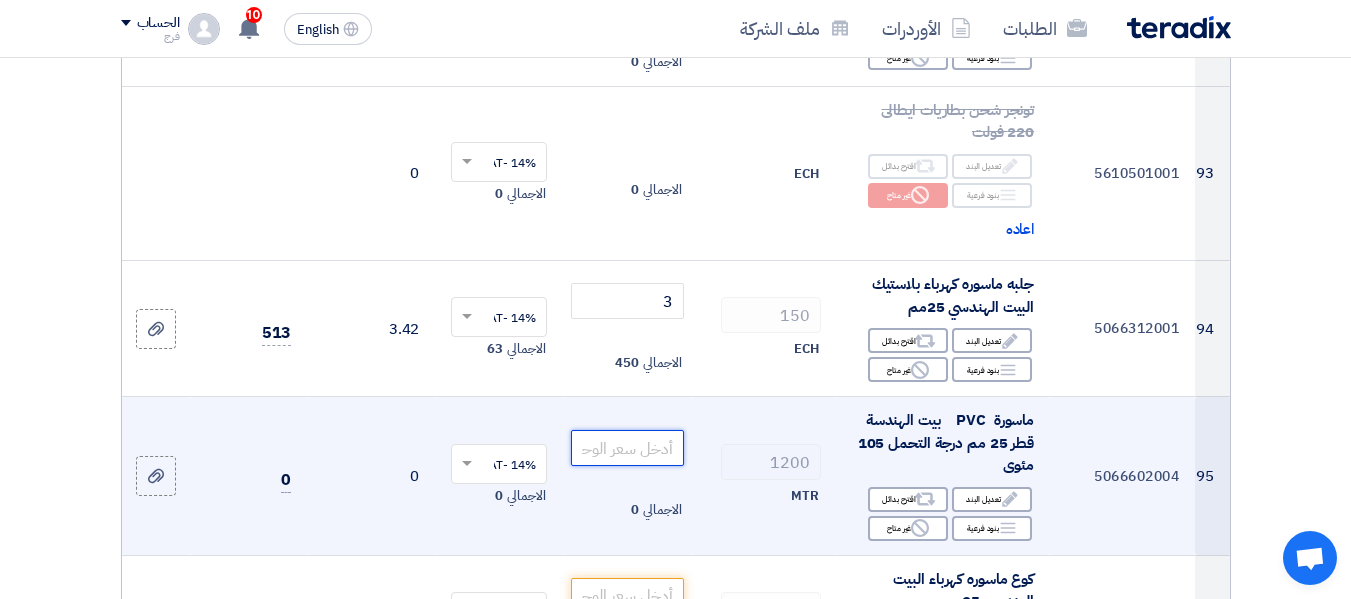 click 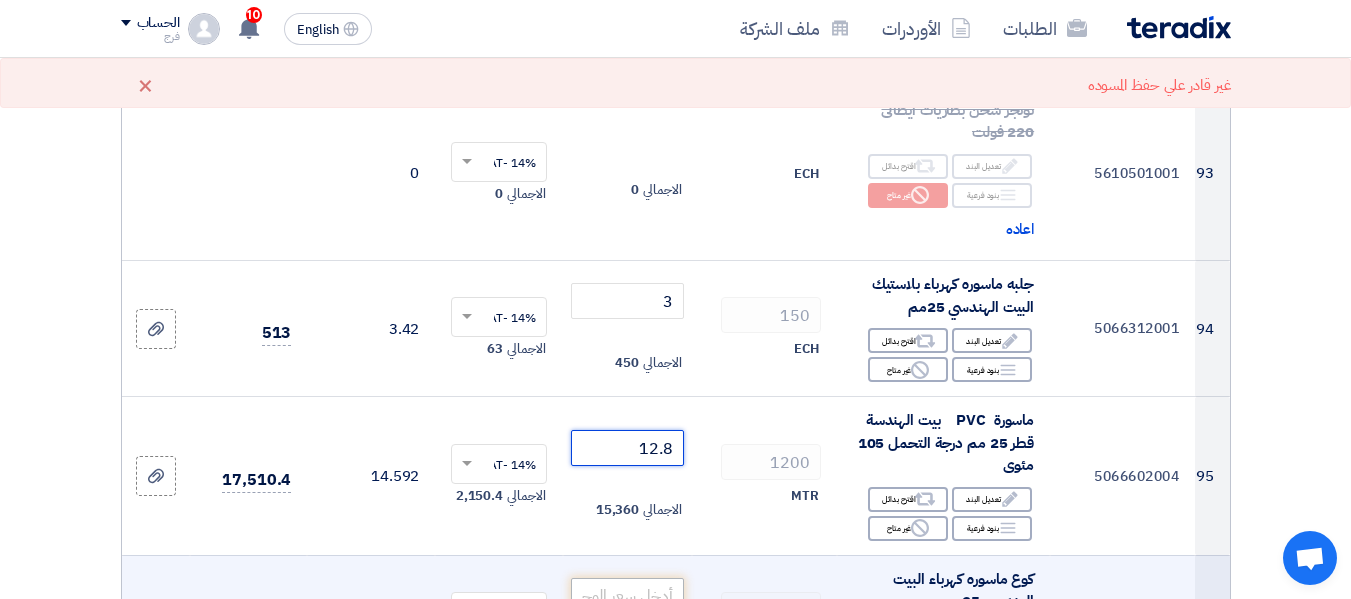 type on "12.8" 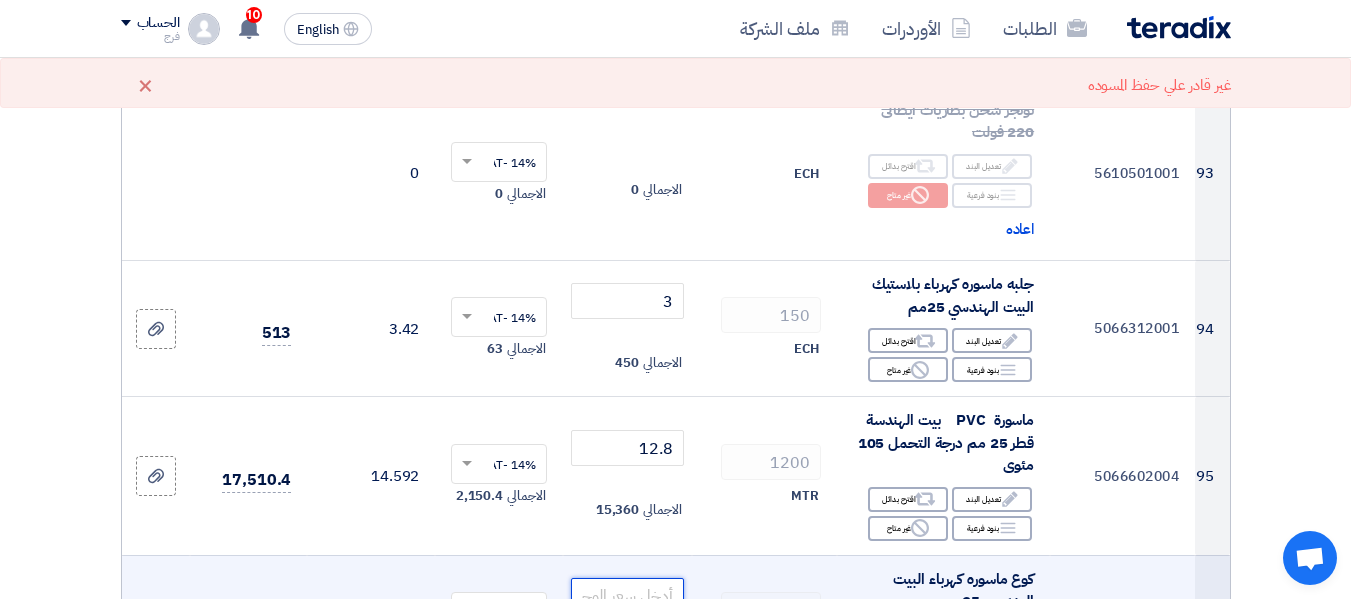 click 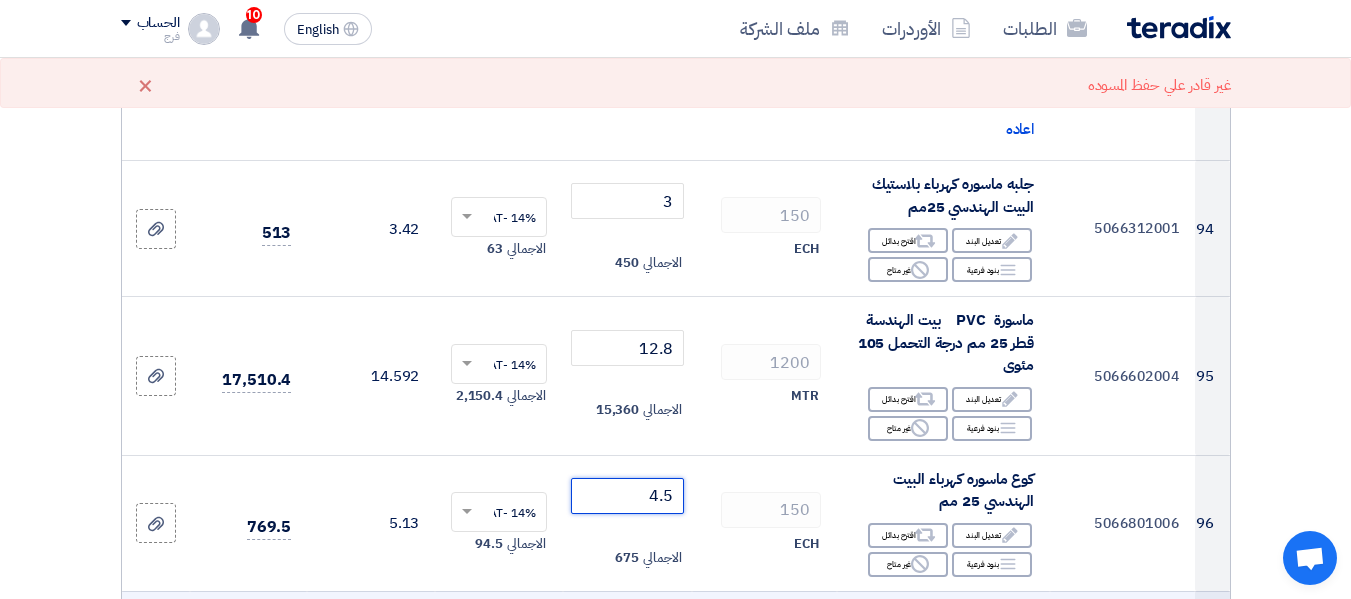 type on "4.5" 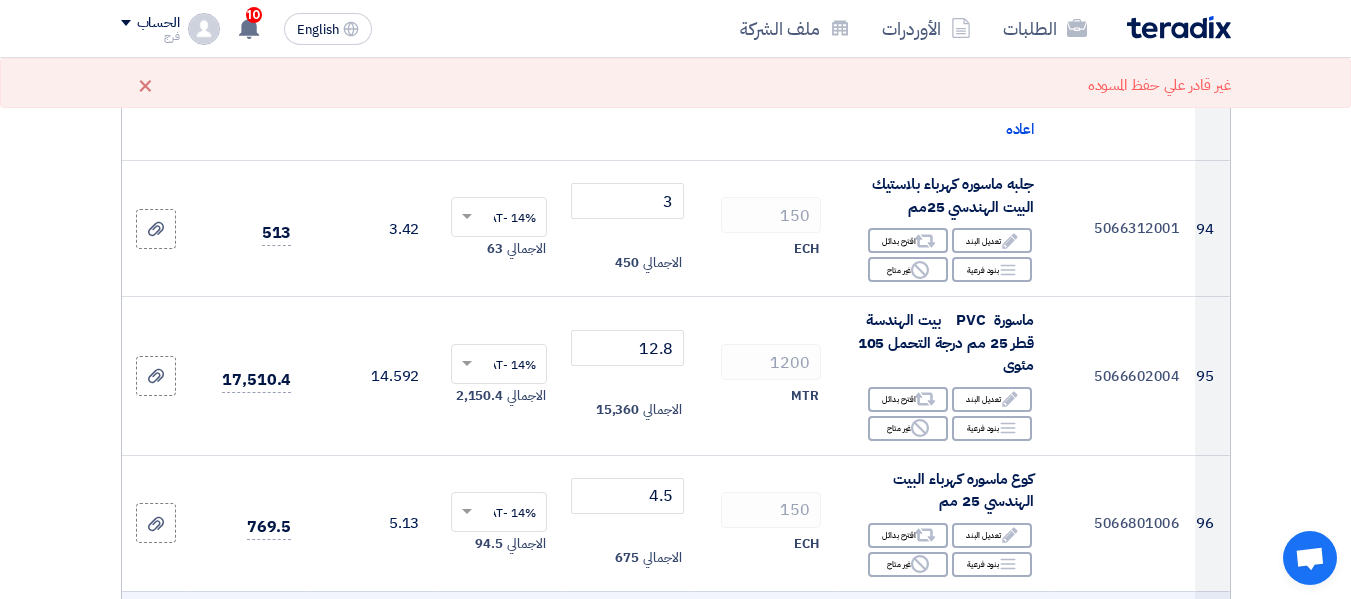 click 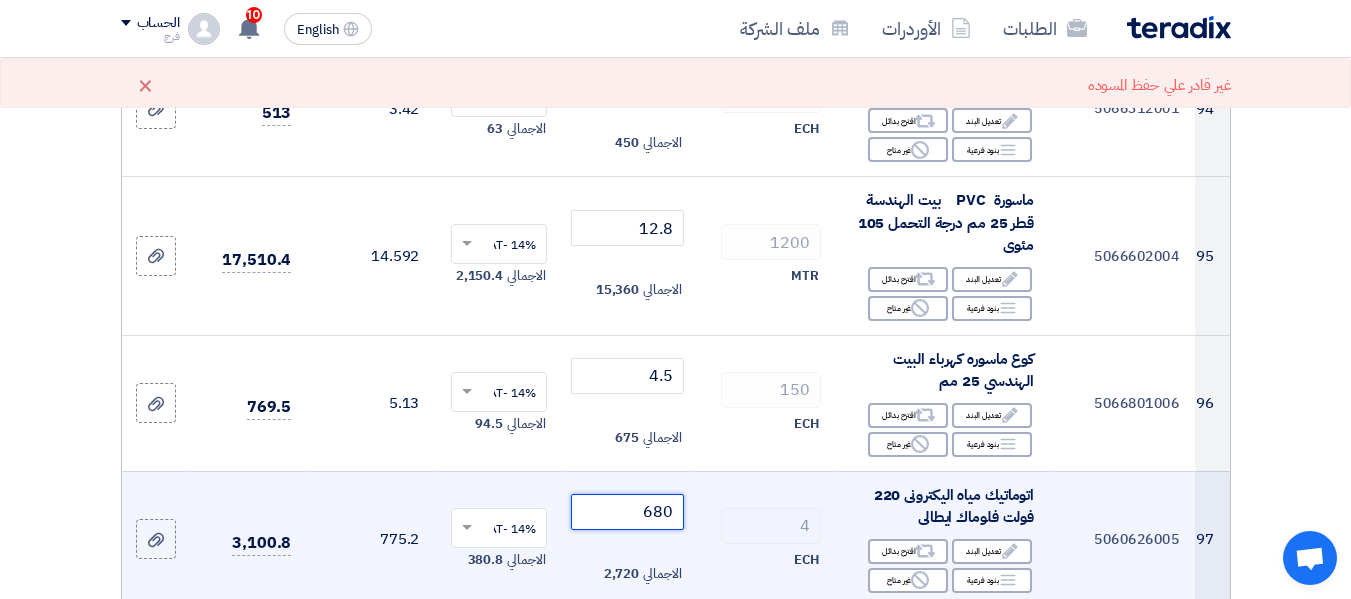 scroll, scrollTop: 13800, scrollLeft: 0, axis: vertical 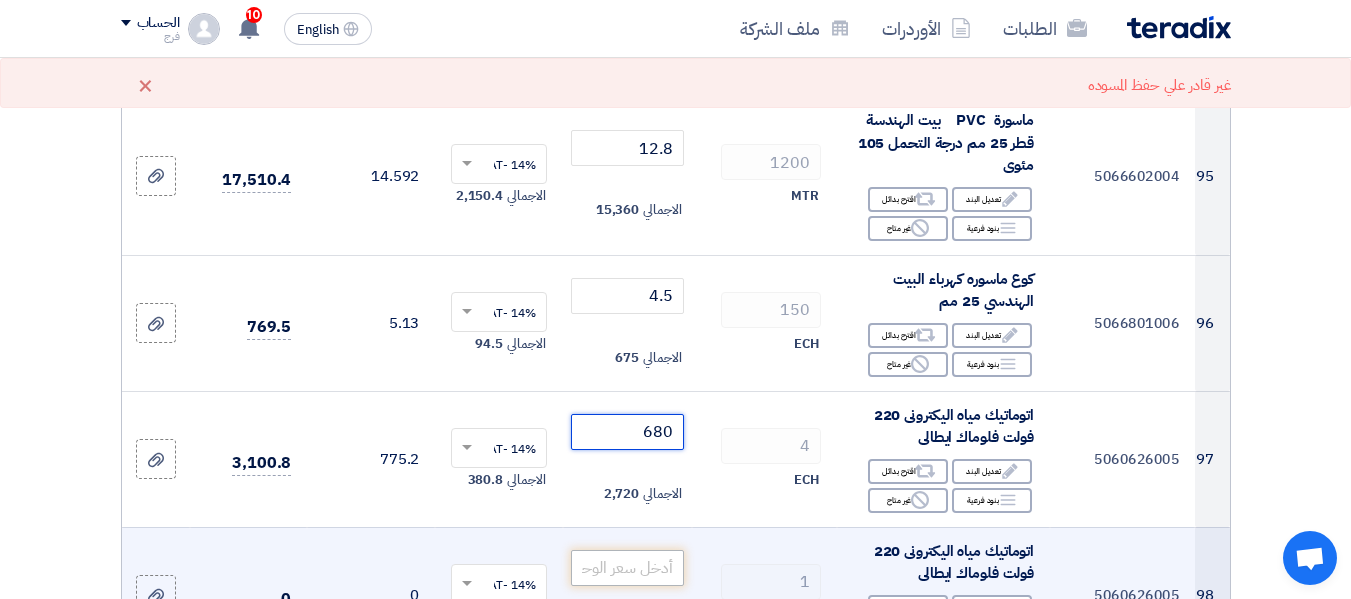 type on "680" 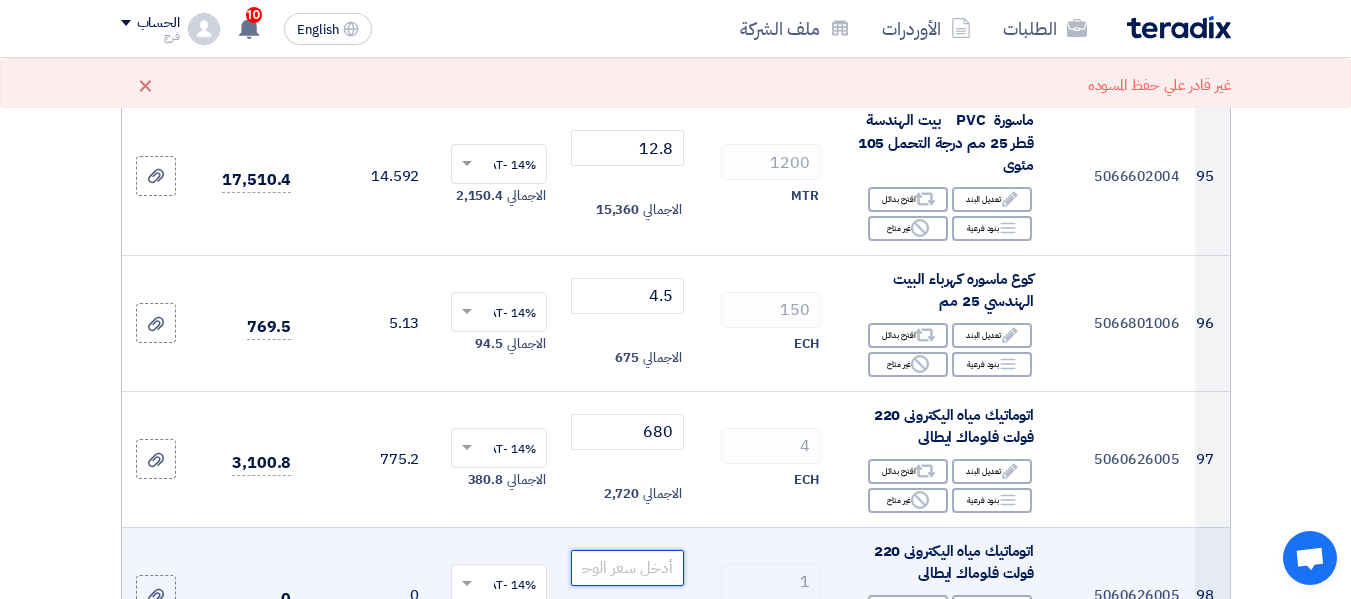 click 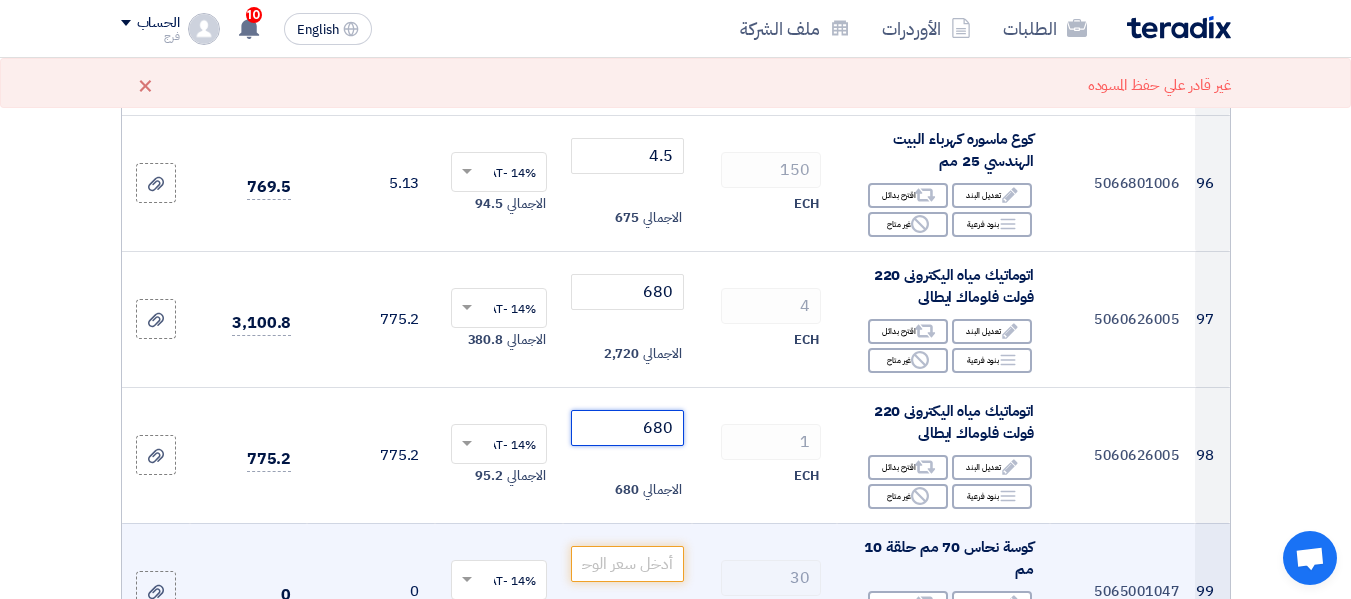 scroll, scrollTop: 14000, scrollLeft: 0, axis: vertical 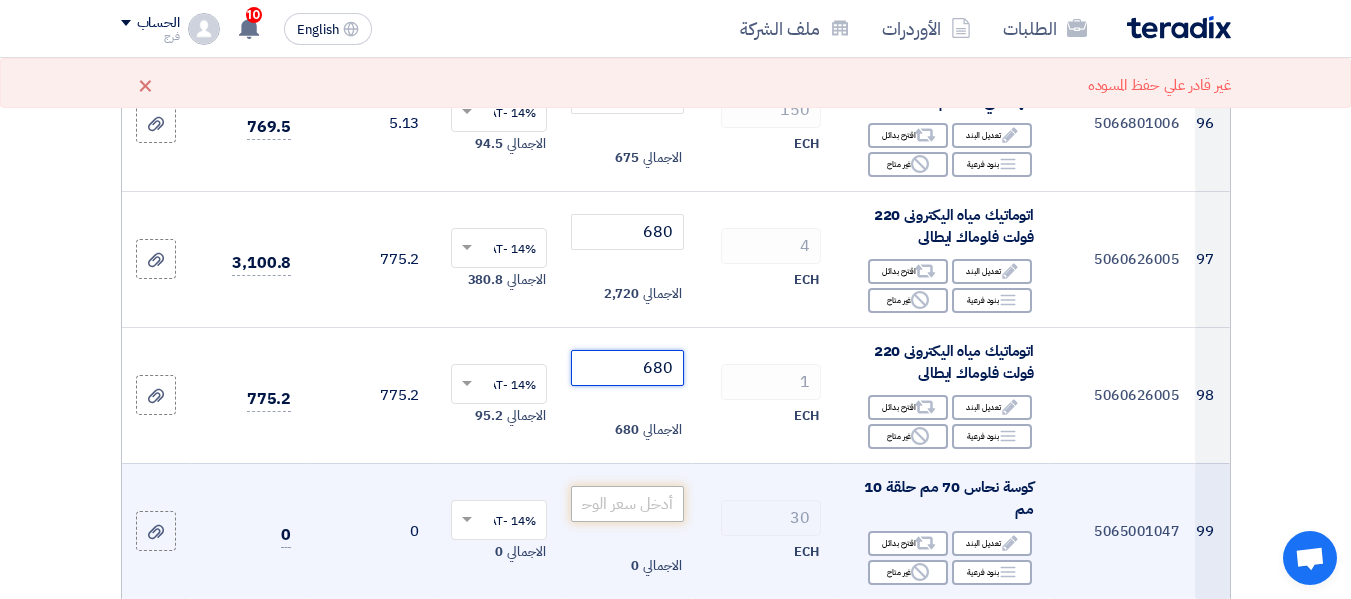 type on "680" 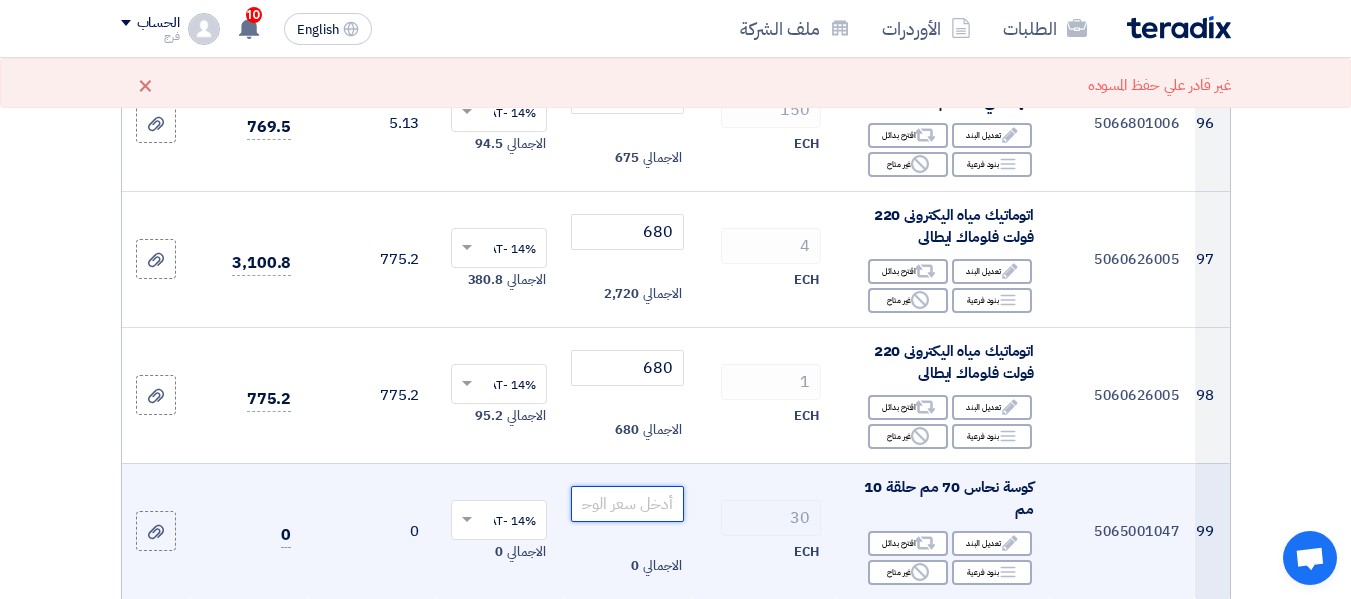 click 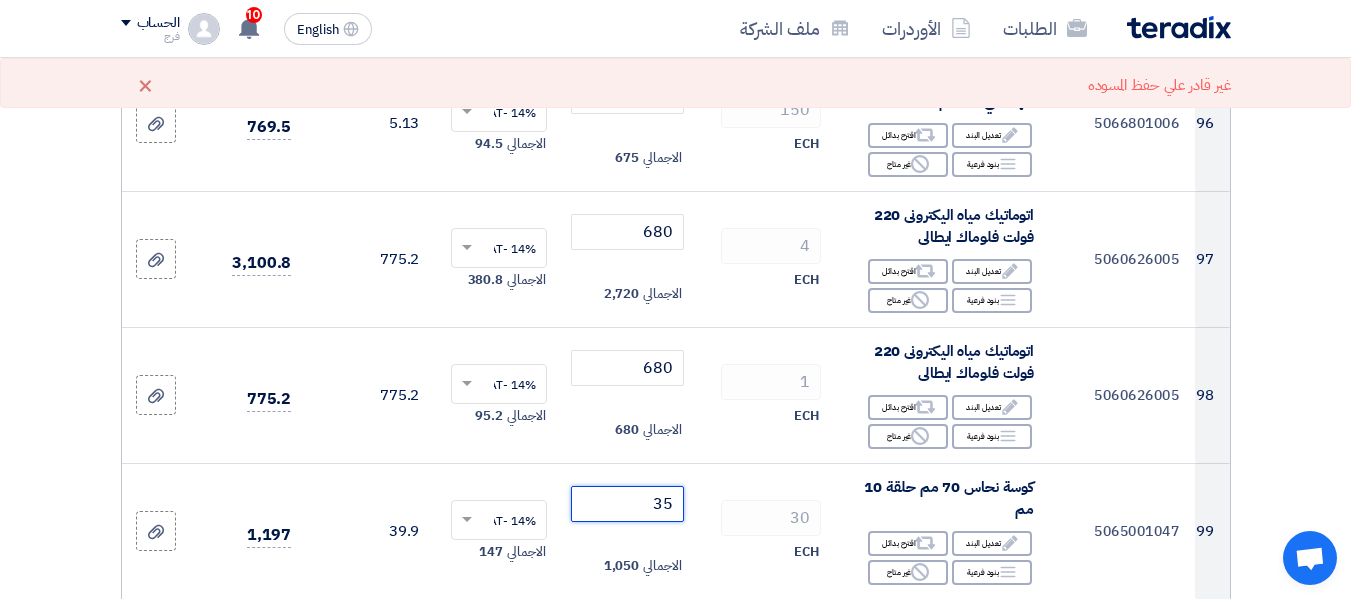 type on "35" 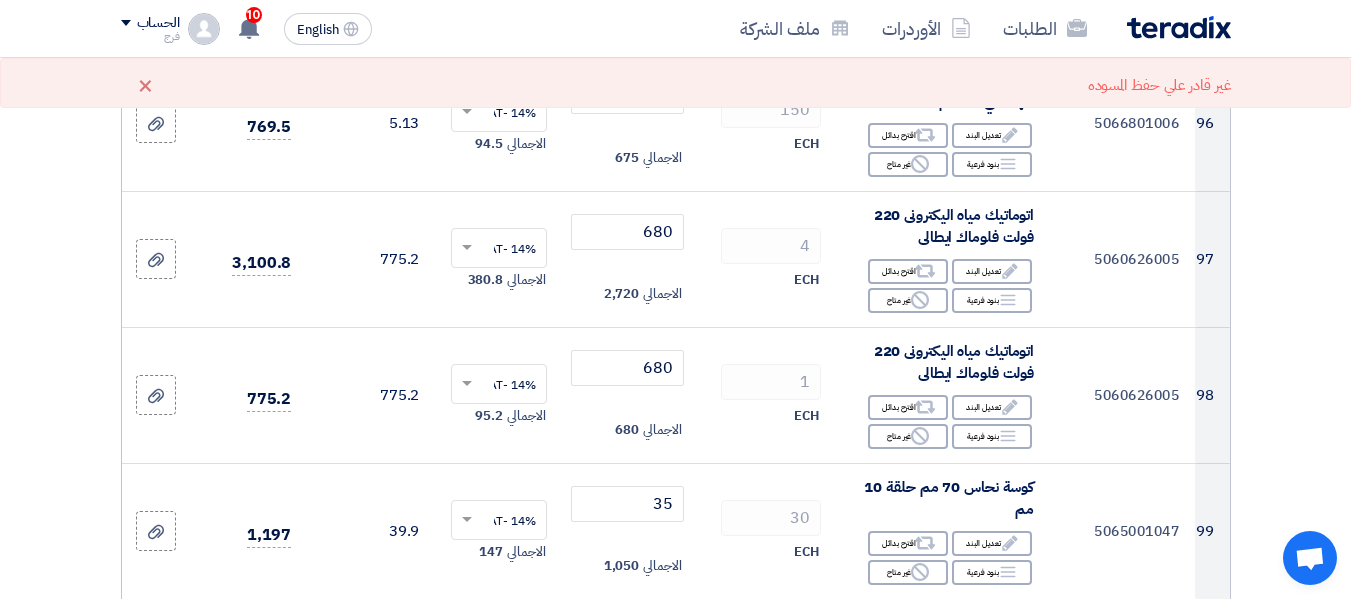 click 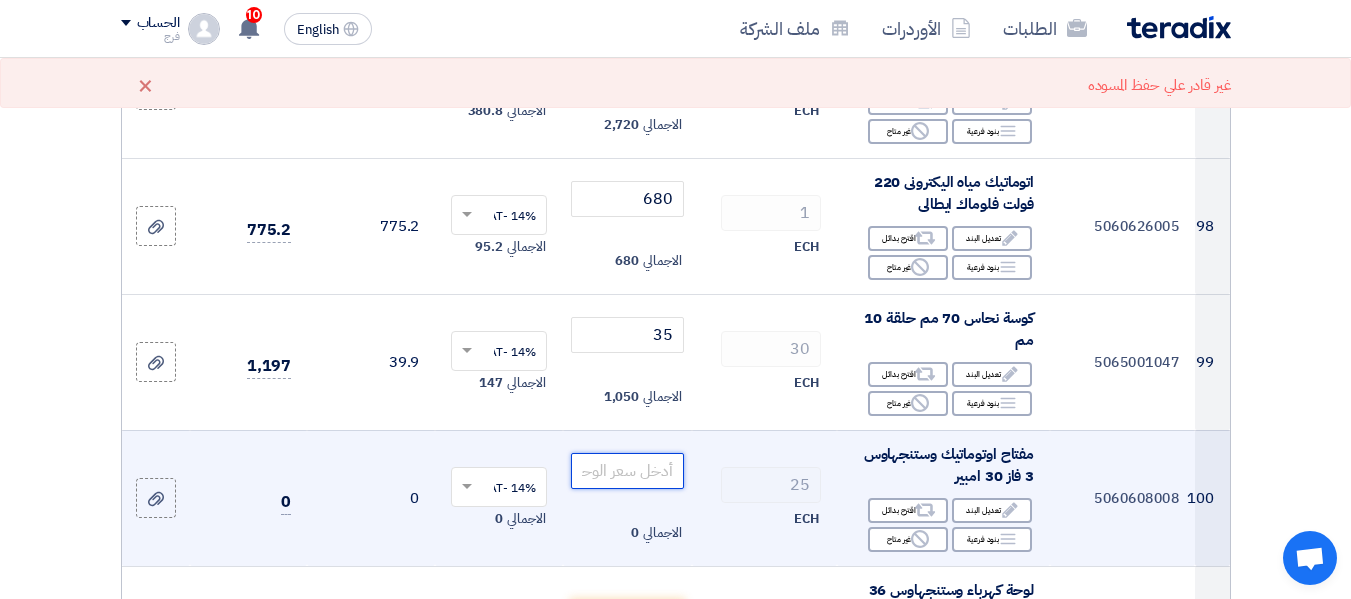 scroll, scrollTop: 14200, scrollLeft: 0, axis: vertical 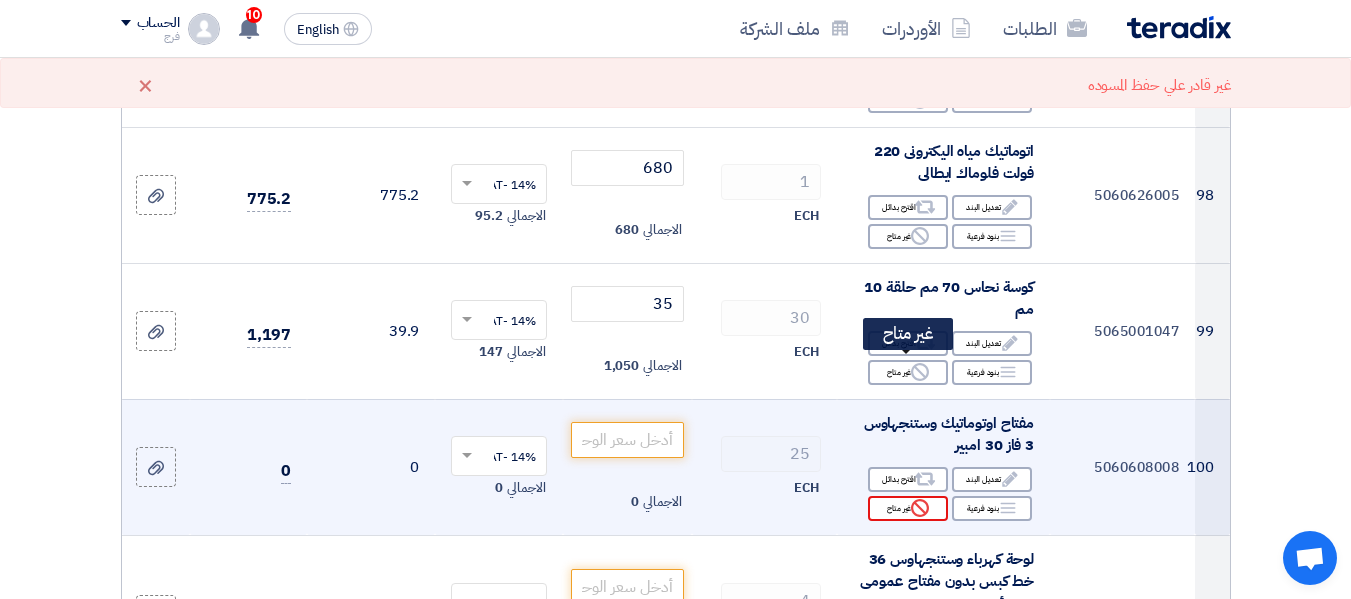click on "Reject
غير متاح" 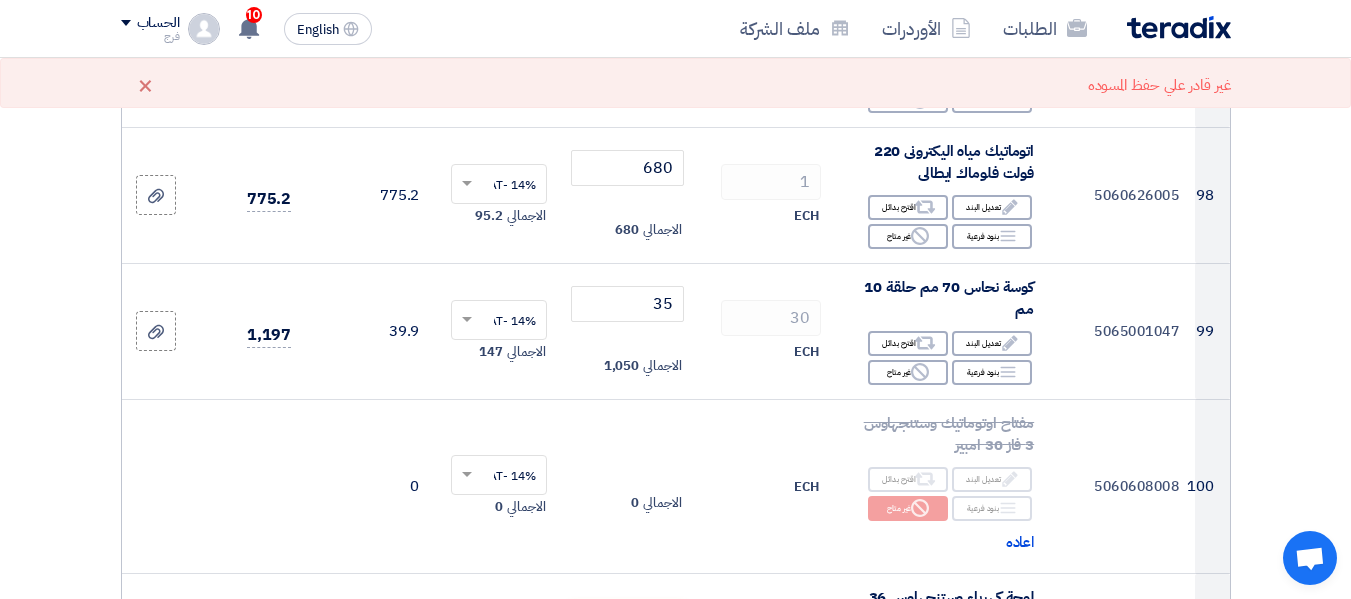 scroll, scrollTop: 14400, scrollLeft: 0, axis: vertical 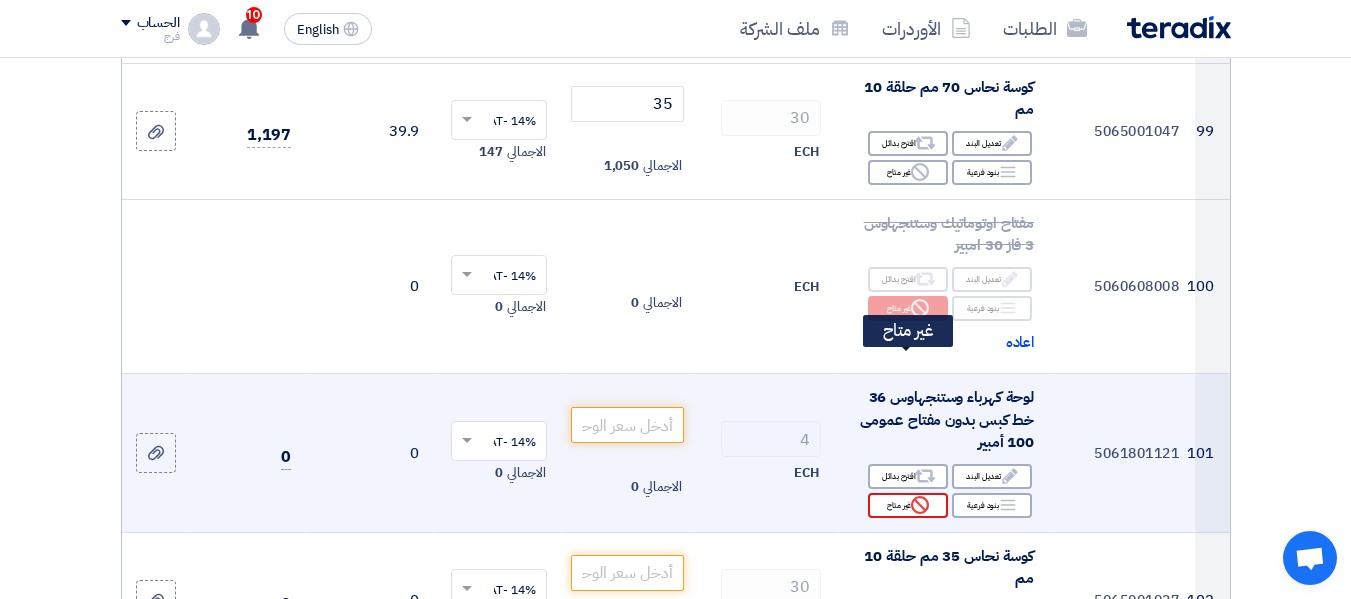click on "Reject
غير متاح" 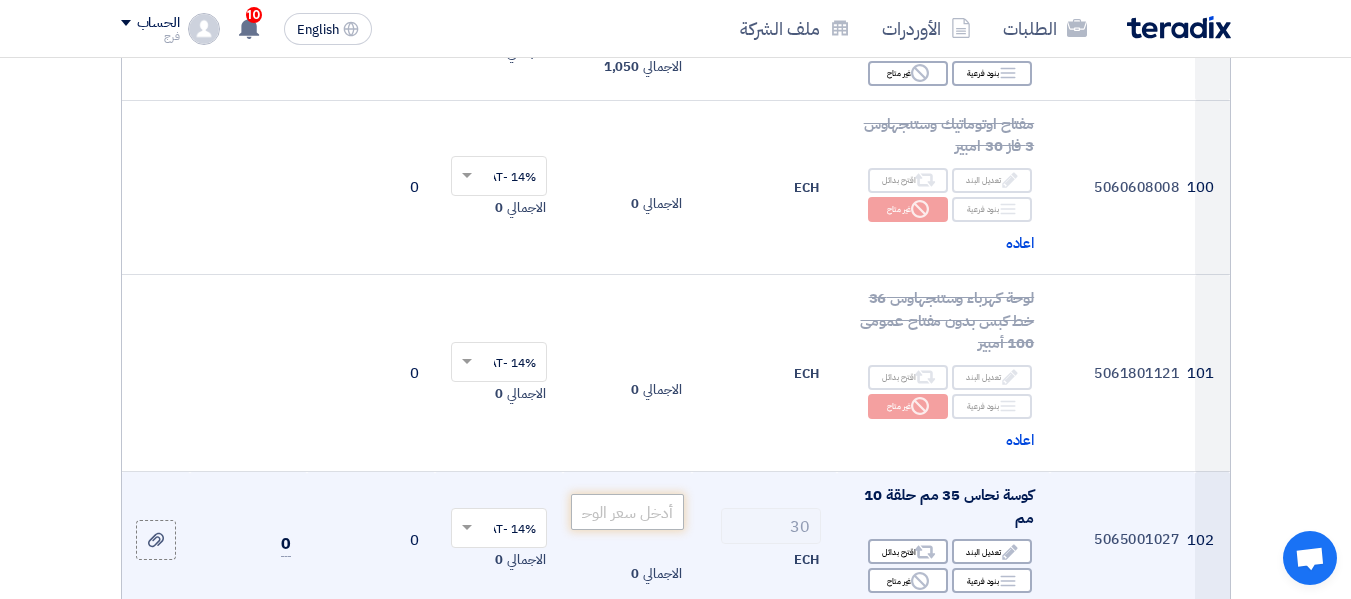 scroll, scrollTop: 14500, scrollLeft: 0, axis: vertical 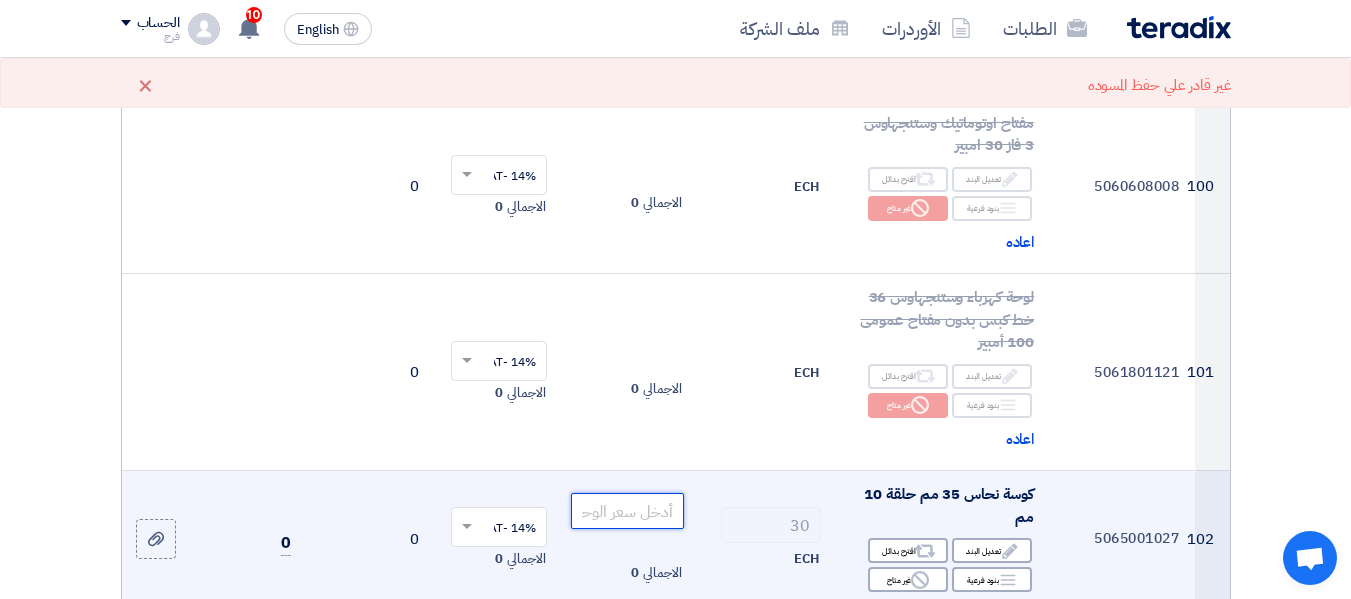 click 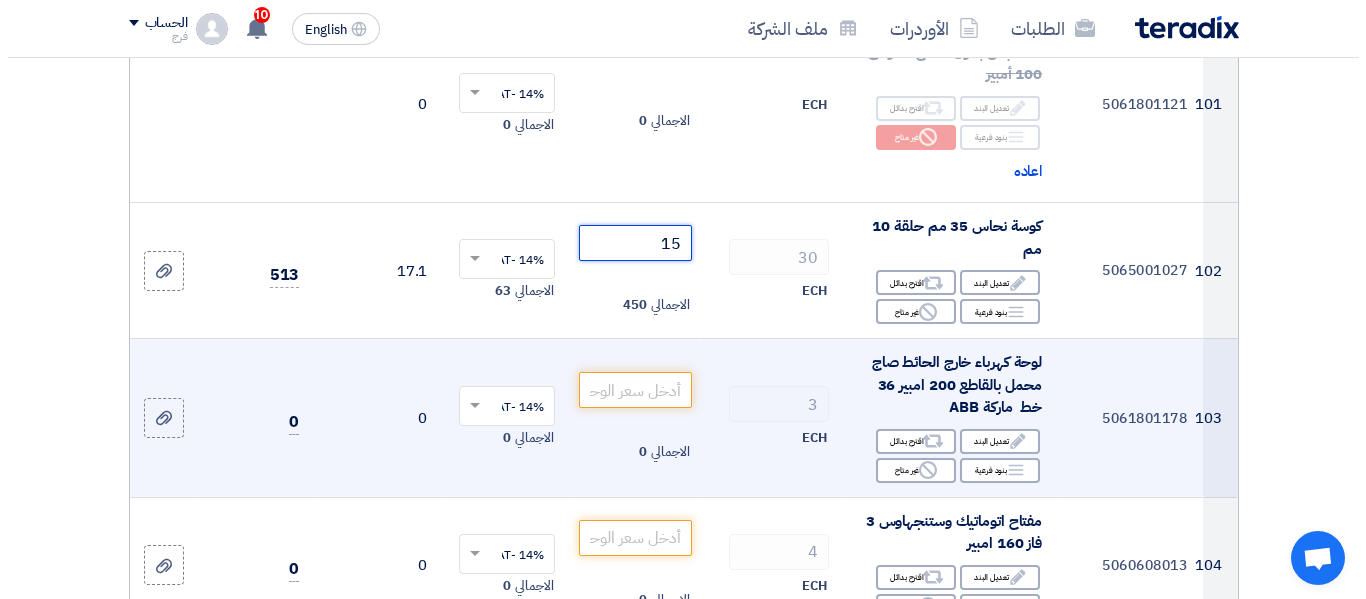 scroll, scrollTop: 14800, scrollLeft: 0, axis: vertical 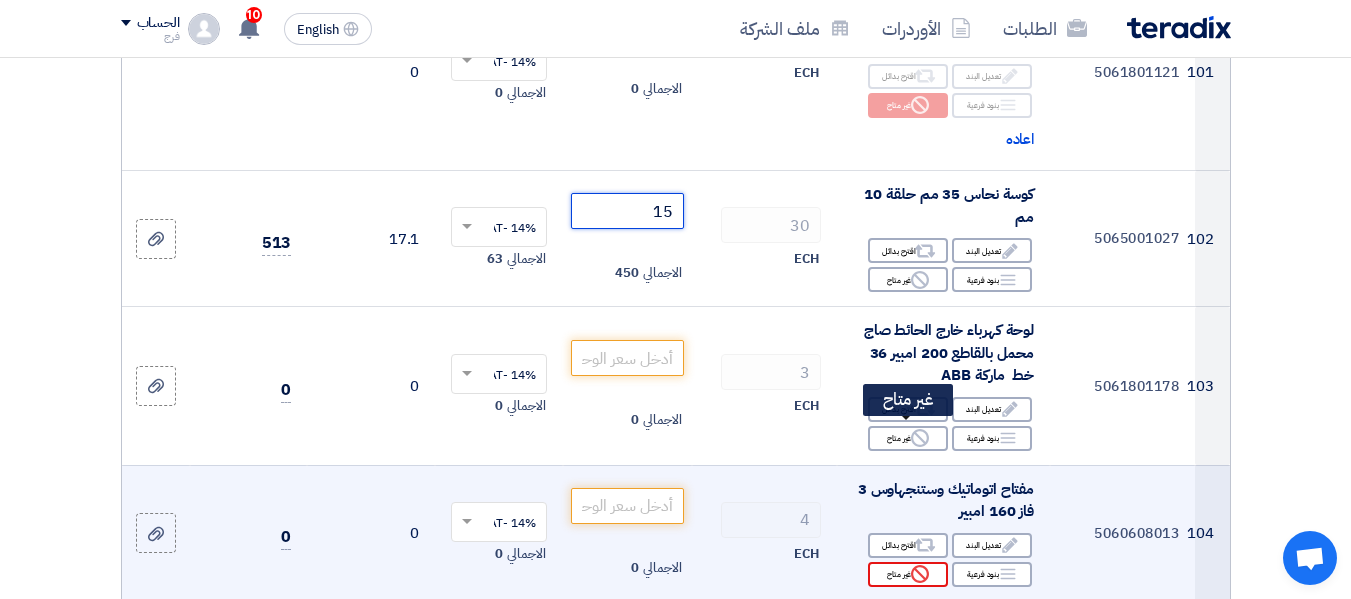 type on "15" 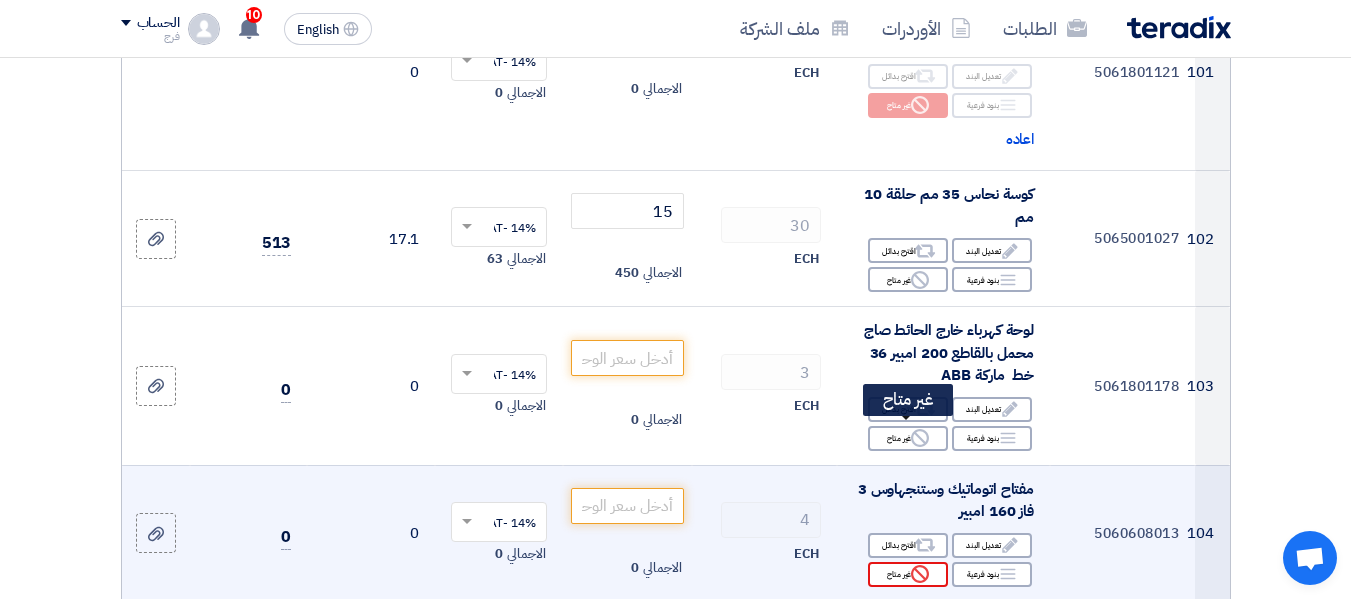 click on "Reject
غير متاح" 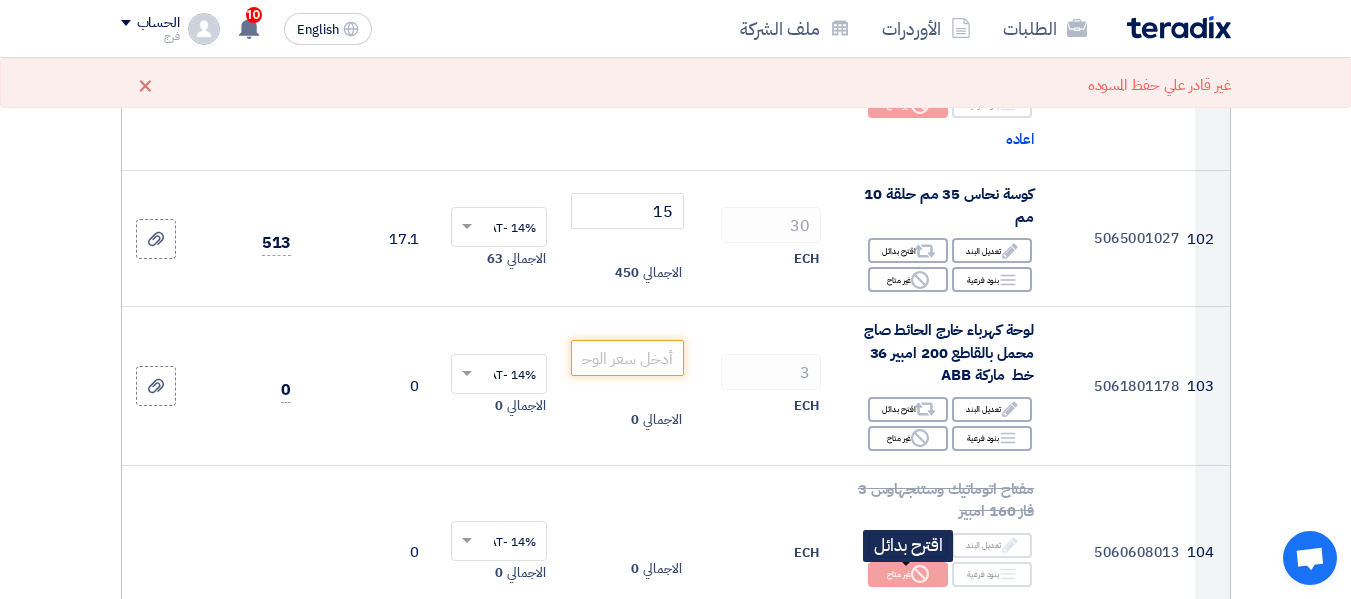 click on "Alternative
اقترح بدائل" 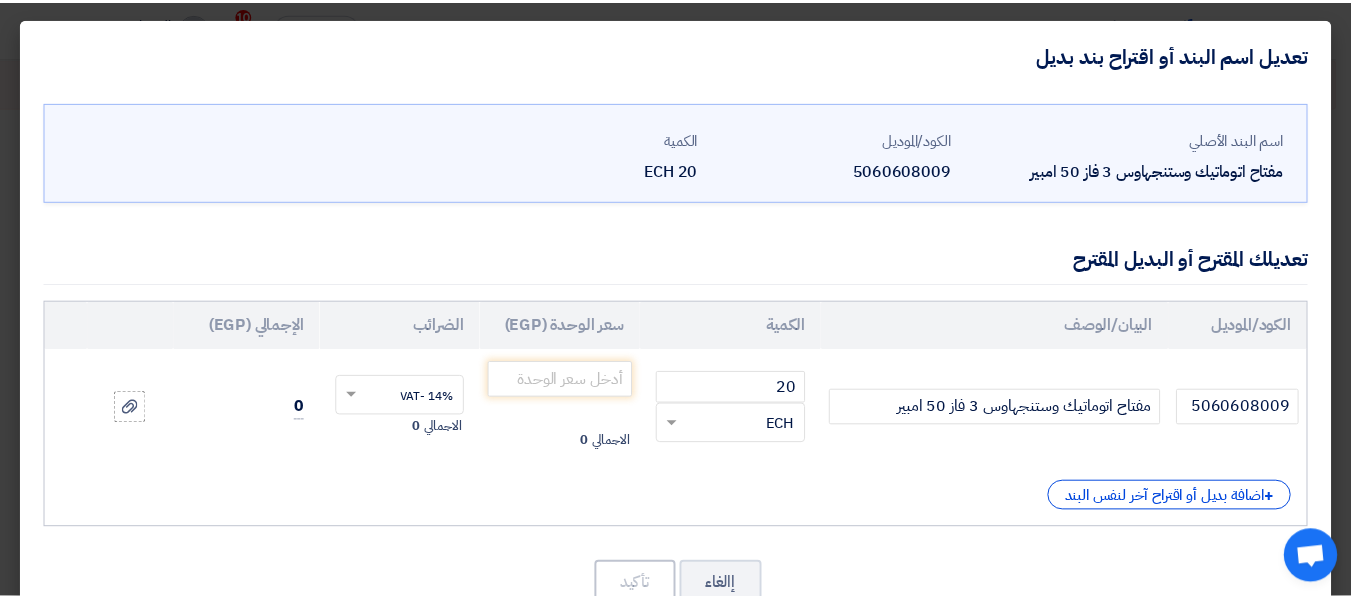 scroll, scrollTop: 59, scrollLeft: 0, axis: vertical 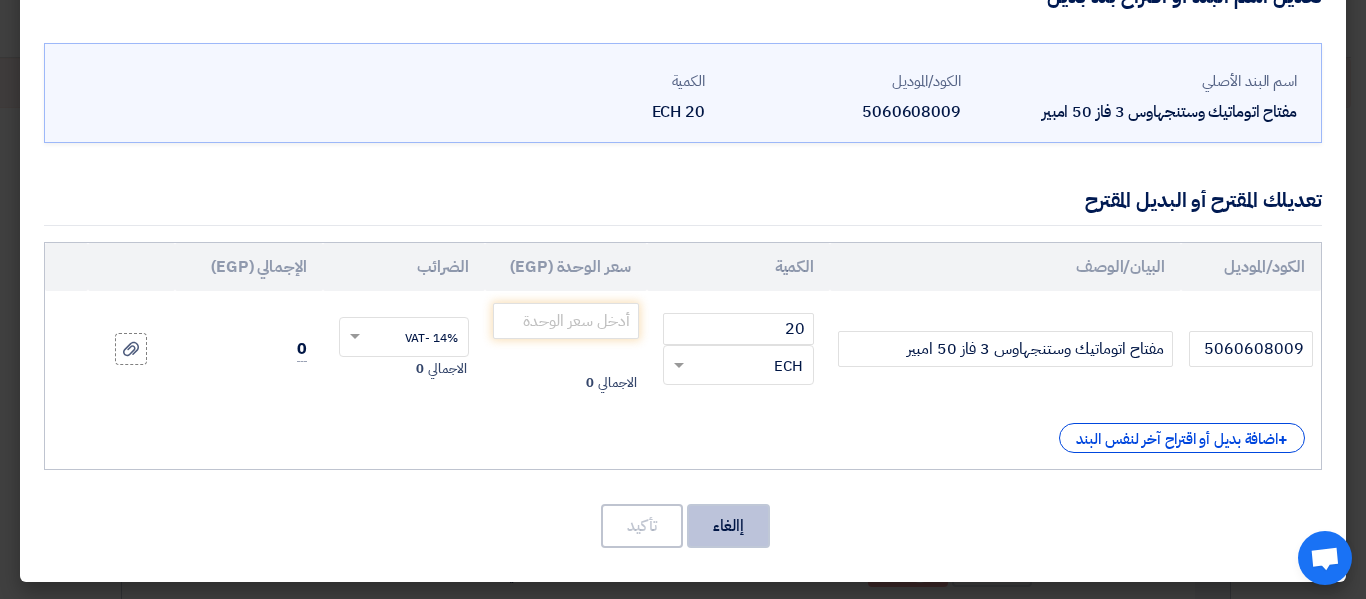 drag, startPoint x: 742, startPoint y: 533, endPoint x: 819, endPoint y: 482, distance: 92.358 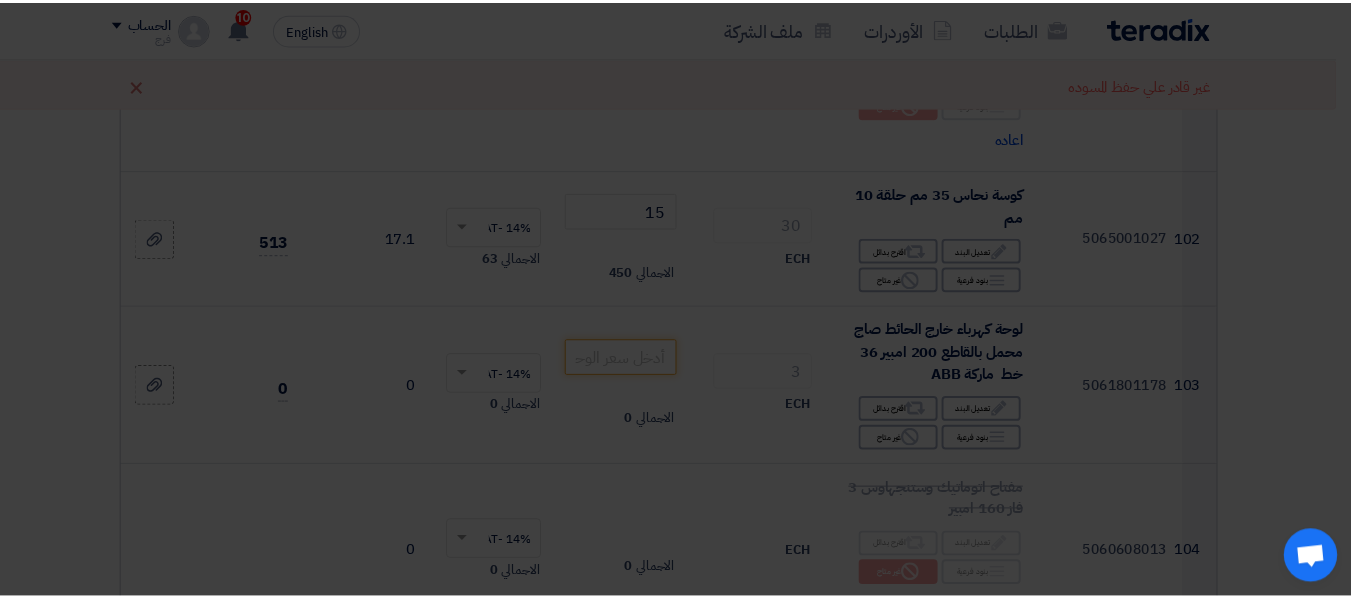 scroll, scrollTop: 0, scrollLeft: 0, axis: both 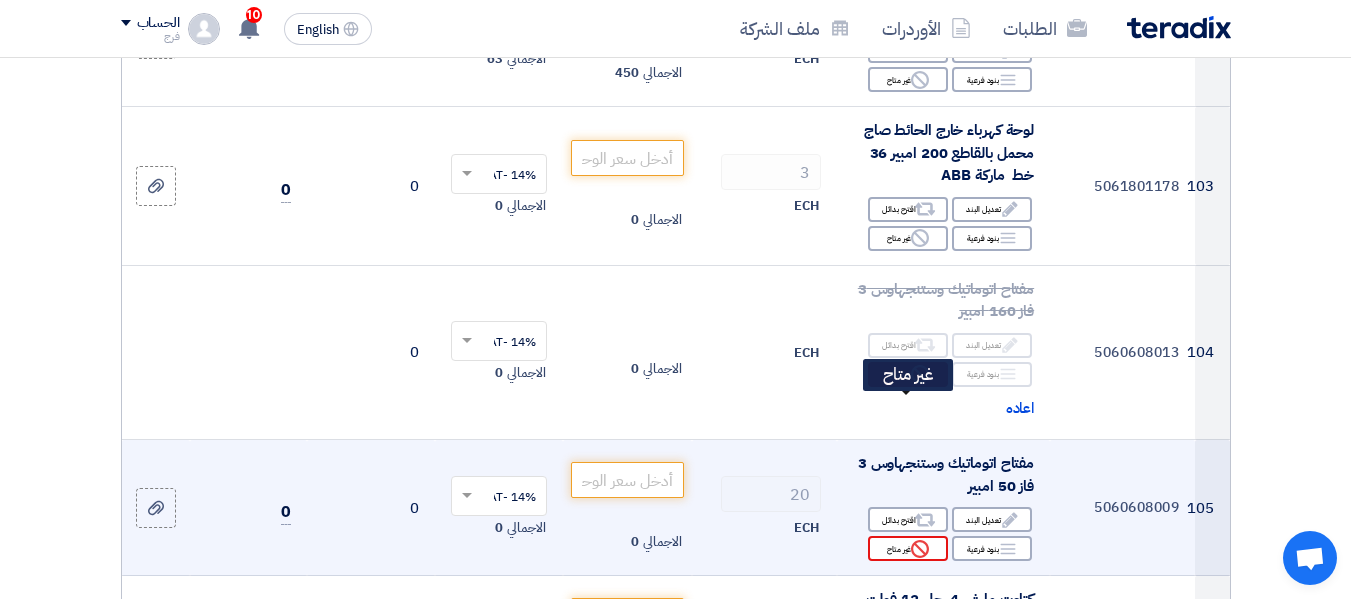 click on "Reject
غير متاح" 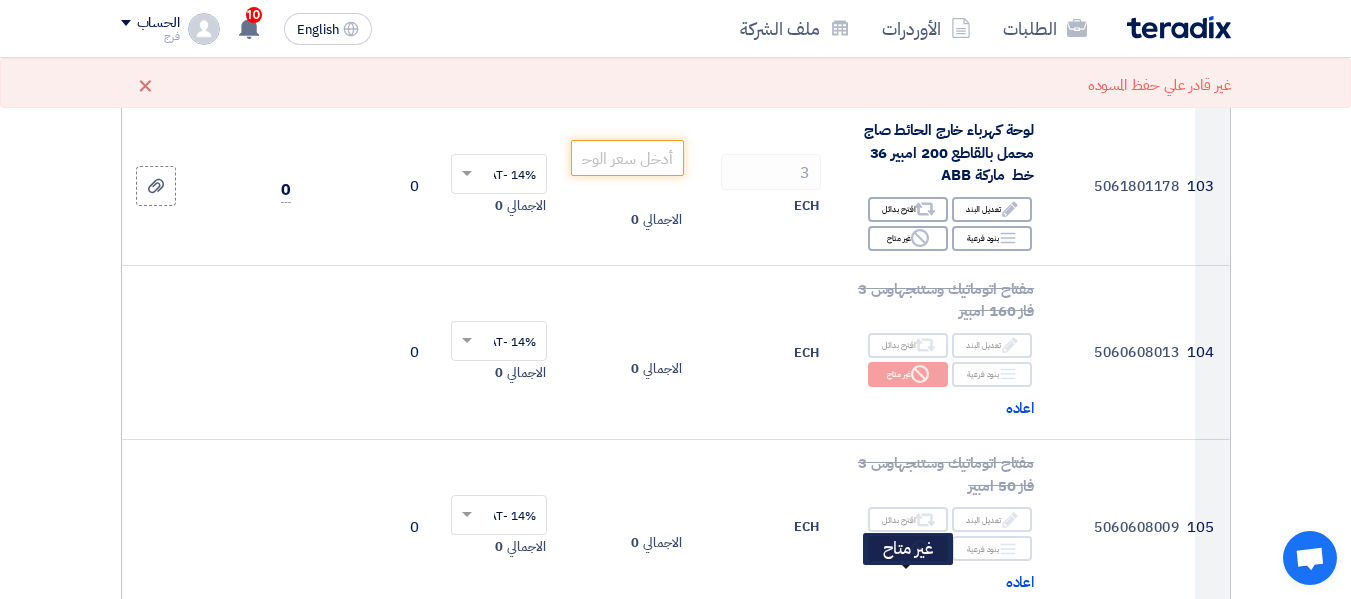 click on "Reject
غير متاح" 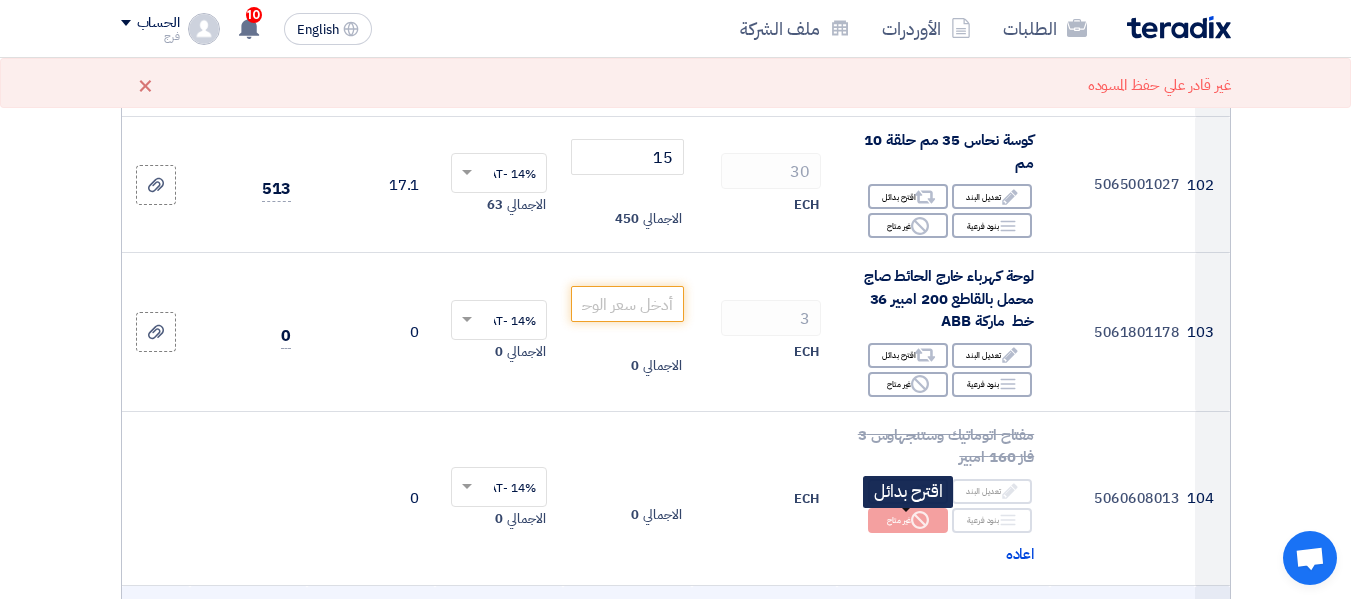 scroll, scrollTop: 14800, scrollLeft: 0, axis: vertical 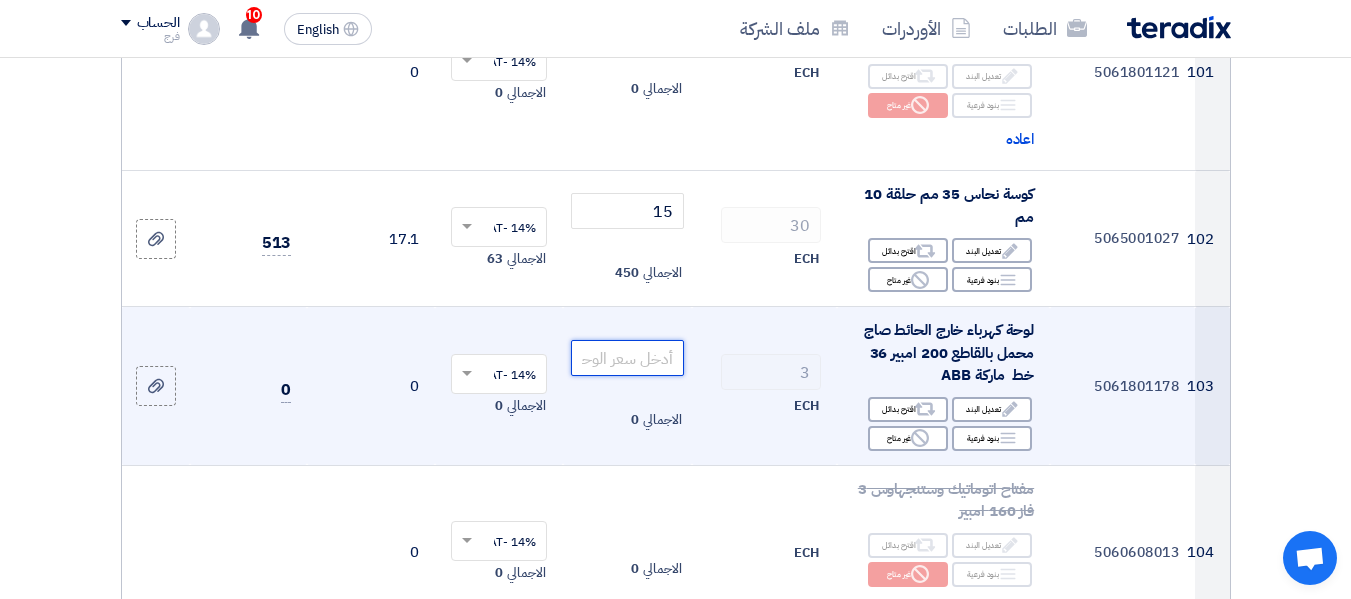 click 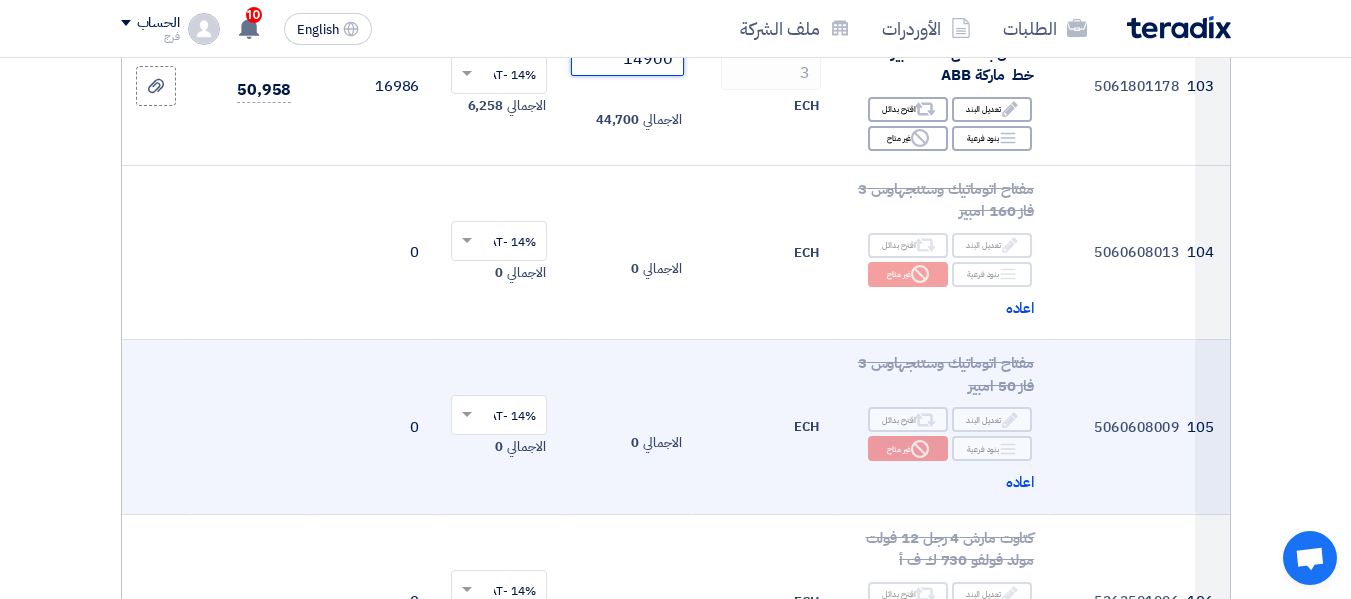 scroll, scrollTop: 15400, scrollLeft: 0, axis: vertical 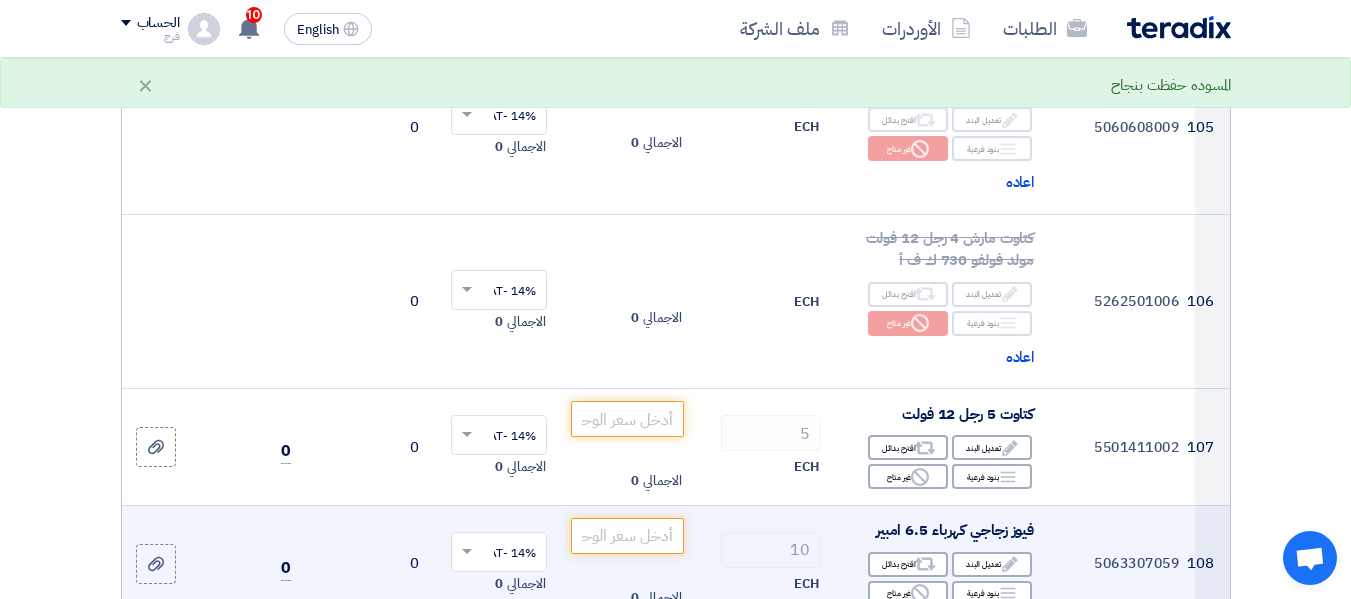 type on "14900" 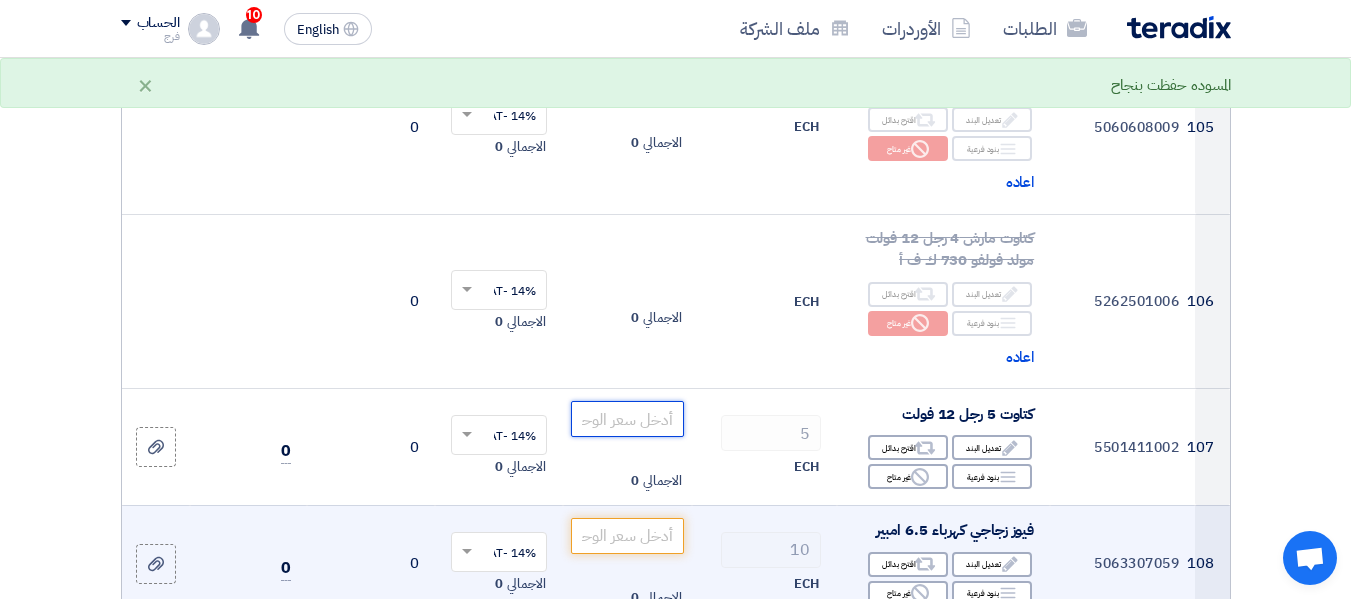click 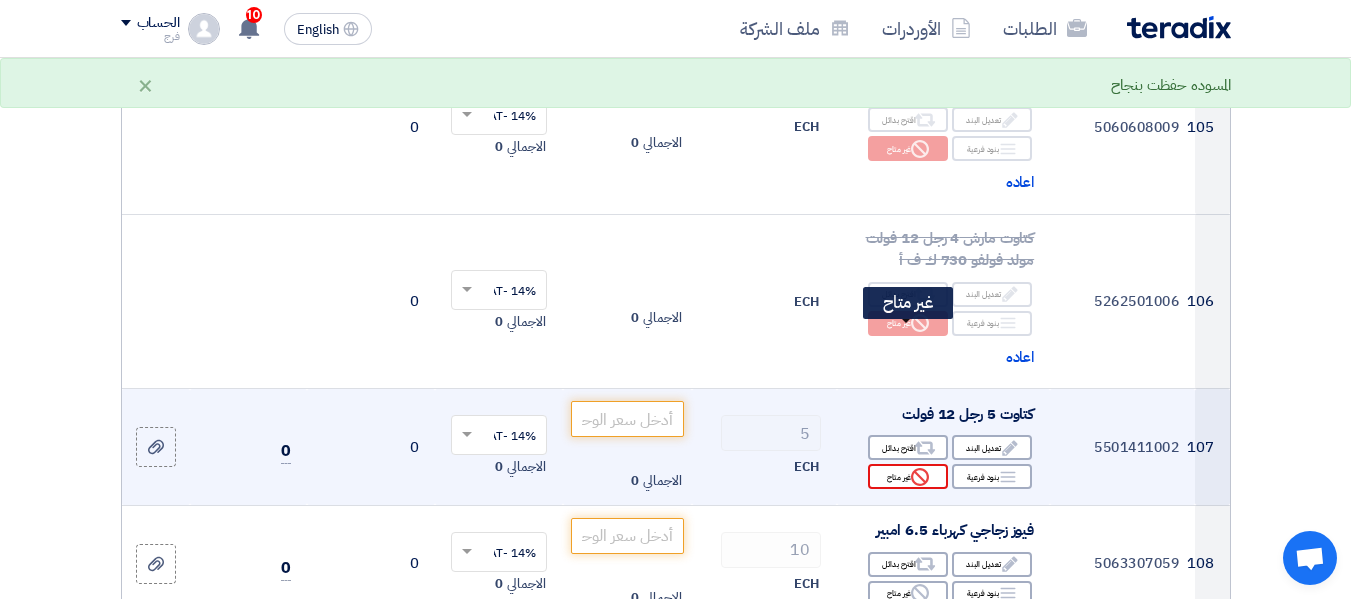 click on "Reject
غير متاح" 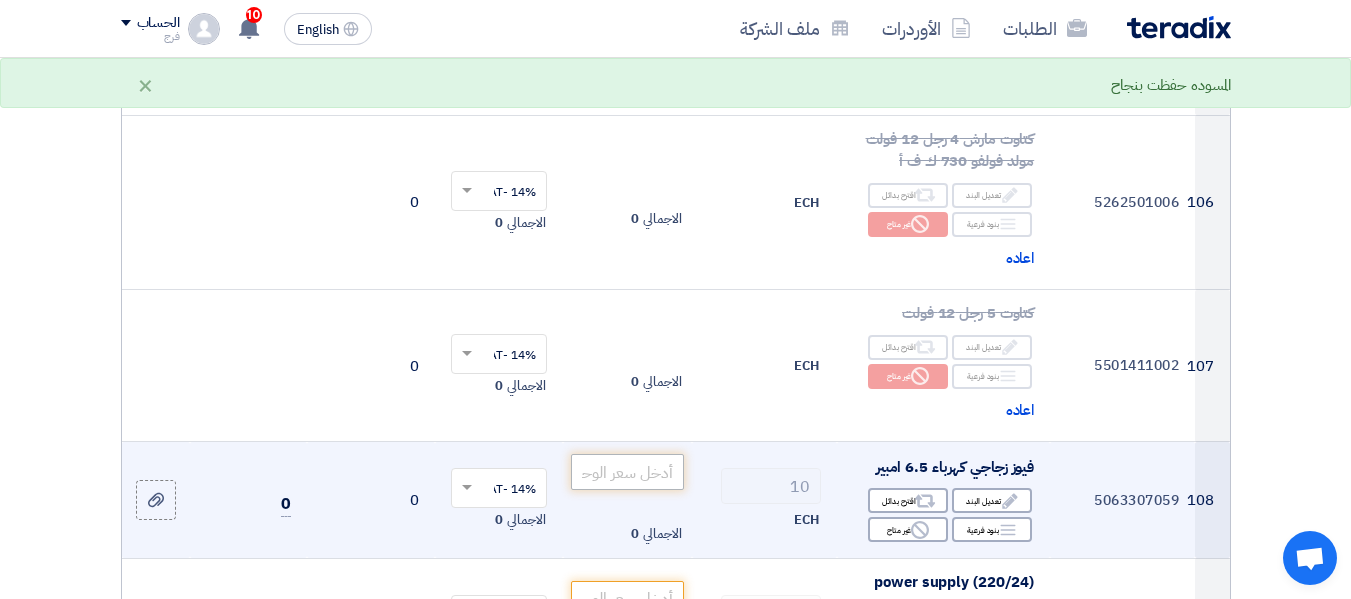 scroll, scrollTop: 15500, scrollLeft: 0, axis: vertical 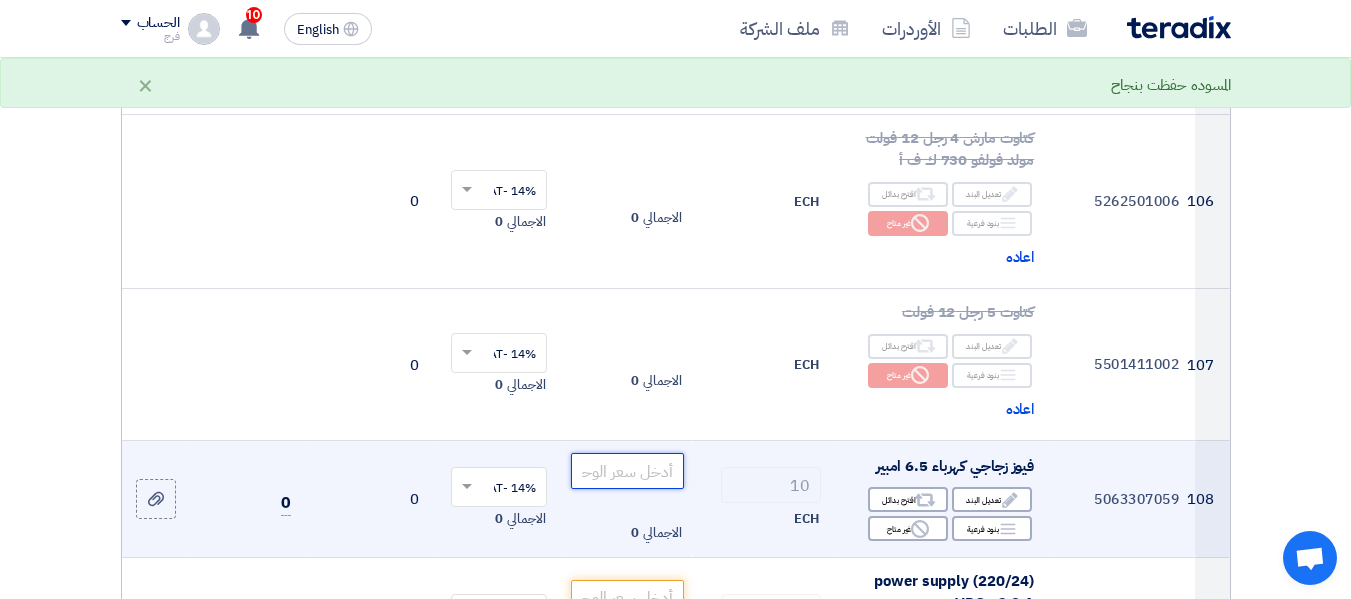 click 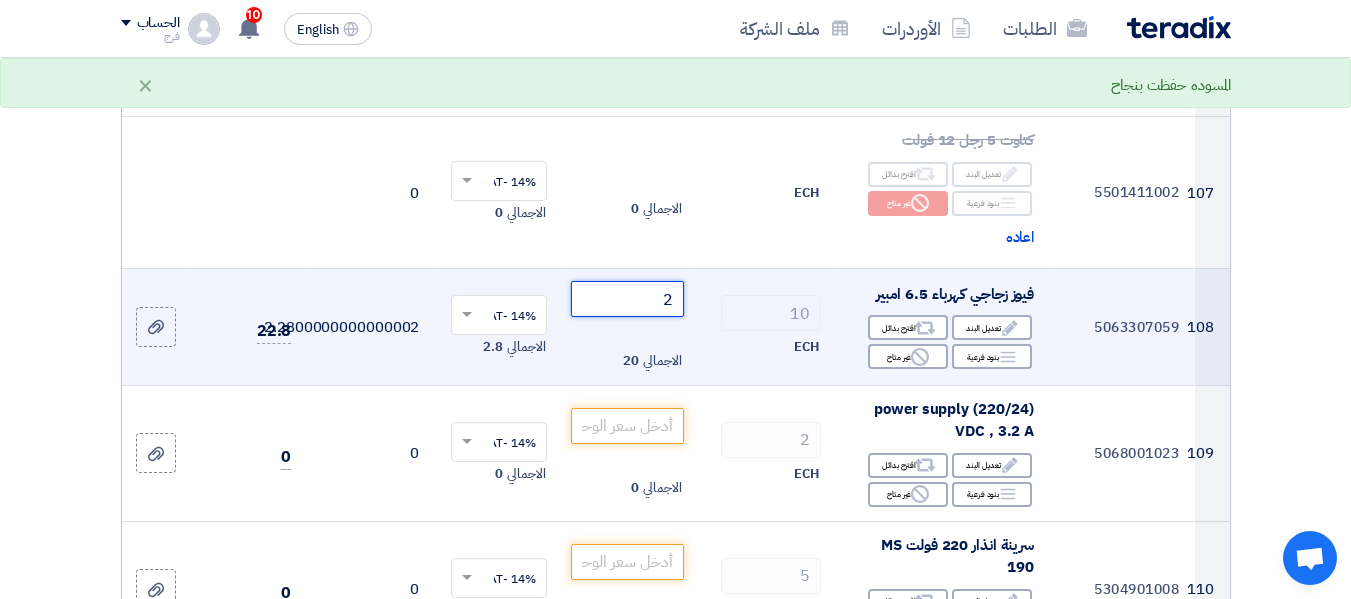 scroll, scrollTop: 15700, scrollLeft: 0, axis: vertical 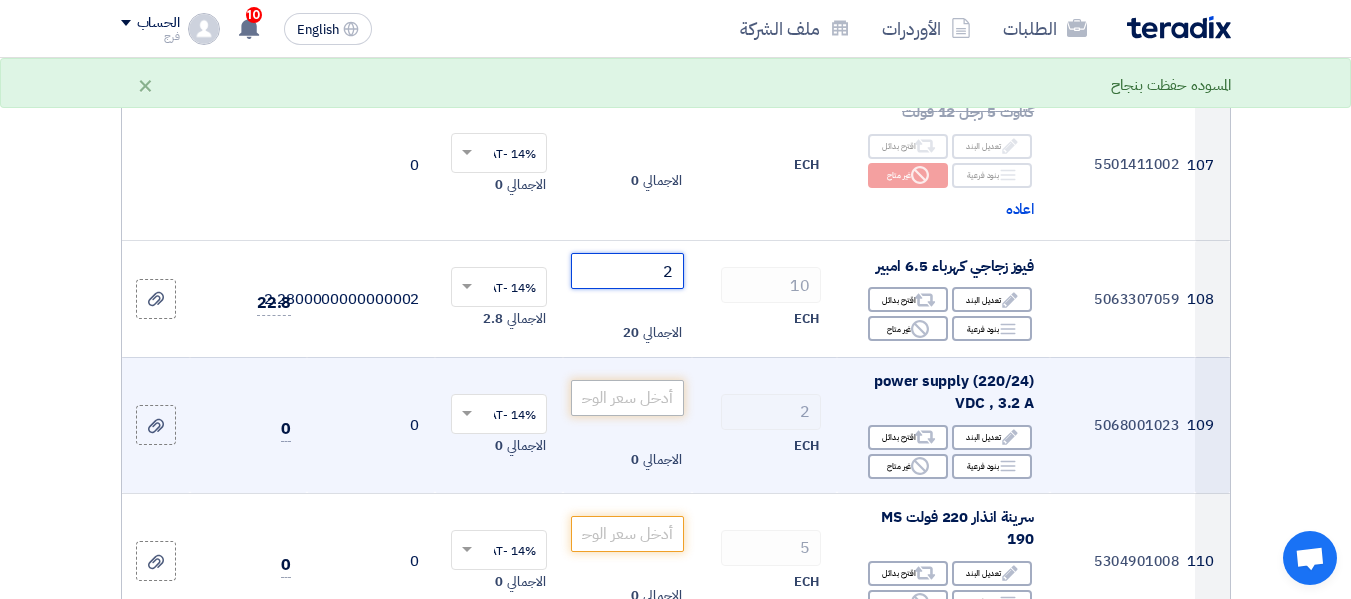 type on "2" 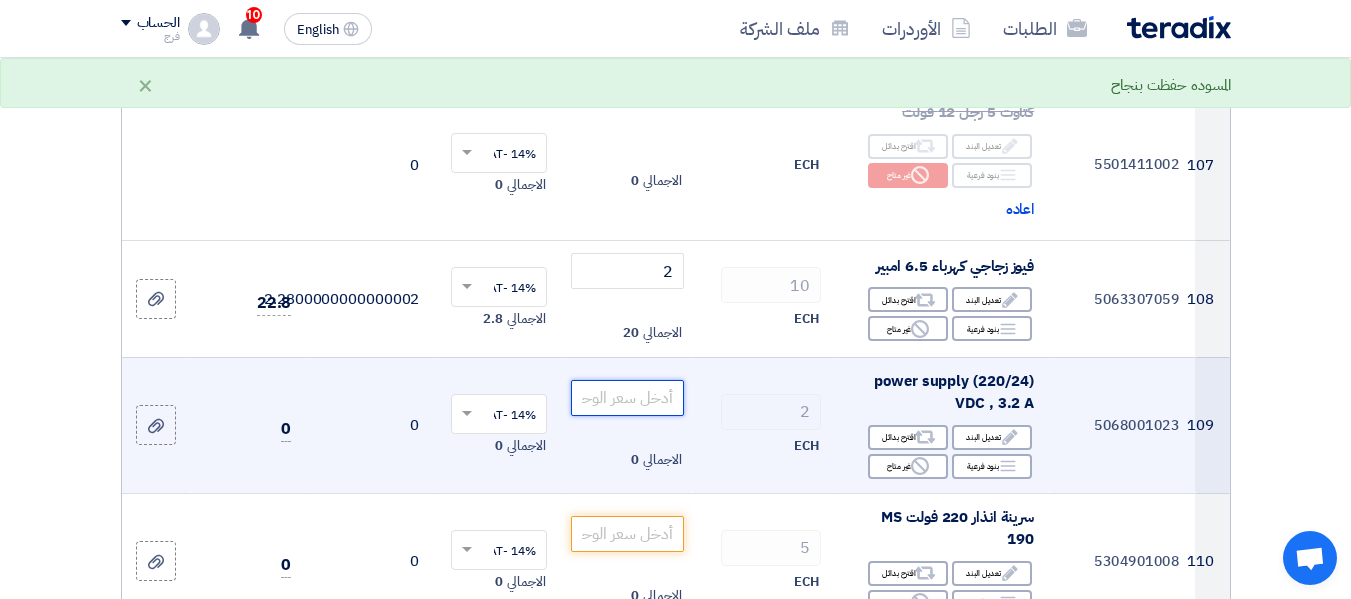 click 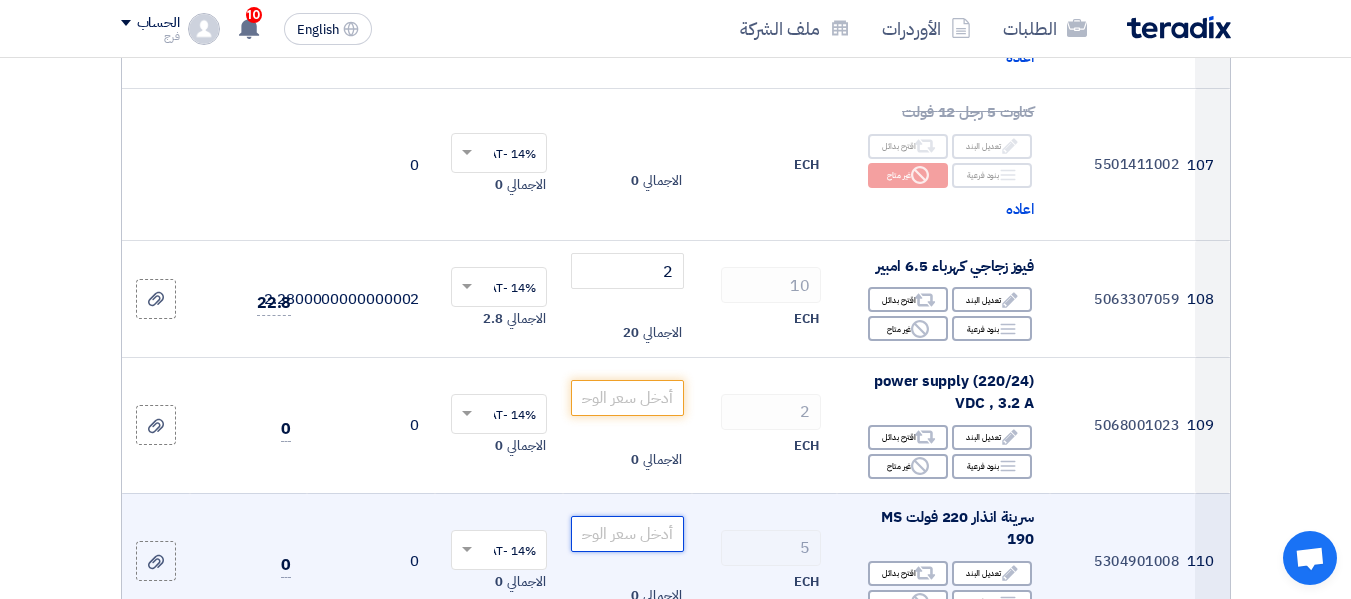 click 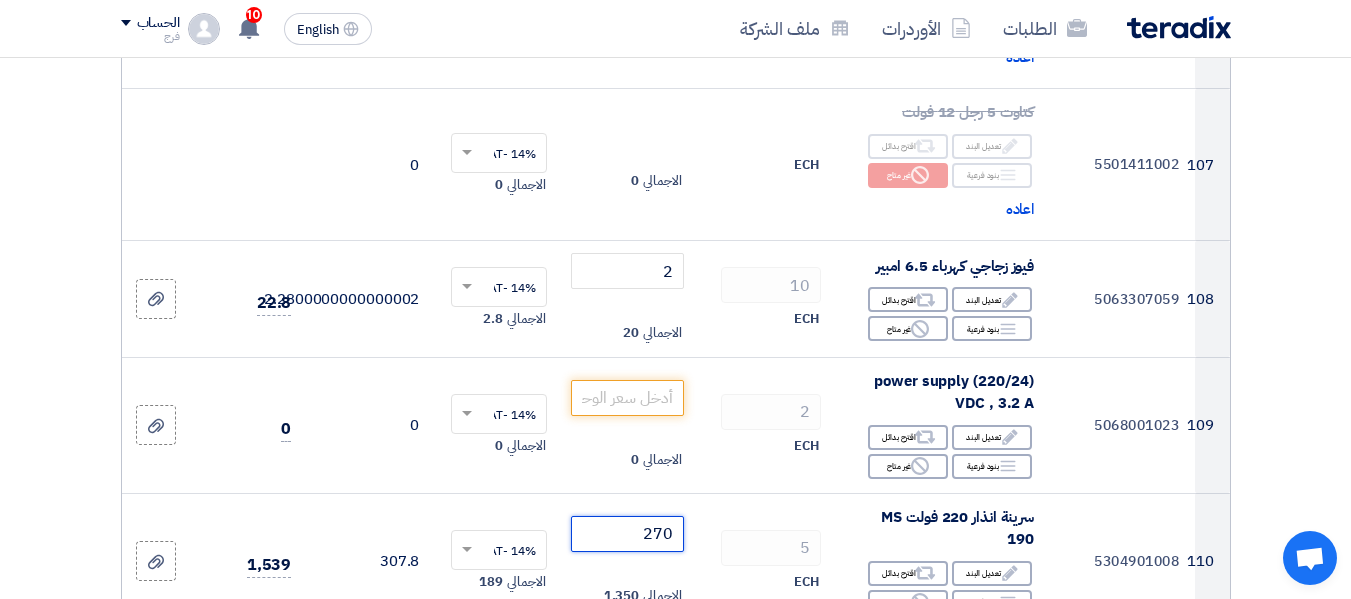 type on "270" 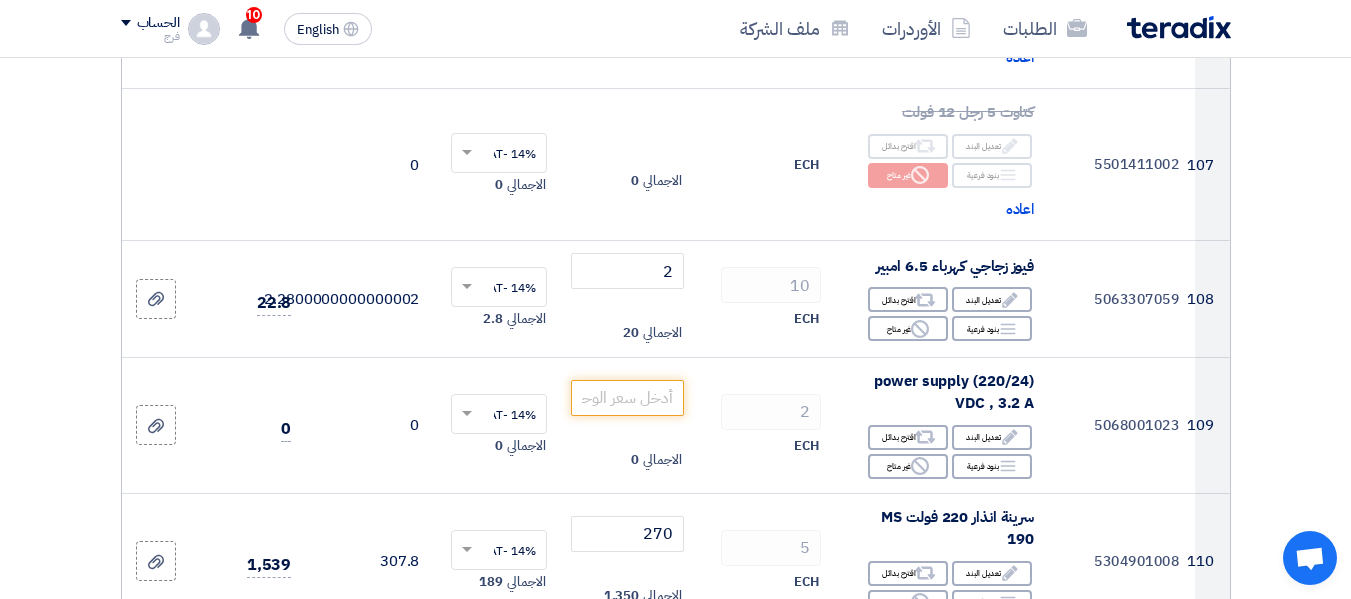 click 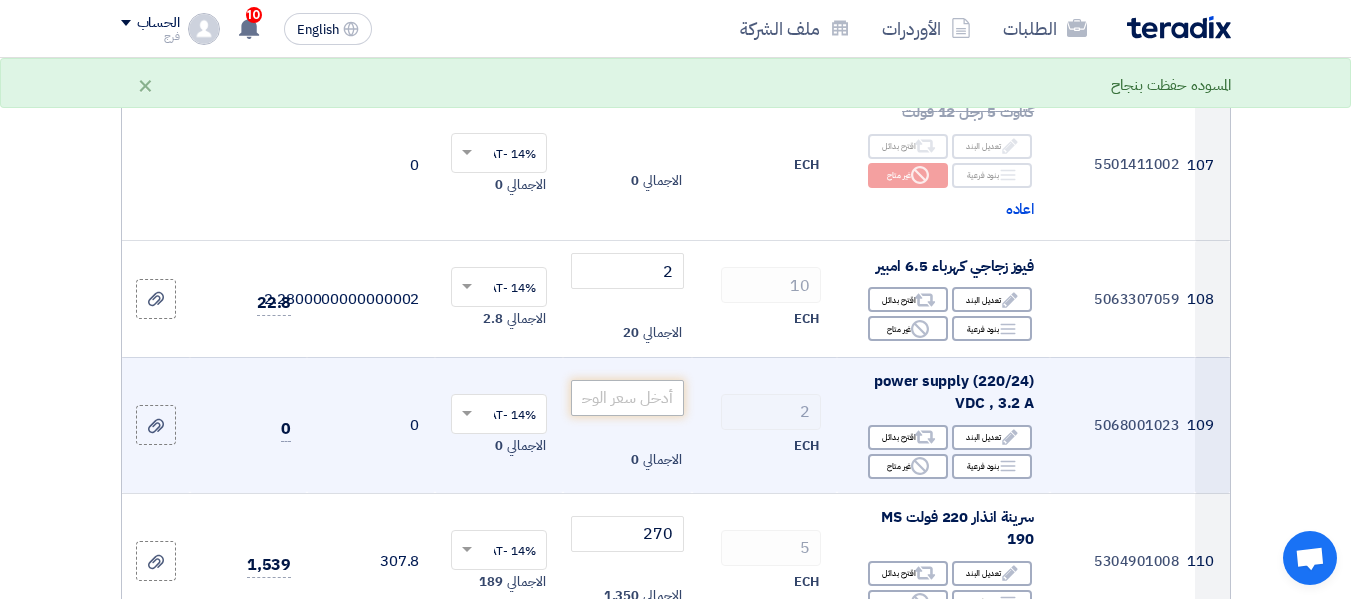 type on "190" 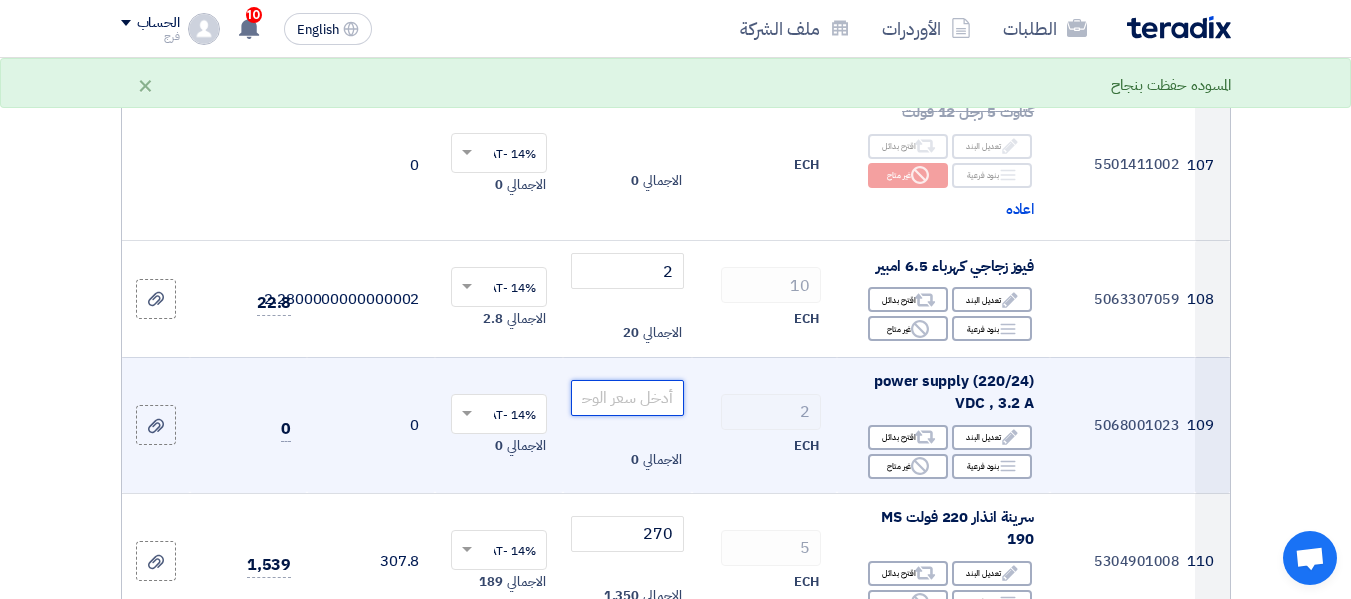 click 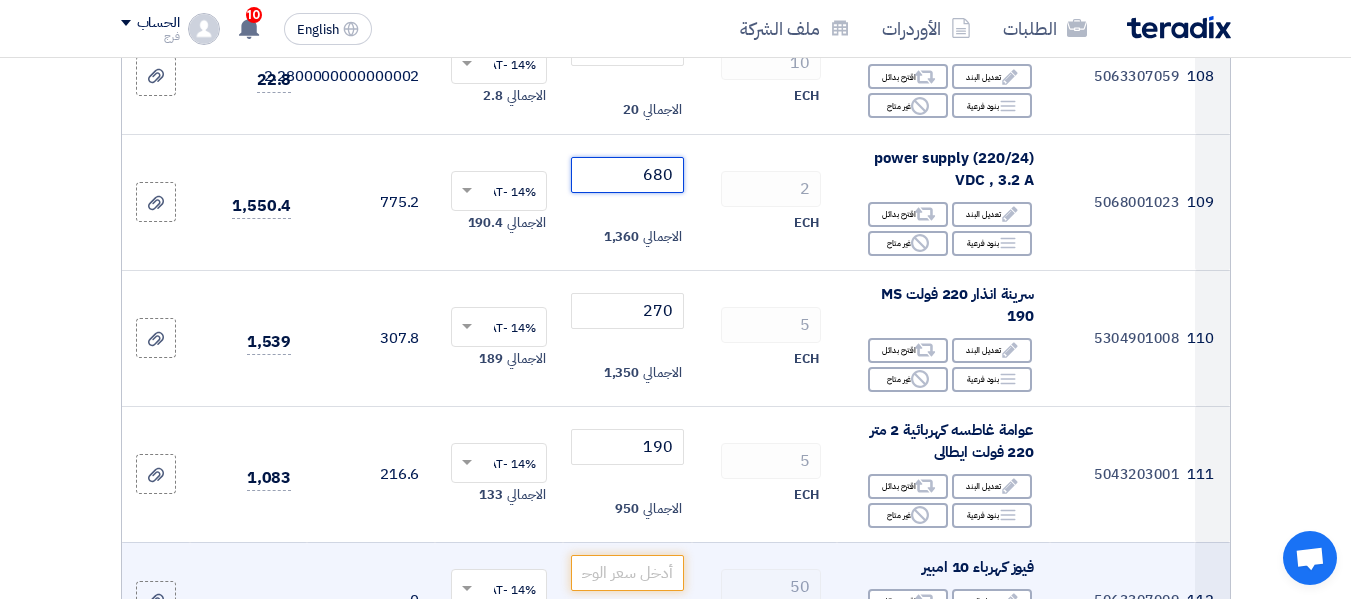 scroll, scrollTop: 16000, scrollLeft: 0, axis: vertical 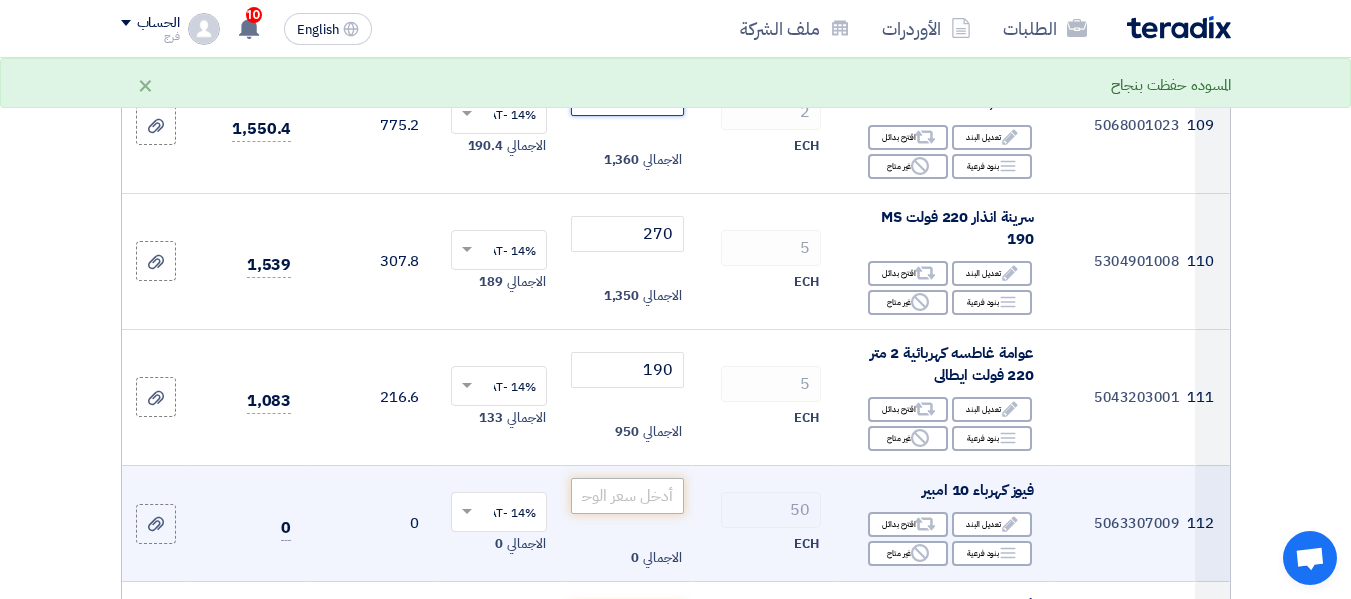 type on "680" 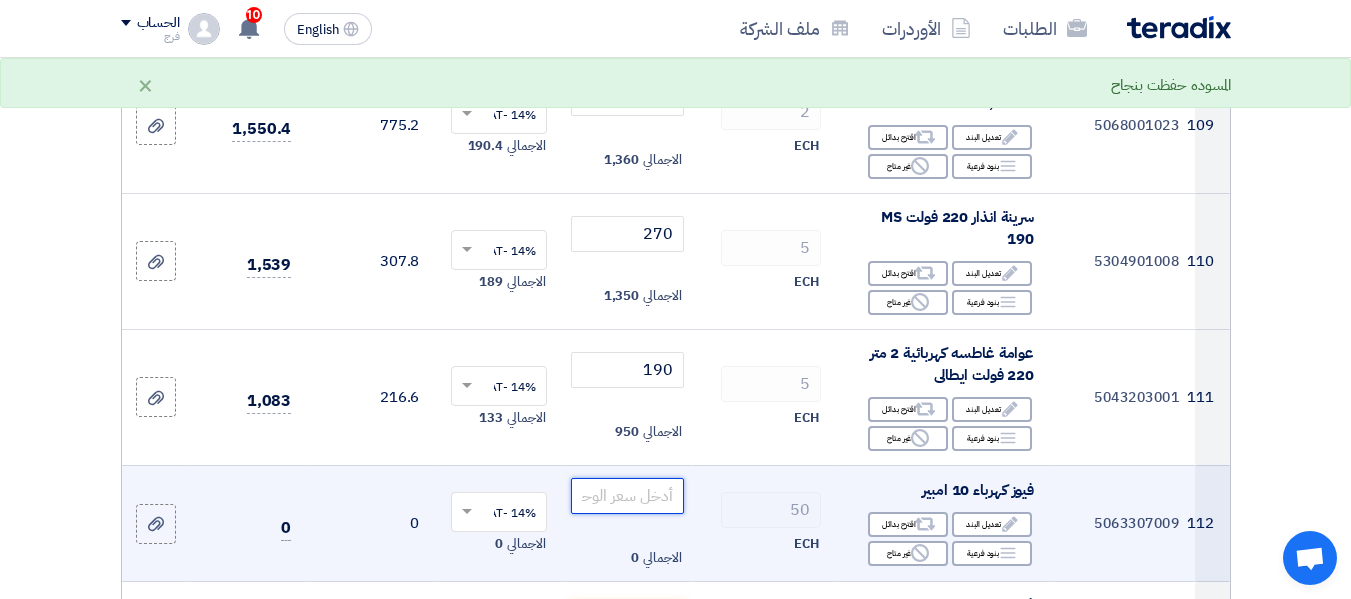 click 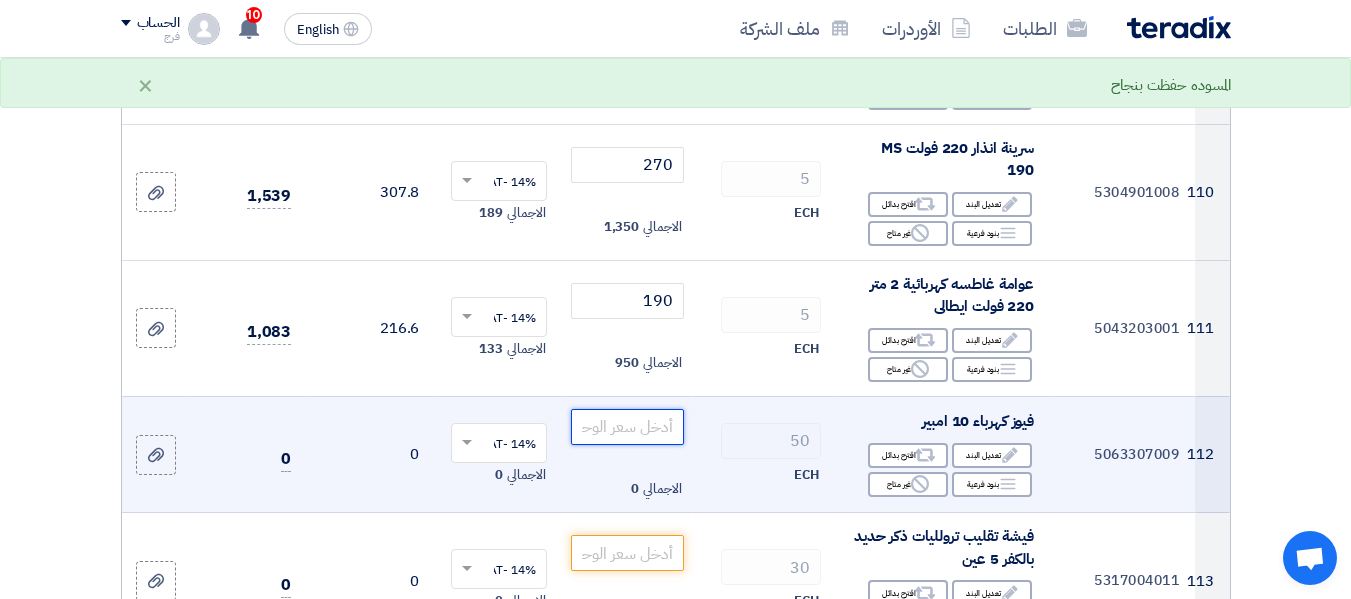 scroll, scrollTop: 16200, scrollLeft: 0, axis: vertical 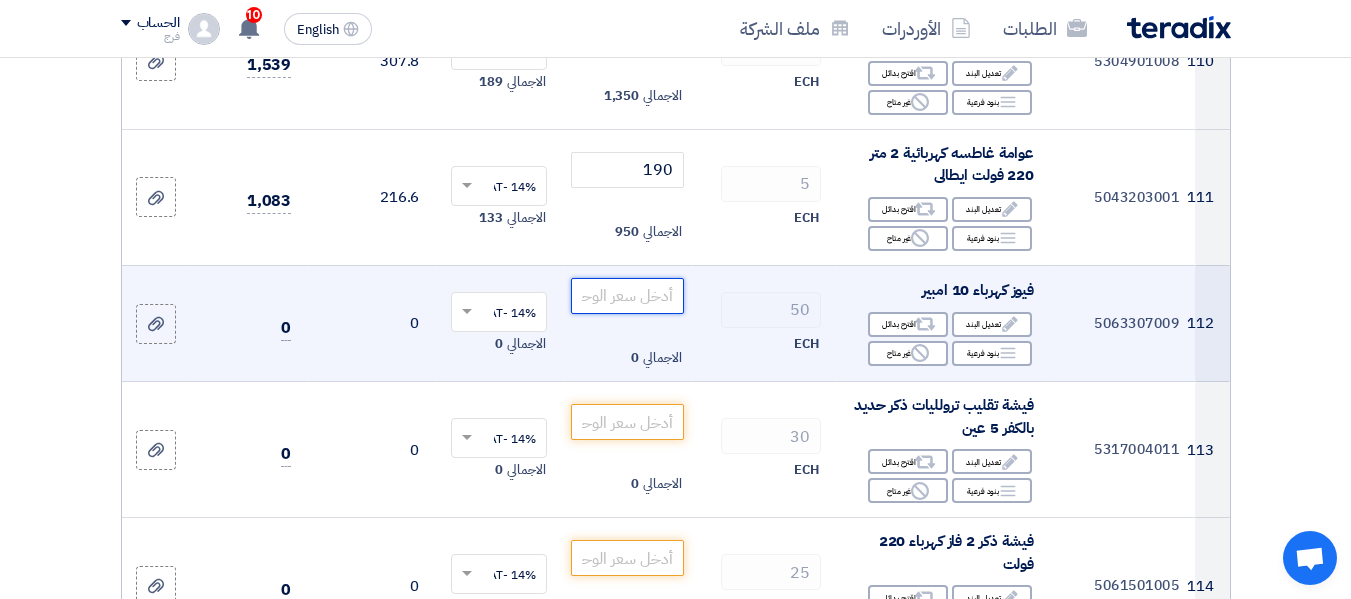 click 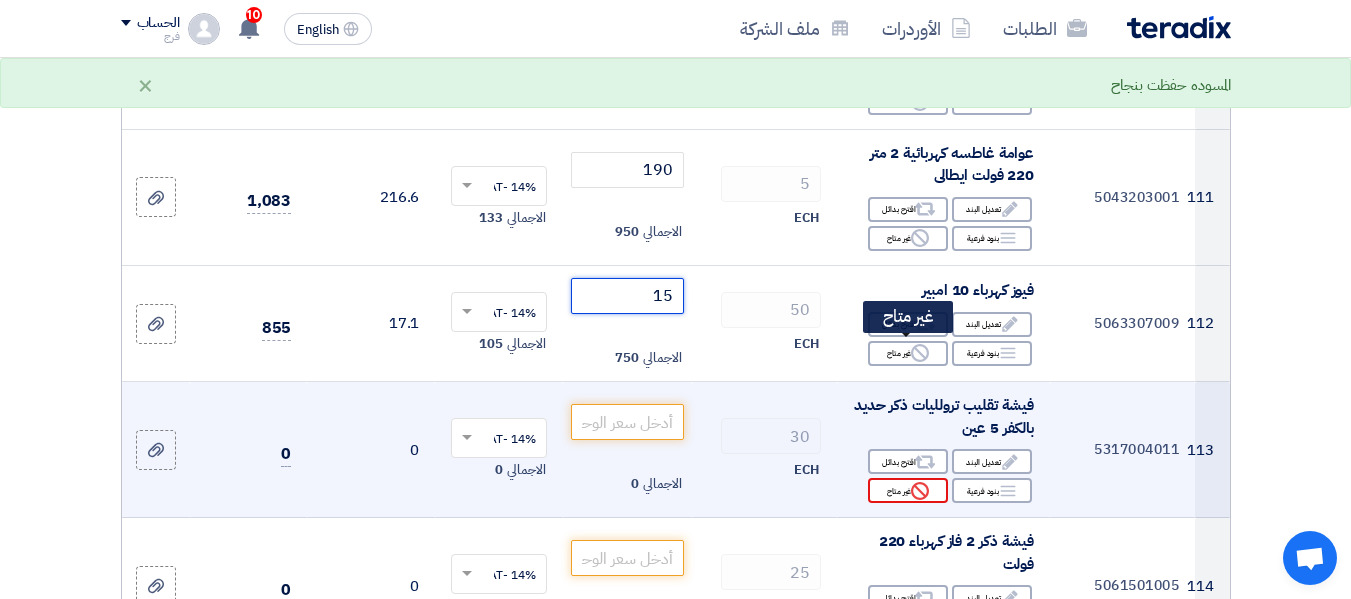 type on "15" 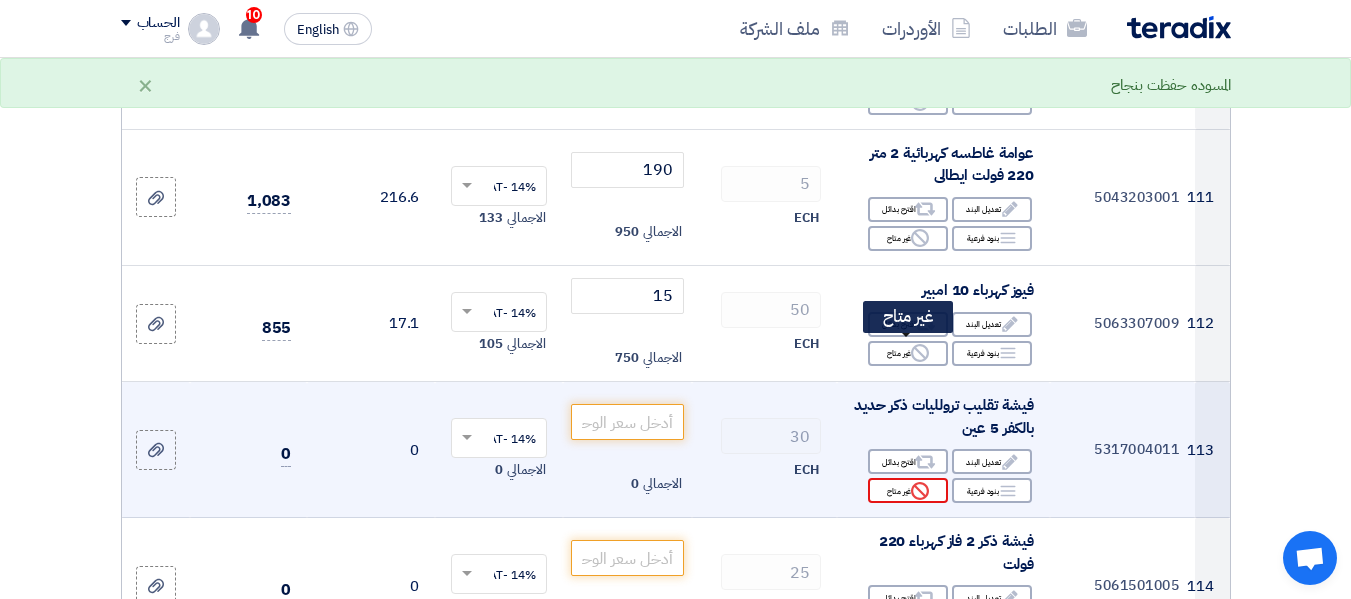 click on "Reject
غير متاح" 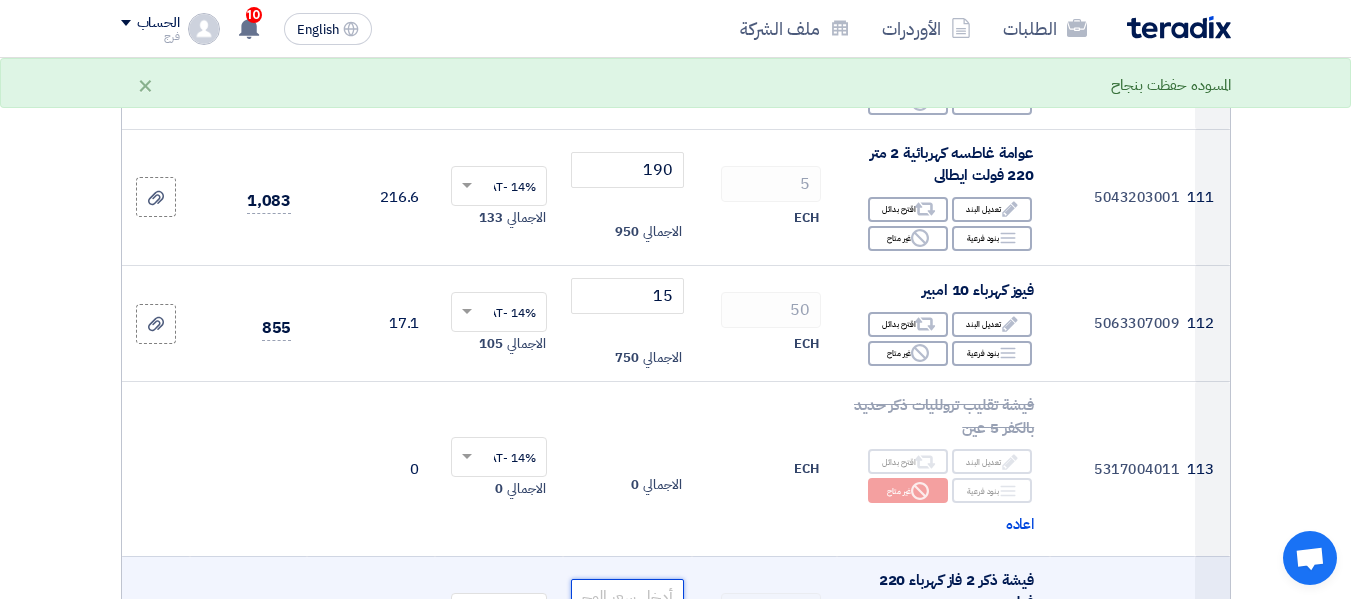 click 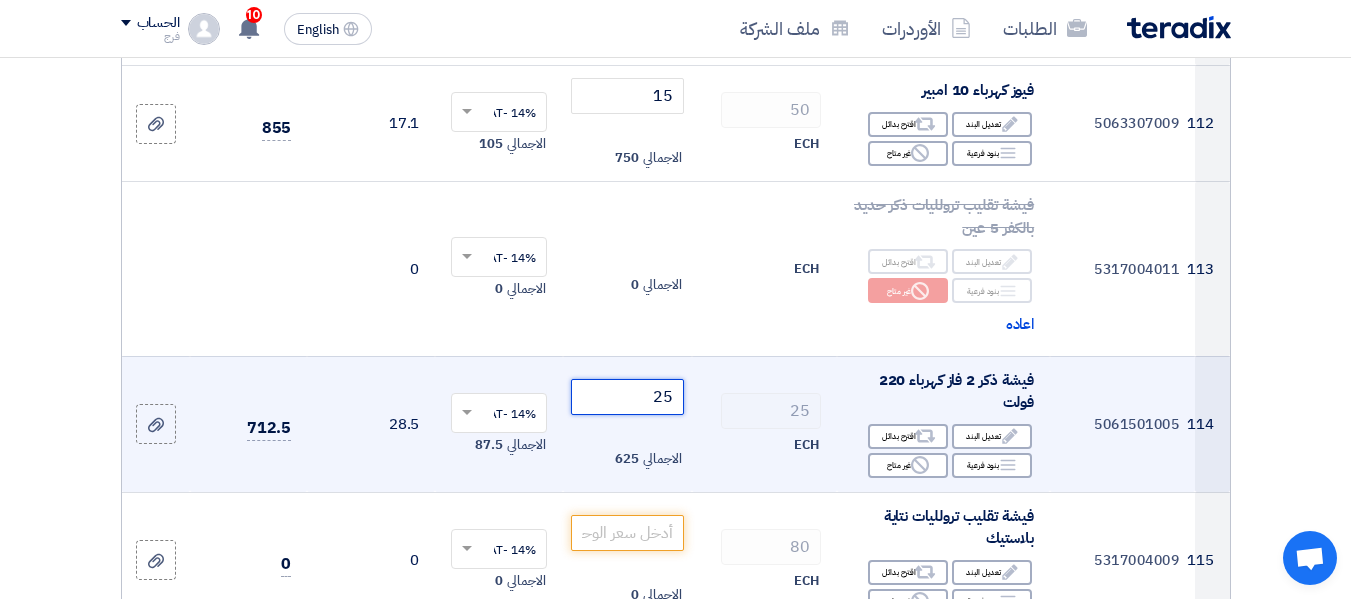 scroll, scrollTop: 16500, scrollLeft: 0, axis: vertical 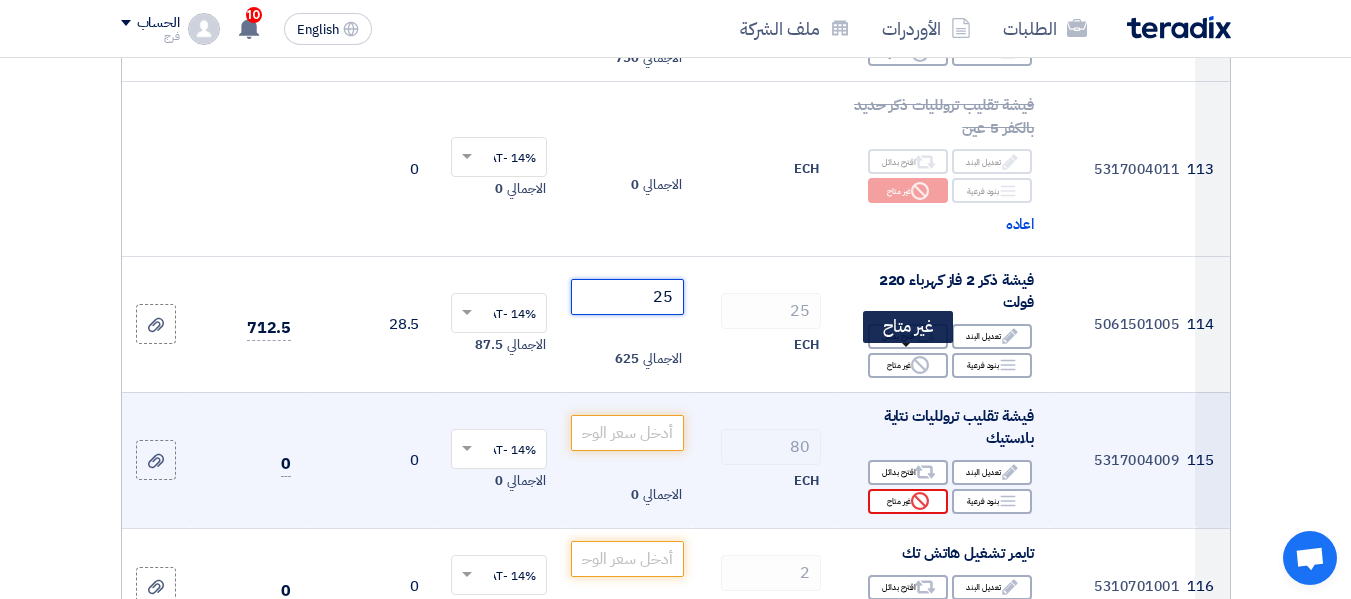 type on "25" 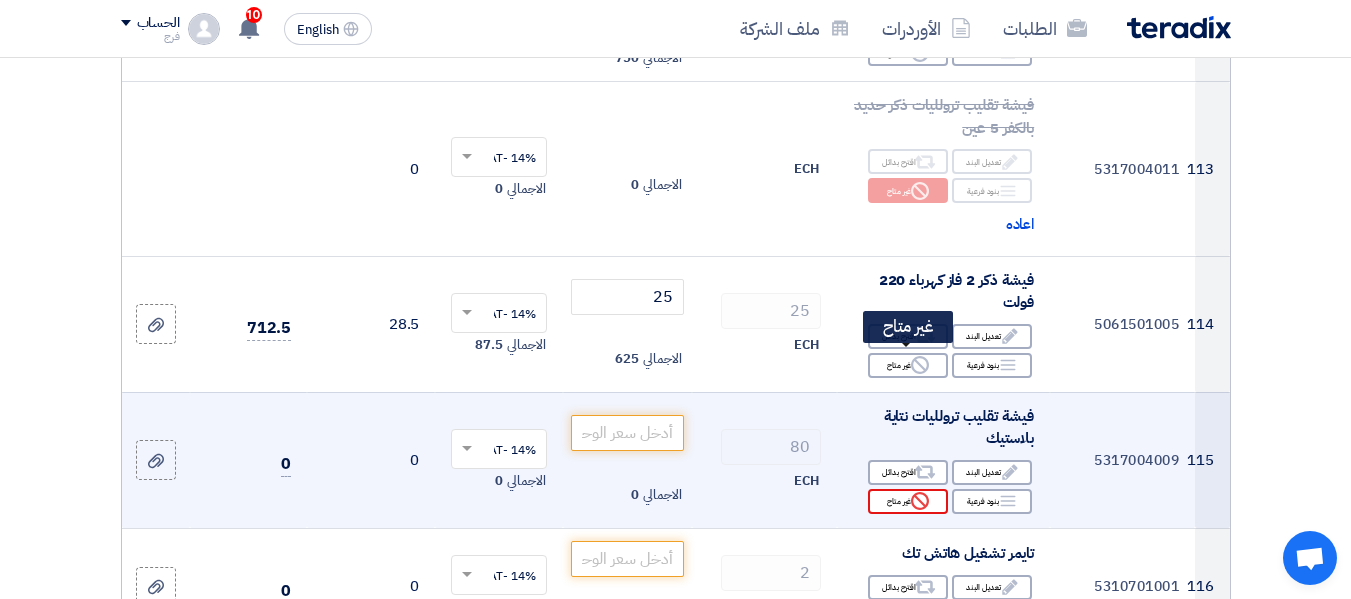 click on "Reject
غير متاح" 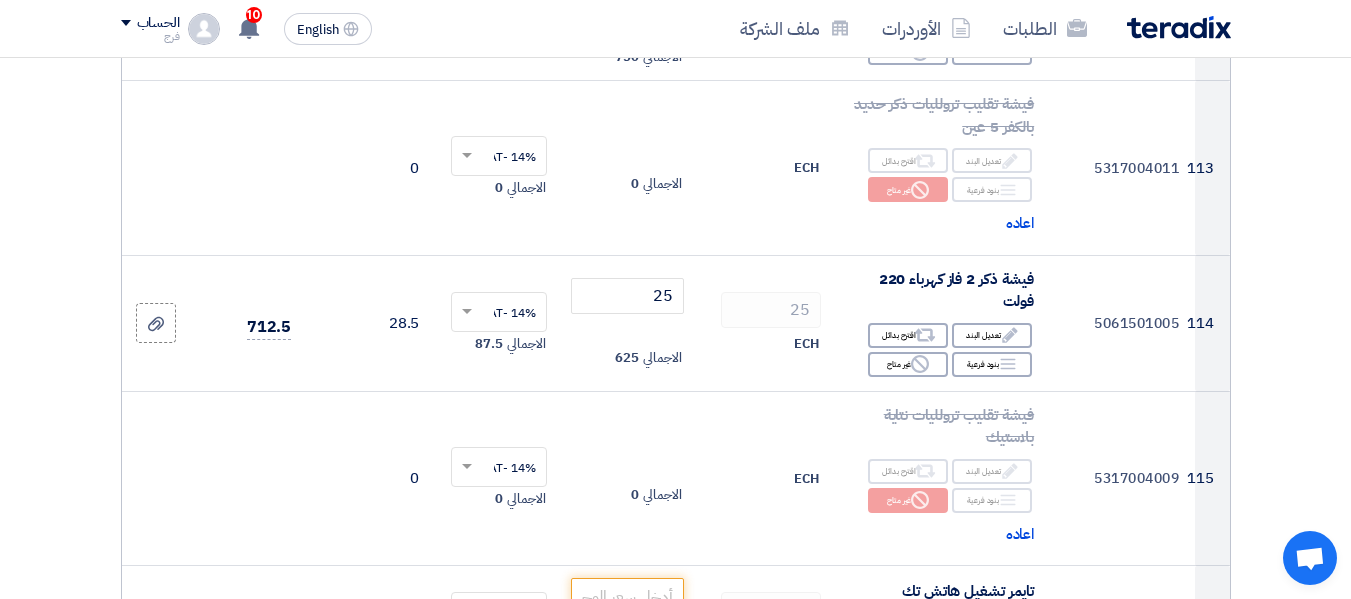 scroll, scrollTop: 16700, scrollLeft: 0, axis: vertical 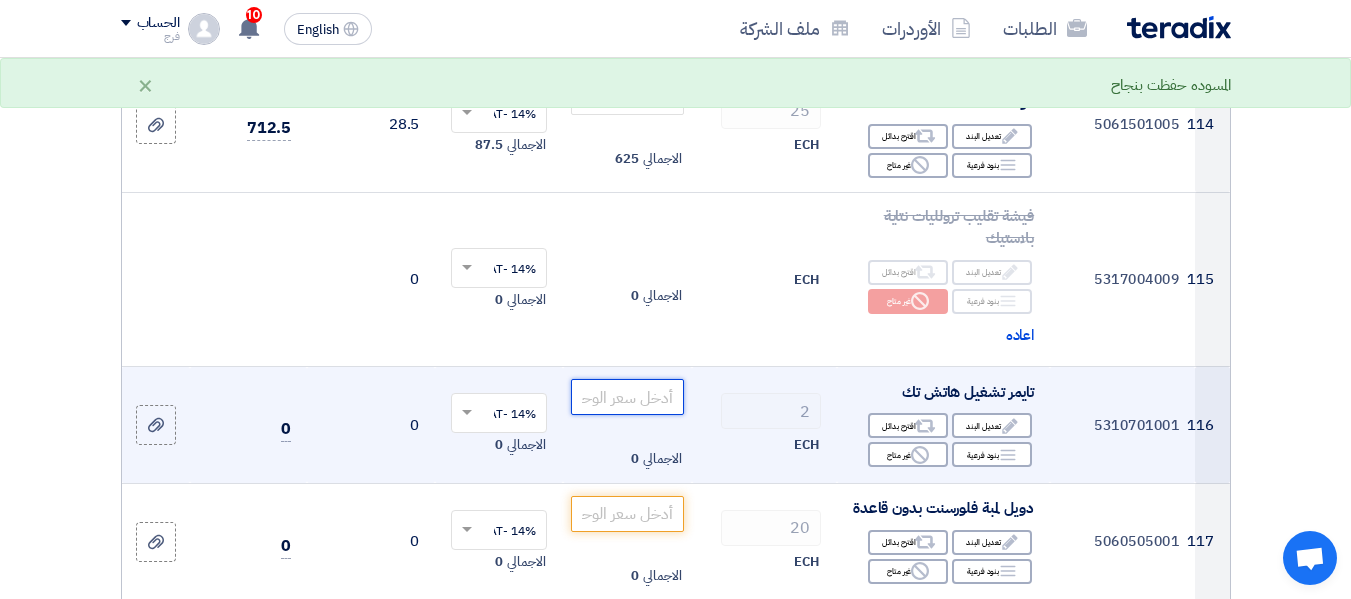 click 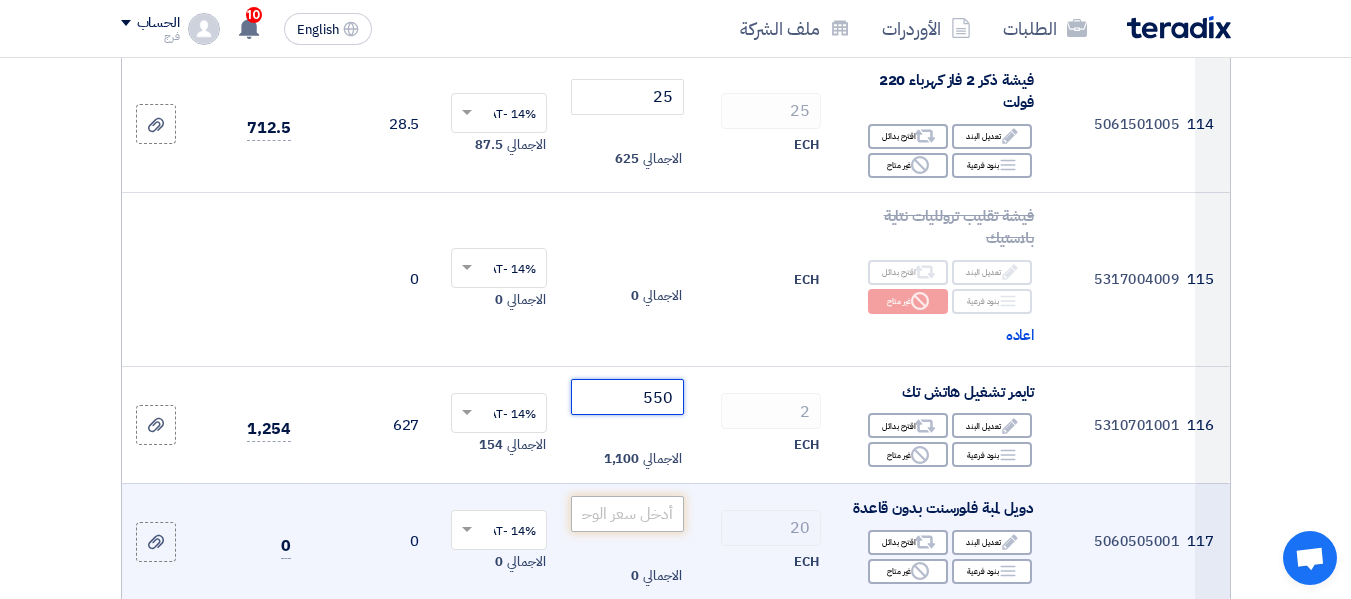 type on "550" 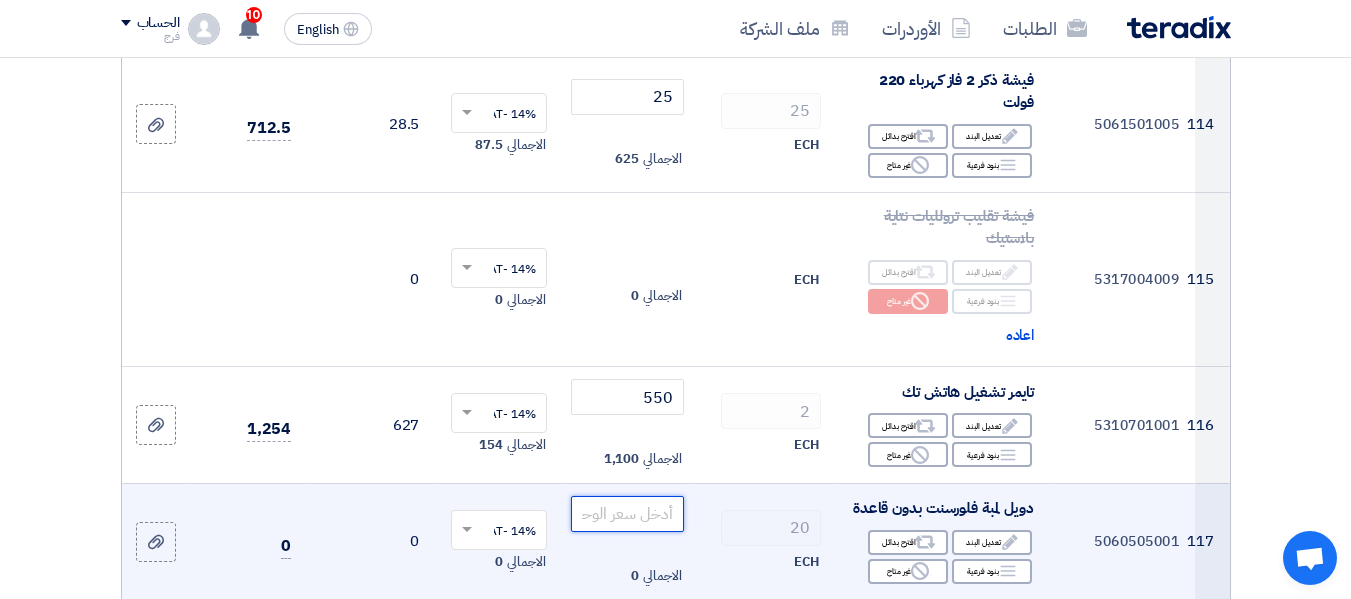 click 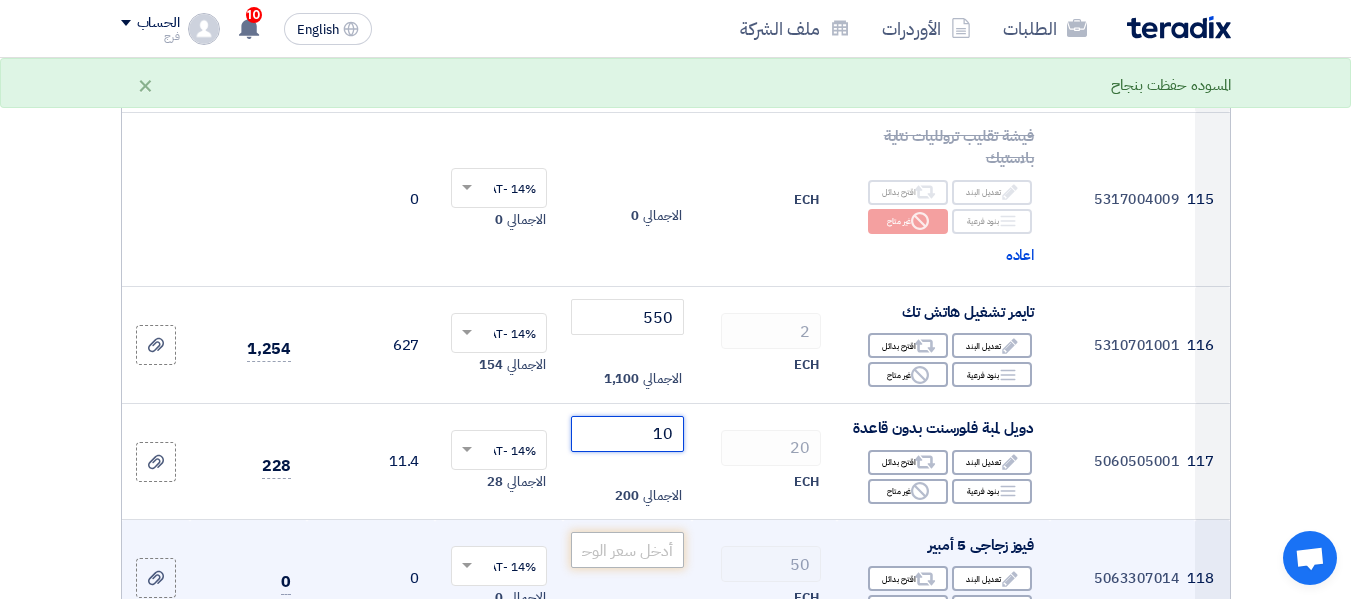 scroll, scrollTop: 16800, scrollLeft: 0, axis: vertical 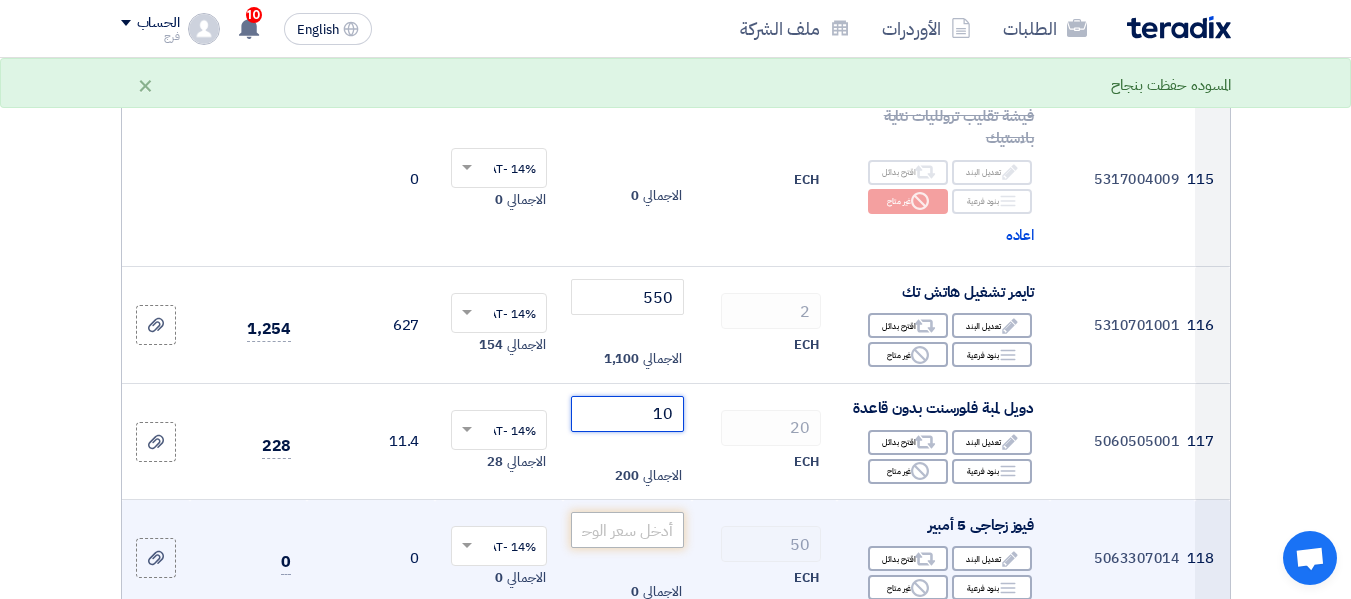 type on "10" 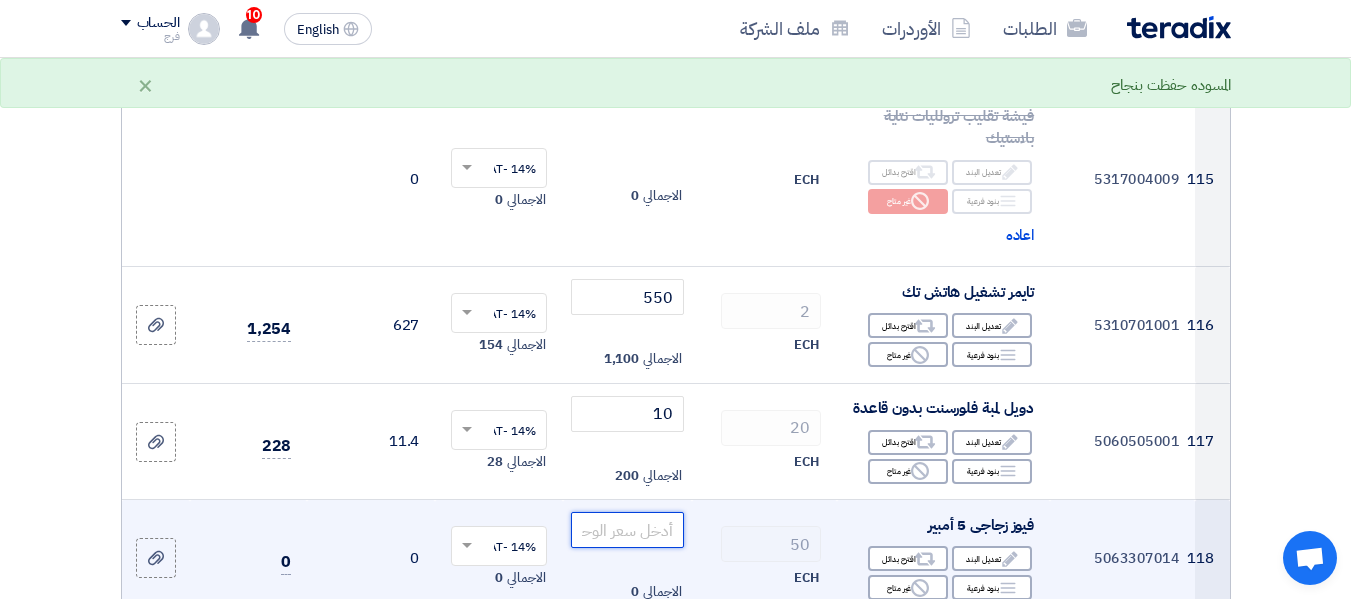 click 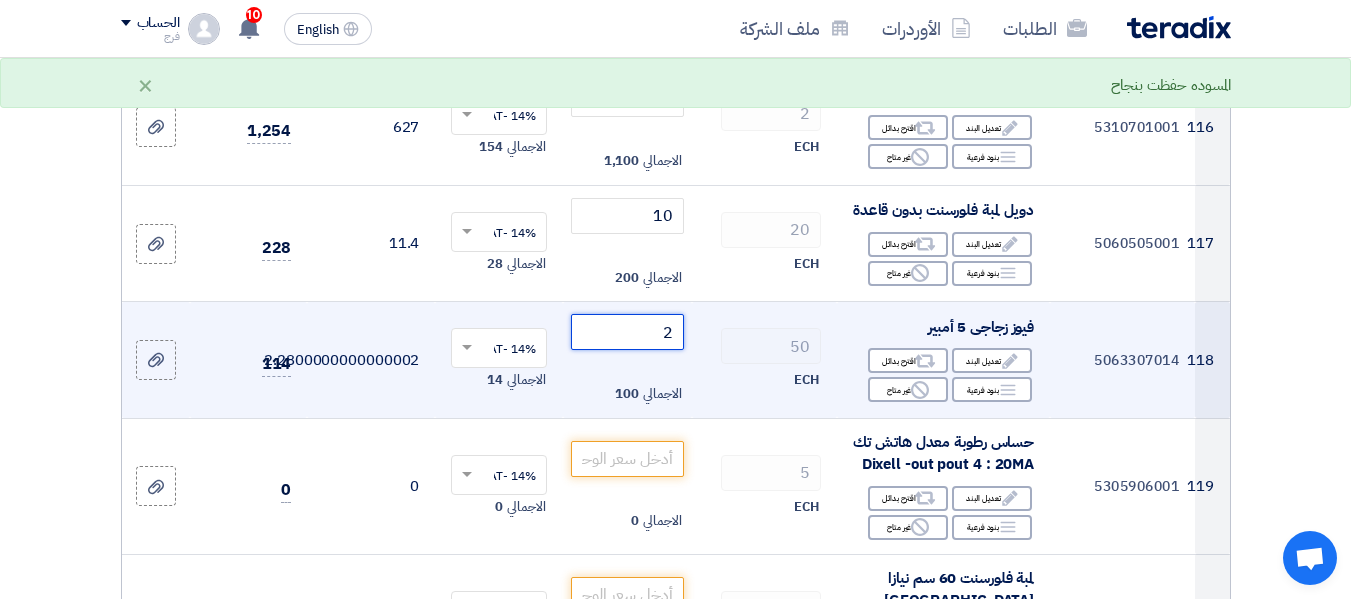 scroll, scrollTop: 17000, scrollLeft: 0, axis: vertical 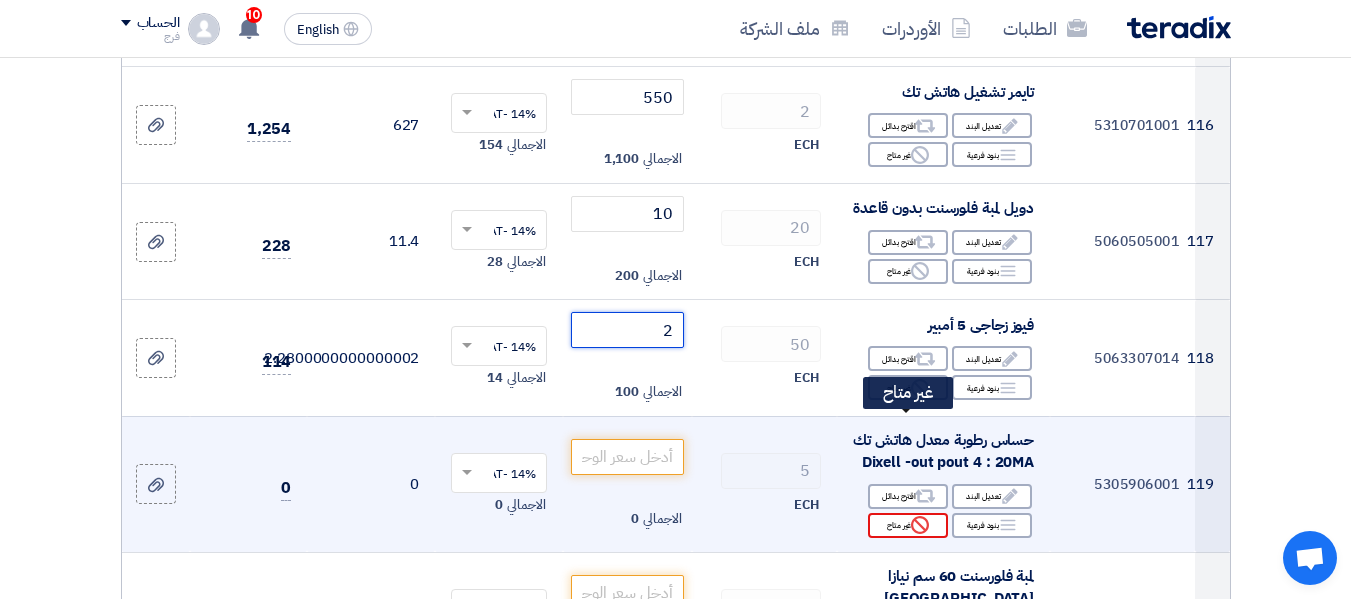type on "2" 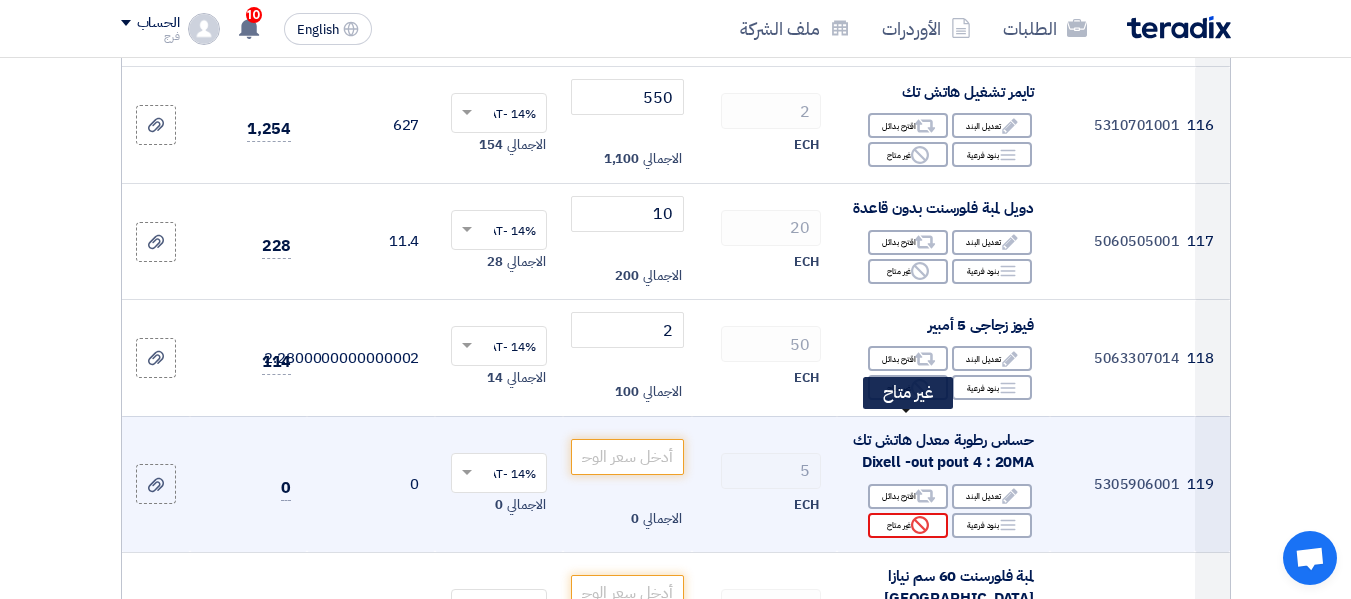 click on "Reject
غير متاح" 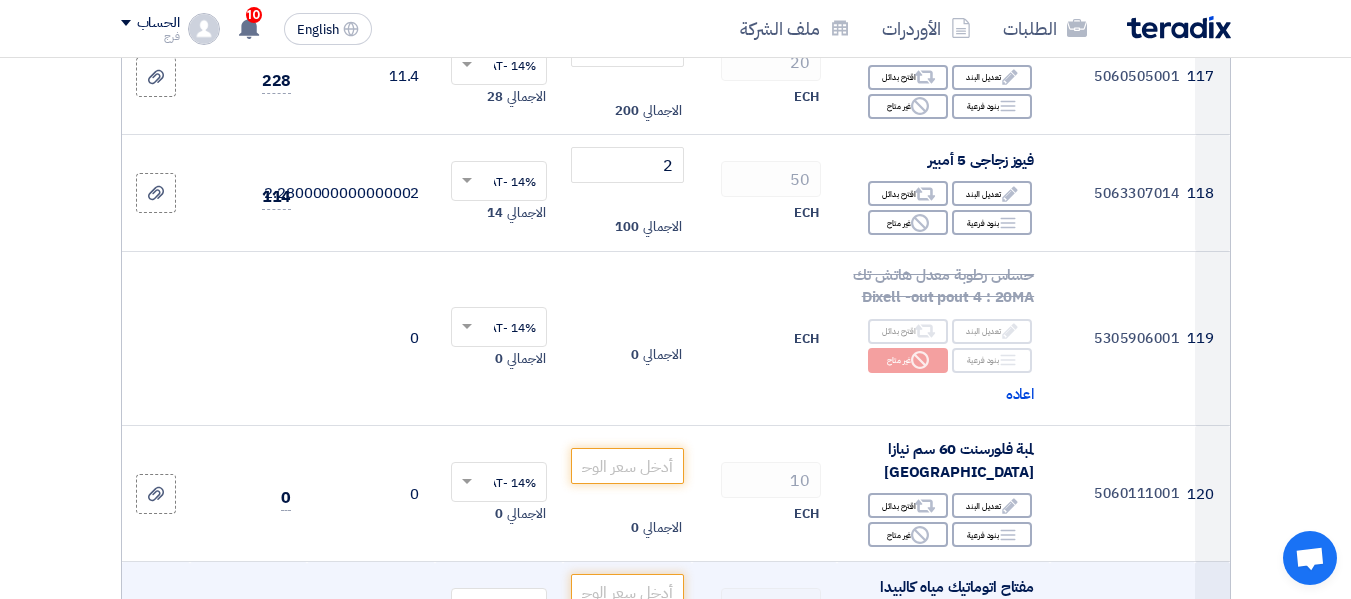 scroll, scrollTop: 17200, scrollLeft: 0, axis: vertical 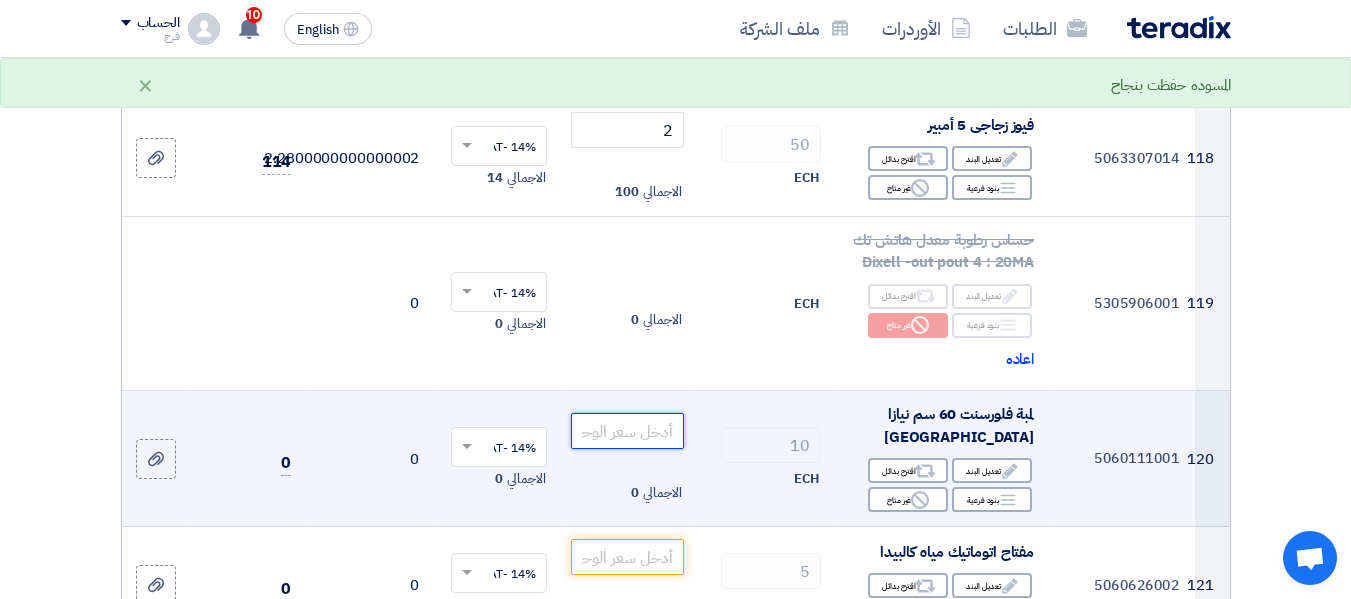 click 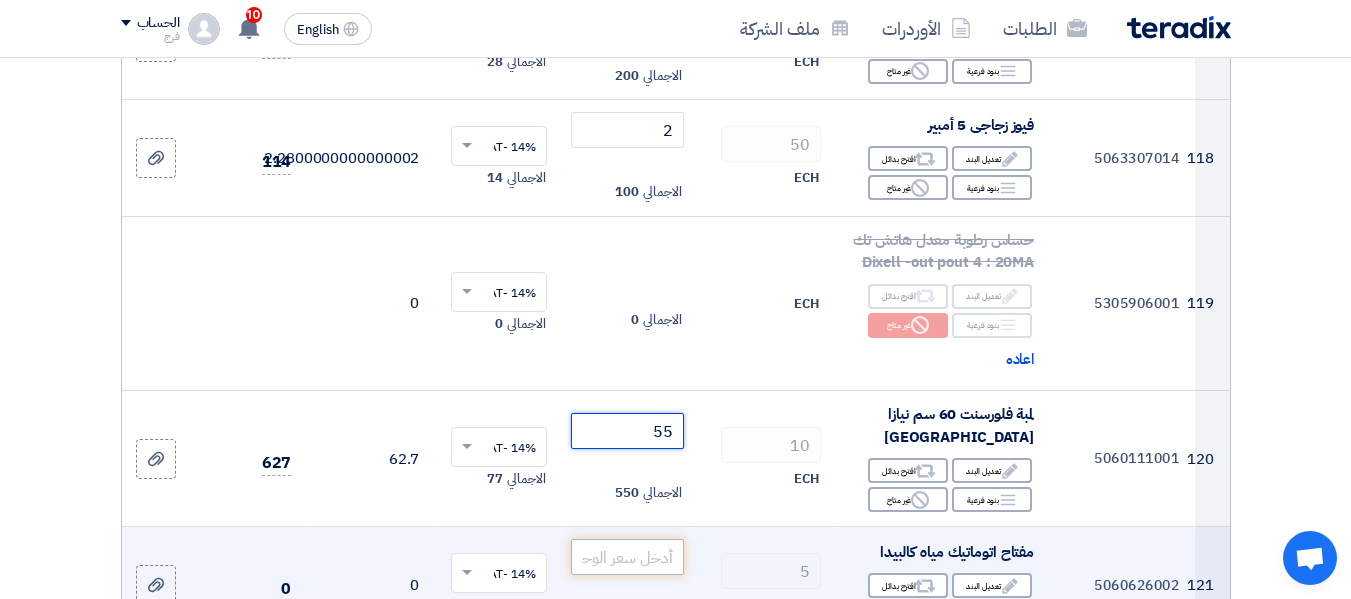 type on "55" 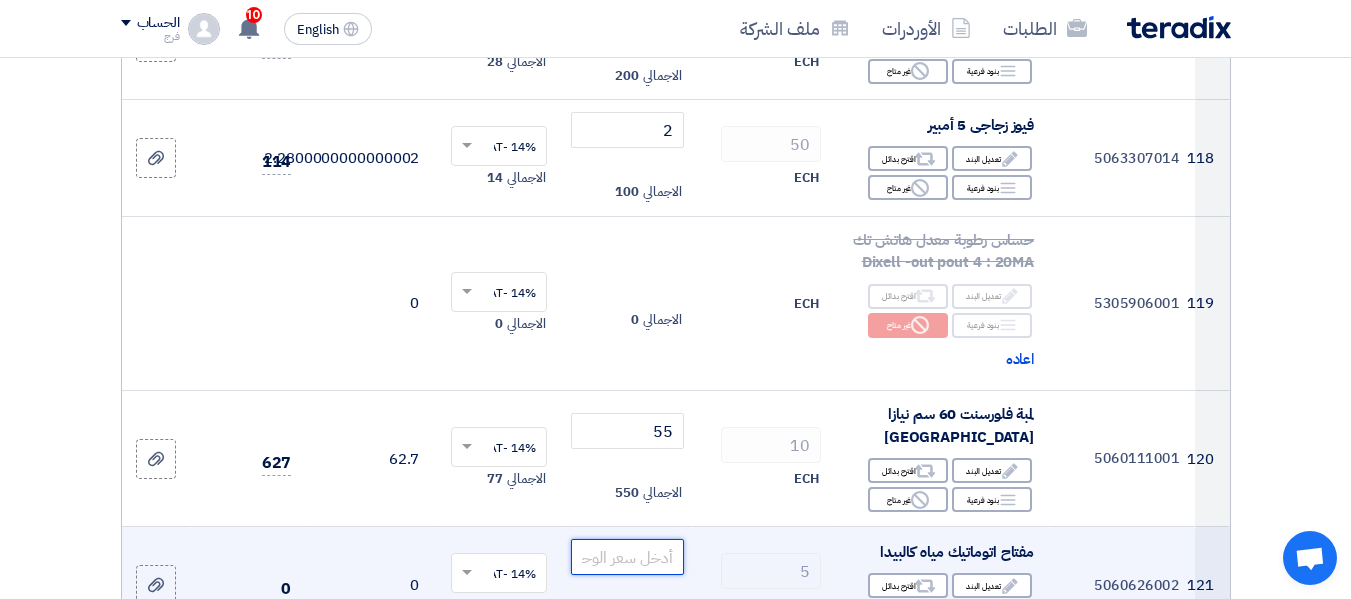 click 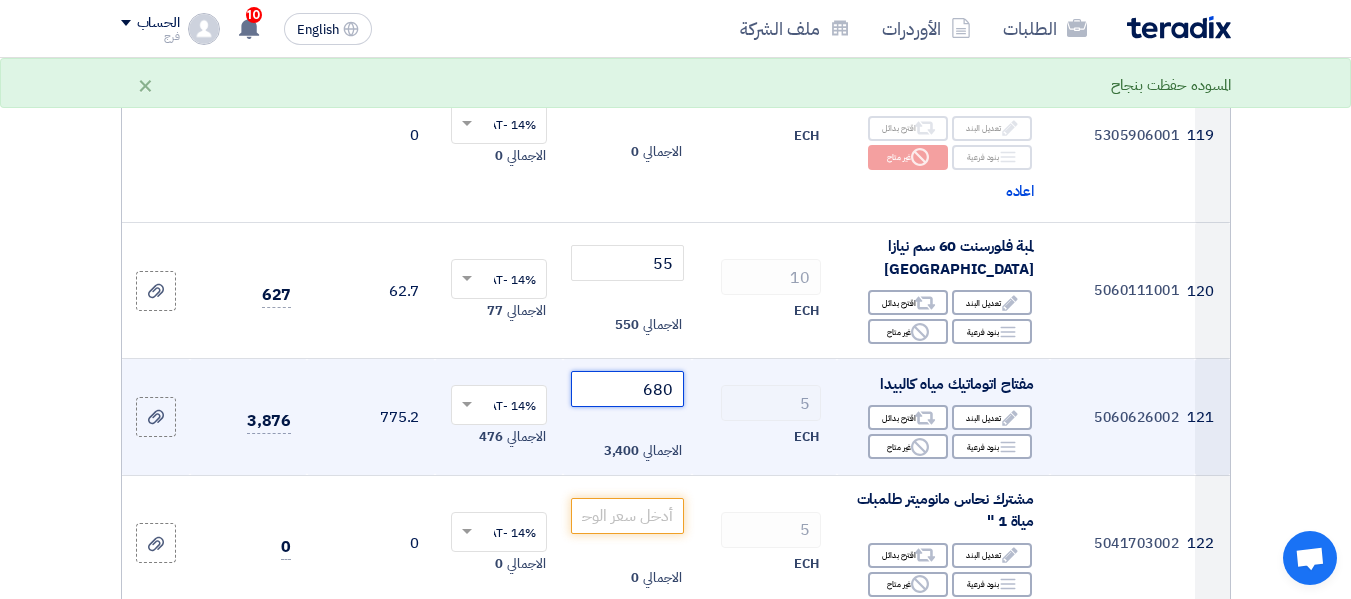 scroll, scrollTop: 17400, scrollLeft: 0, axis: vertical 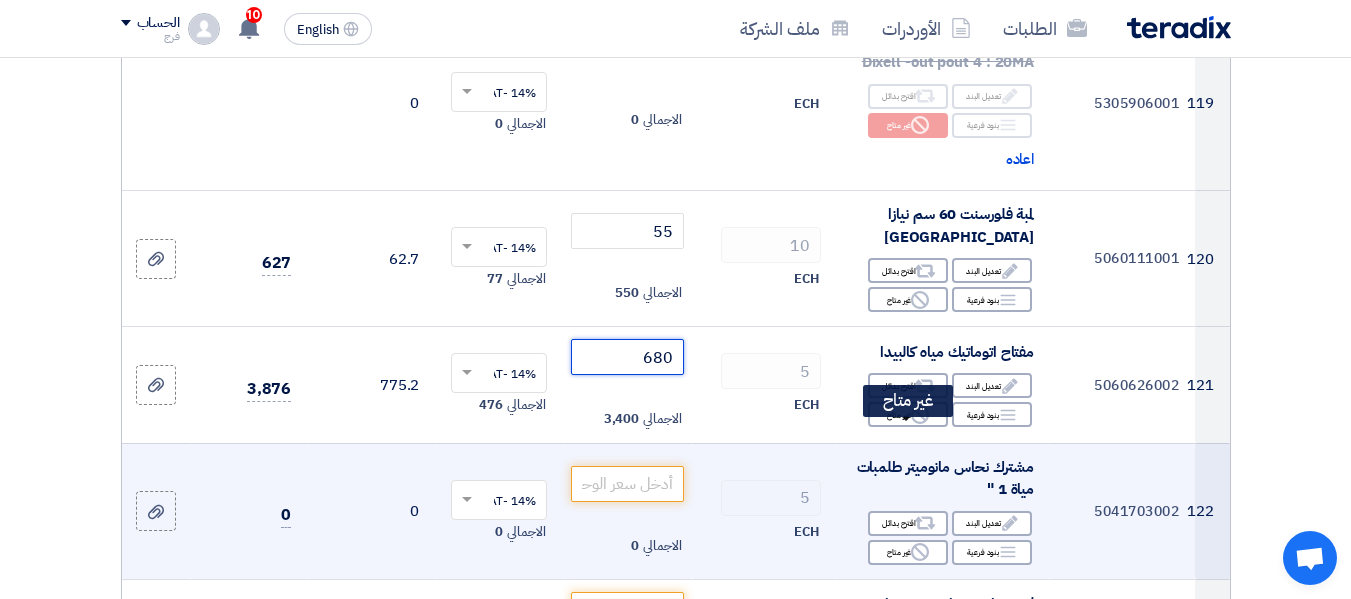 type on "680" 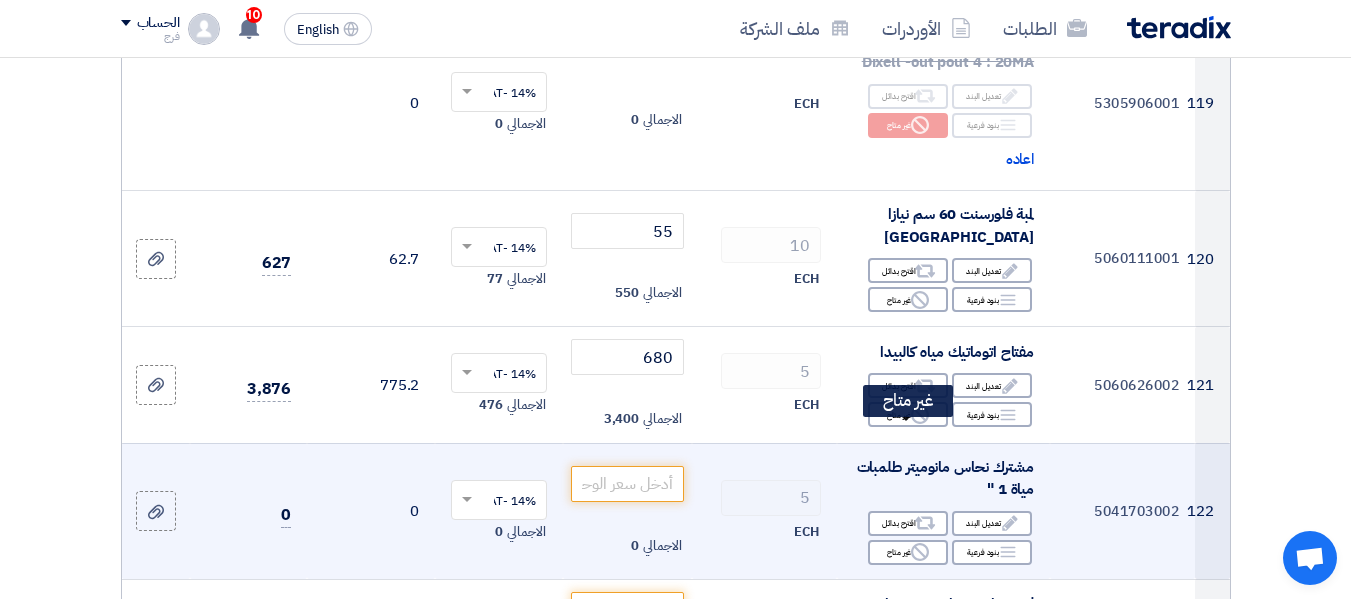 click on "Reject
غير متاح" 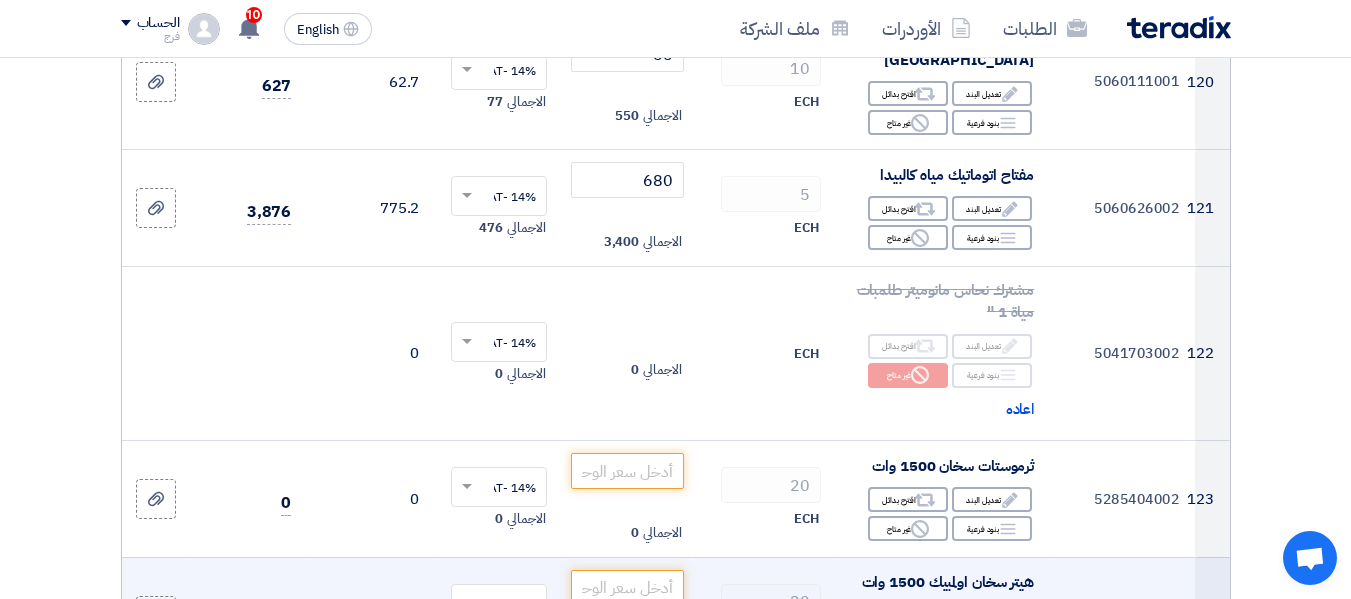 scroll, scrollTop: 17600, scrollLeft: 0, axis: vertical 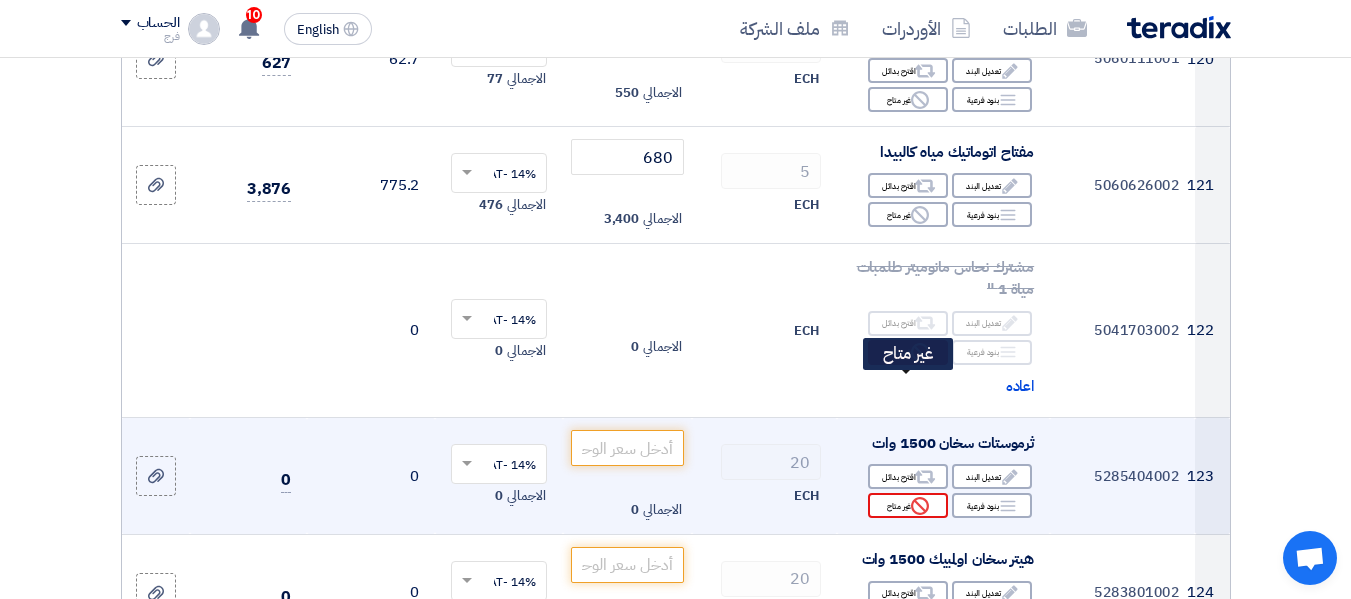 click on "Reject
غير متاح" 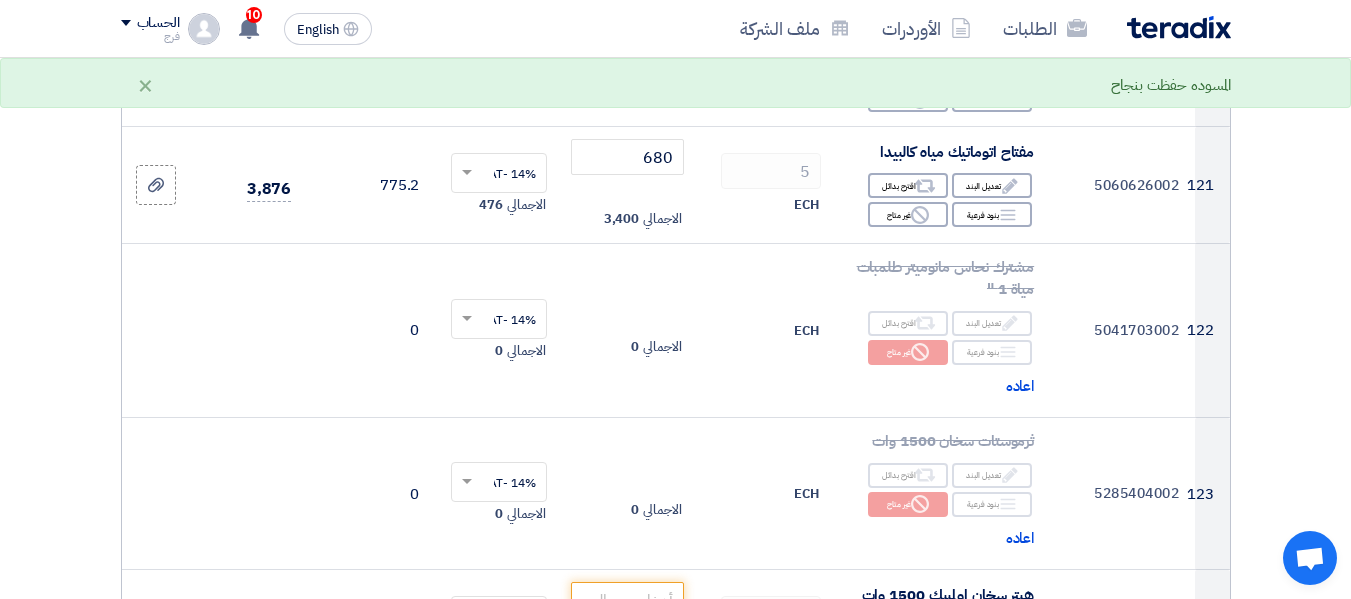 scroll, scrollTop: 17800, scrollLeft: 0, axis: vertical 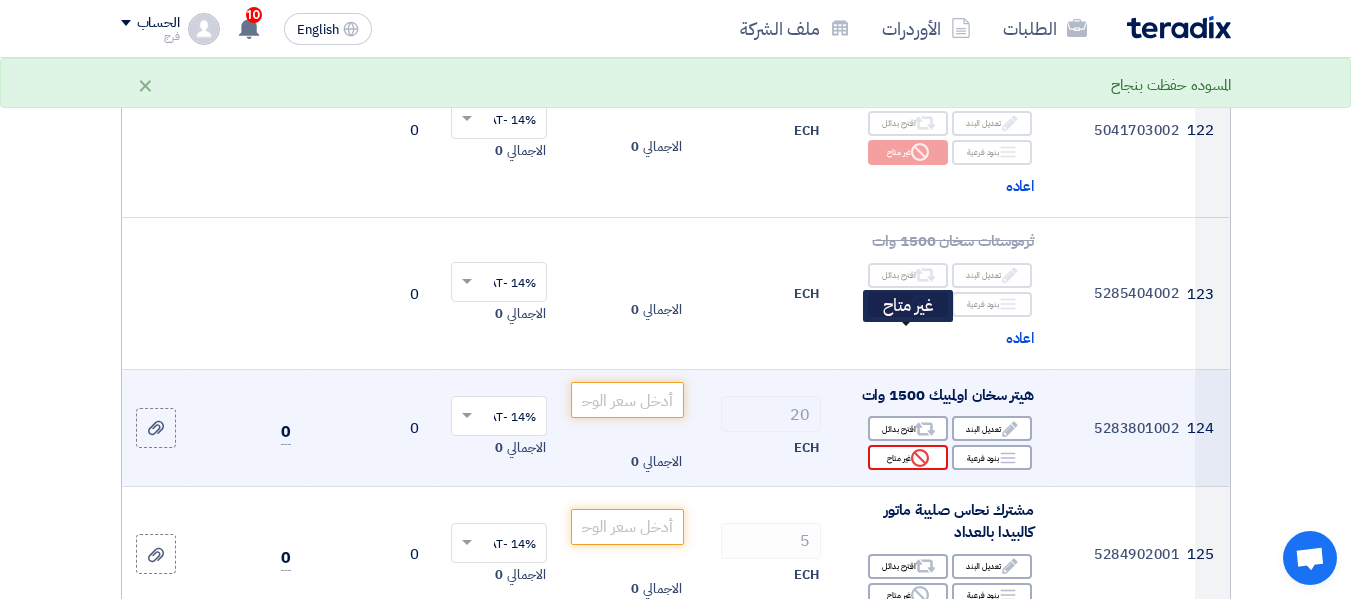 click on "Reject
غير متاح" 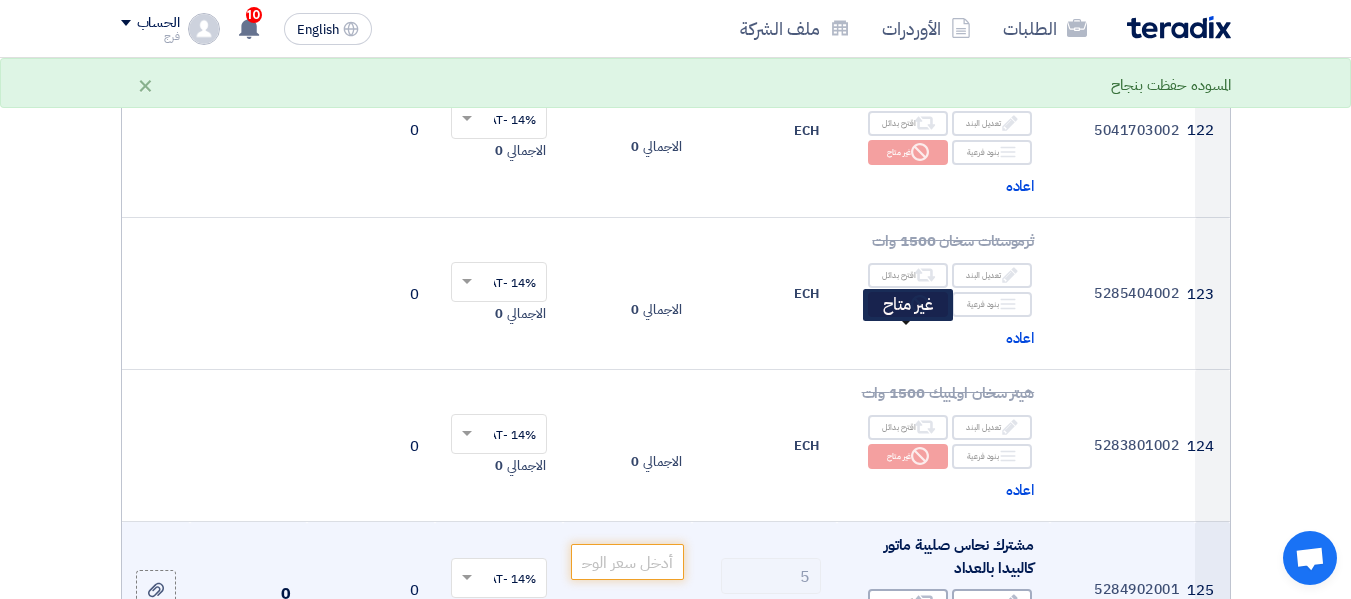 click on "Reject
غير متاح" 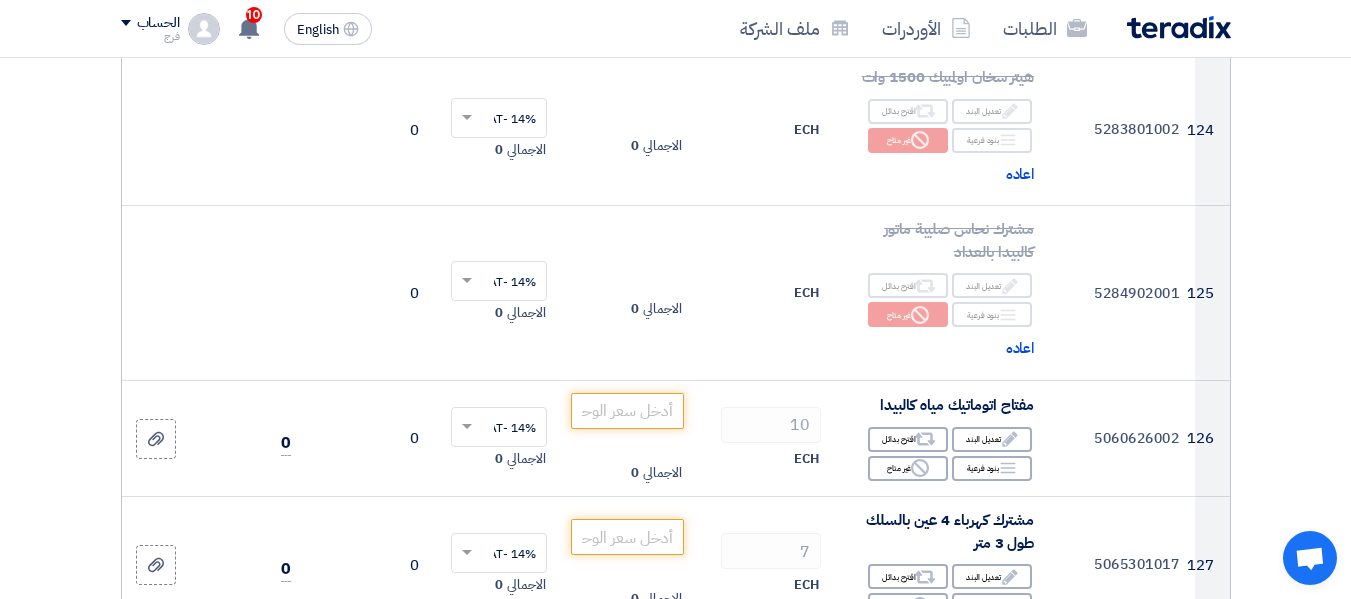scroll, scrollTop: 18100, scrollLeft: 0, axis: vertical 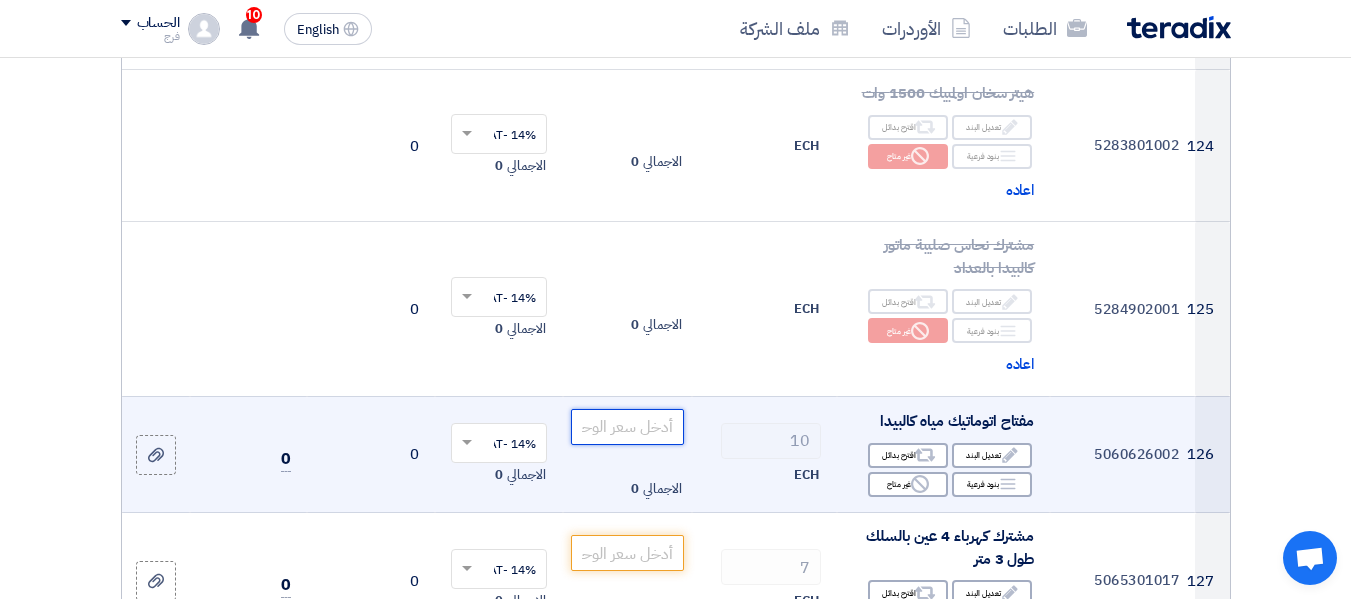 click 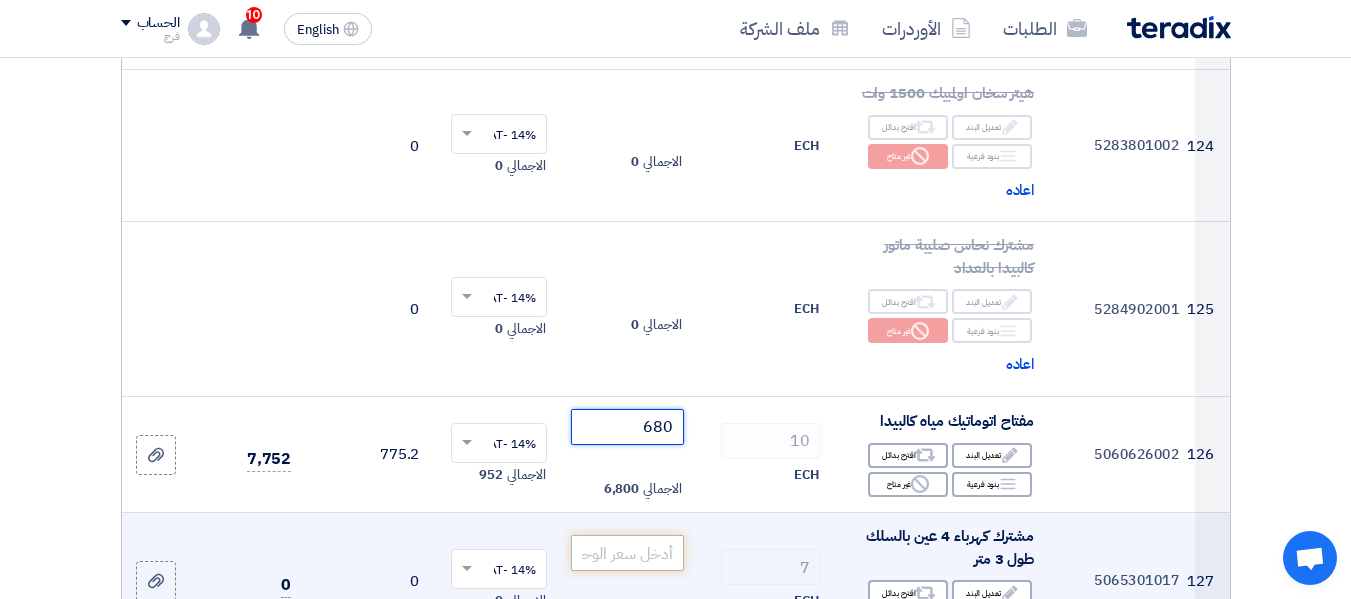 type on "680" 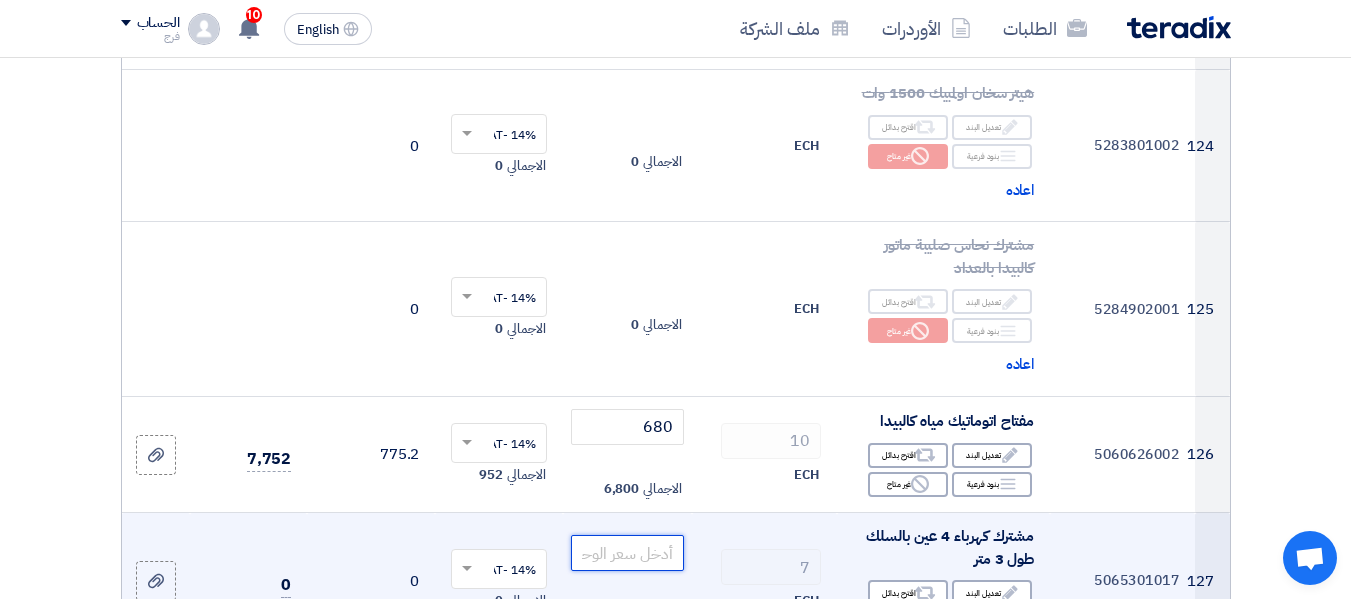 click 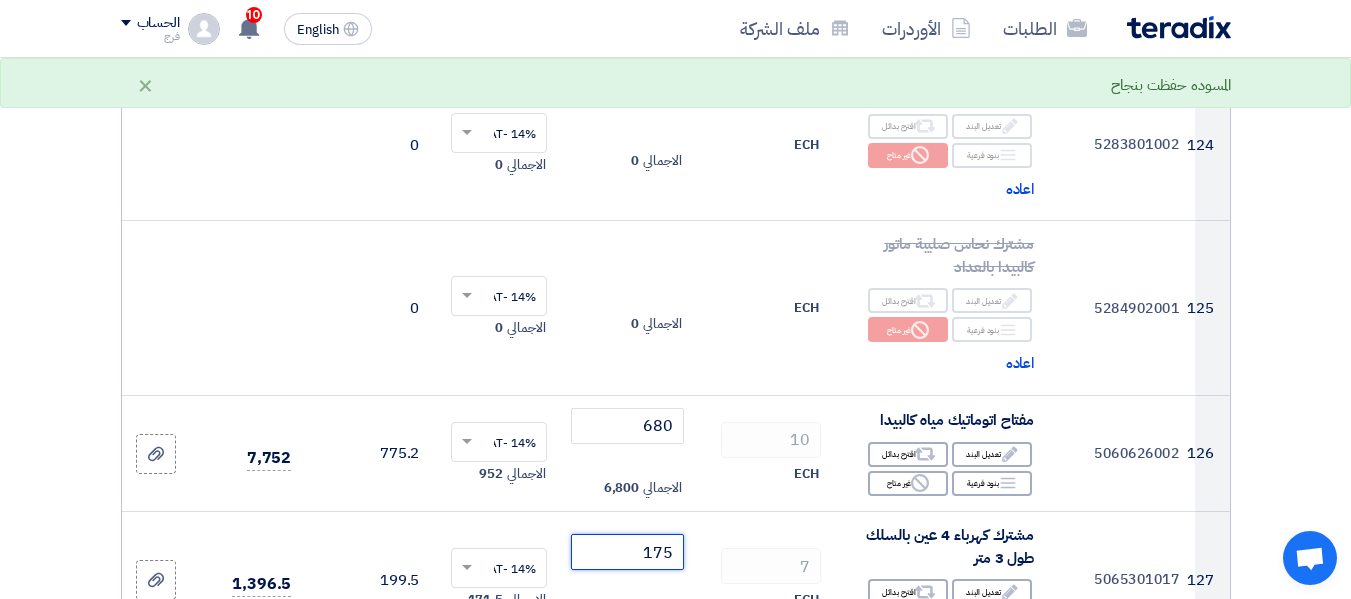 scroll, scrollTop: 18200, scrollLeft: 0, axis: vertical 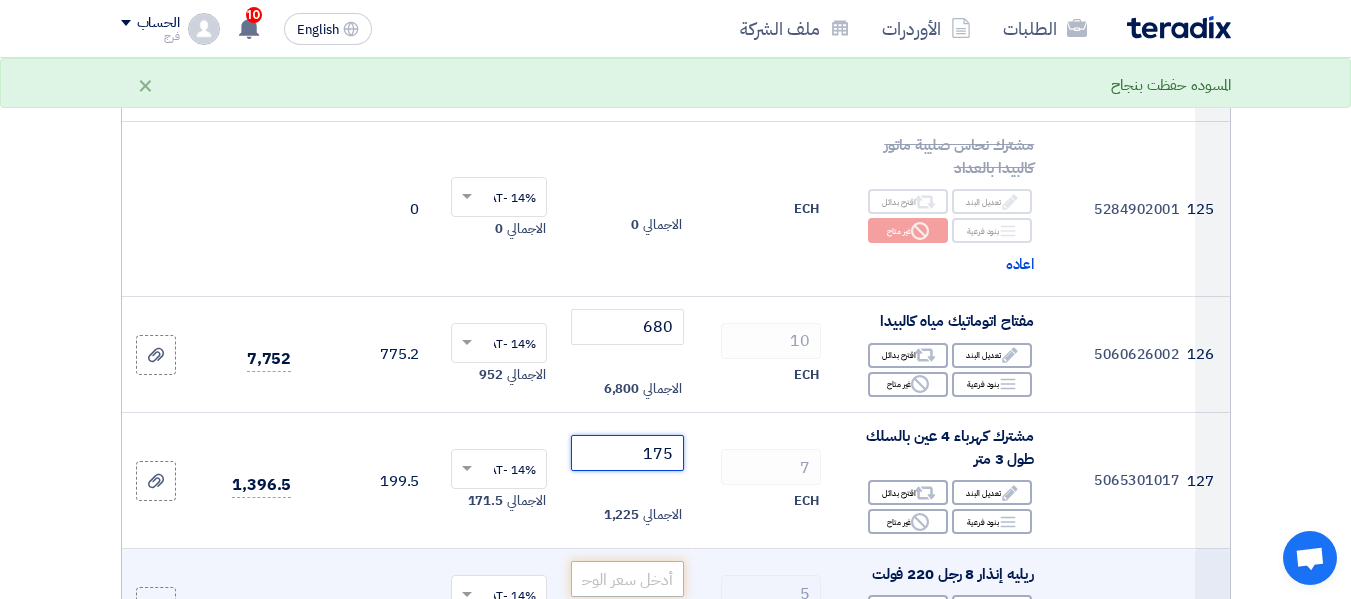 type on "175" 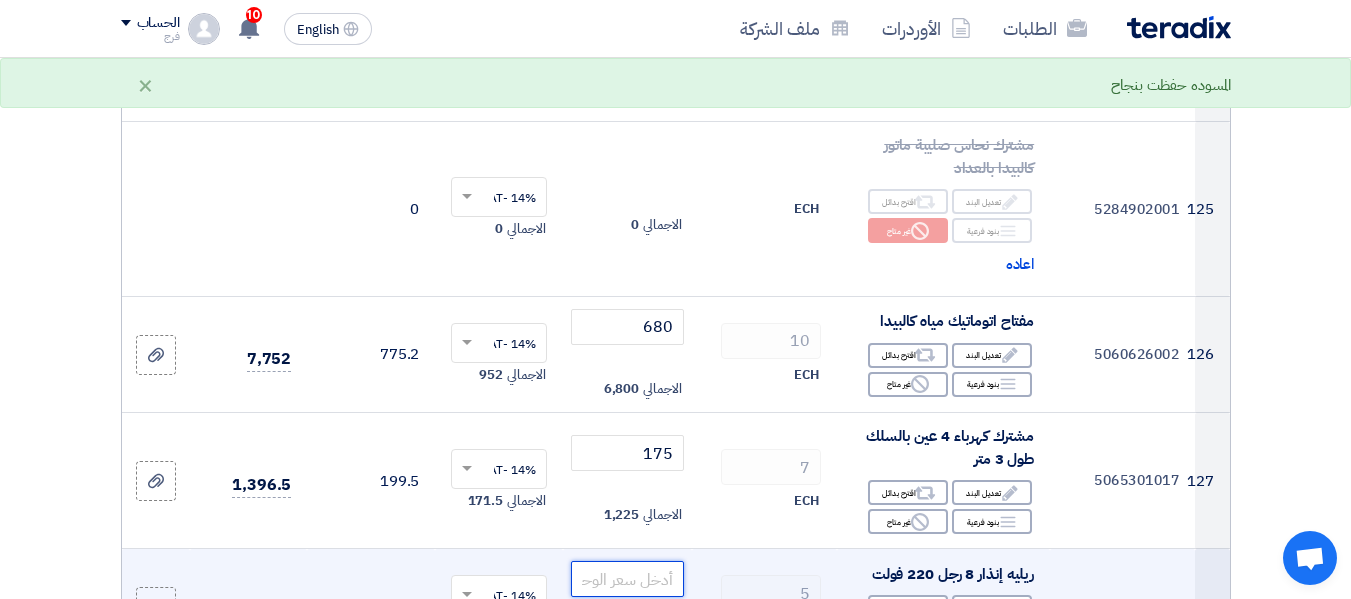 click 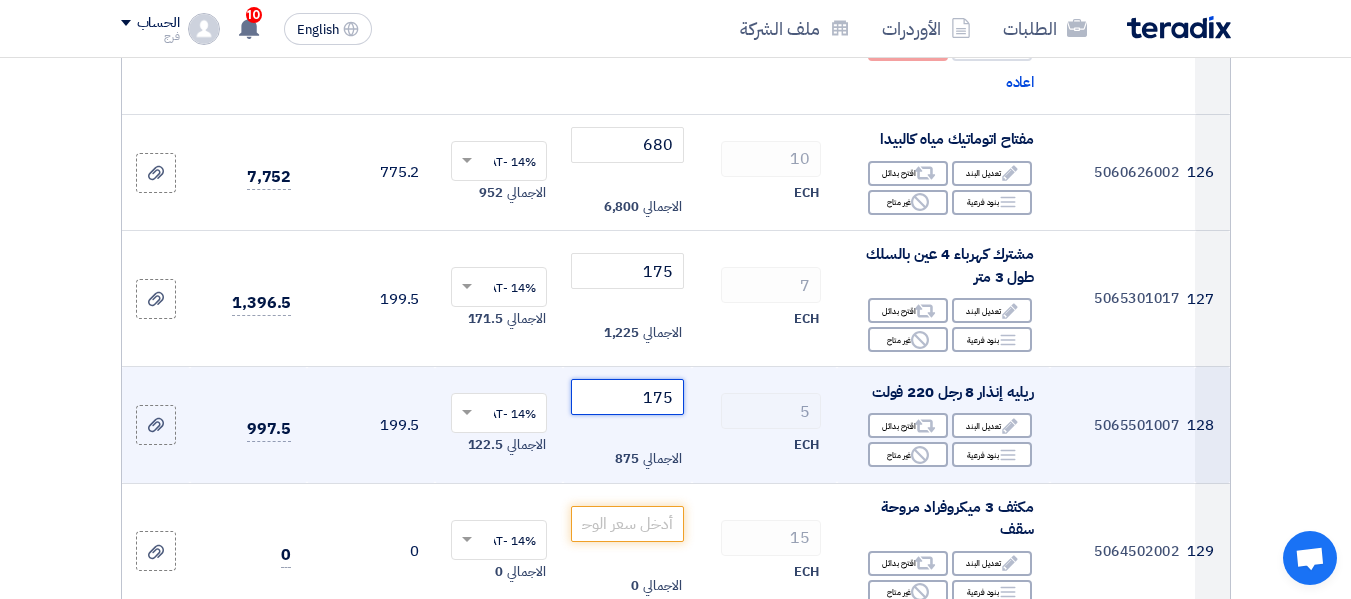 scroll, scrollTop: 18400, scrollLeft: 0, axis: vertical 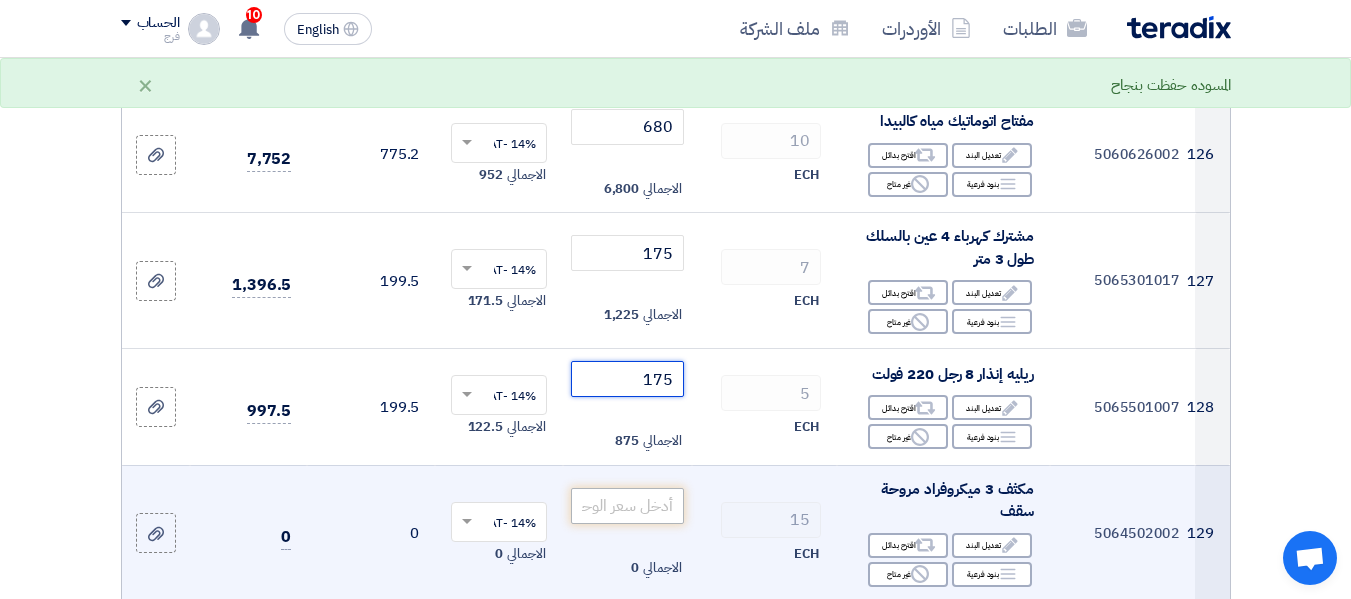 type on "175" 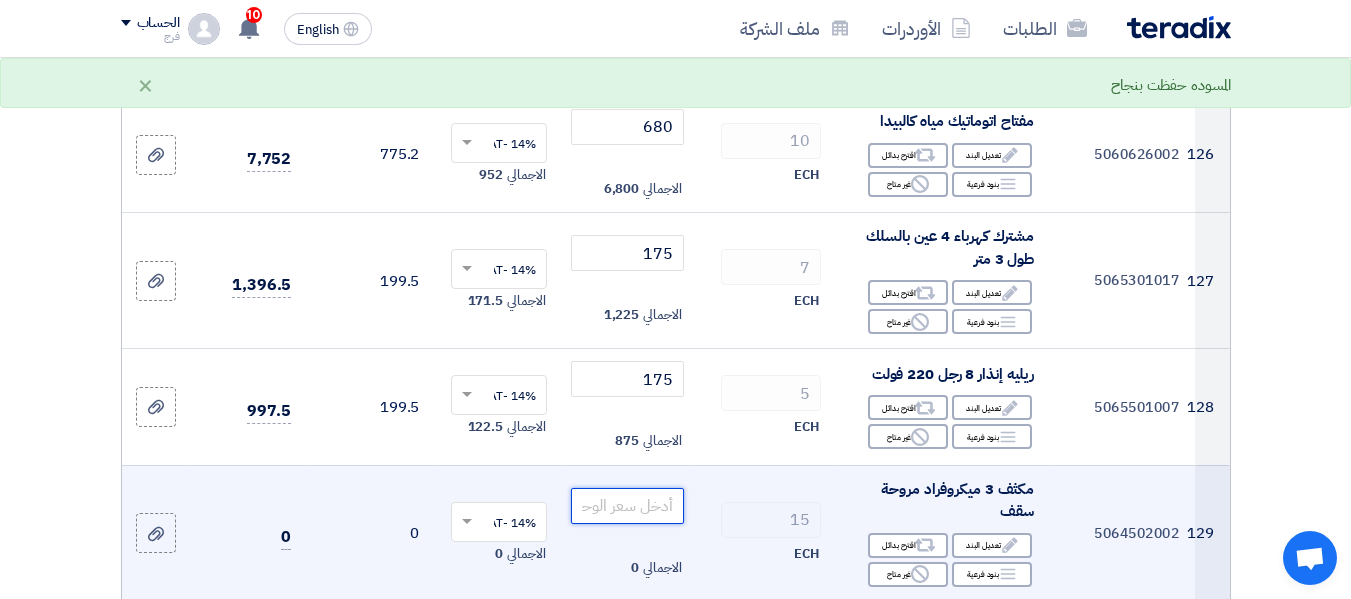 click 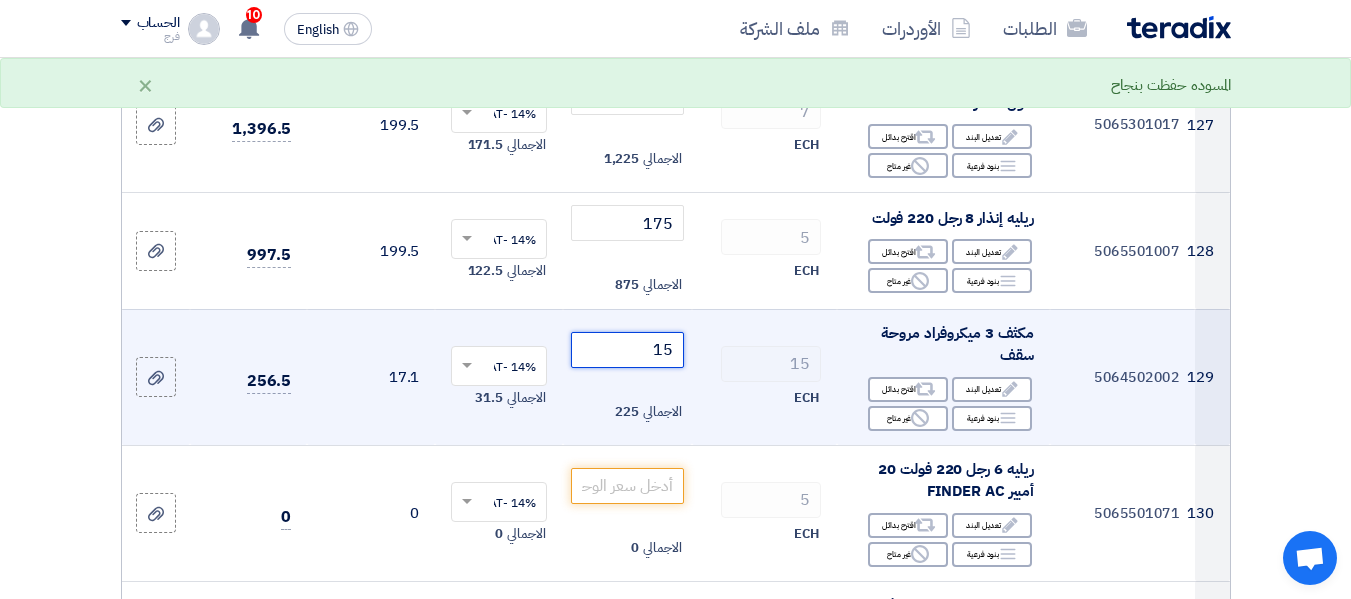 scroll, scrollTop: 18600, scrollLeft: 0, axis: vertical 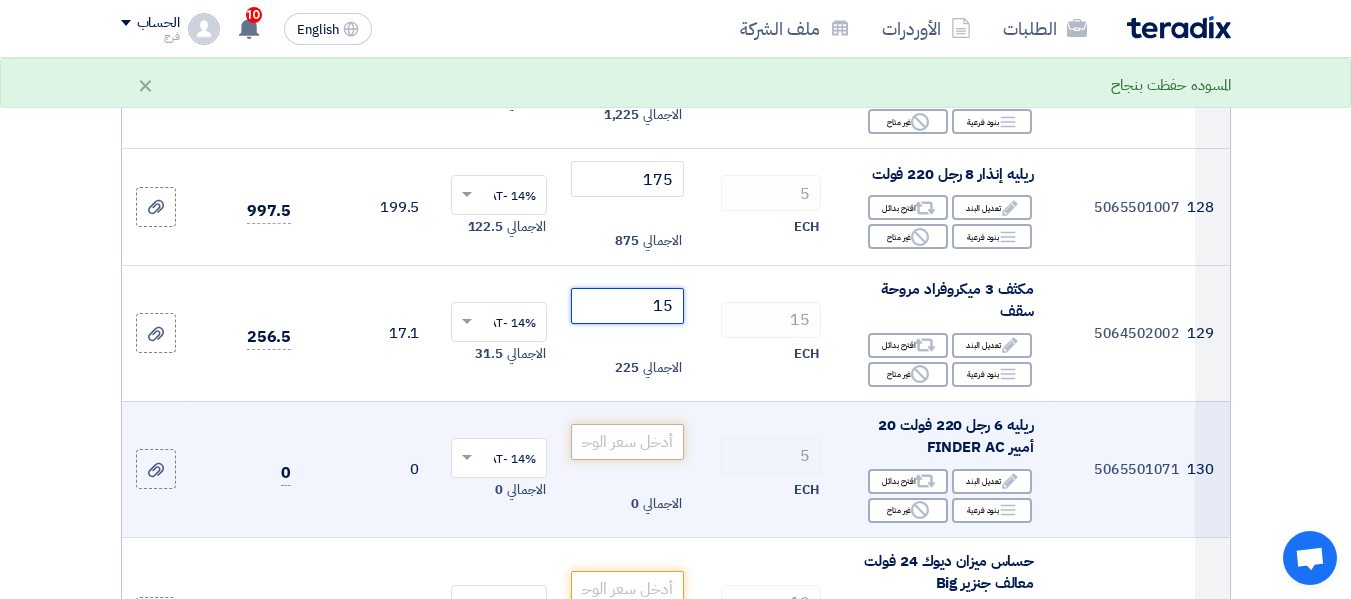 type on "15" 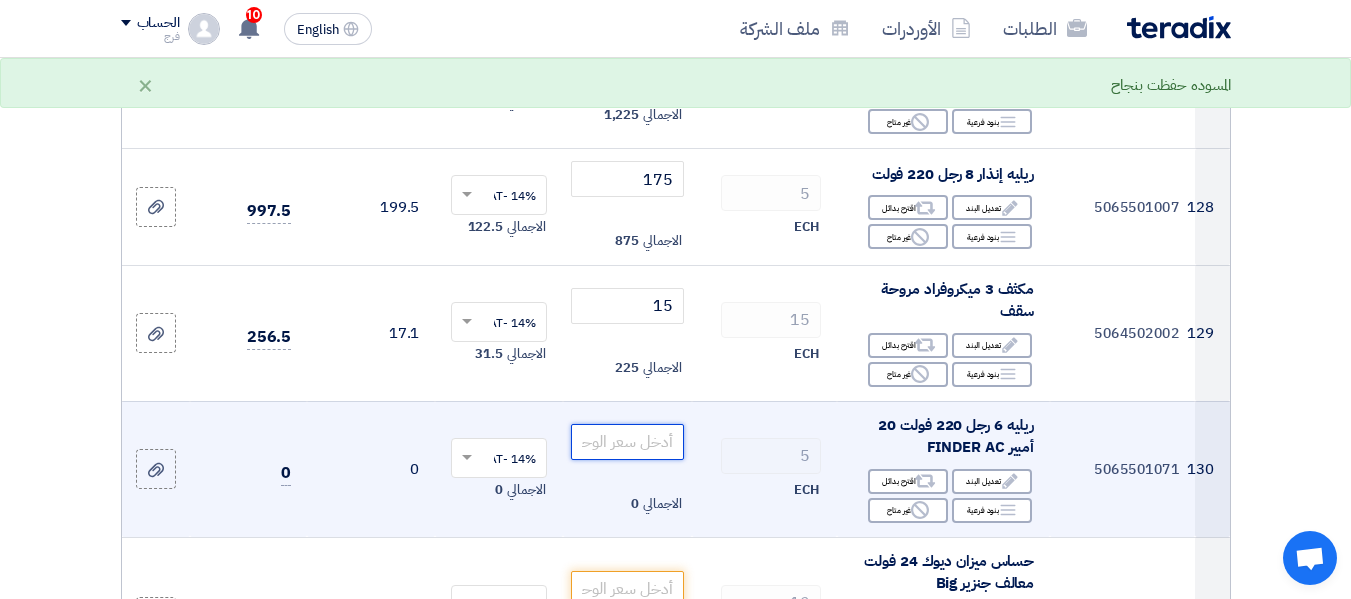 drag, startPoint x: 609, startPoint y: 324, endPoint x: 671, endPoint y: 351, distance: 67.62396 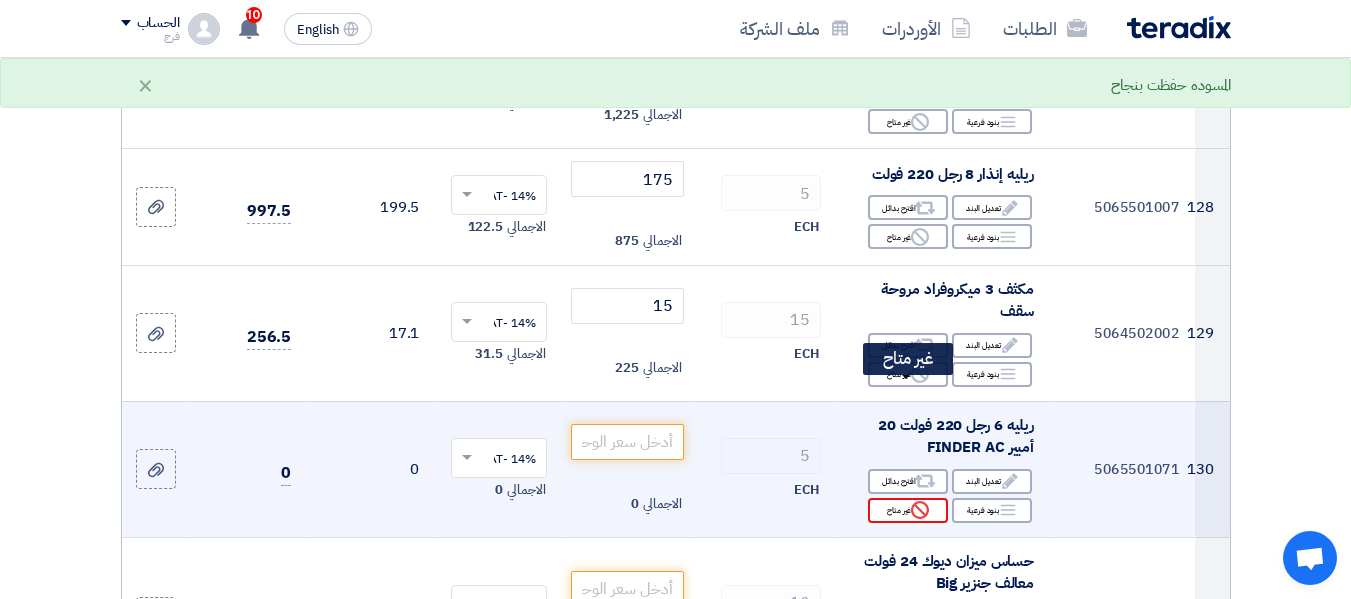 click on "Reject
غير متاح" 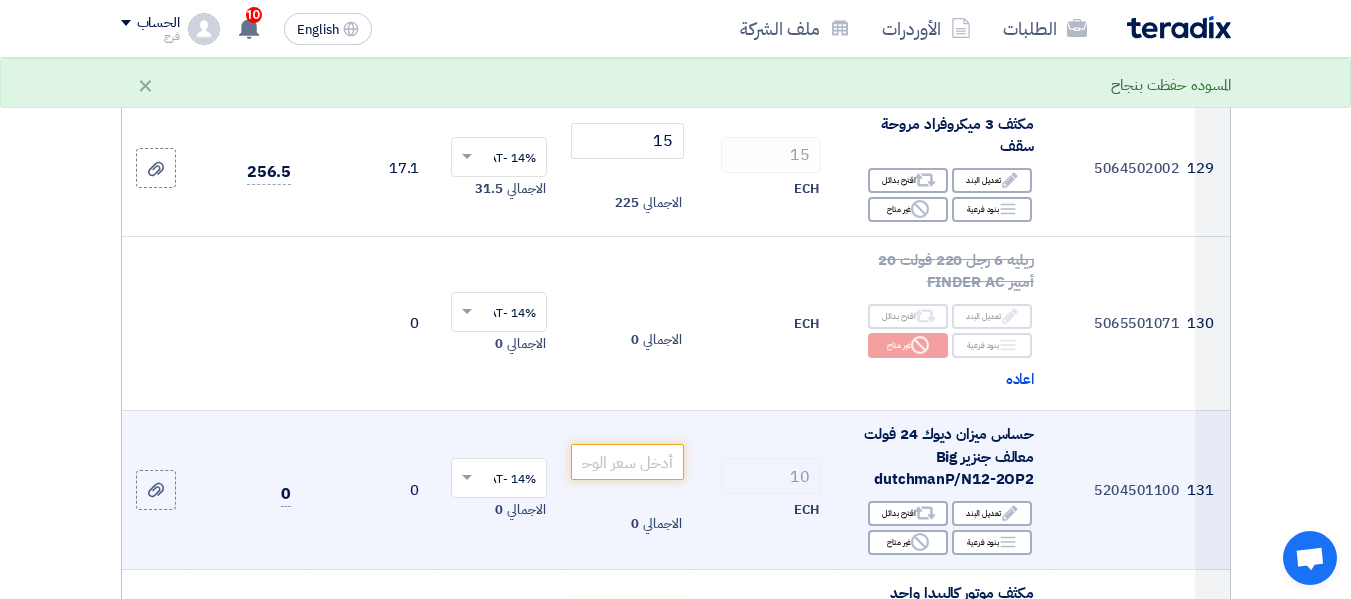 scroll, scrollTop: 18800, scrollLeft: 0, axis: vertical 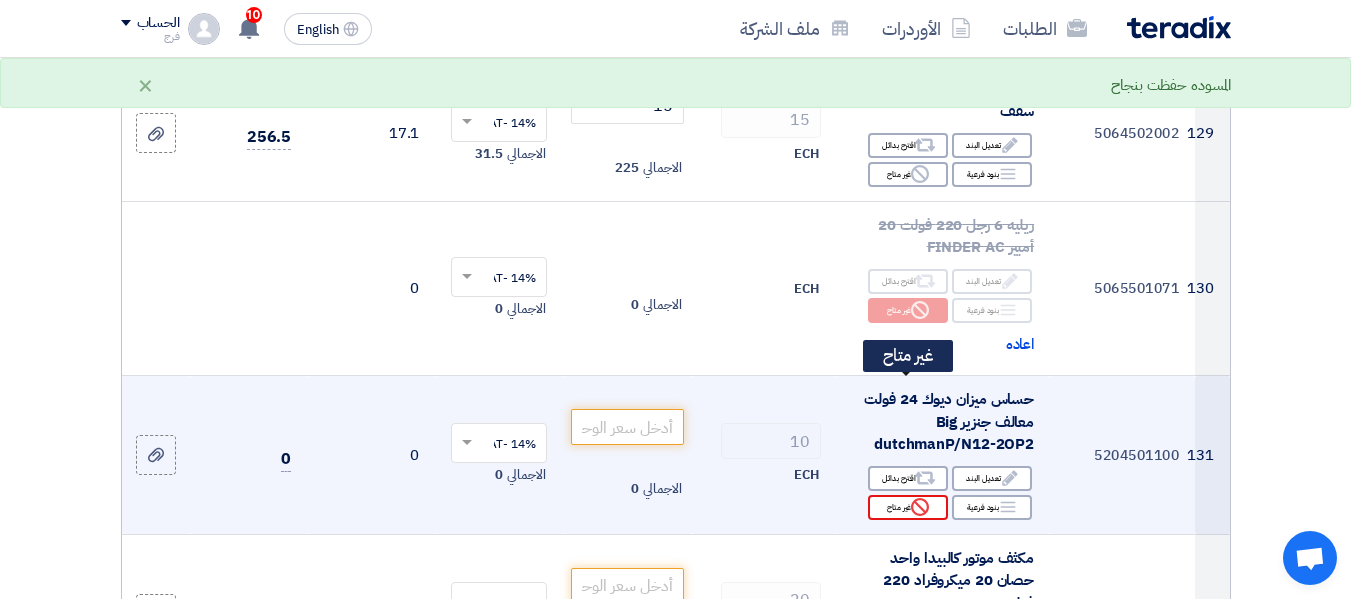 click on "Reject
غير متاح" 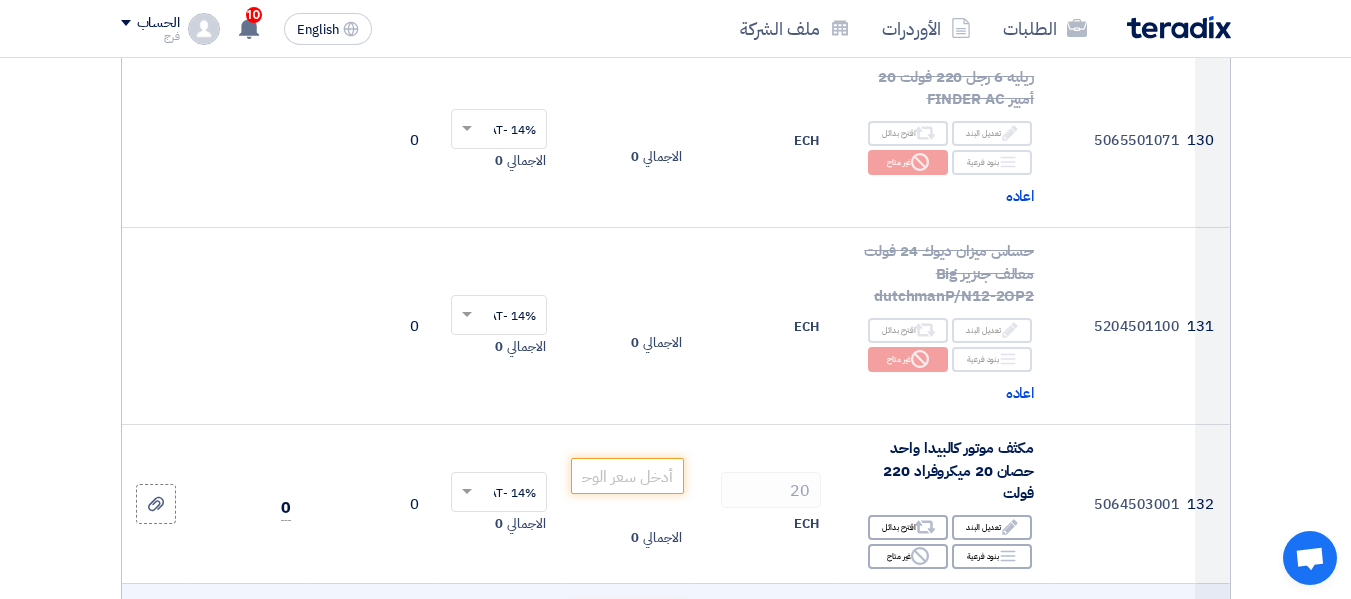 scroll, scrollTop: 19000, scrollLeft: 0, axis: vertical 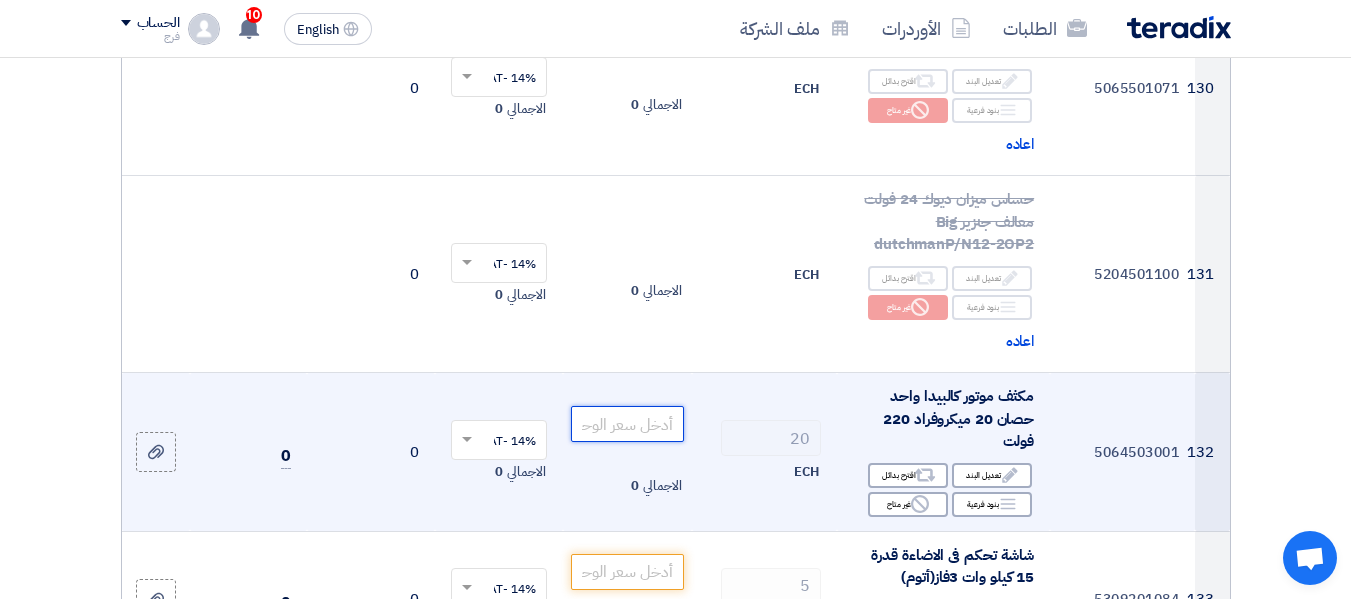 click 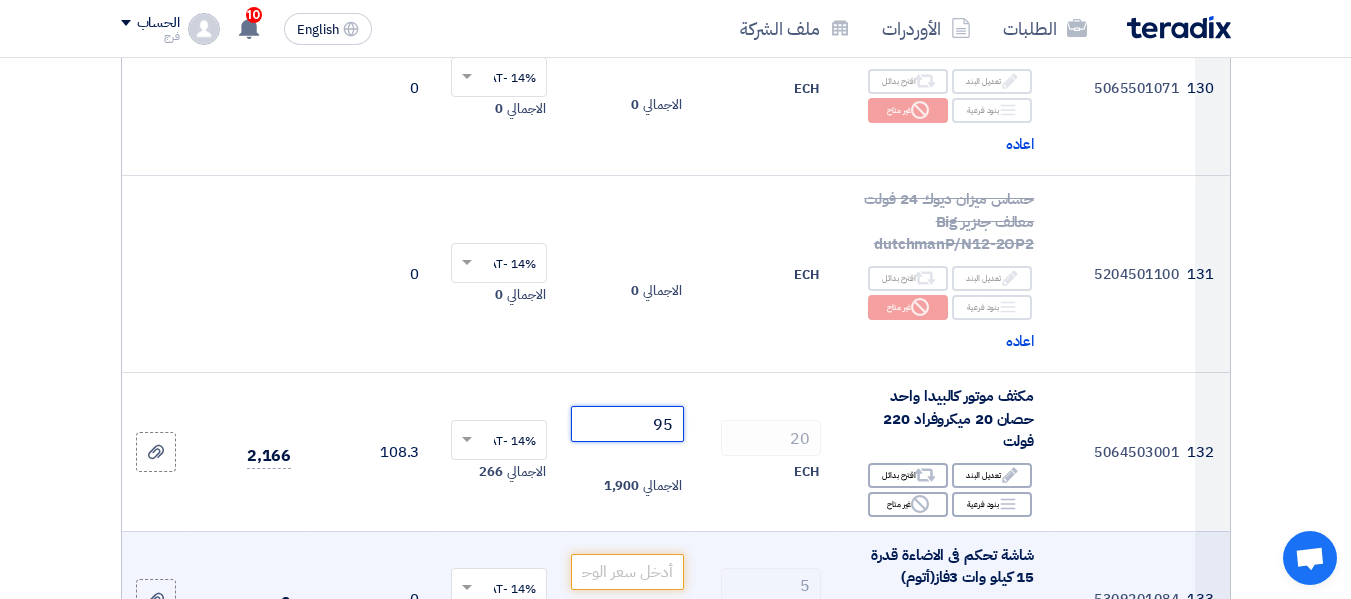 scroll, scrollTop: 19200, scrollLeft: 0, axis: vertical 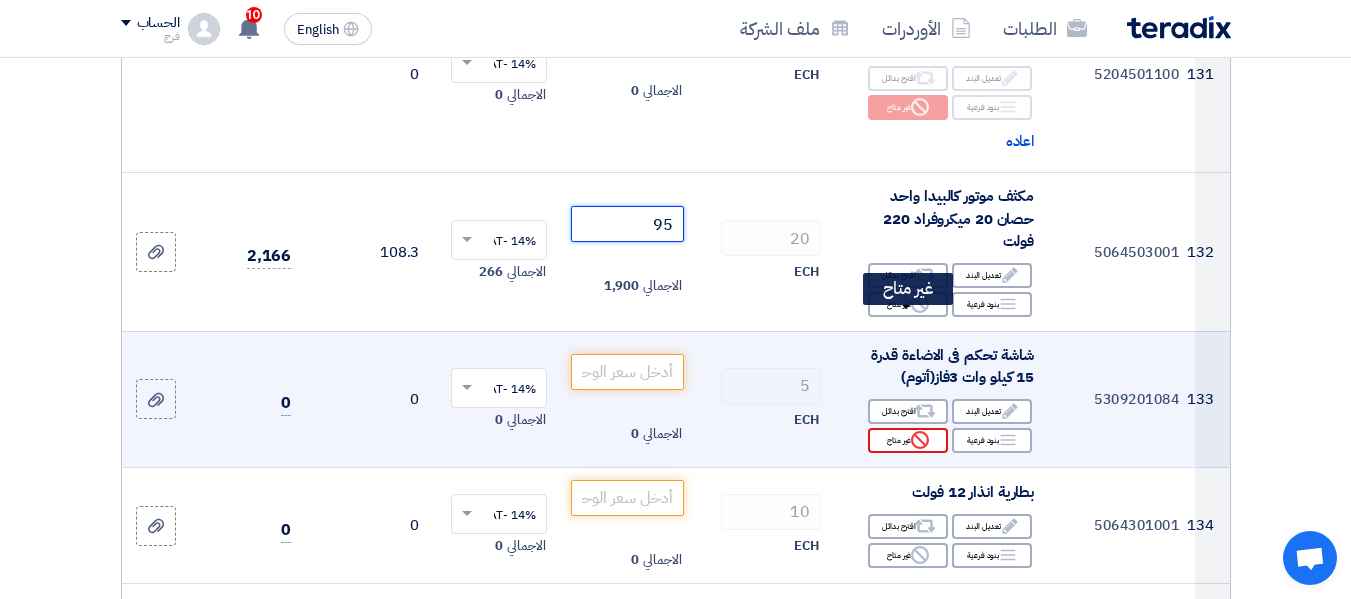type on "95" 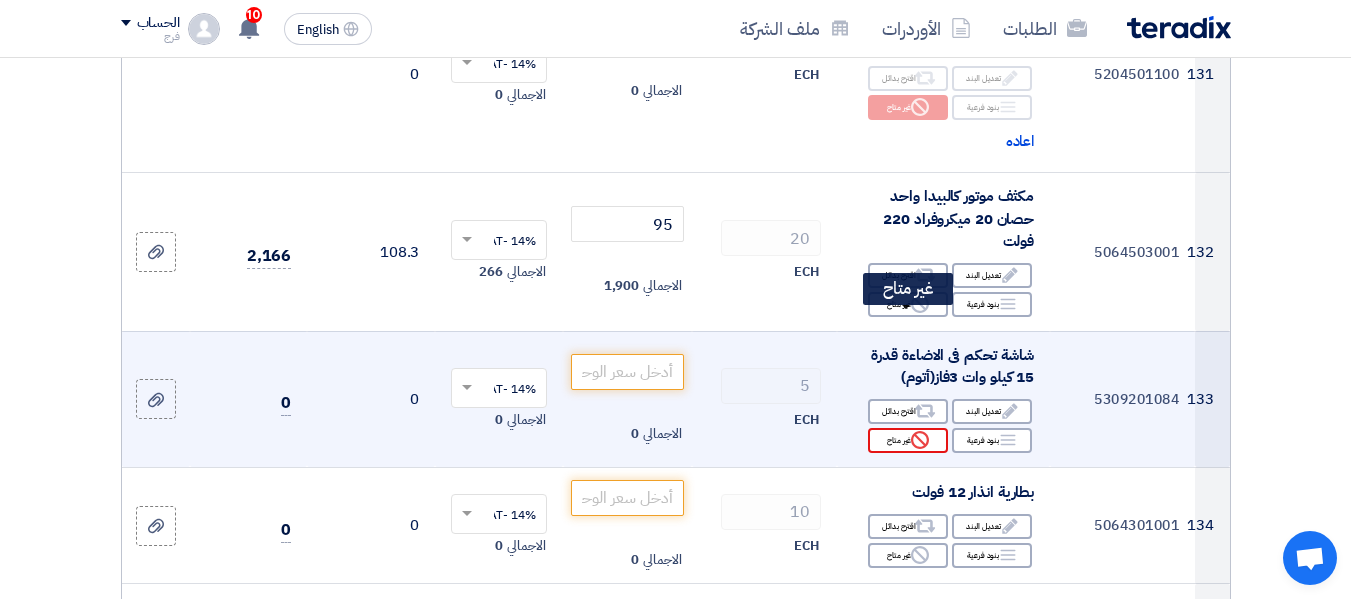 click on "Reject
غير متاح" 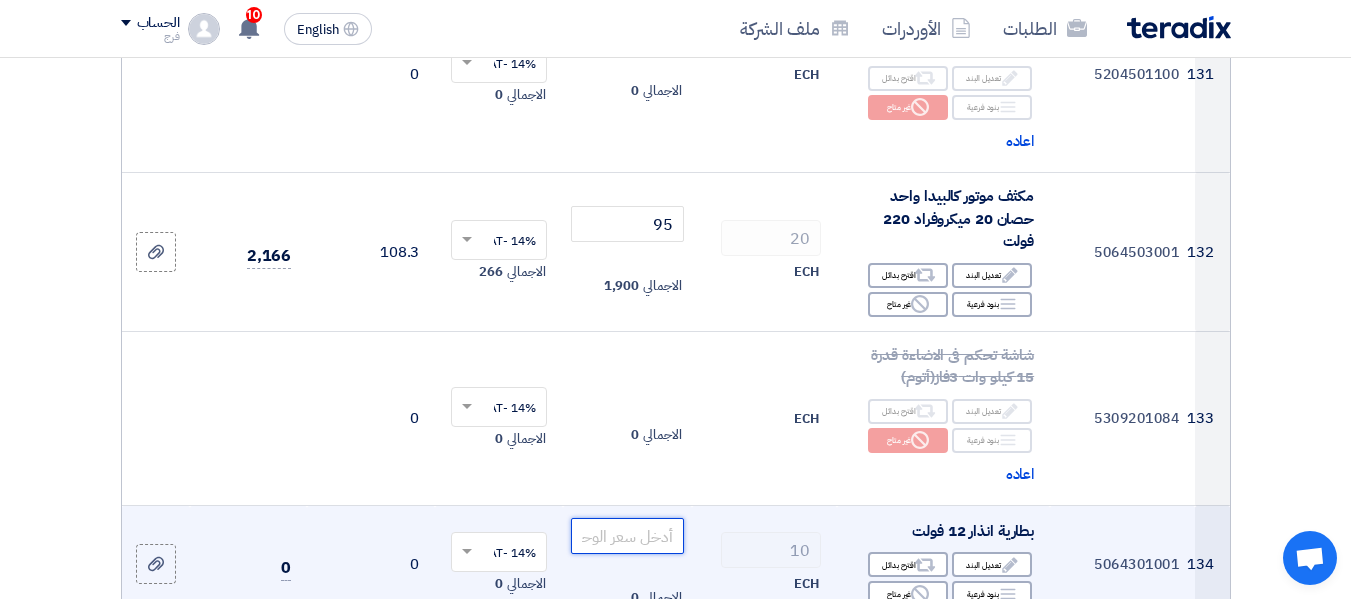 click 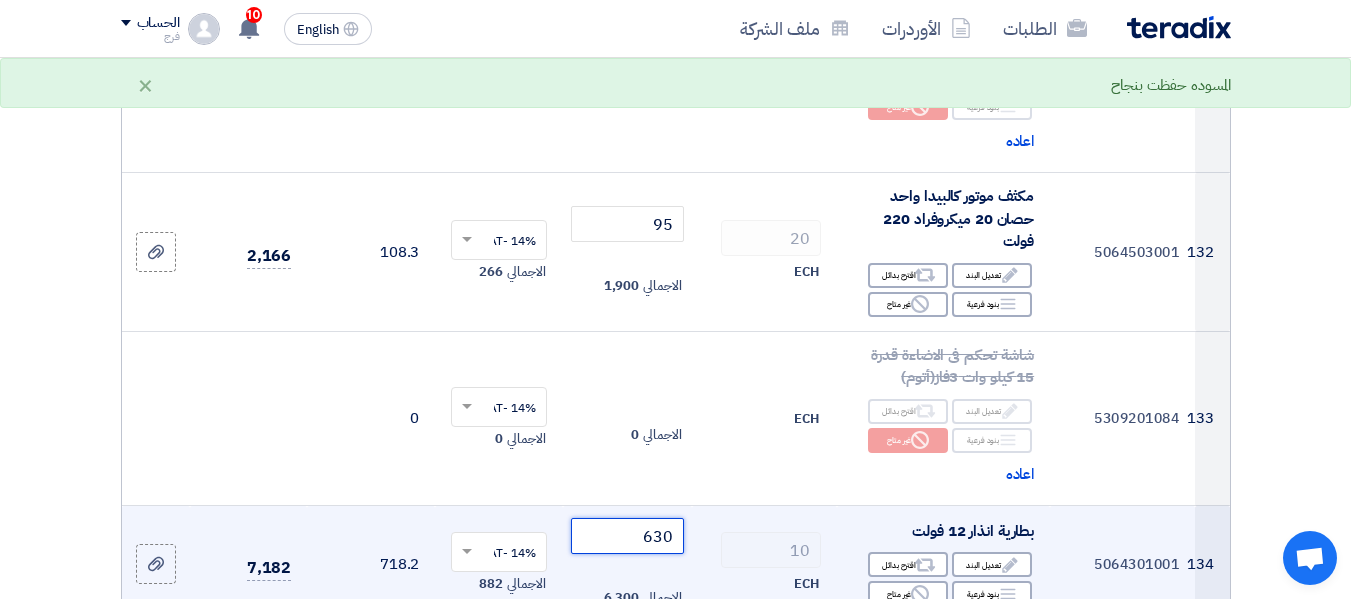 scroll, scrollTop: 19400, scrollLeft: 0, axis: vertical 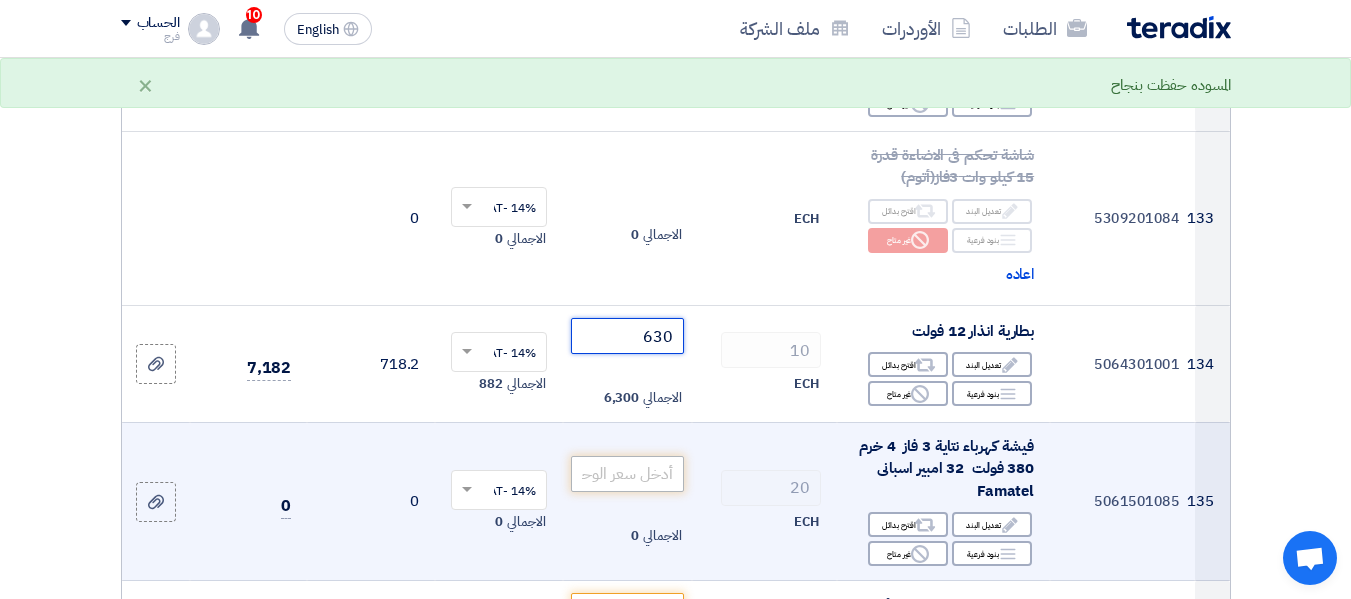 type on "630" 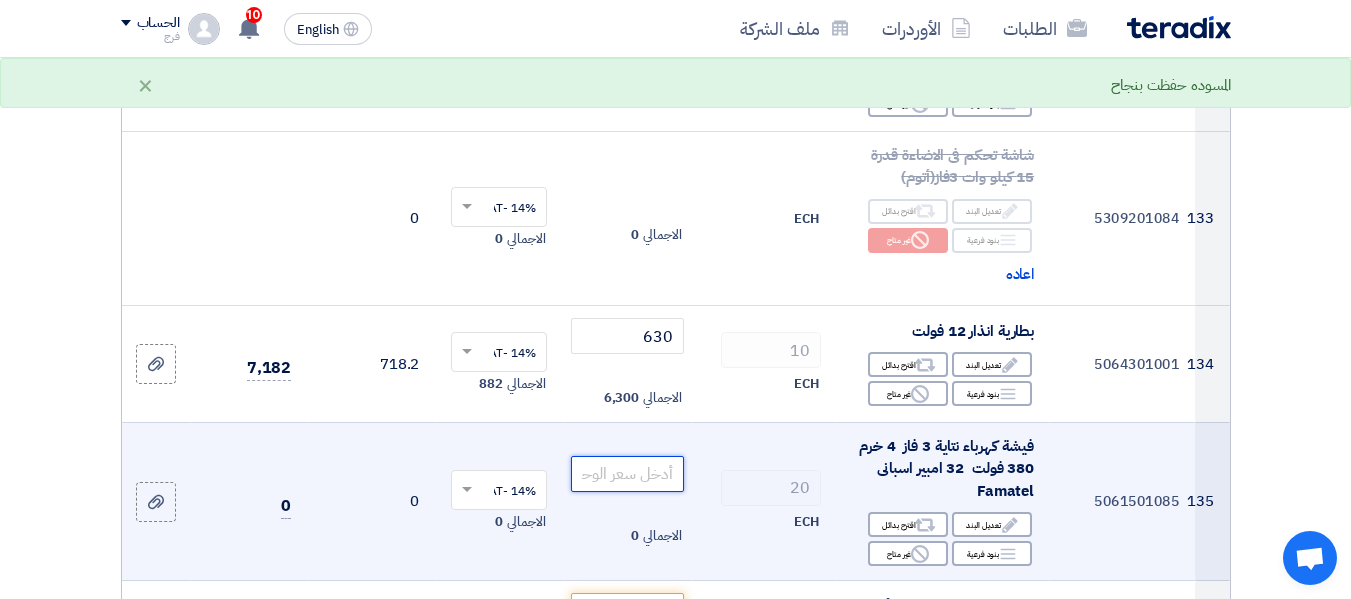 click 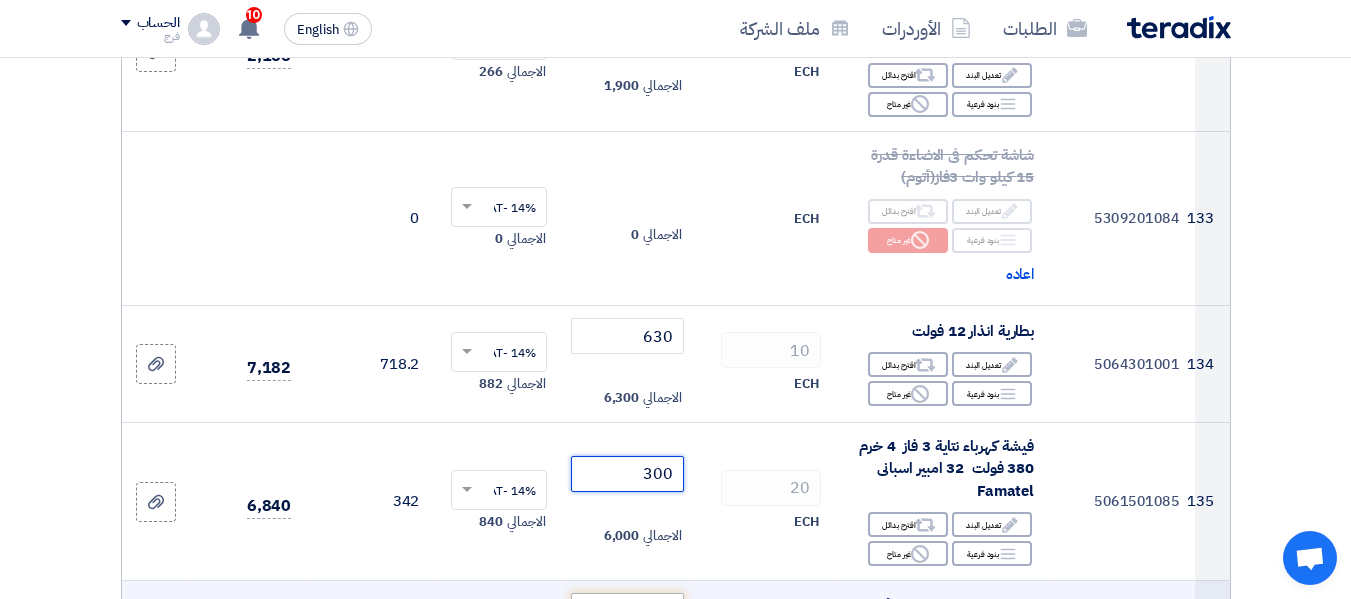 type on "300" 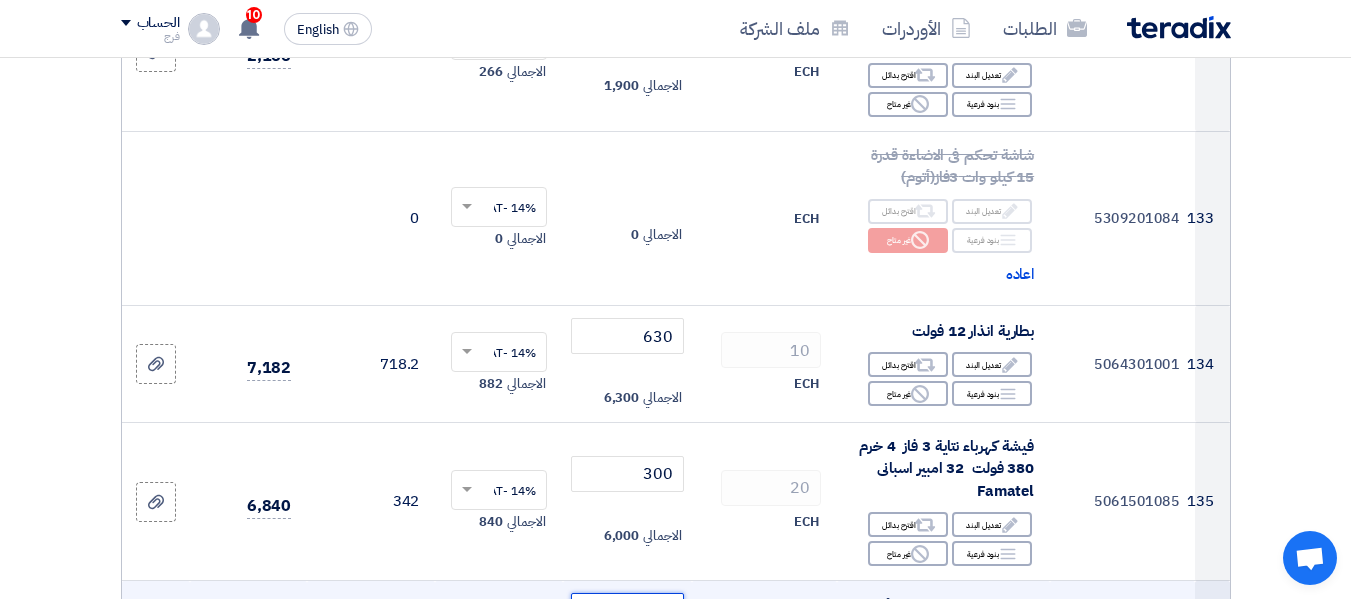 click 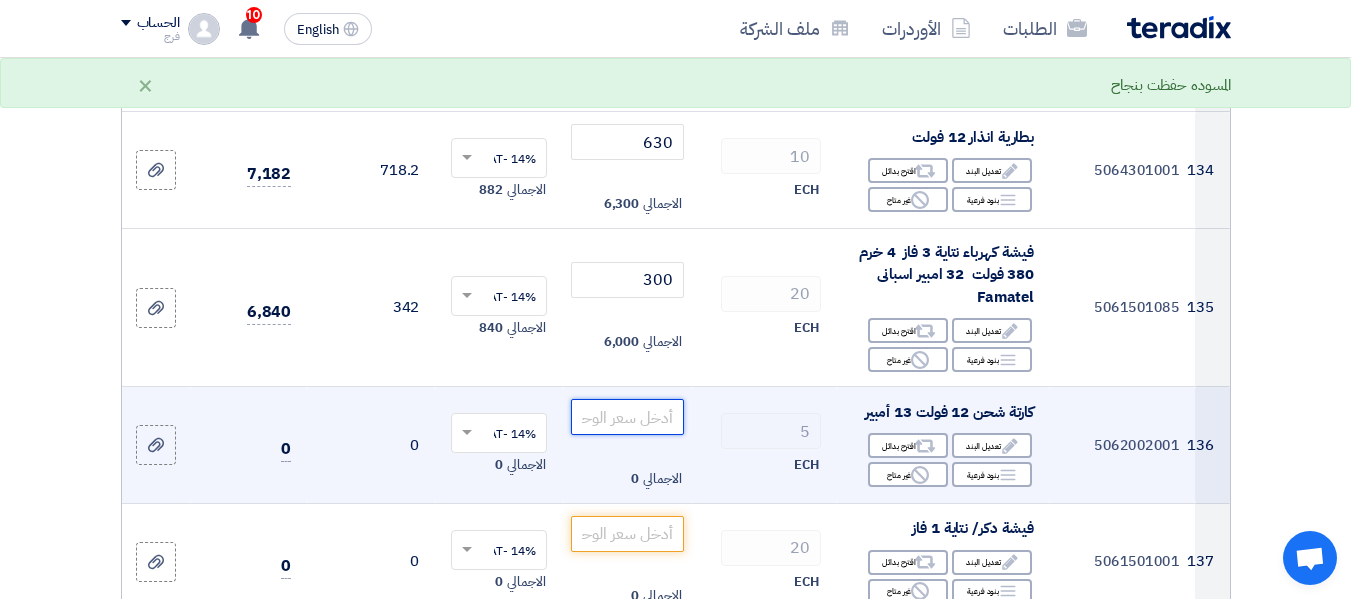 scroll, scrollTop: 19600, scrollLeft: 0, axis: vertical 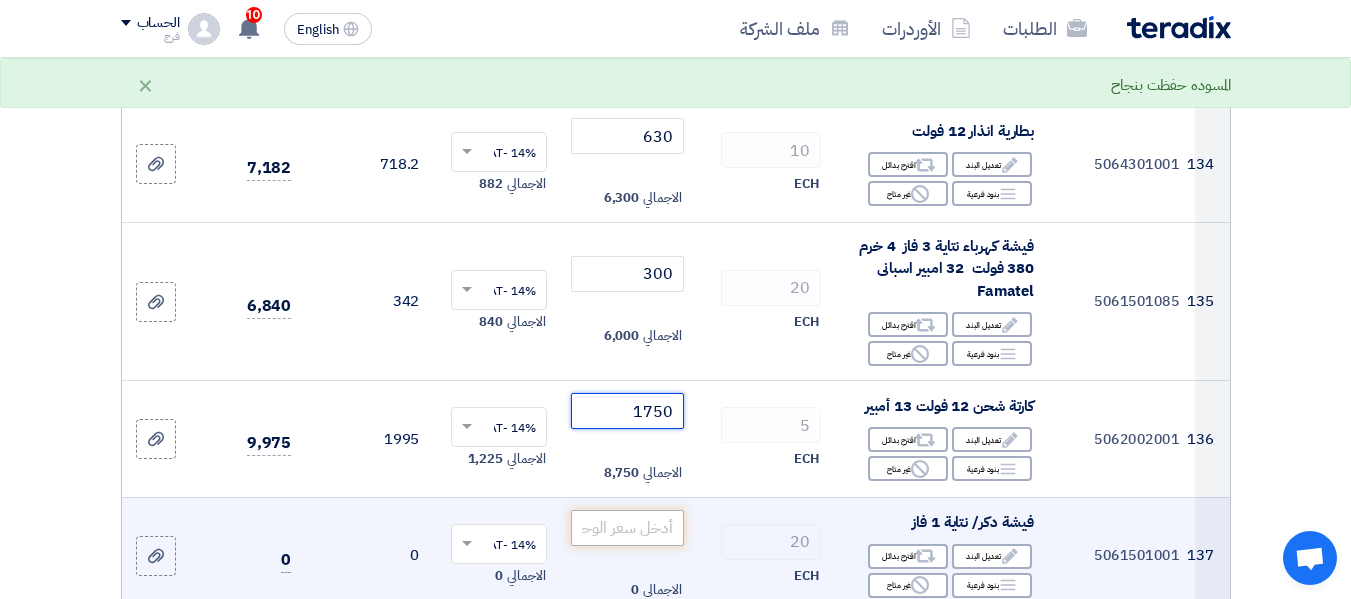 type on "1750" 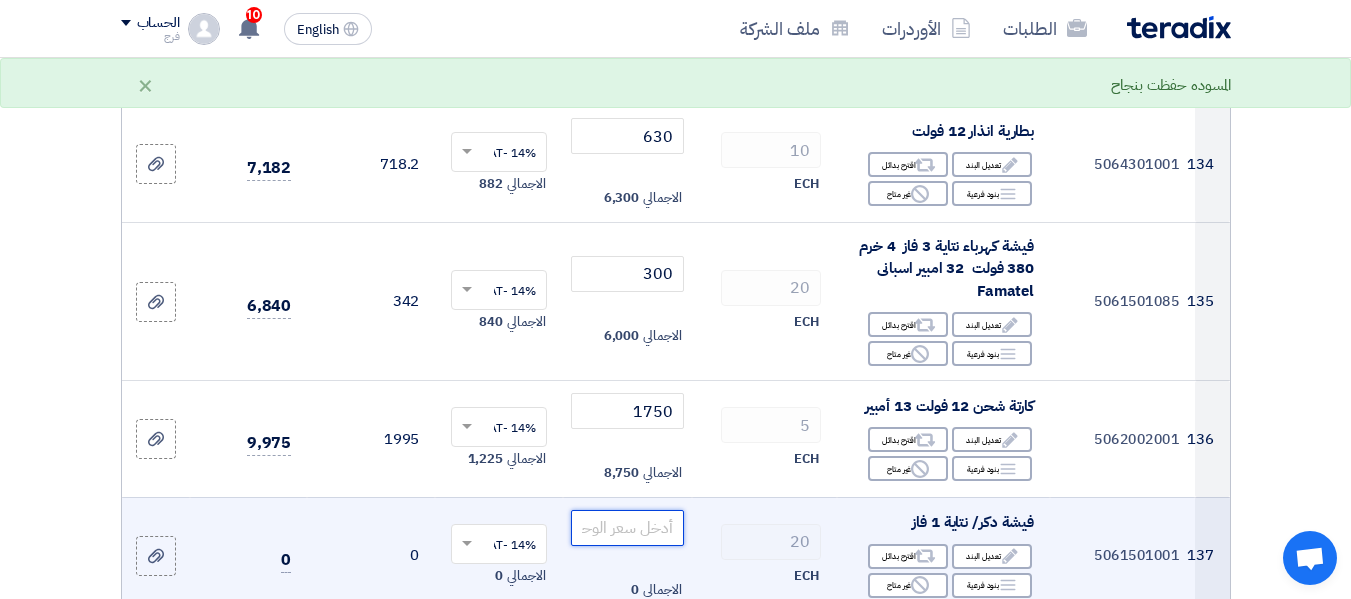 click 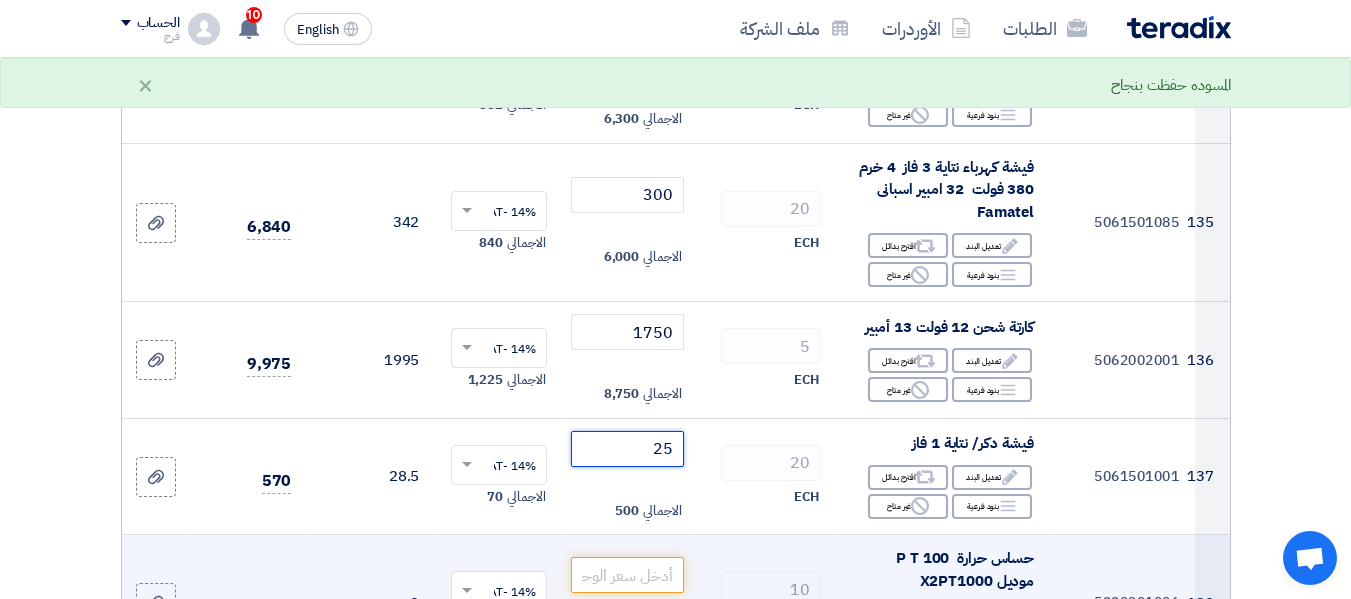 scroll, scrollTop: 19800, scrollLeft: 0, axis: vertical 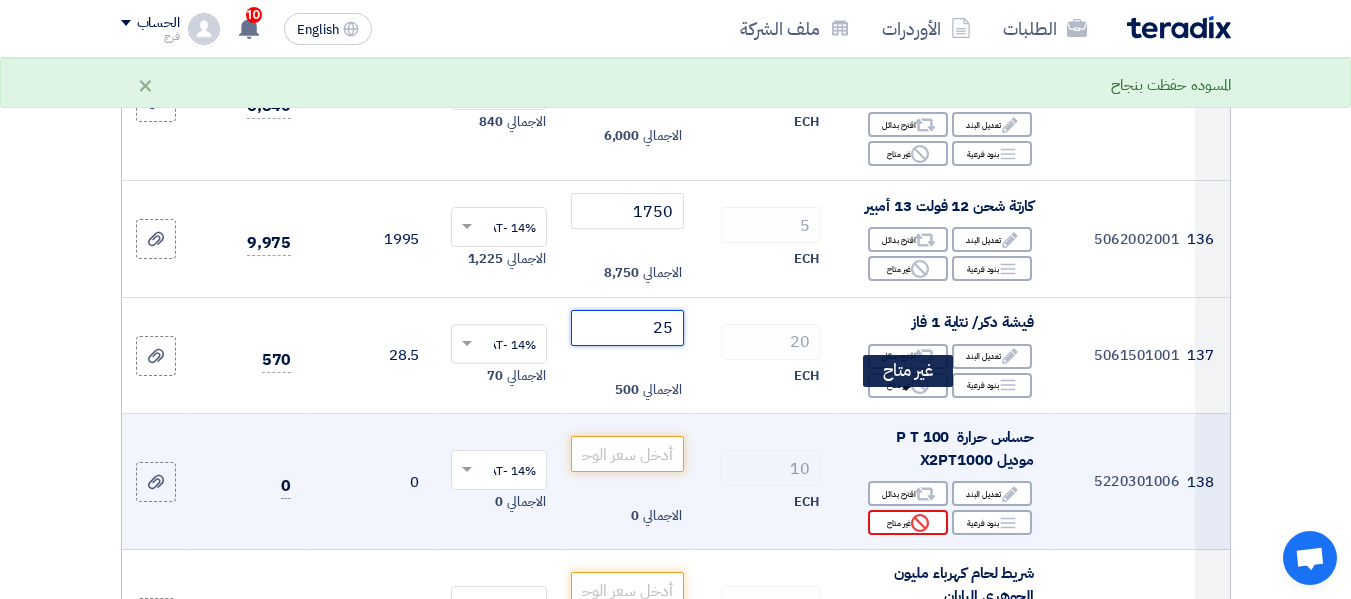 type on "25" 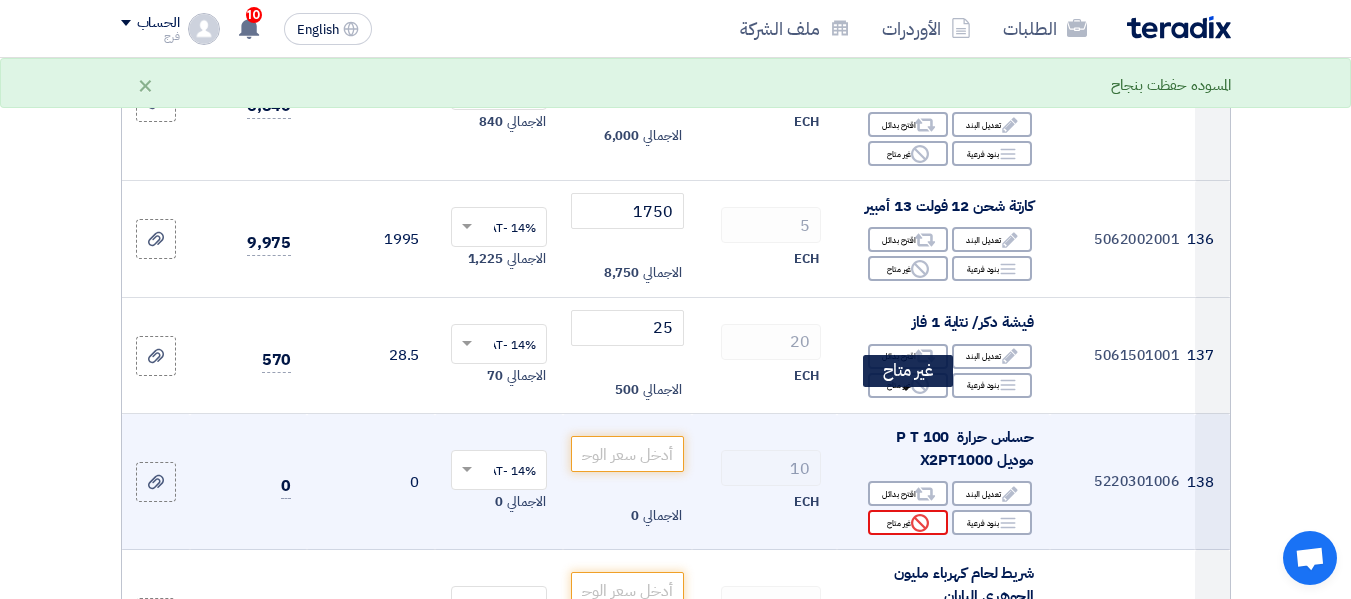 click on "Reject
غير متاح" 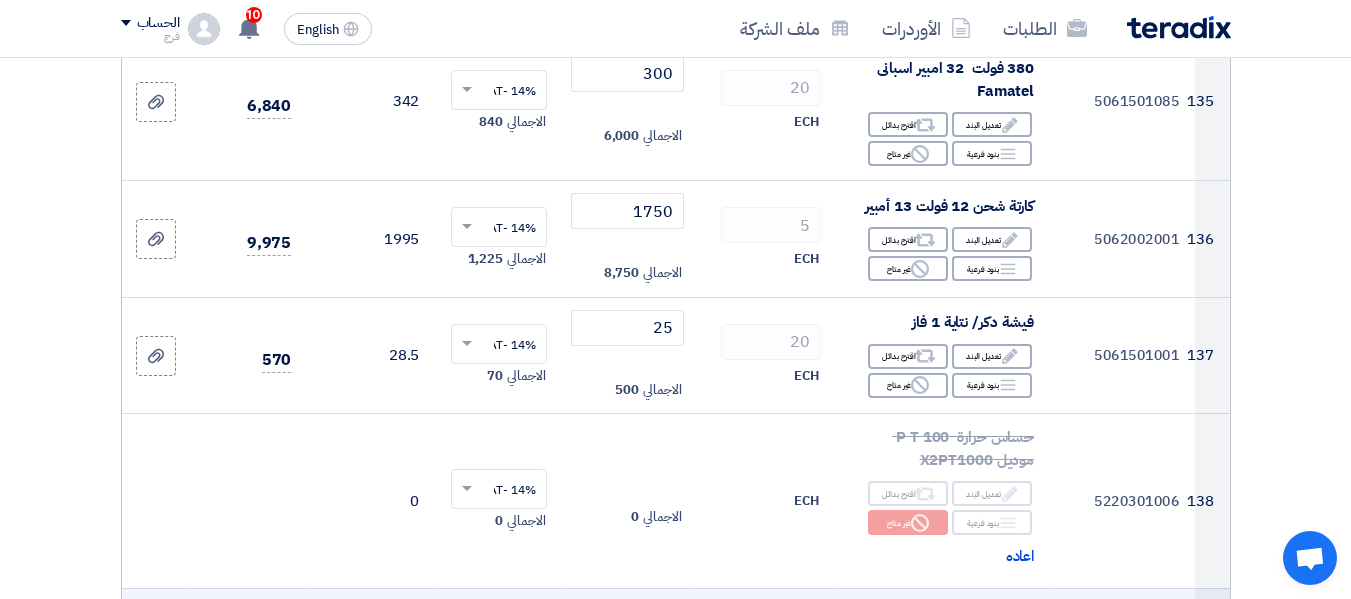 click 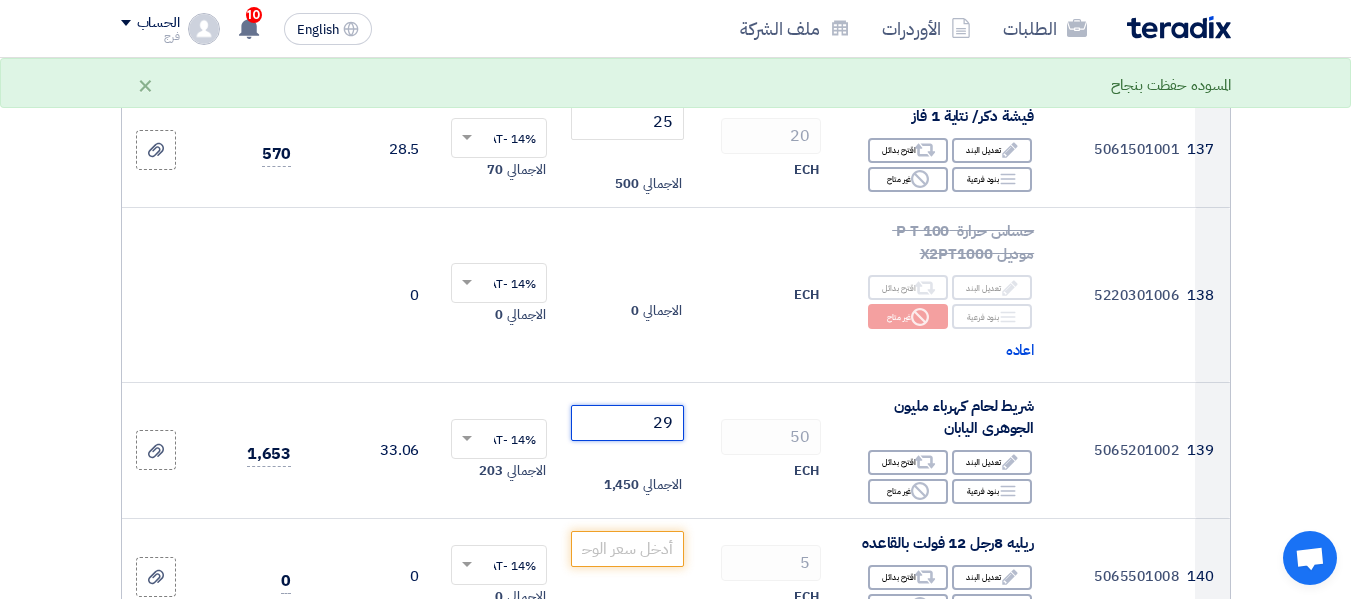 scroll, scrollTop: 20100, scrollLeft: 0, axis: vertical 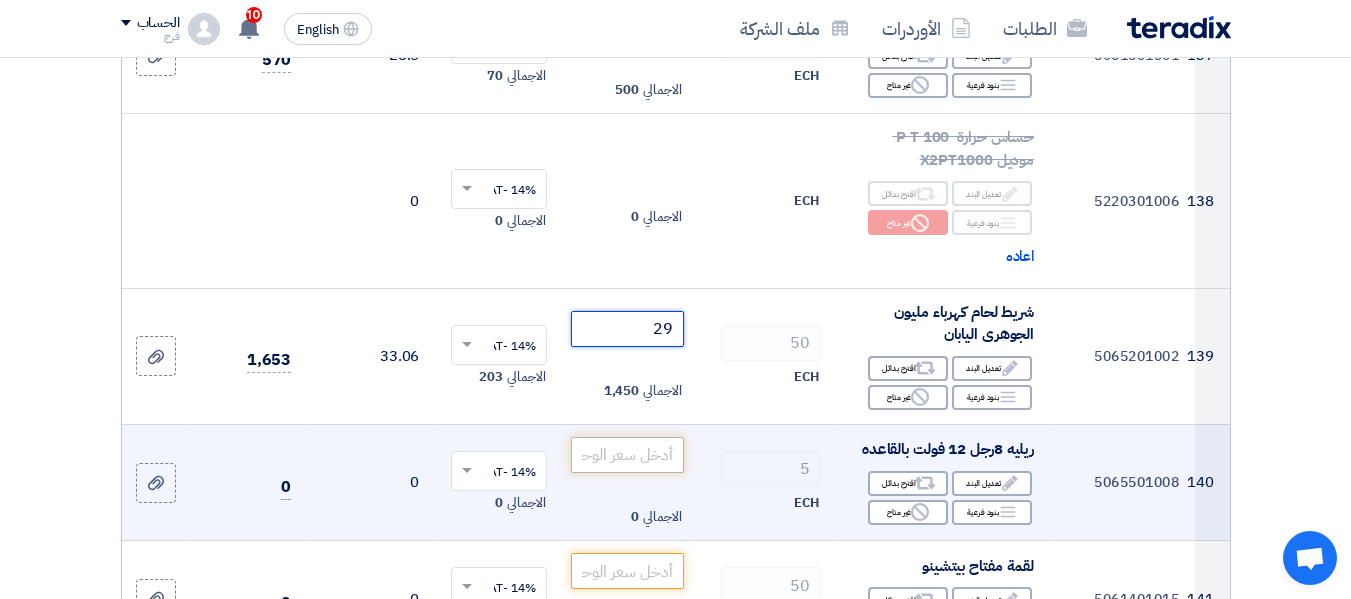 type on "29" 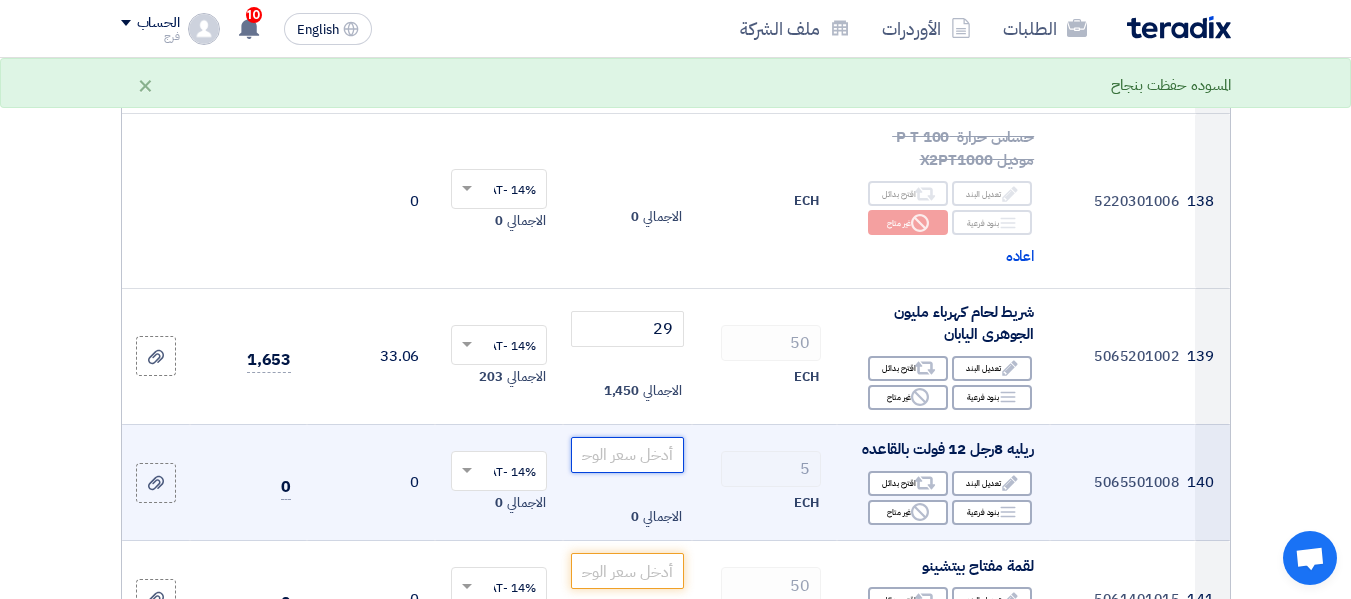 click 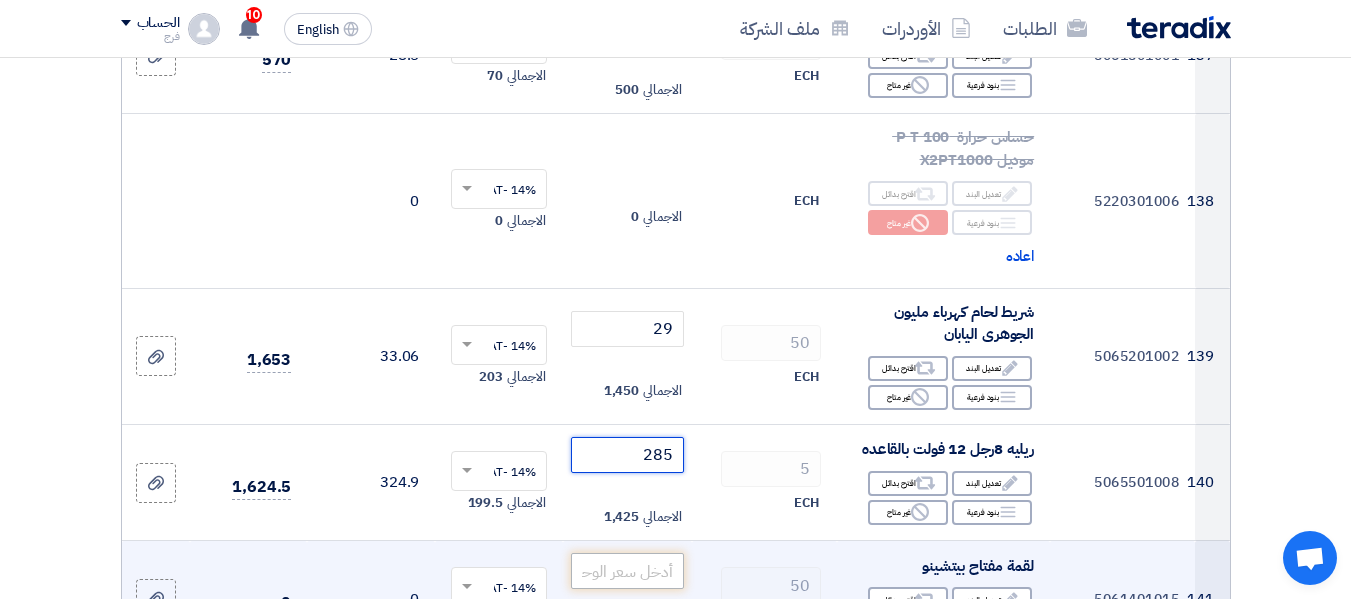 type on "285" 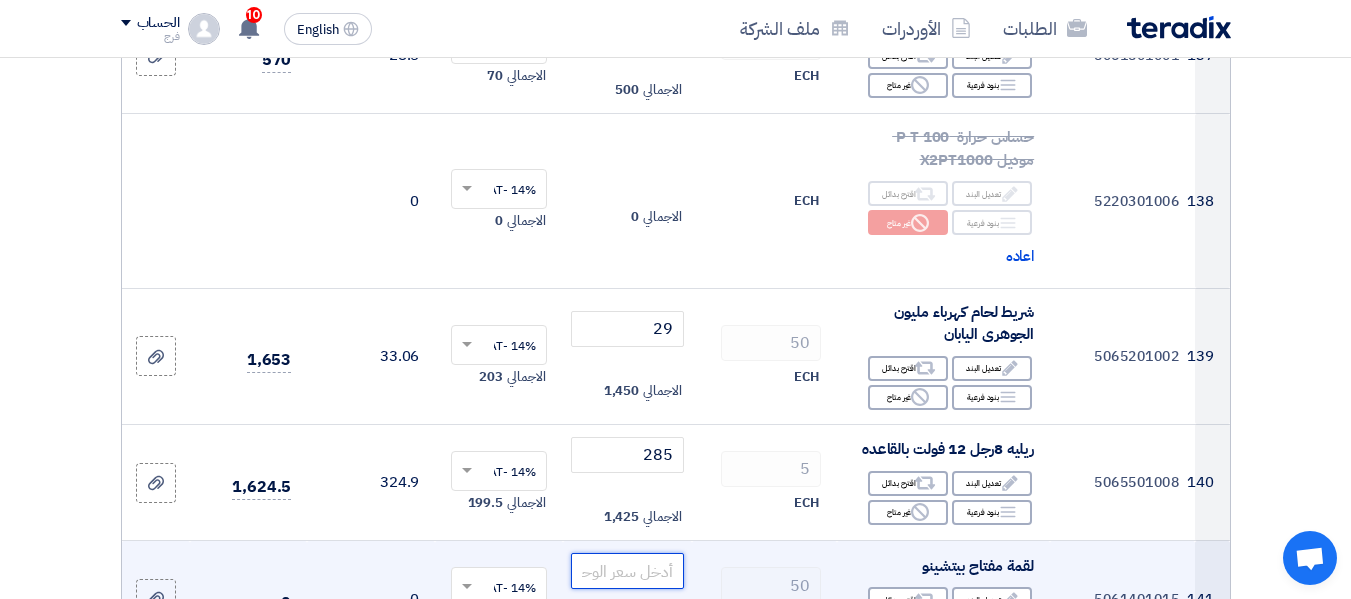 click 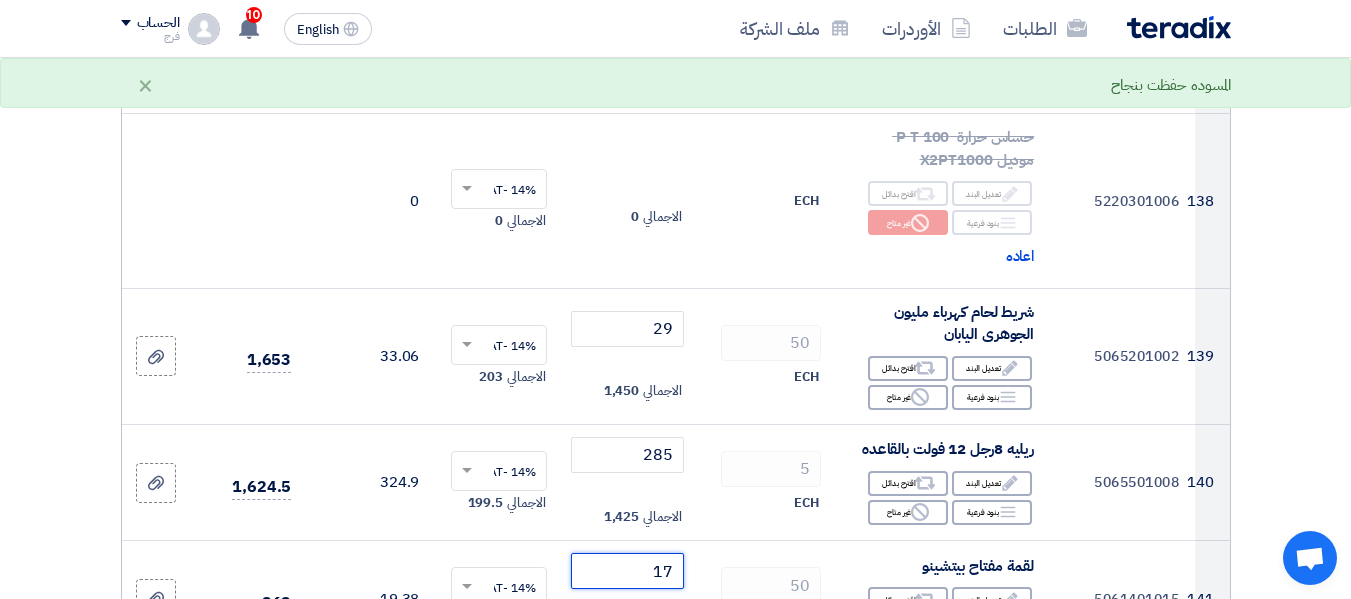 type on "17" 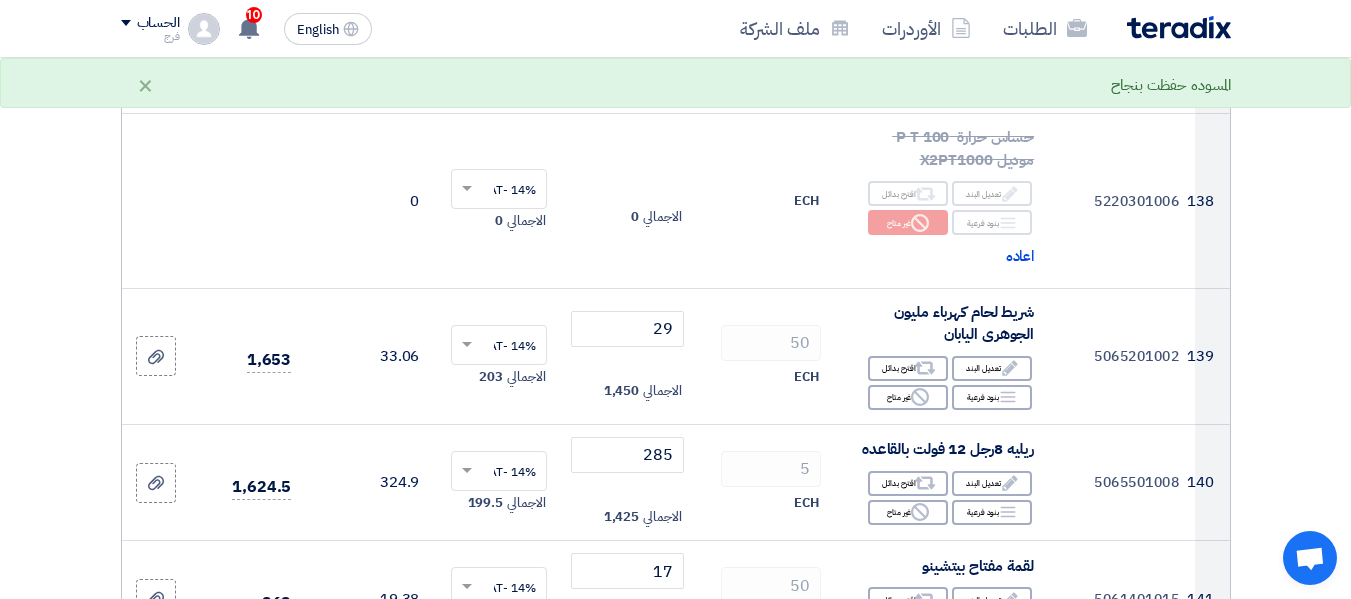 click 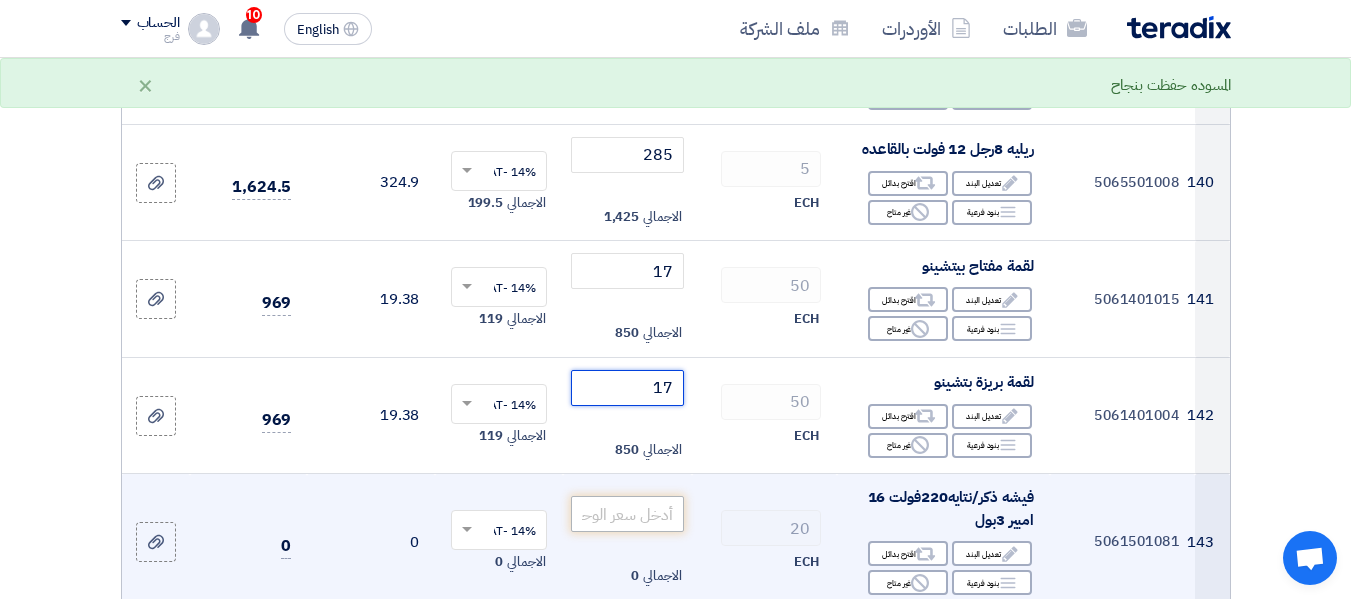 type on "17" 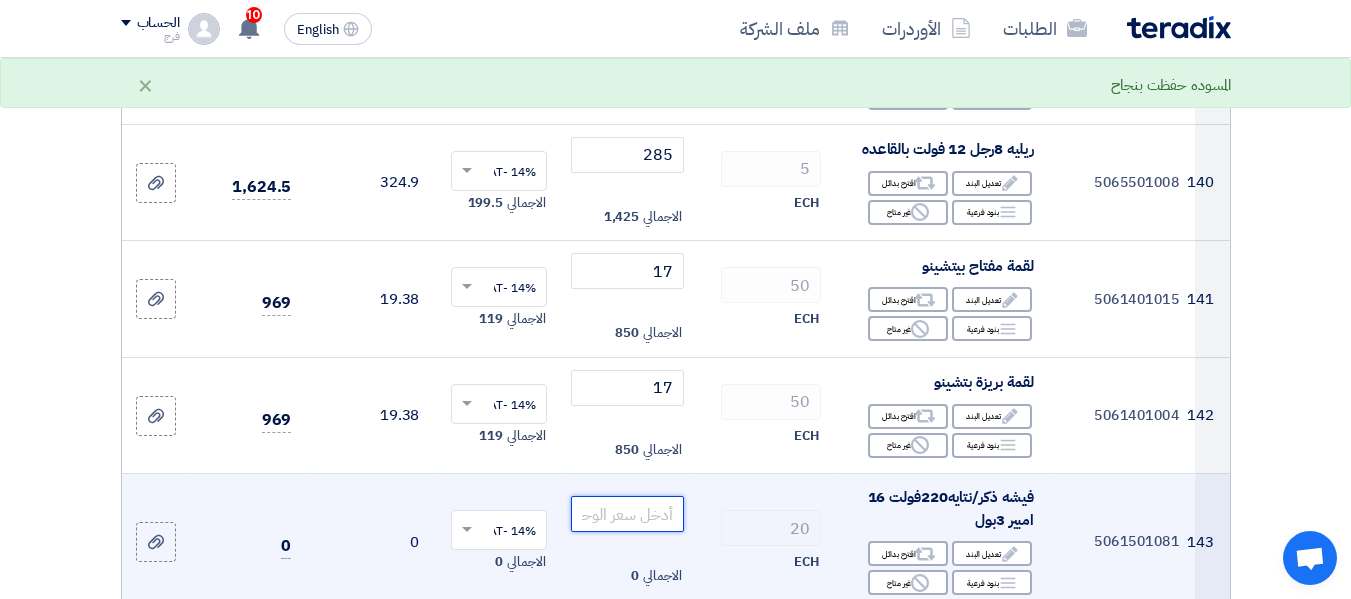 click 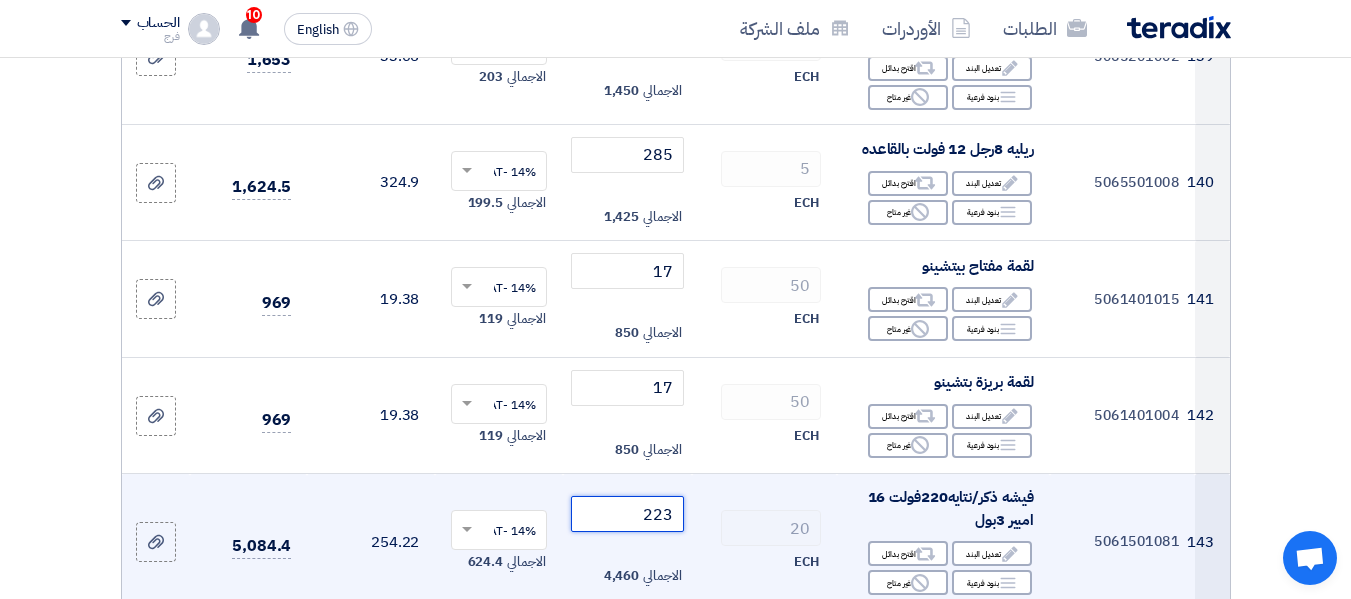 scroll, scrollTop: 20600, scrollLeft: 0, axis: vertical 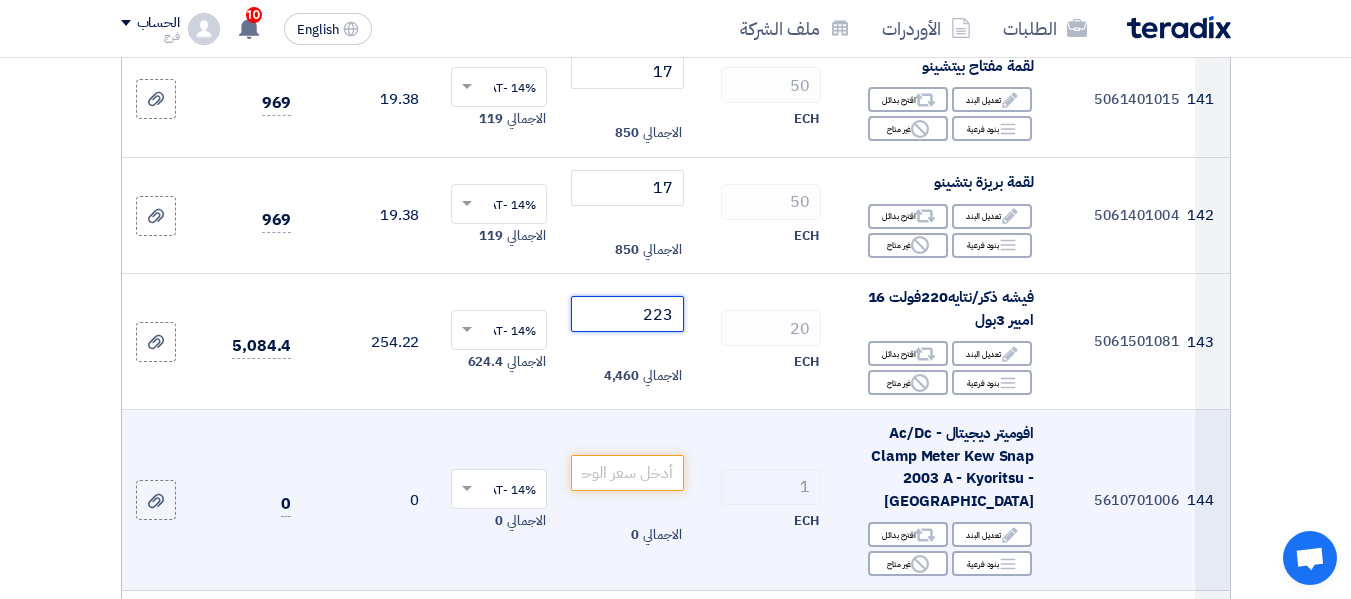 type on "223" 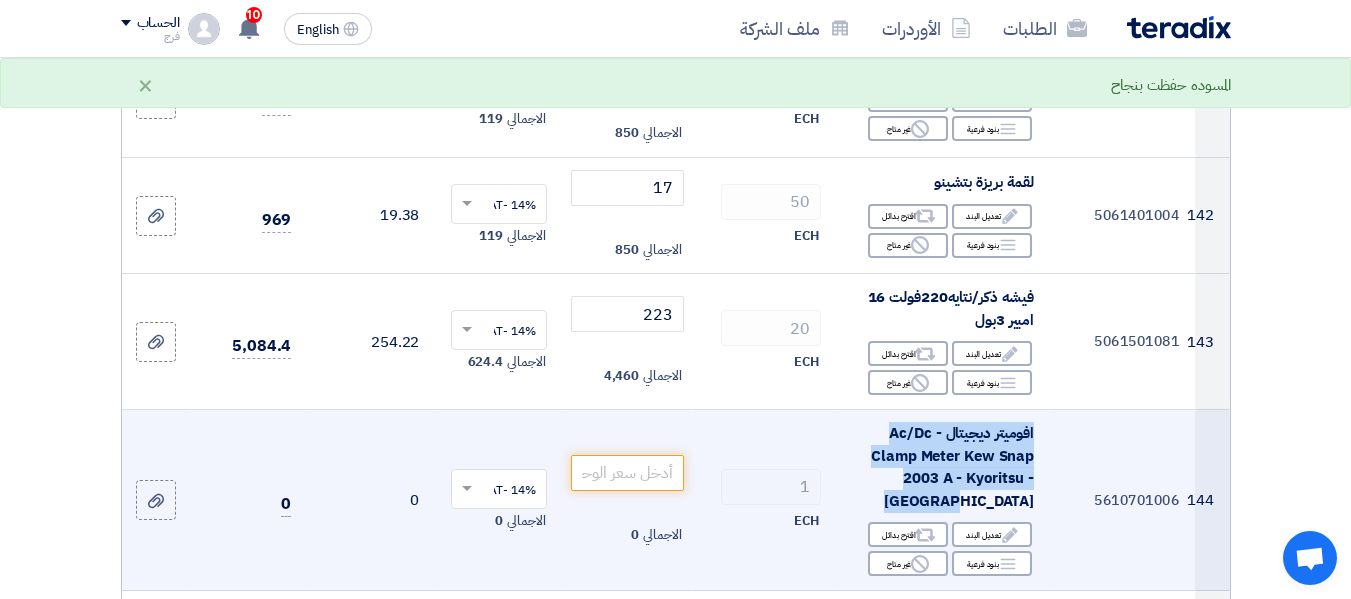 drag, startPoint x: 970, startPoint y: 374, endPoint x: 1034, endPoint y: 308, distance: 91.93476 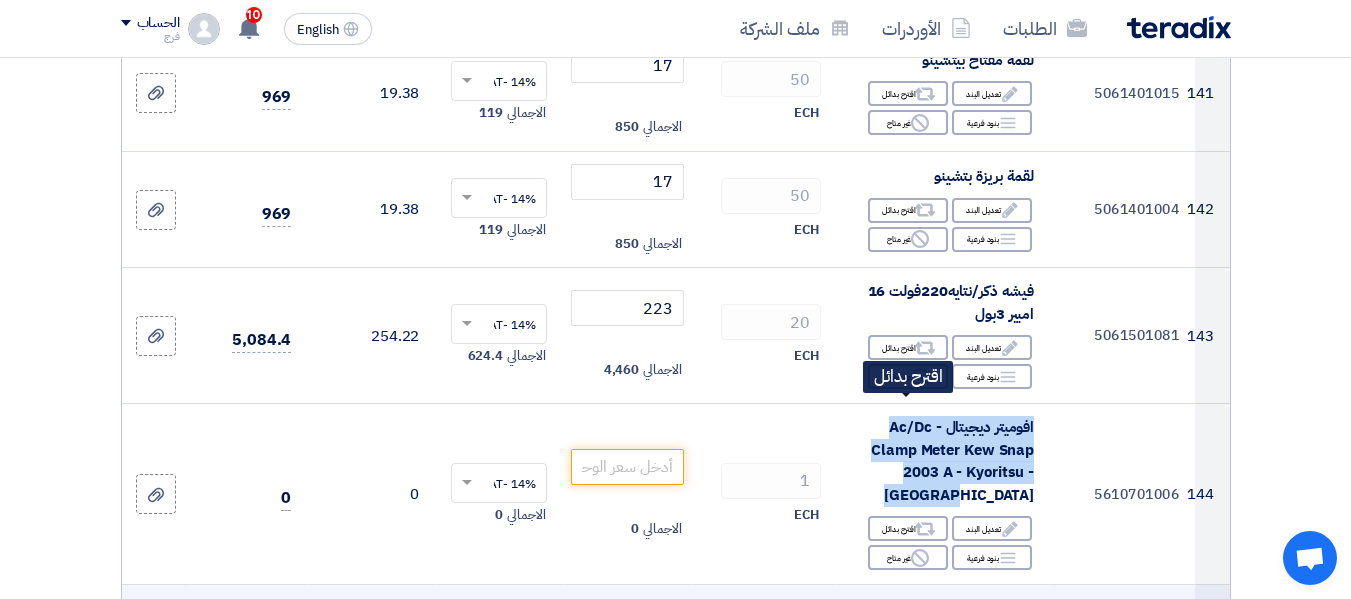 scroll, scrollTop: 20800, scrollLeft: 0, axis: vertical 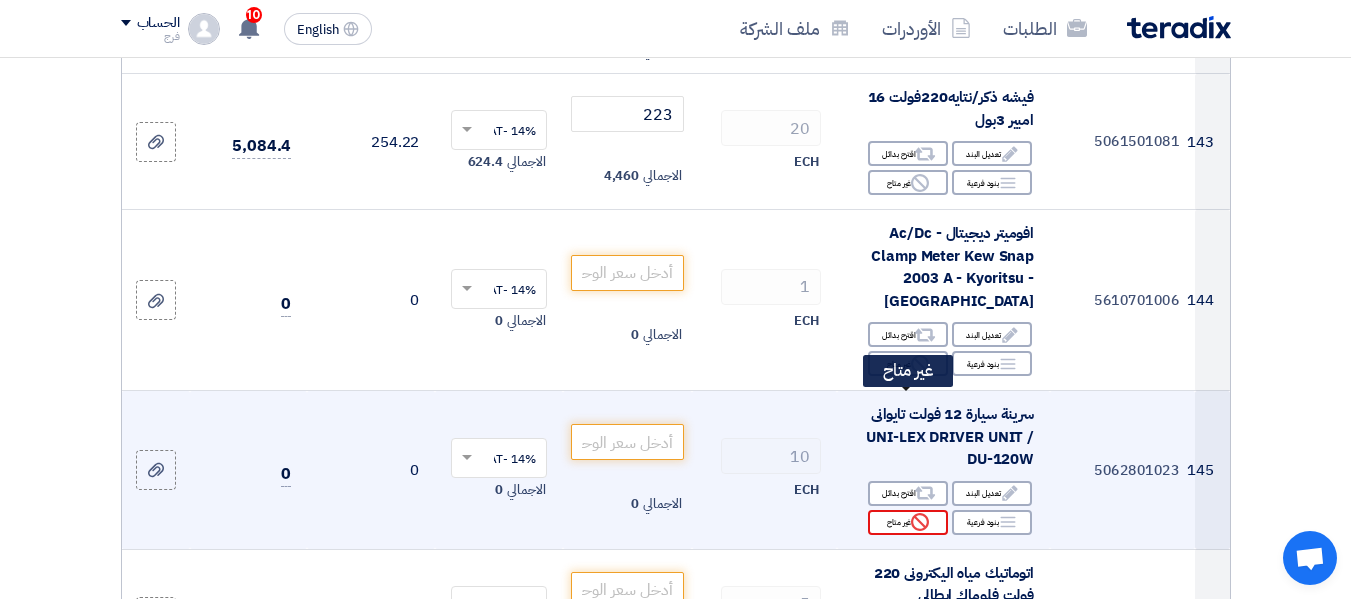 click on "Reject
غير متاح" 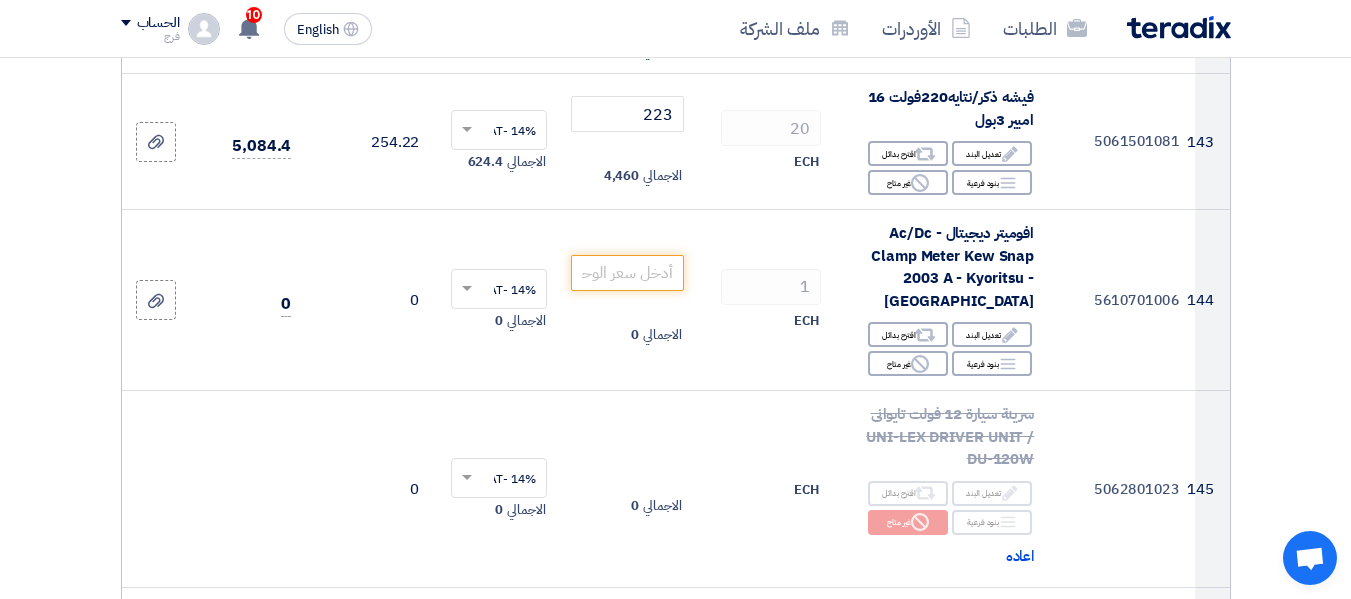 scroll, scrollTop: 21000, scrollLeft: 0, axis: vertical 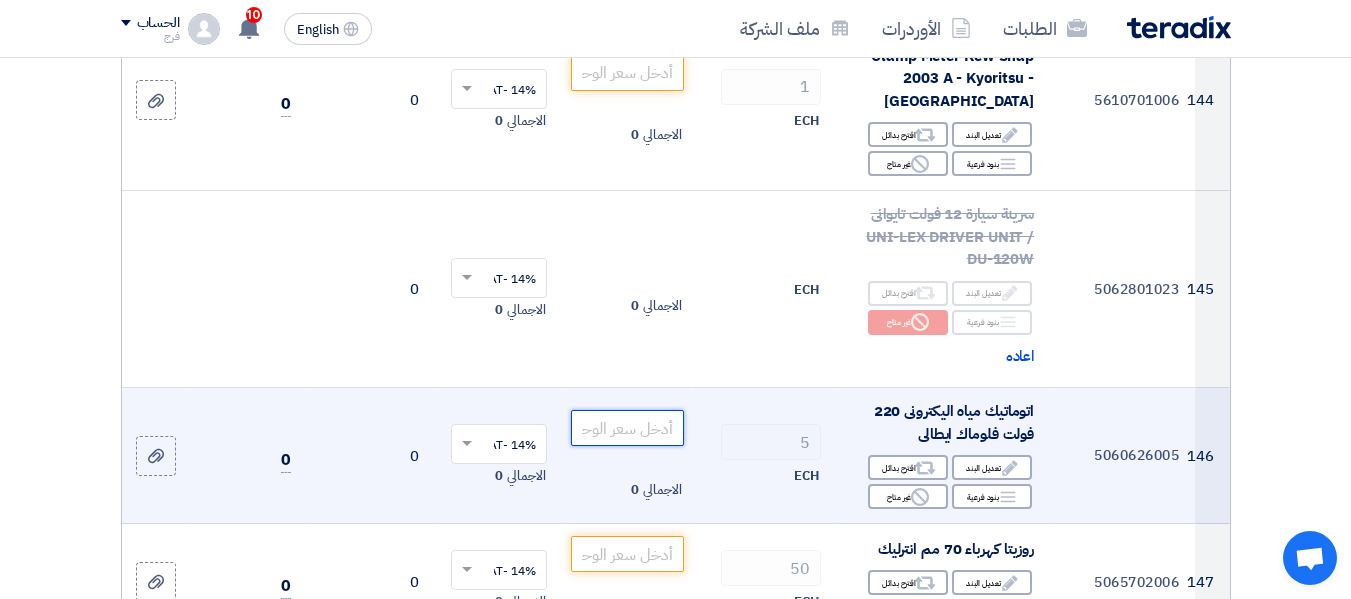 click 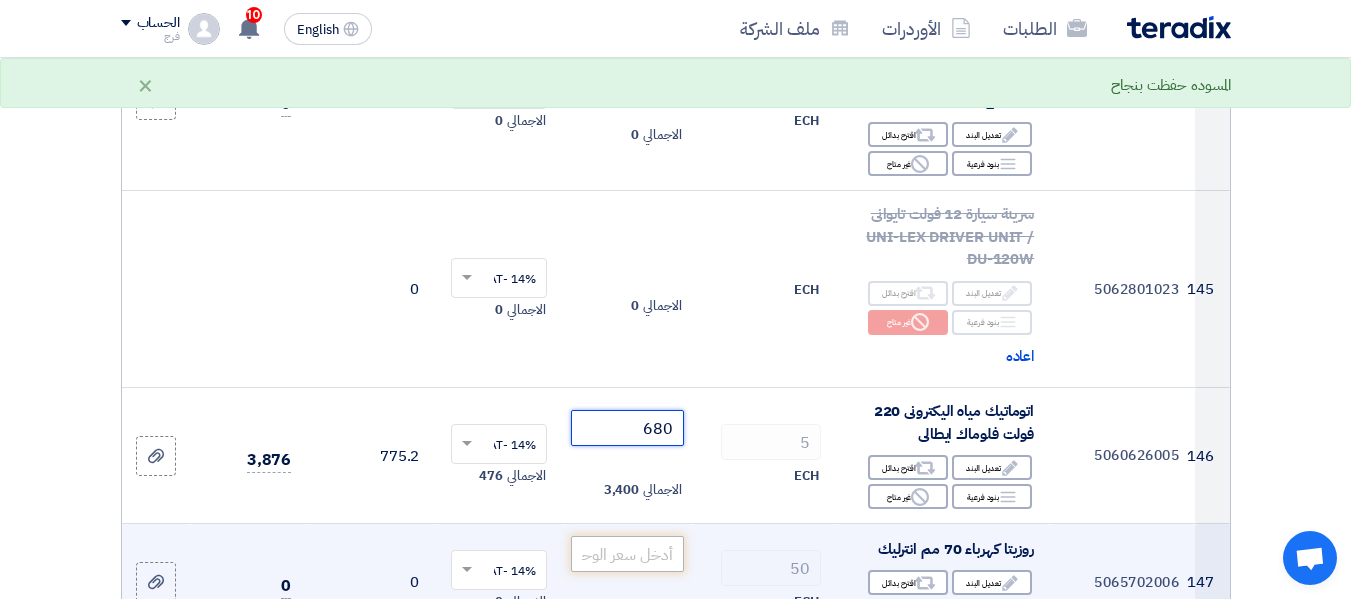 type on "680" 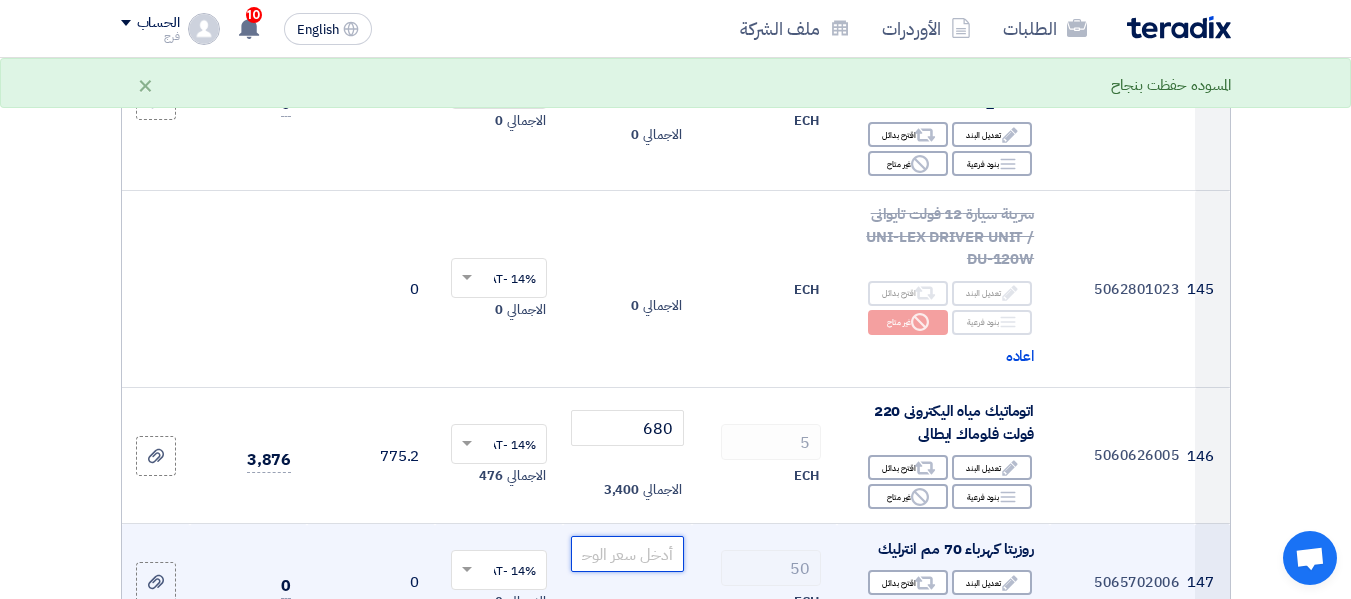 click 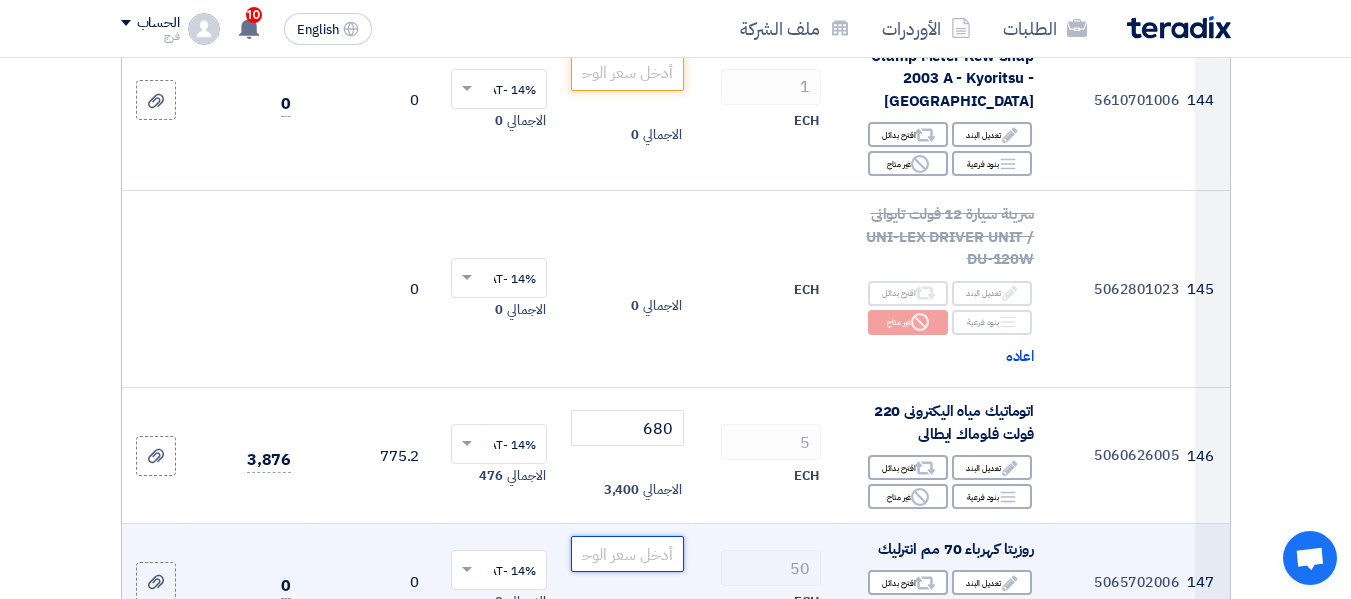 click 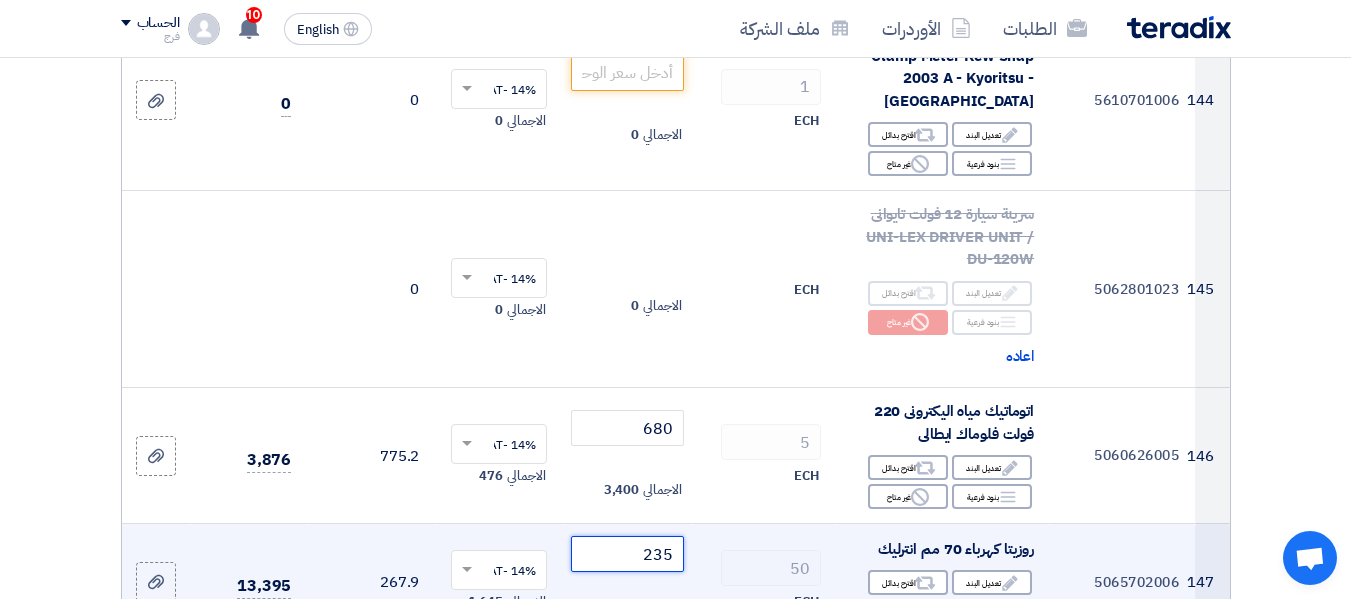 click on "235" 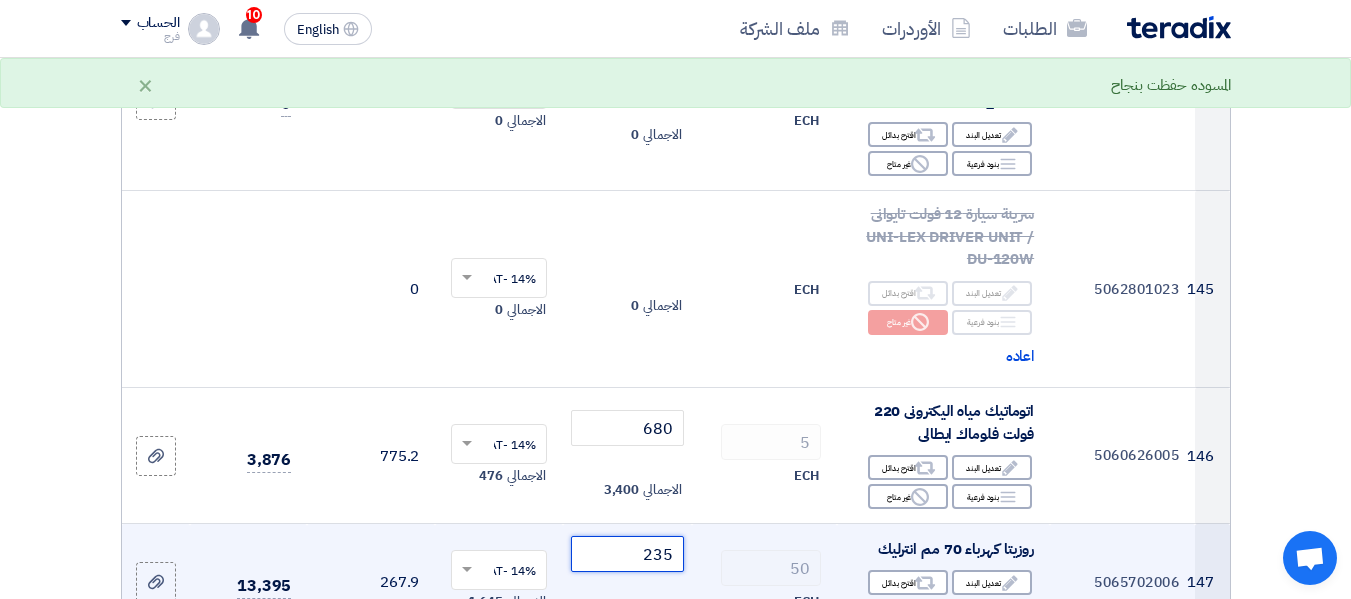 drag, startPoint x: 646, startPoint y: 439, endPoint x: 707, endPoint y: 433, distance: 61.294373 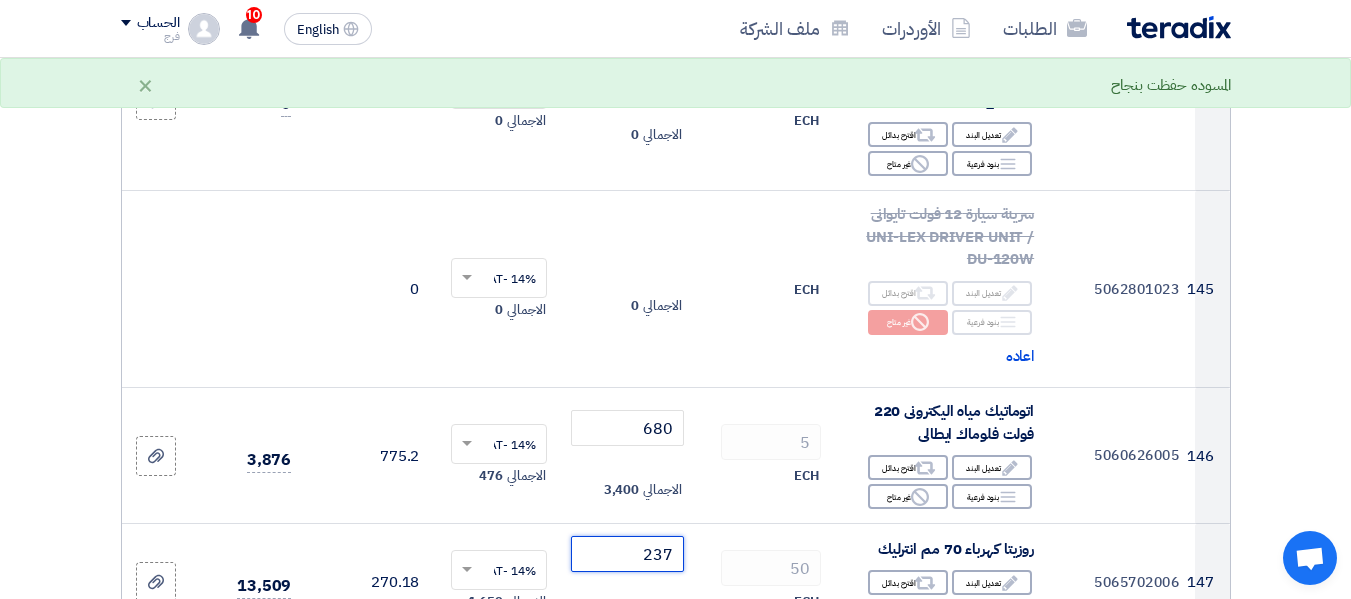type on "237" 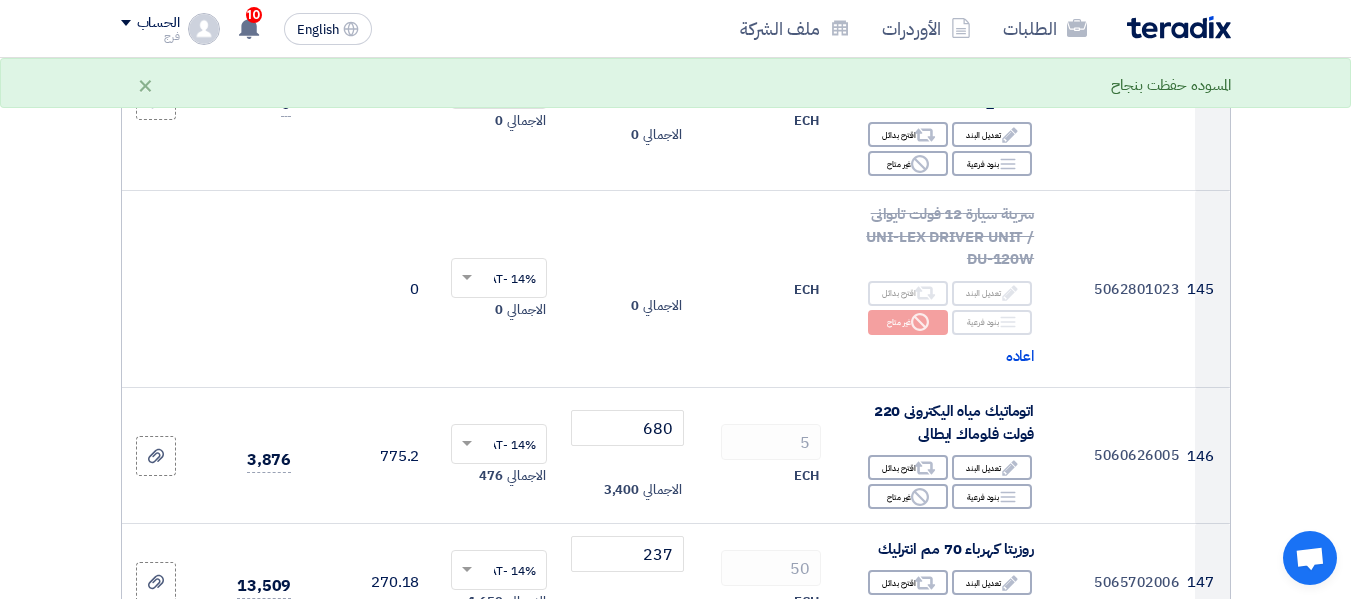 click 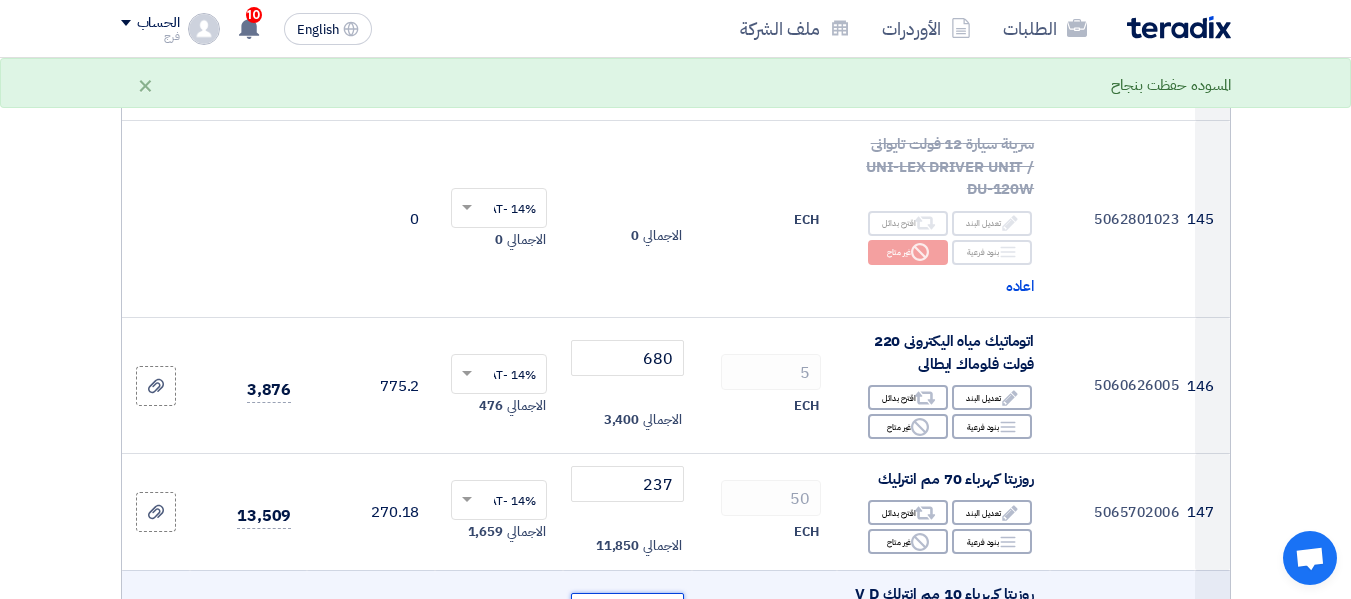scroll, scrollTop: 21100, scrollLeft: 0, axis: vertical 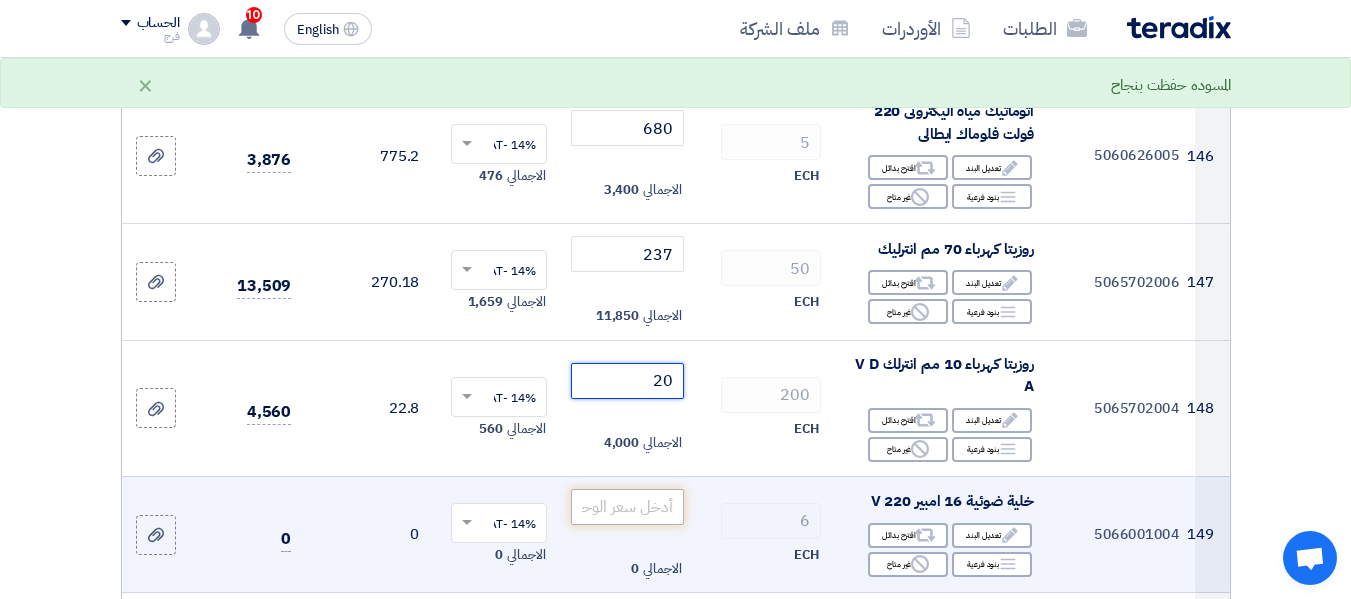 type on "20" 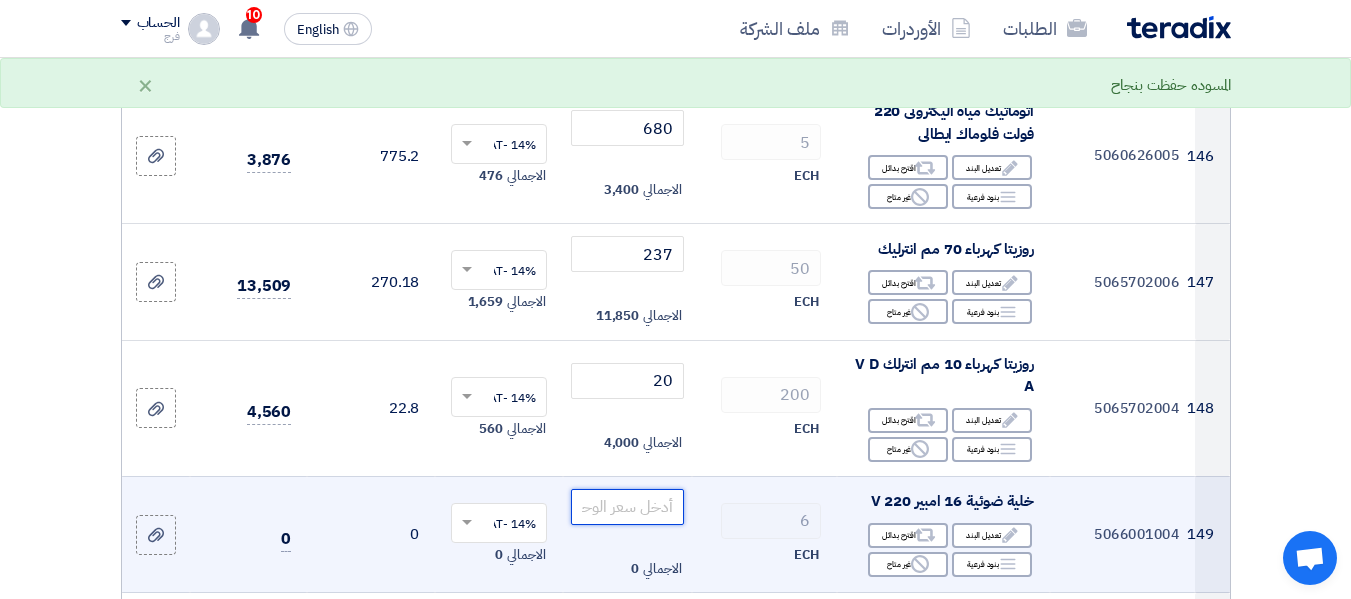 click 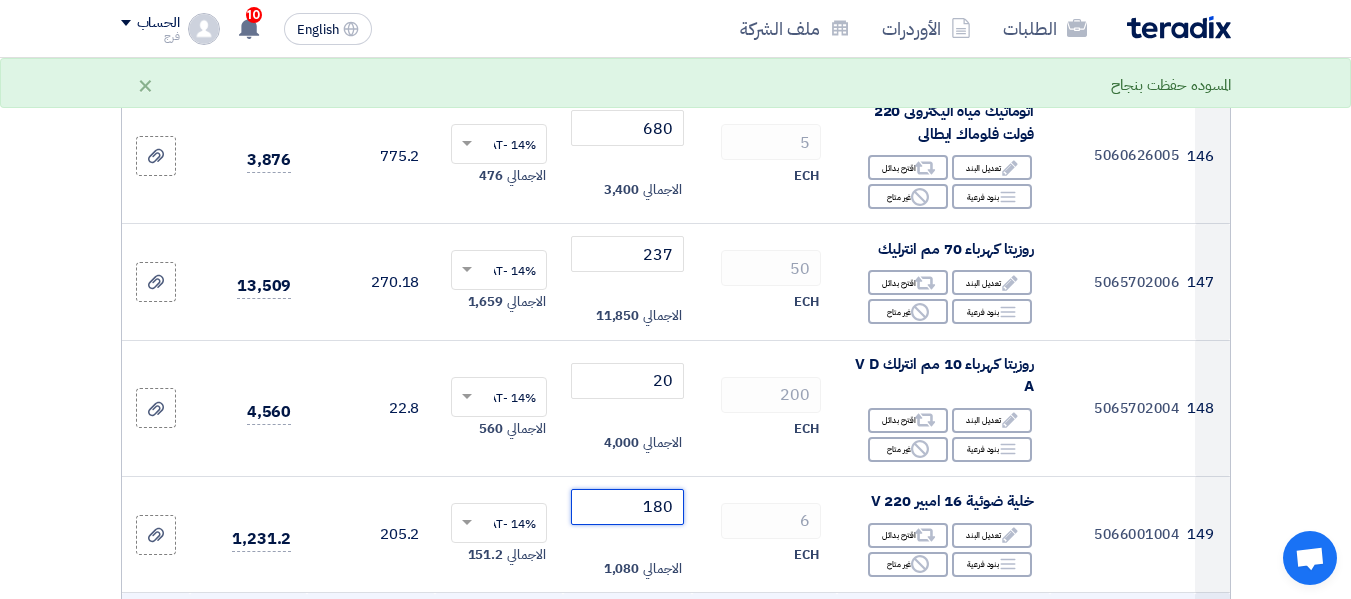 type on "180" 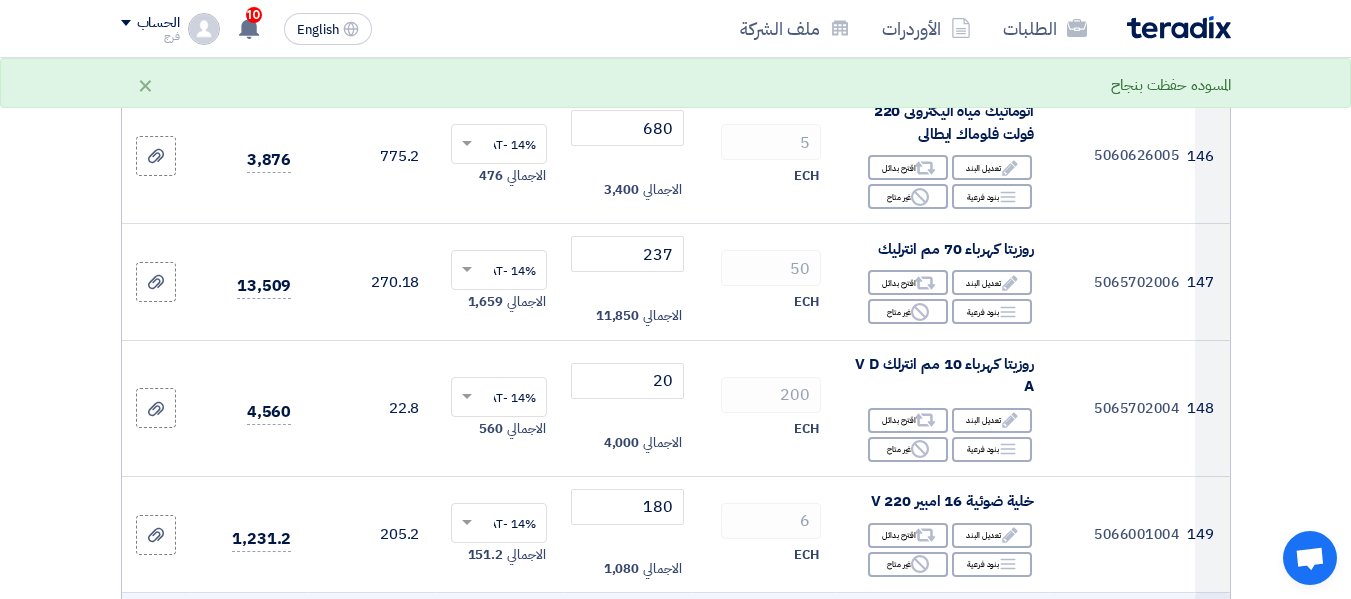 click 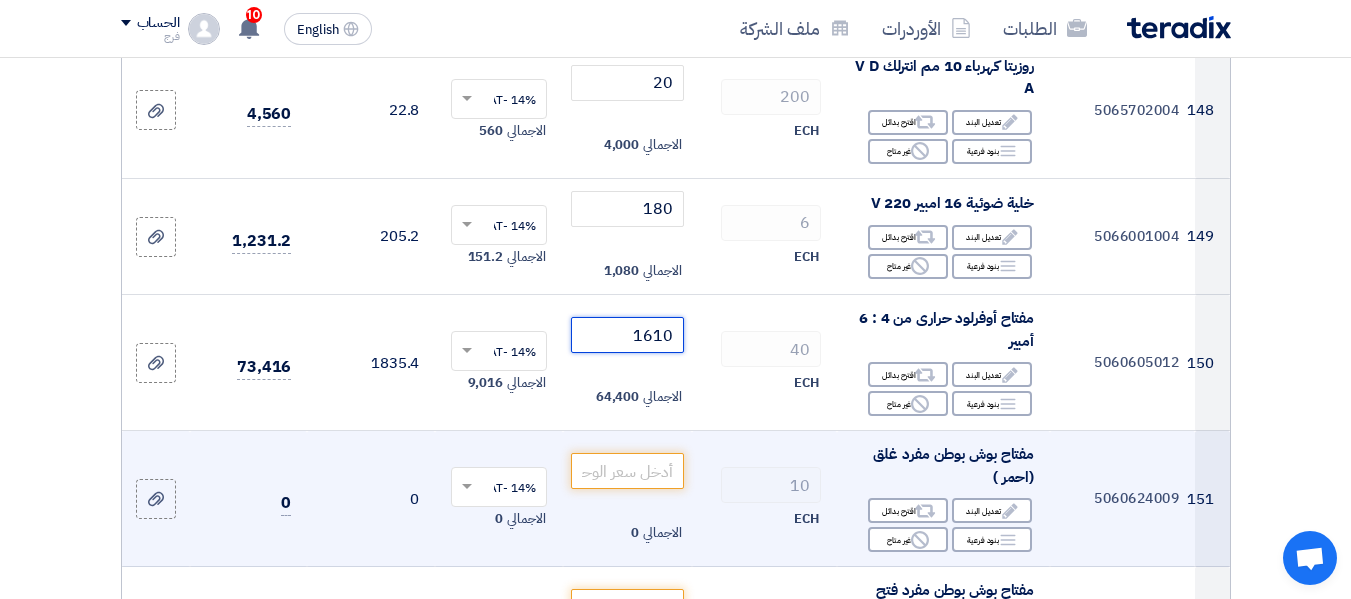 scroll, scrollTop: 21600, scrollLeft: 0, axis: vertical 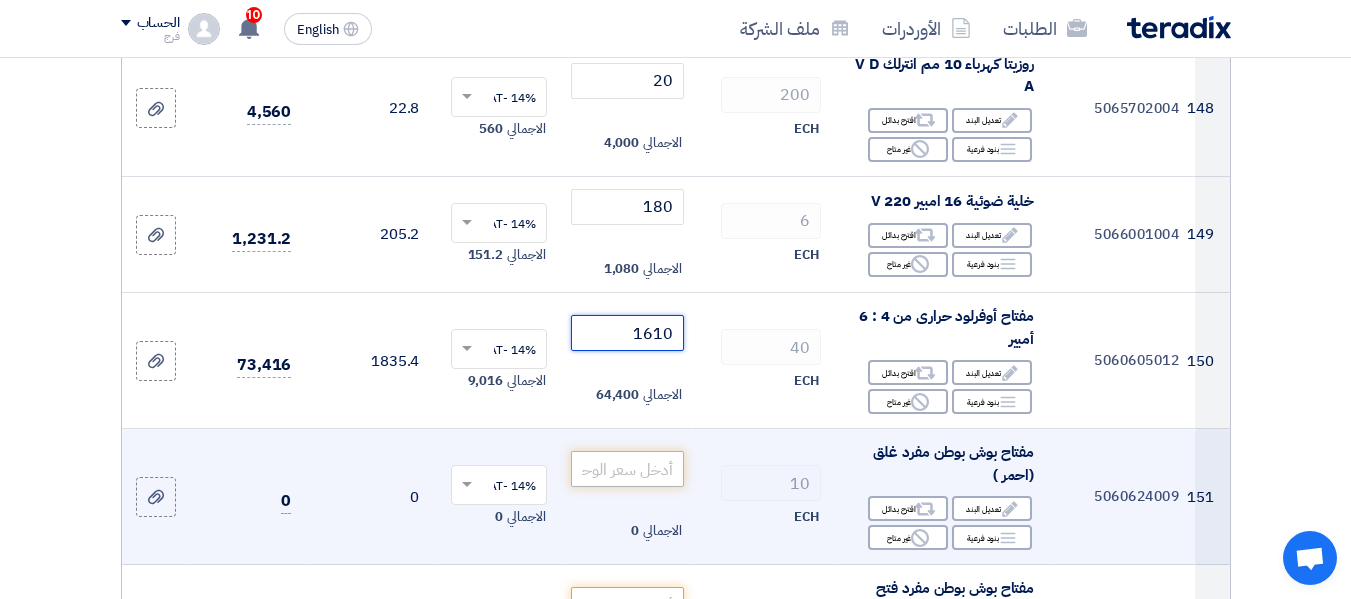 type on "1610" 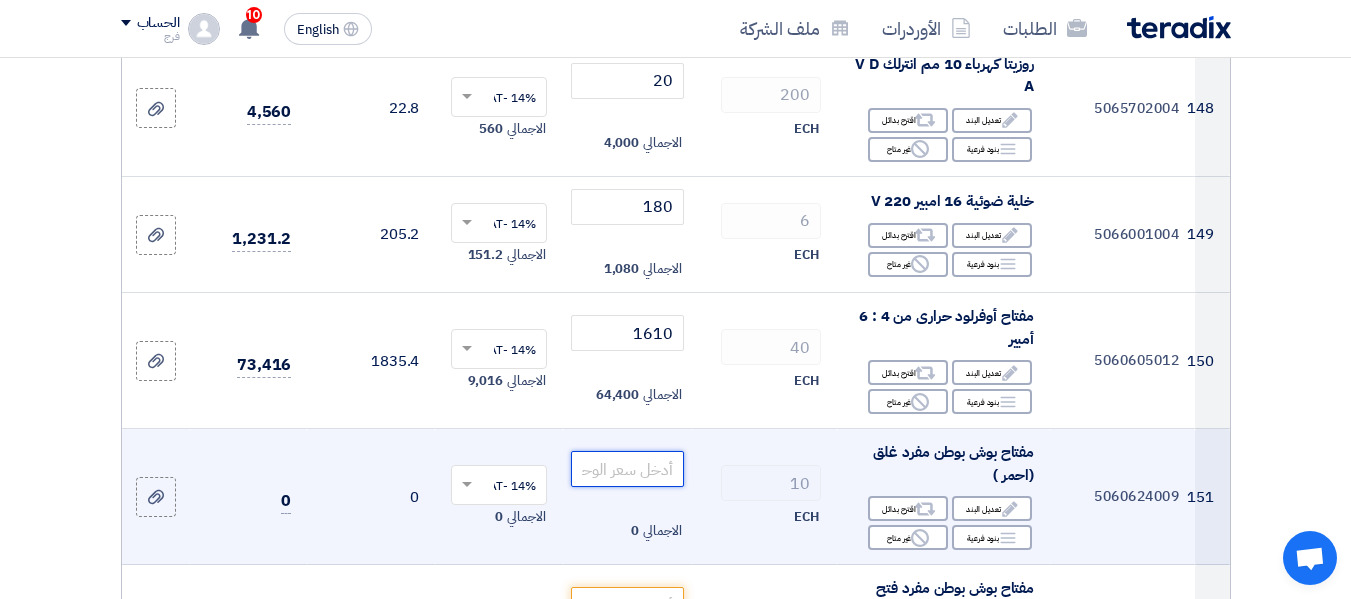 click 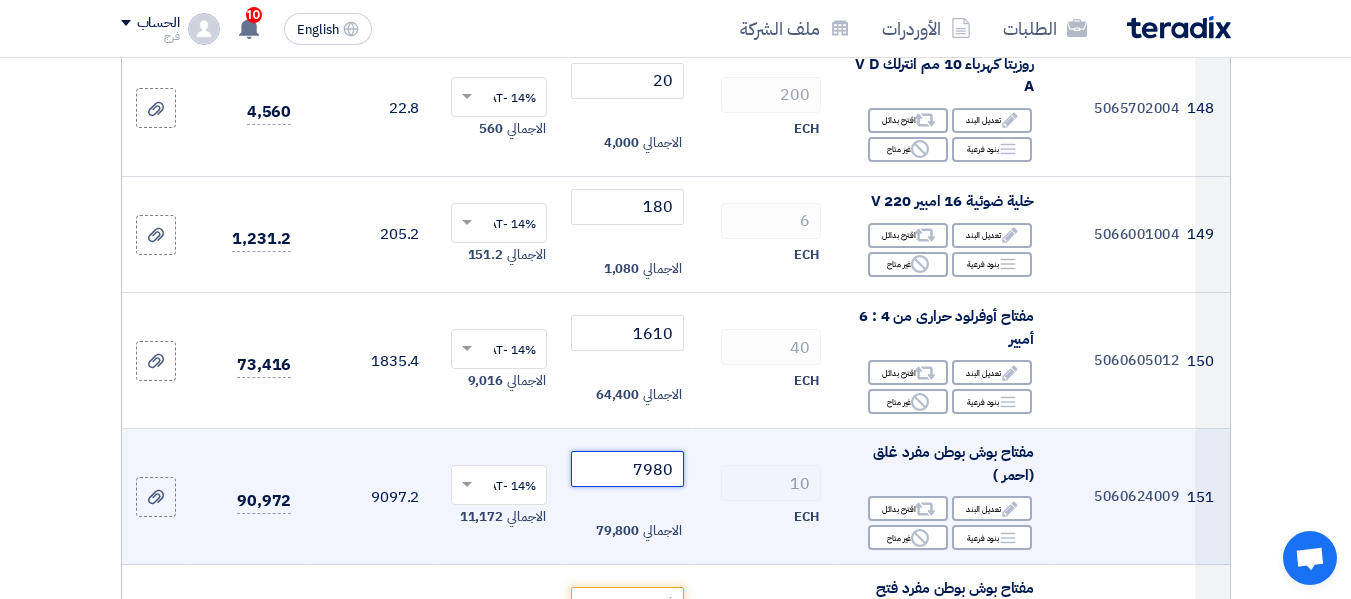 click on "7980" 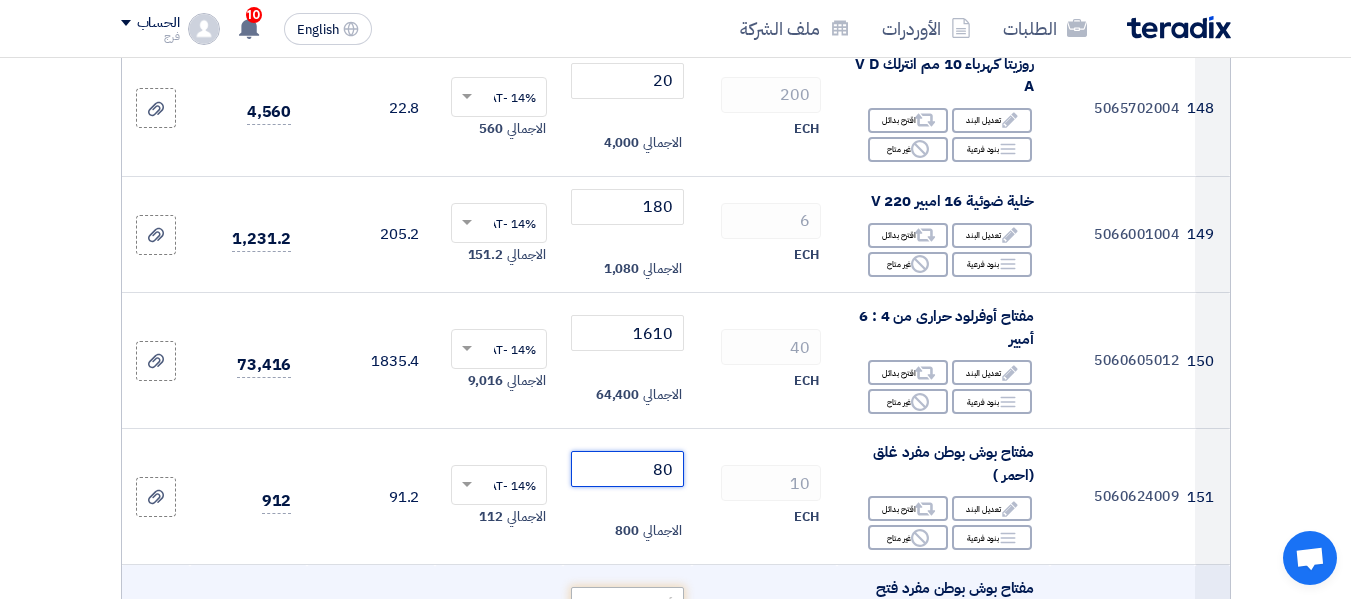 type on "80" 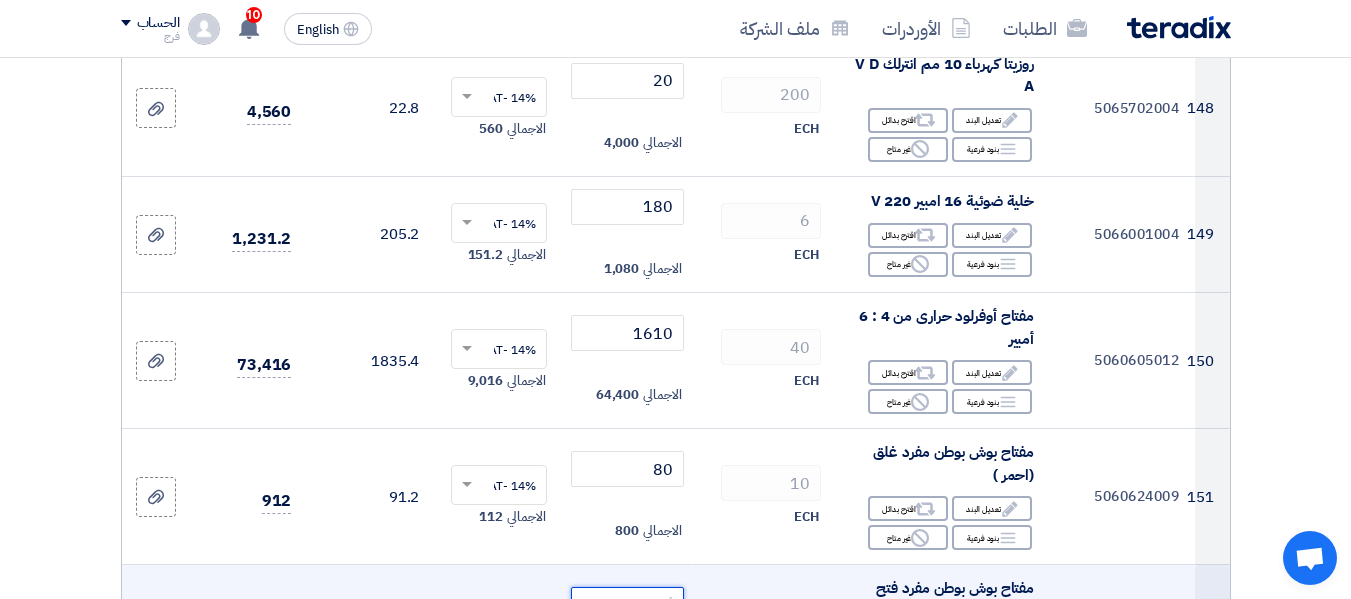 click 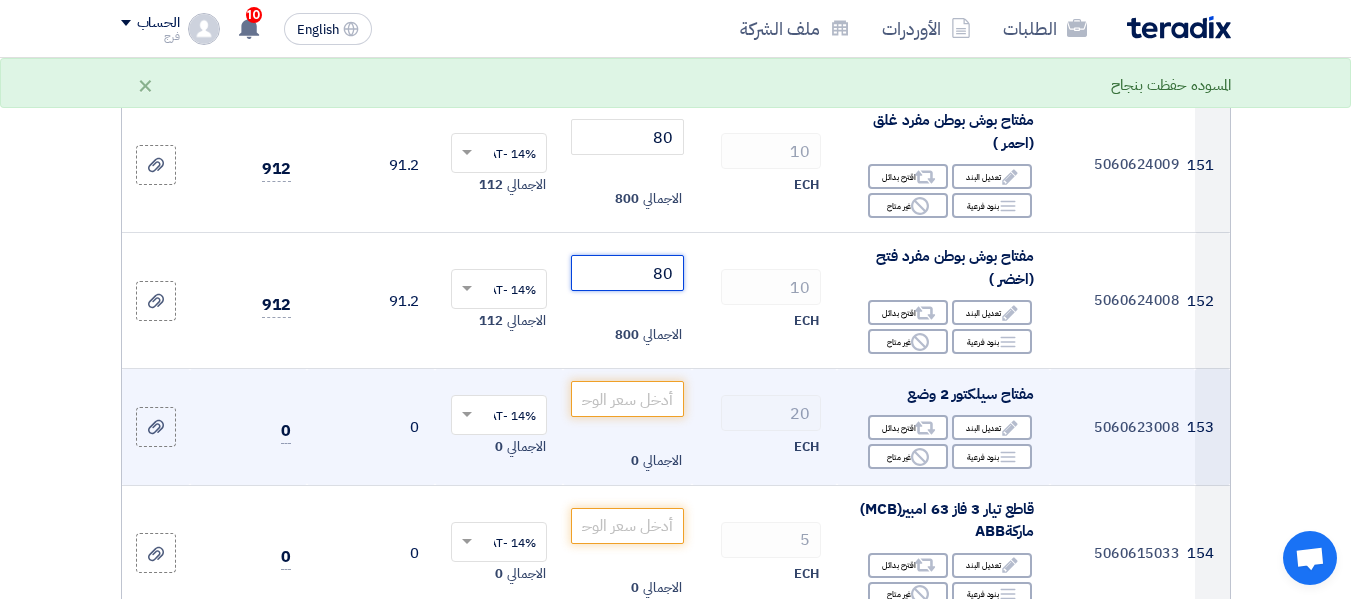scroll, scrollTop: 21900, scrollLeft: 0, axis: vertical 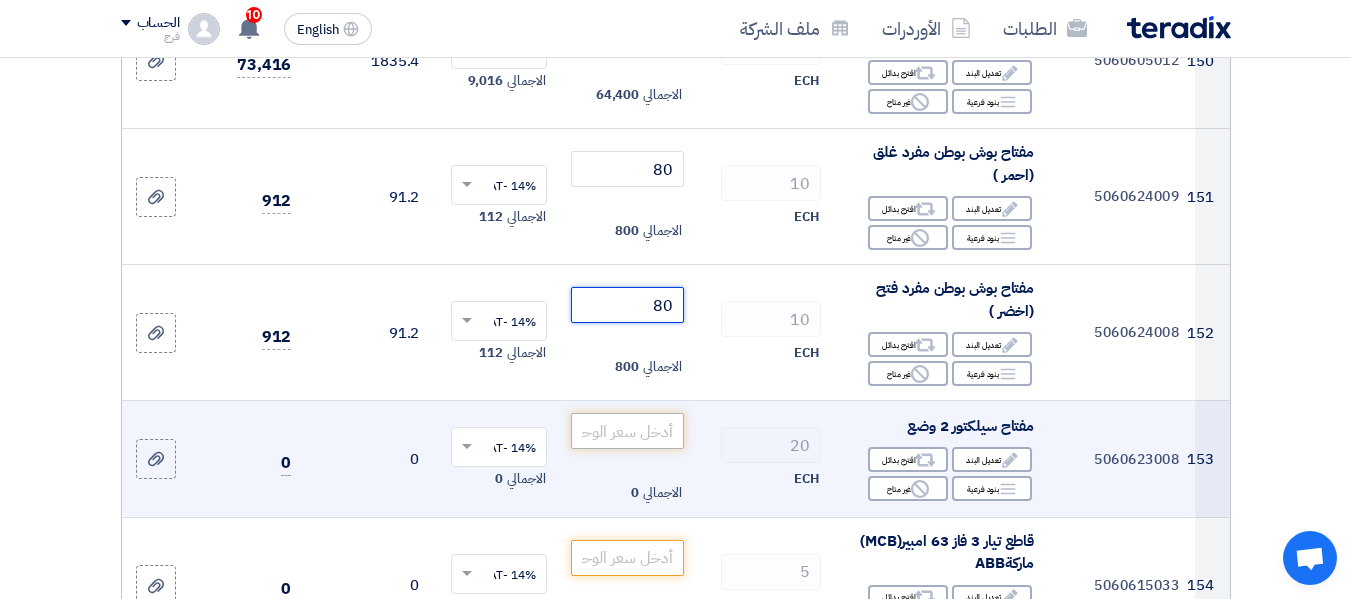 type on "80" 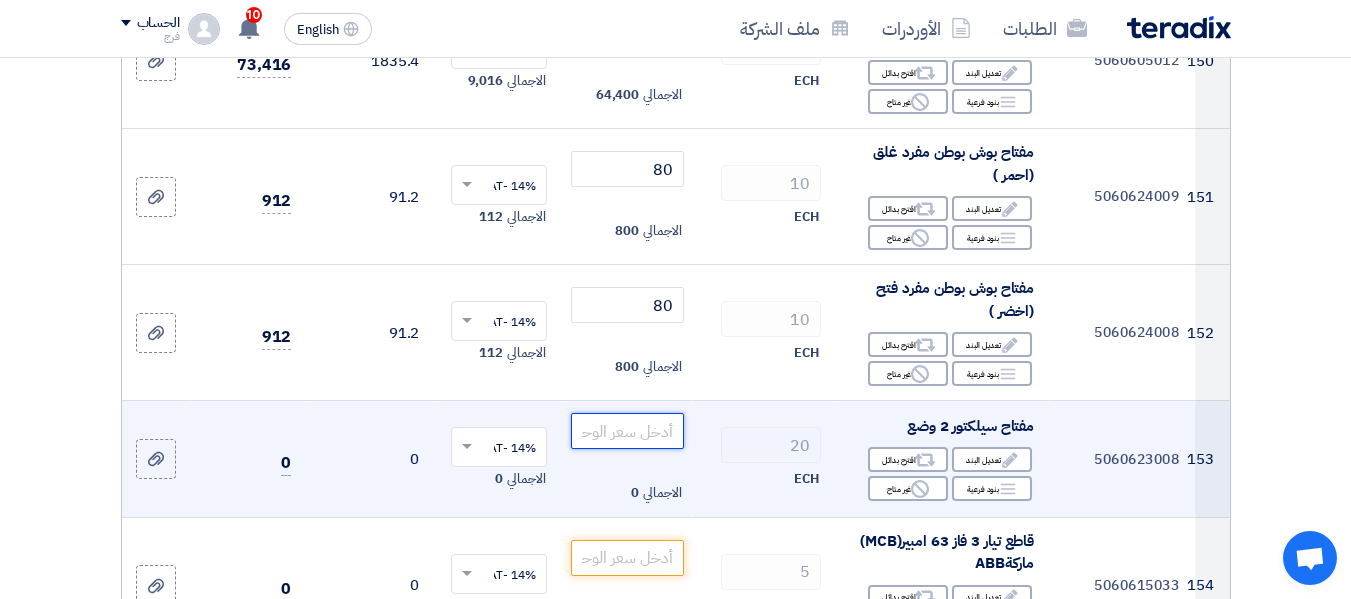 click 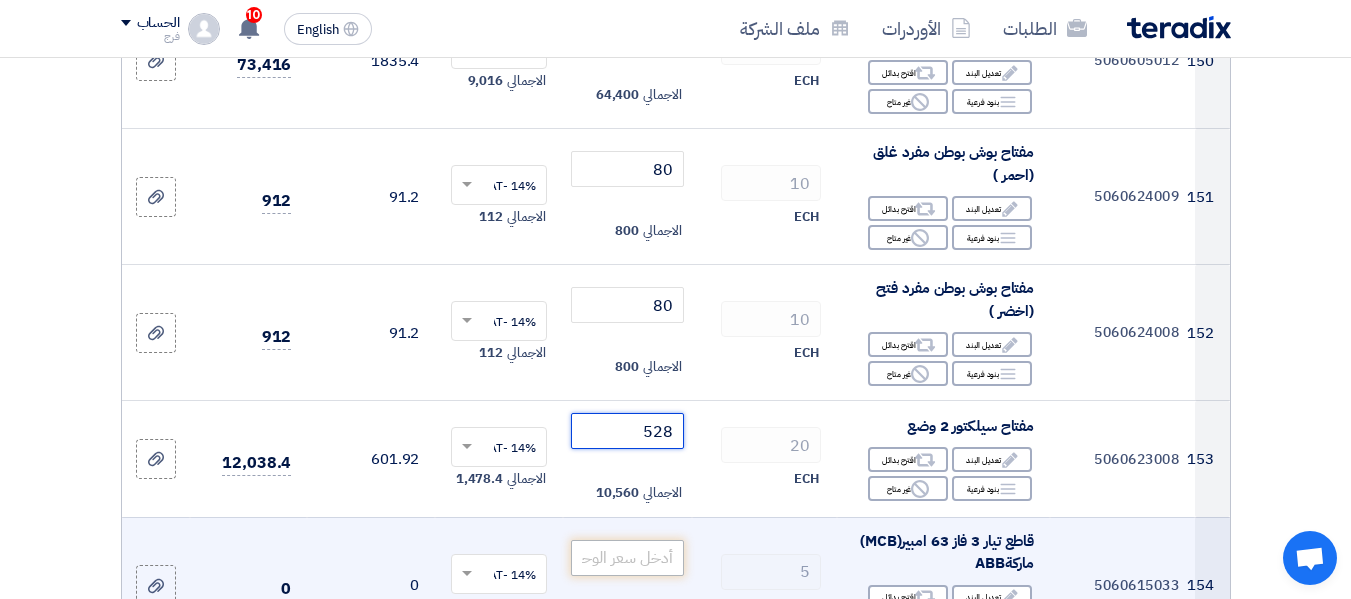 type on "528" 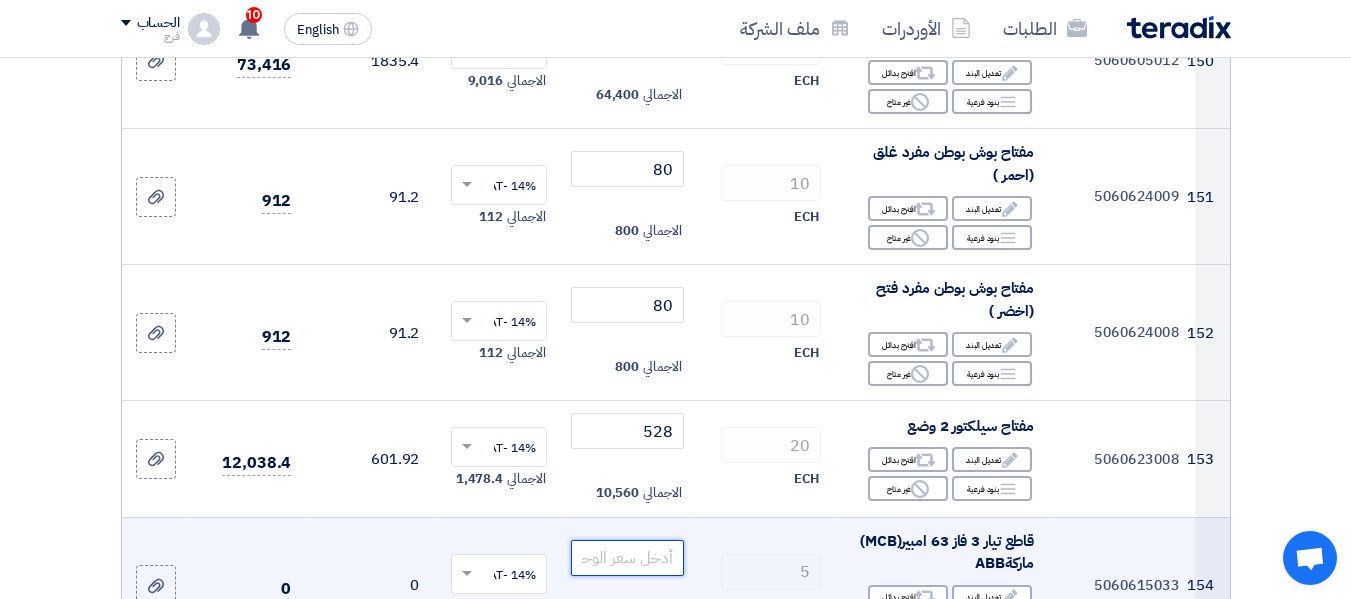 click 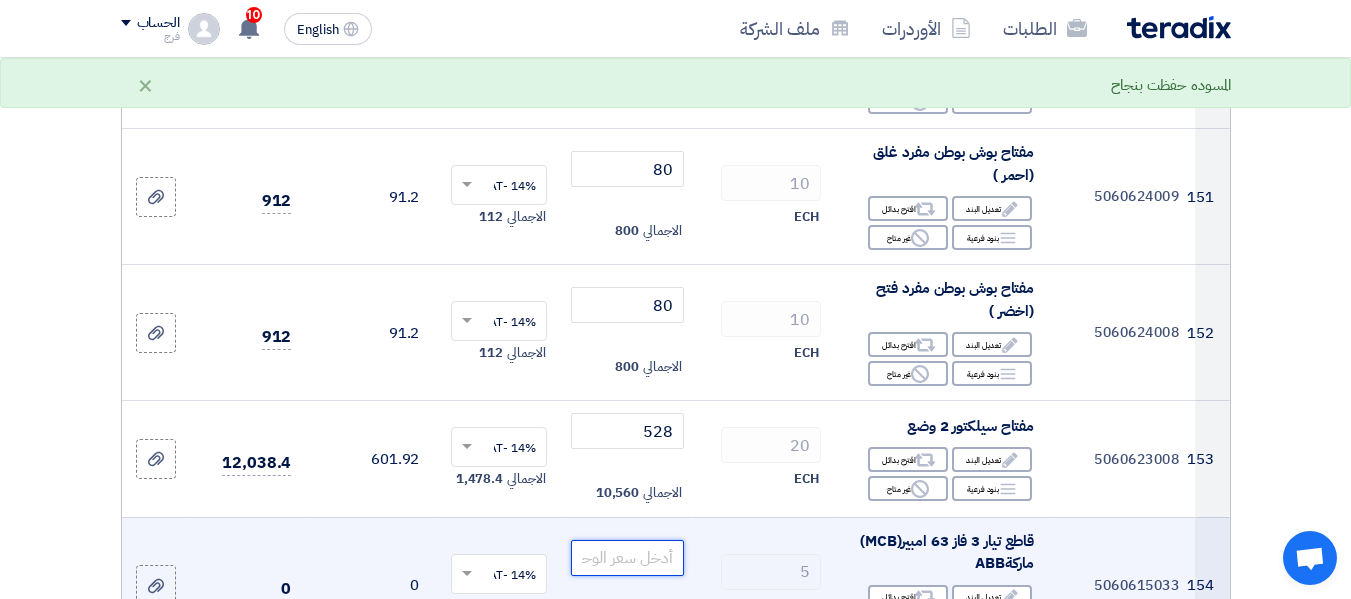 click 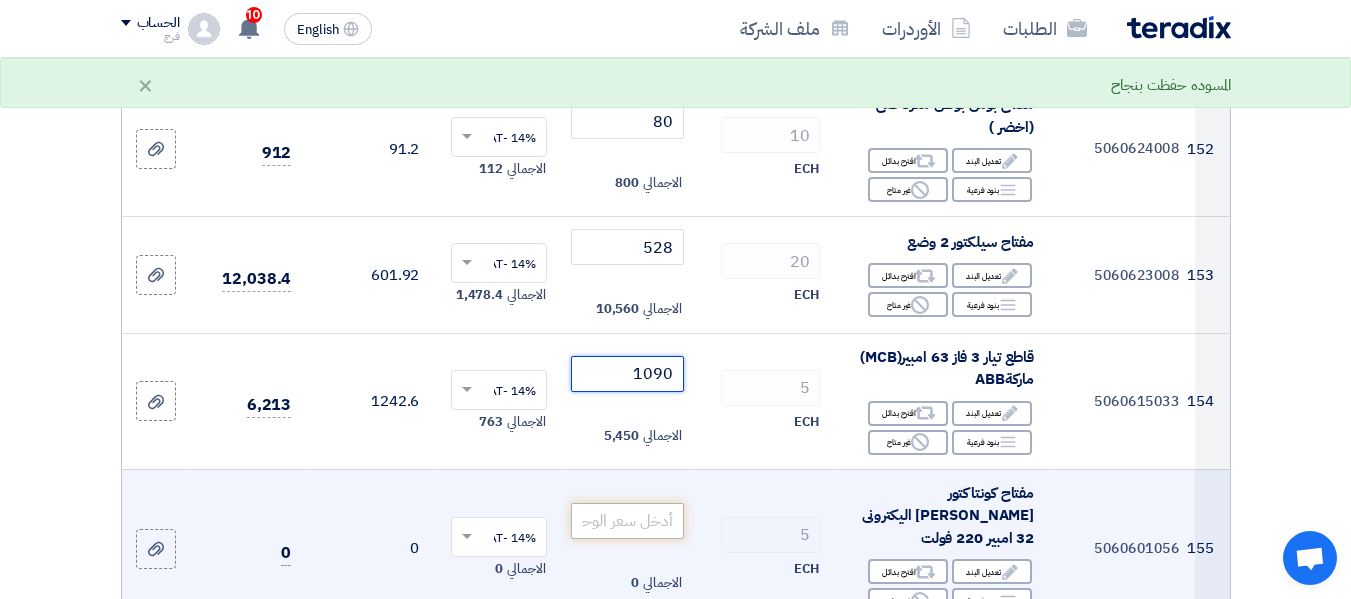scroll, scrollTop: 22100, scrollLeft: 0, axis: vertical 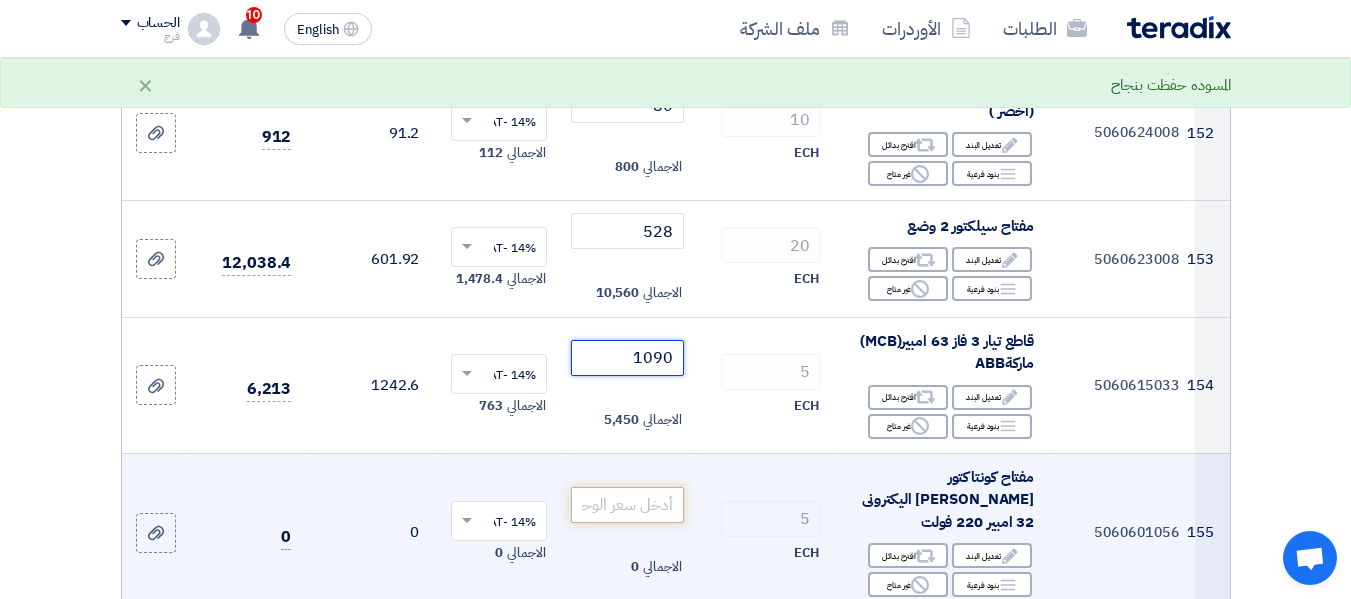 type on "1090" 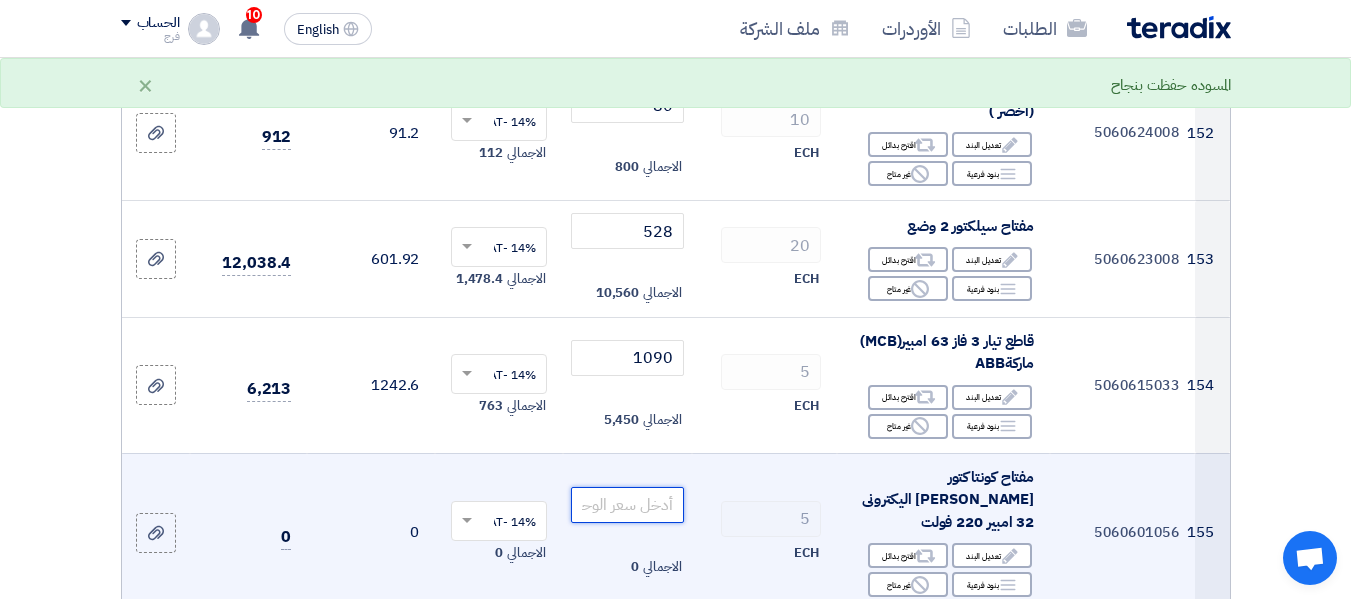 click 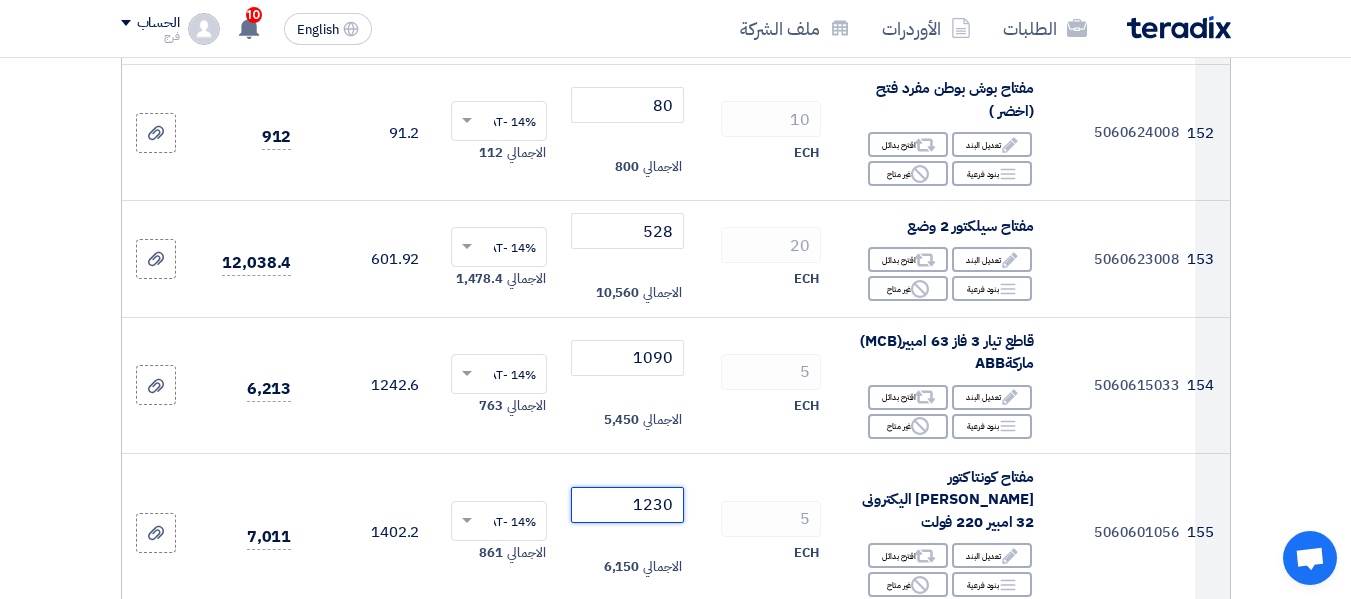 type on "1230" 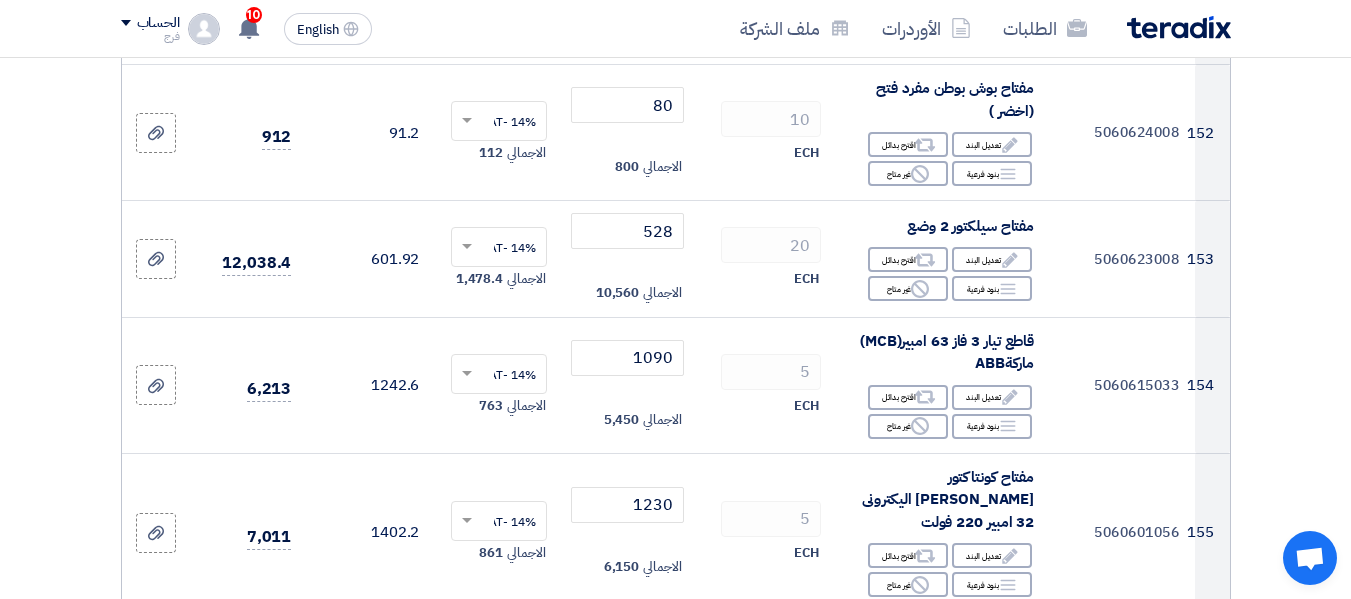 click 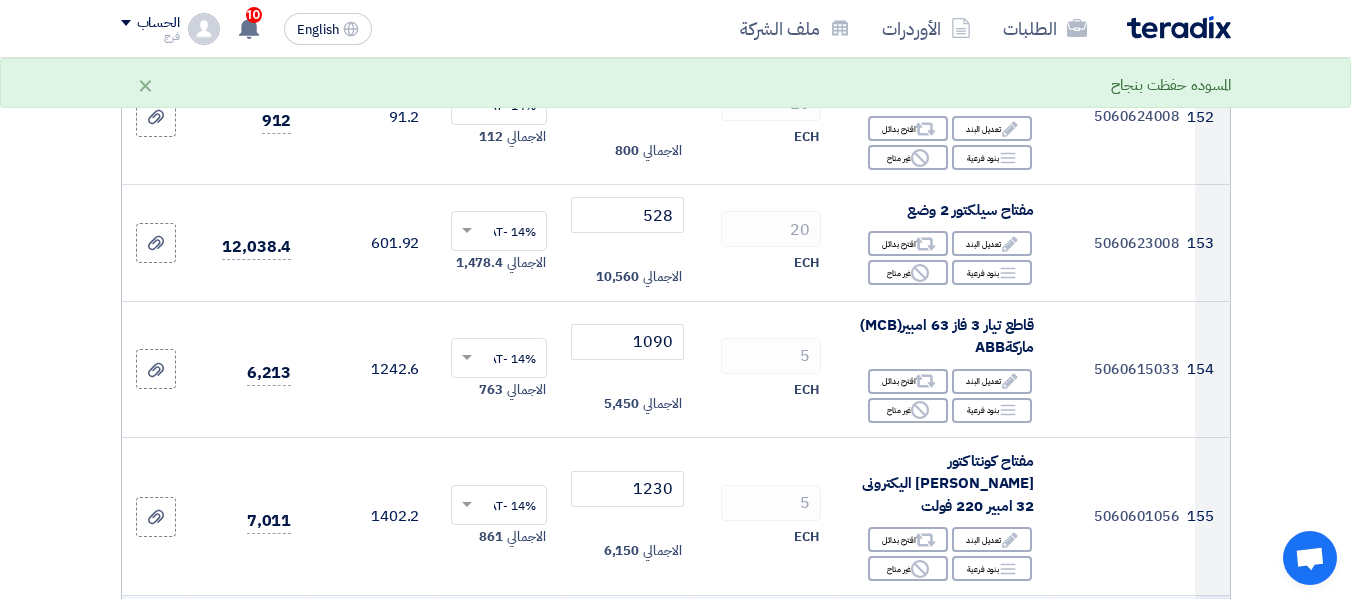 scroll, scrollTop: 22200, scrollLeft: 0, axis: vertical 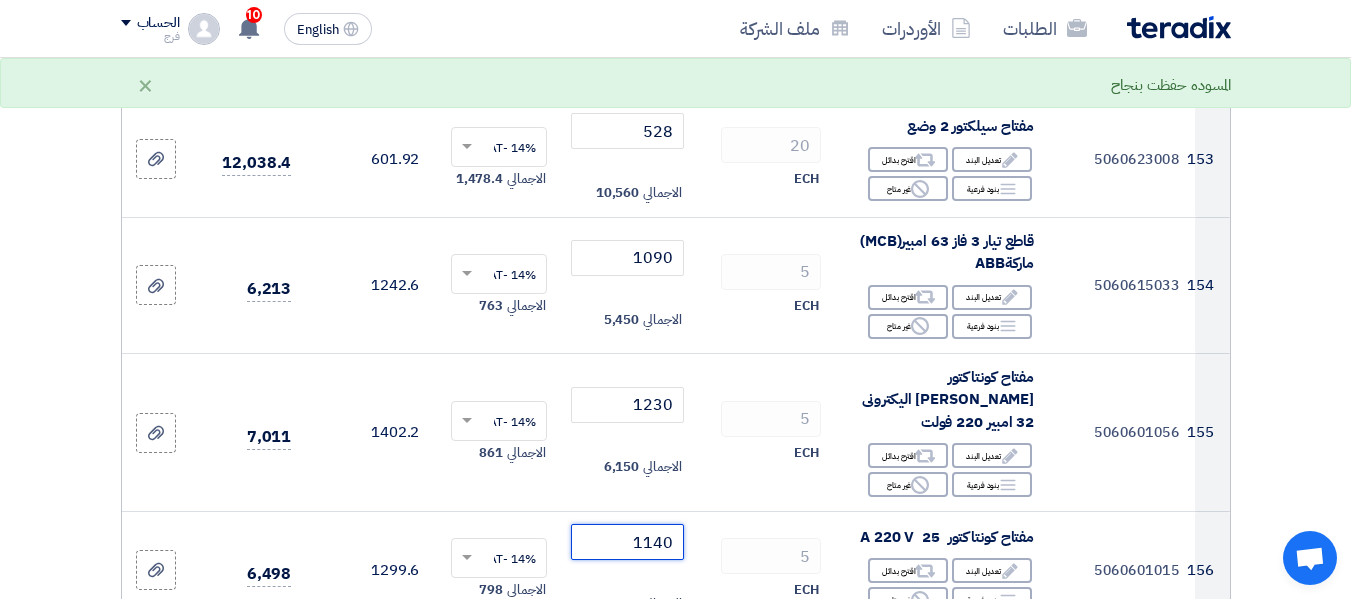 type on "1140" 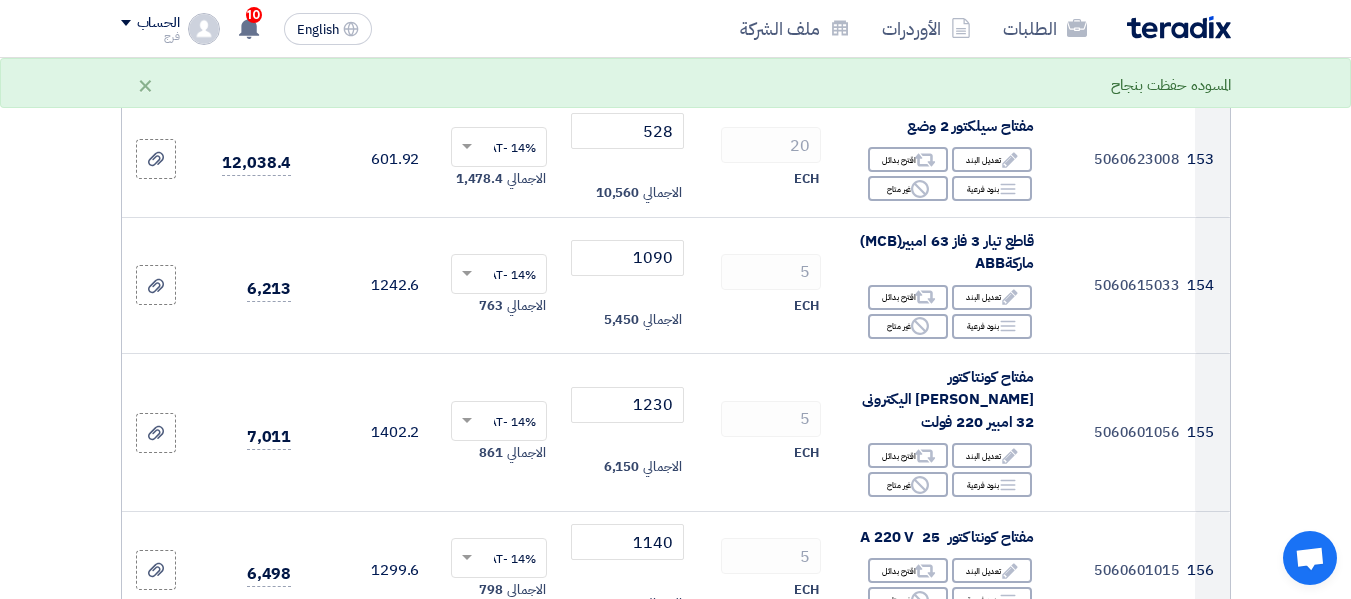 click 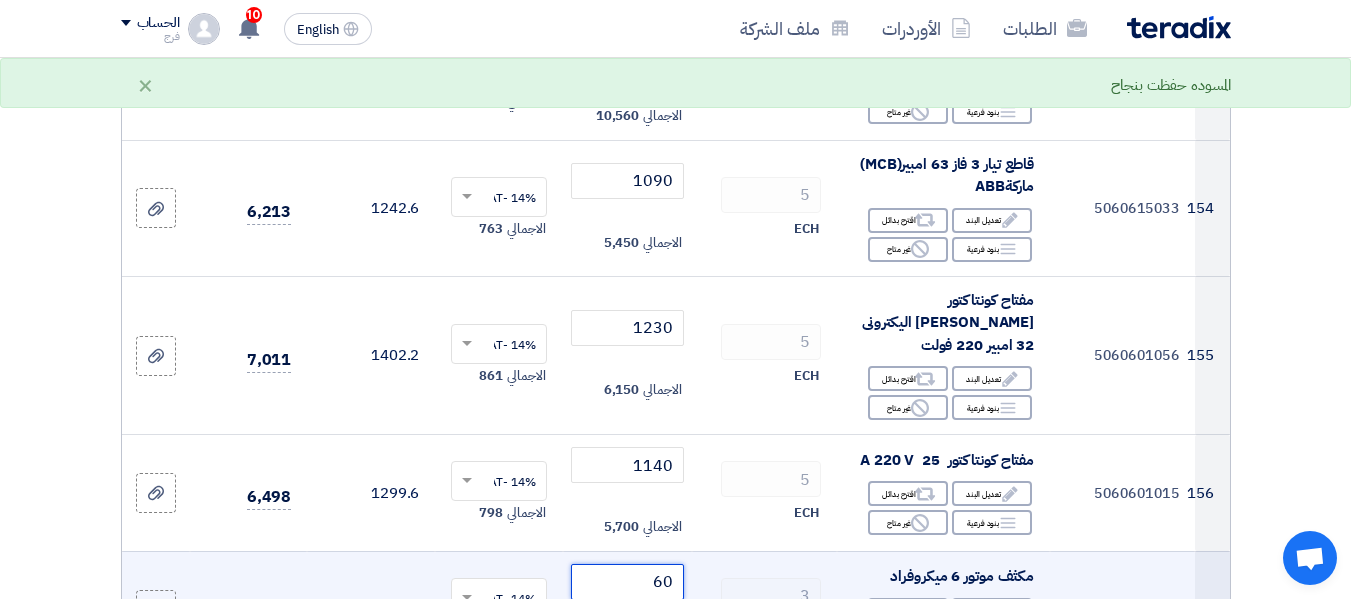 scroll, scrollTop: 22400, scrollLeft: 0, axis: vertical 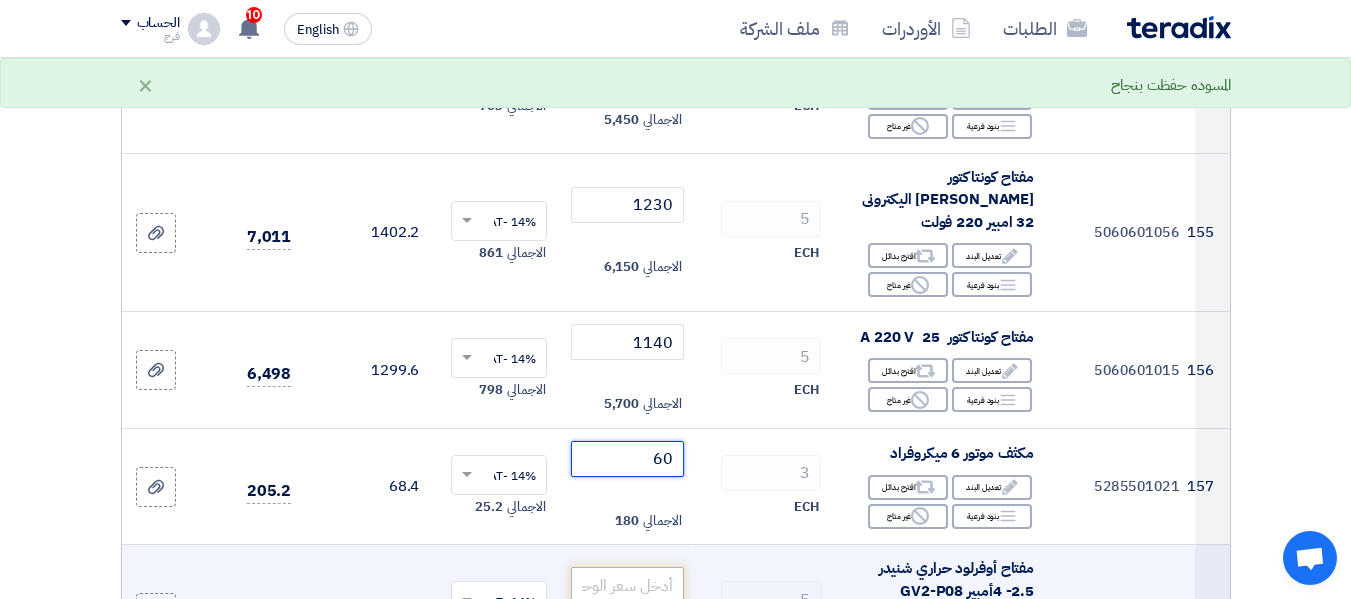type on "60" 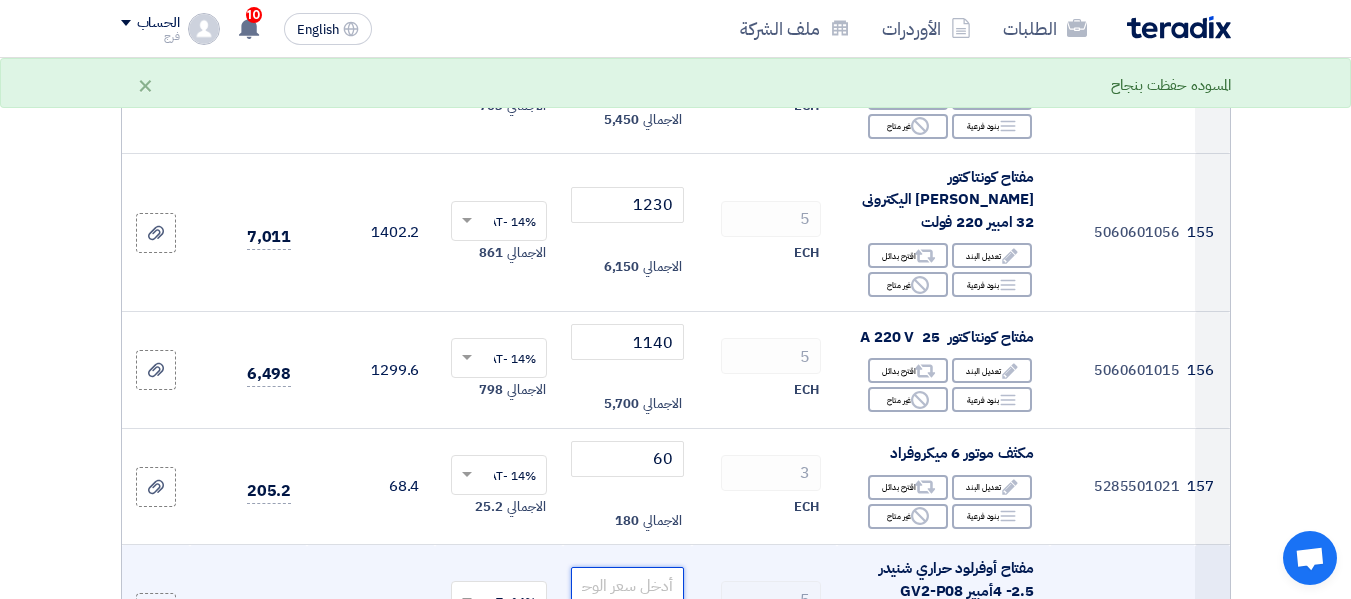 click 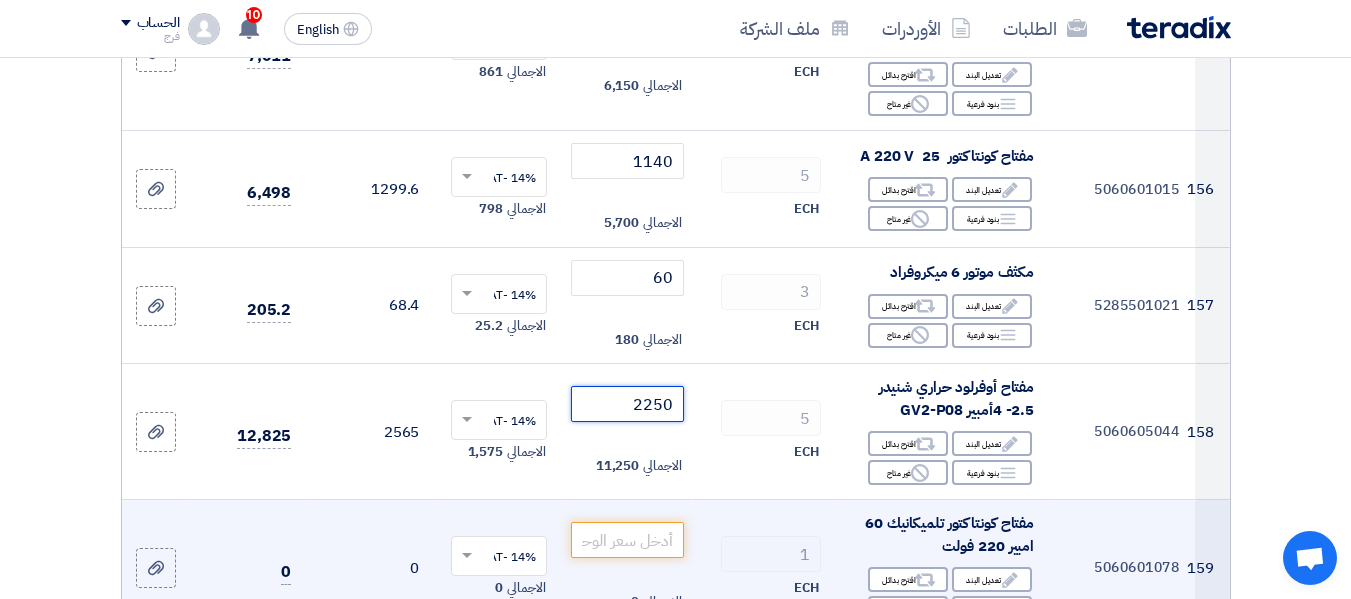 scroll, scrollTop: 22600, scrollLeft: 0, axis: vertical 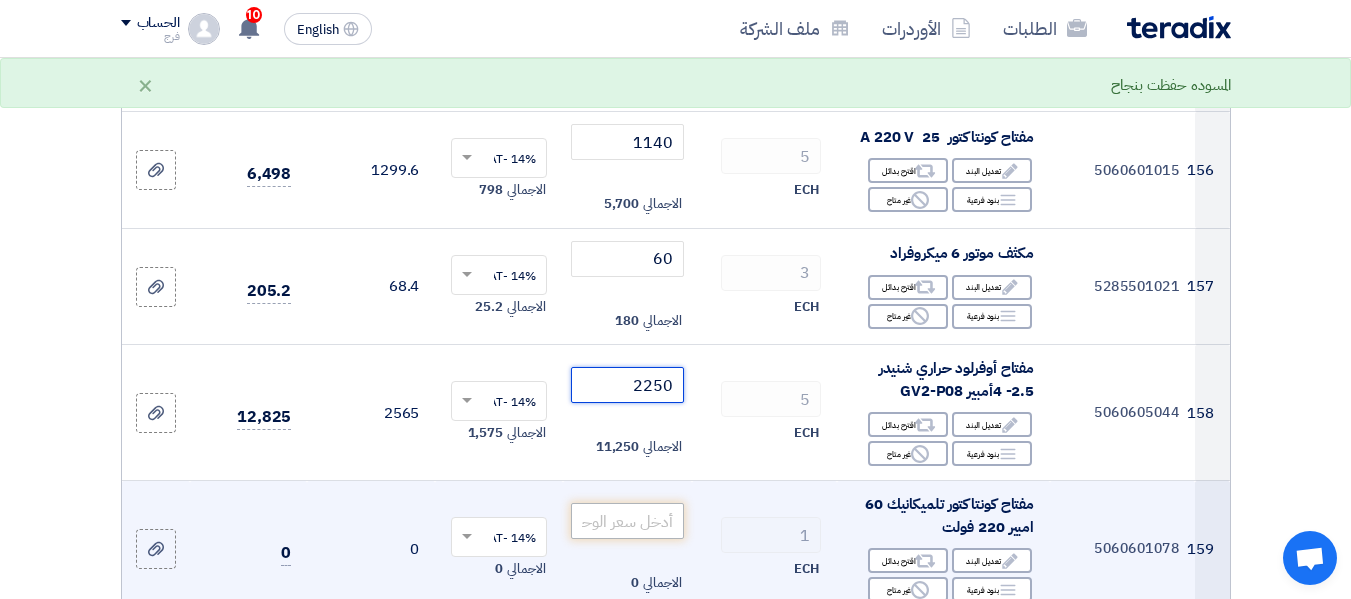 type on "2250" 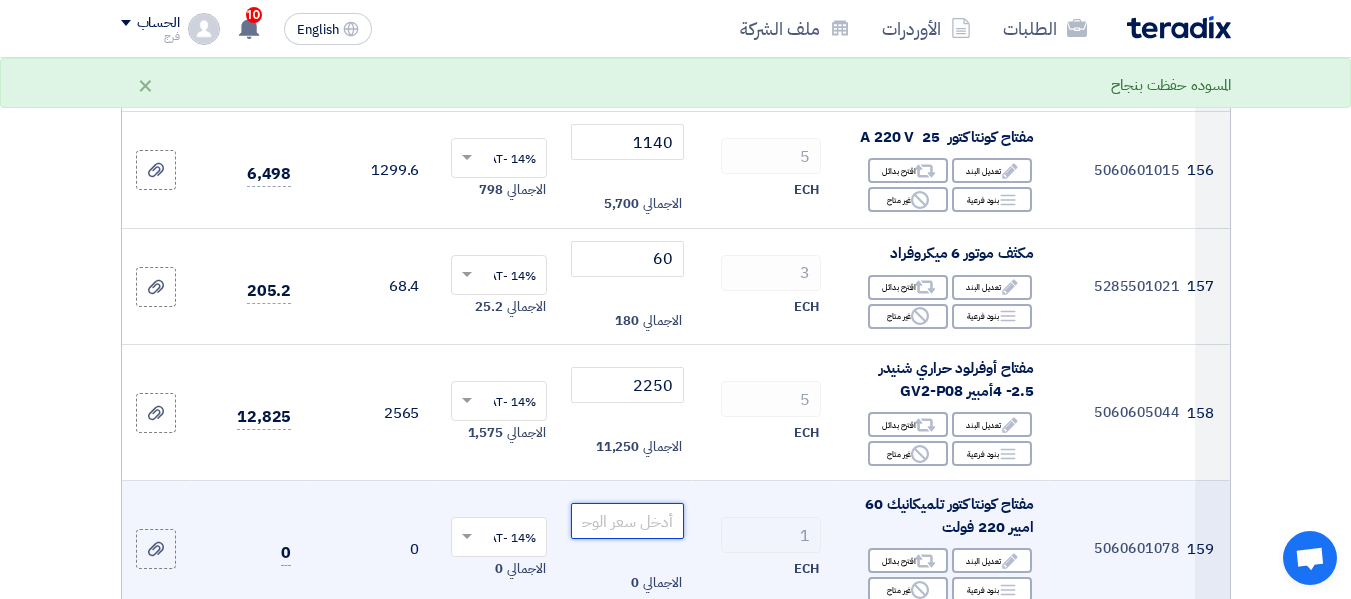 click 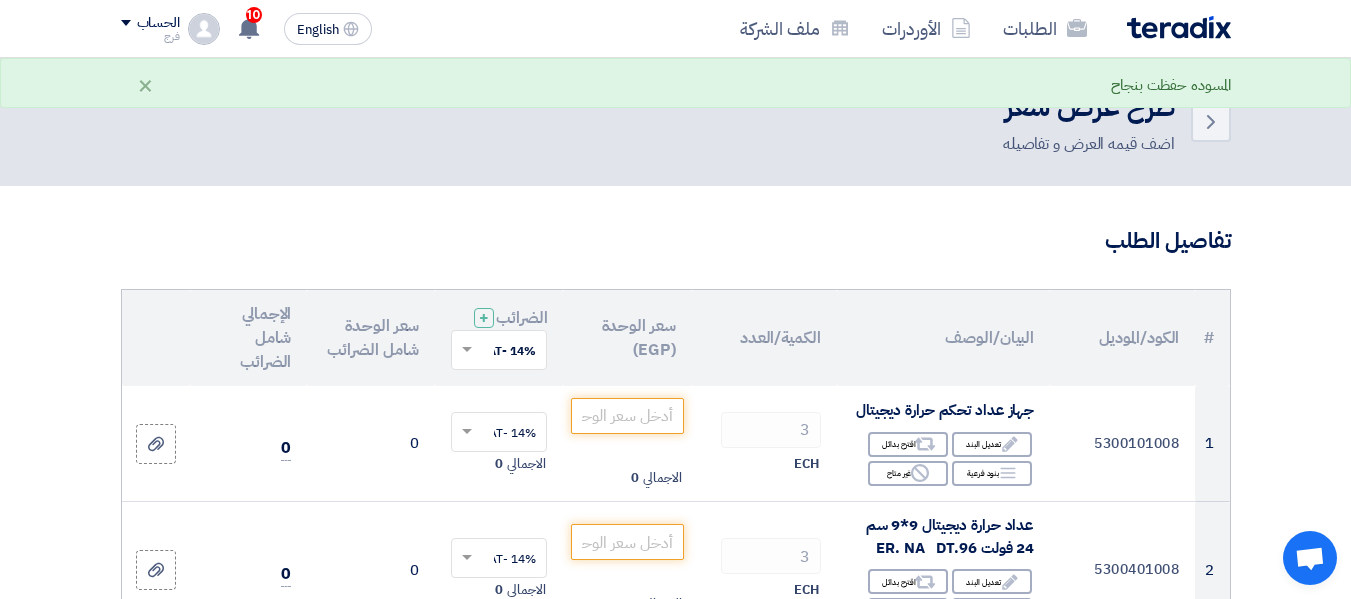 scroll, scrollTop: 22600, scrollLeft: 0, axis: vertical 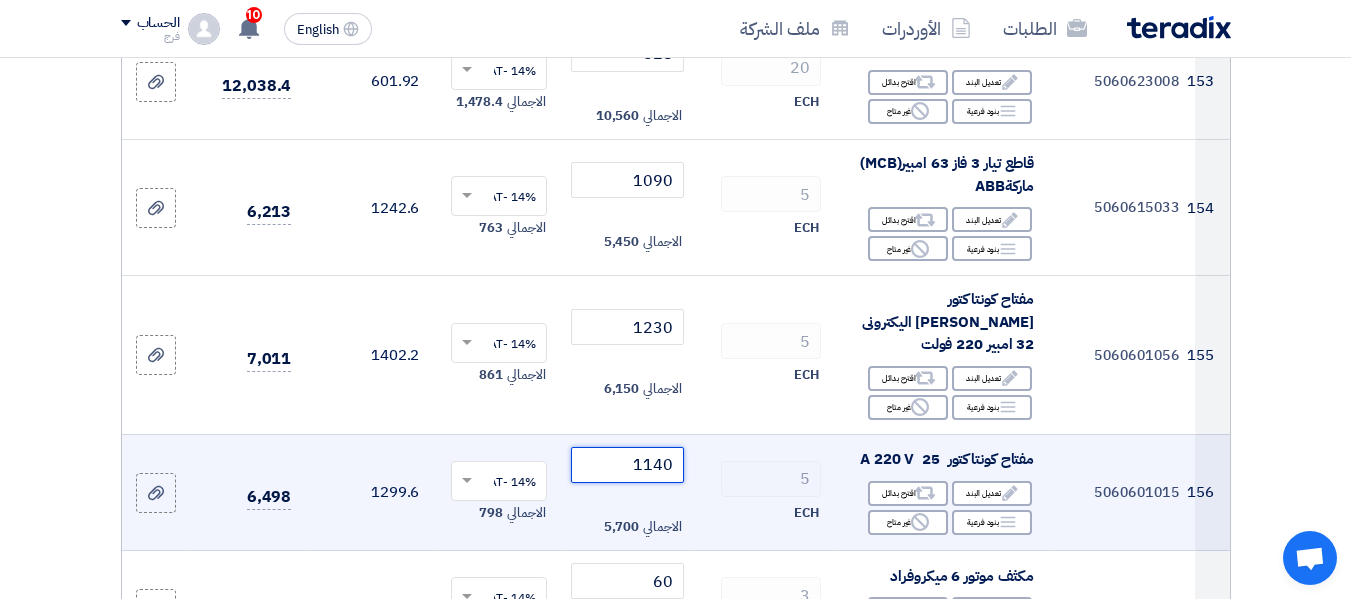 click on "1140" 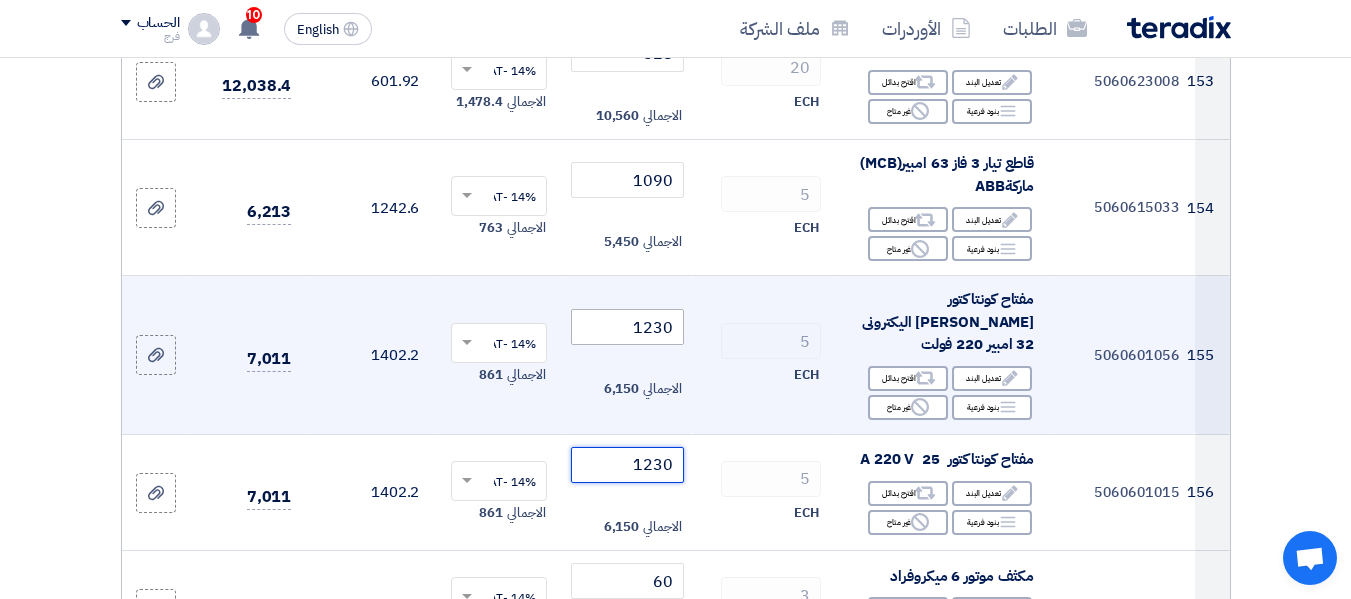 type on "1230" 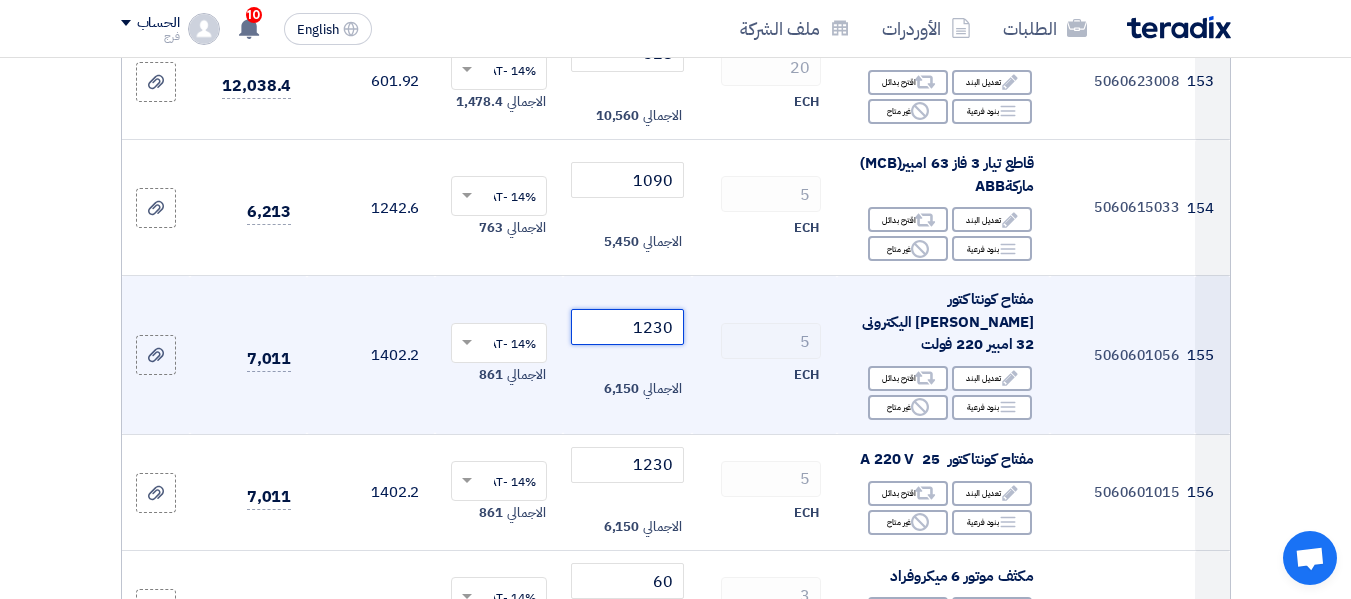 click on "1230" 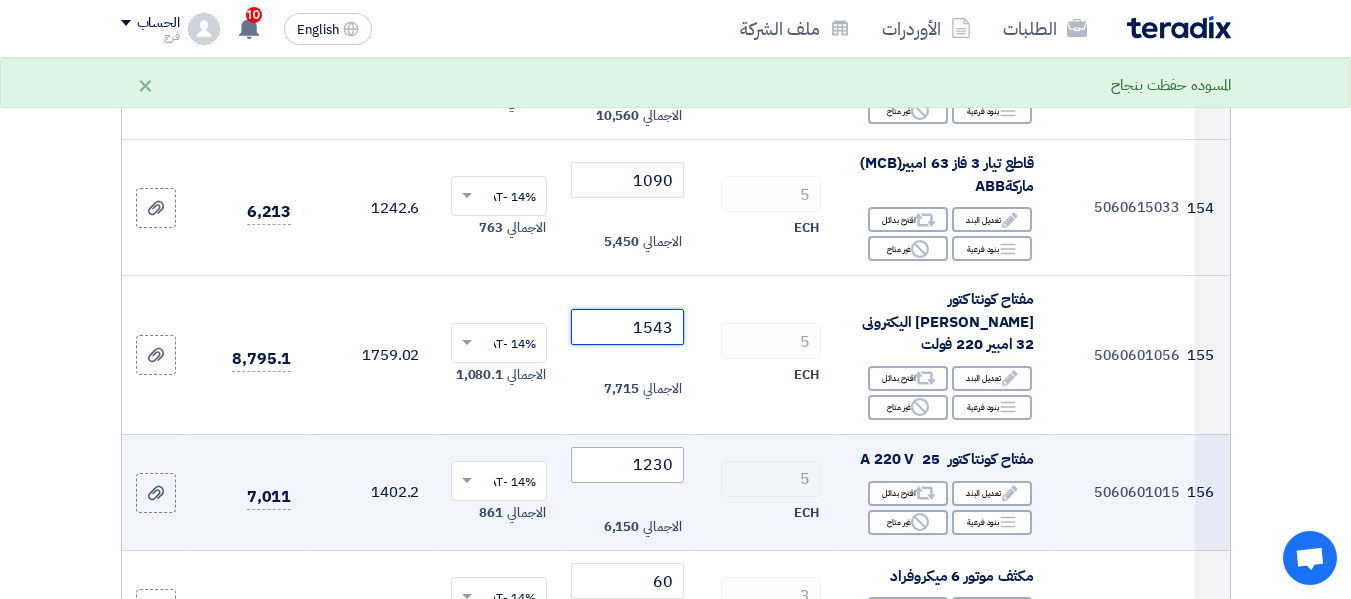 type on "1543" 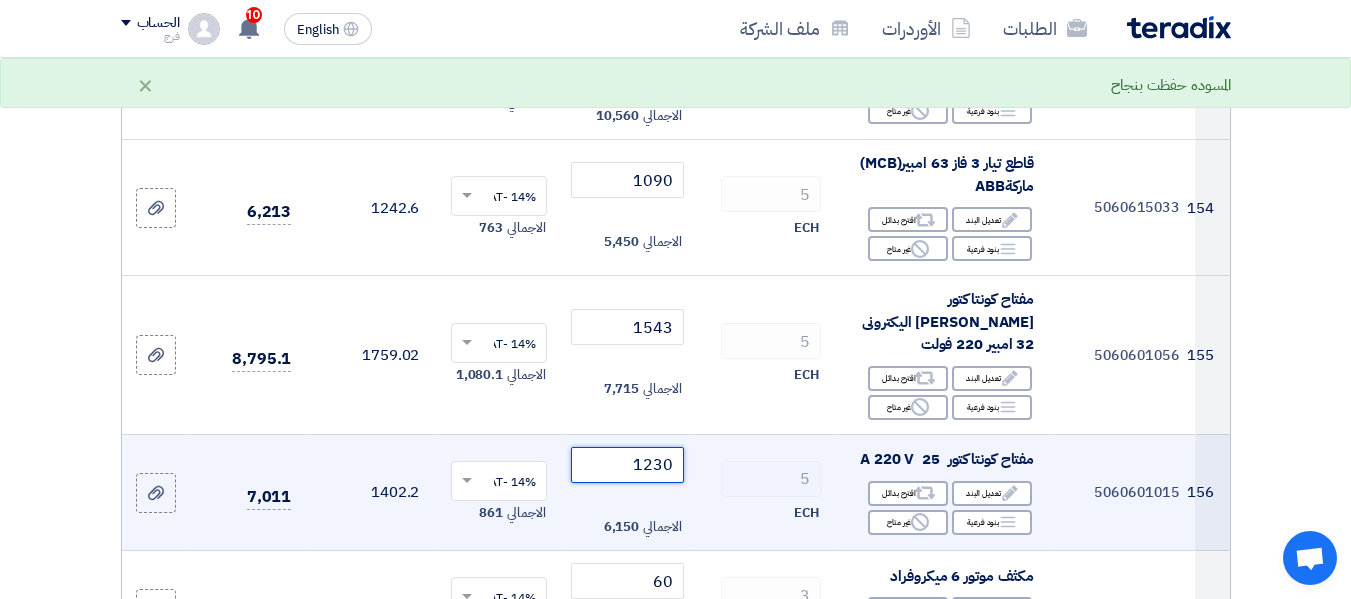 click on "1230" 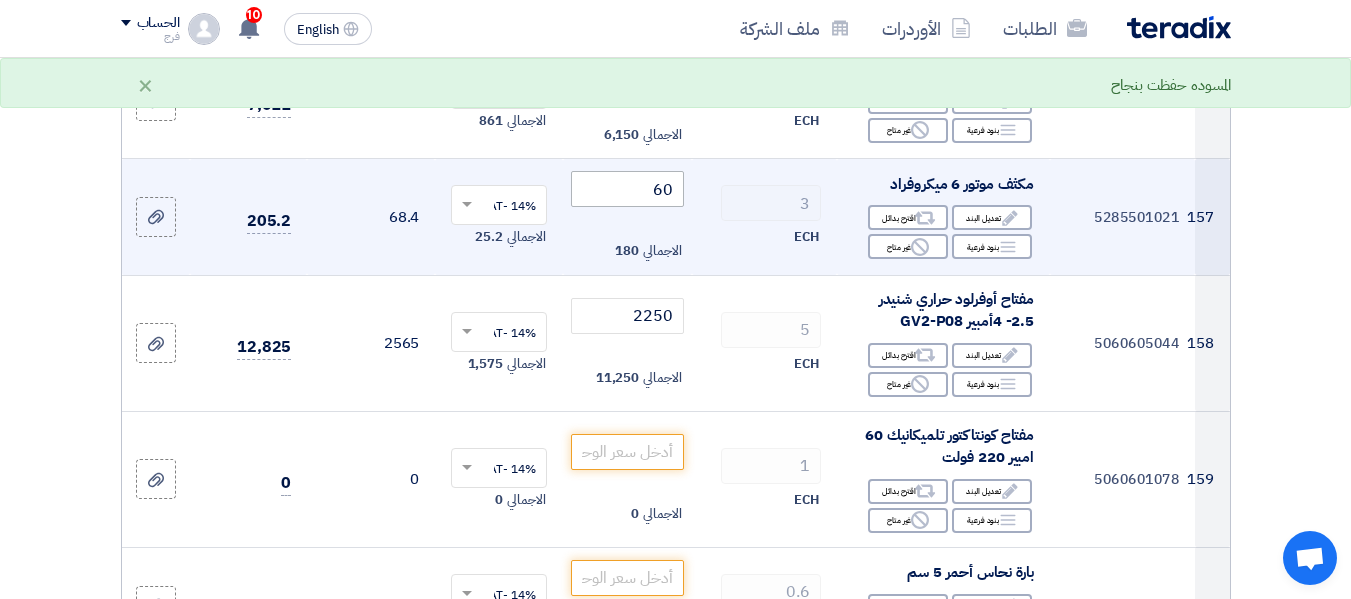 scroll, scrollTop: 22700, scrollLeft: 0, axis: vertical 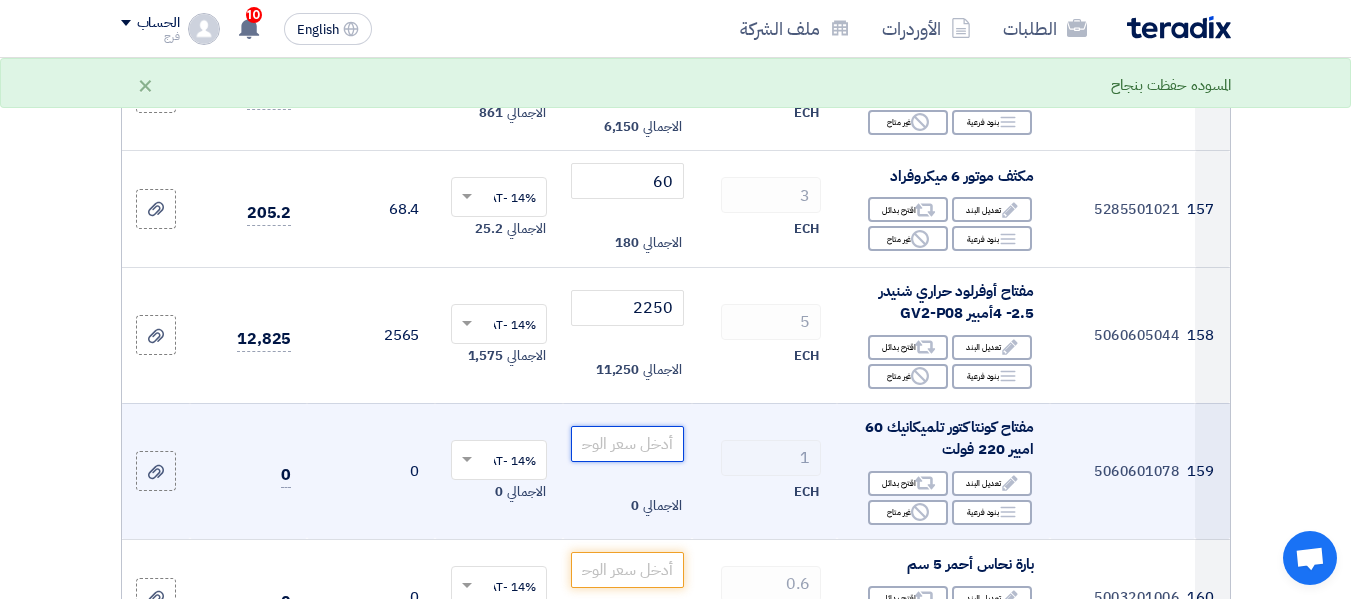 click 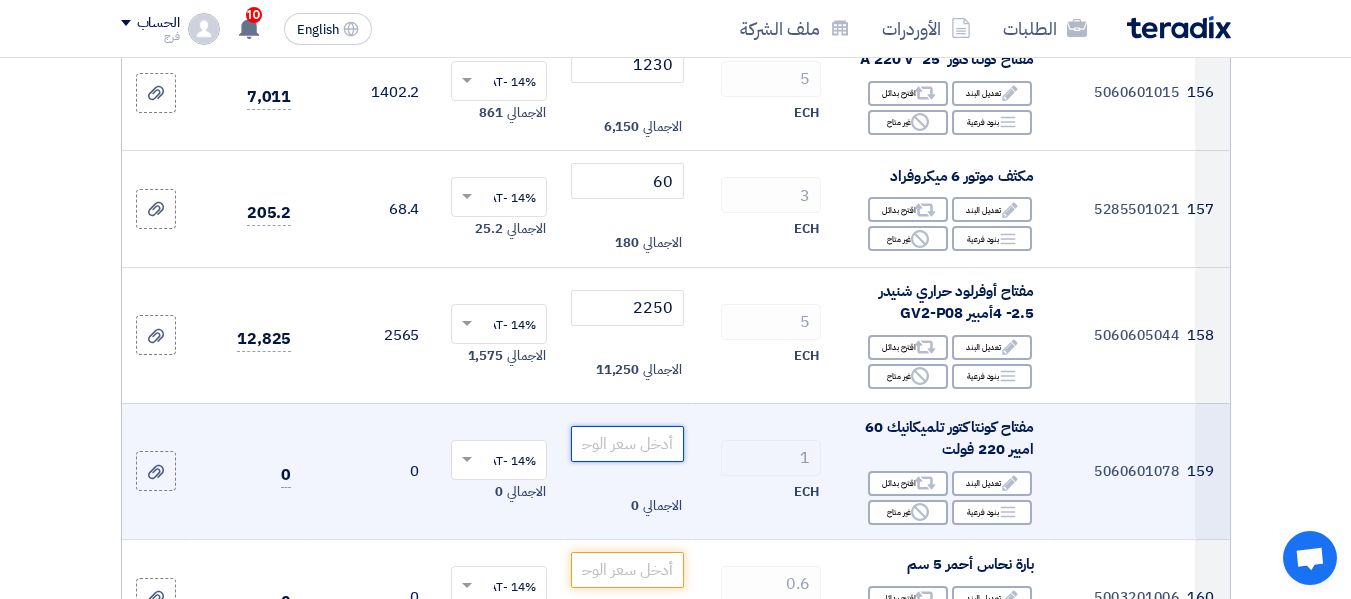 click 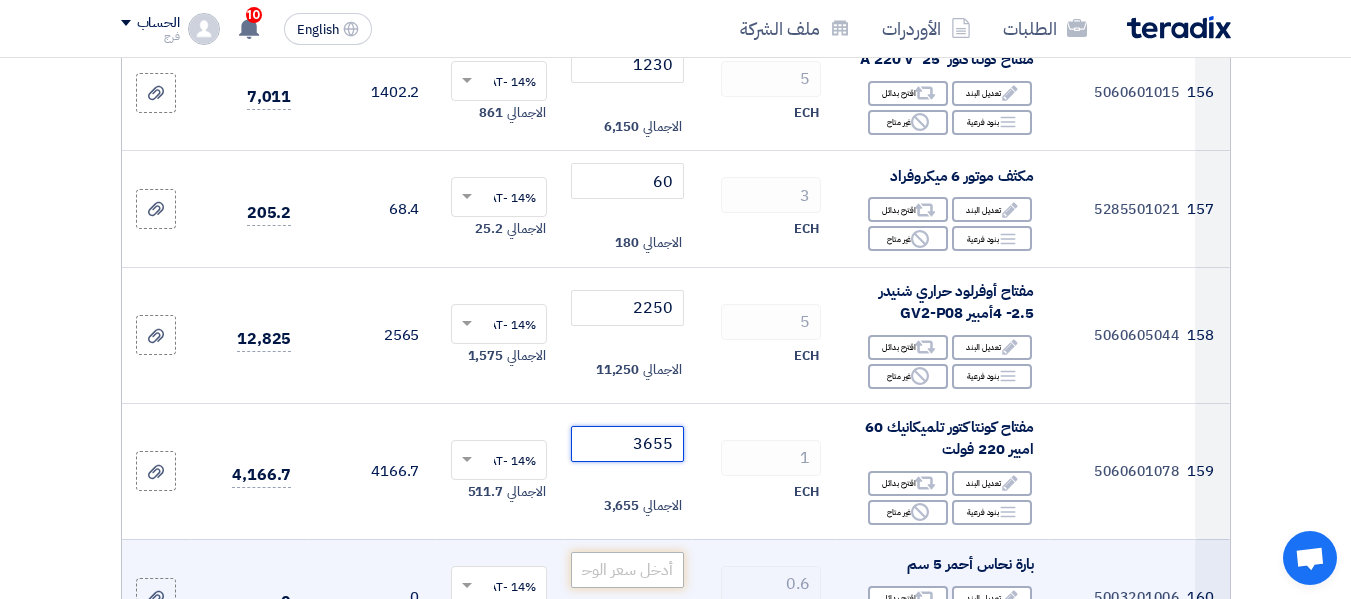 type on "3655" 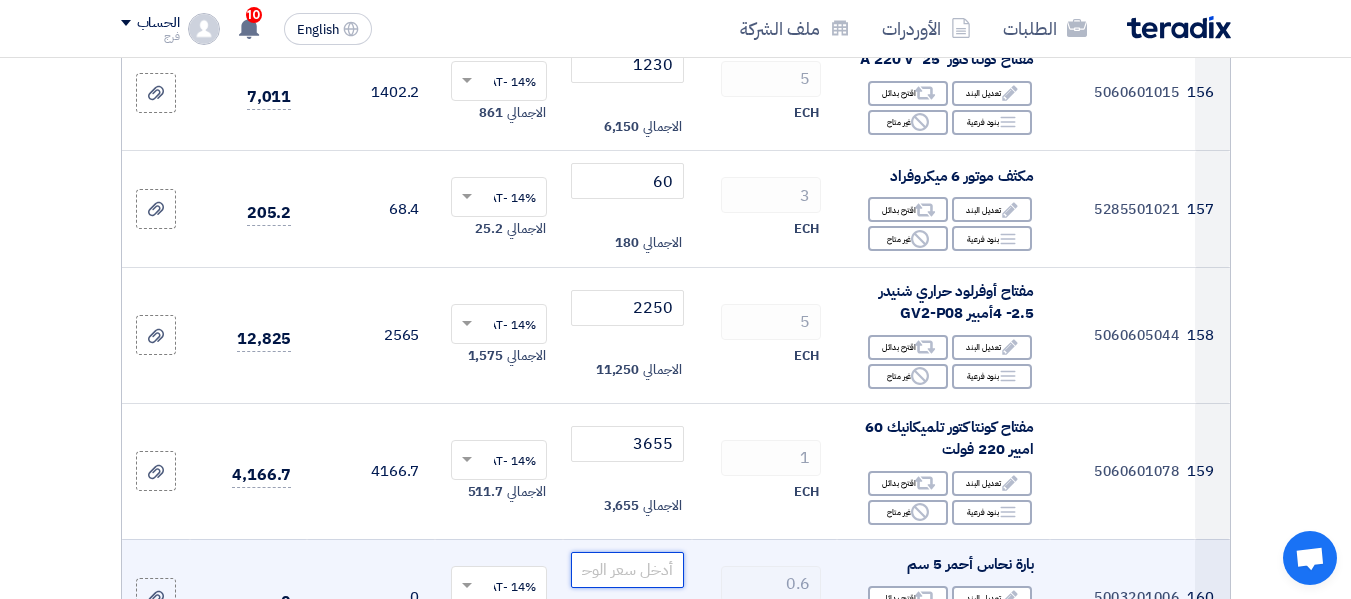 click 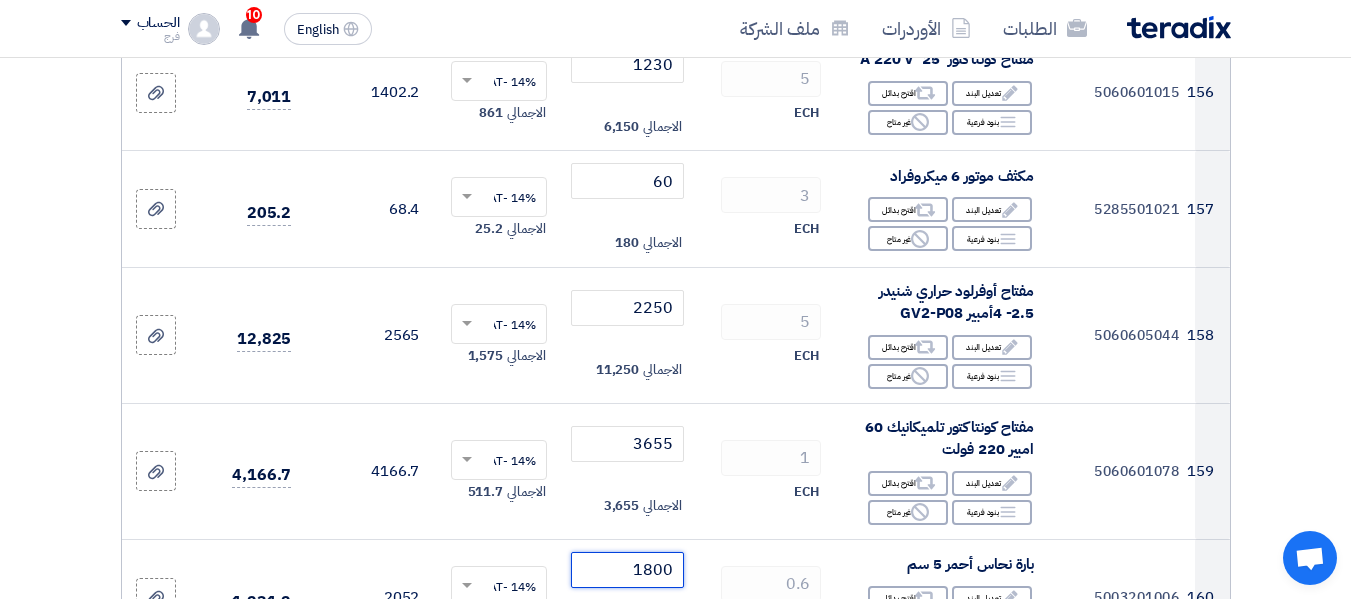 type on "1800" 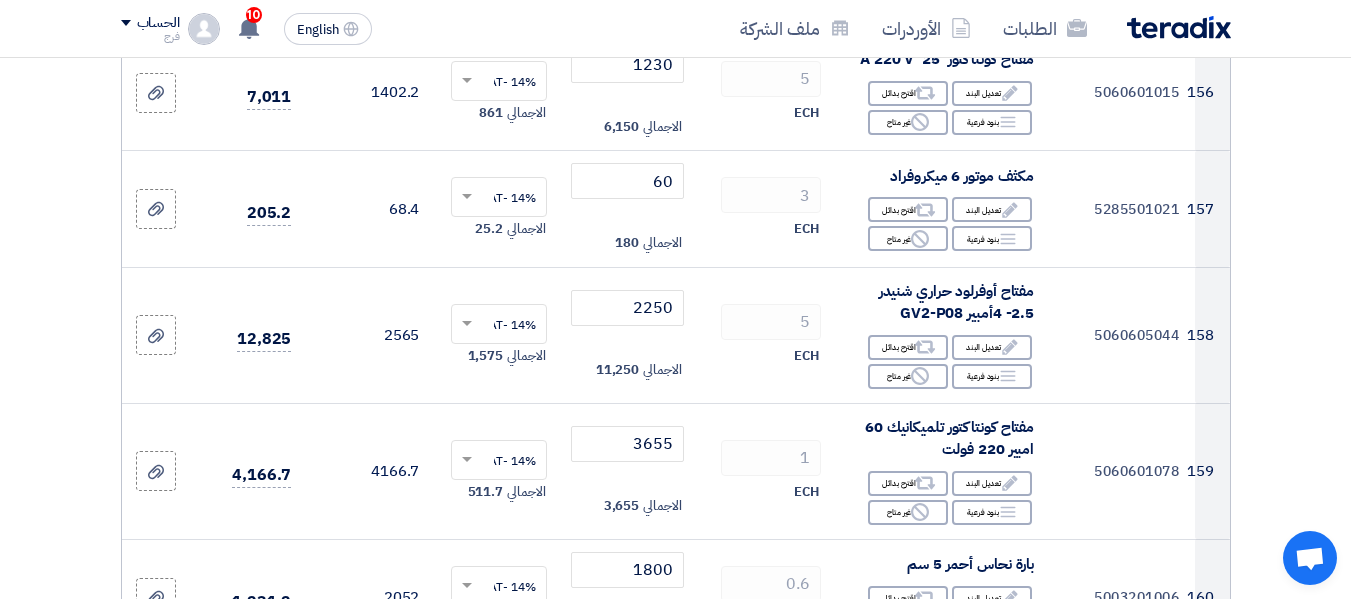 click 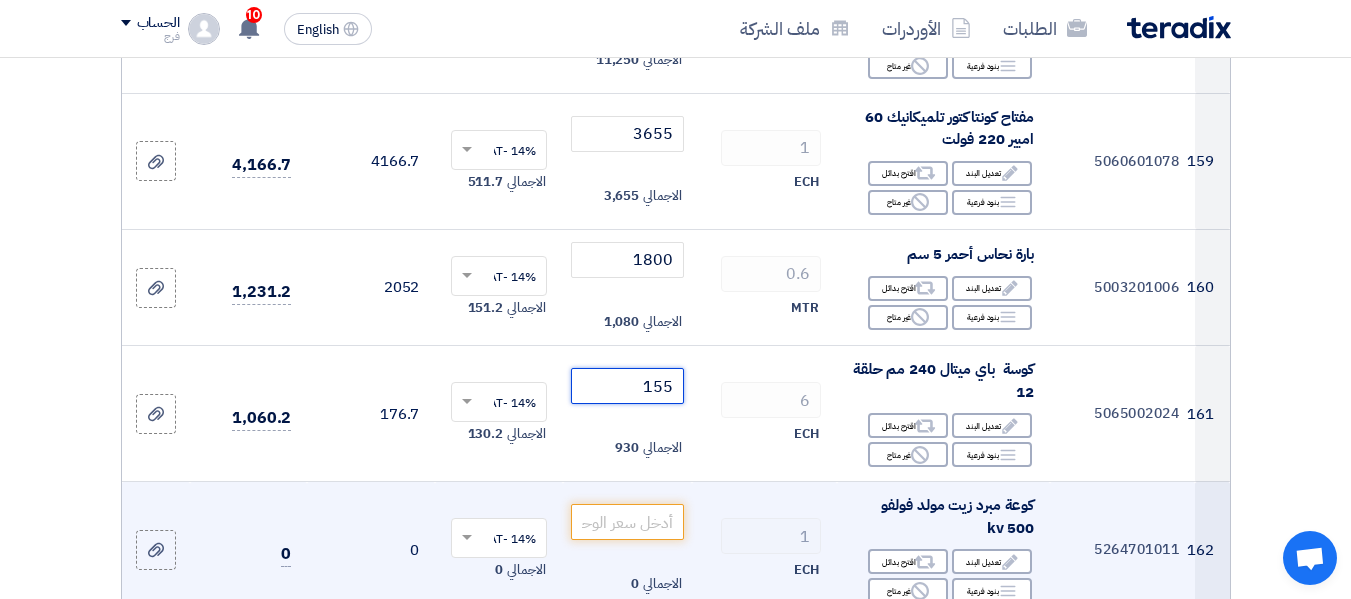 scroll, scrollTop: 23100, scrollLeft: 0, axis: vertical 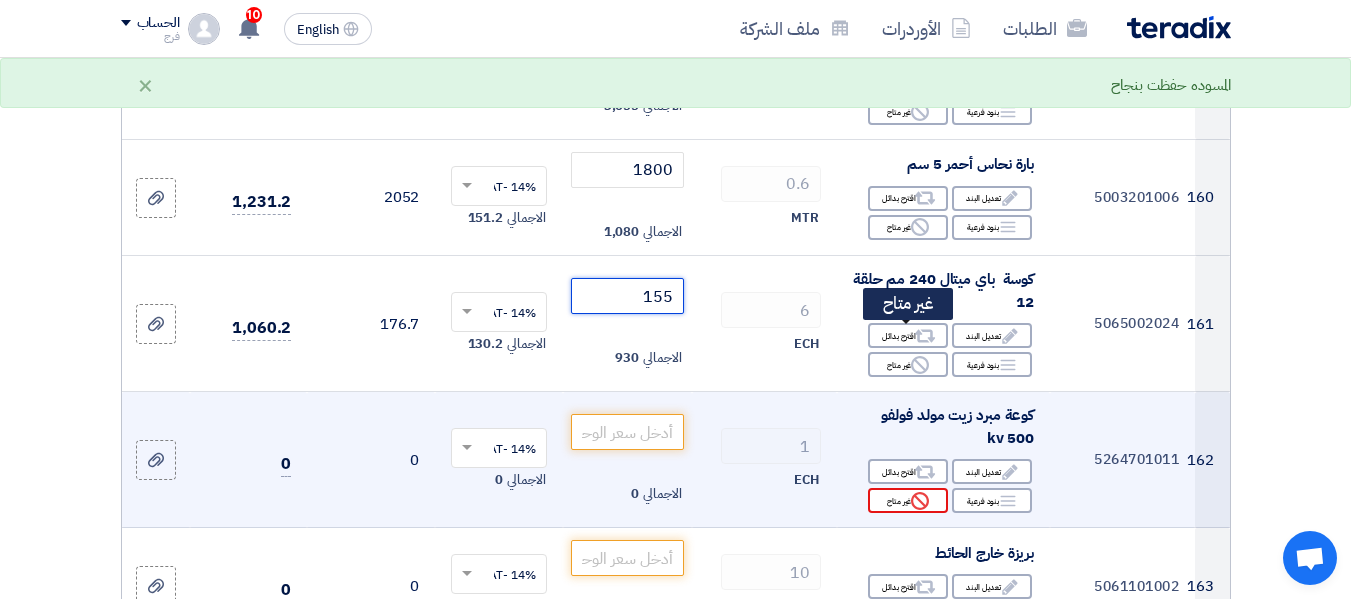type on "155" 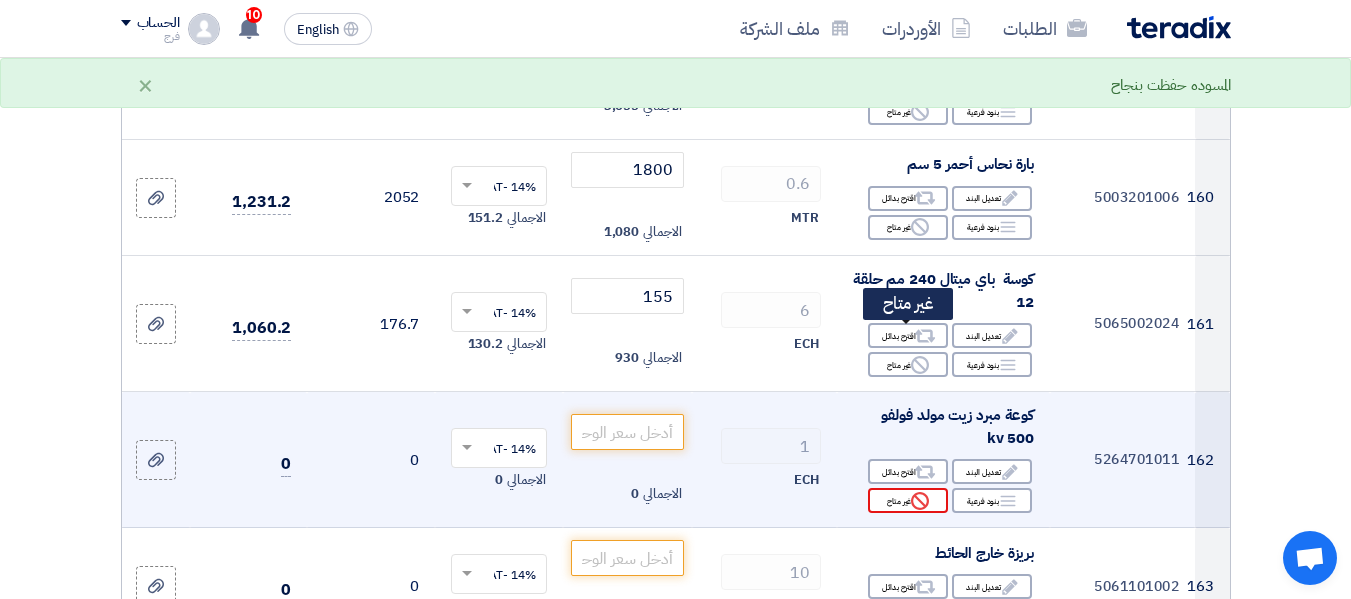 click on "Reject
غير متاح" 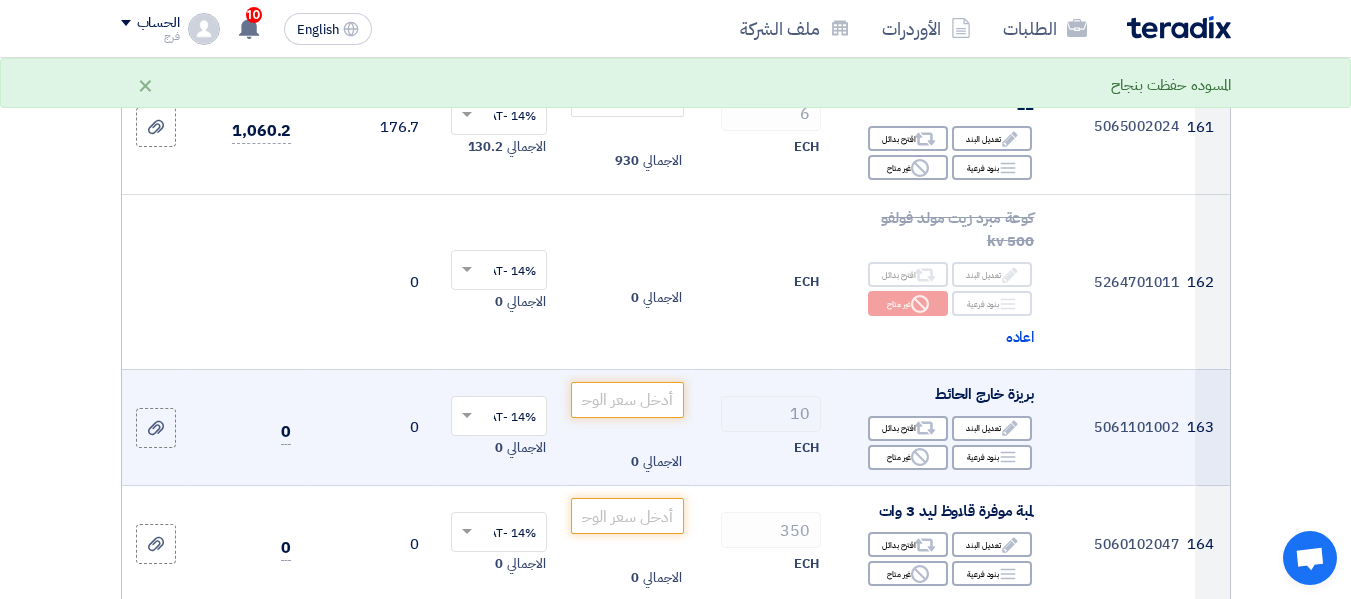 scroll, scrollTop: 23400, scrollLeft: 0, axis: vertical 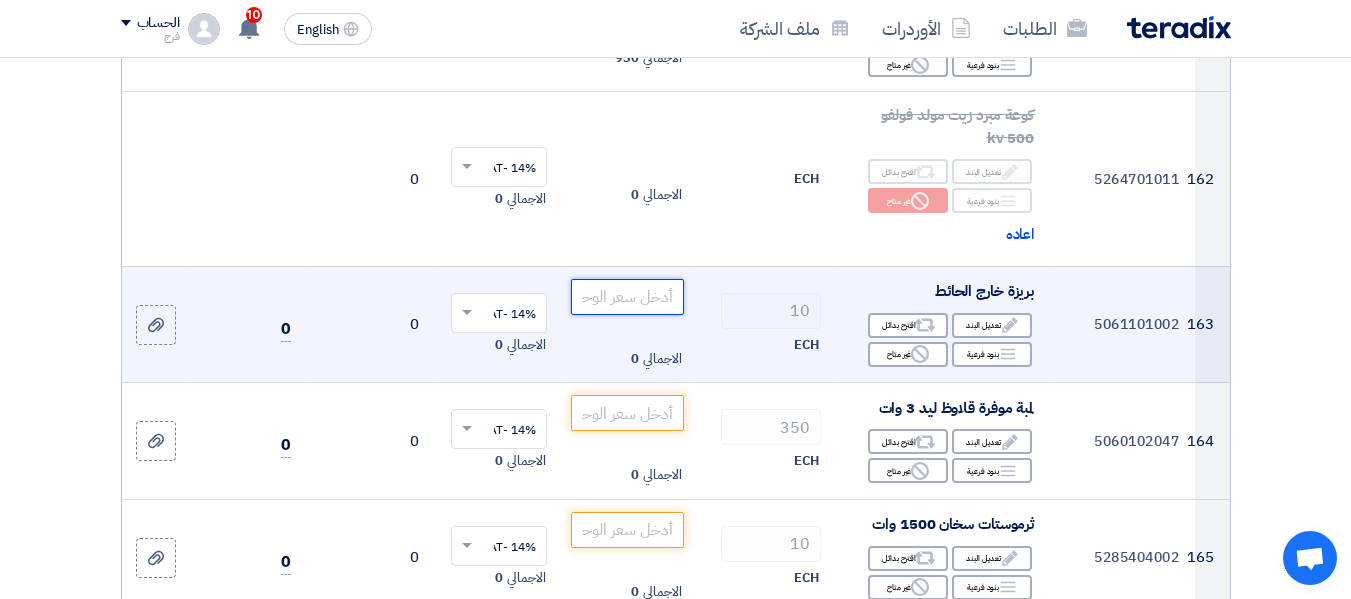 click 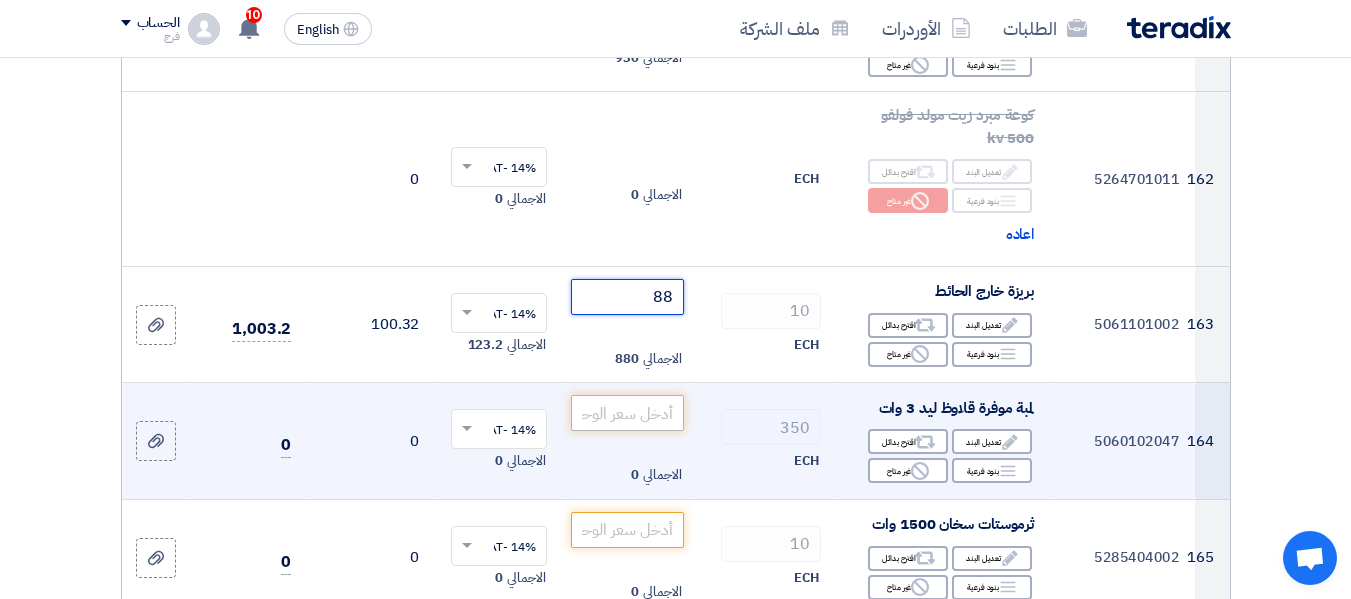 type on "88" 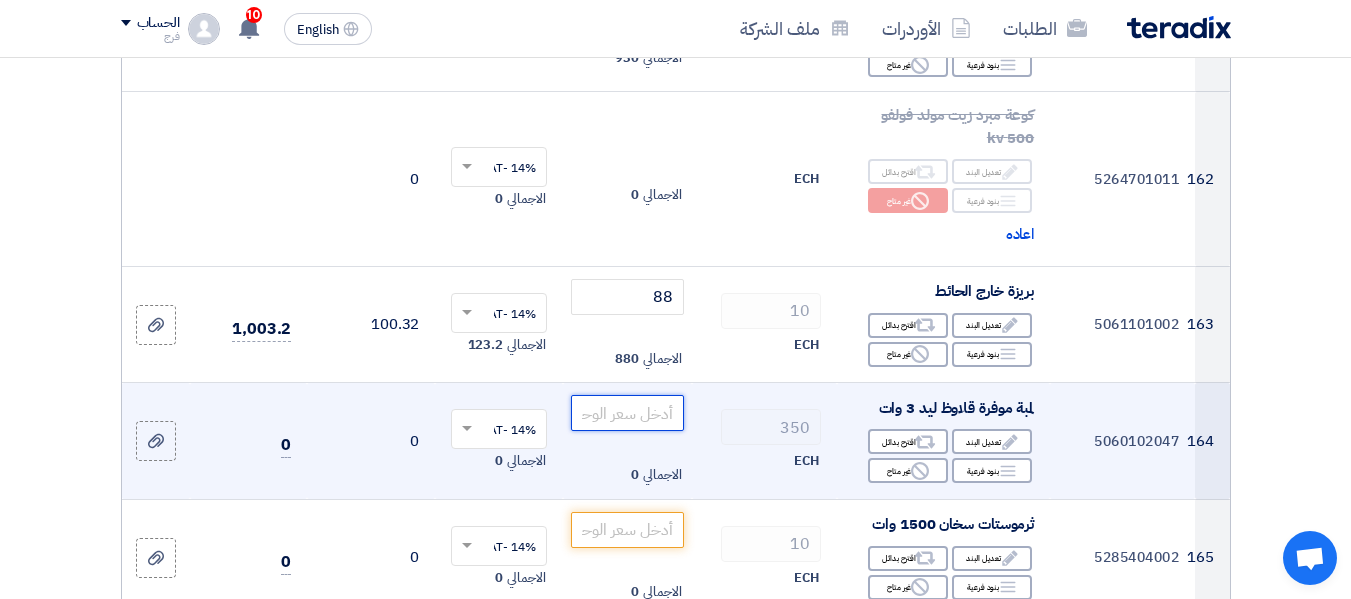 click 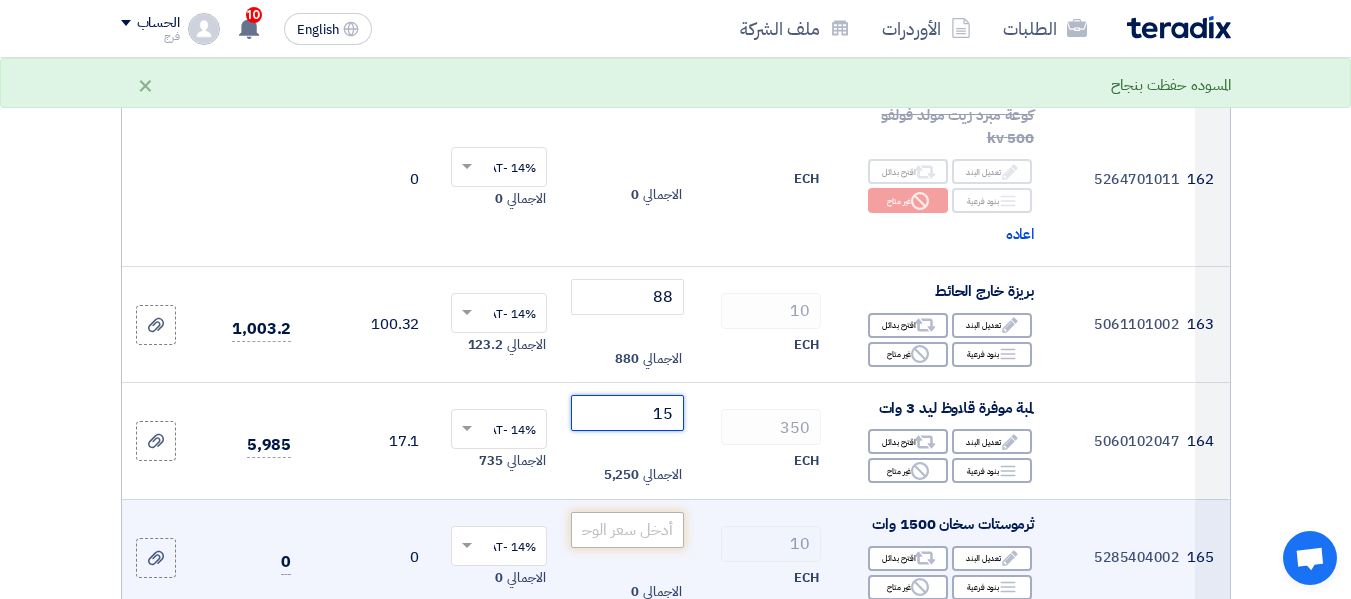 type on "15" 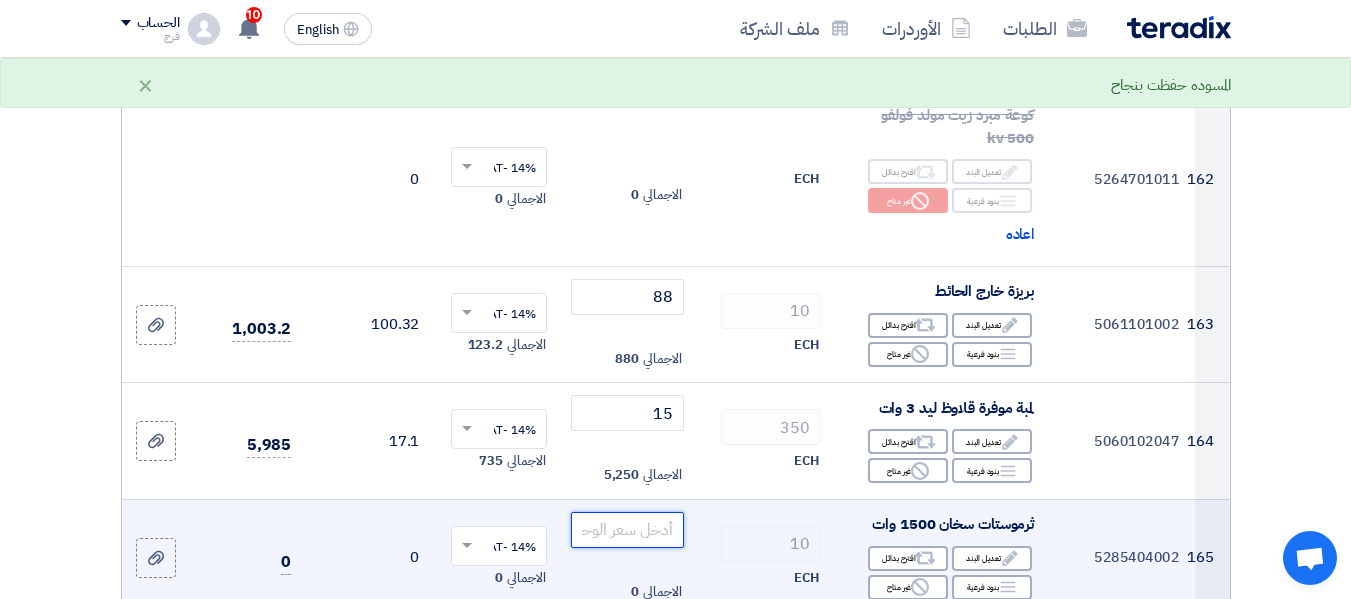 click 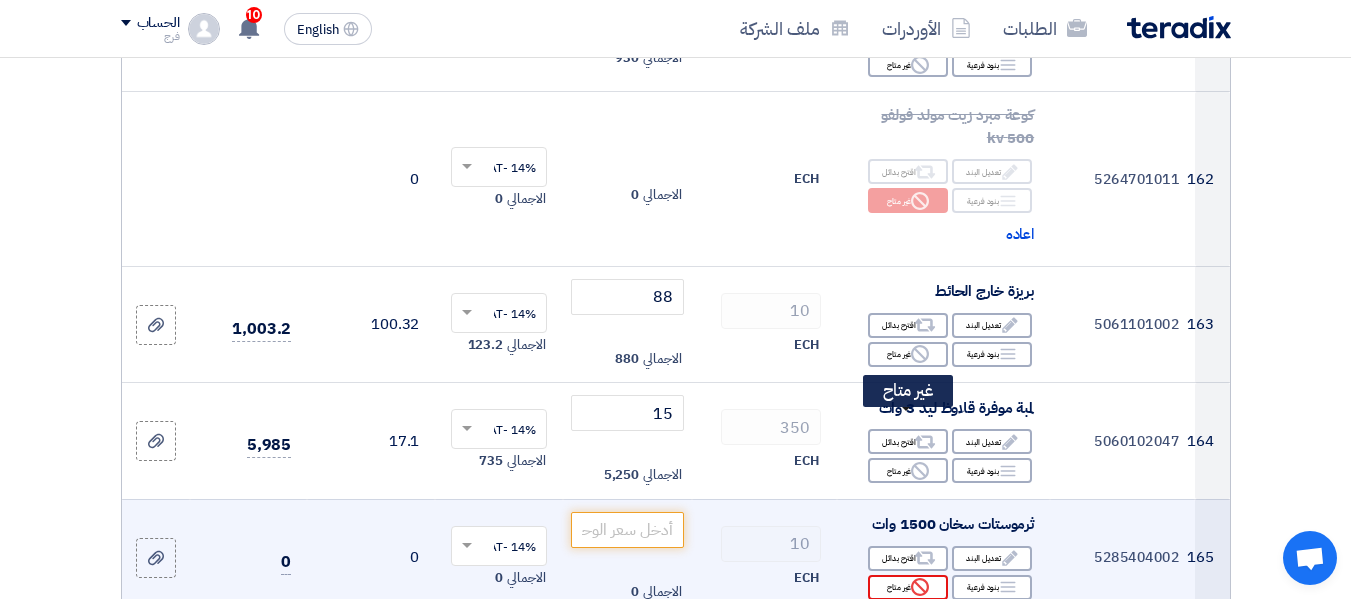 click on "Reject
غير متاح" 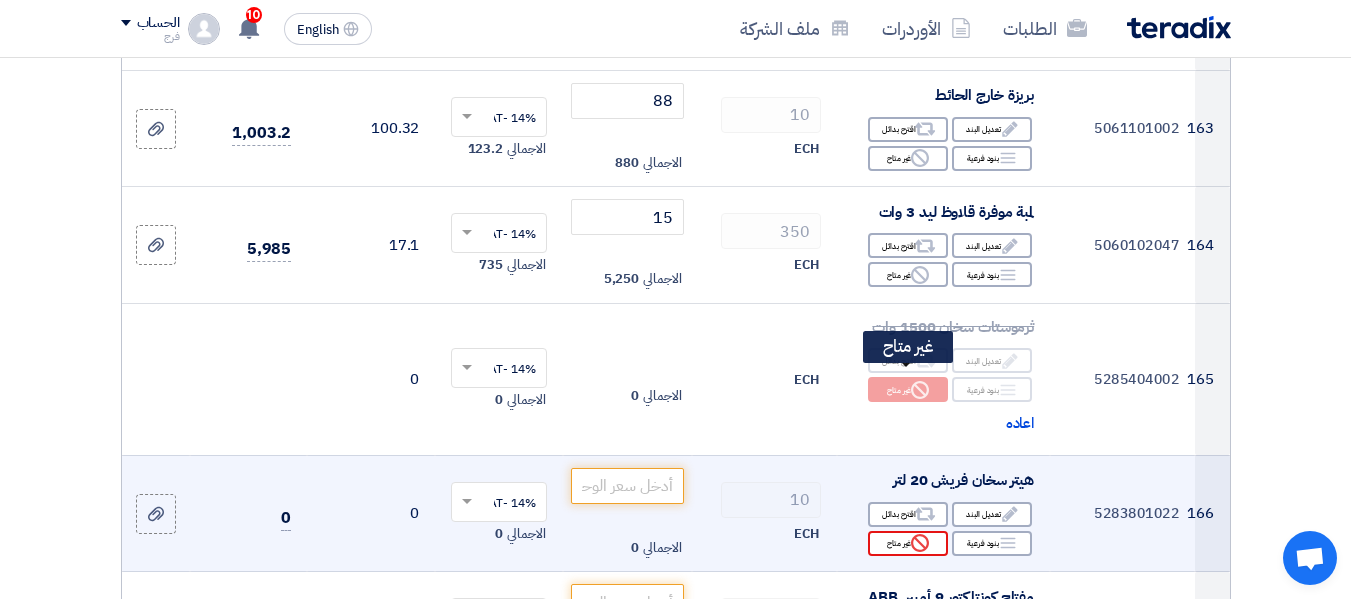 scroll, scrollTop: 23600, scrollLeft: 0, axis: vertical 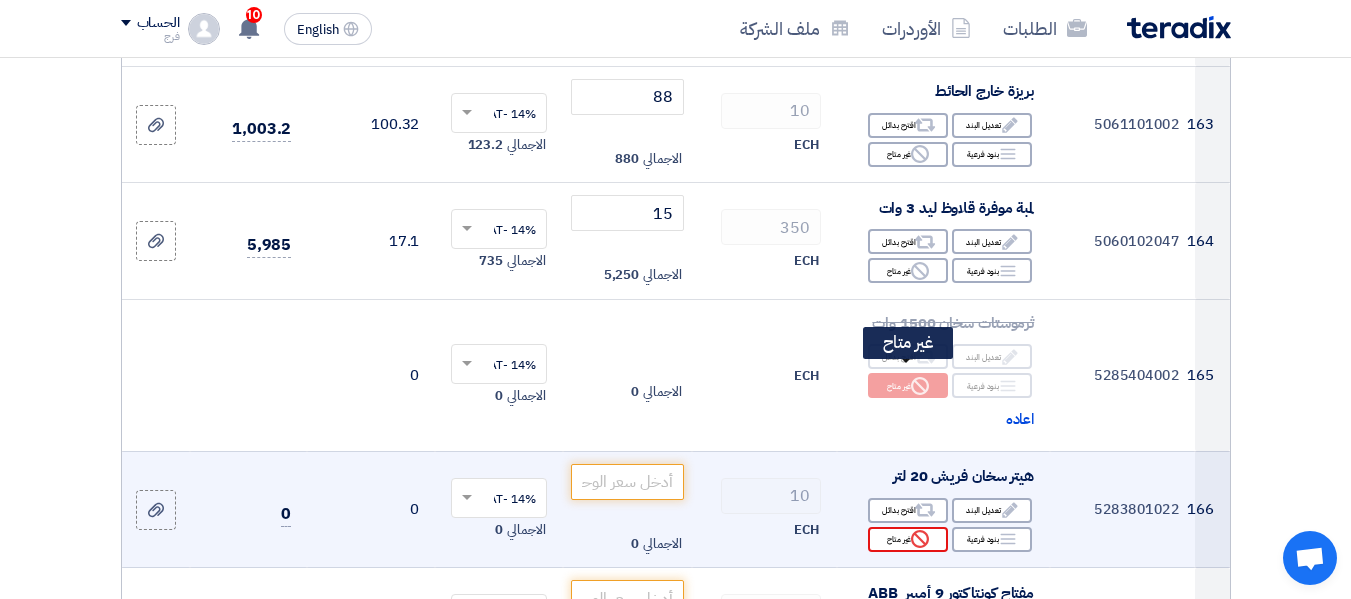 click on "Reject
غير متاح" 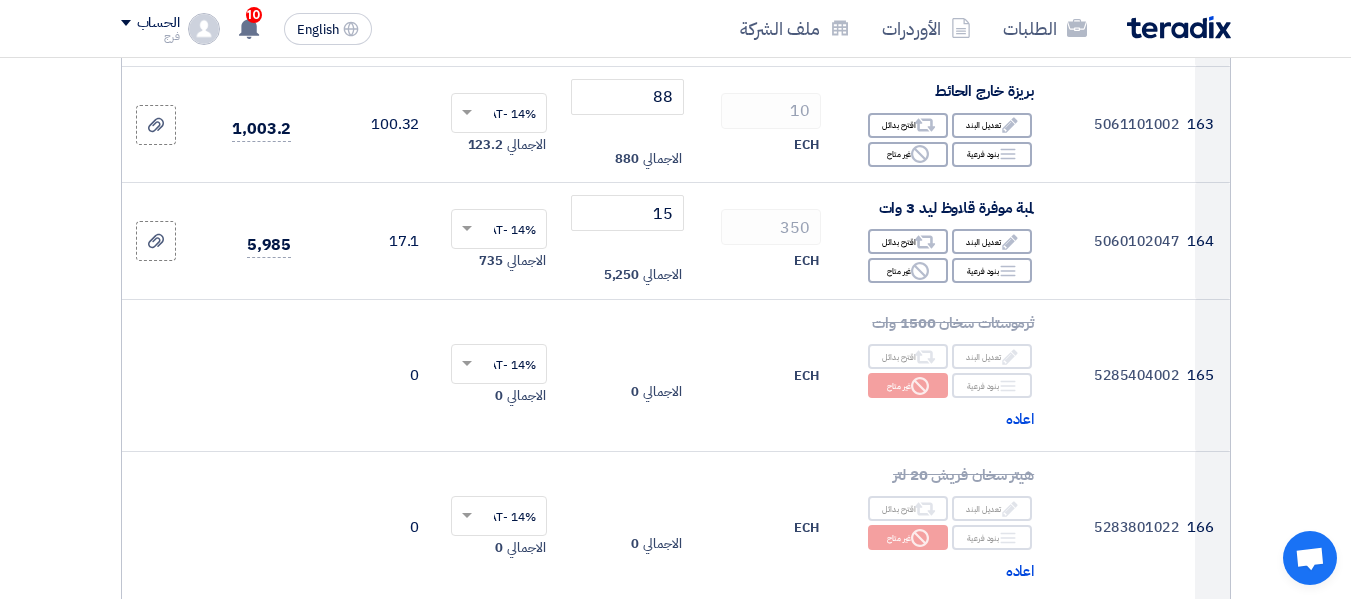 scroll, scrollTop: 23700, scrollLeft: 0, axis: vertical 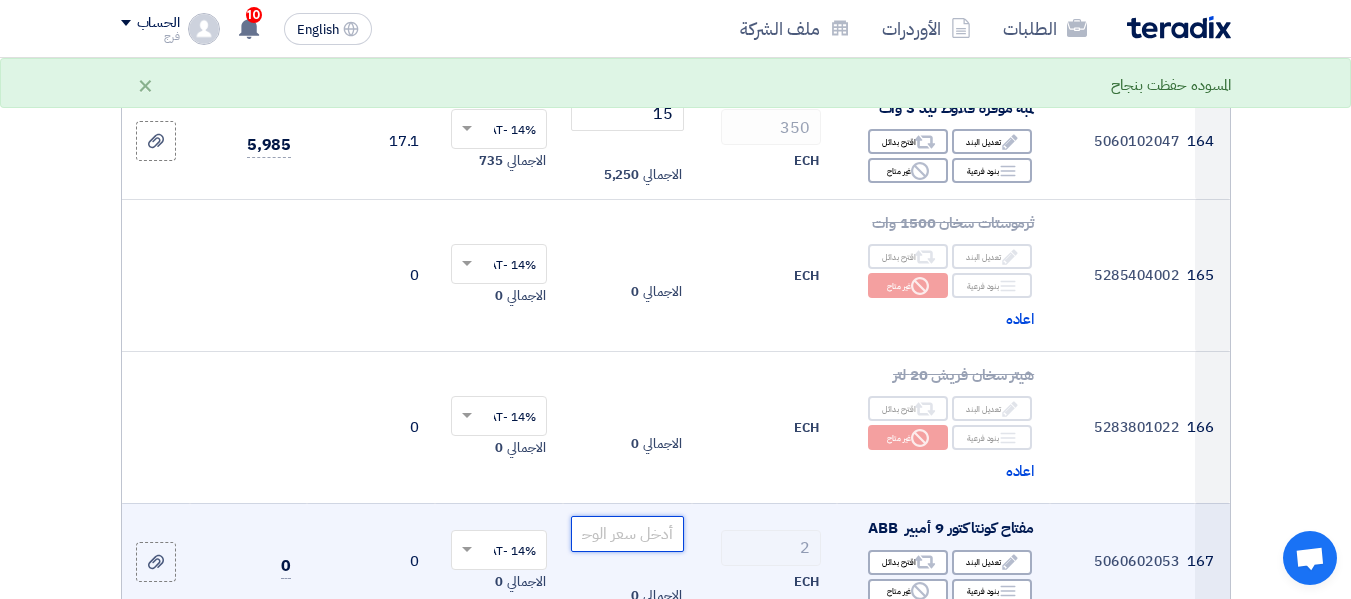 click 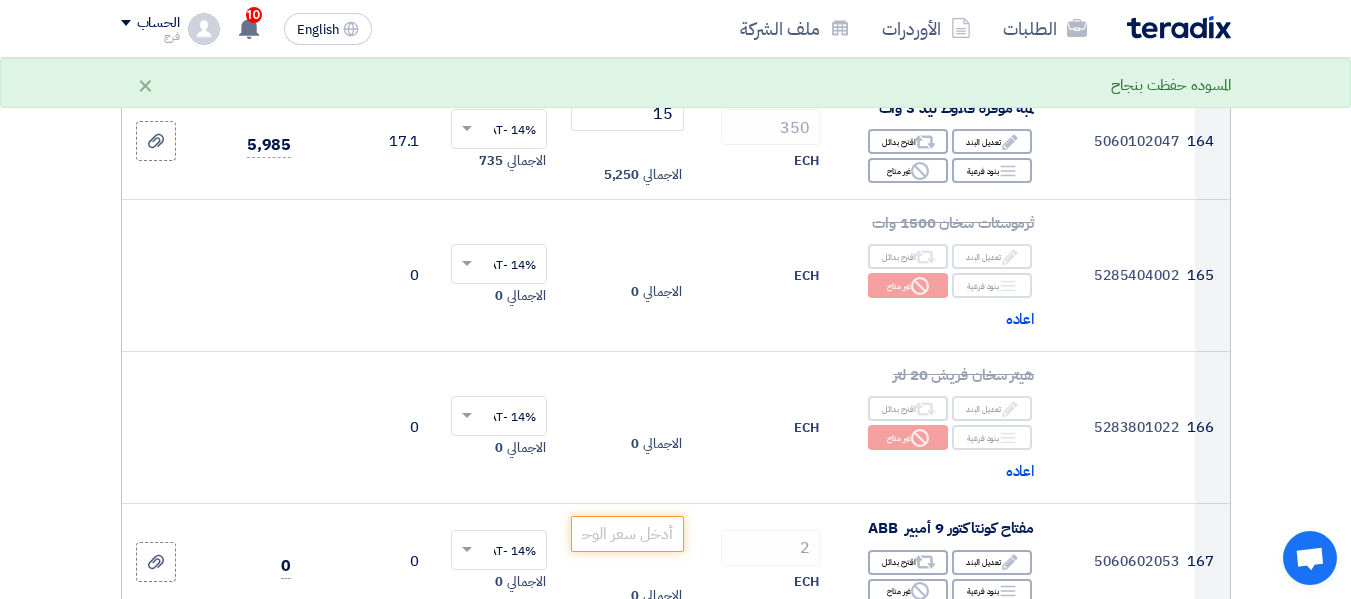 click 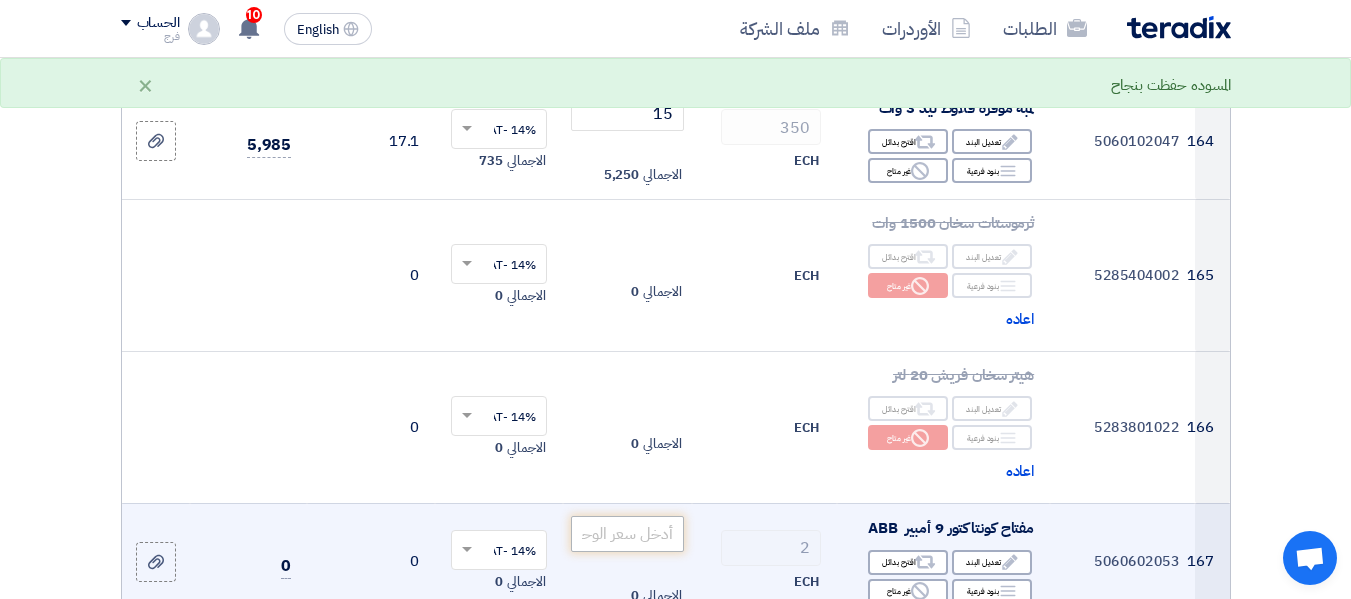 type on "88" 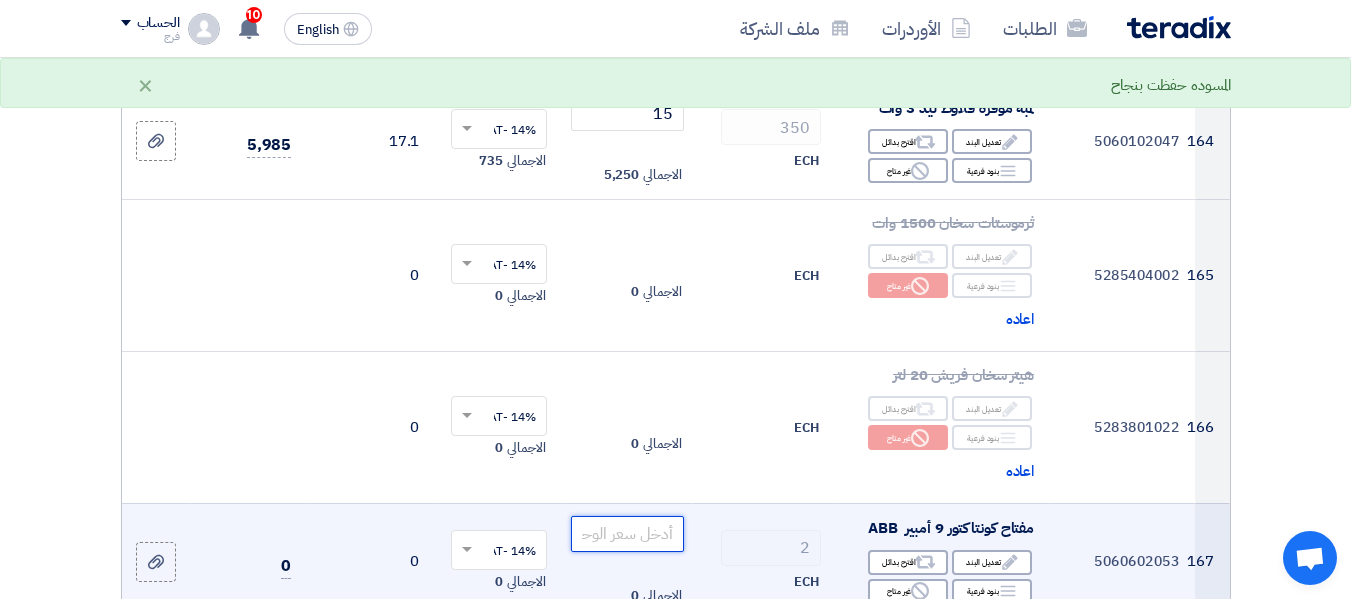 click 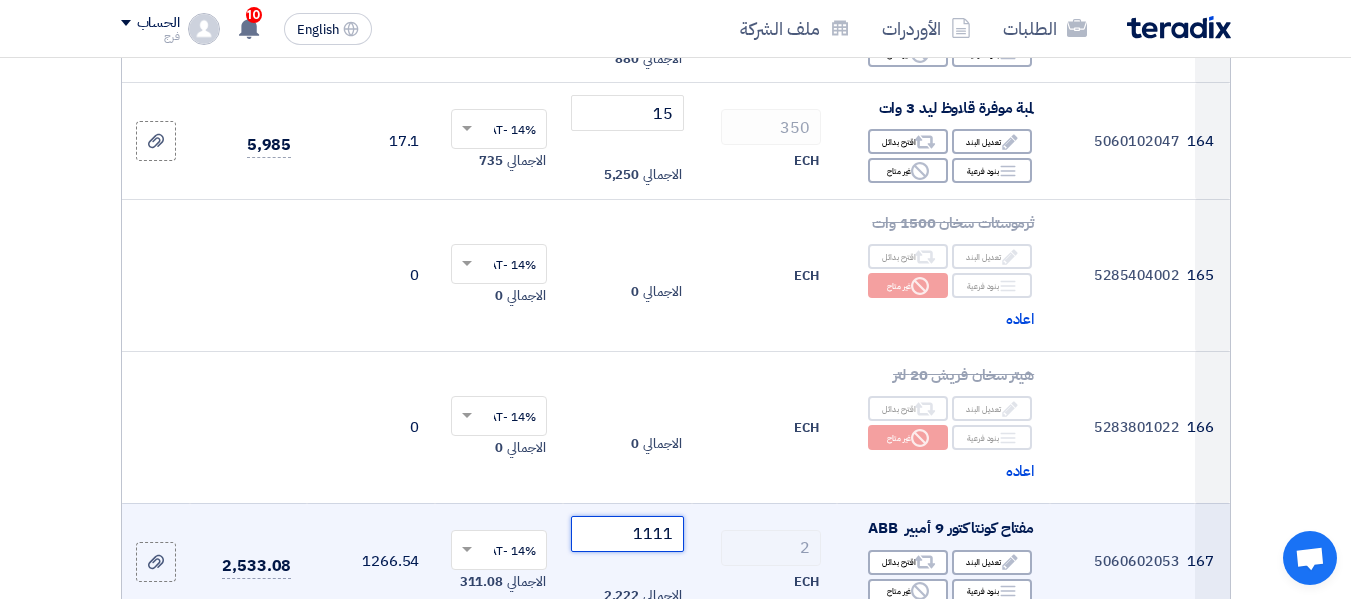 click on "1111" 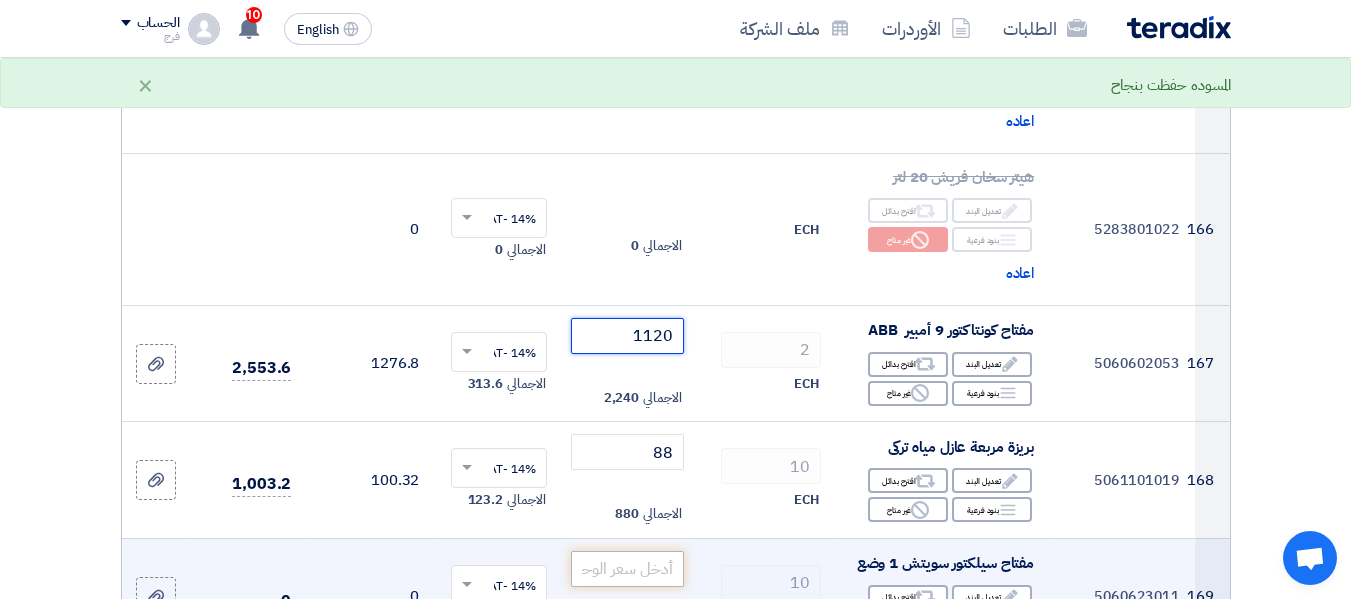 scroll, scrollTop: 24000, scrollLeft: 0, axis: vertical 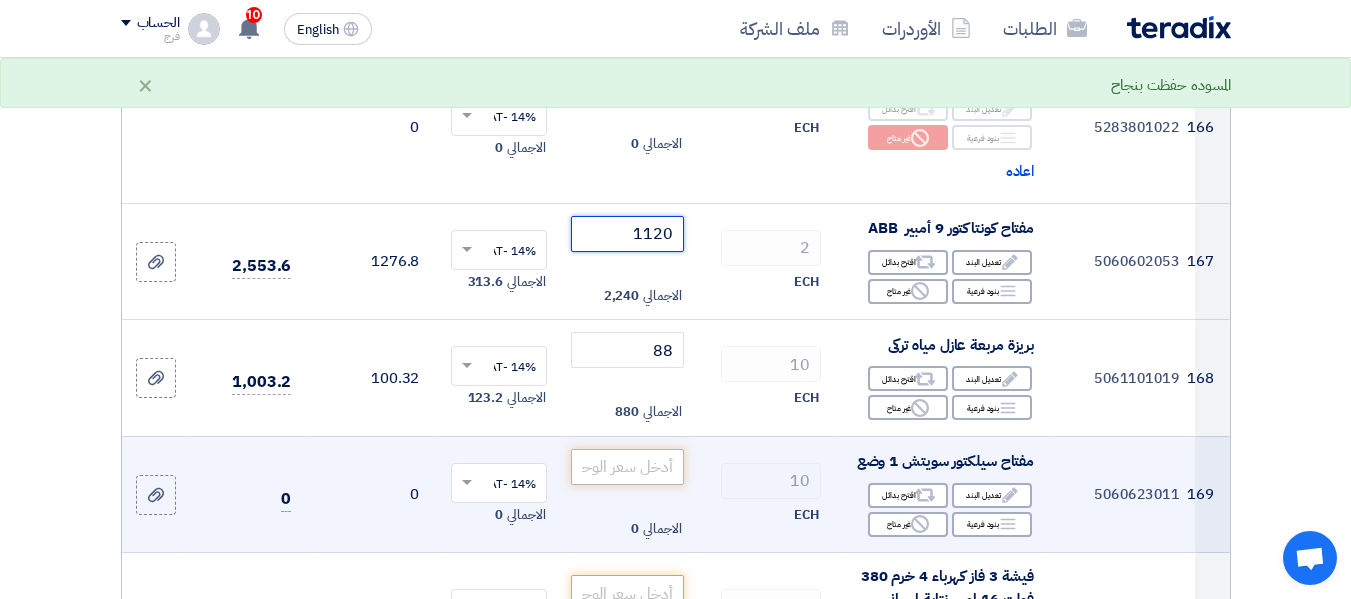 type on "1120" 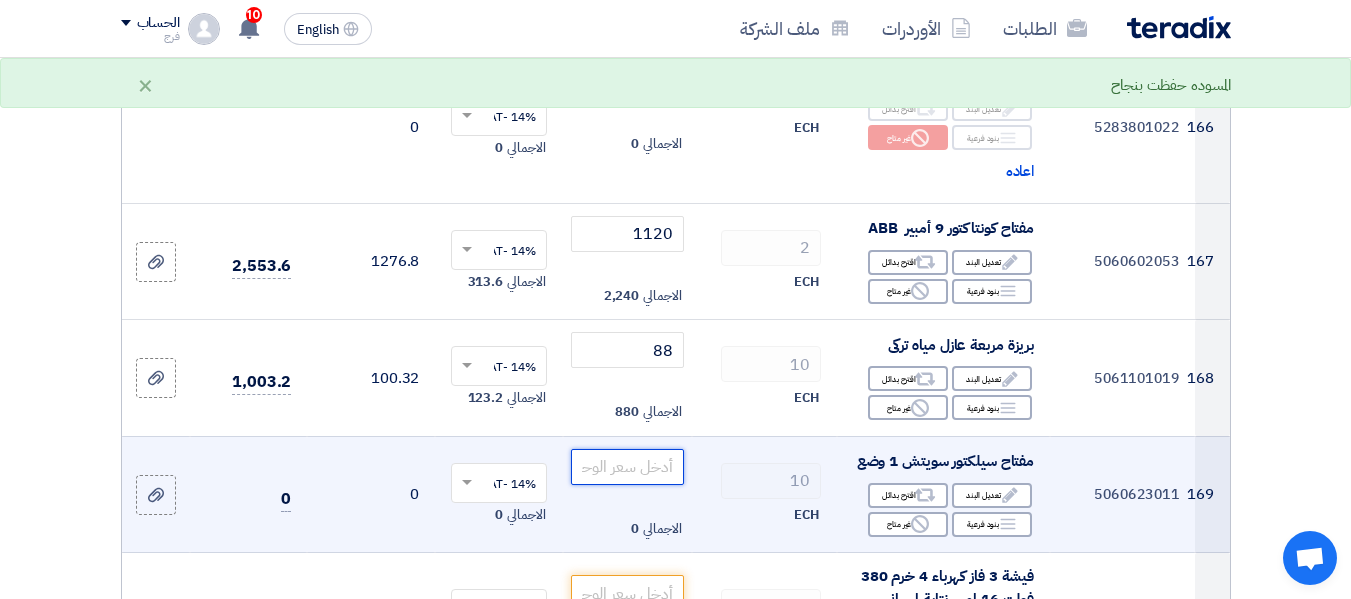 click 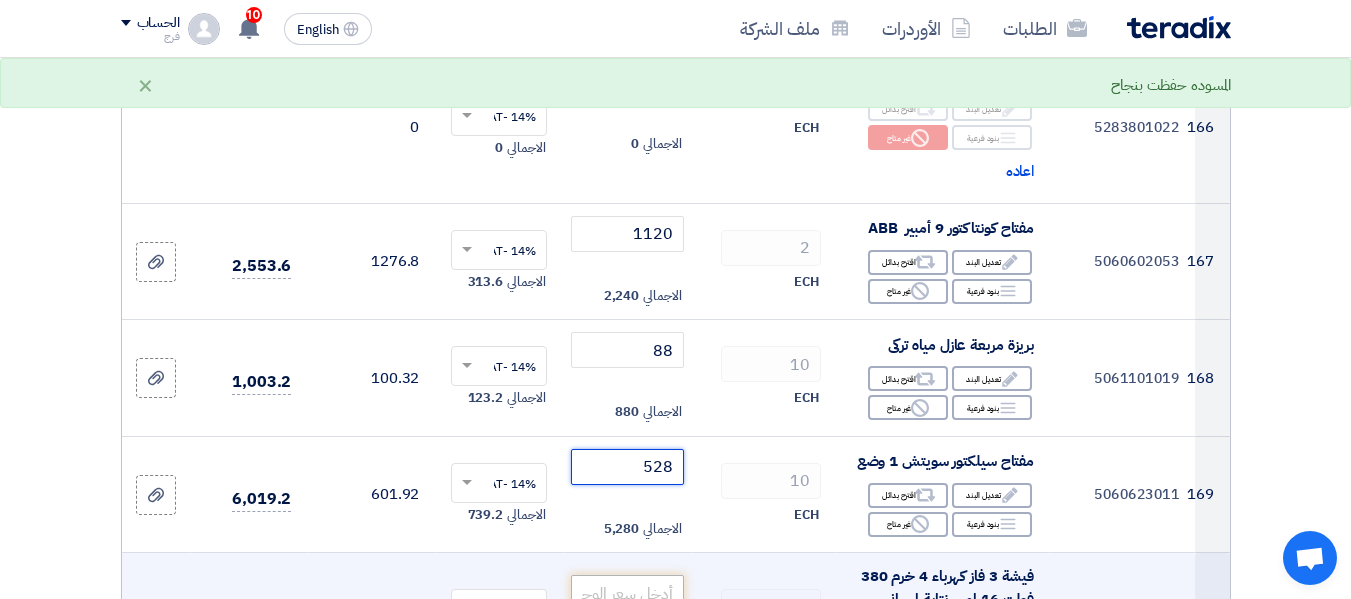 type on "528" 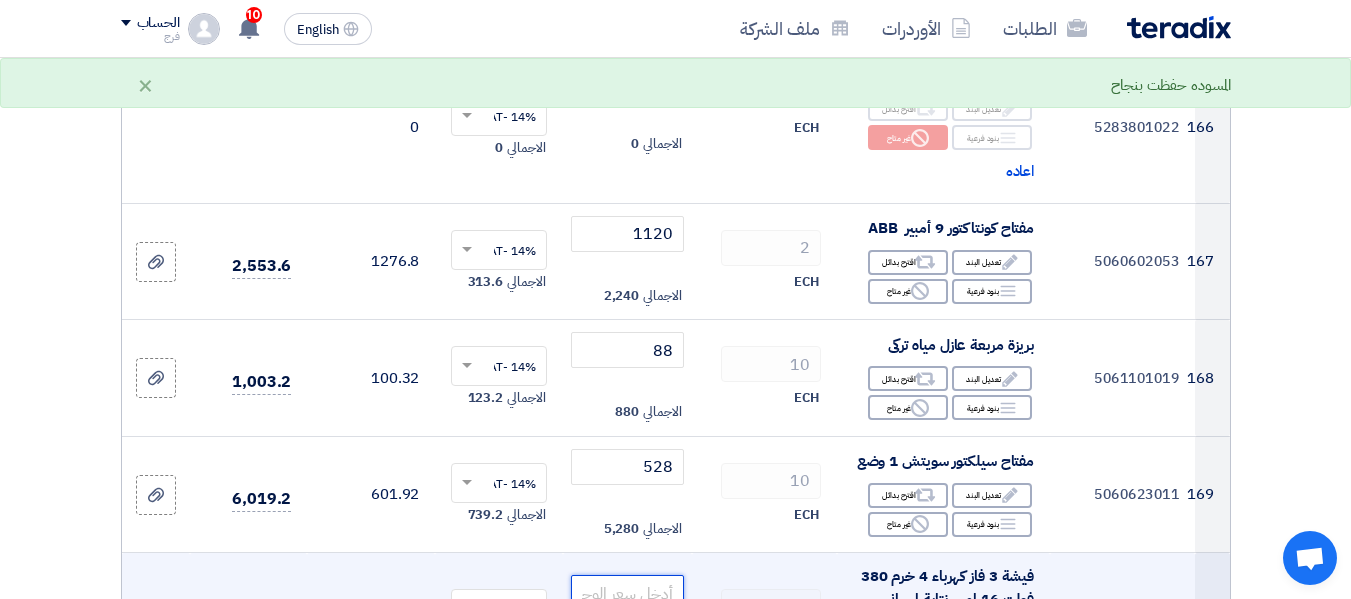 click 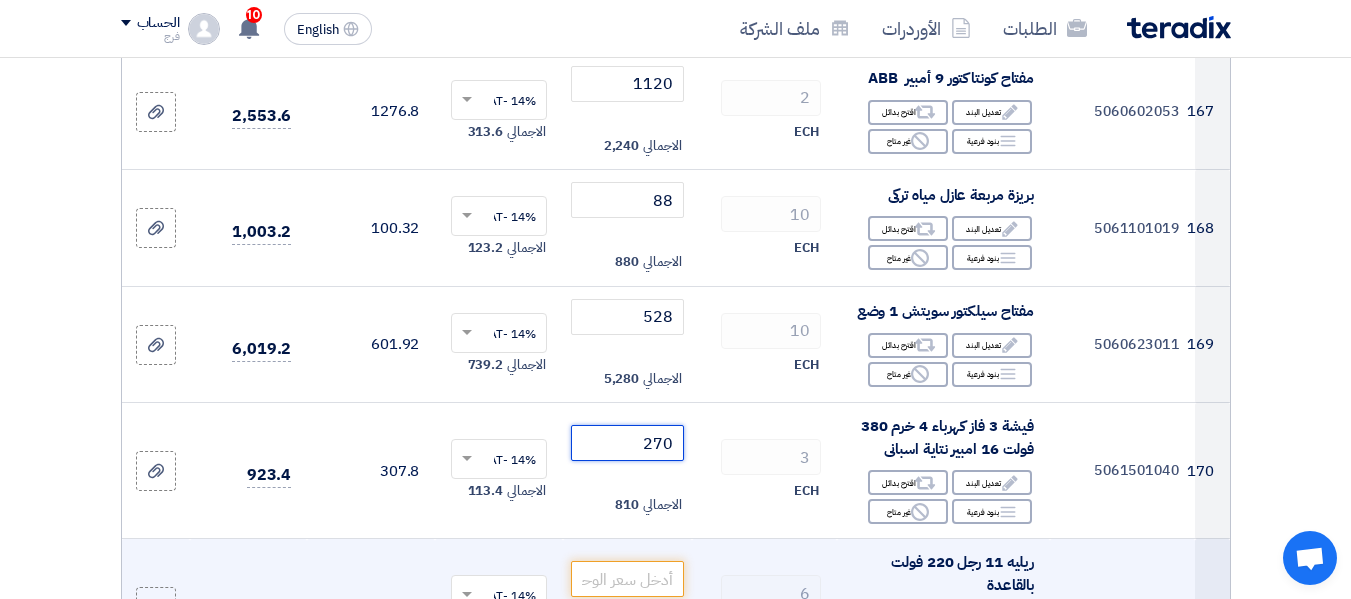 scroll, scrollTop: 24200, scrollLeft: 0, axis: vertical 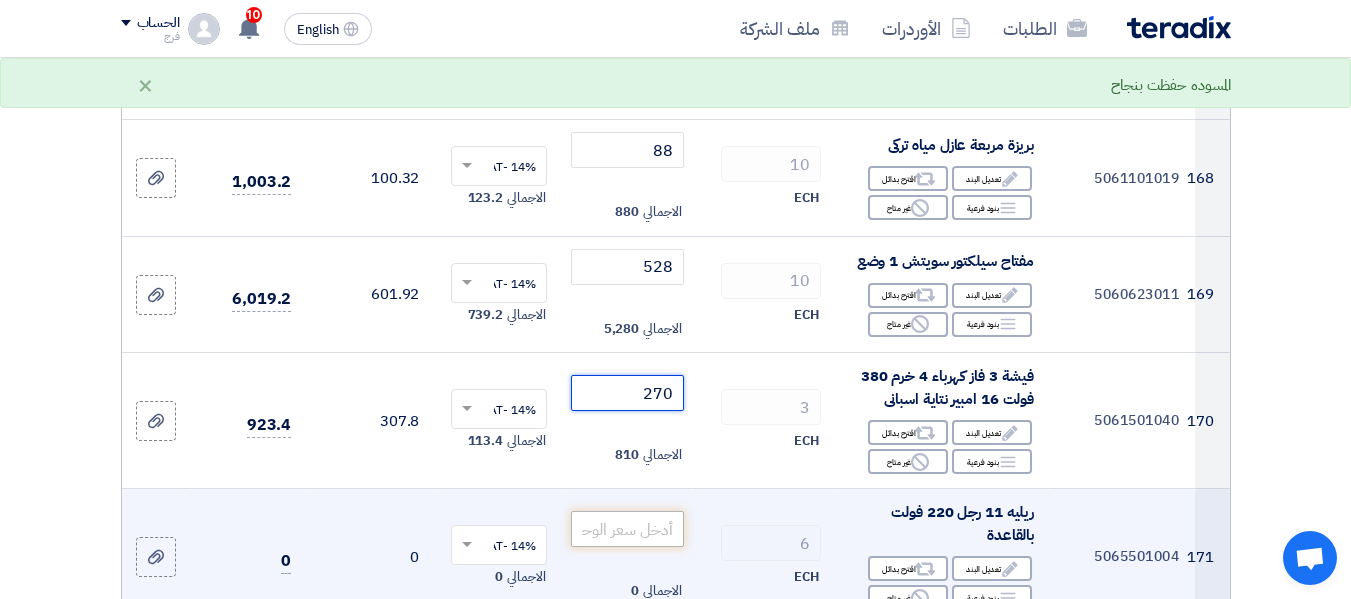 type on "270" 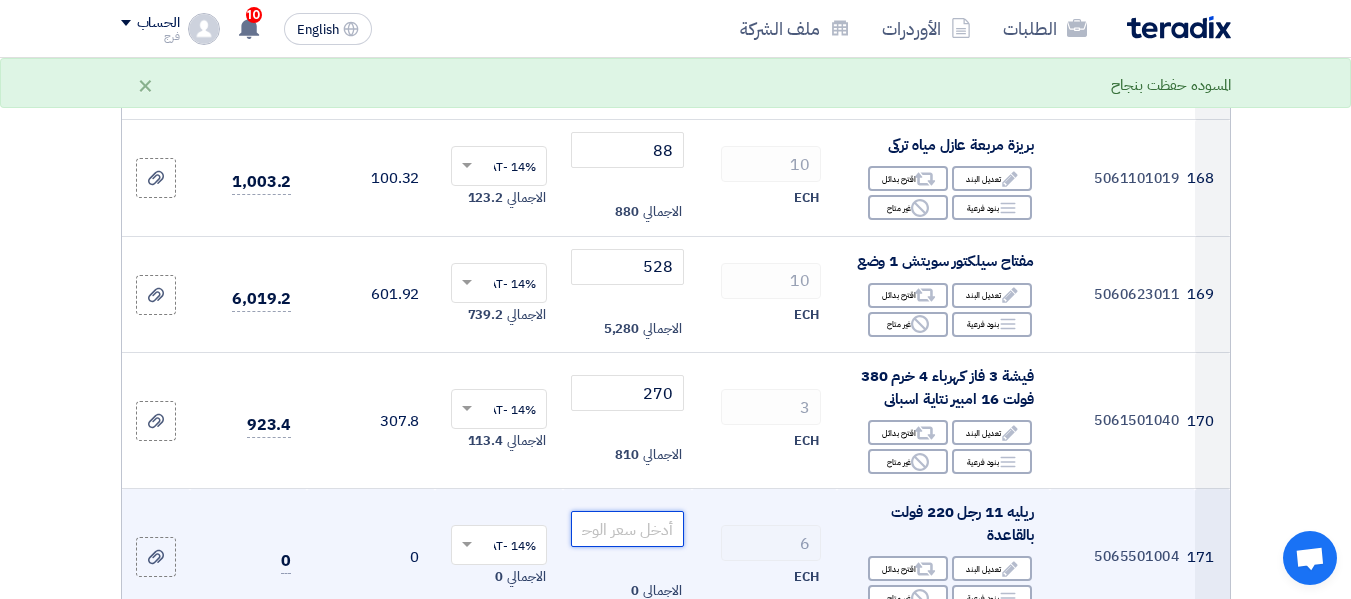 click 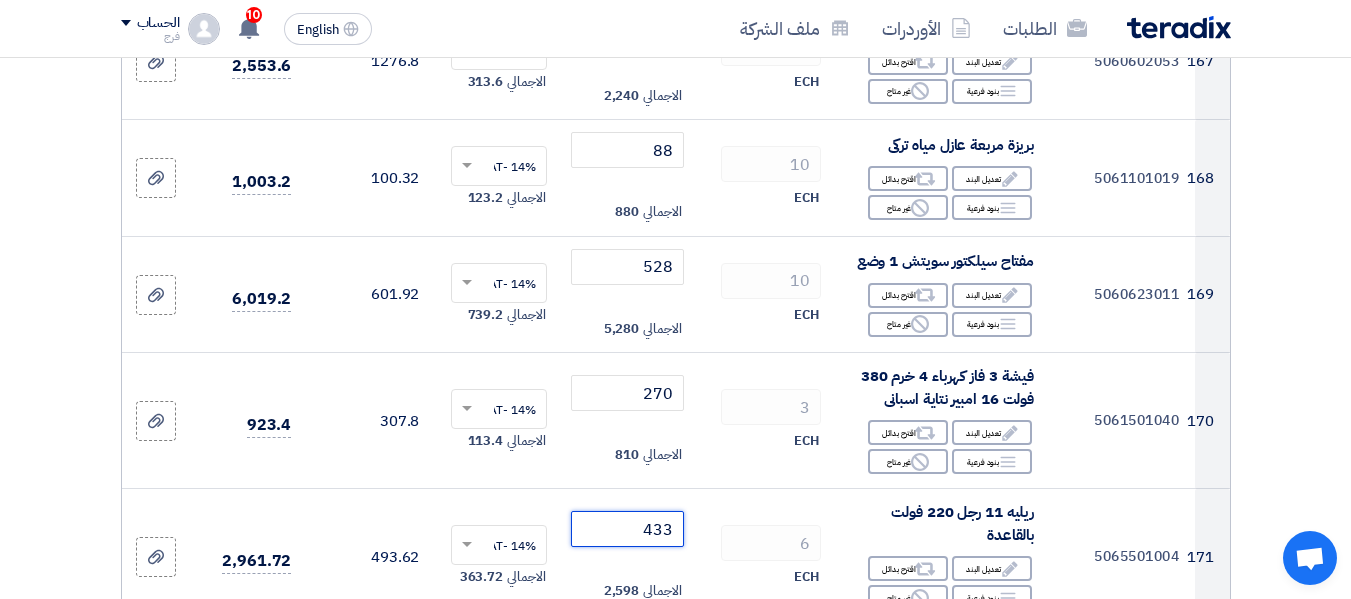 type on "433" 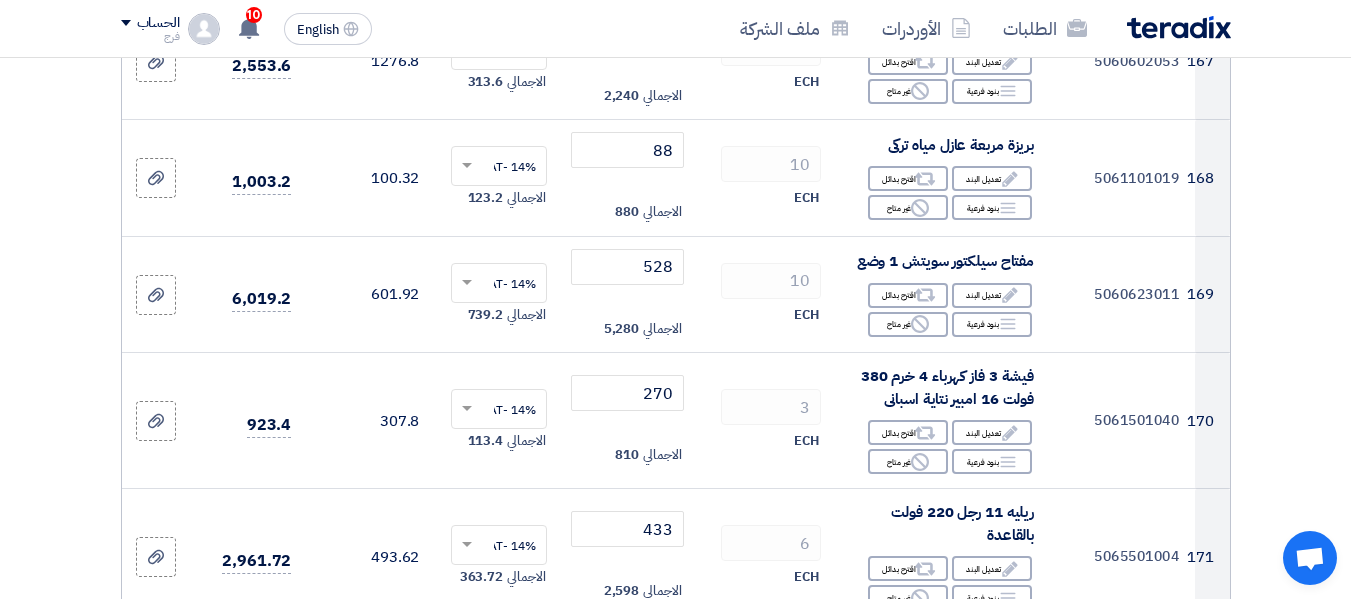 click 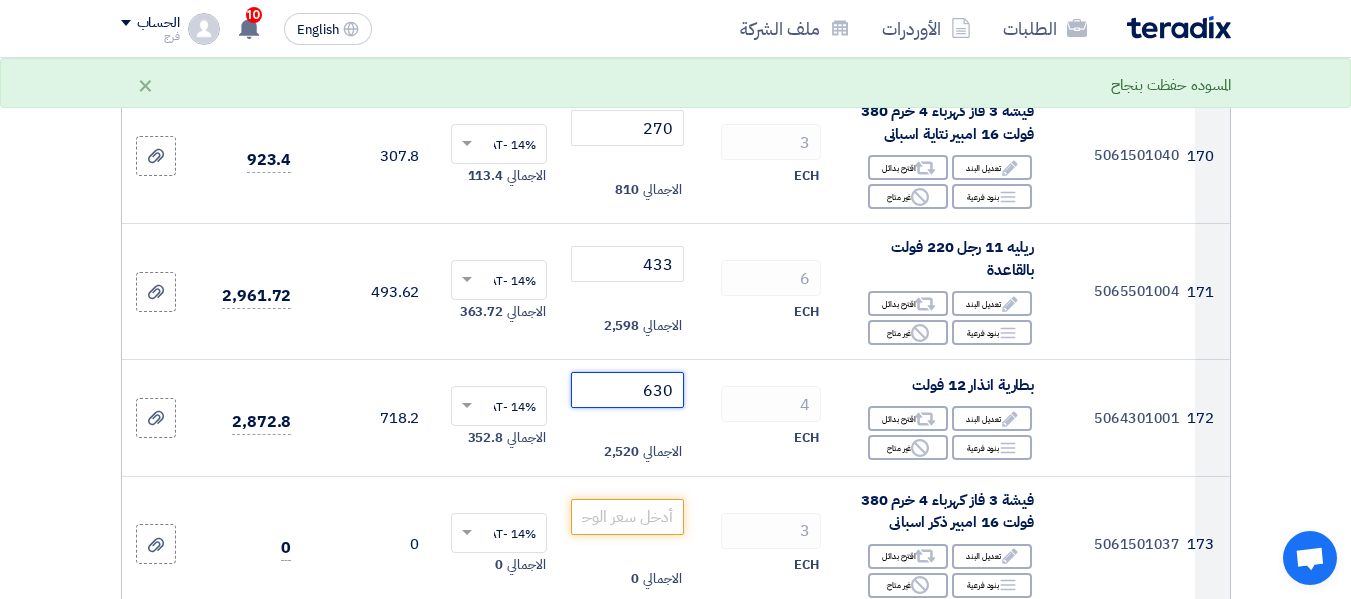 scroll, scrollTop: 24500, scrollLeft: 0, axis: vertical 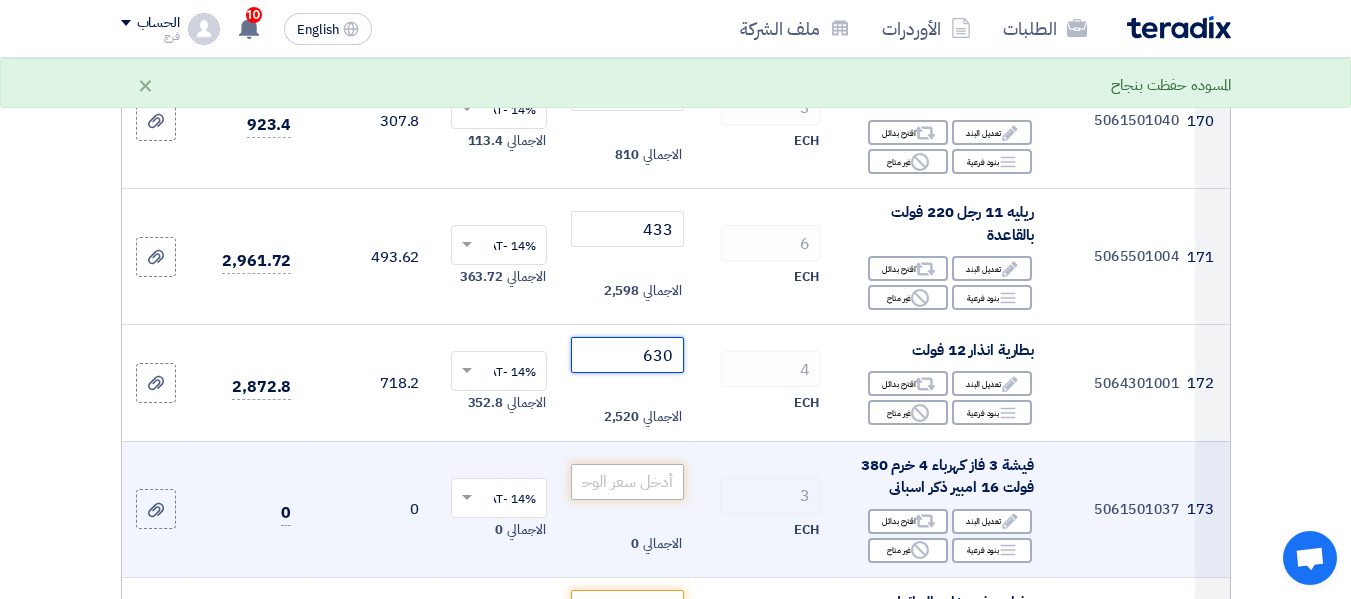 type on "630" 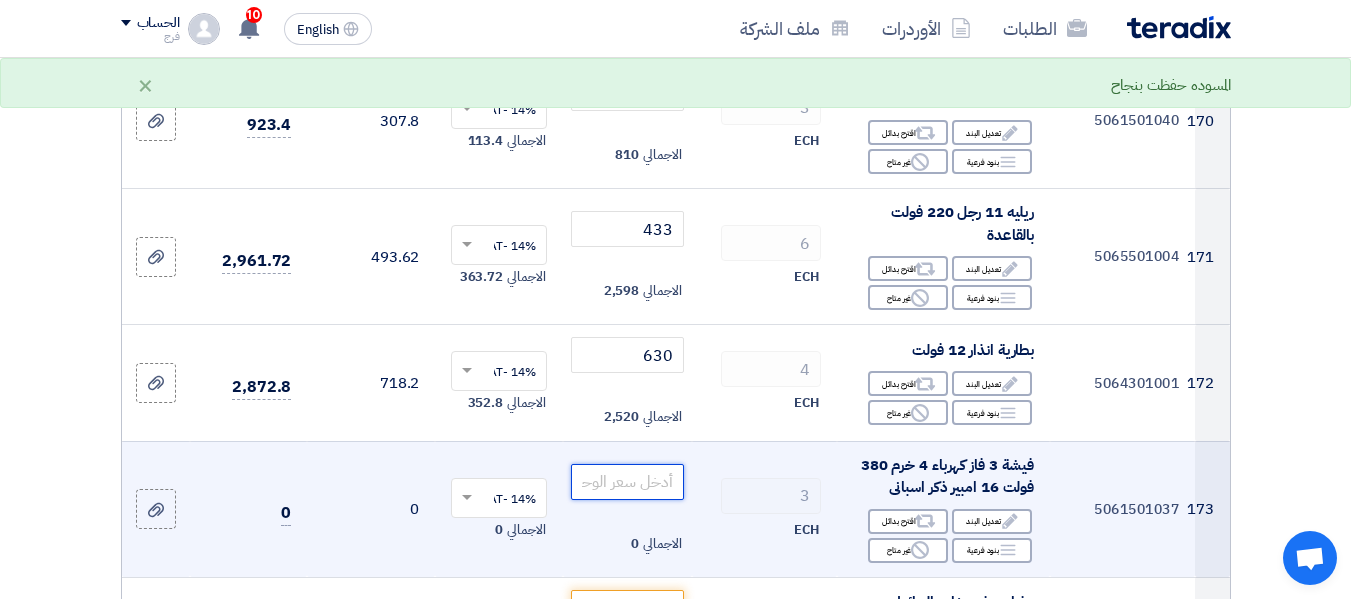 click 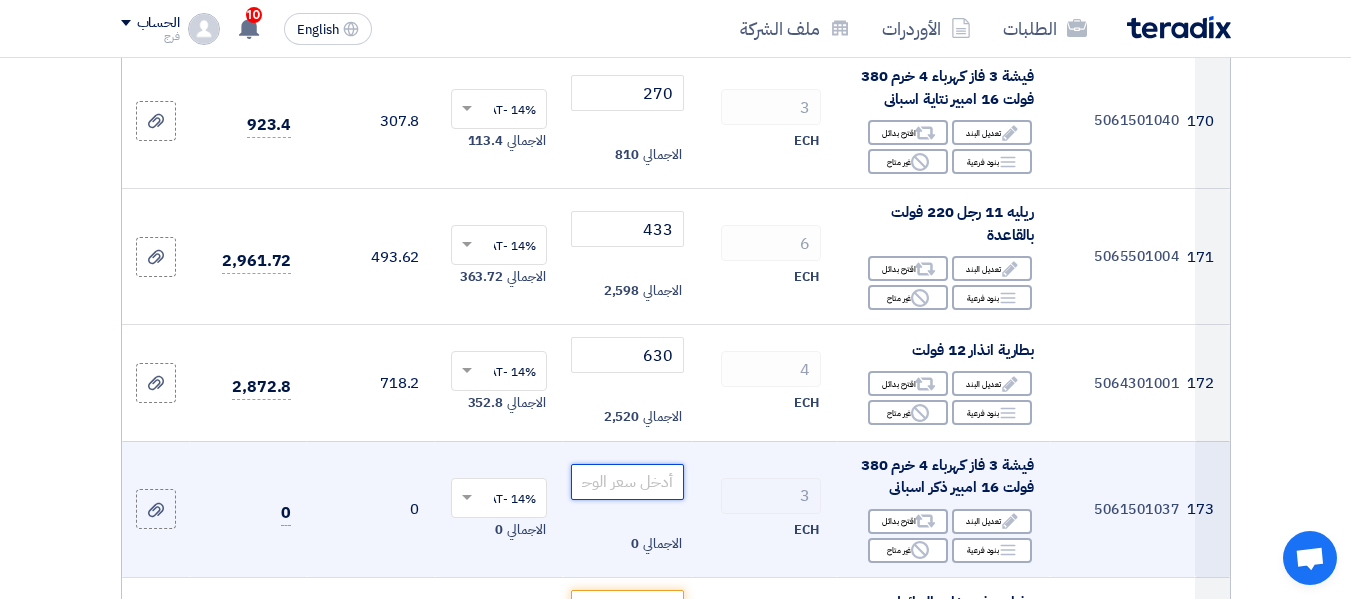click 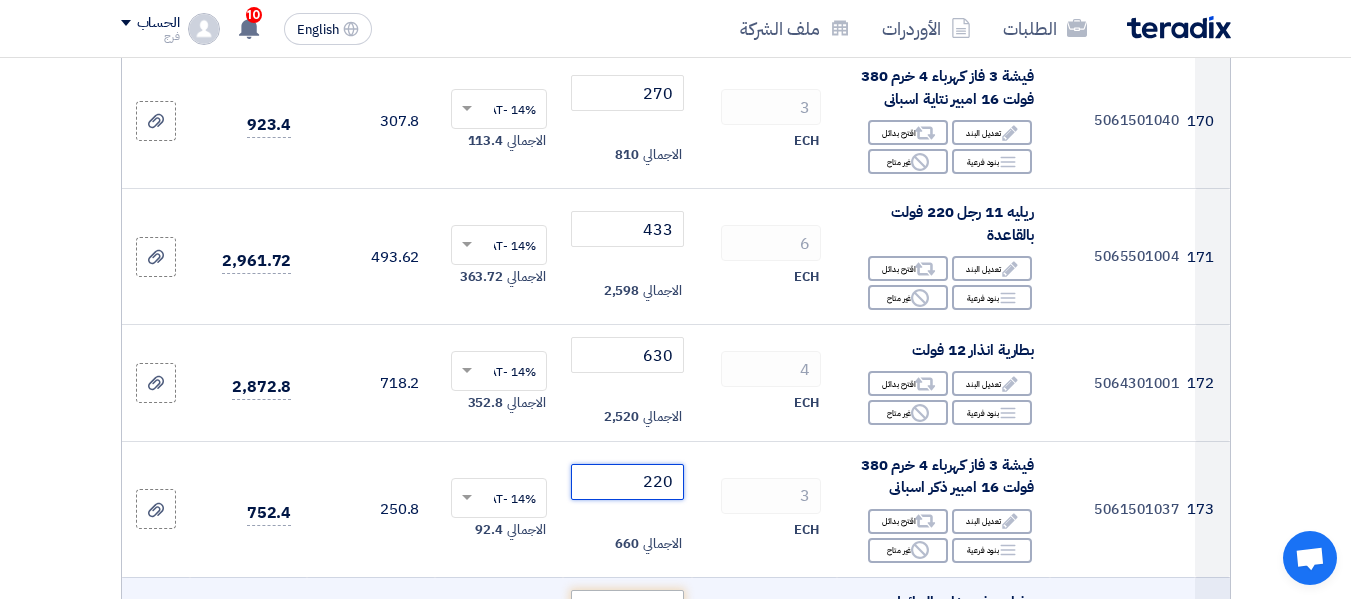 type on "220" 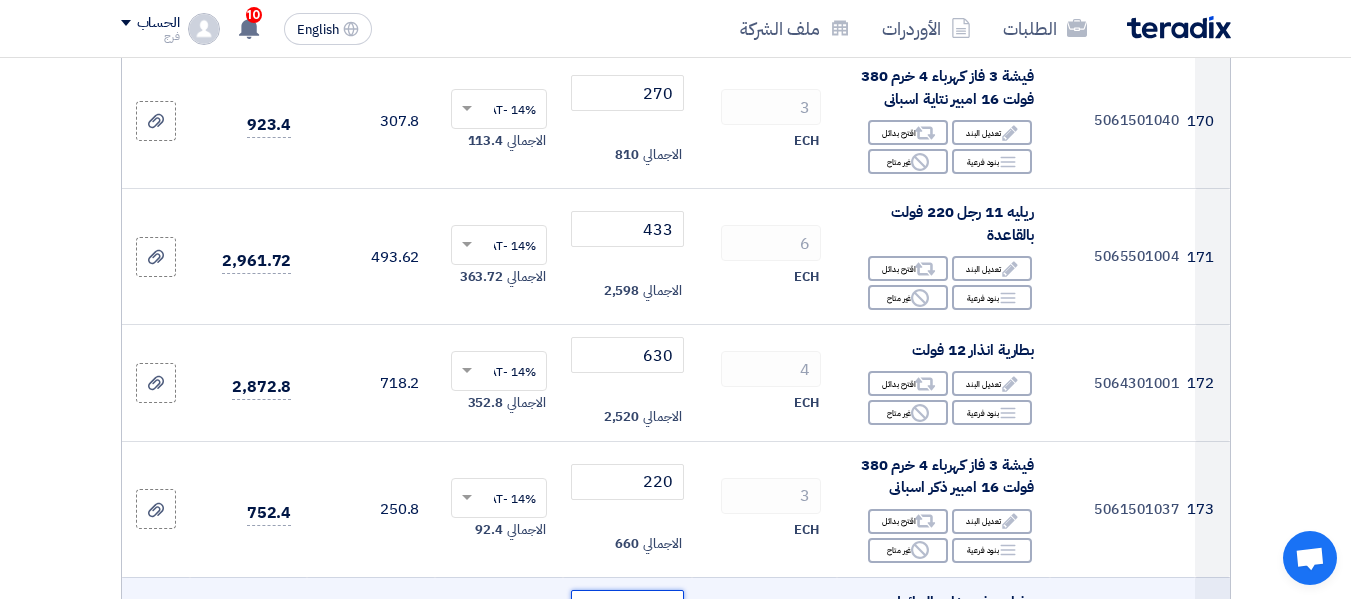click 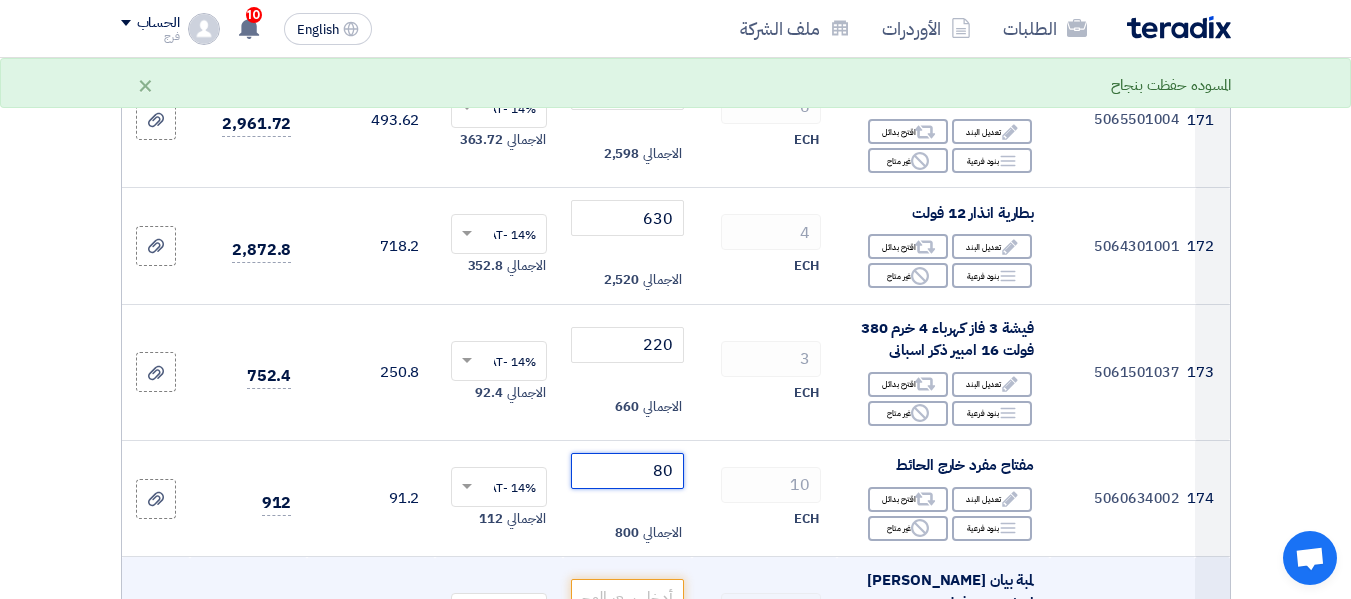scroll, scrollTop: 24700, scrollLeft: 0, axis: vertical 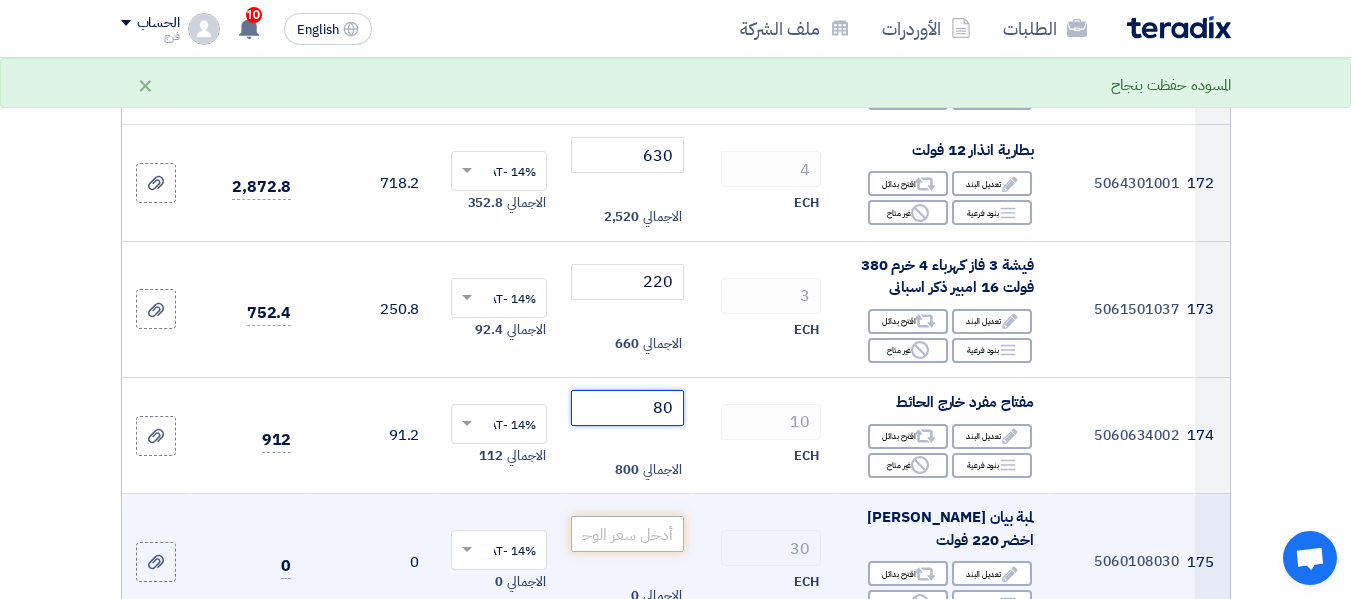 type on "80" 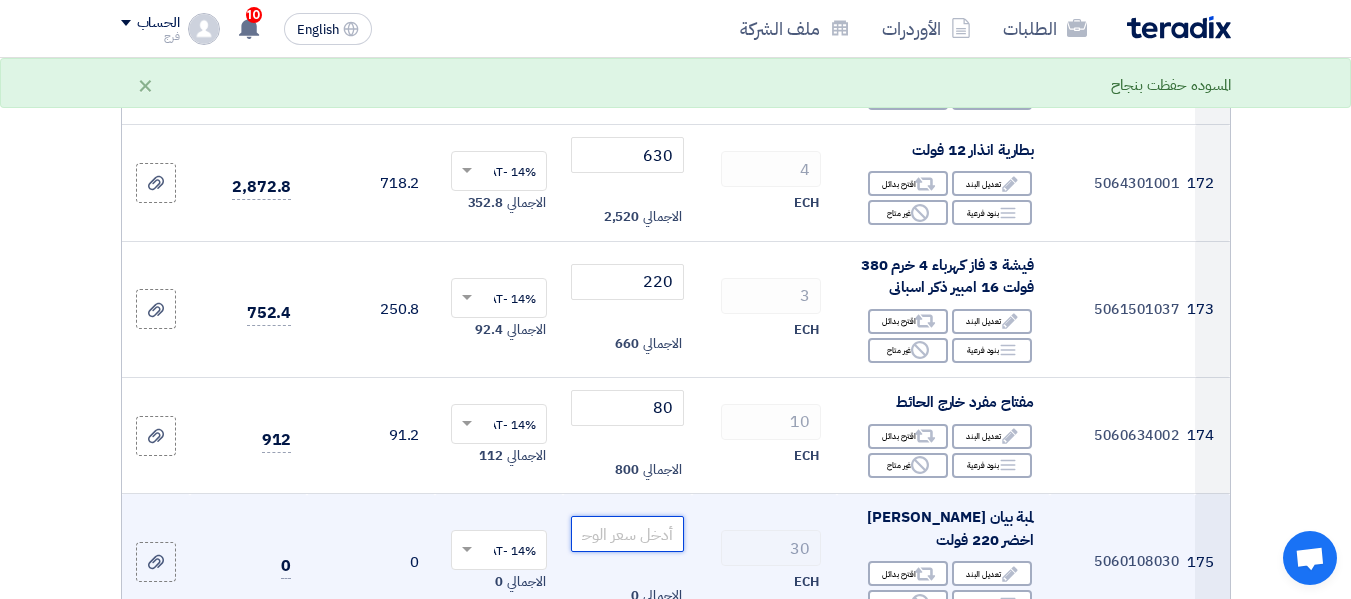 click 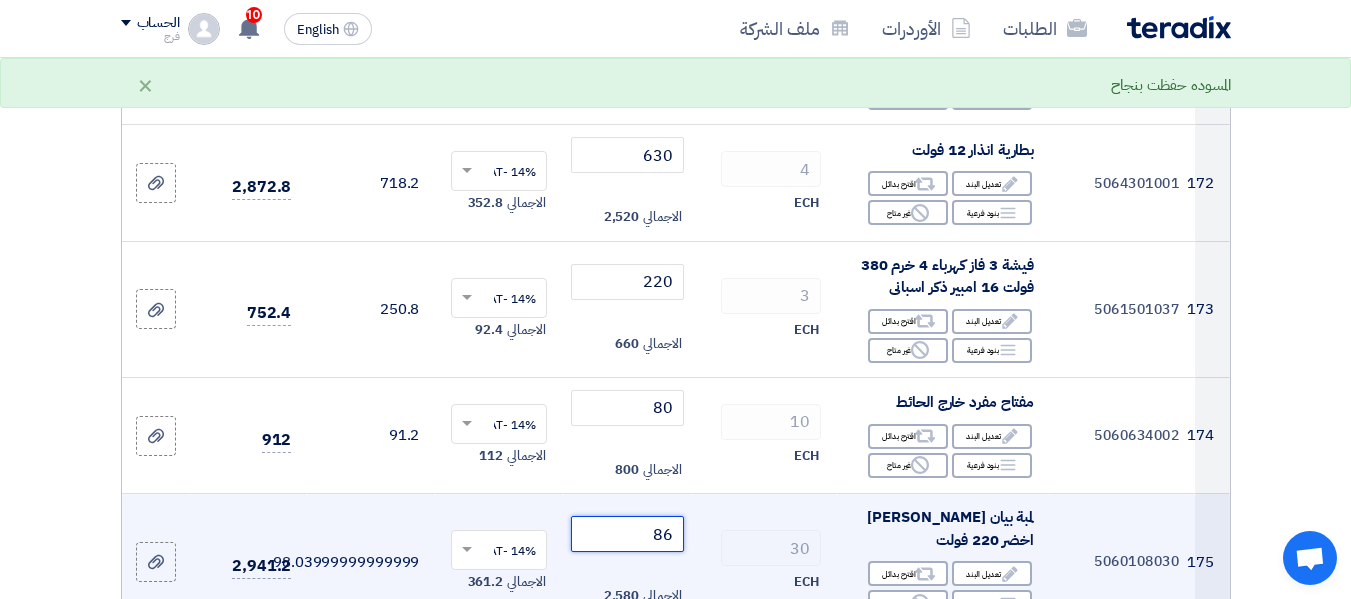 type on "85" 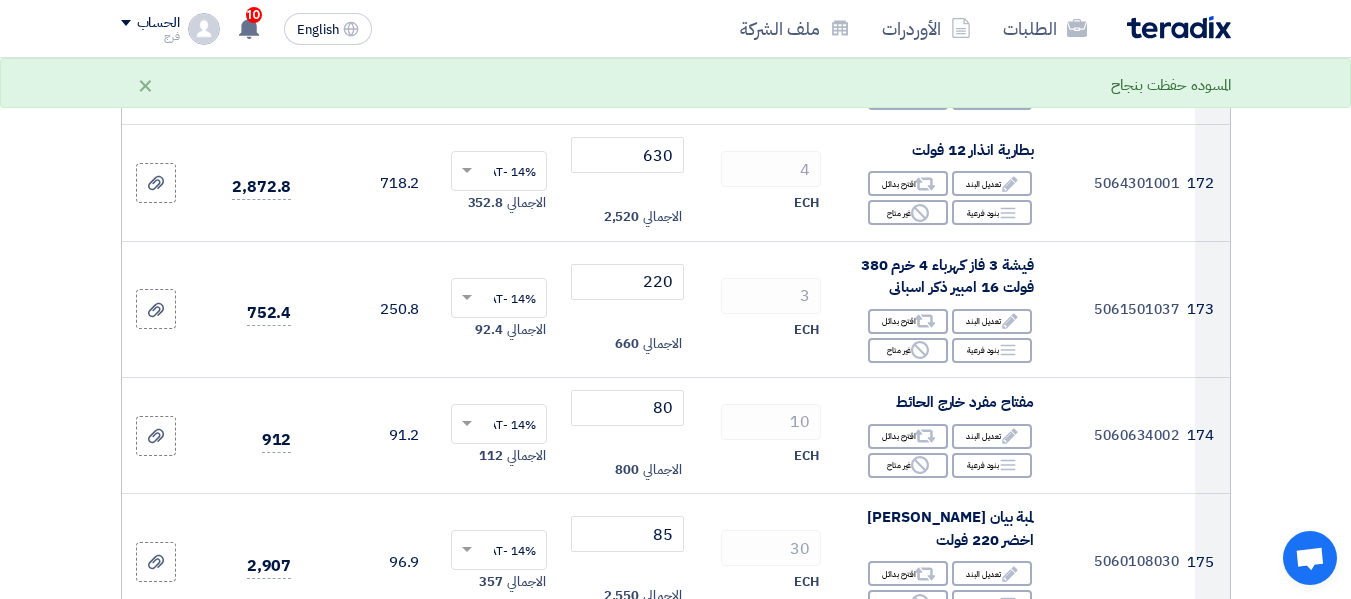 click 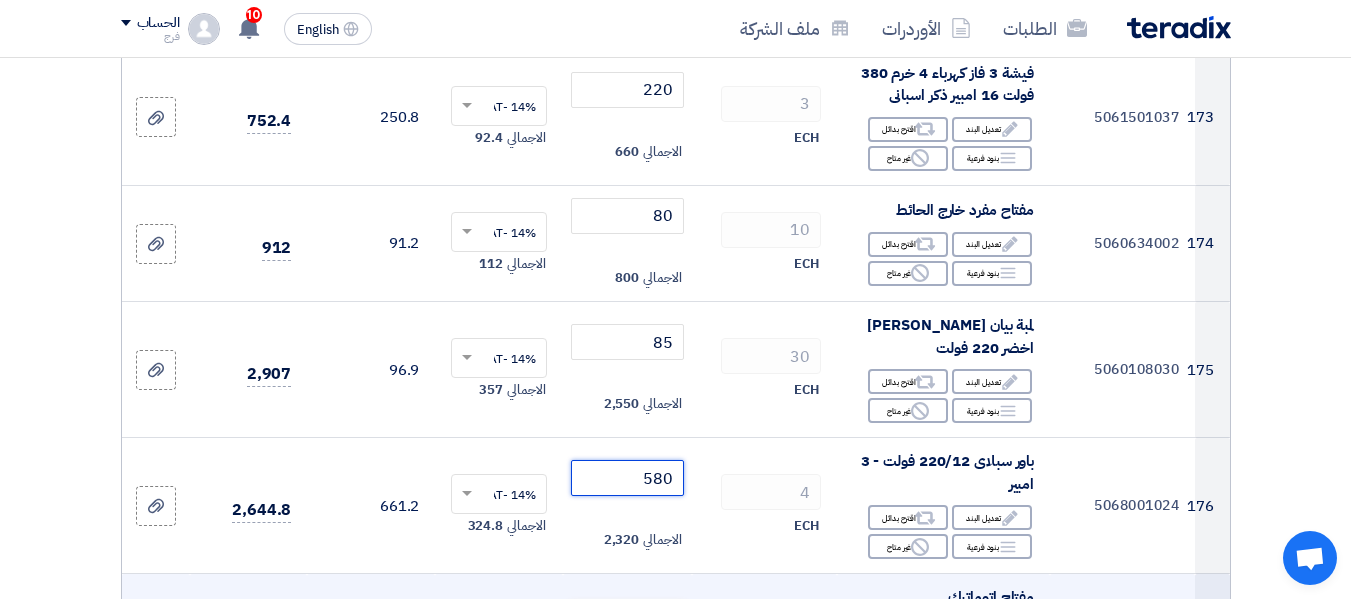 scroll, scrollTop: 24900, scrollLeft: 0, axis: vertical 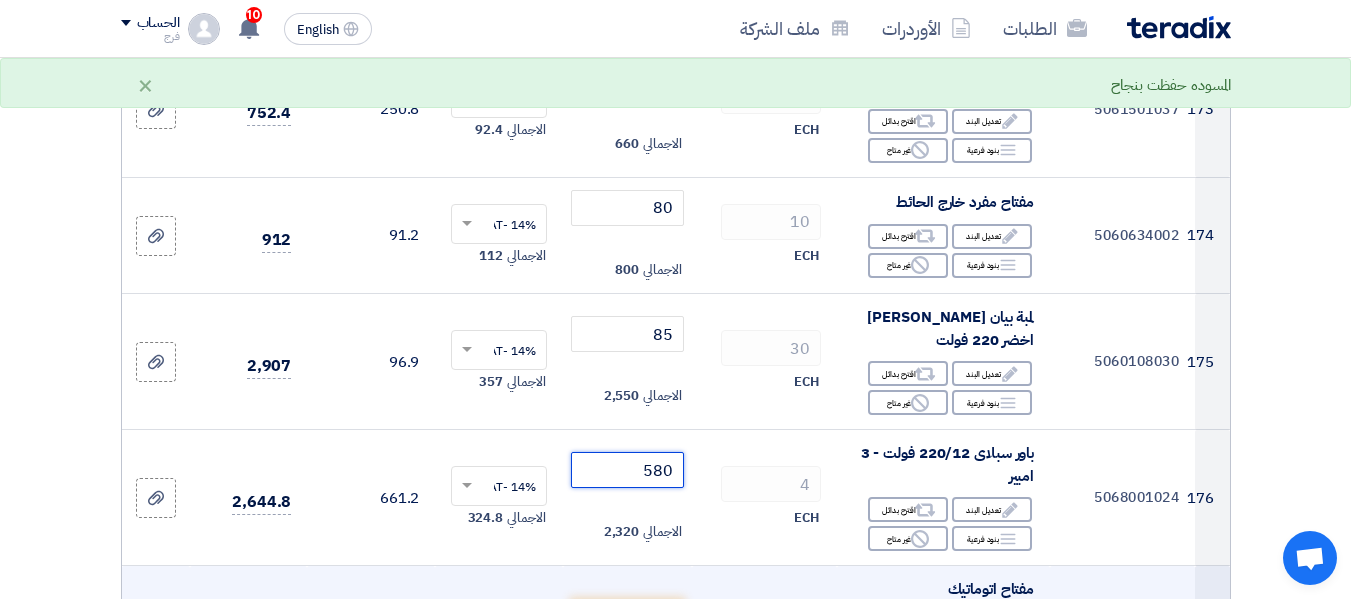 type on "580" 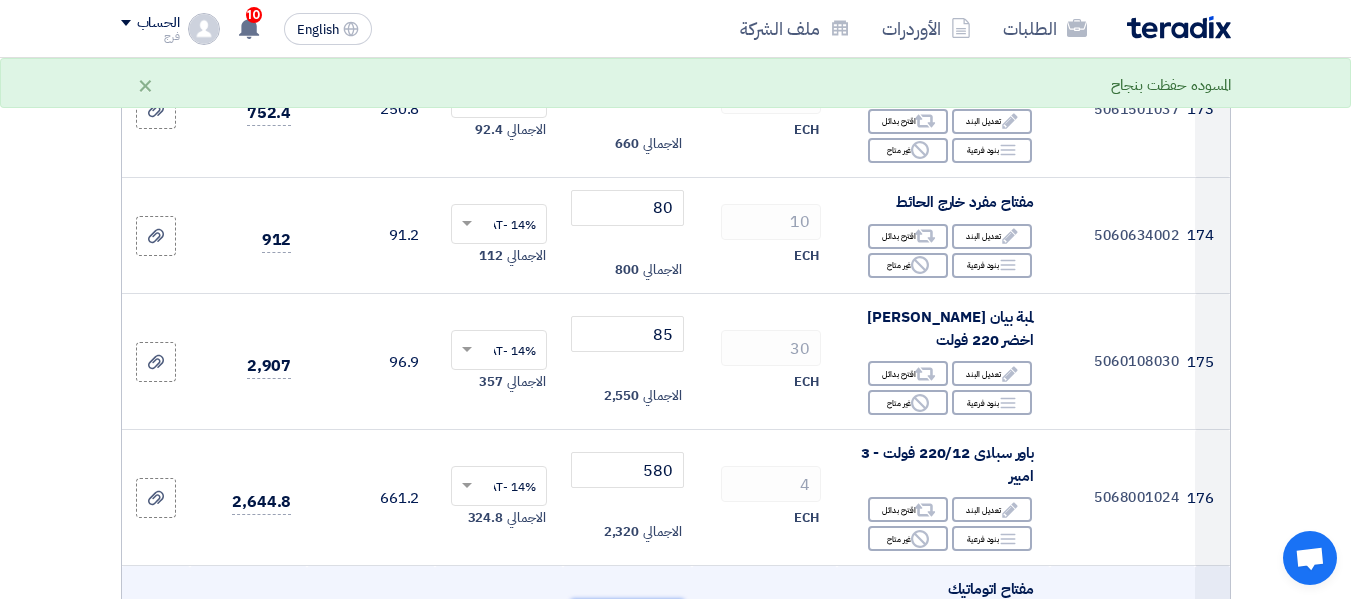 click 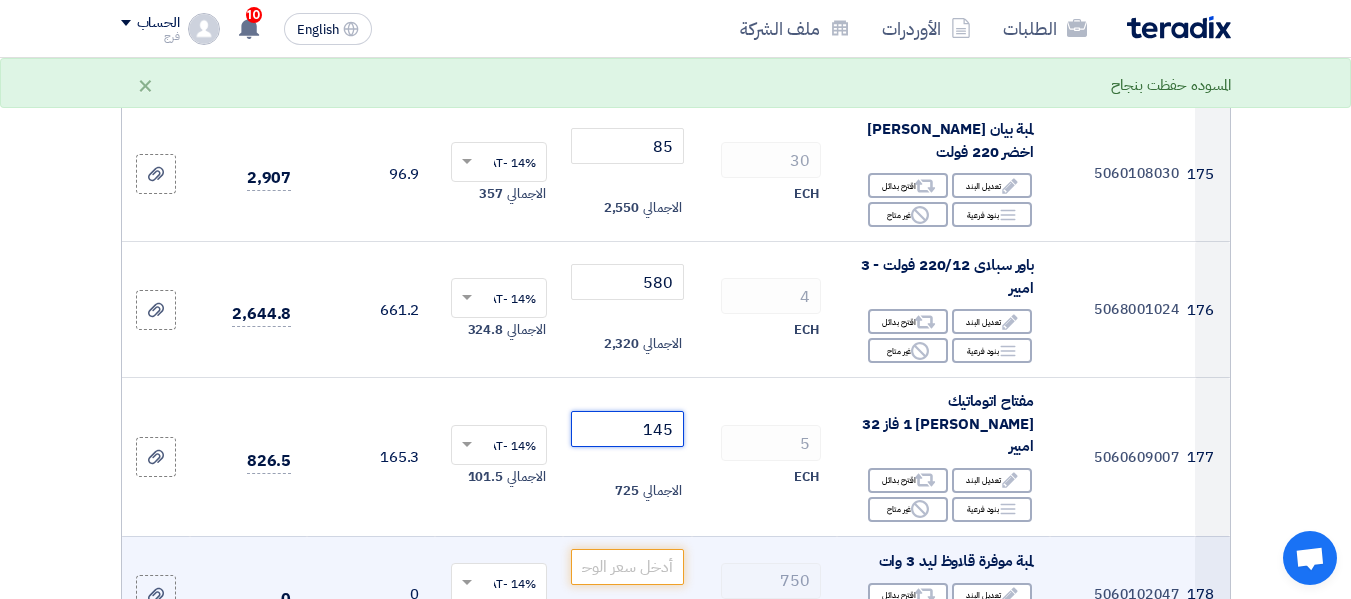 scroll, scrollTop: 25100, scrollLeft: 0, axis: vertical 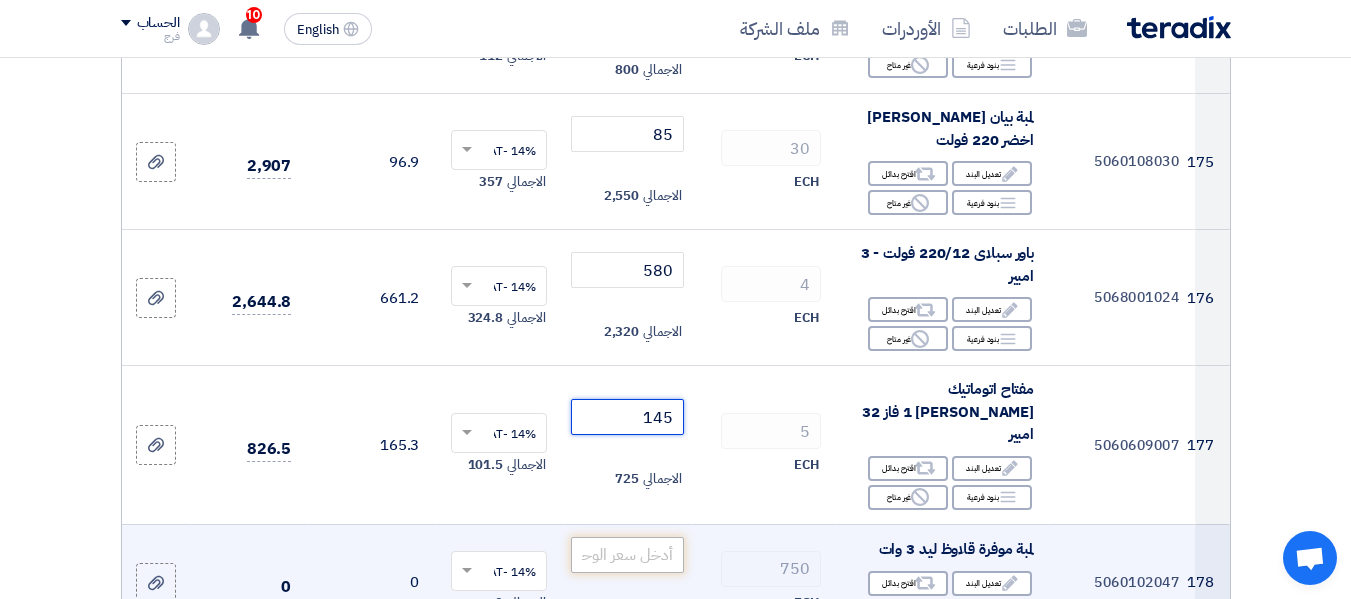 type on "145" 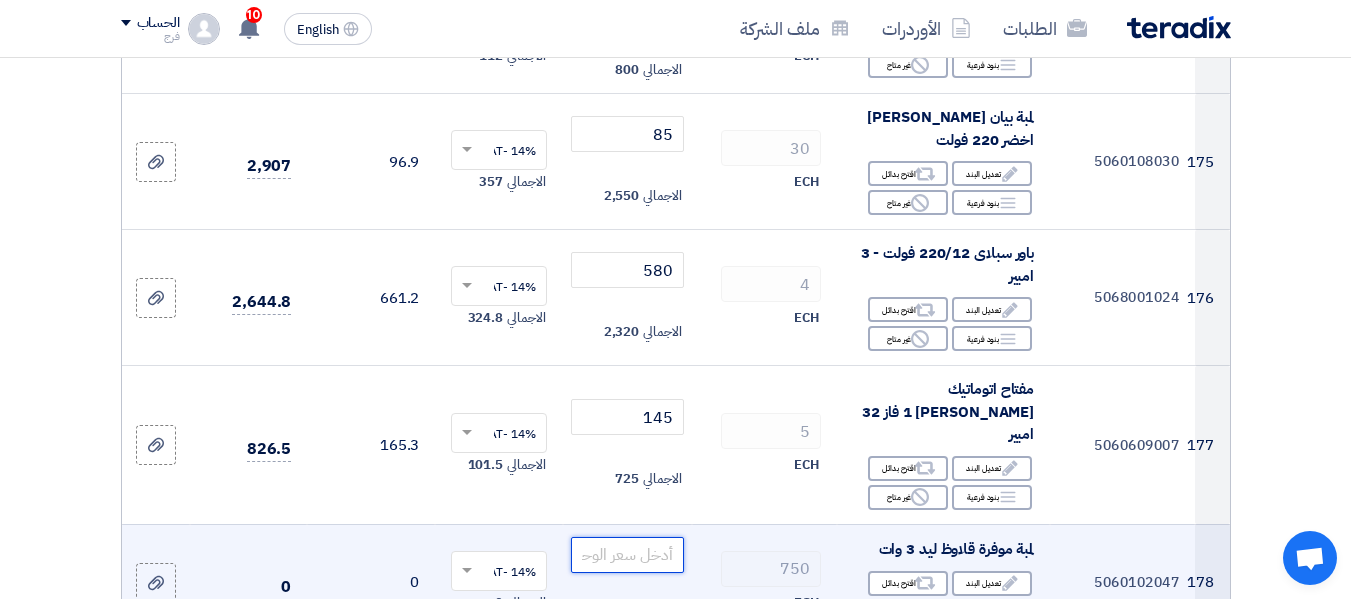 click 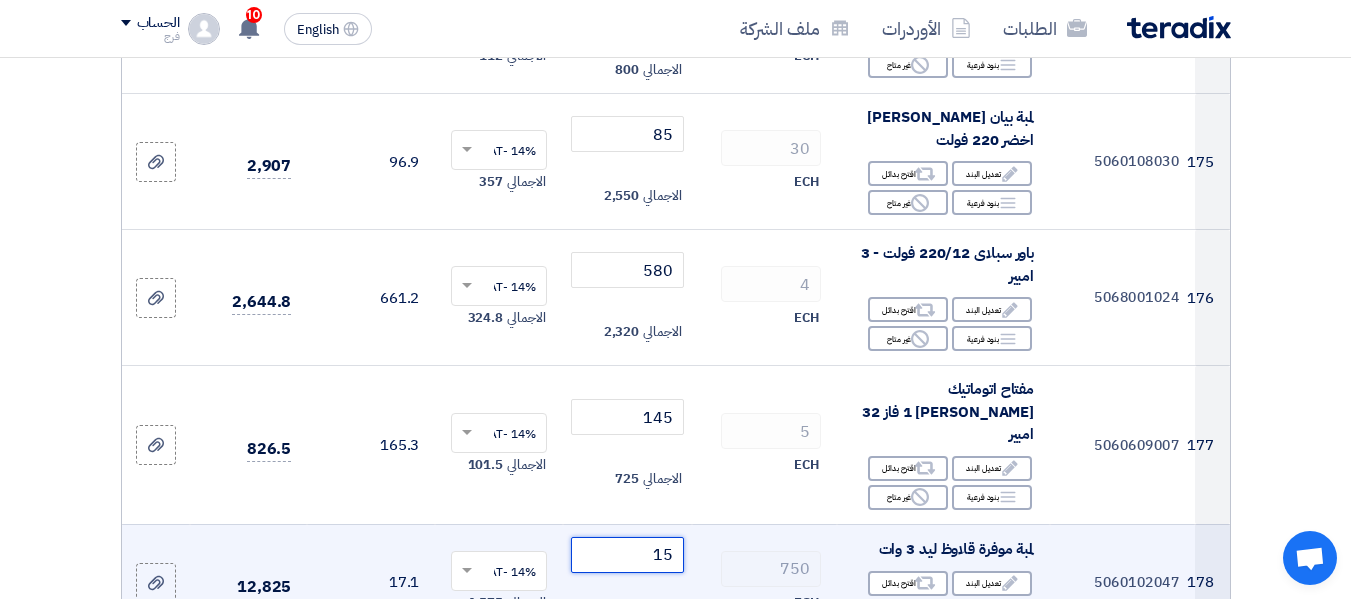 type on "15" 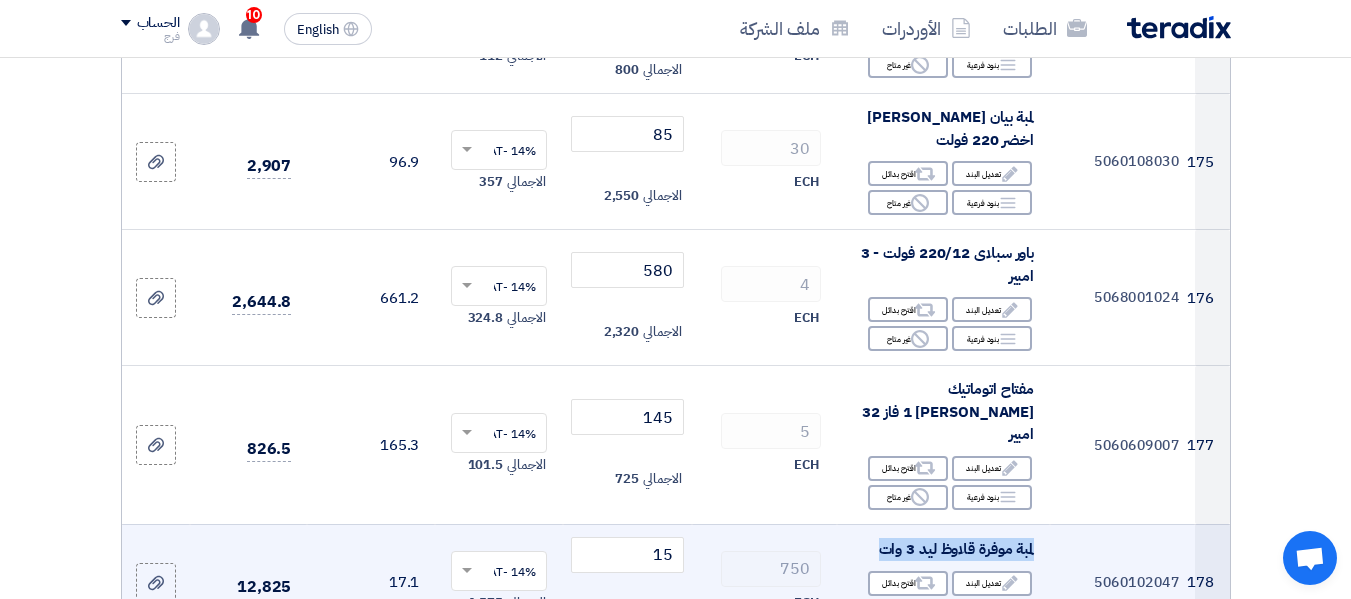 drag, startPoint x: 1048, startPoint y: 360, endPoint x: 869, endPoint y: 365, distance: 179.06982 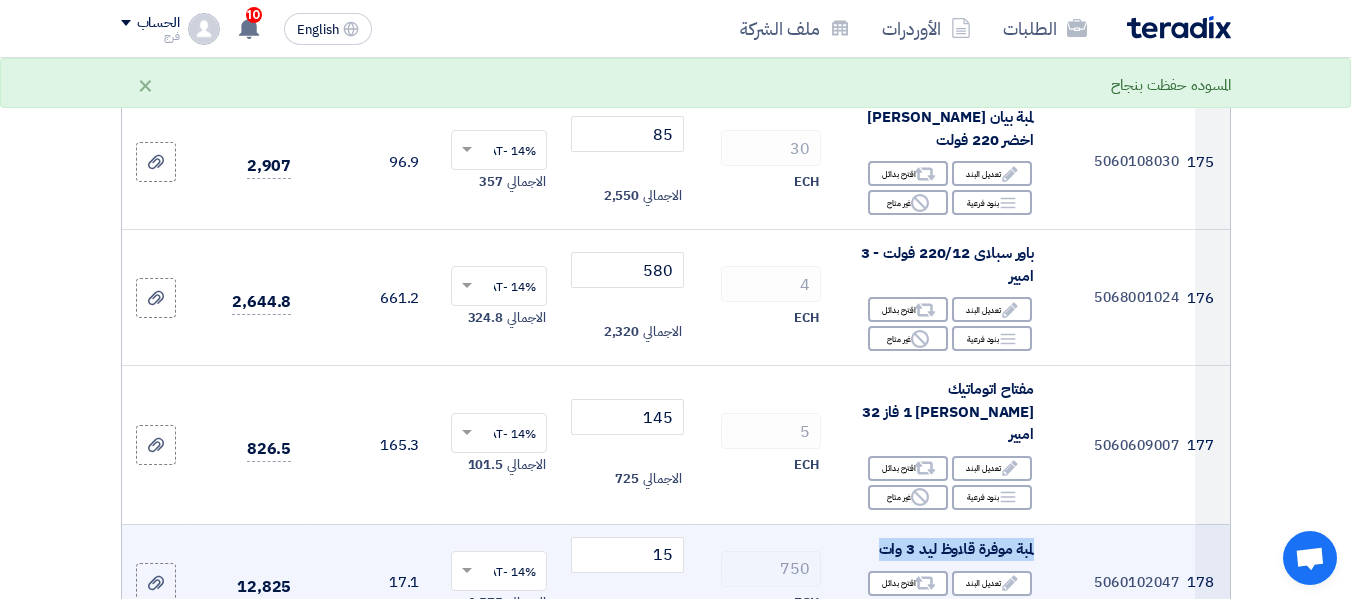 copy on "لمبة موفرة قلاوظ ليد 3 وات" 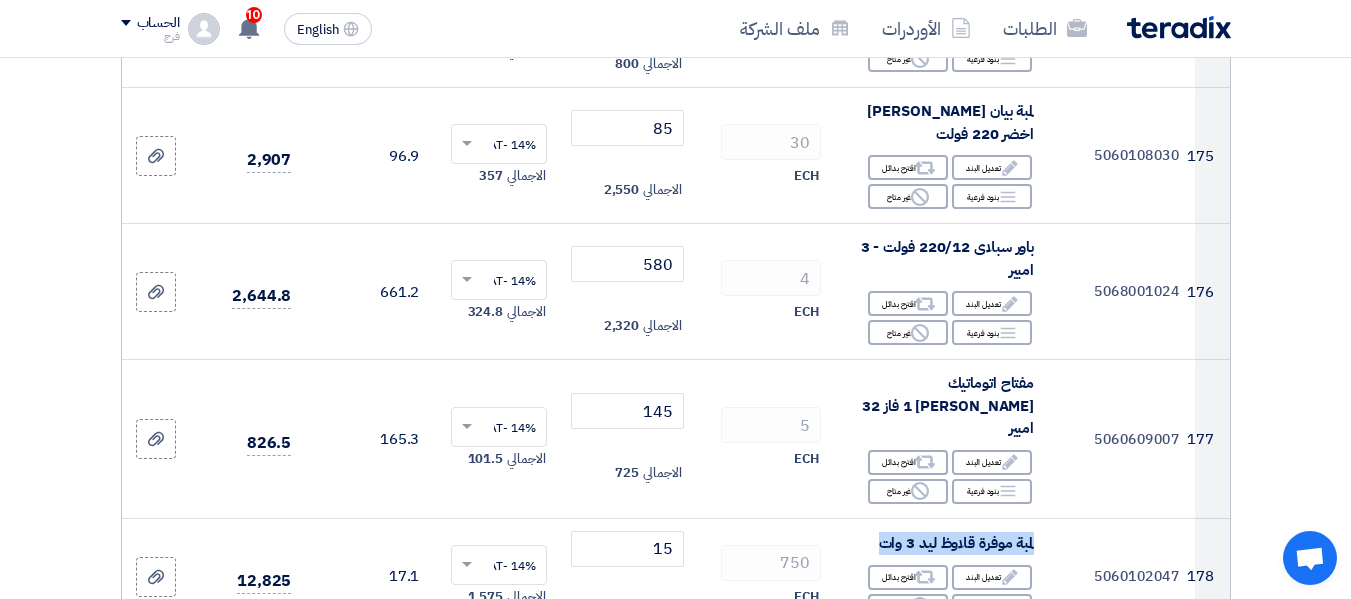 scroll, scrollTop: 25300, scrollLeft: 0, axis: vertical 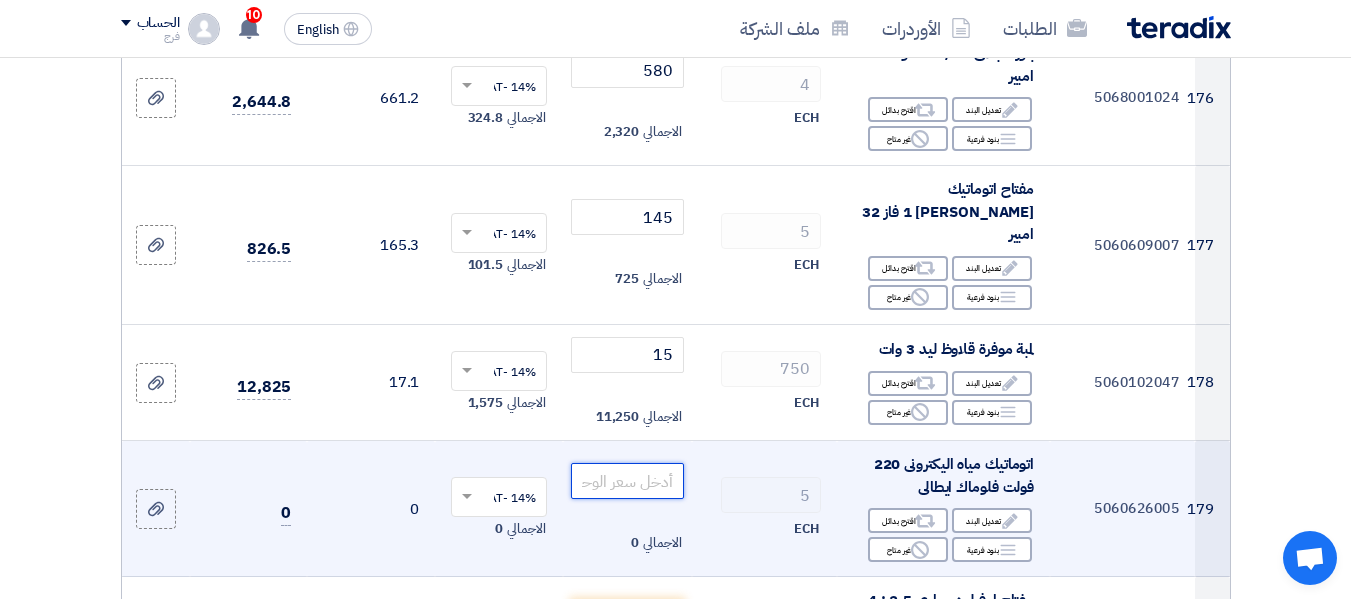 click 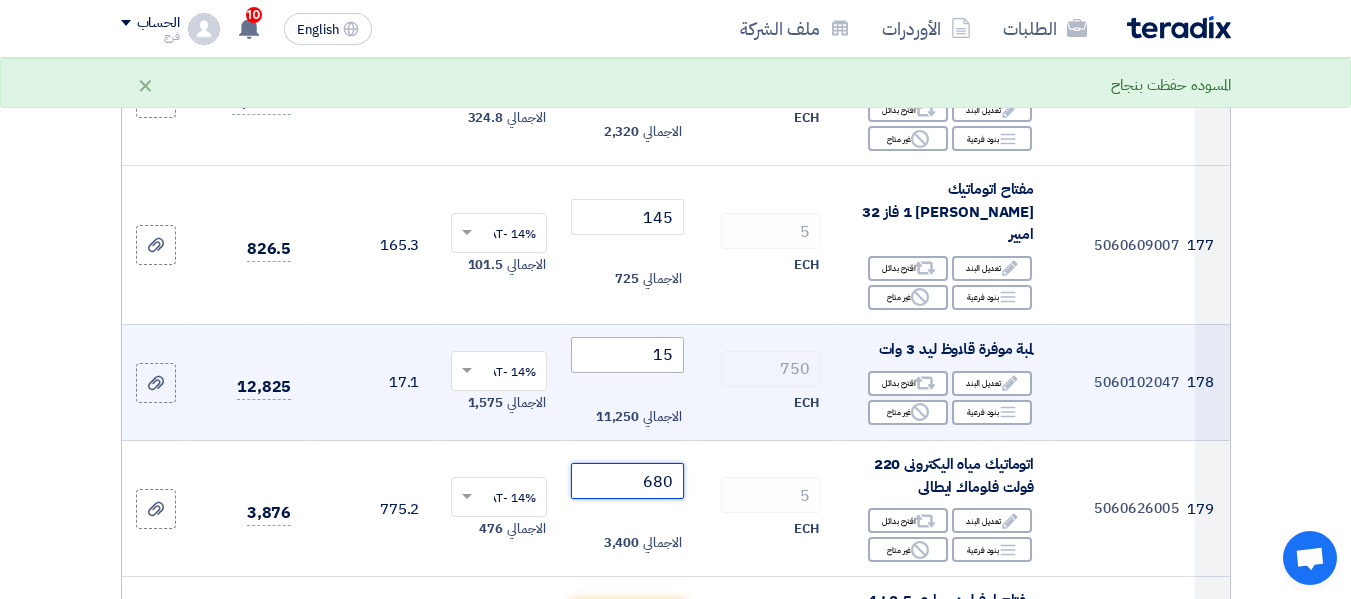 type on "680" 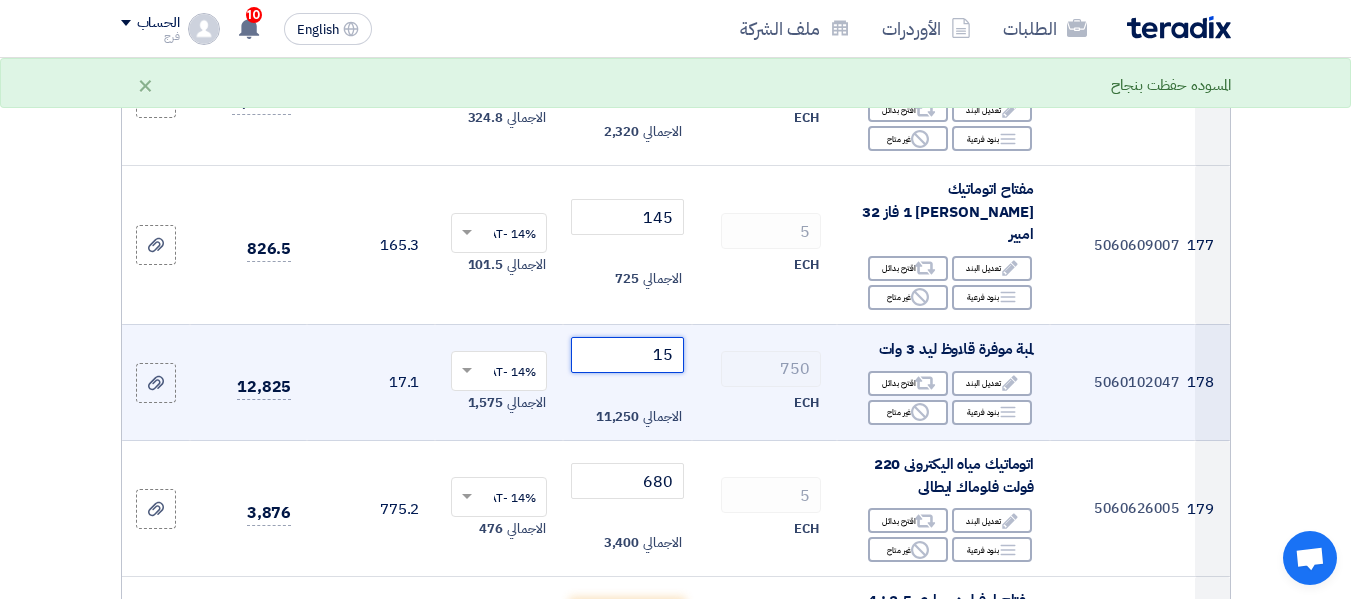 click on "15" 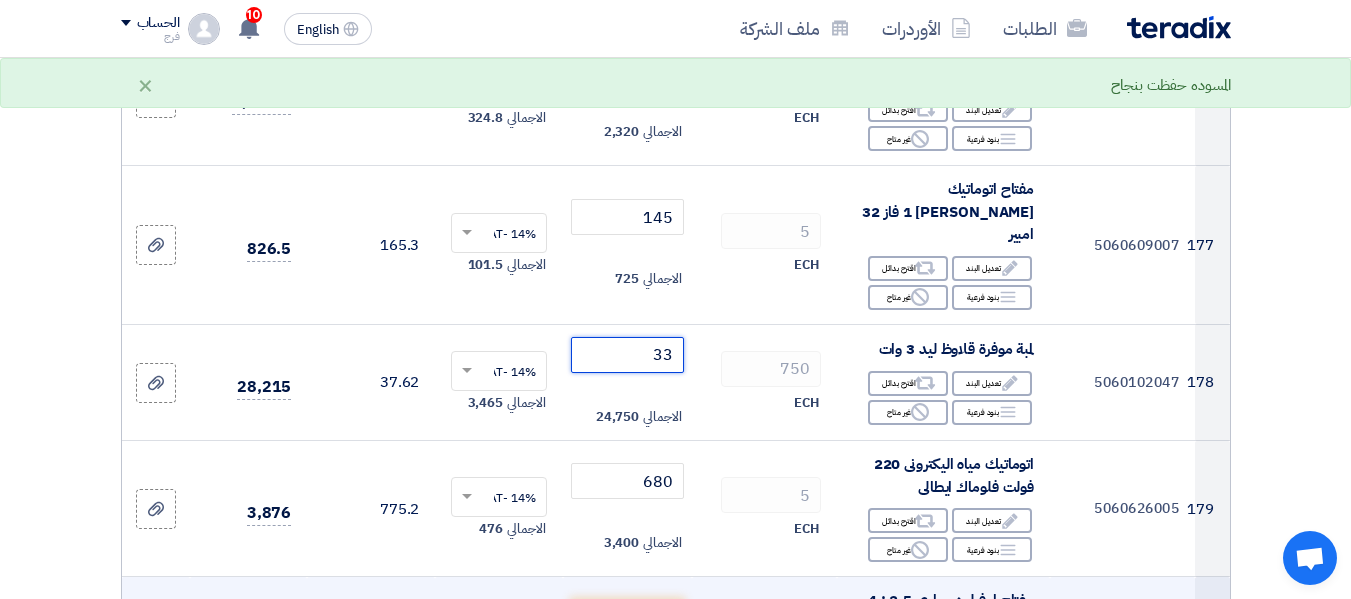 type on "33" 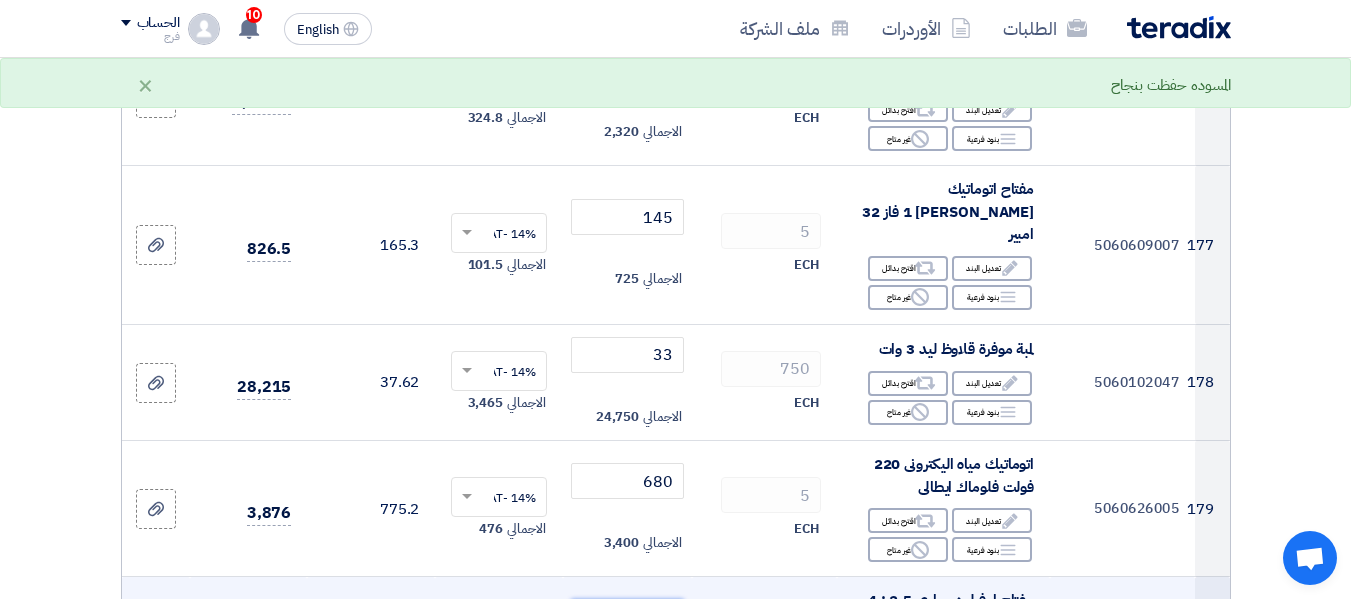 click 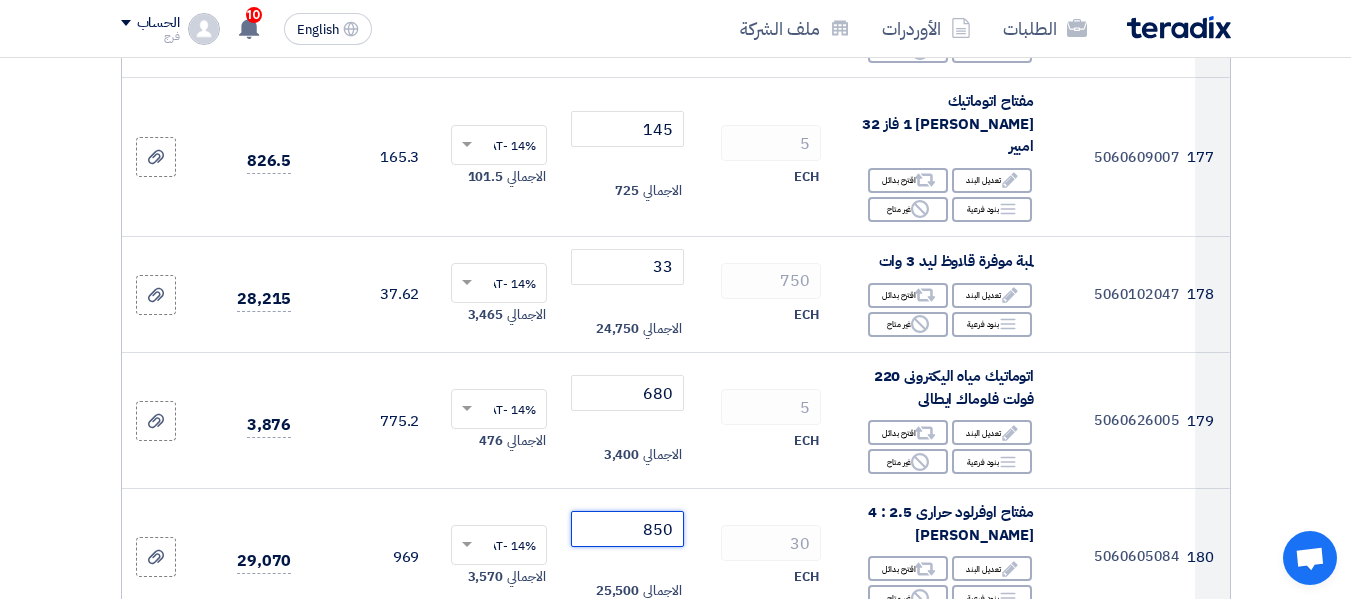 scroll, scrollTop: 25400, scrollLeft: 0, axis: vertical 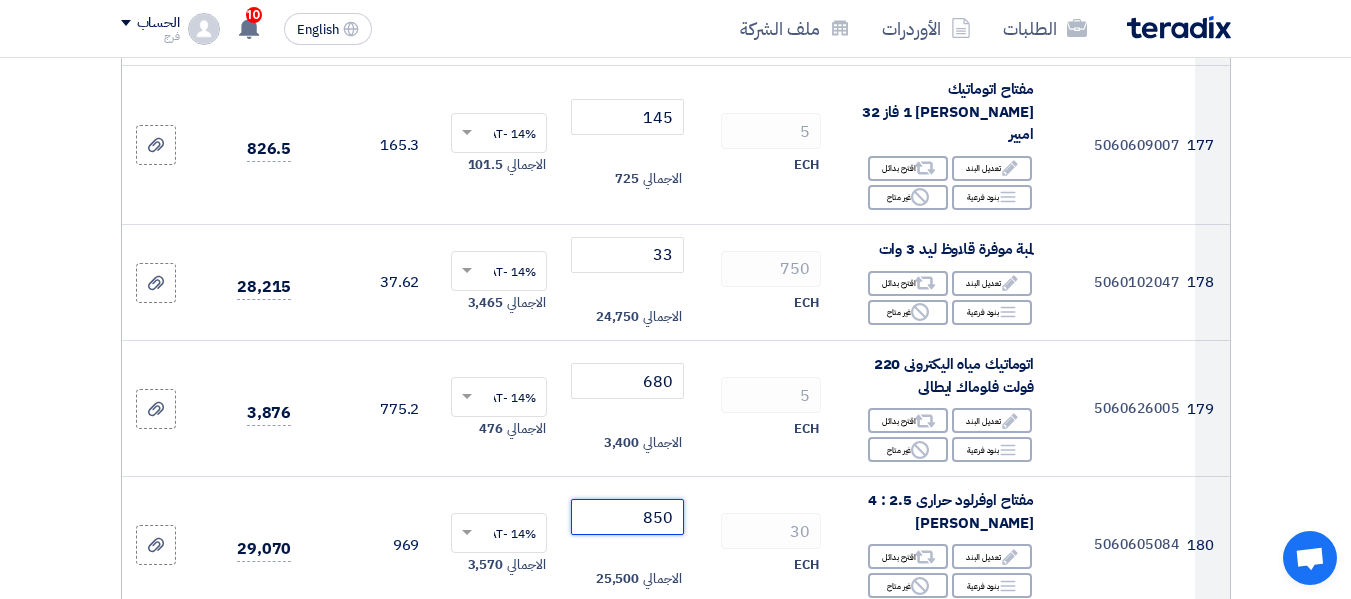 type on "850" 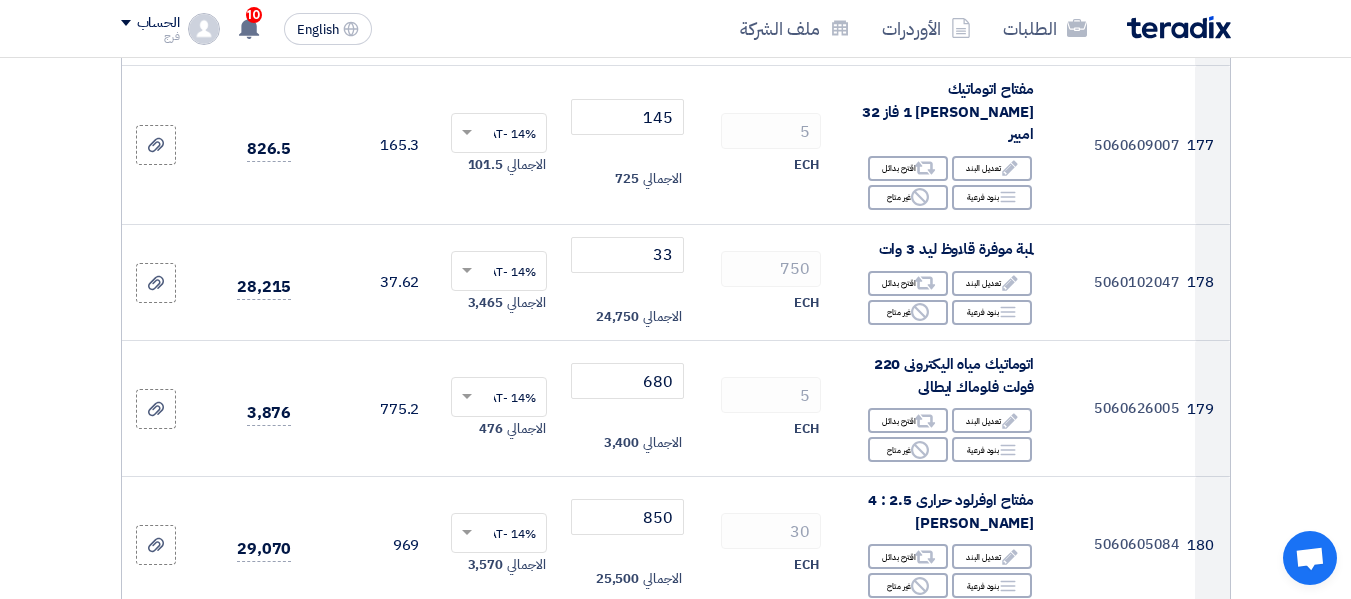 click 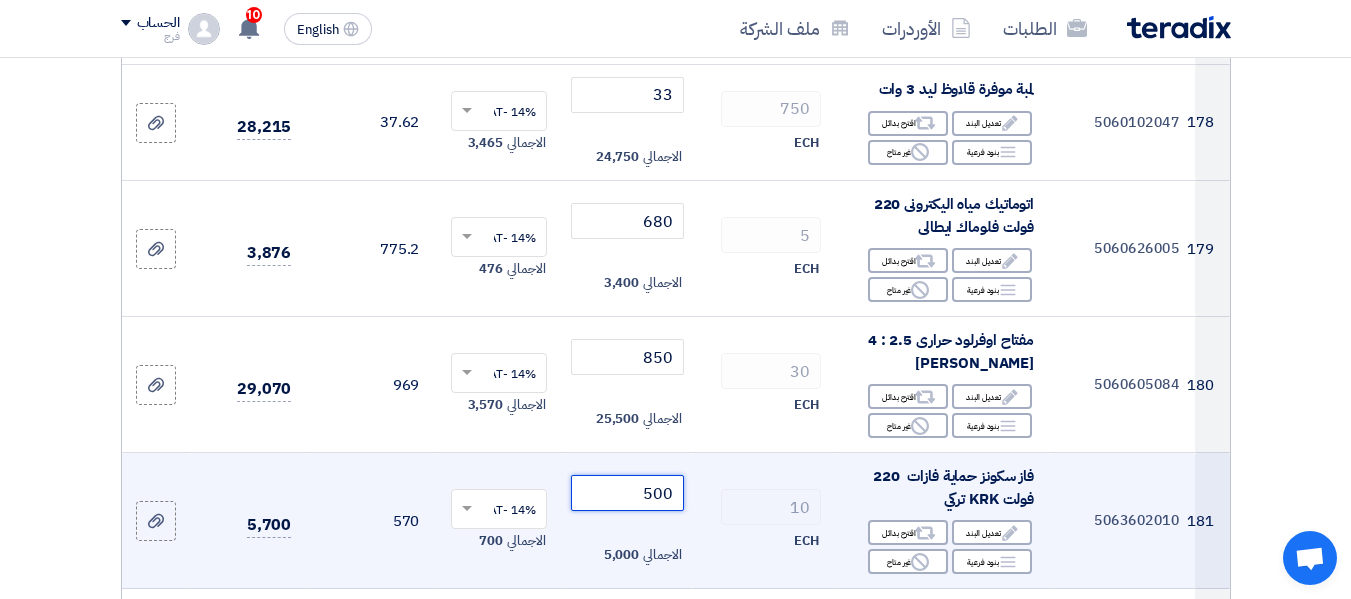 scroll, scrollTop: 25600, scrollLeft: 0, axis: vertical 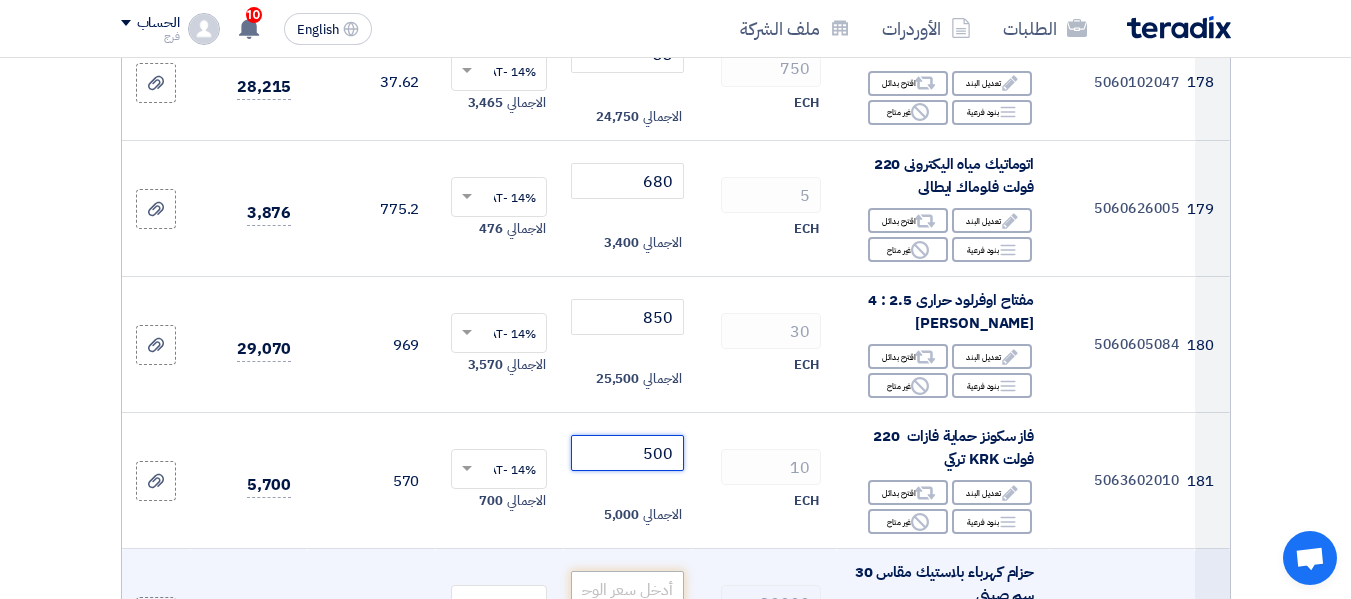 type on "500" 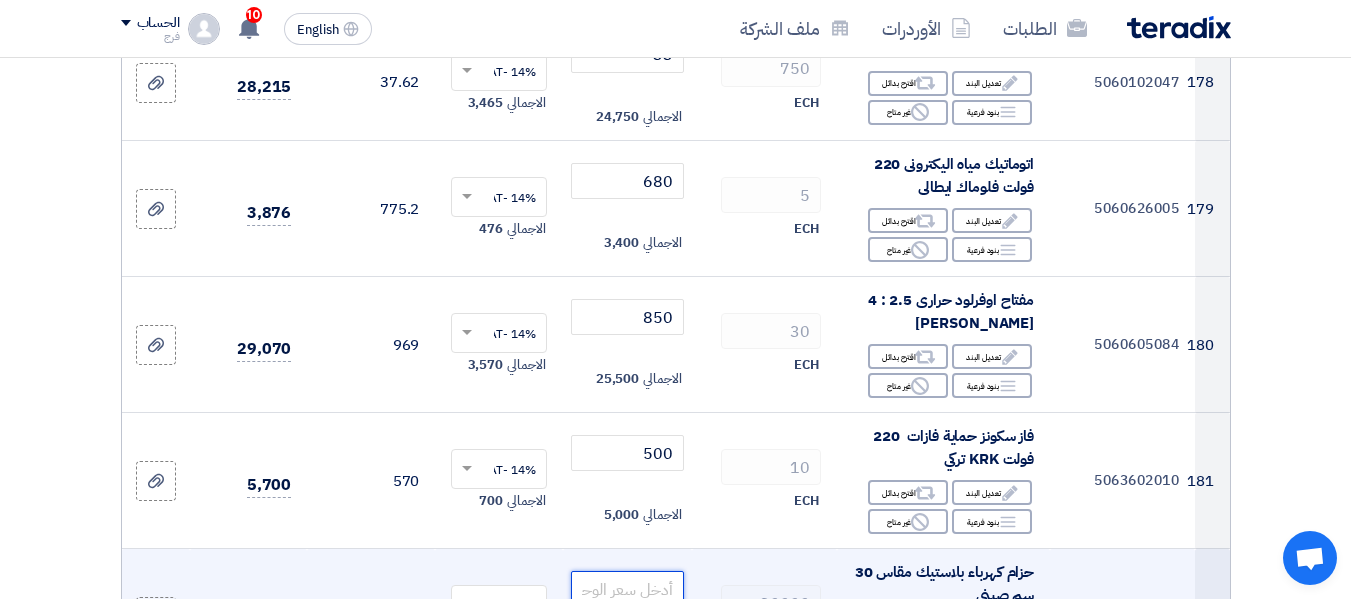 click 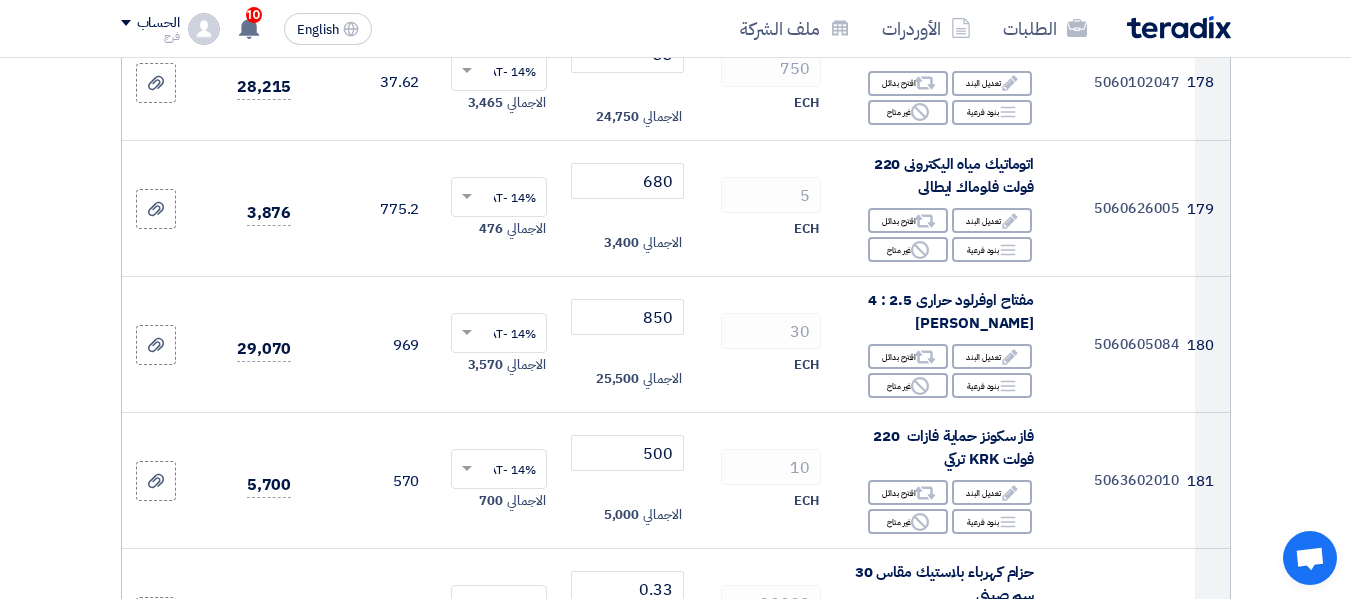 click 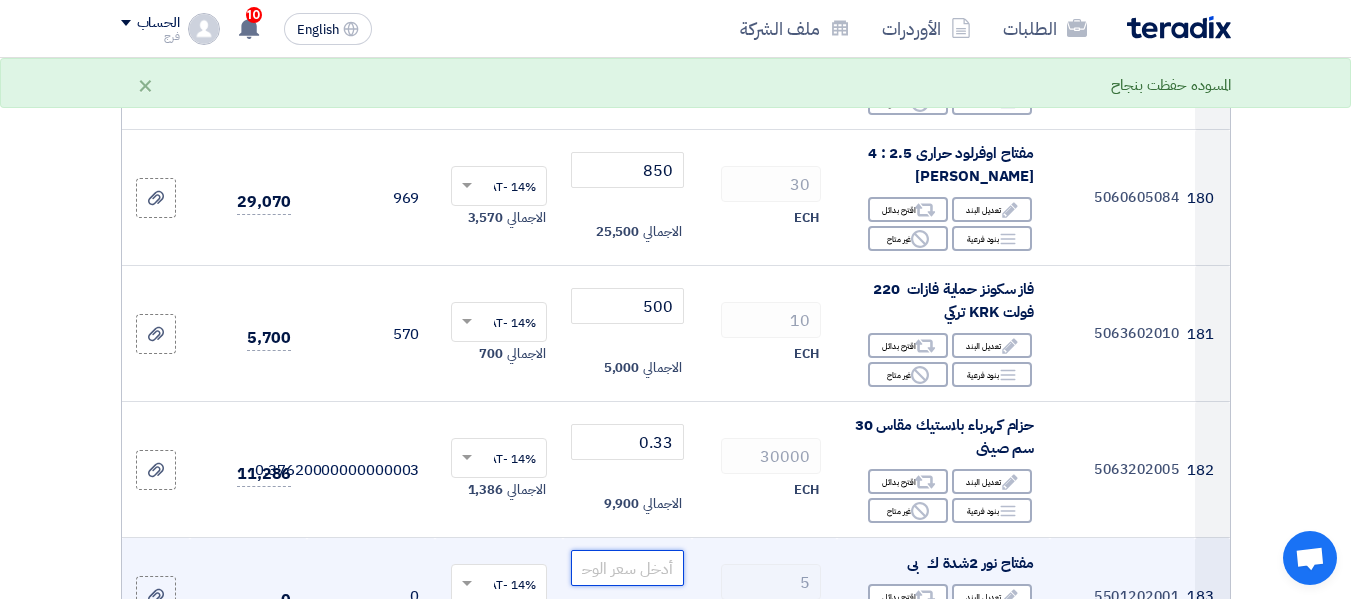 scroll, scrollTop: 25800, scrollLeft: 0, axis: vertical 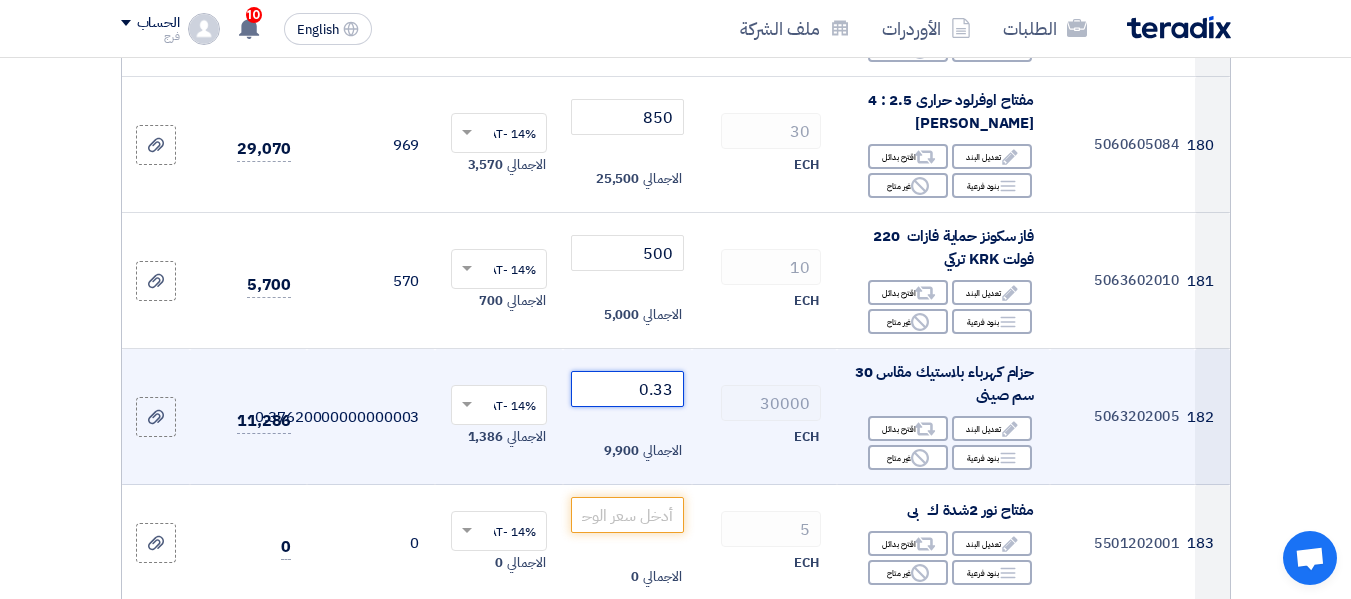 drag, startPoint x: 665, startPoint y: 205, endPoint x: 672, endPoint y: 197, distance: 10.630146 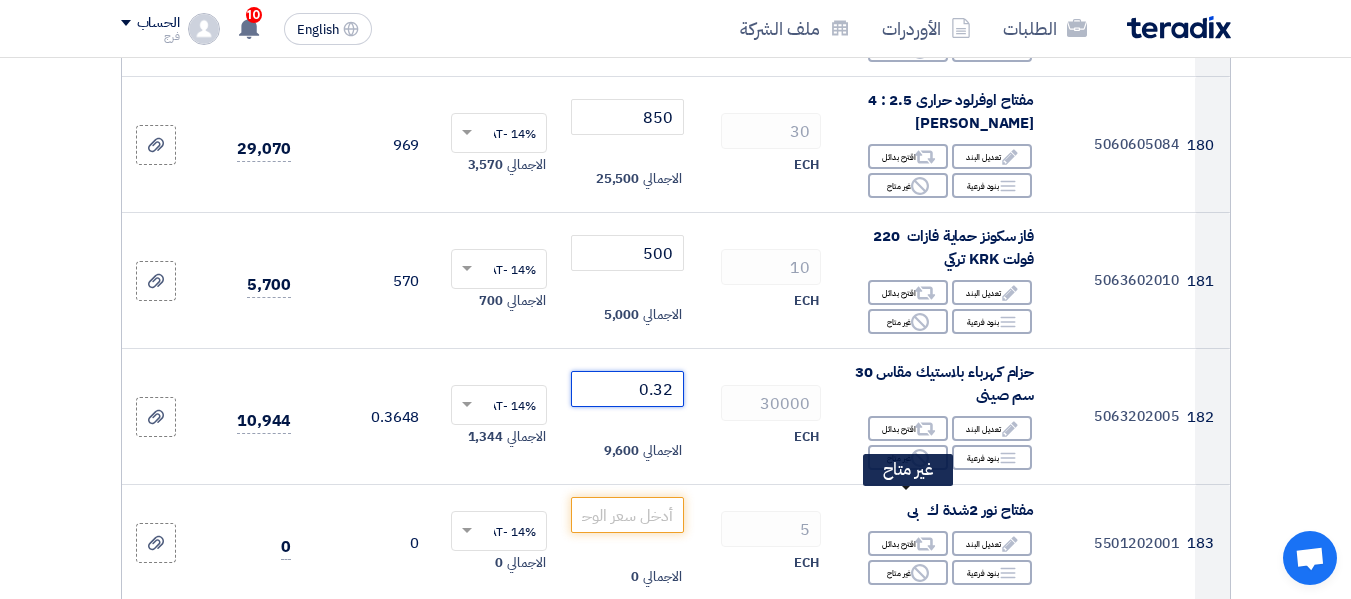 type on "0.32" 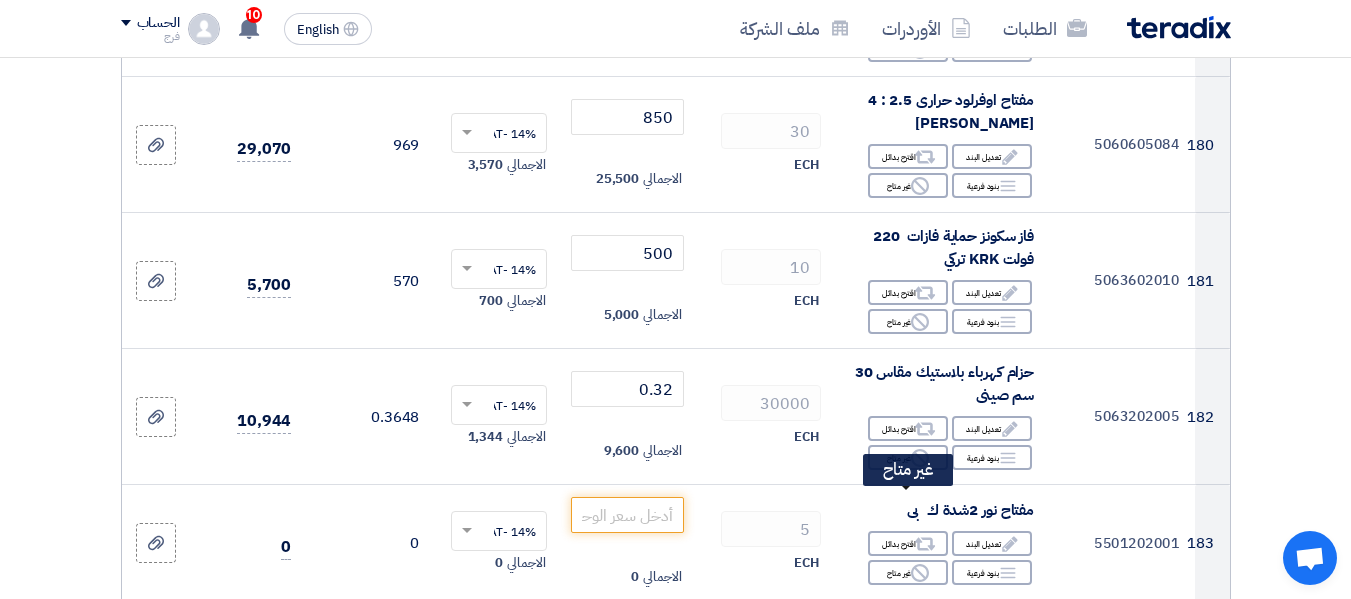 click on "Reject
غير متاح" 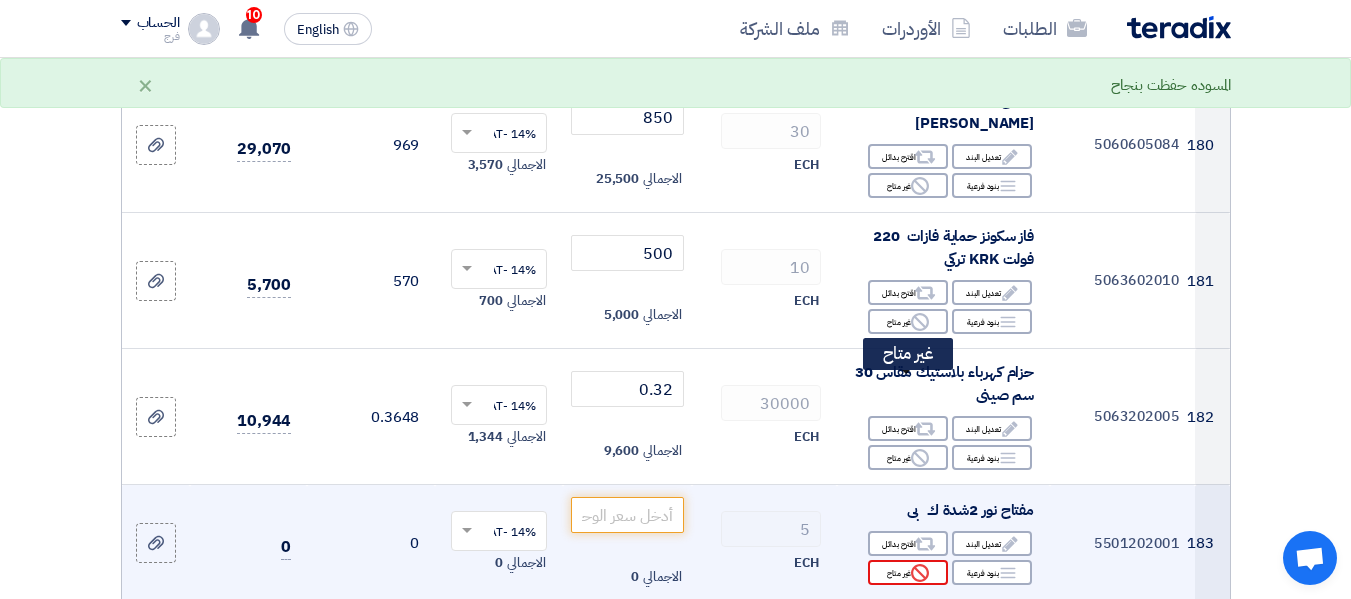 click on "Reject
غير متاح" 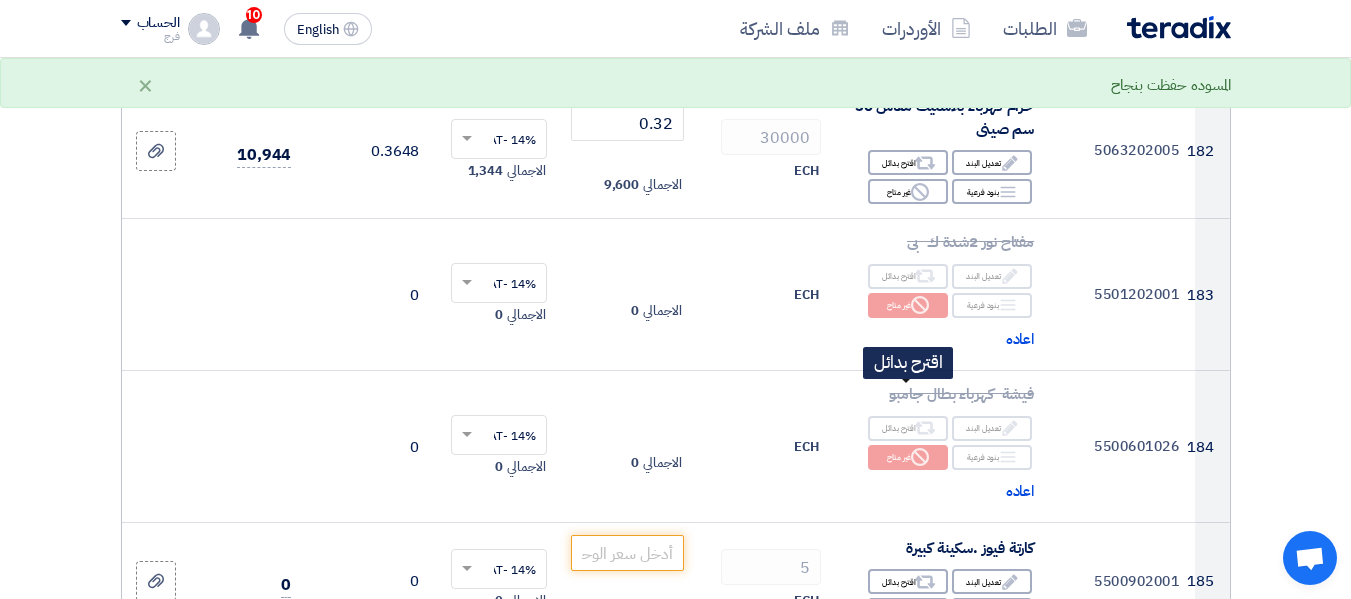 scroll, scrollTop: 26100, scrollLeft: 0, axis: vertical 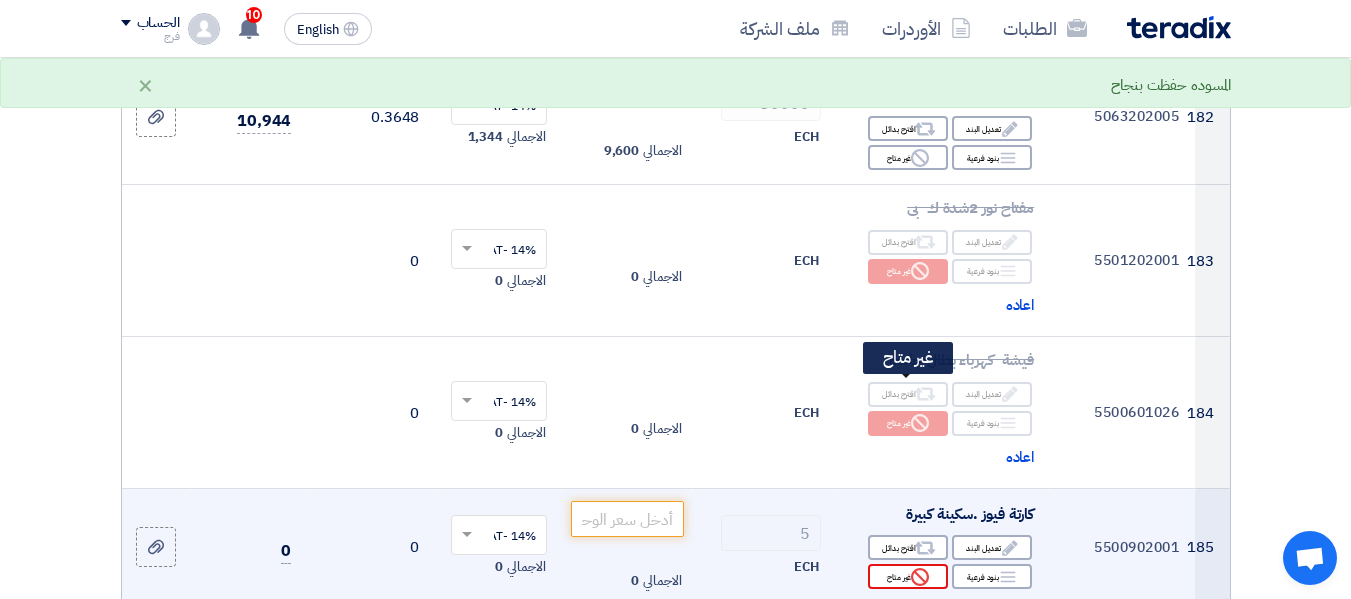 click on "Reject
غير متاح" 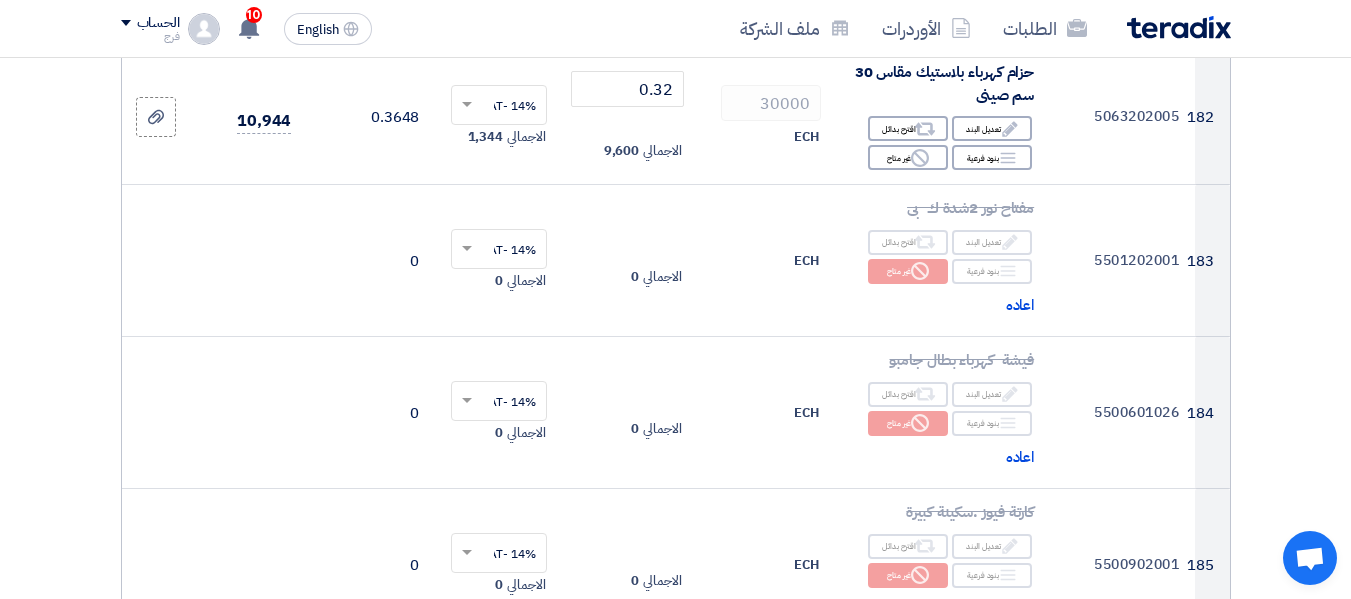 scroll, scrollTop: 26300, scrollLeft: 0, axis: vertical 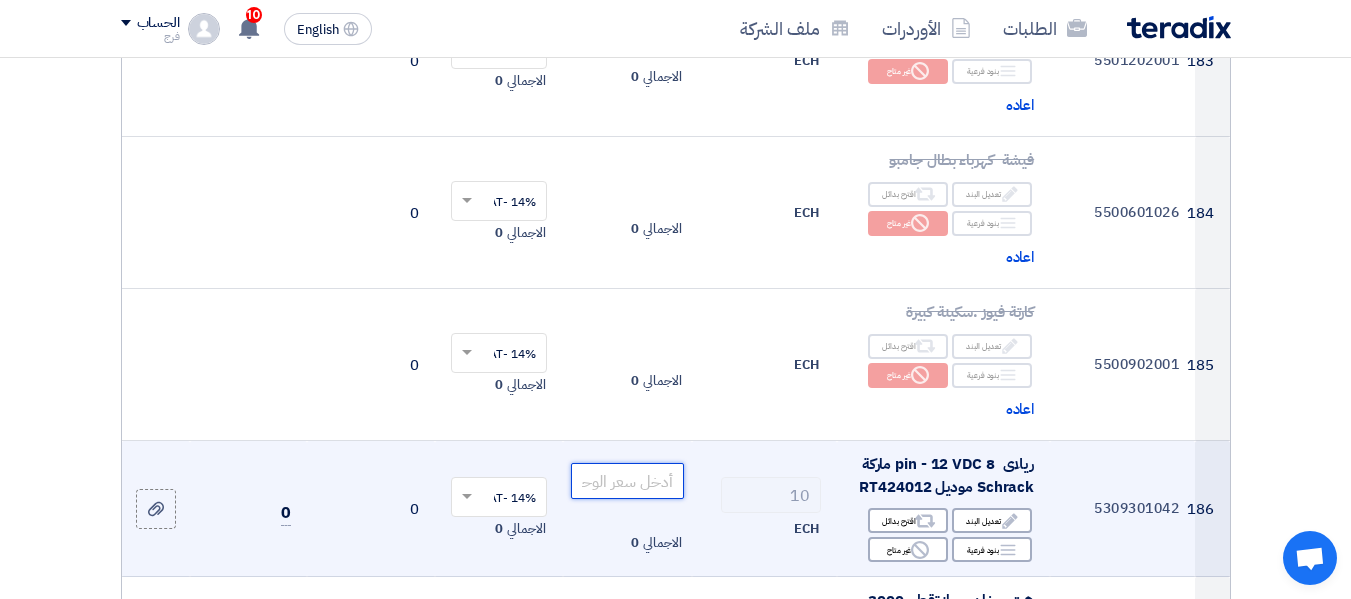 click 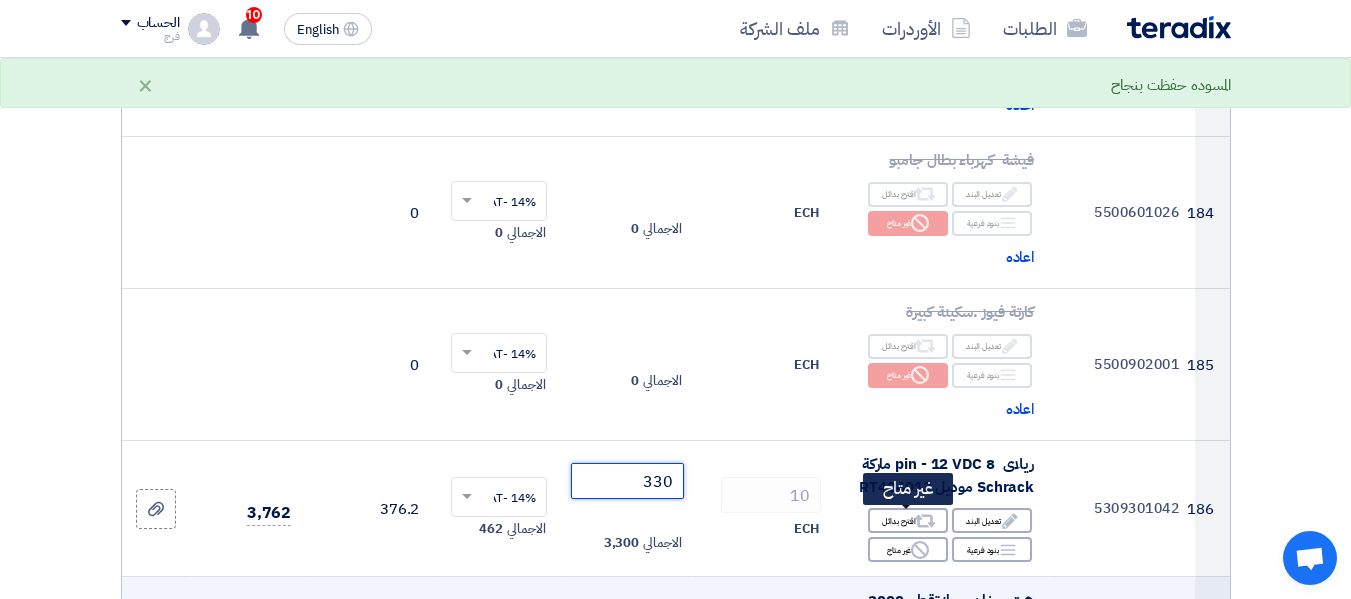 type on "330" 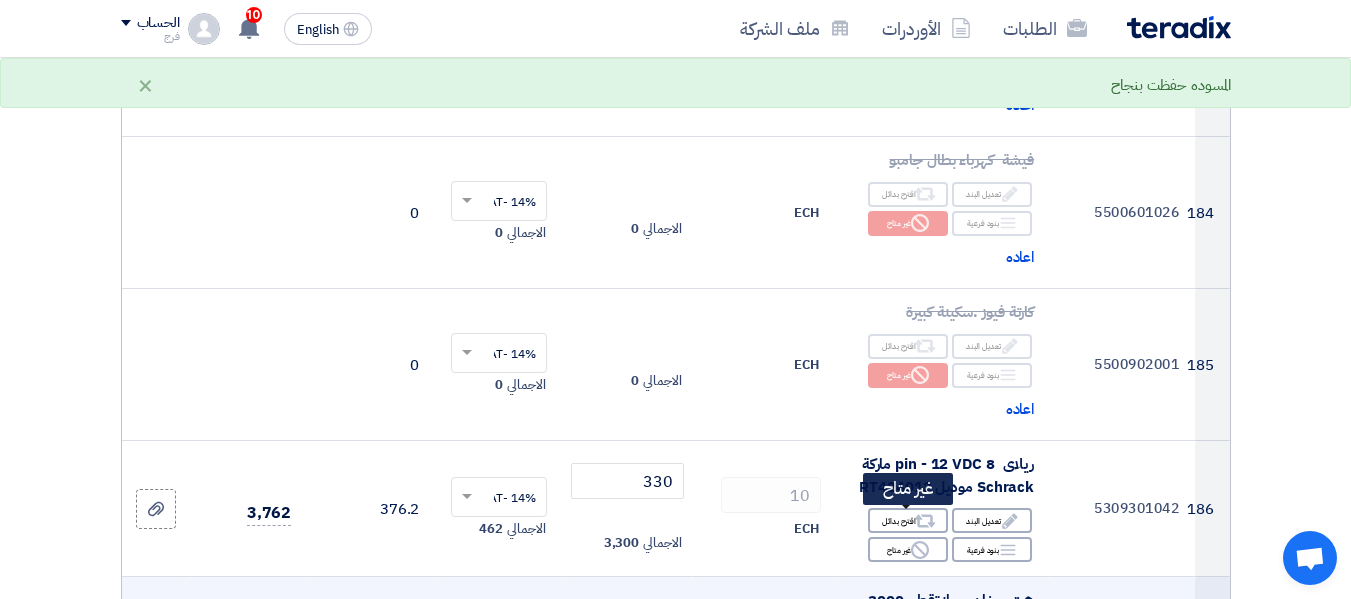 click on "Reject
غير متاح" 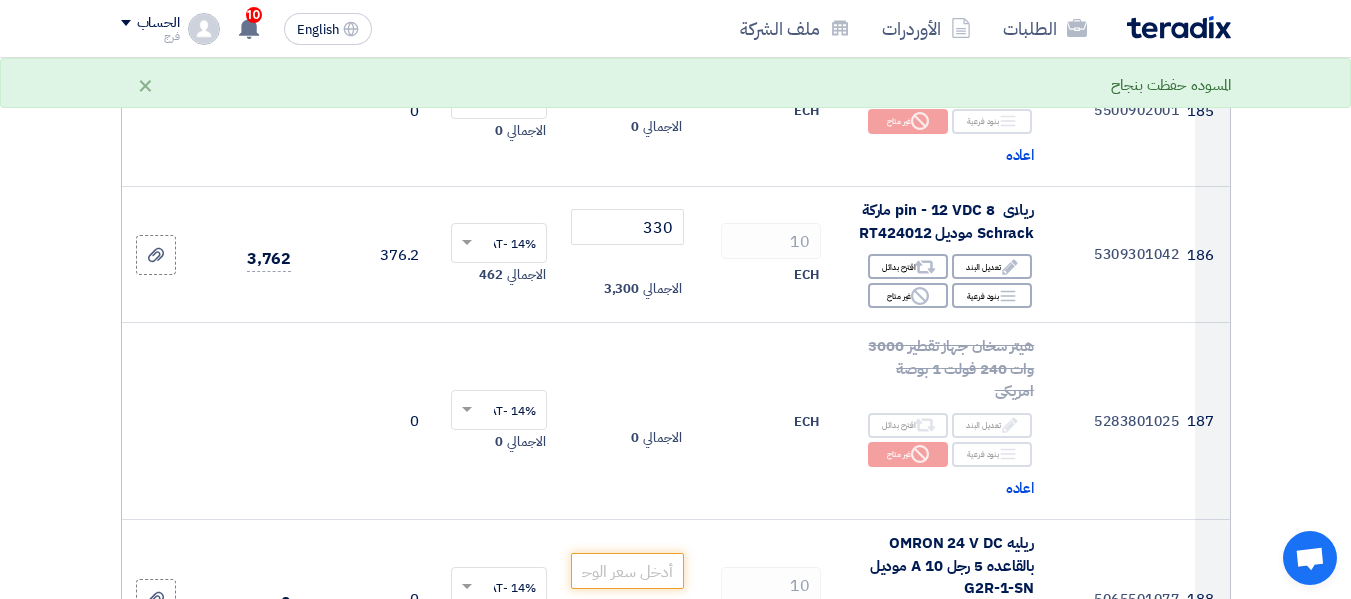 scroll, scrollTop: 26600, scrollLeft: 0, axis: vertical 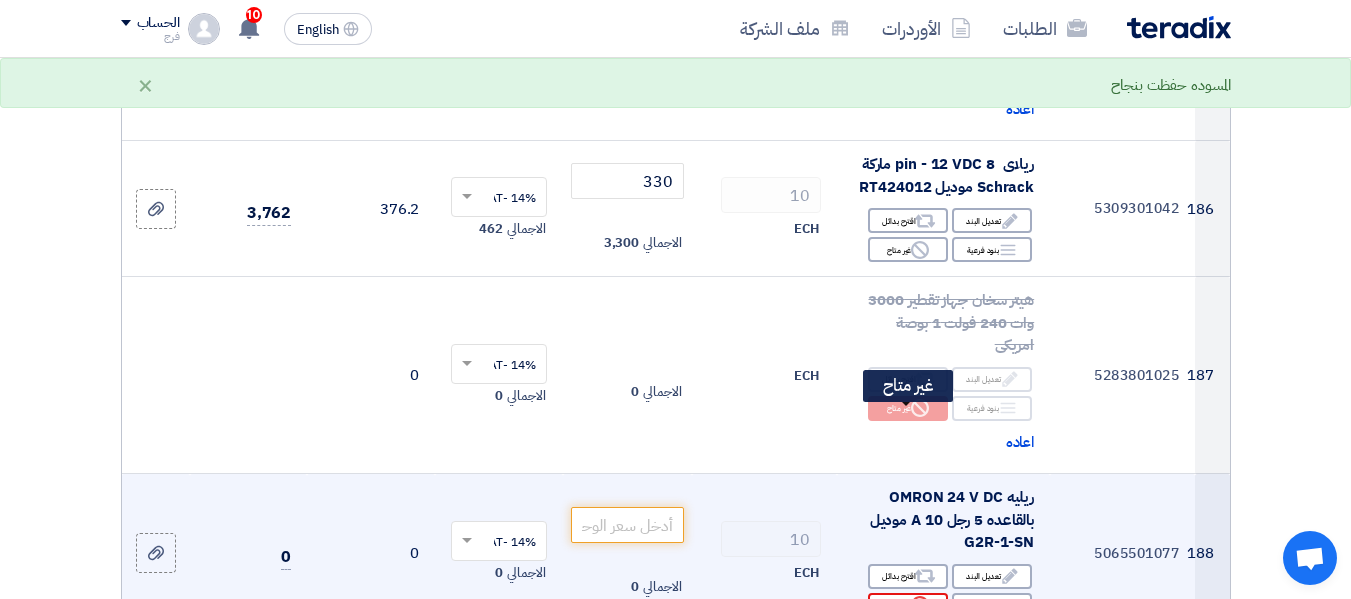 click on "Reject
غير متاح" 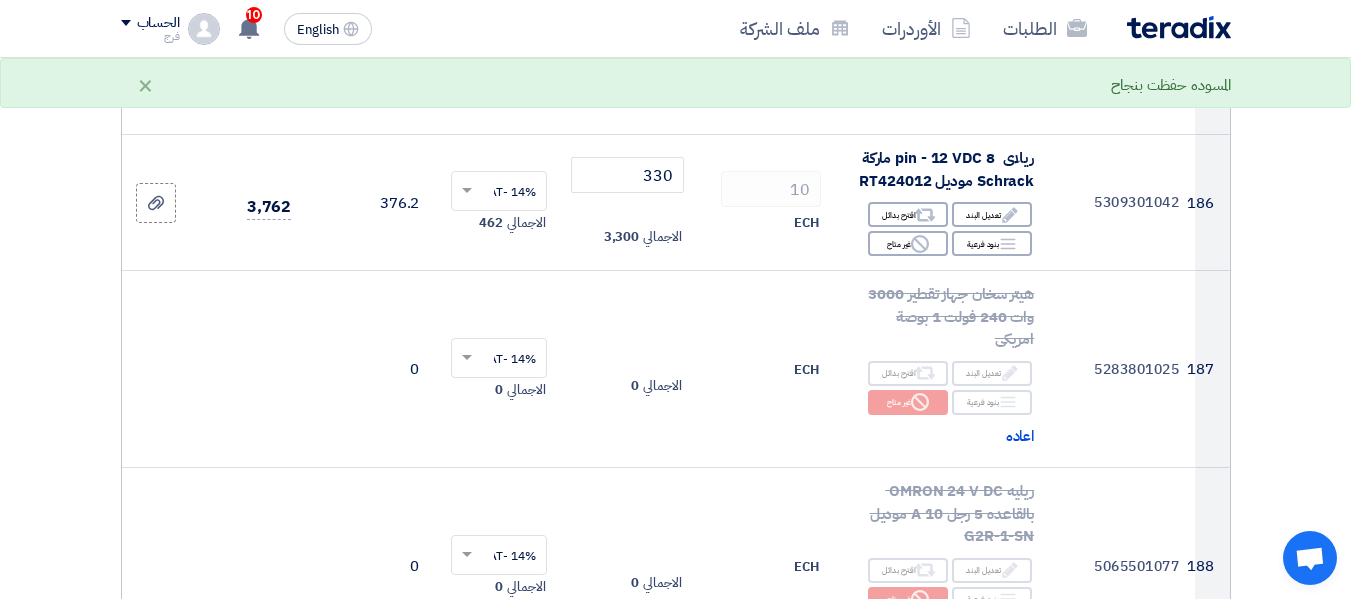 scroll, scrollTop: 26800, scrollLeft: 0, axis: vertical 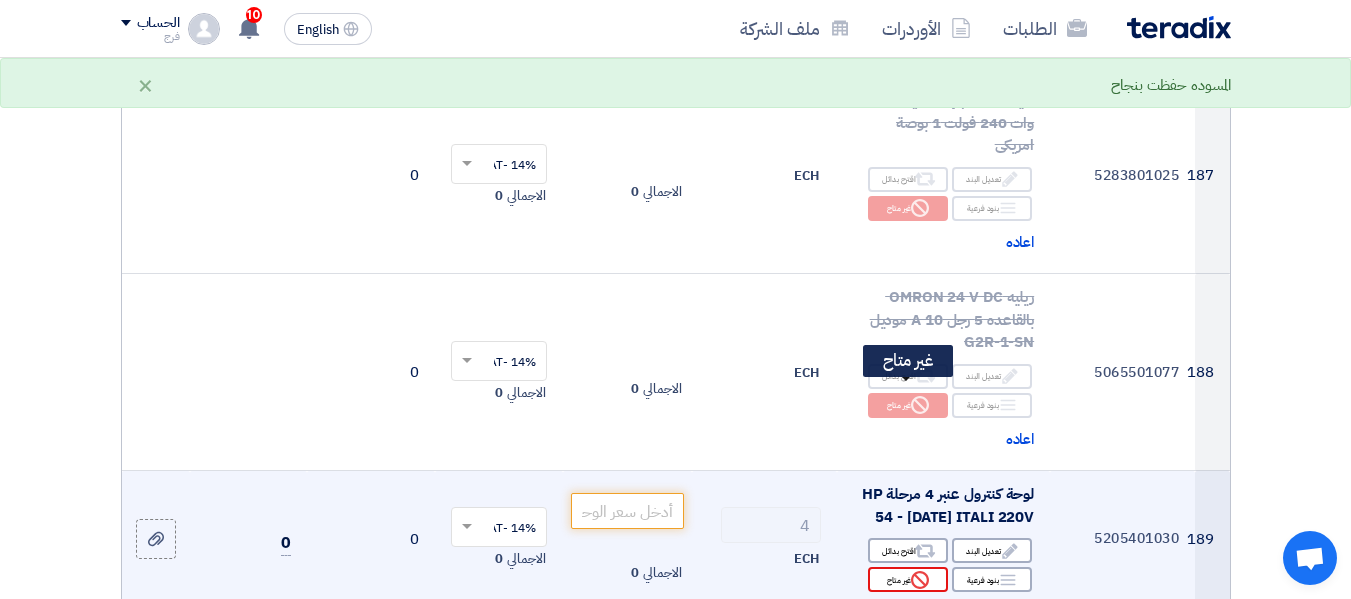 click on "Reject
غير متاح" 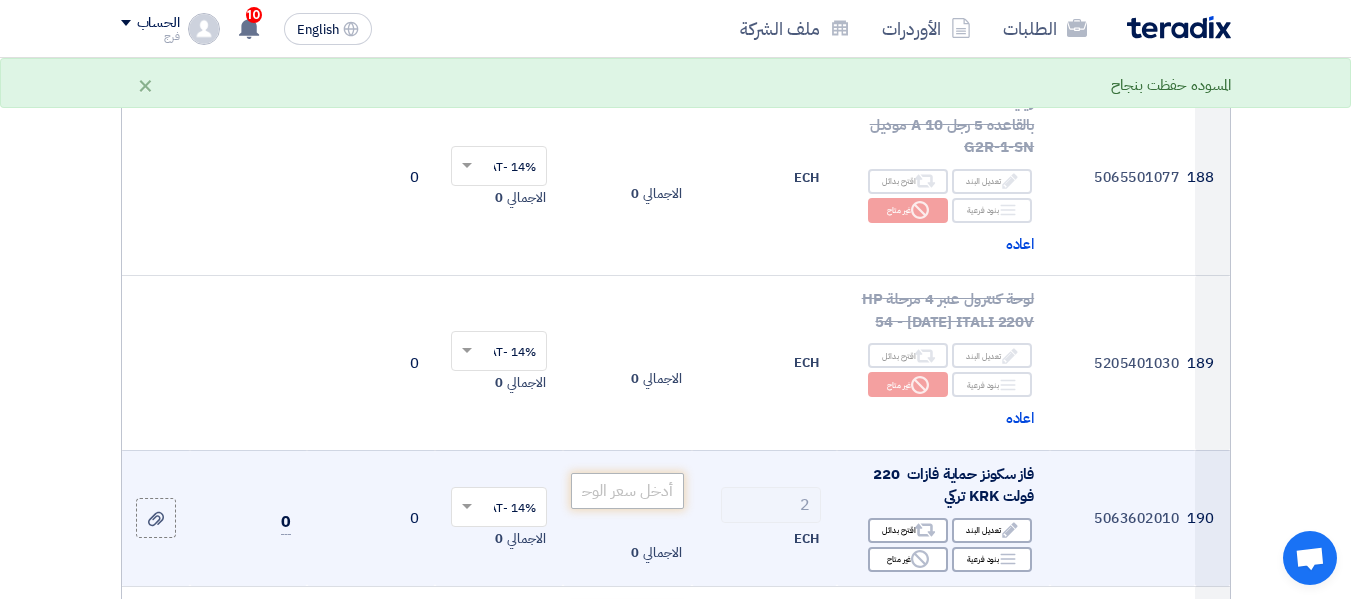 scroll, scrollTop: 27000, scrollLeft: 0, axis: vertical 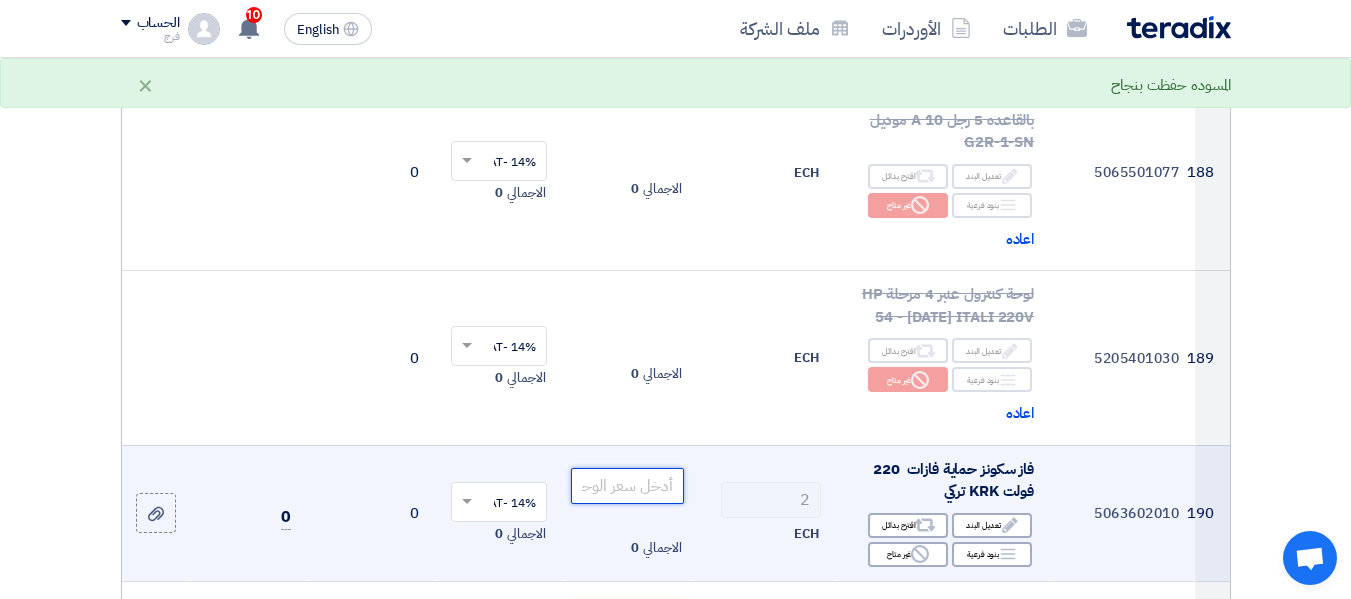 click 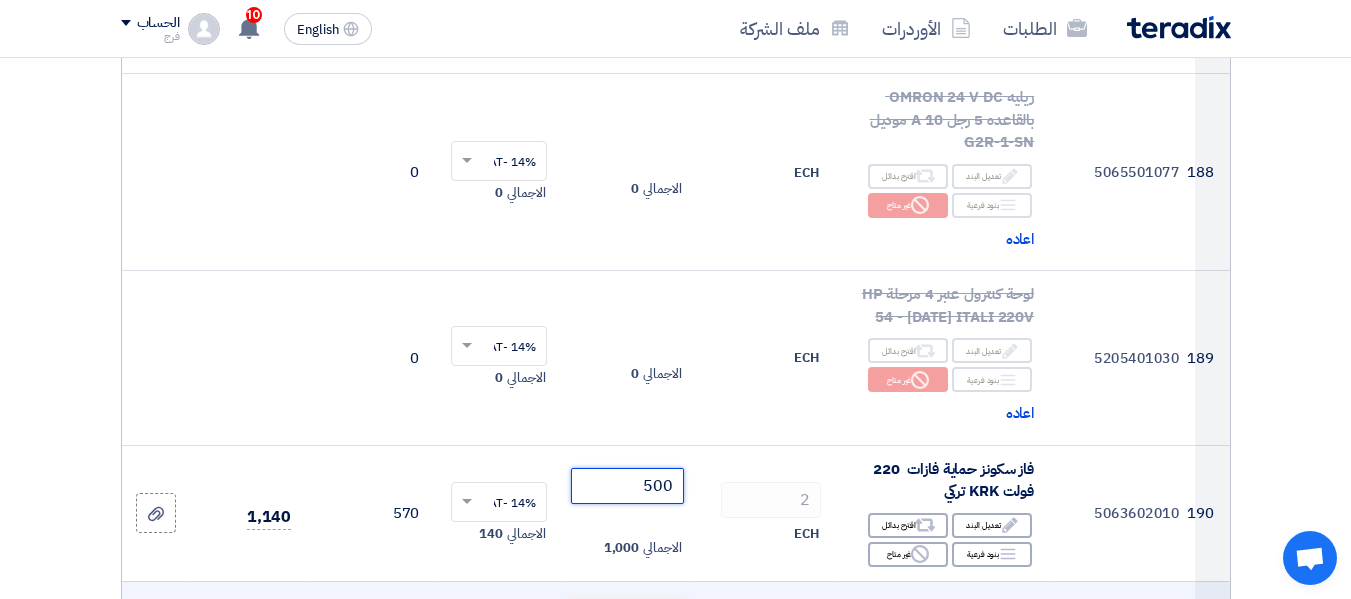 type on "500" 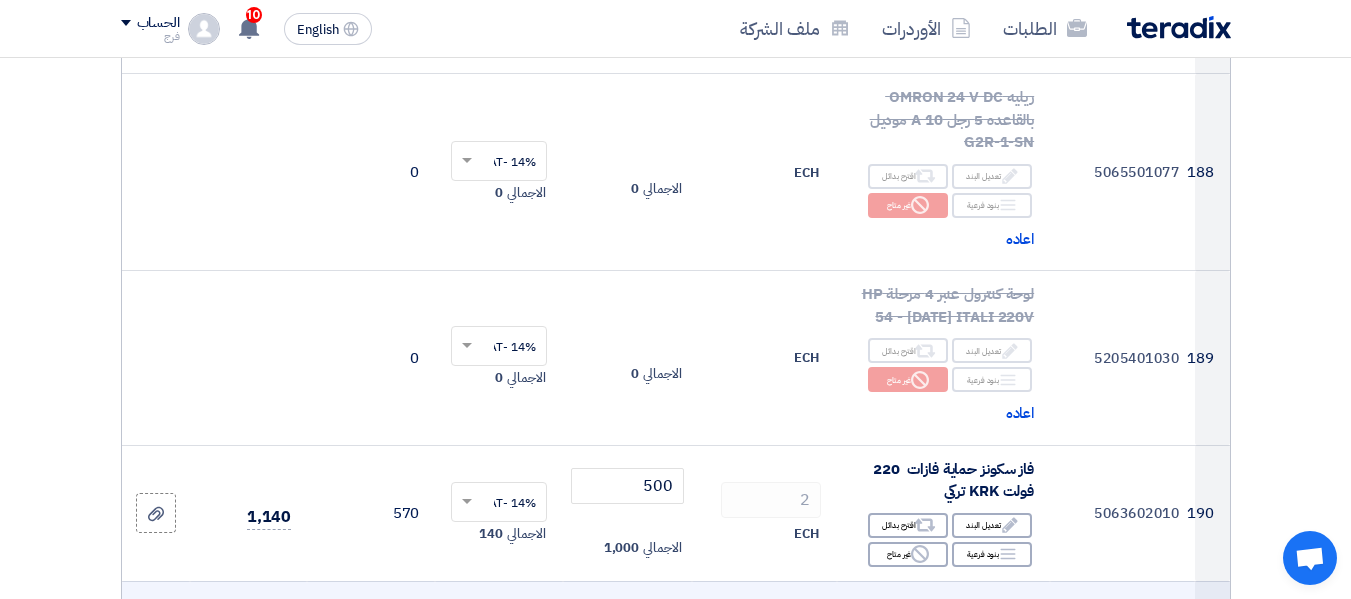 click 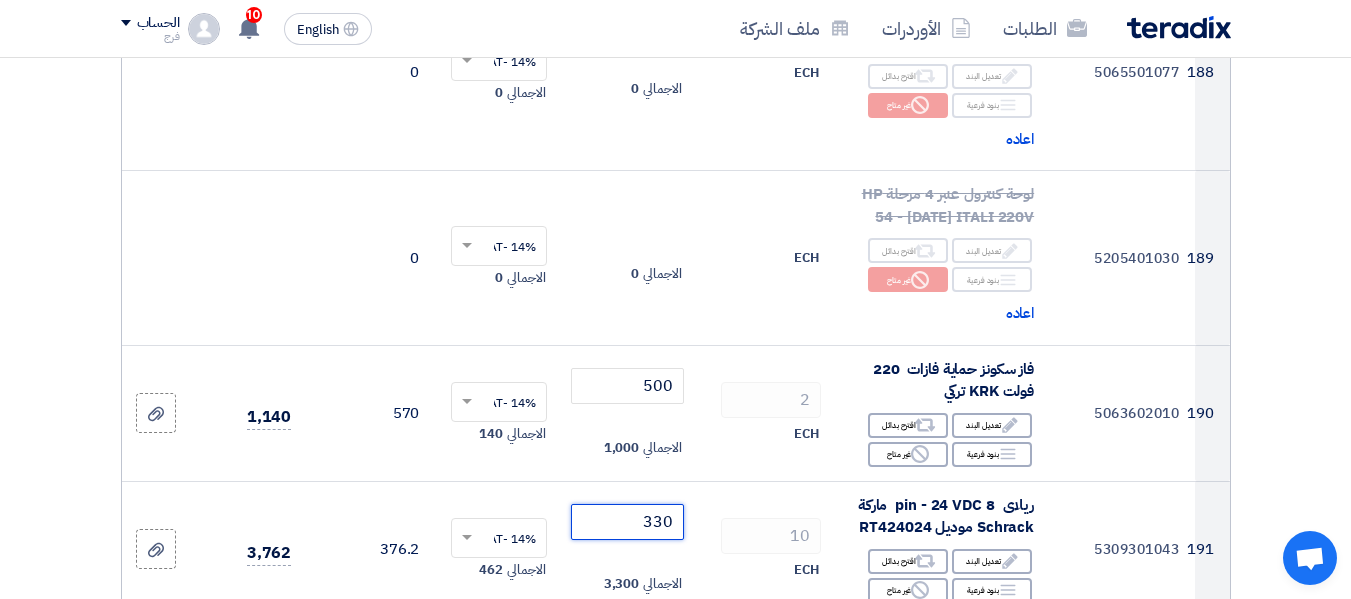 scroll, scrollTop: 27200, scrollLeft: 0, axis: vertical 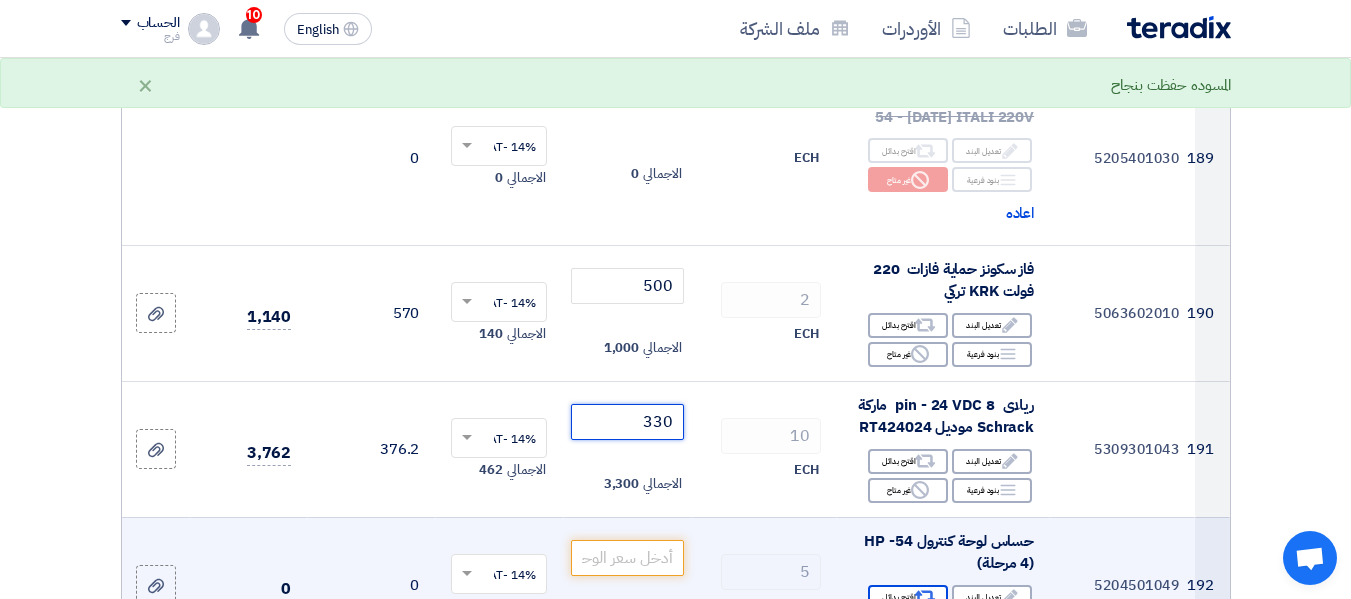 type on "330" 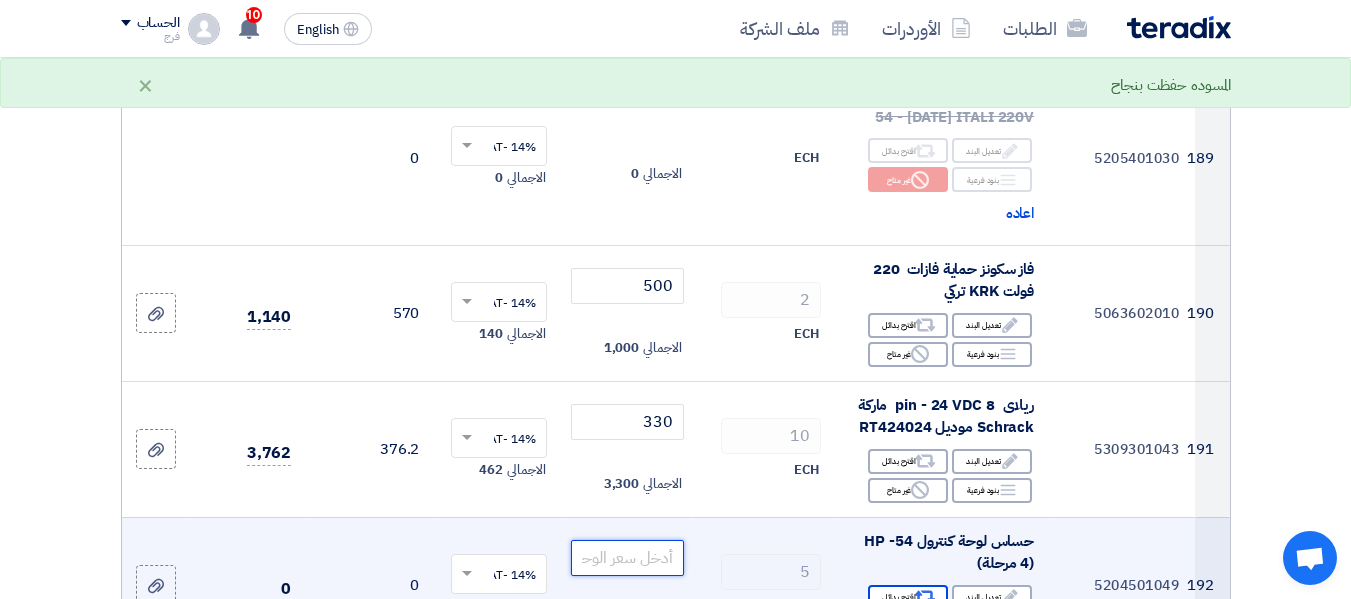 click 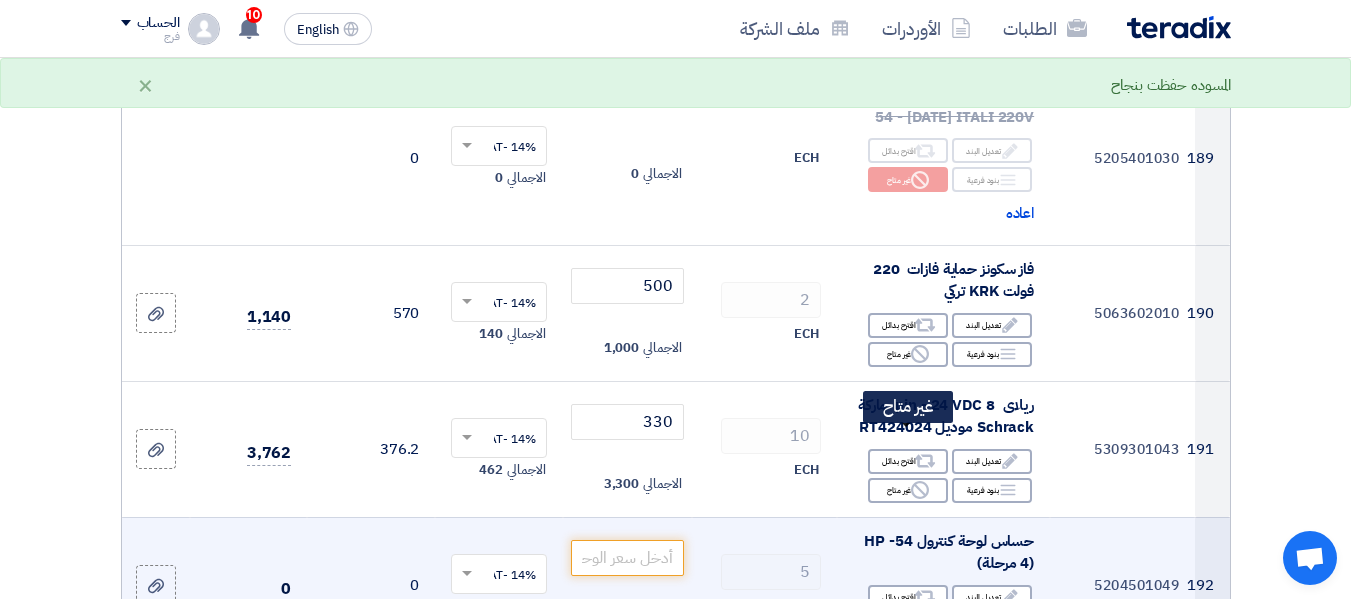 click on "Reject
غير متاح" 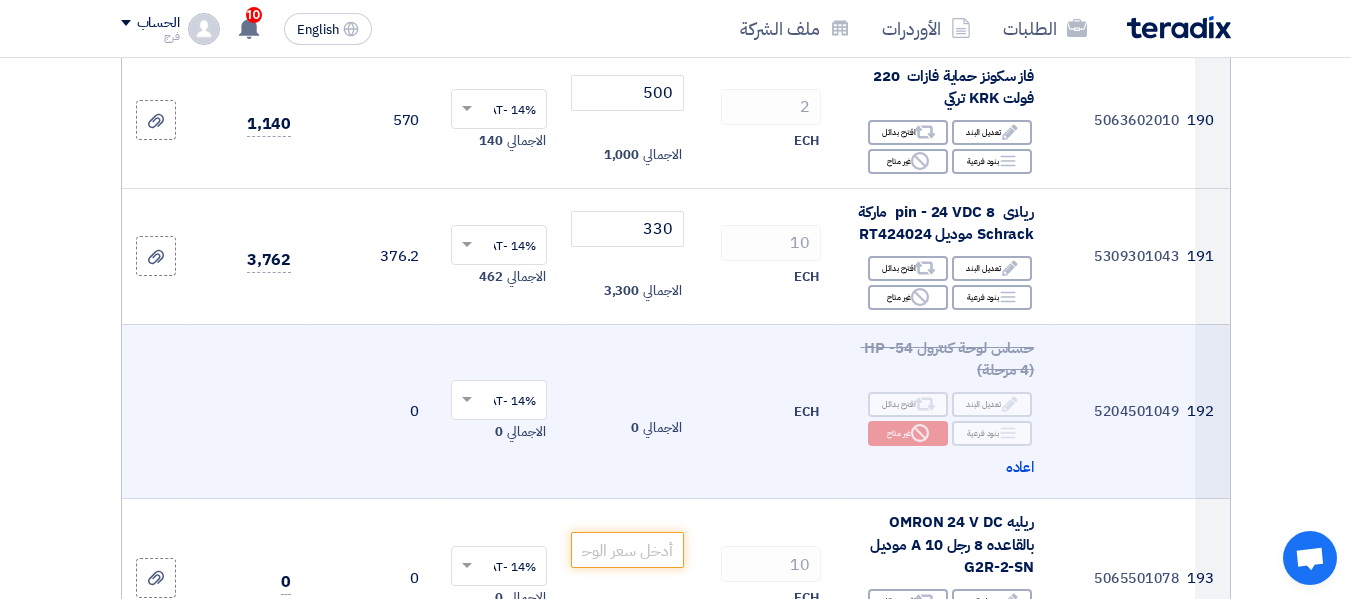 scroll, scrollTop: 27400, scrollLeft: 0, axis: vertical 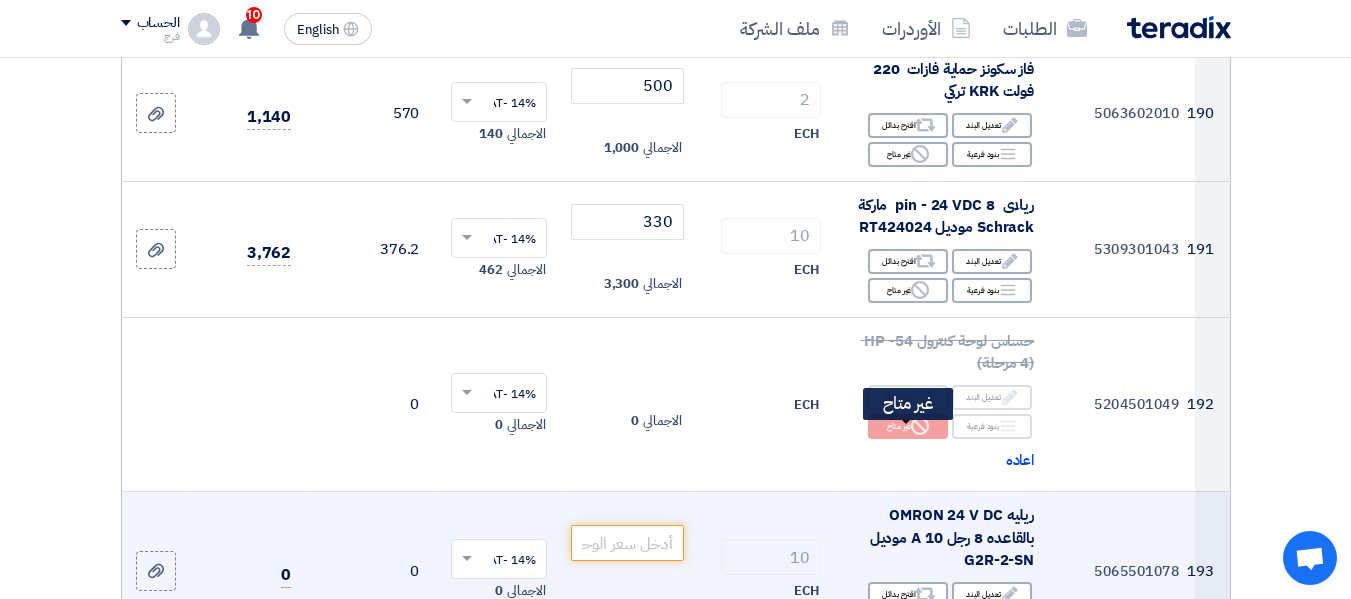 click on "Reject
غير متاح" 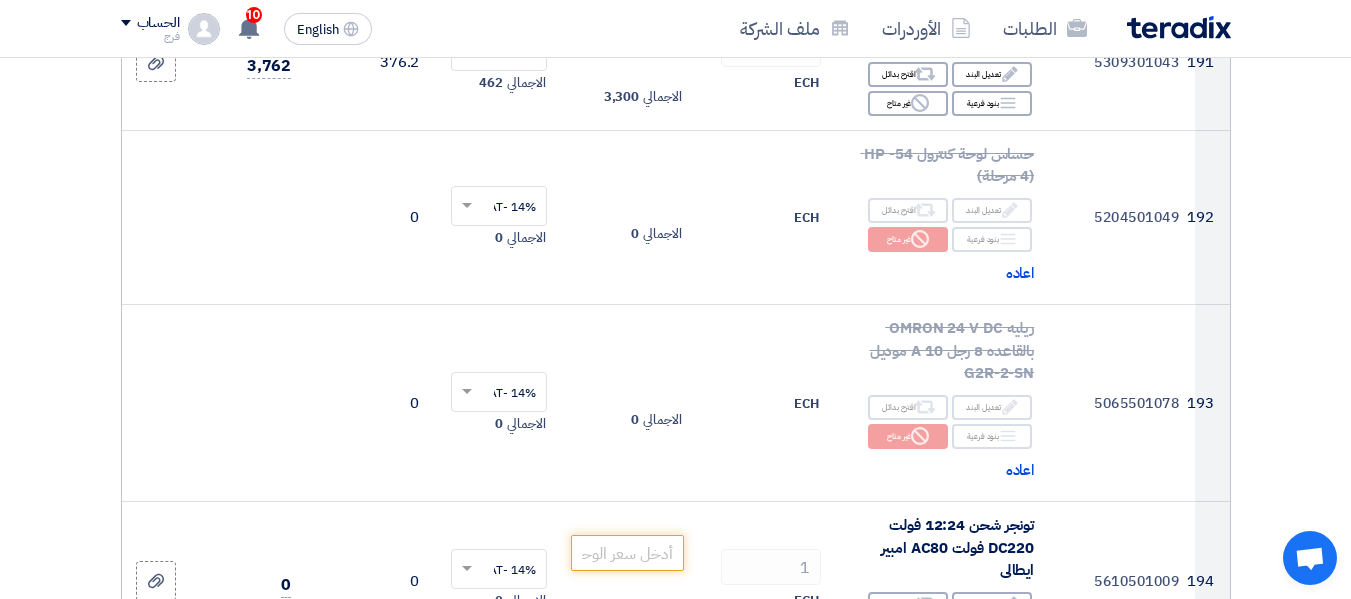 scroll, scrollTop: 27600, scrollLeft: 0, axis: vertical 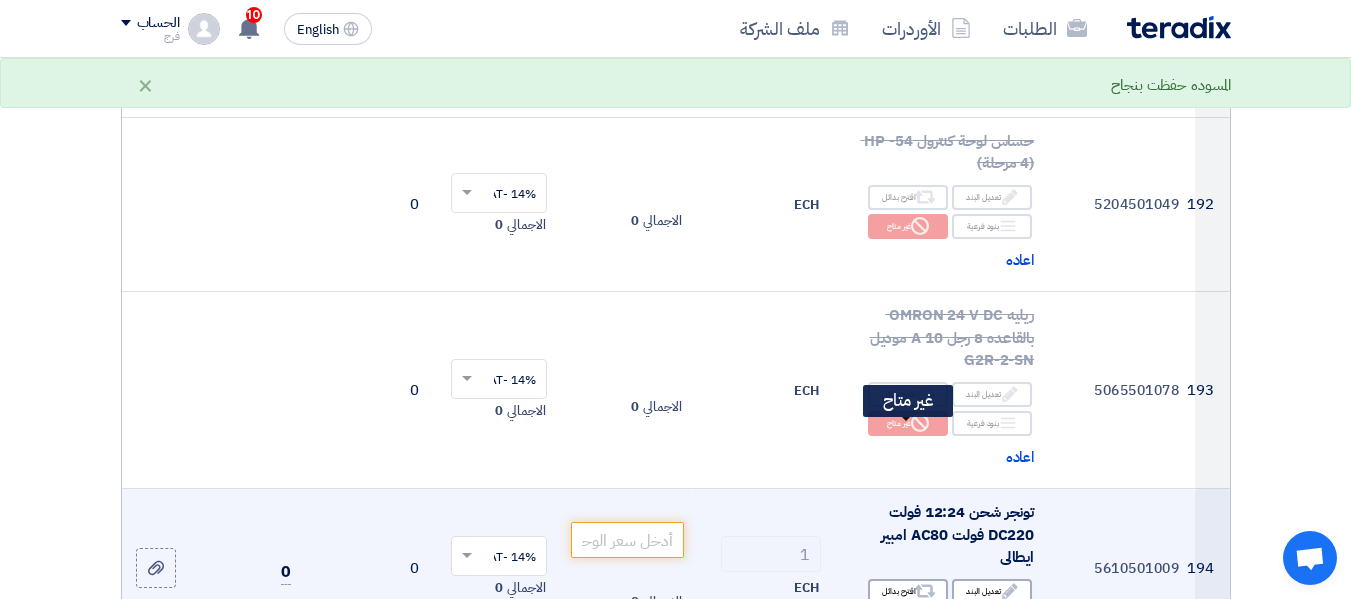 click on "Reject
غير متاح" 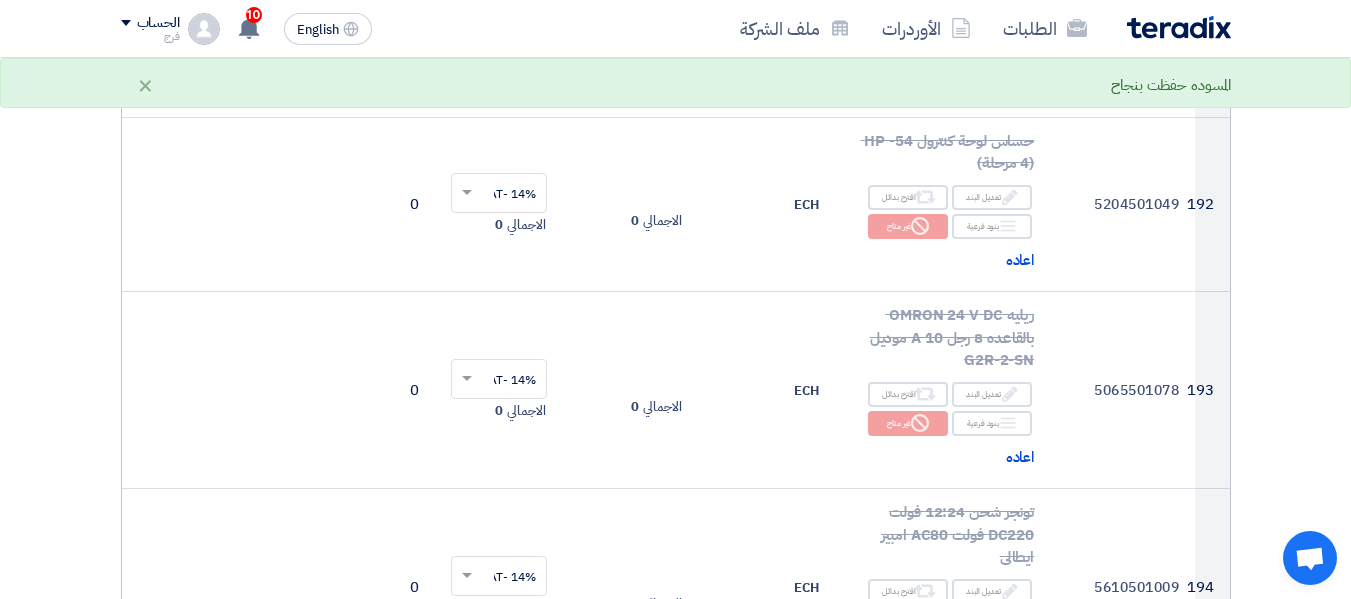 scroll, scrollTop: 27800, scrollLeft: 0, axis: vertical 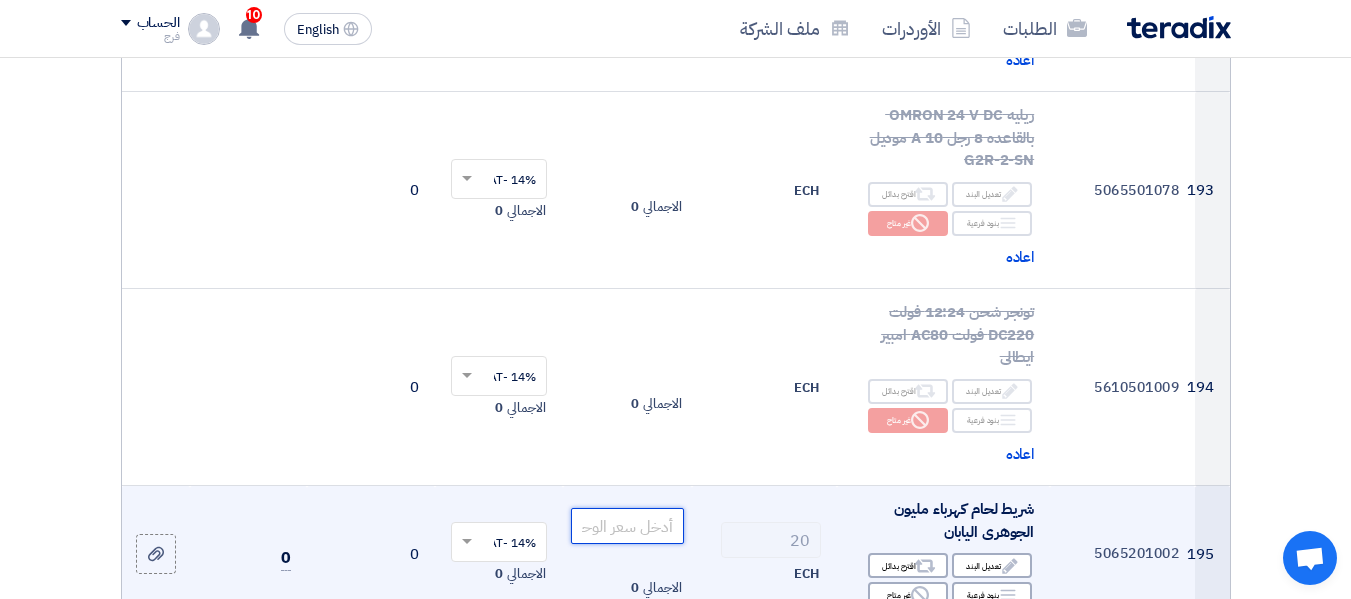 click 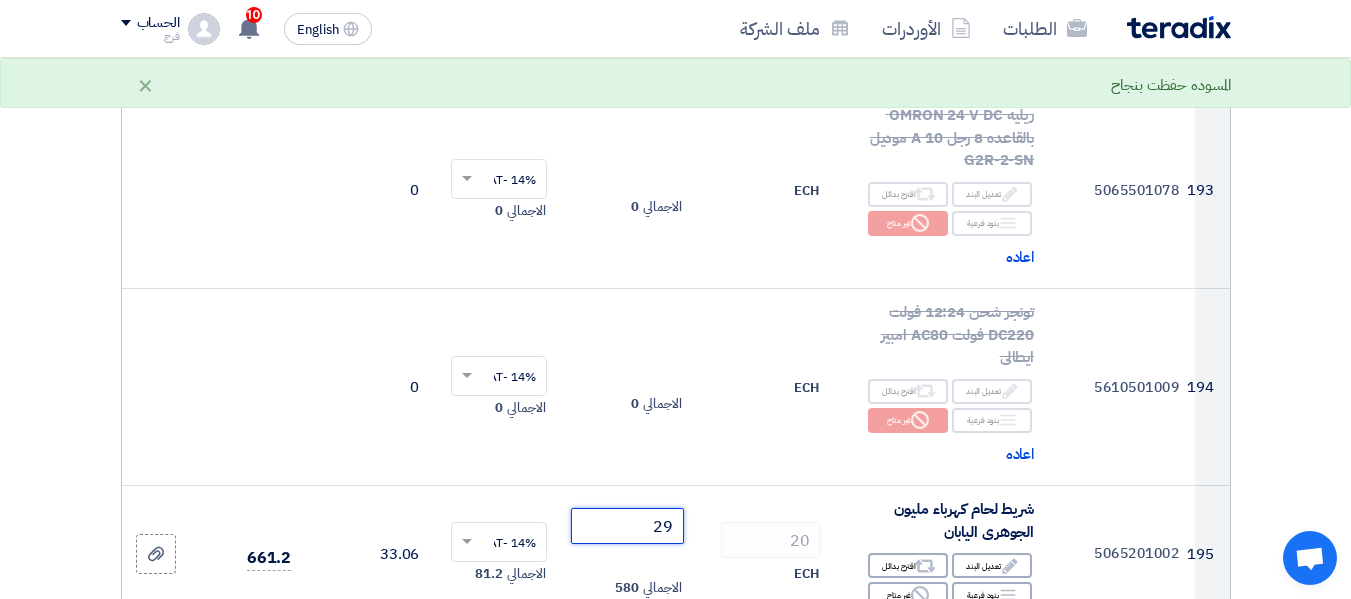 type on "29" 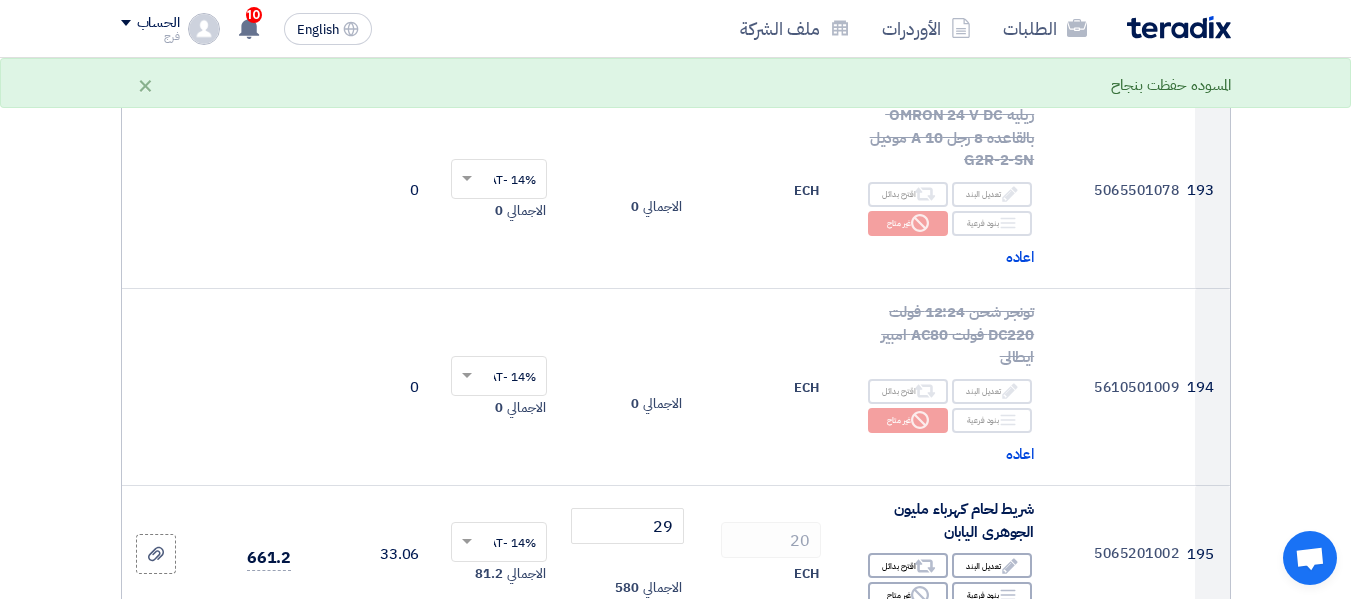 click on "Reject
غير متاح" 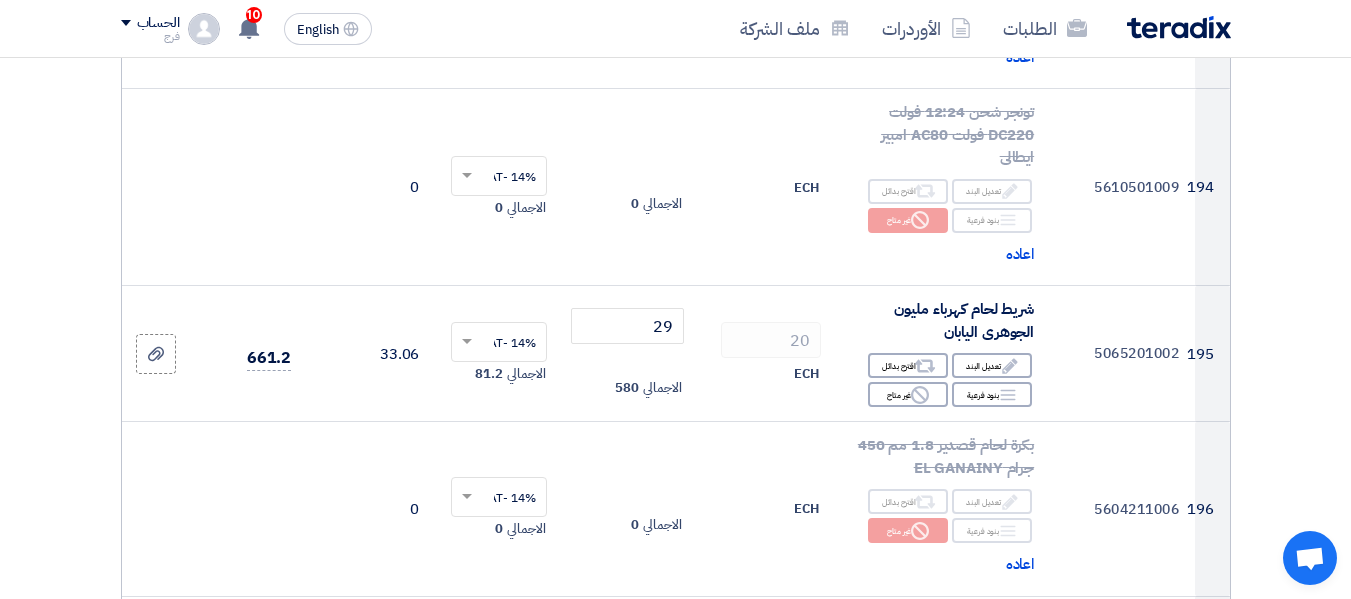 scroll, scrollTop: 28200, scrollLeft: 0, axis: vertical 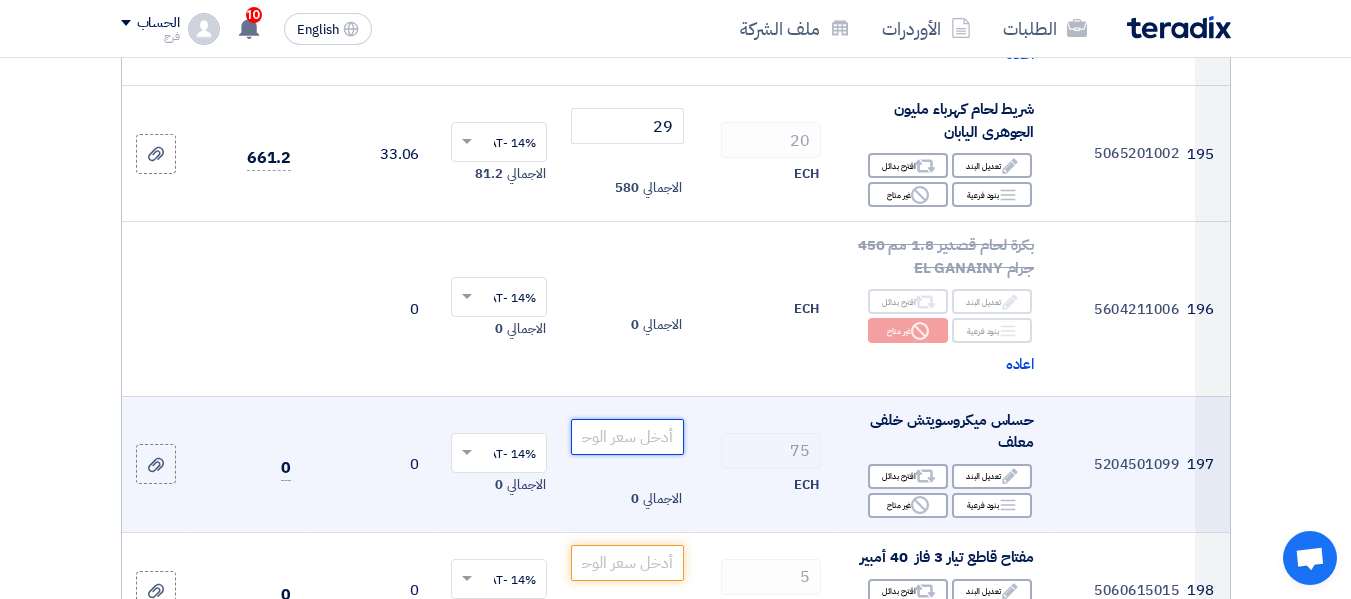 click 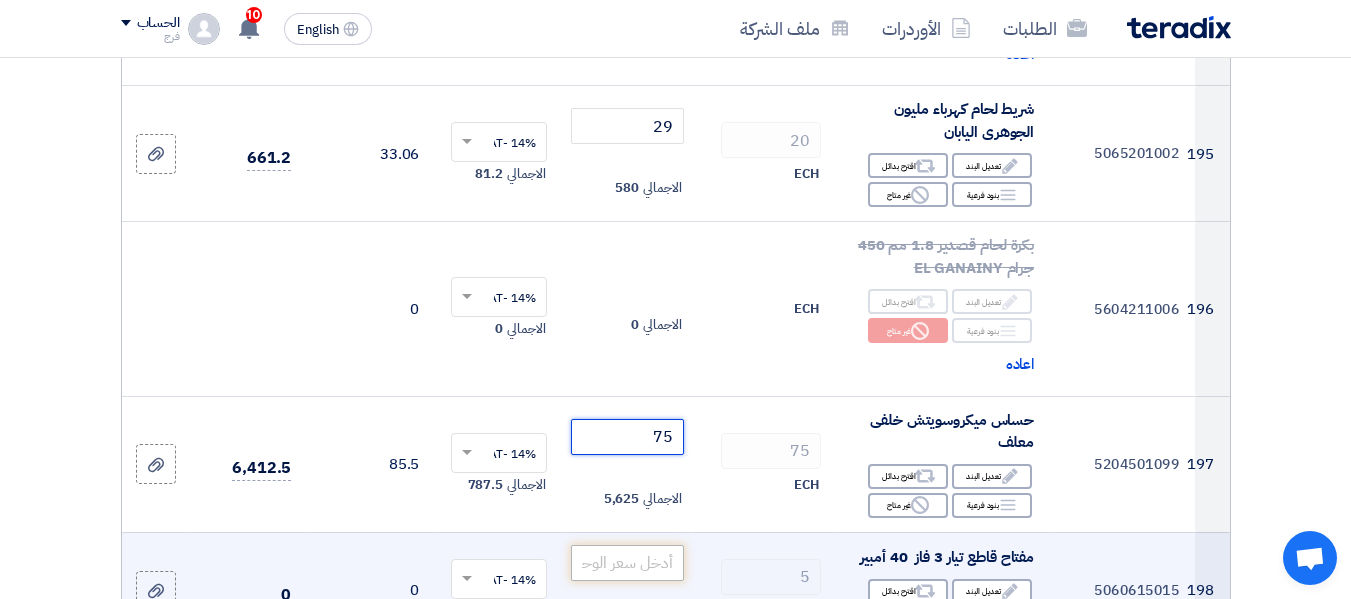 type on "75" 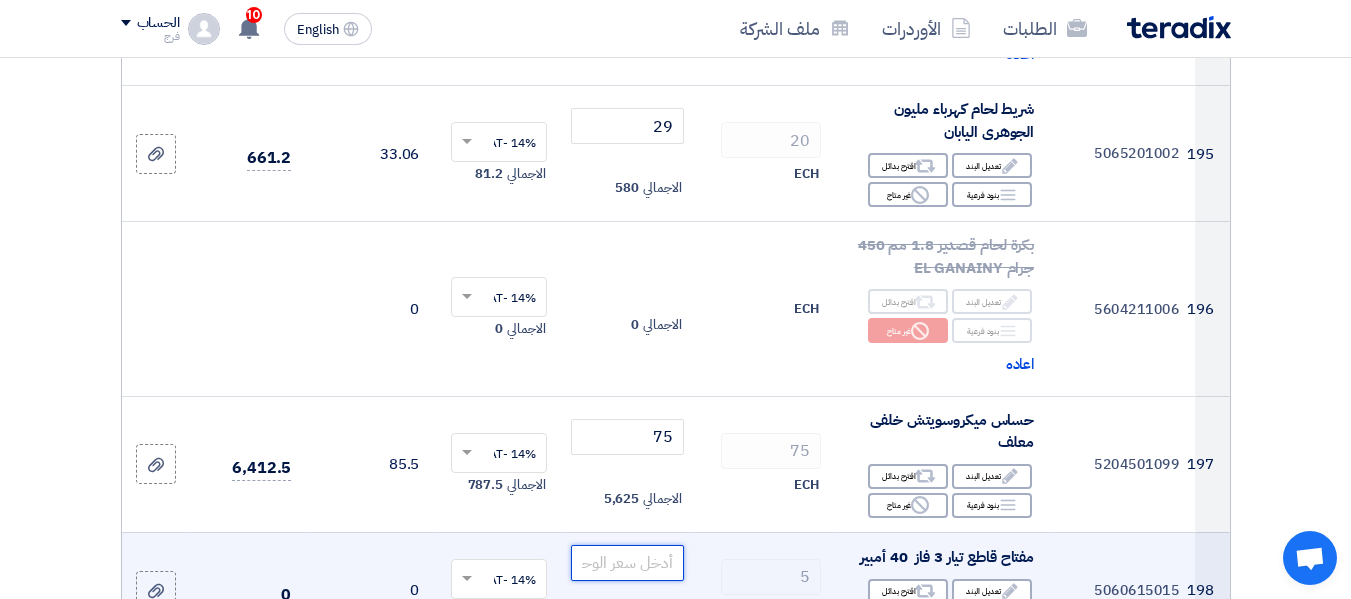 click 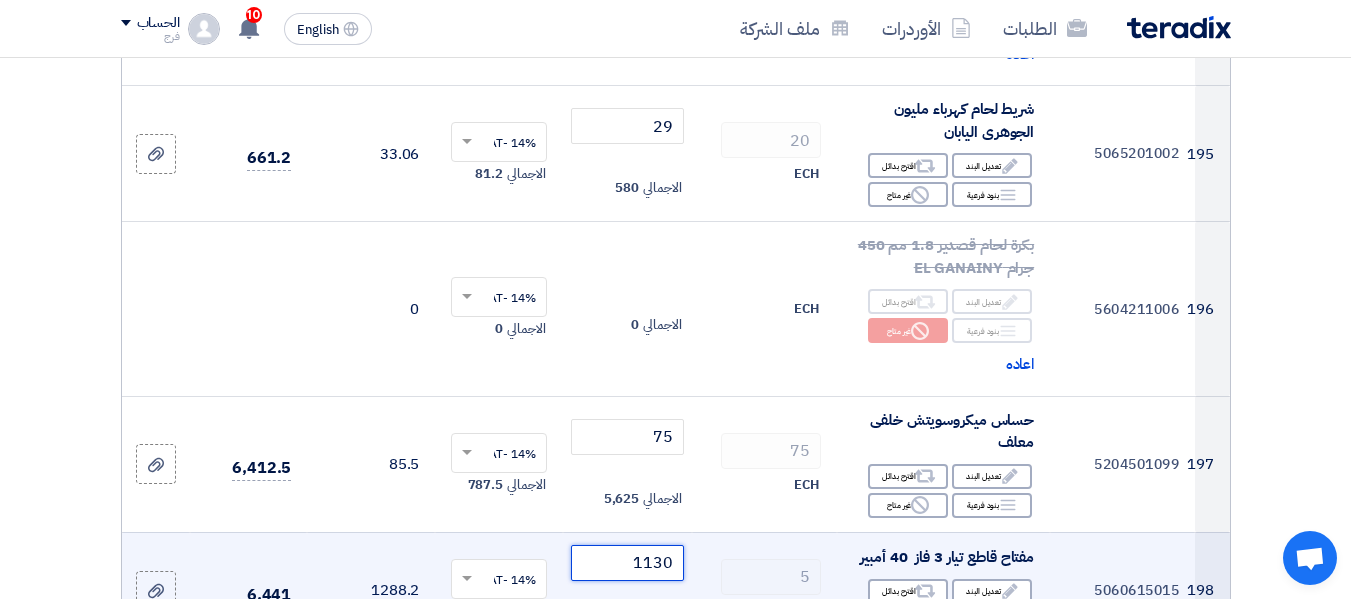 click on "1130" 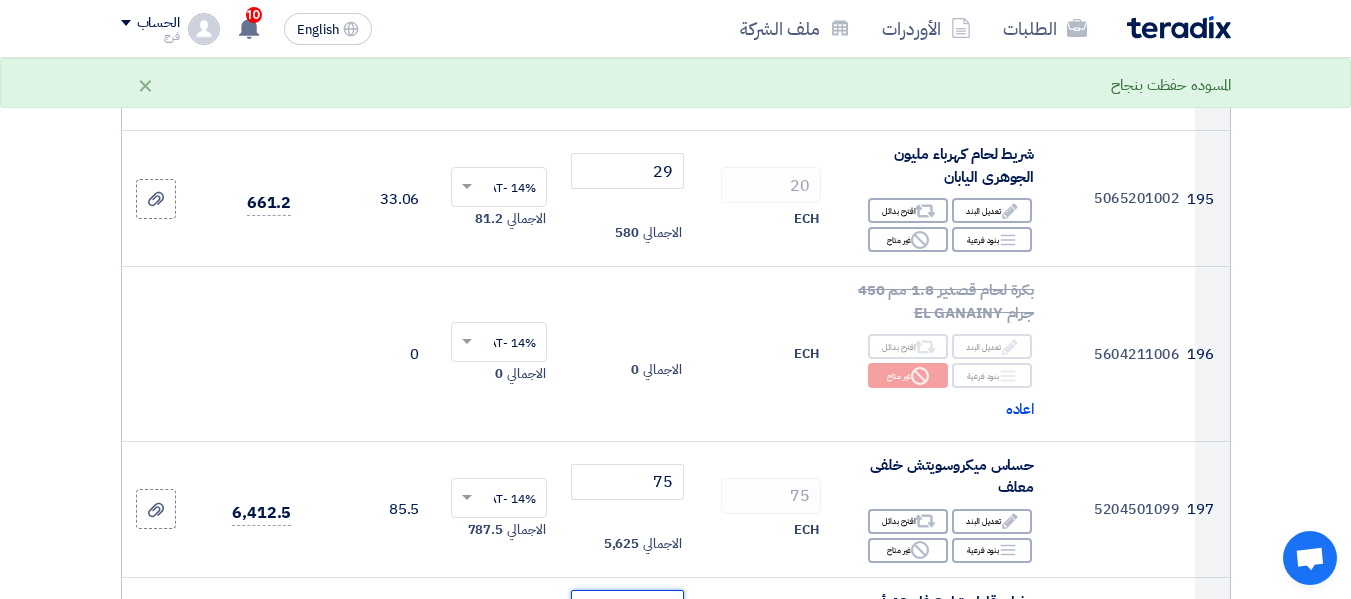 scroll, scrollTop: 28200, scrollLeft: 0, axis: vertical 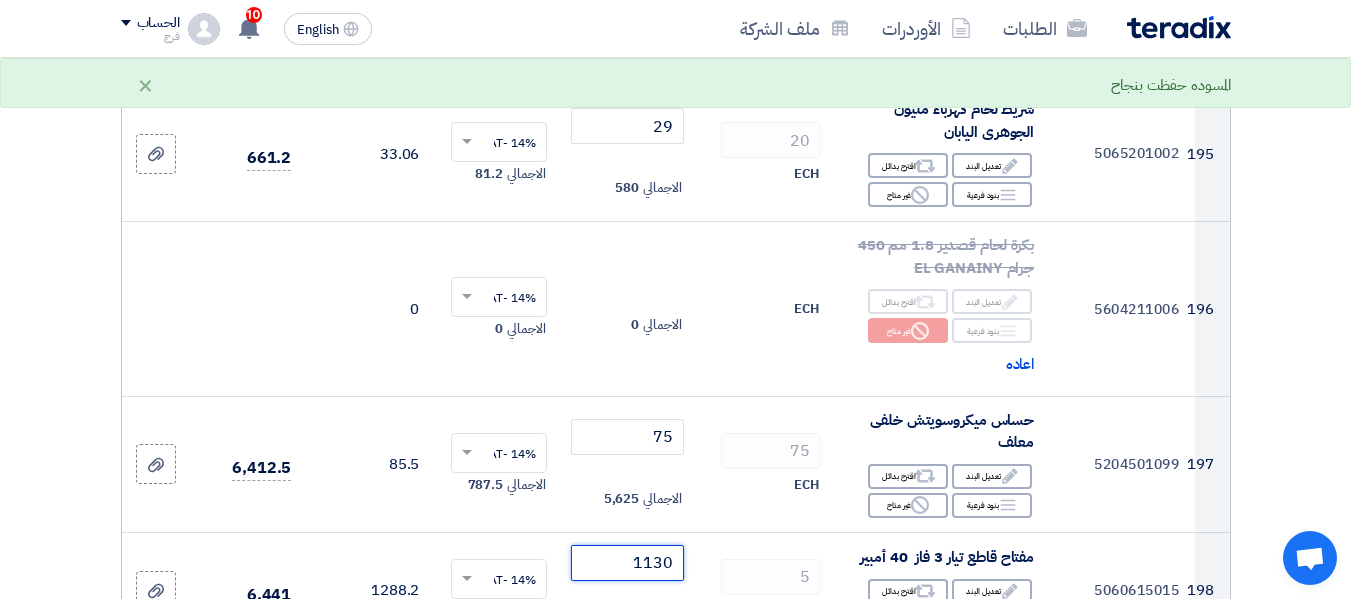 type on "1130" 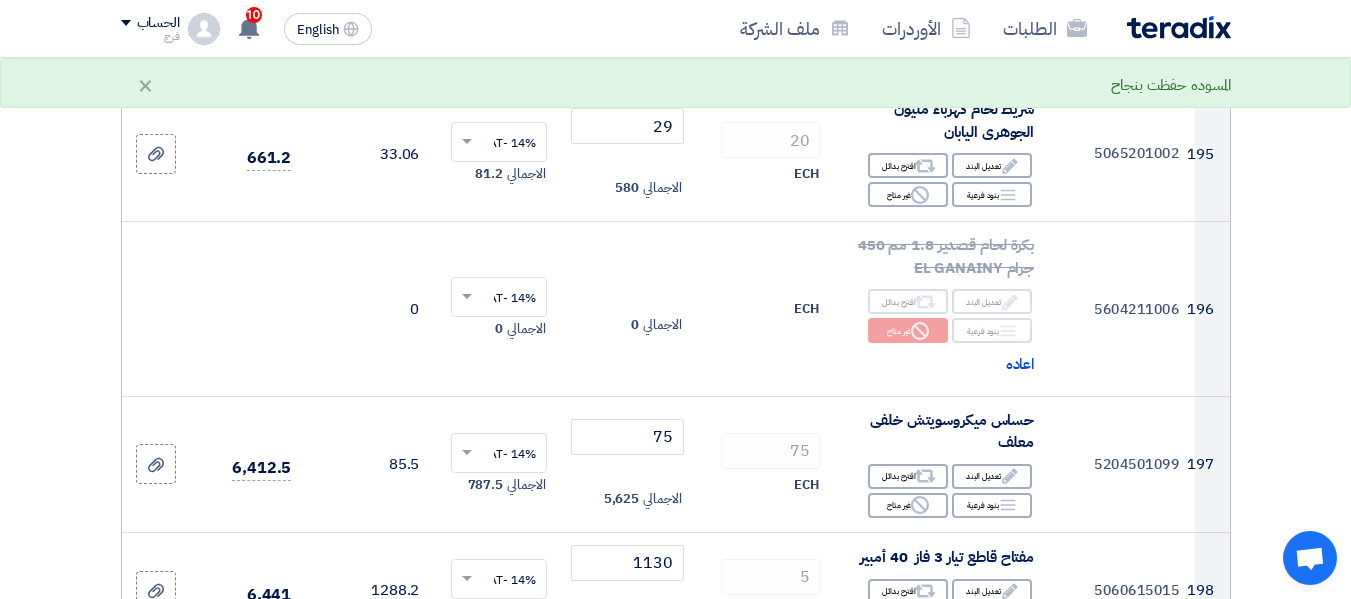 click 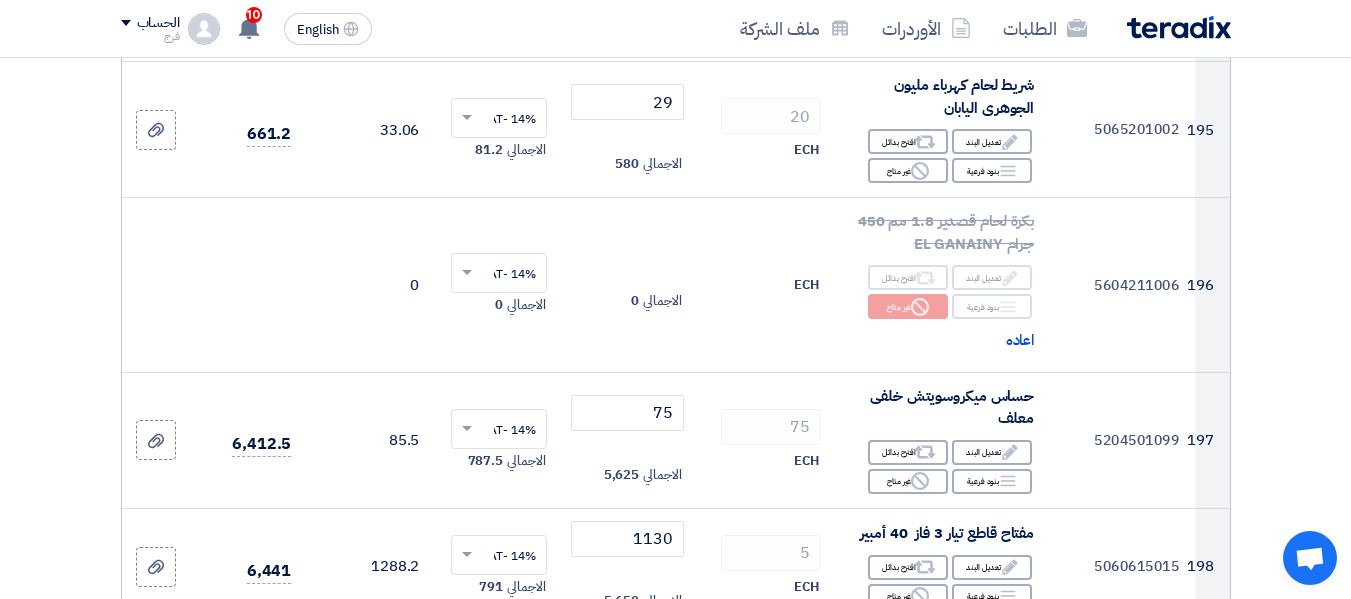 scroll, scrollTop: 28400, scrollLeft: 0, axis: vertical 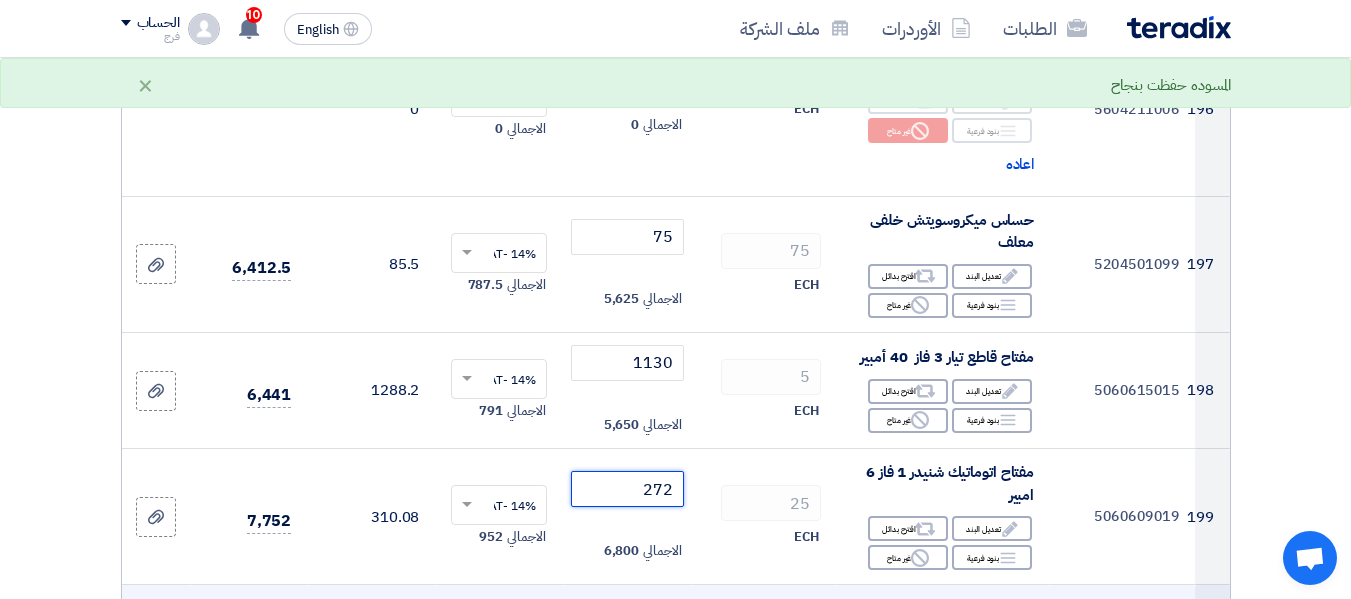 type on "272" 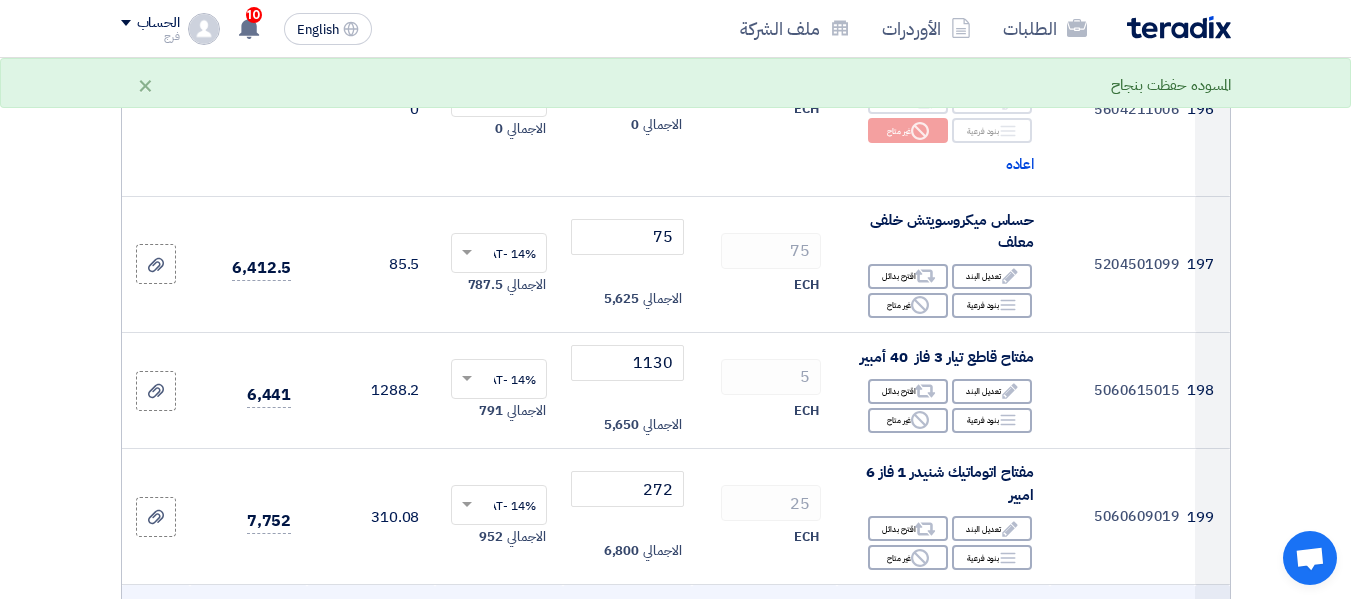 click 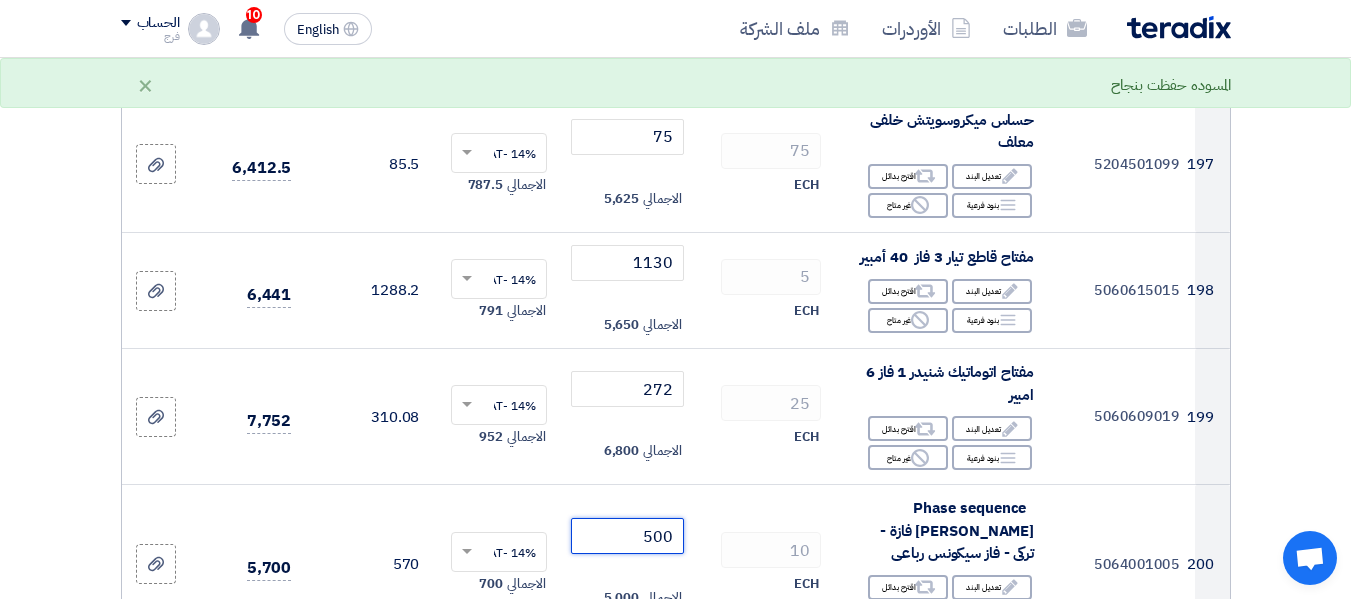 type on "500" 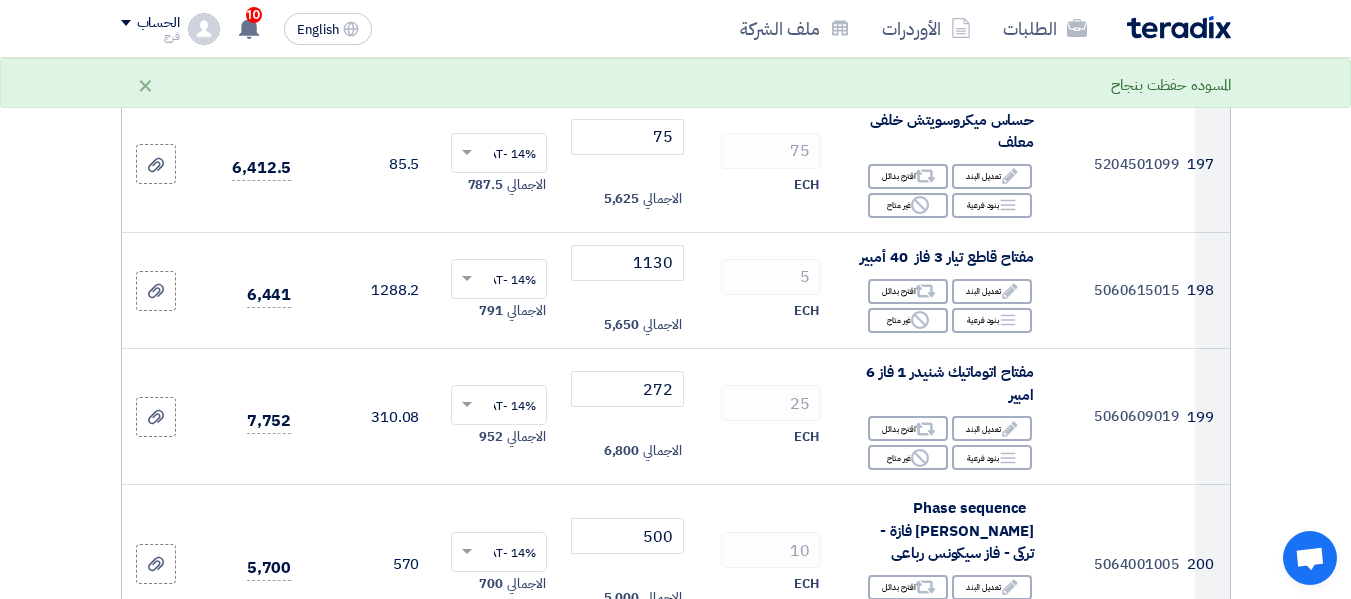 click 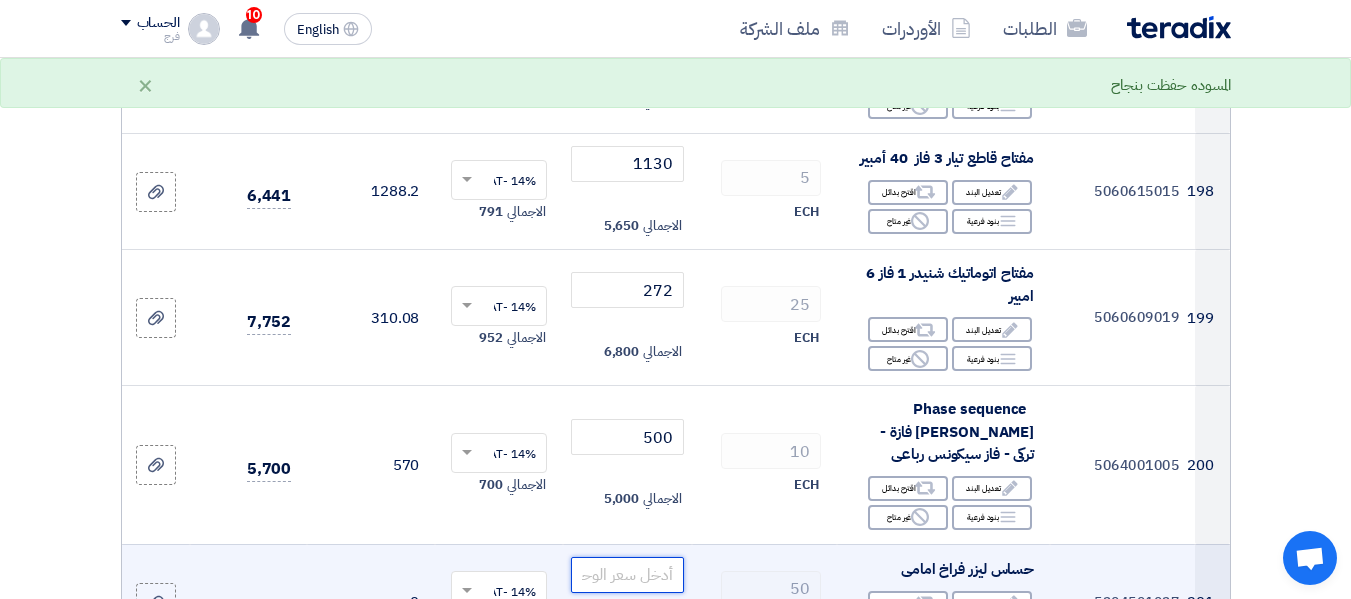 scroll, scrollTop: 28600, scrollLeft: 0, axis: vertical 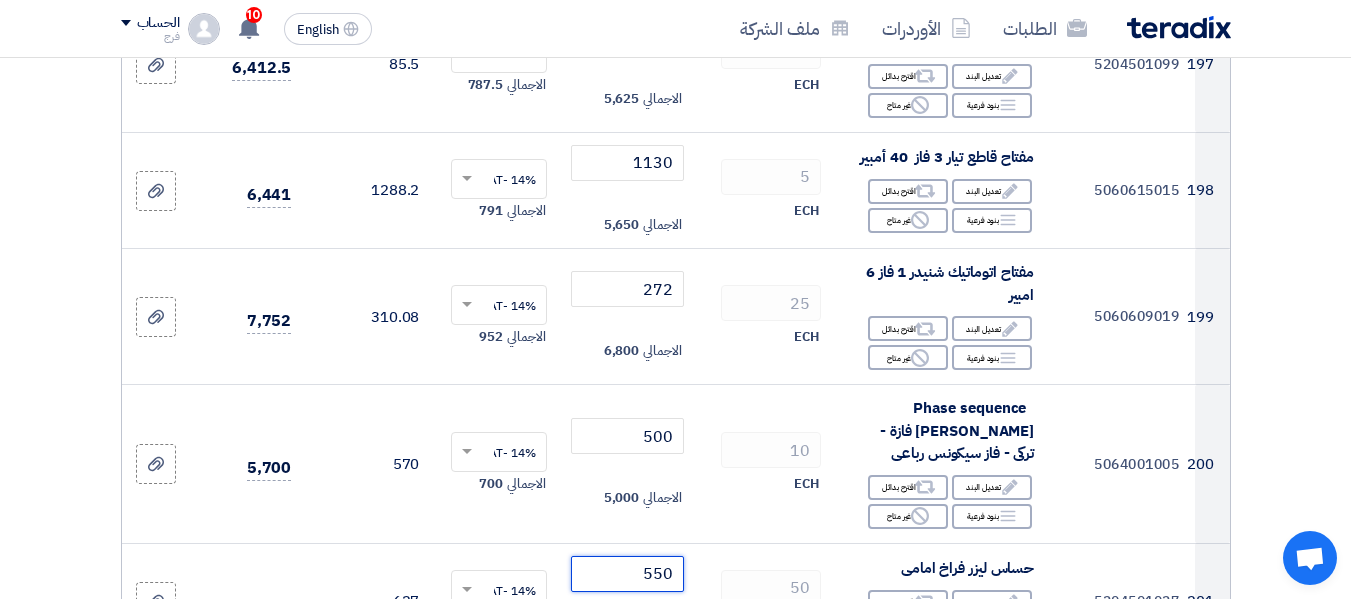 type on "550" 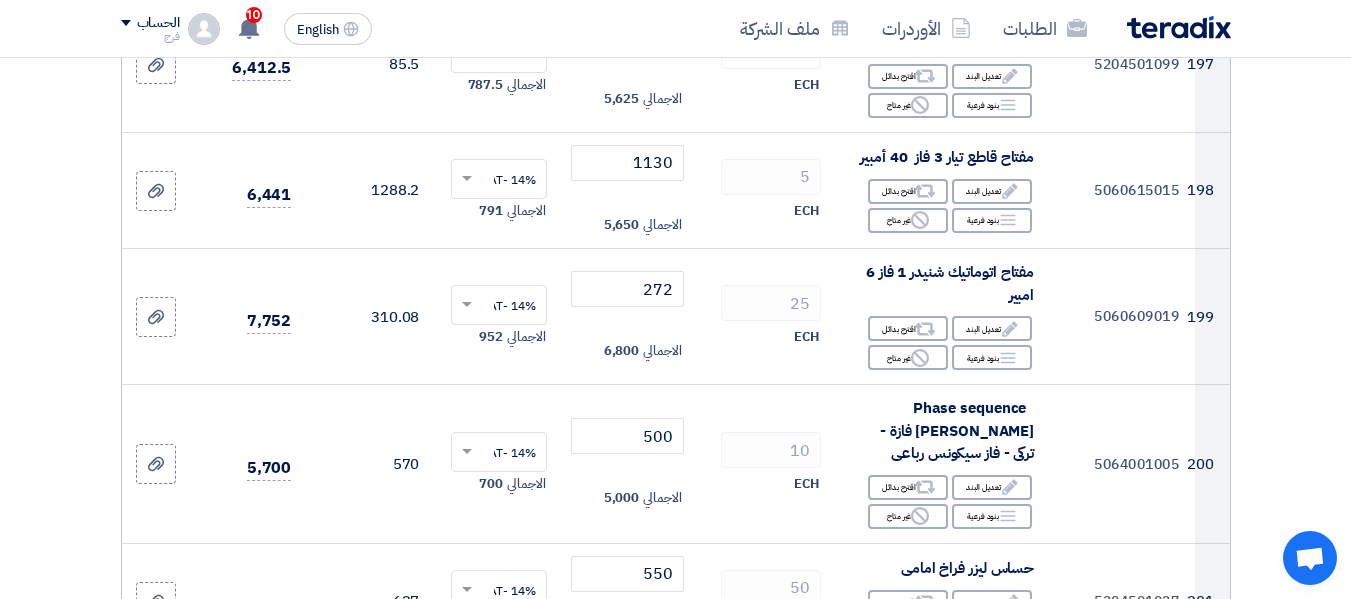 click 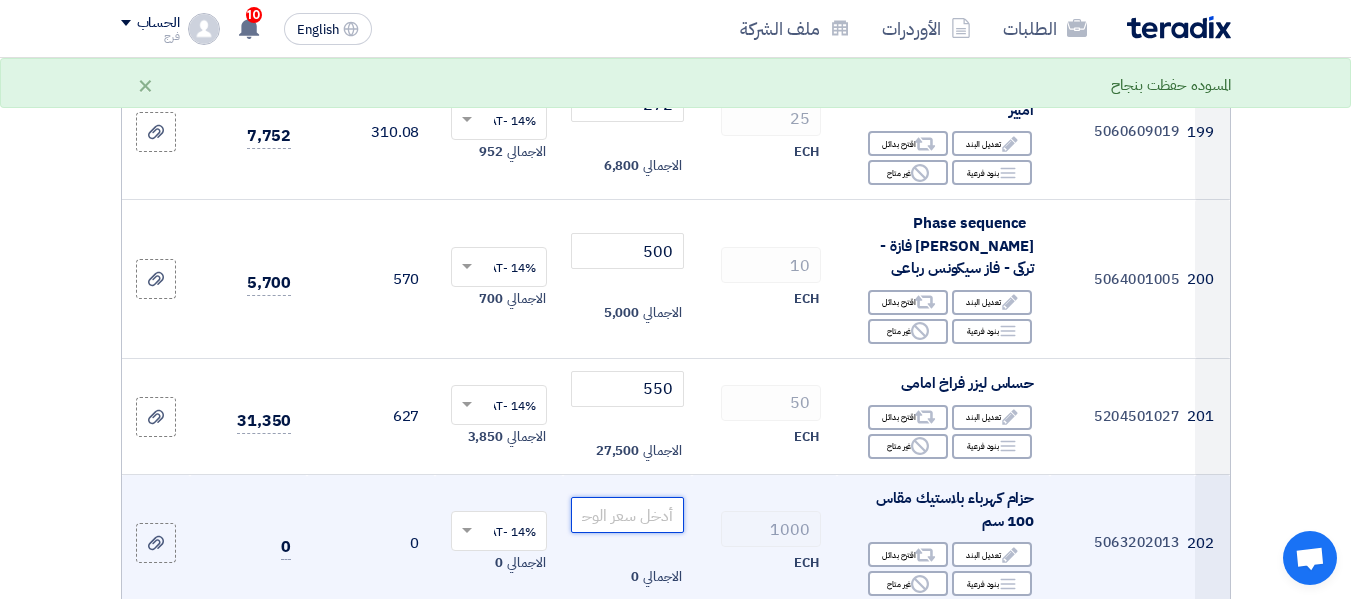 scroll, scrollTop: 28800, scrollLeft: 0, axis: vertical 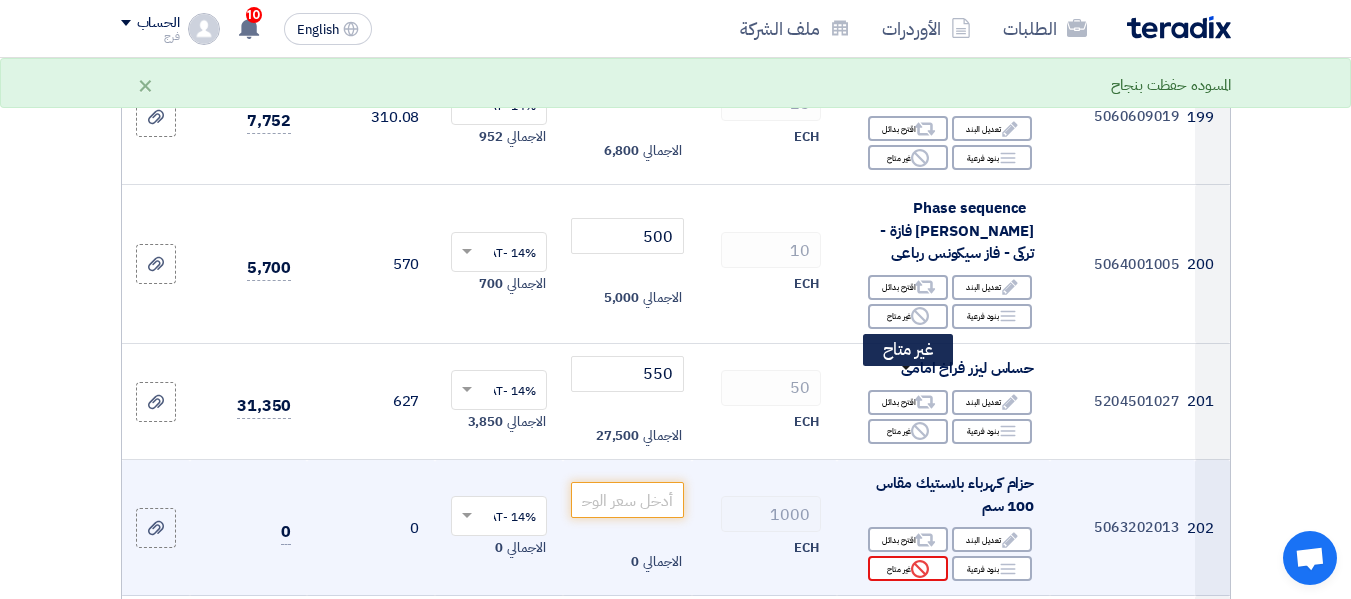 click on "Reject
غير متاح" 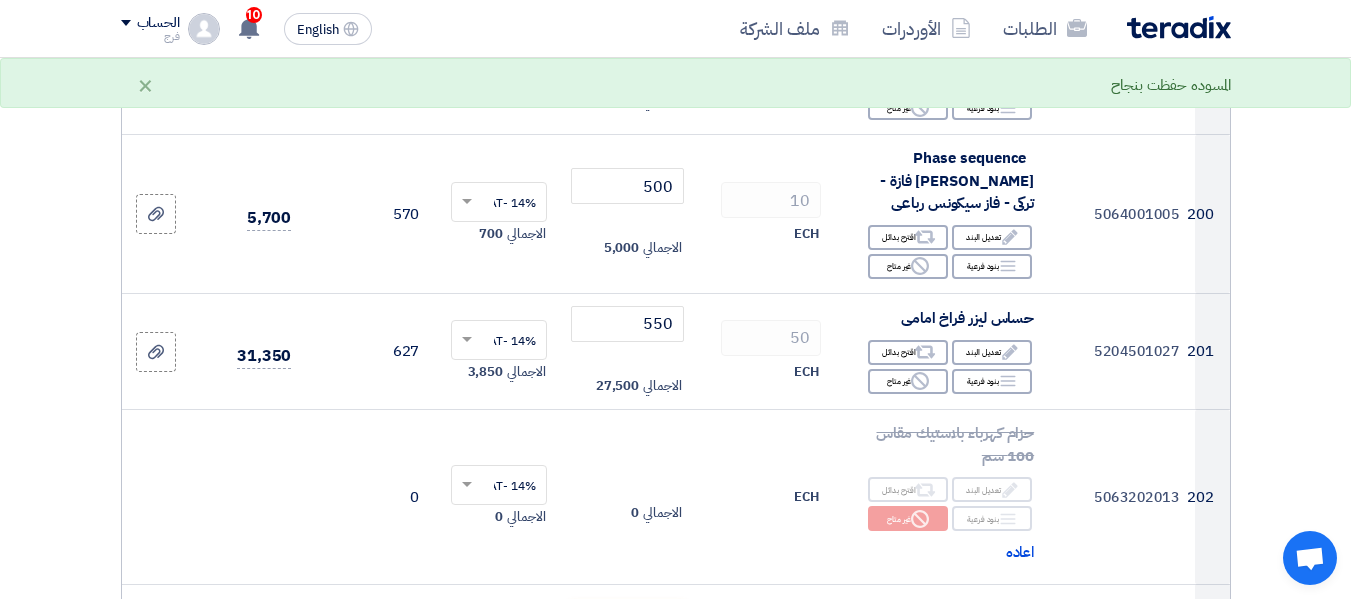 scroll, scrollTop: 28900, scrollLeft: 0, axis: vertical 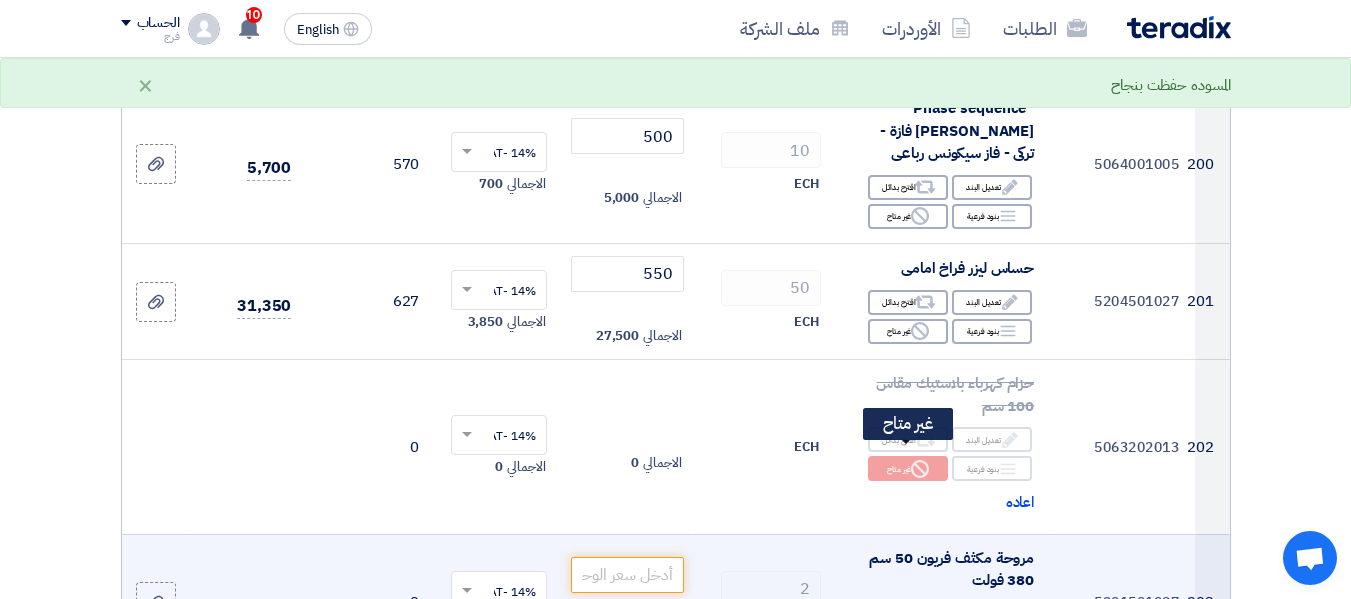 click on "Reject
غير متاح" 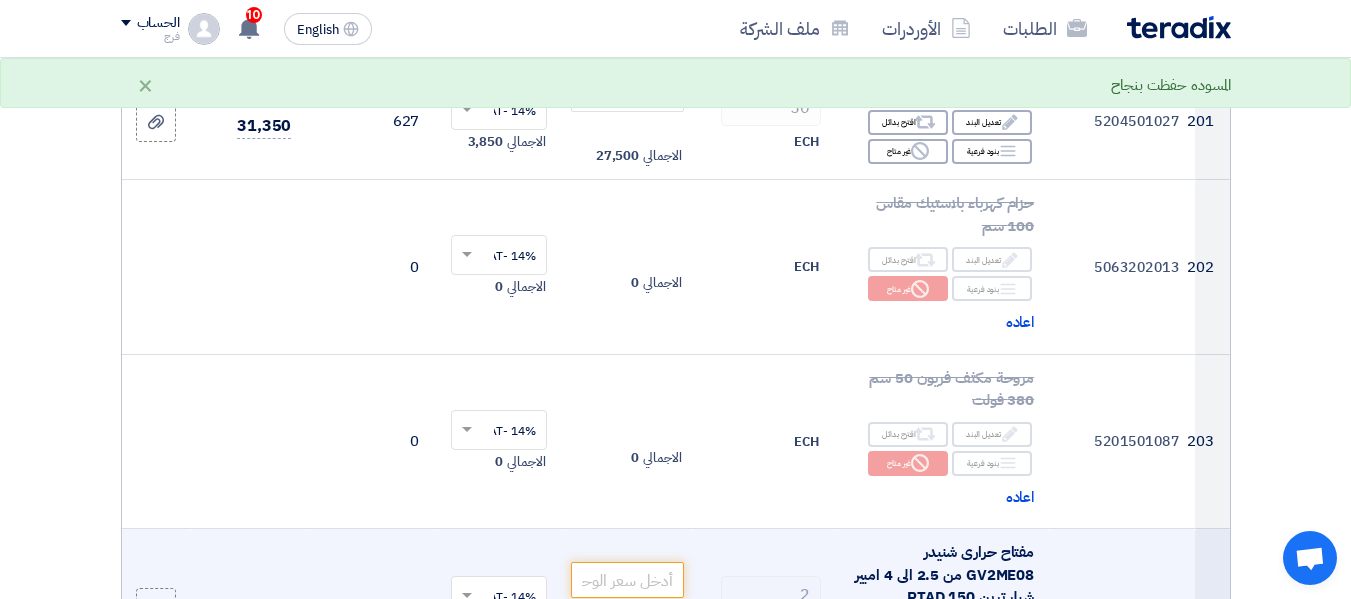 scroll, scrollTop: 29100, scrollLeft: 0, axis: vertical 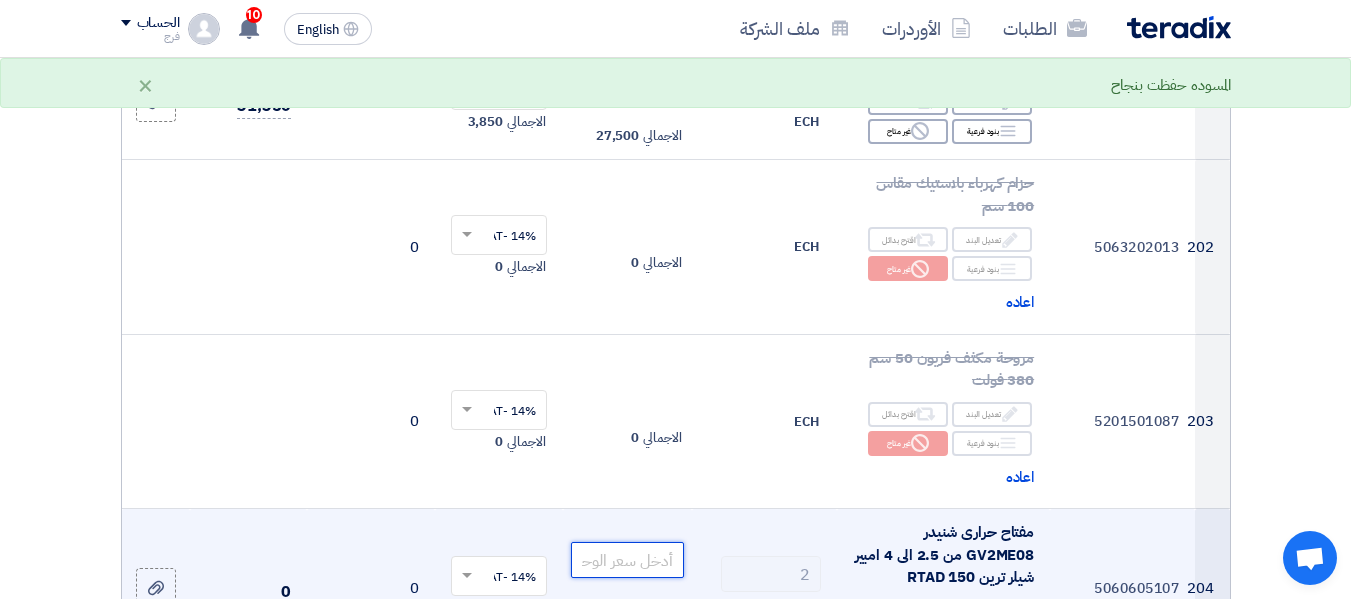 click 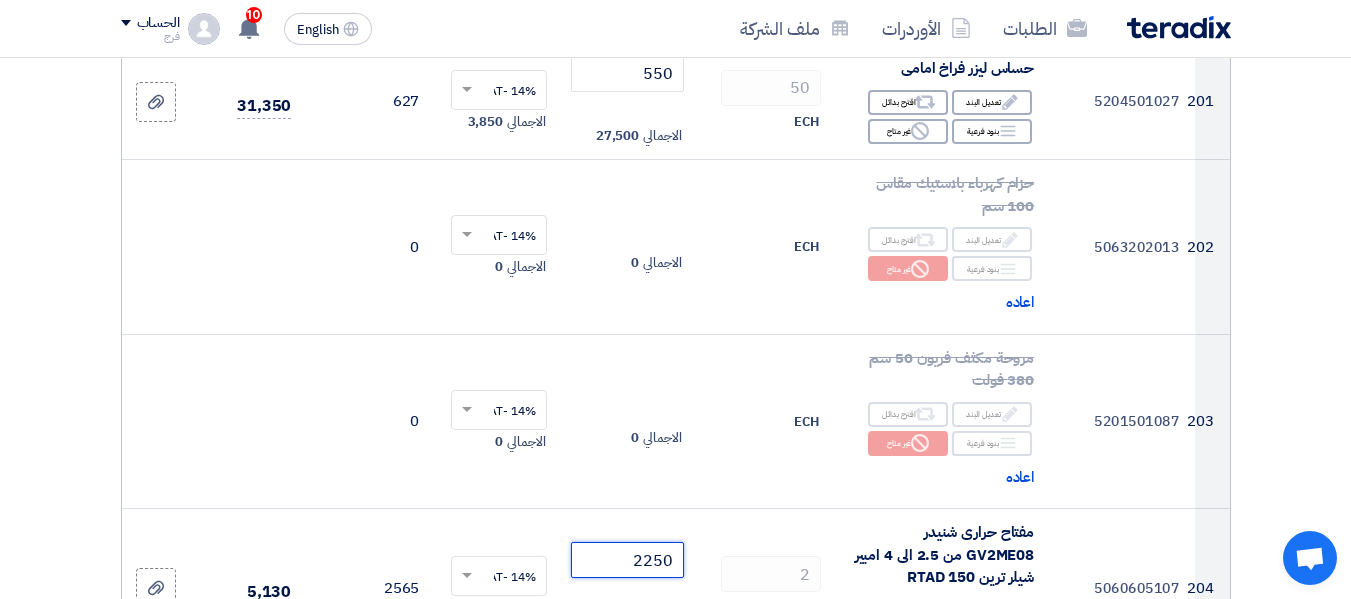 type on "2250" 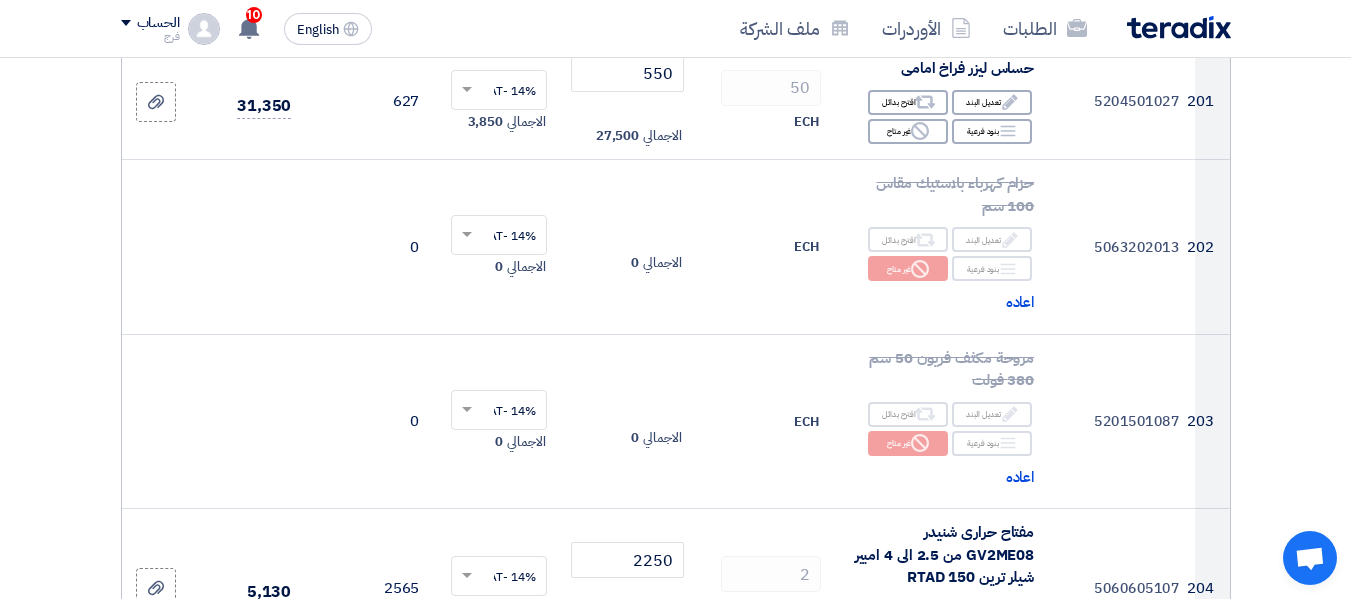 click 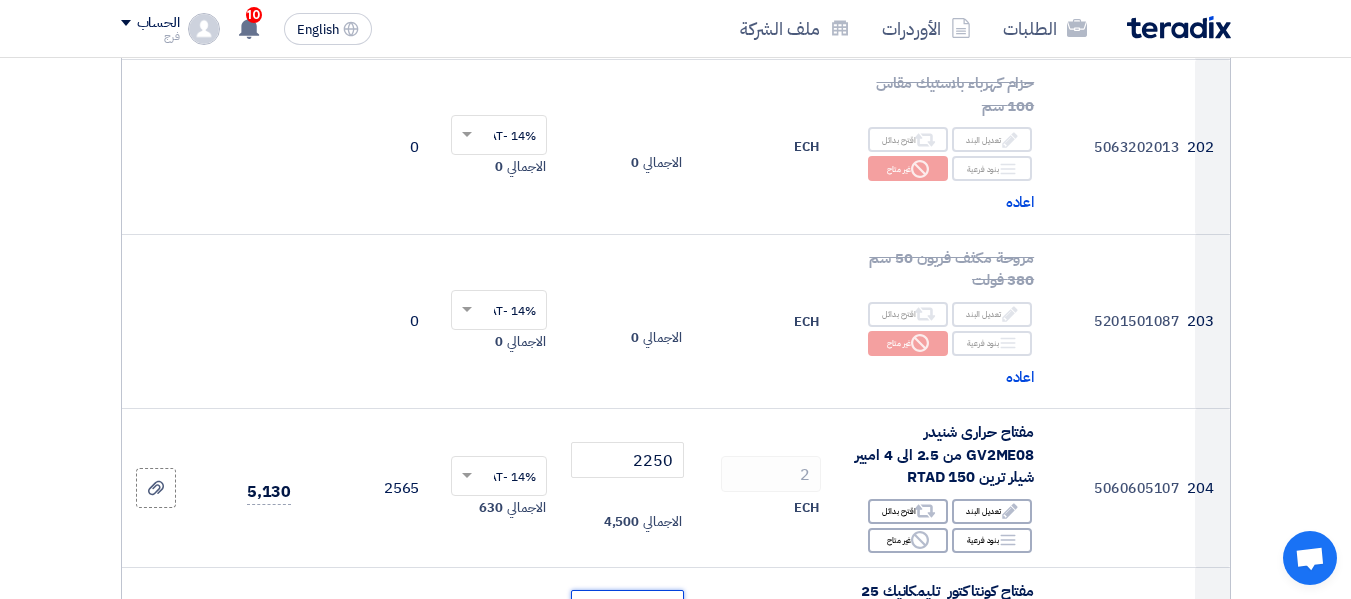 scroll, scrollTop: 29300, scrollLeft: 0, axis: vertical 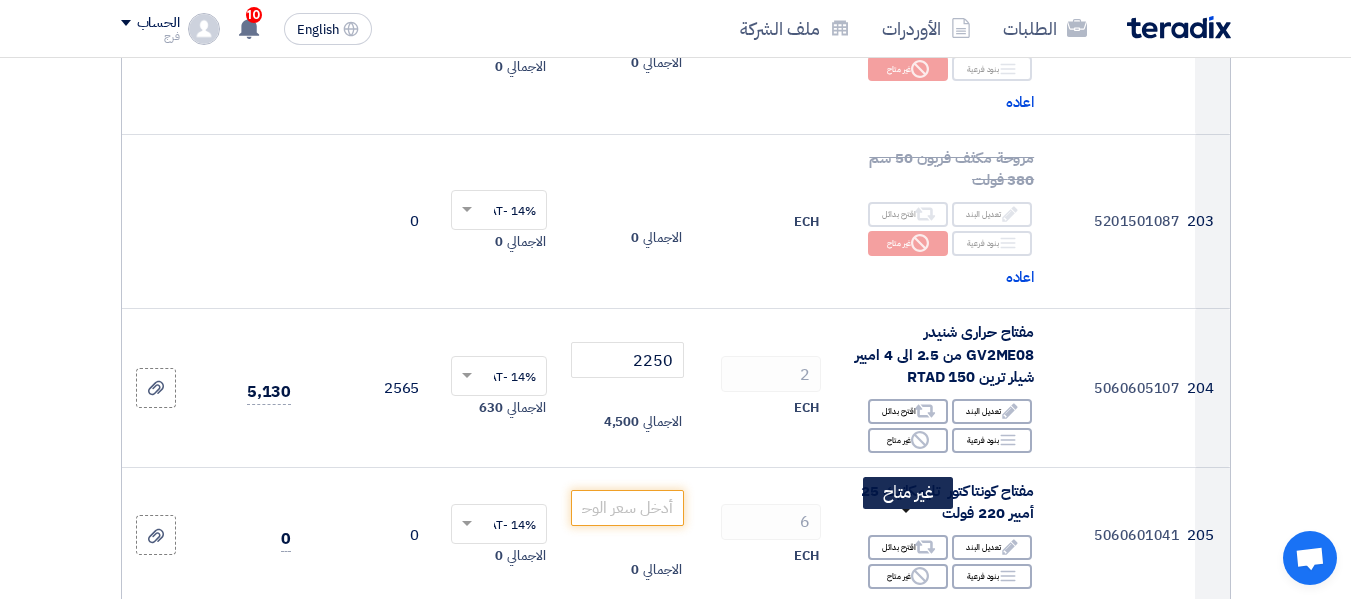 click on "Reject
غير متاح" 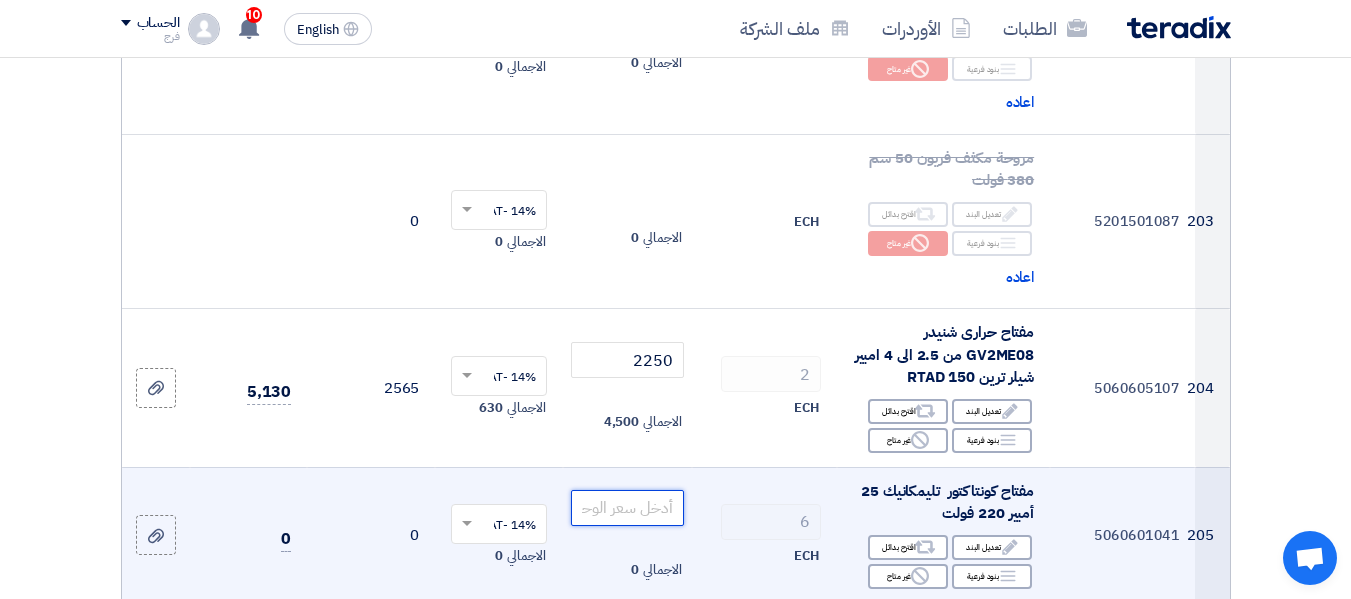 click 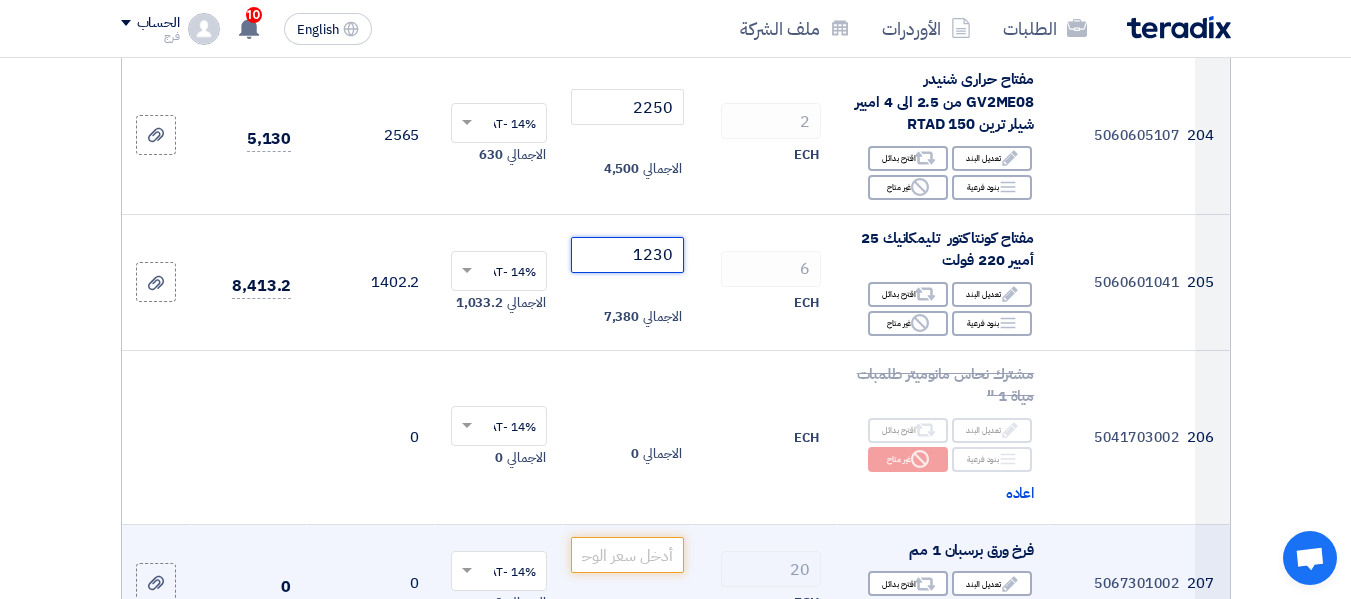 scroll, scrollTop: 29600, scrollLeft: 0, axis: vertical 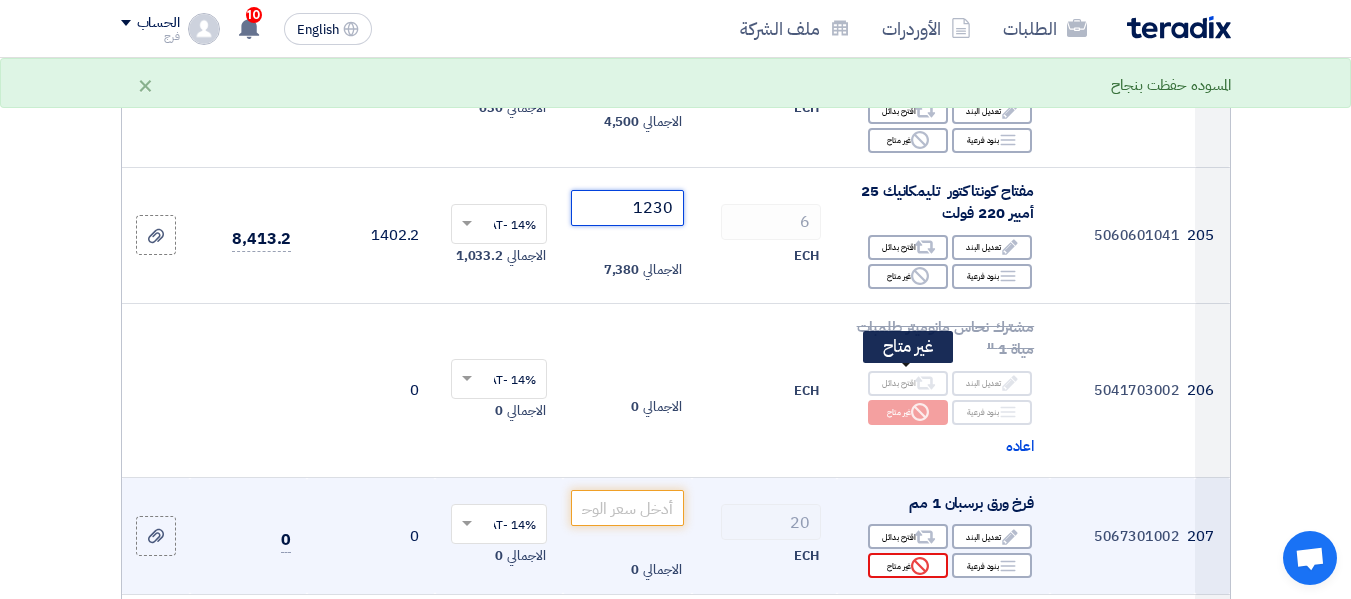 type on "1230" 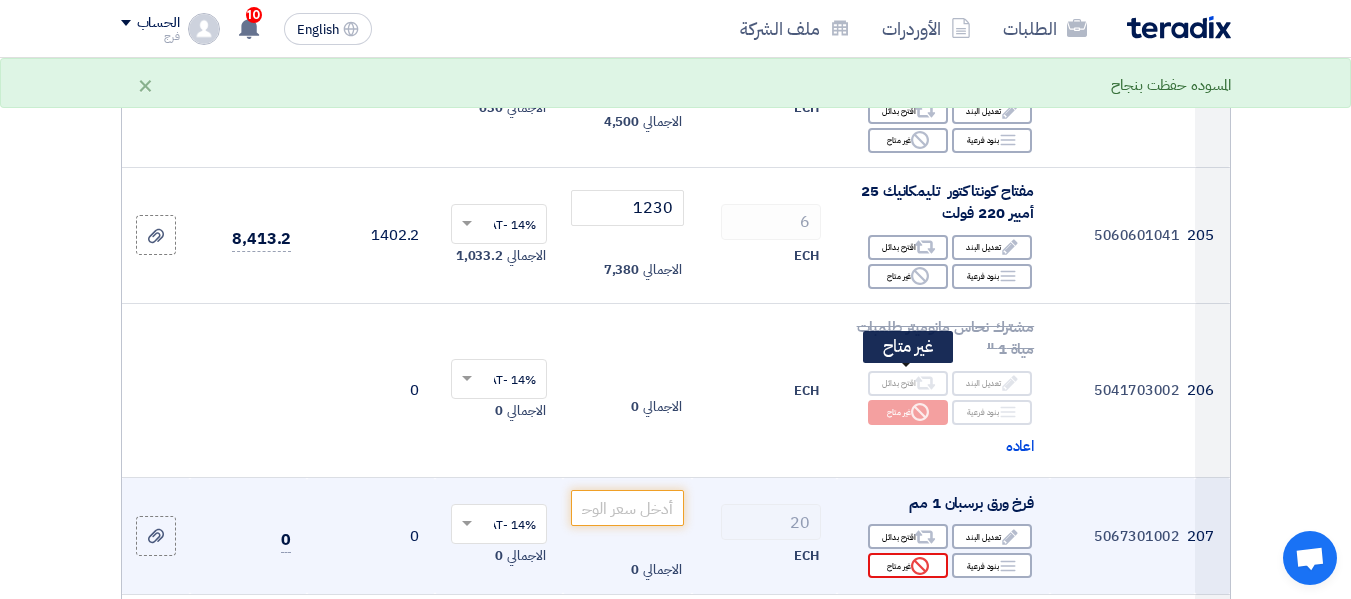 click on "Reject
غير متاح" 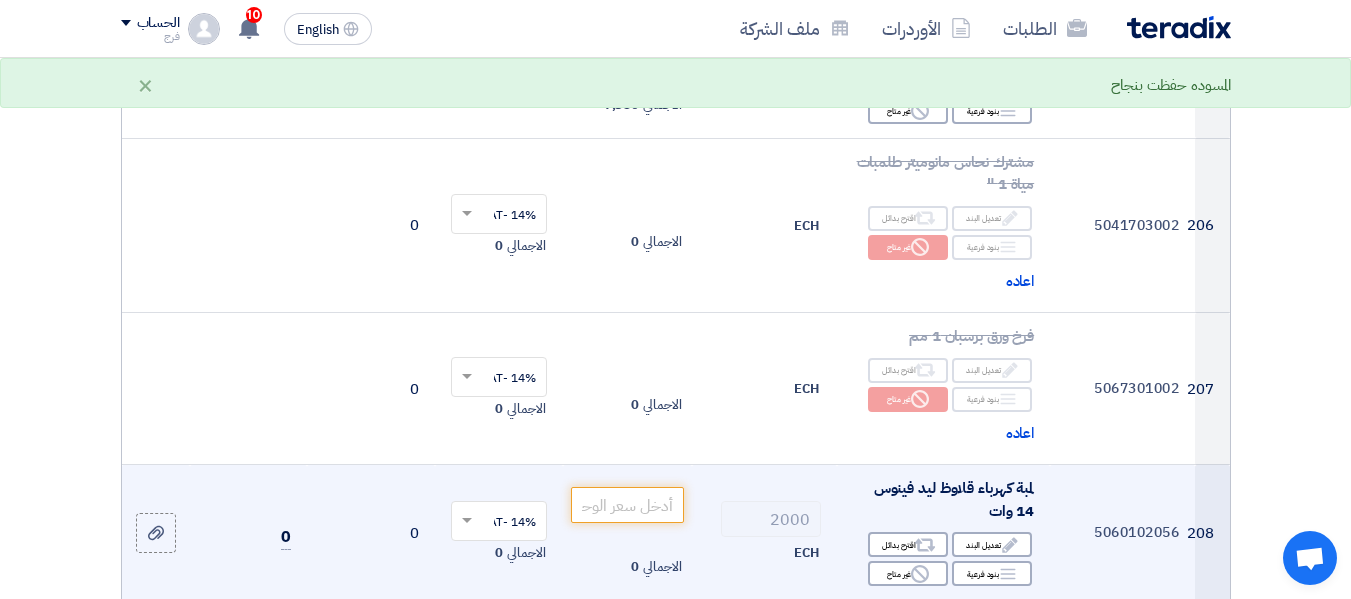 scroll, scrollTop: 29800, scrollLeft: 0, axis: vertical 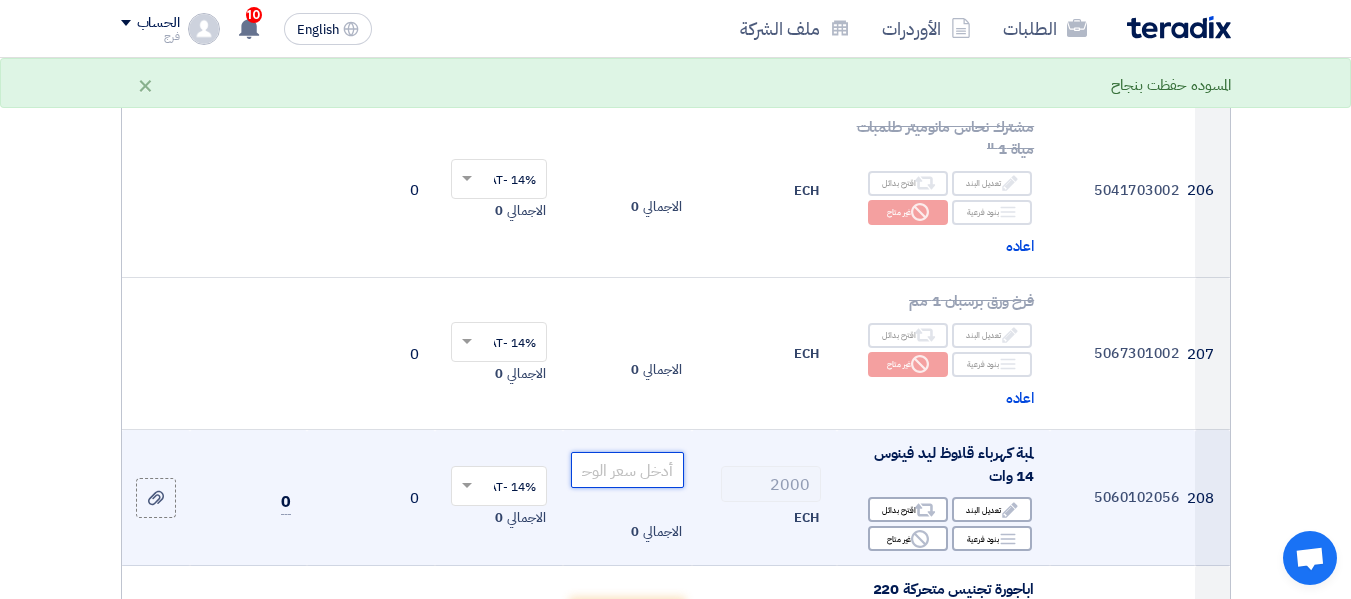 click 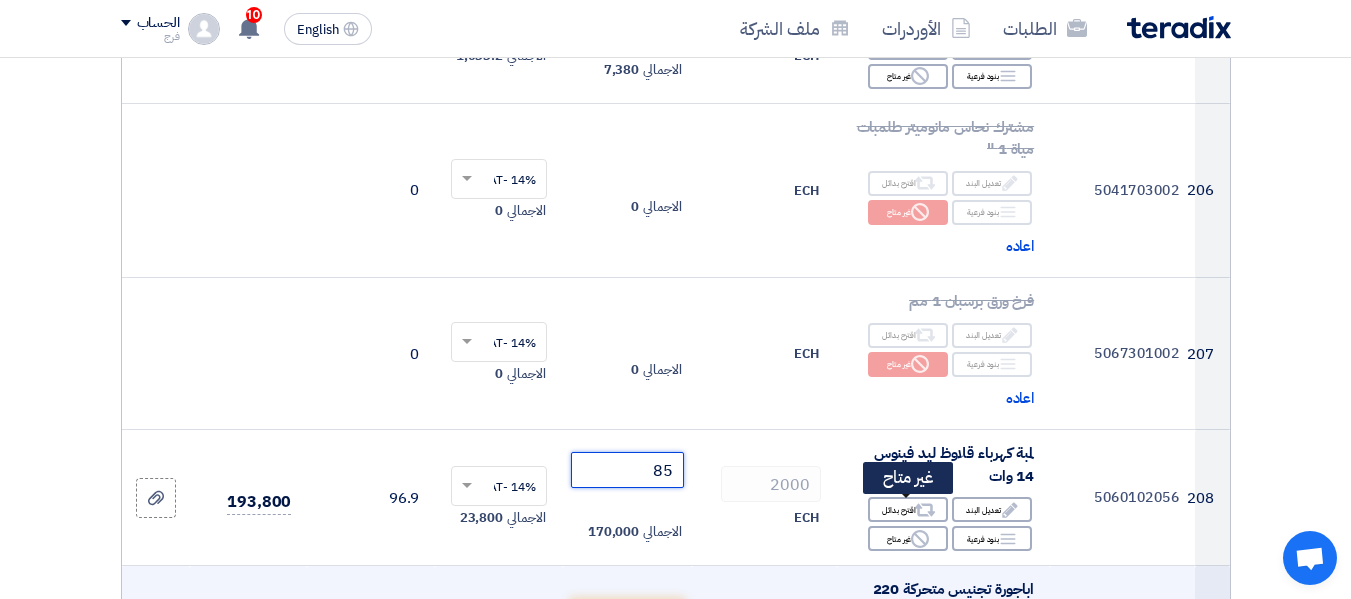type on "85" 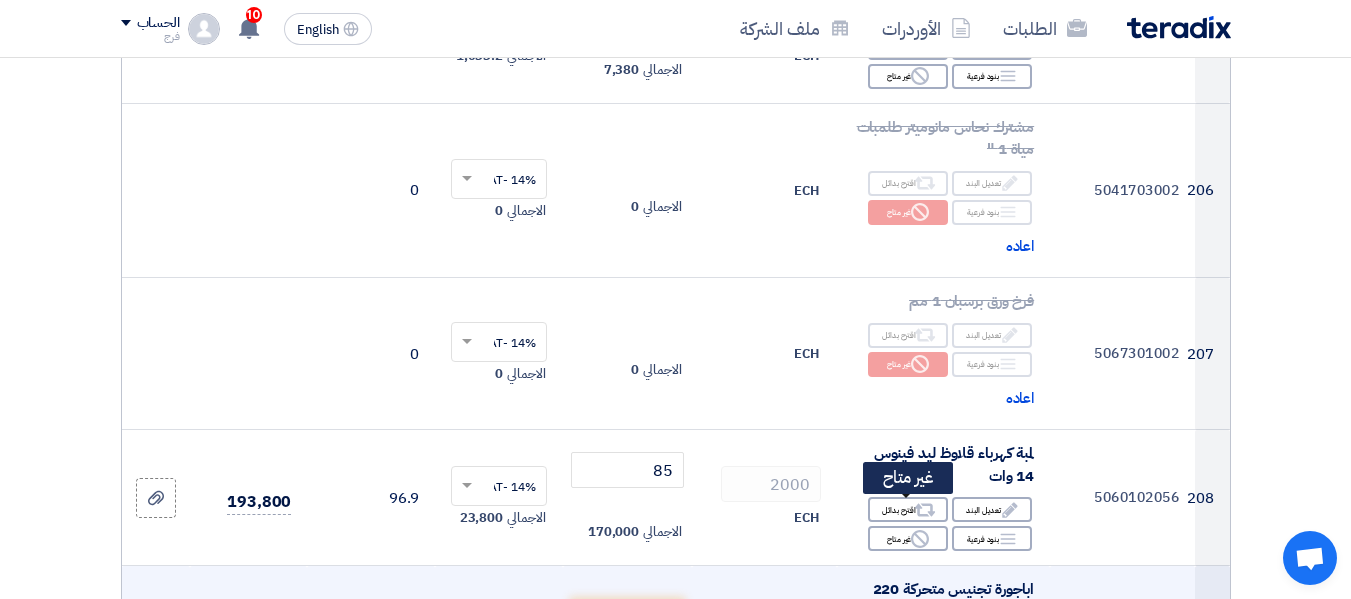 click on "Reject
غير متاح" 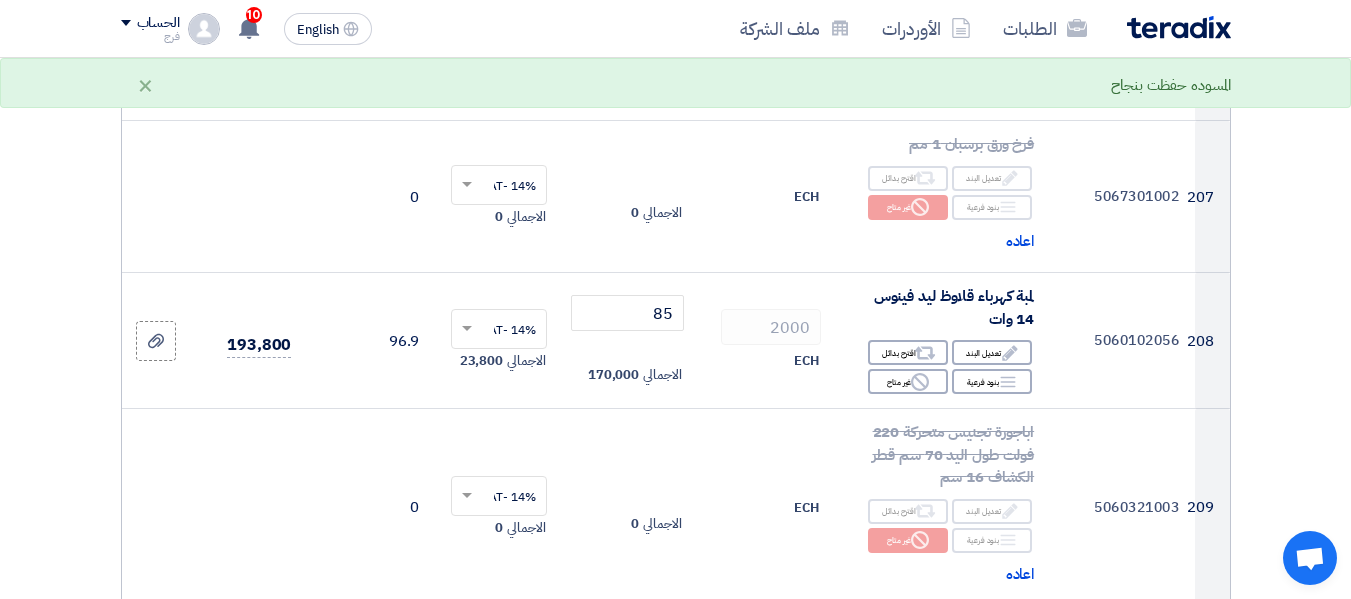 scroll, scrollTop: 30000, scrollLeft: 0, axis: vertical 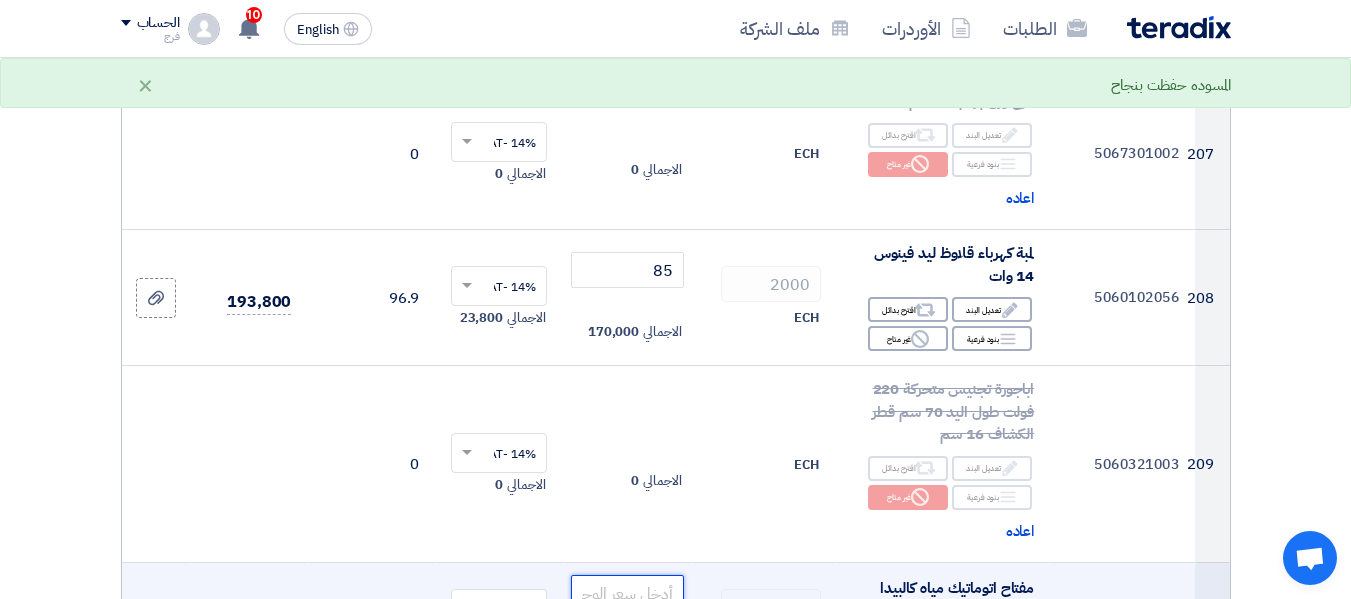 click 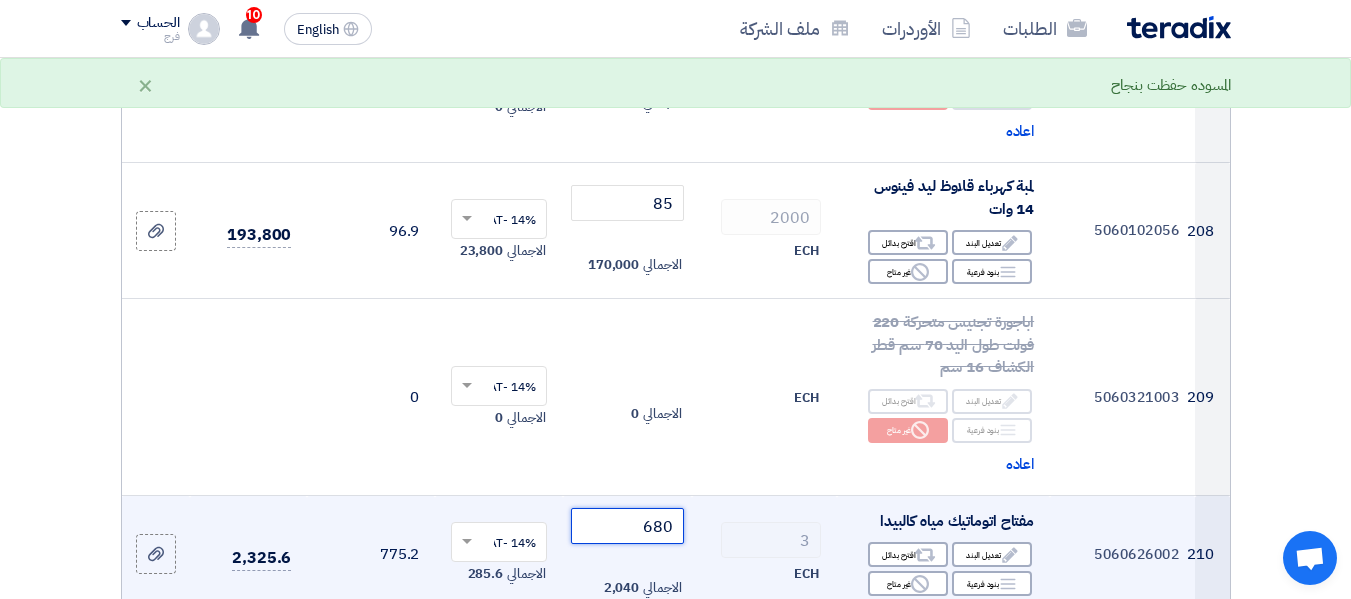 scroll, scrollTop: 30100, scrollLeft: 0, axis: vertical 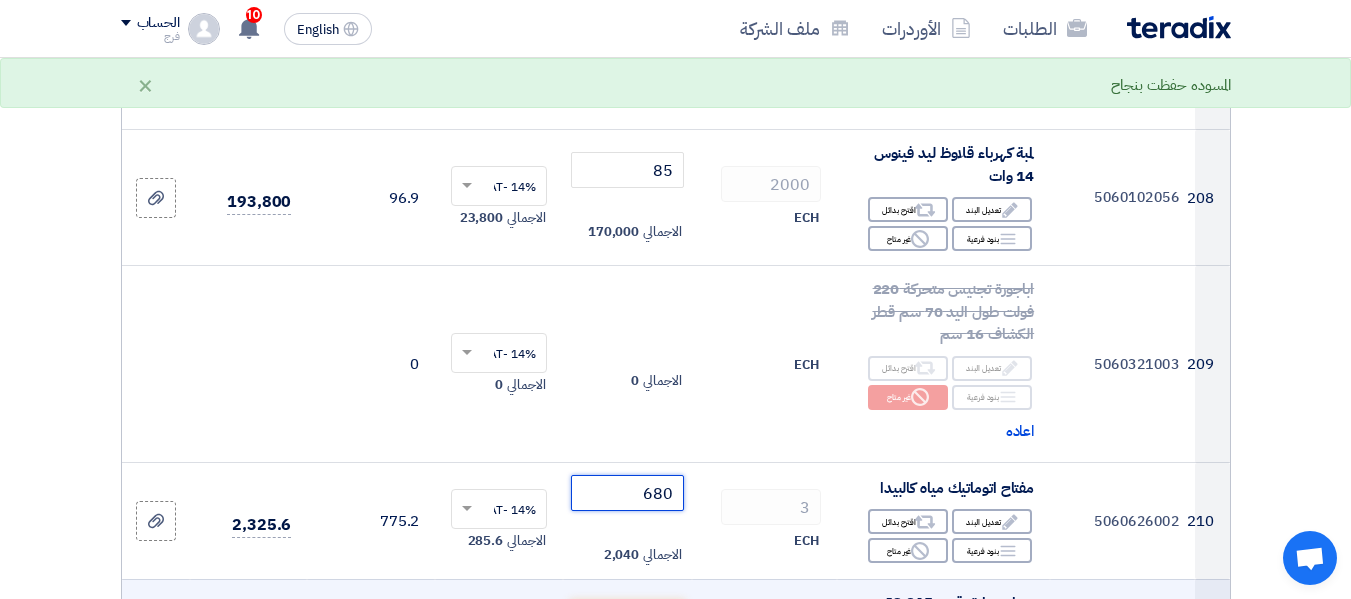 type on "680" 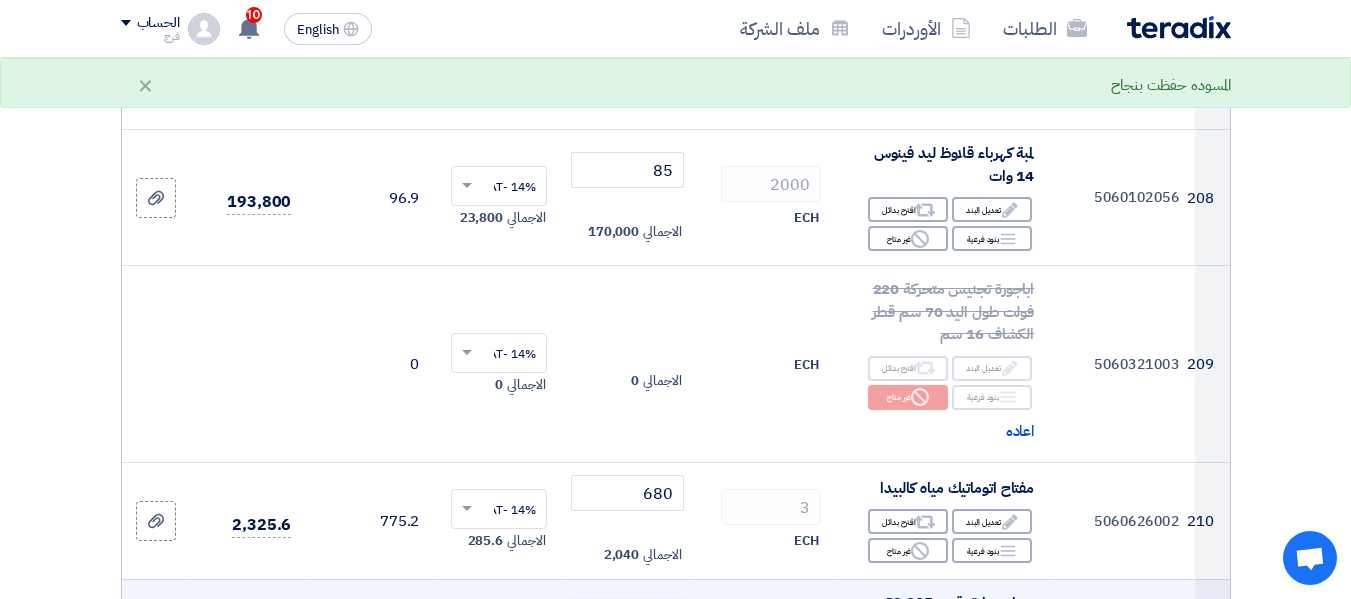 click 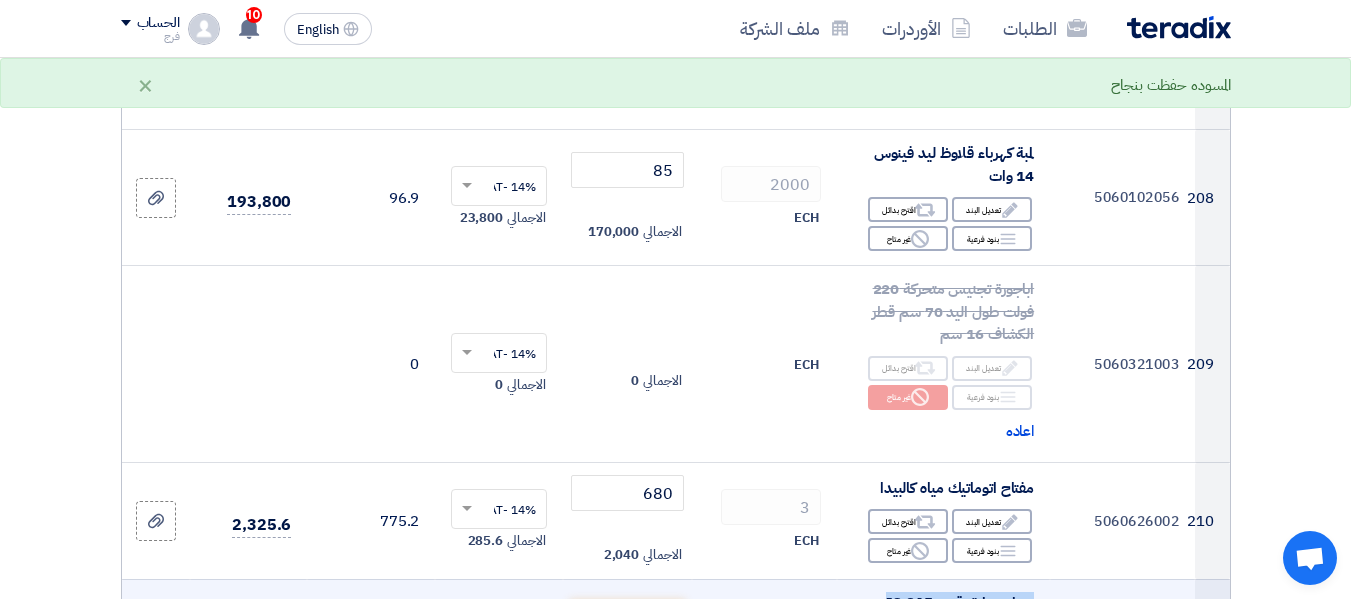 drag, startPoint x: 938, startPoint y: 439, endPoint x: 1038, endPoint y: 414, distance: 103.077644 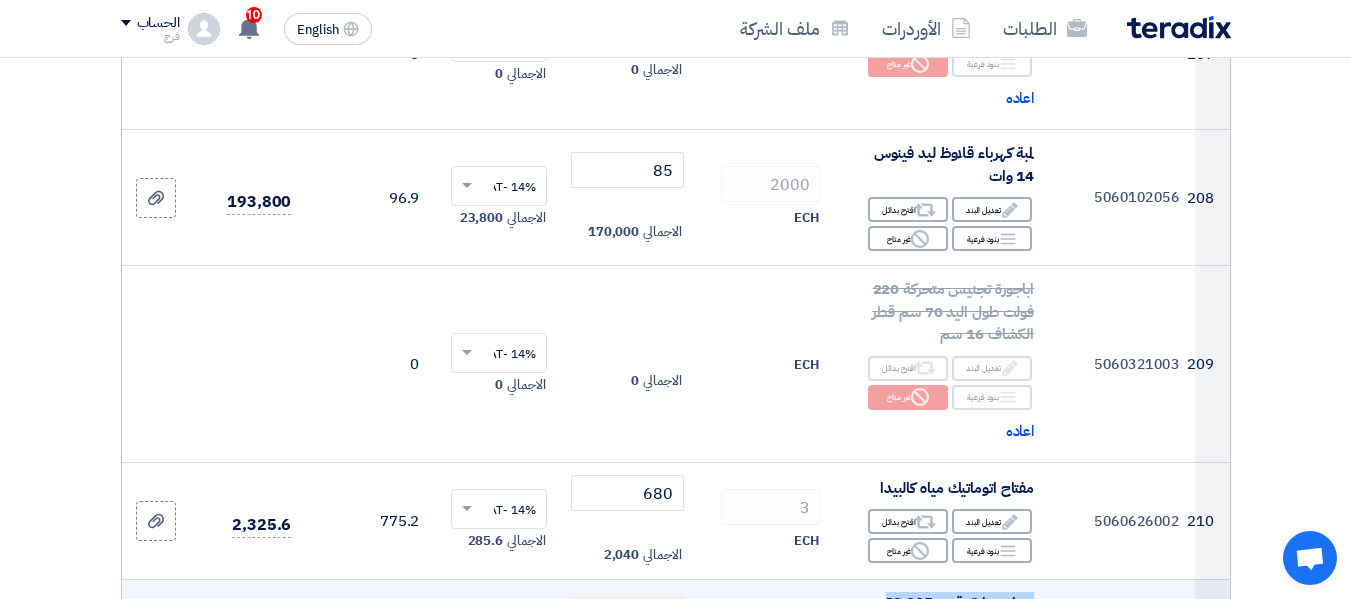 copy on "عداد حرارة رقمى IC 915 eliwell 220 V" 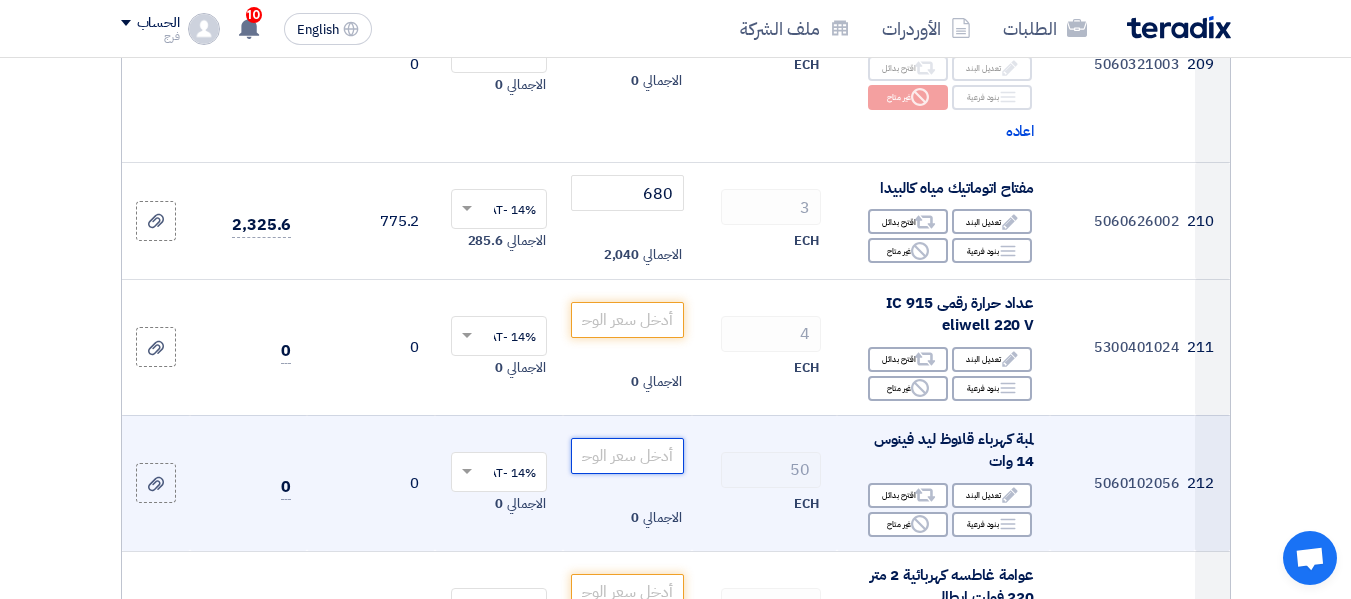 click 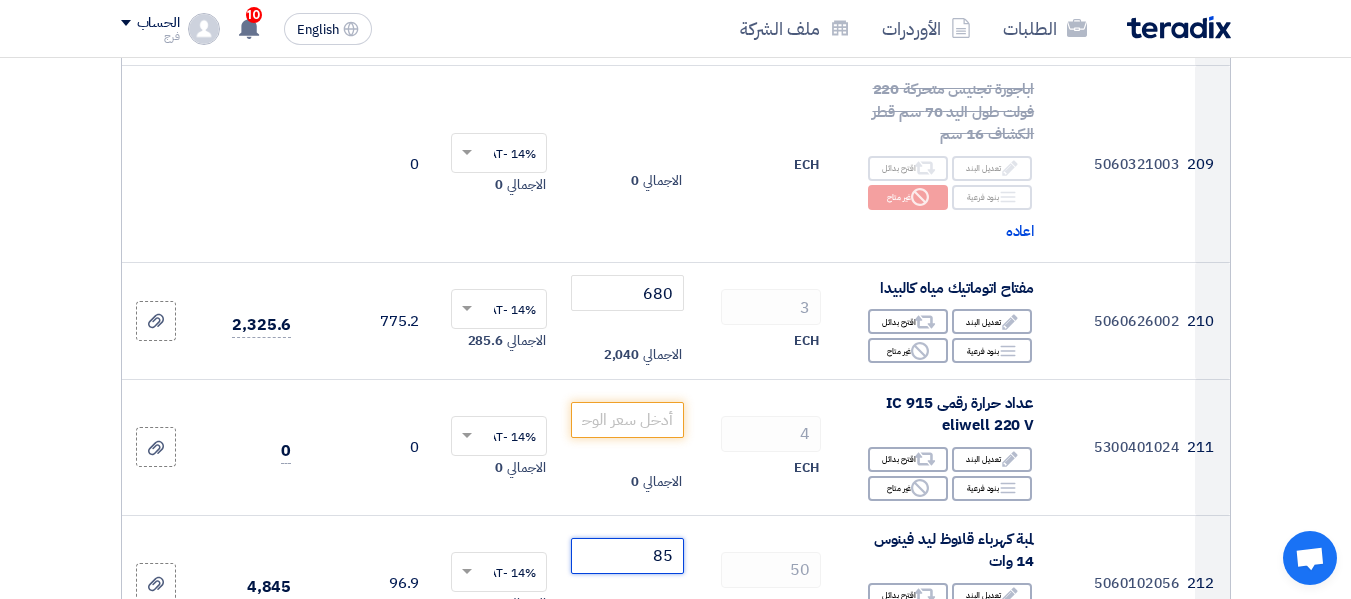 scroll, scrollTop: 30500, scrollLeft: 0, axis: vertical 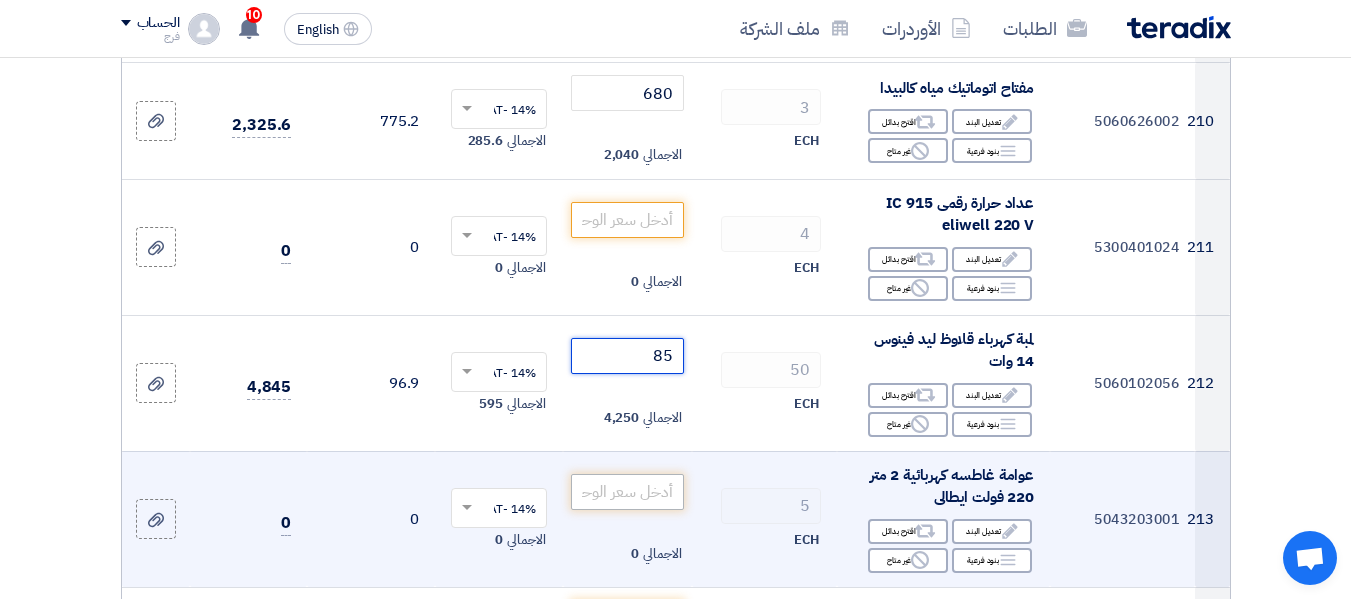 type on "85" 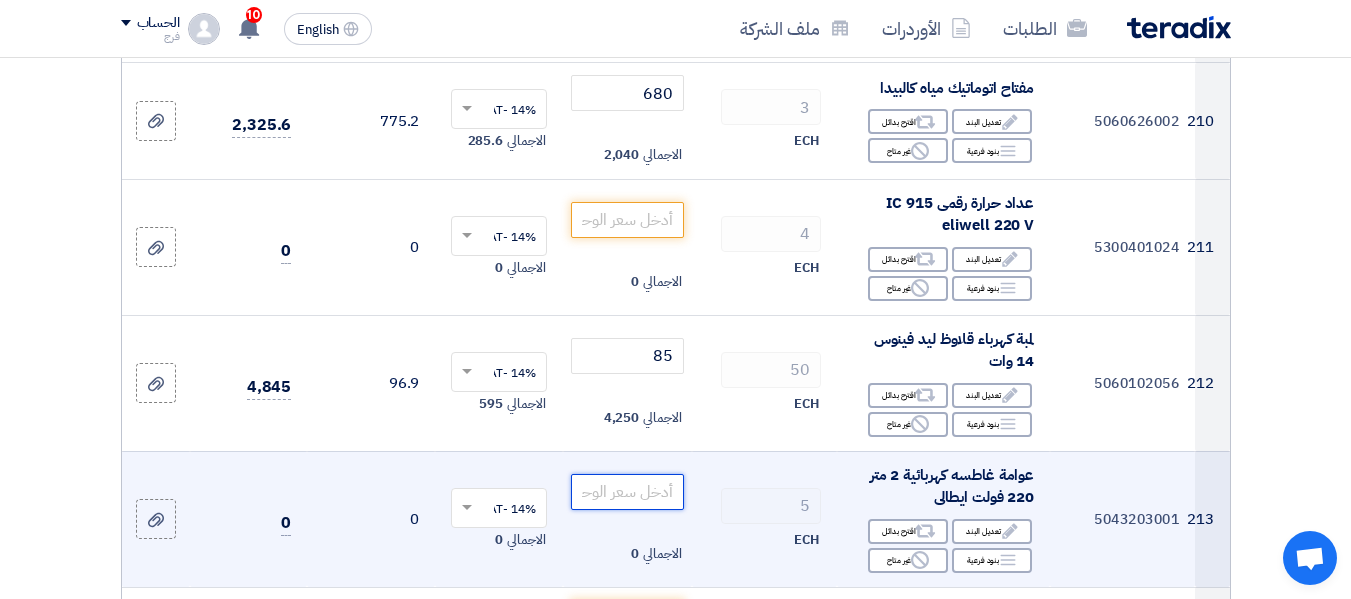 click 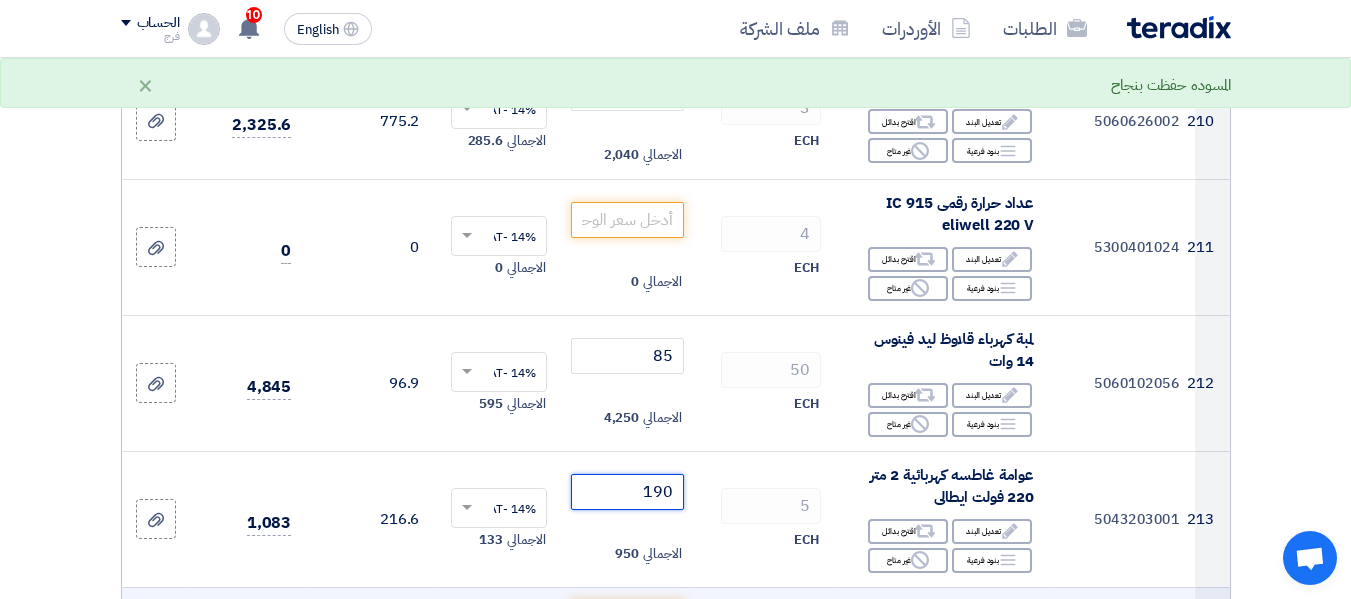 type on "190" 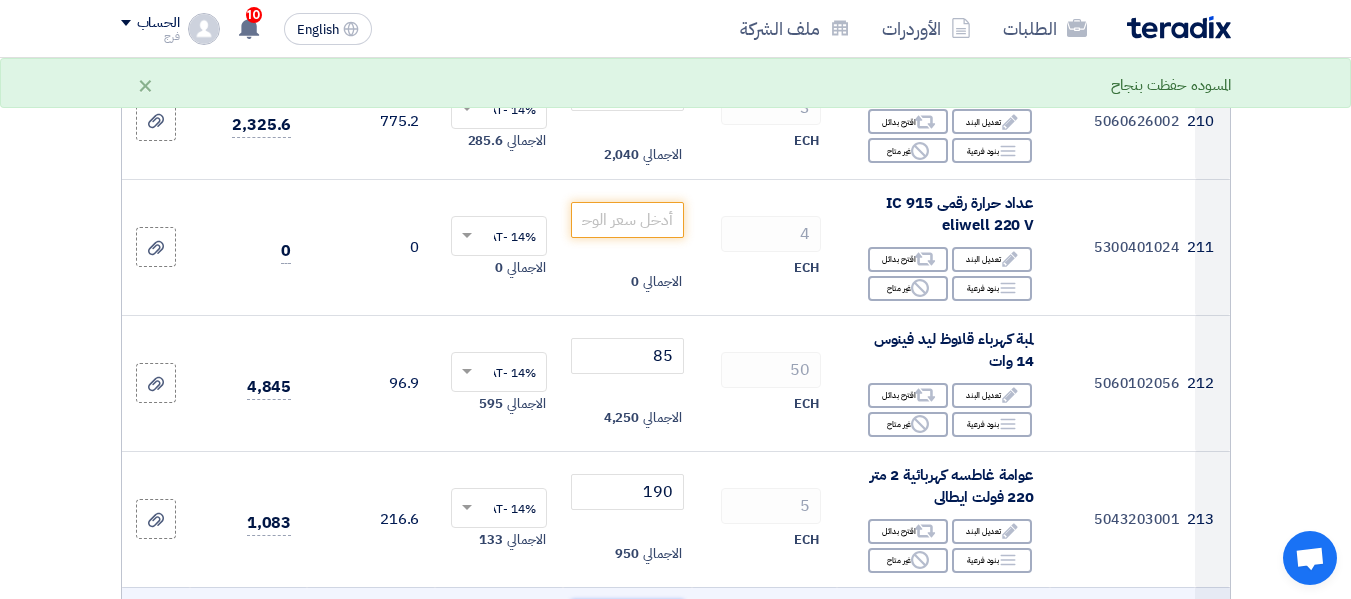 click 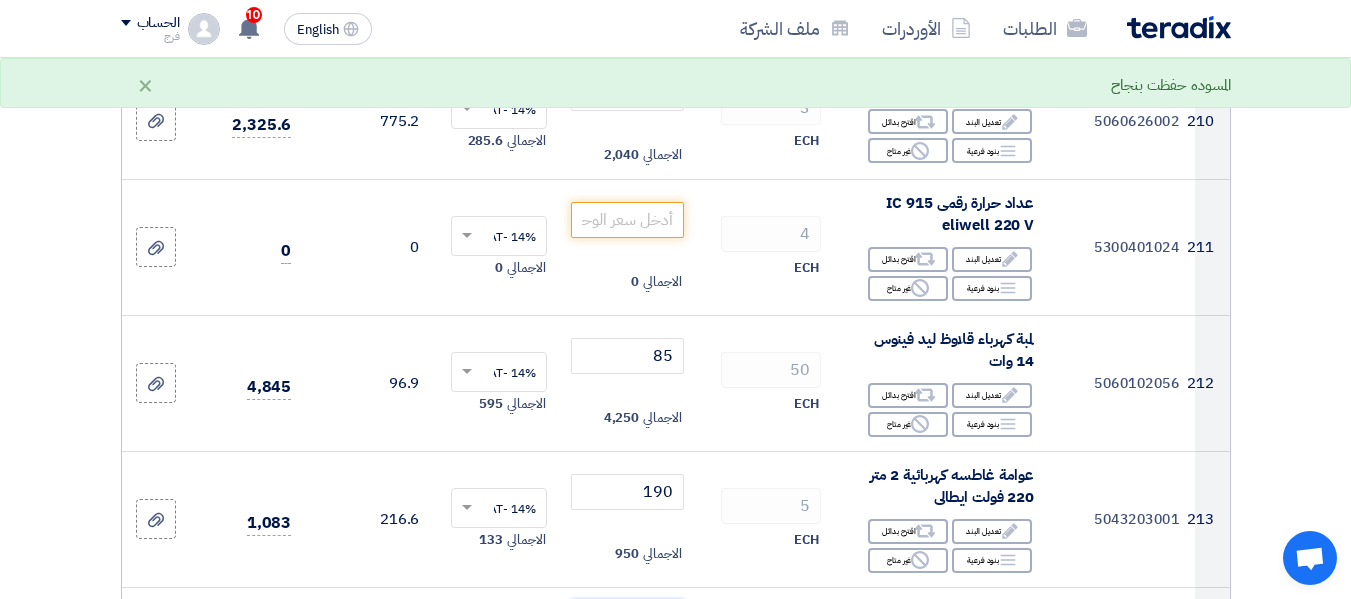 type on "220" 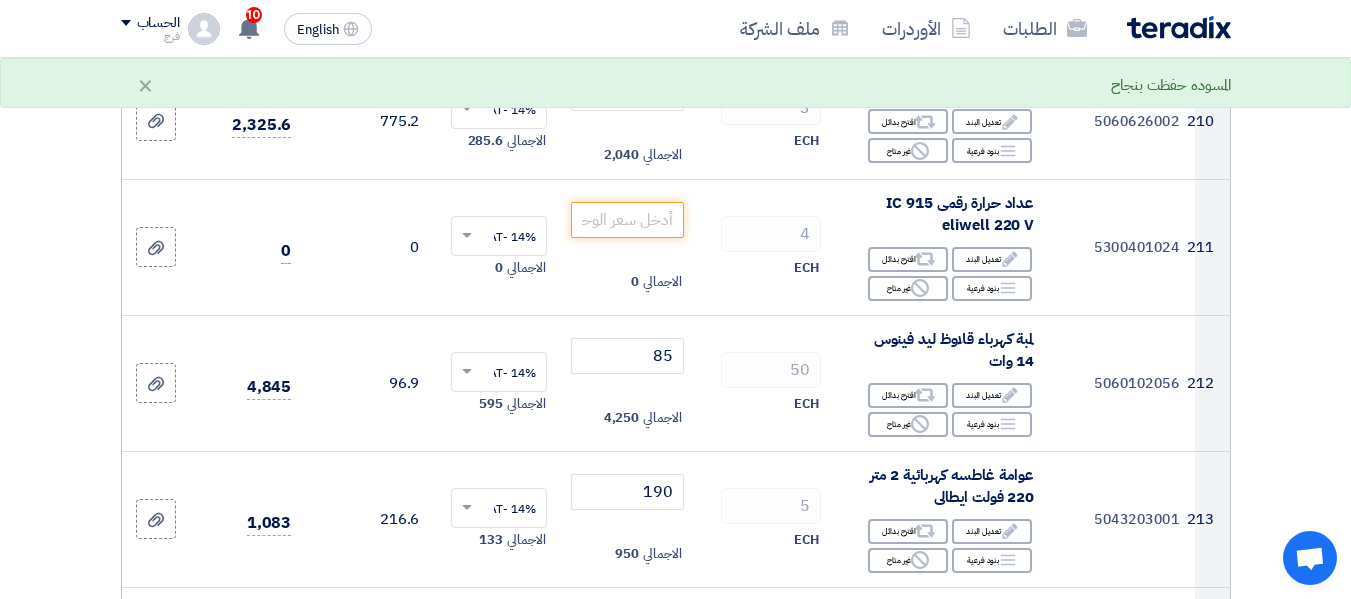 click 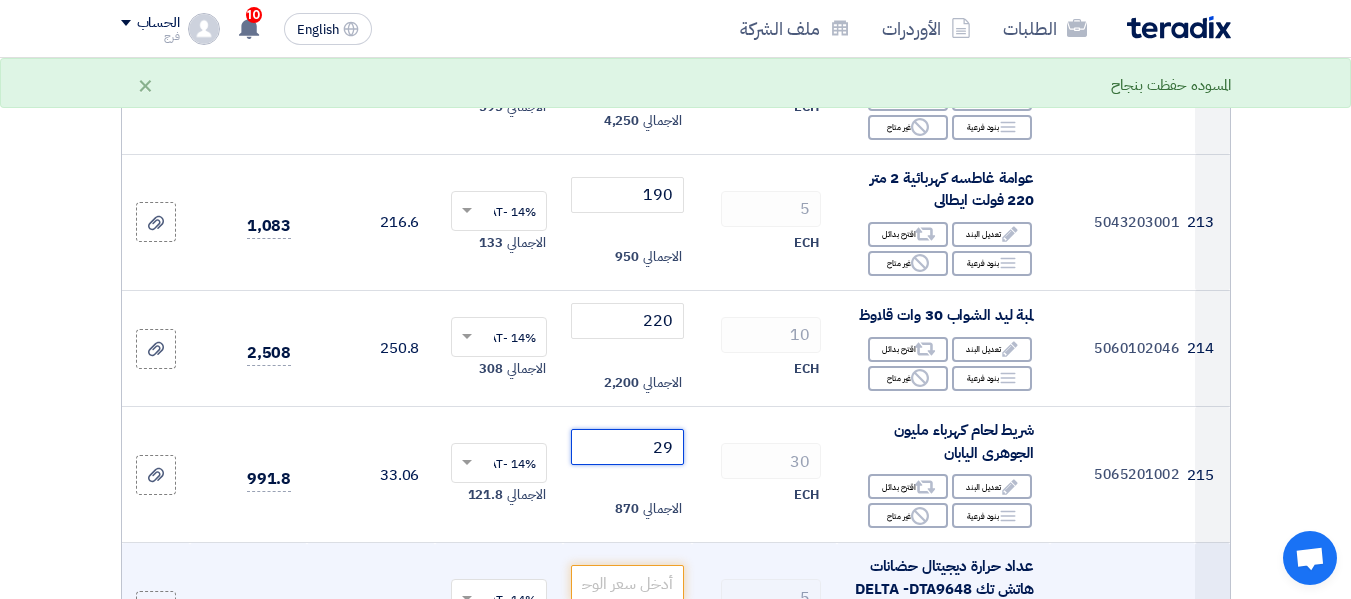 scroll, scrollTop: 30800, scrollLeft: 0, axis: vertical 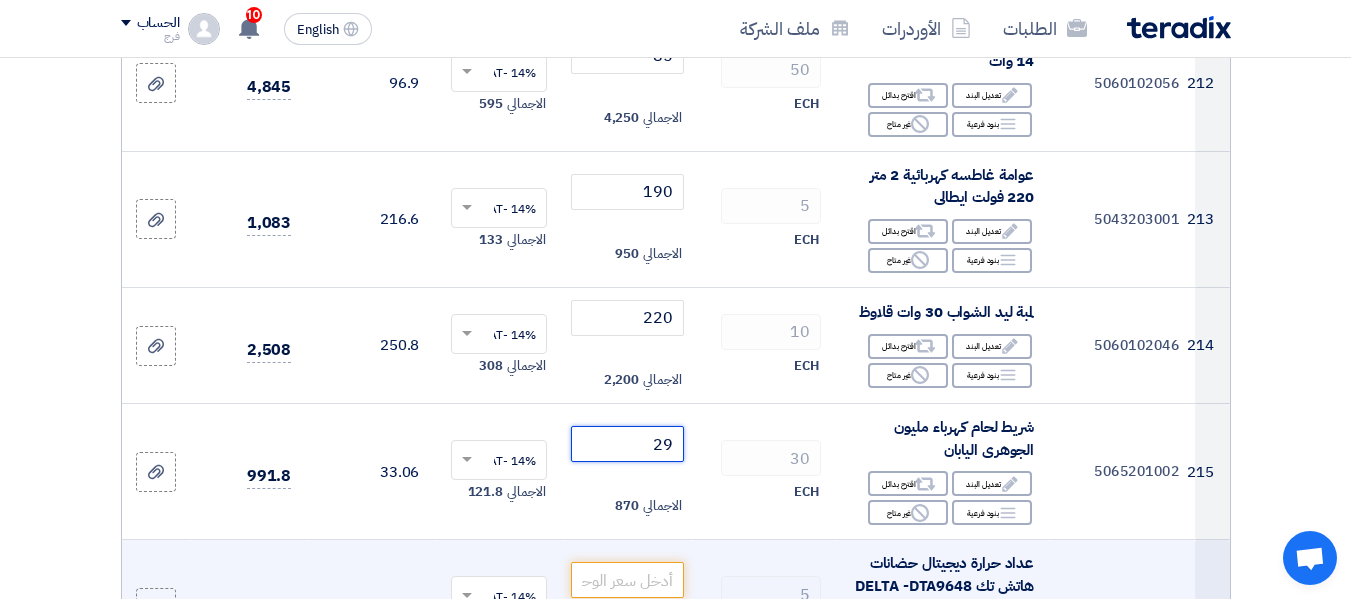 type on "29" 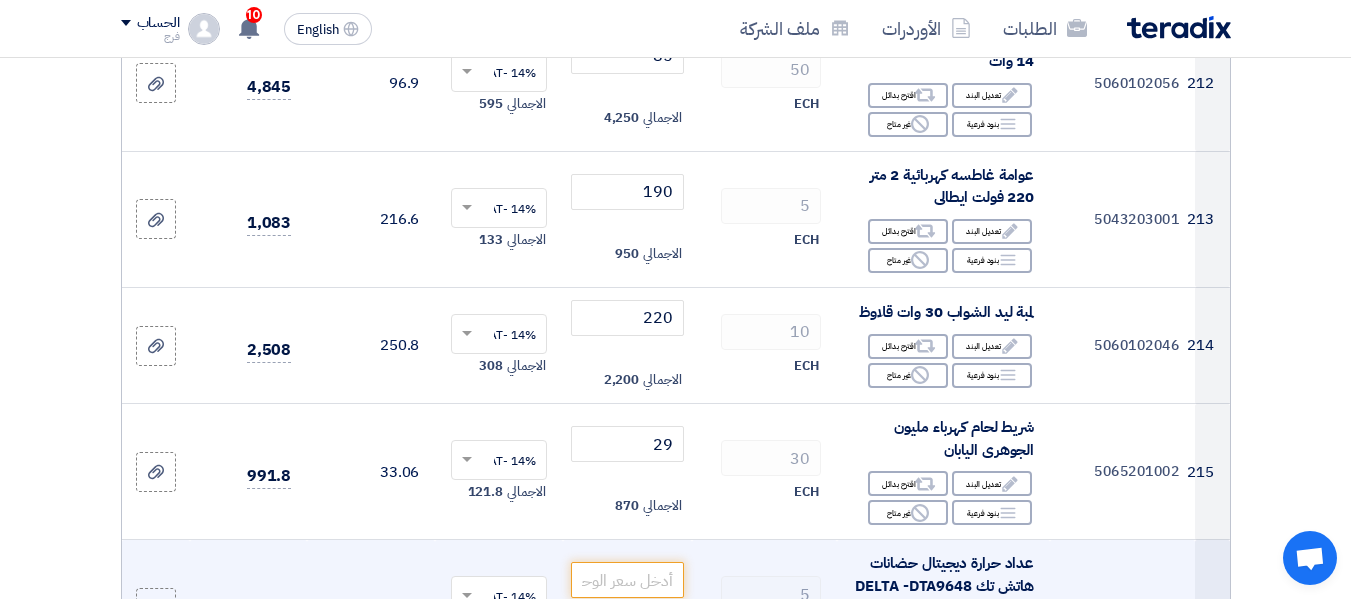 click on "الاجمالي
0" 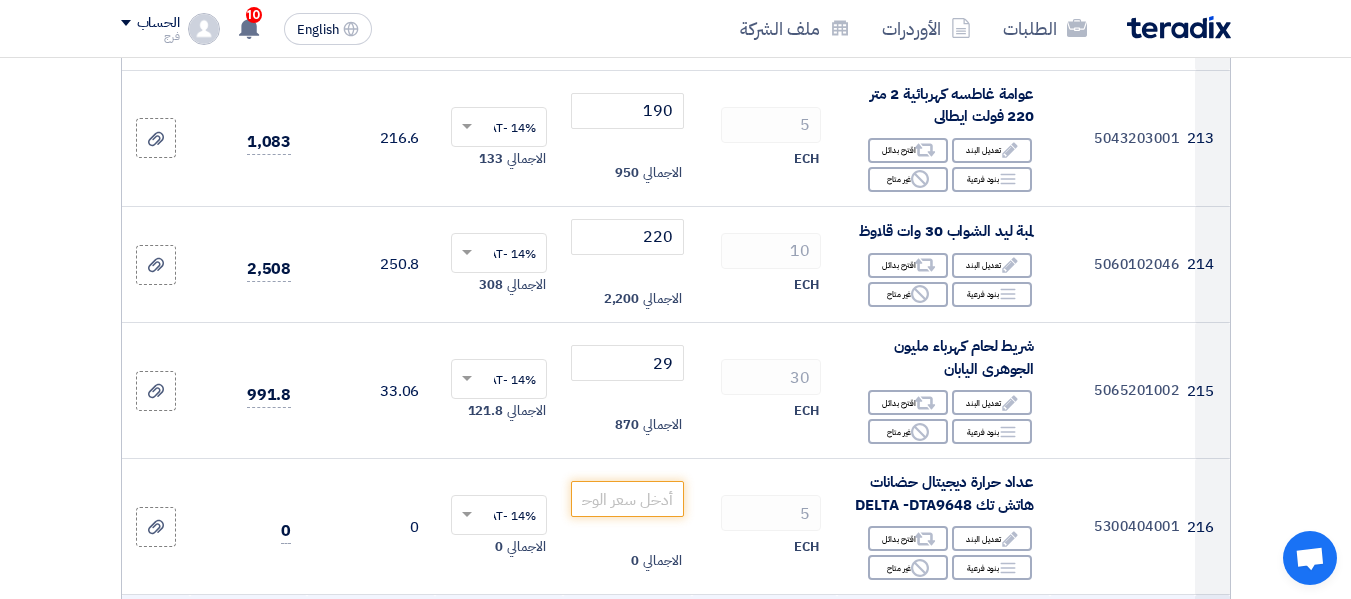 scroll, scrollTop: 30900, scrollLeft: 0, axis: vertical 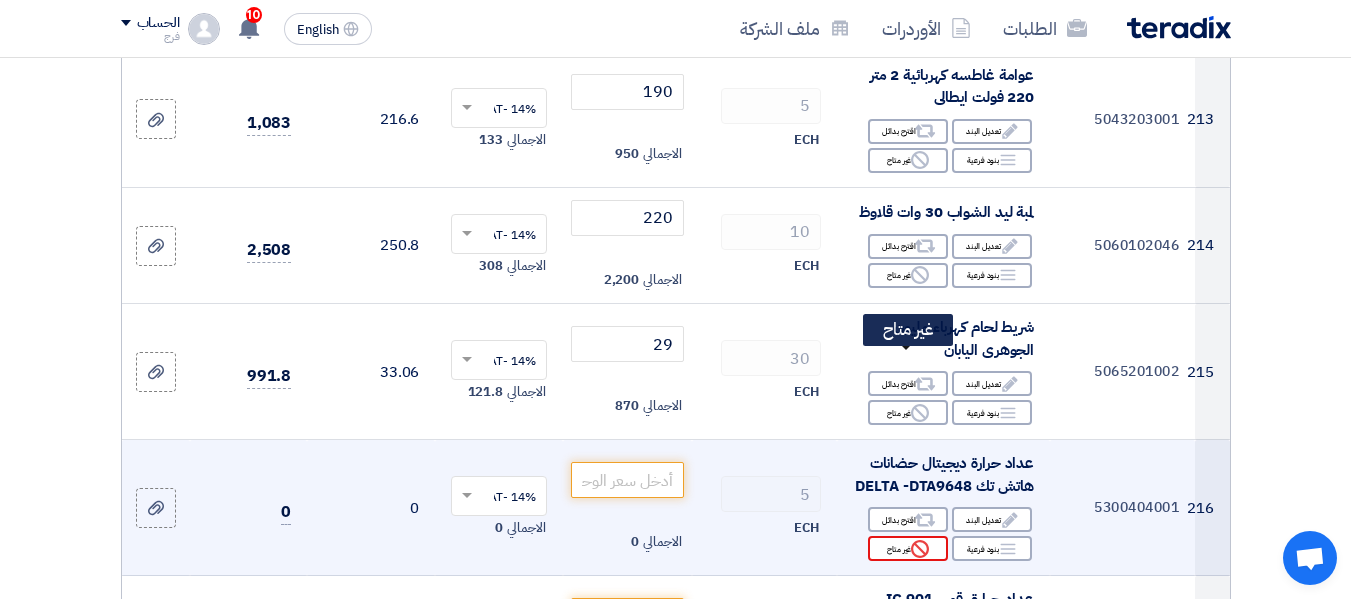 click on "Reject
غير متاح" 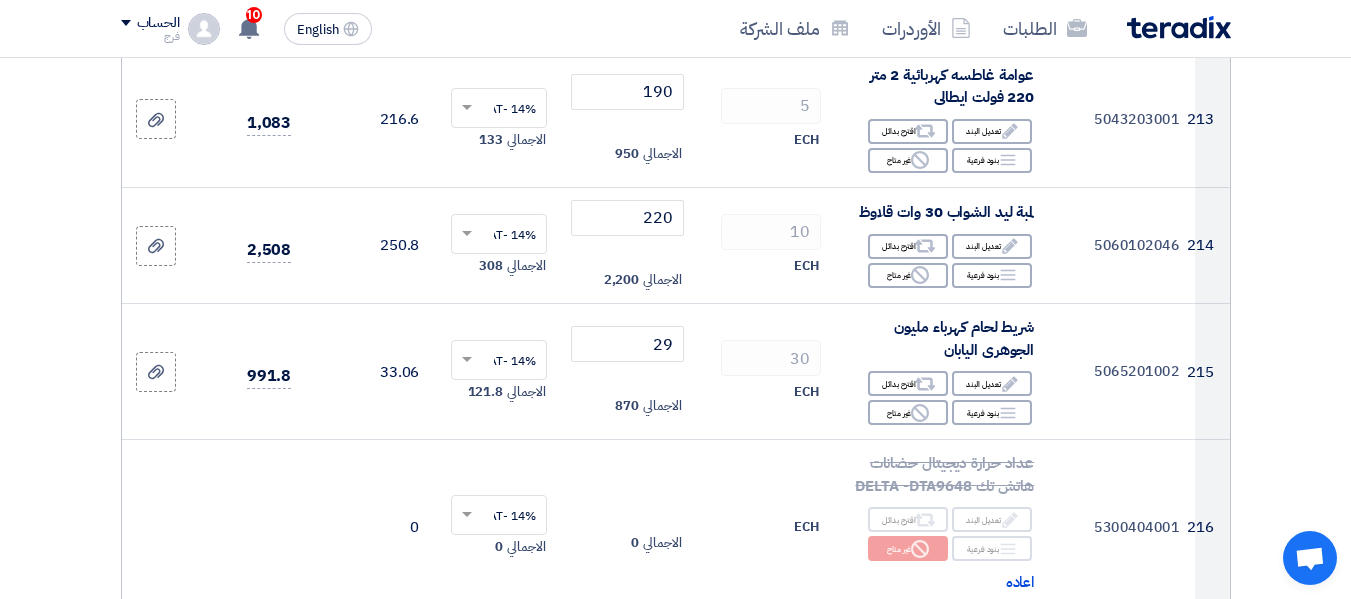 click 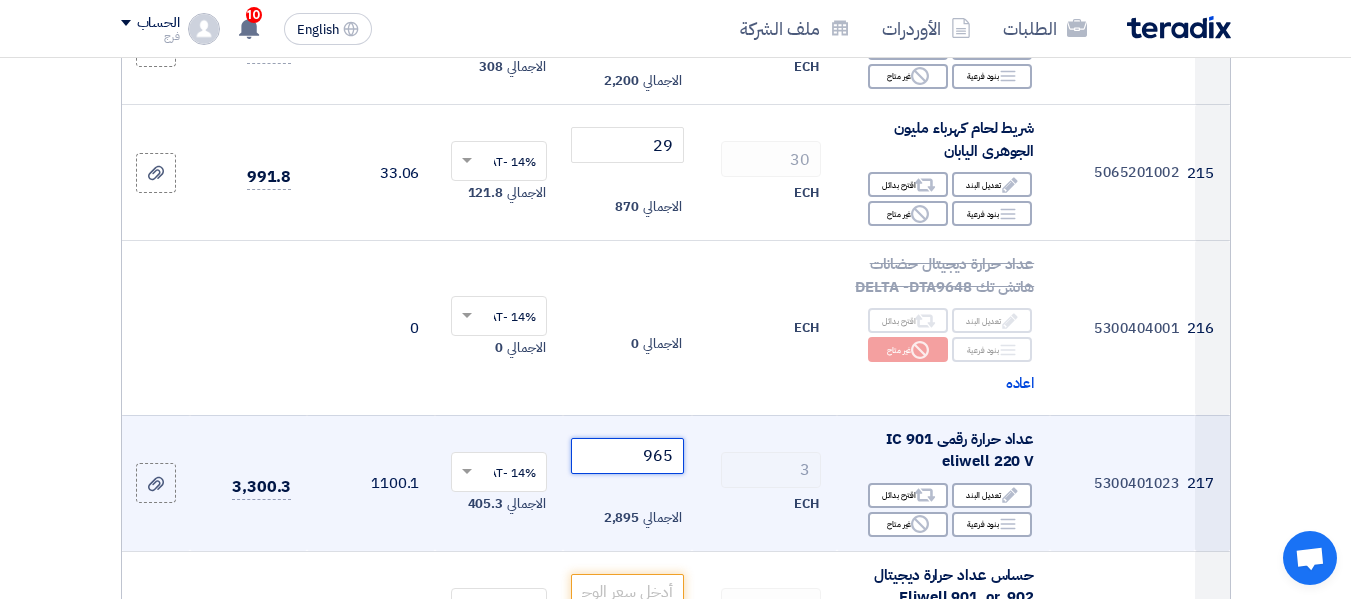 scroll, scrollTop: 31100, scrollLeft: 0, axis: vertical 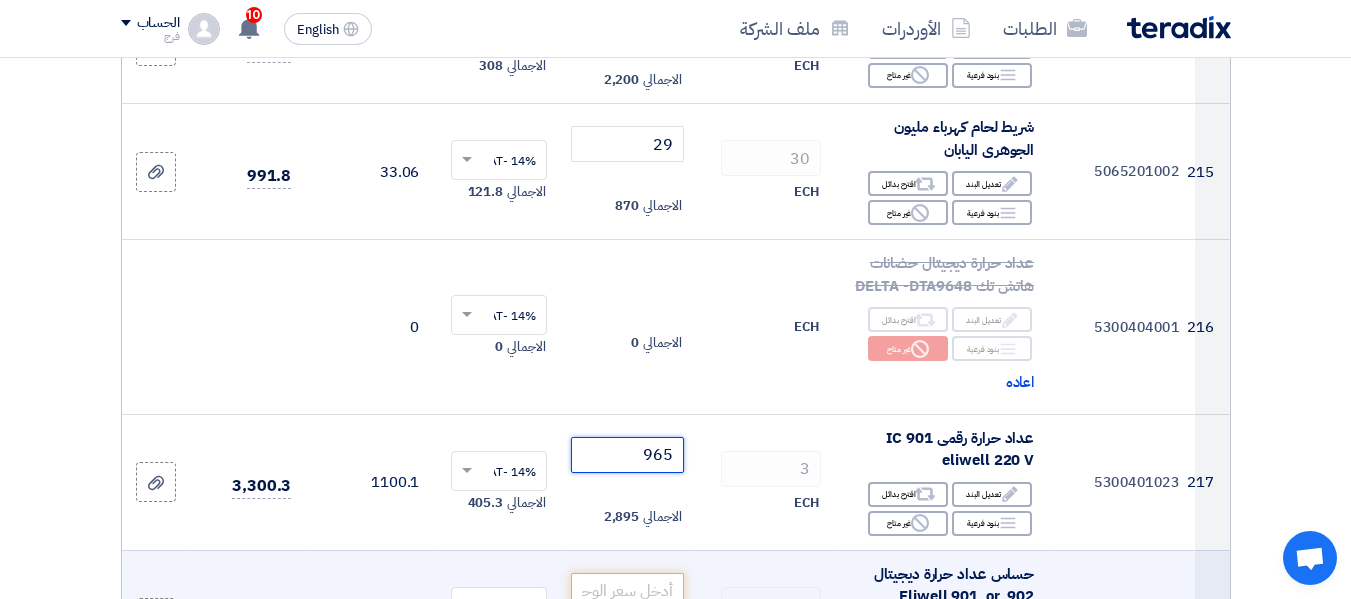 type on "965" 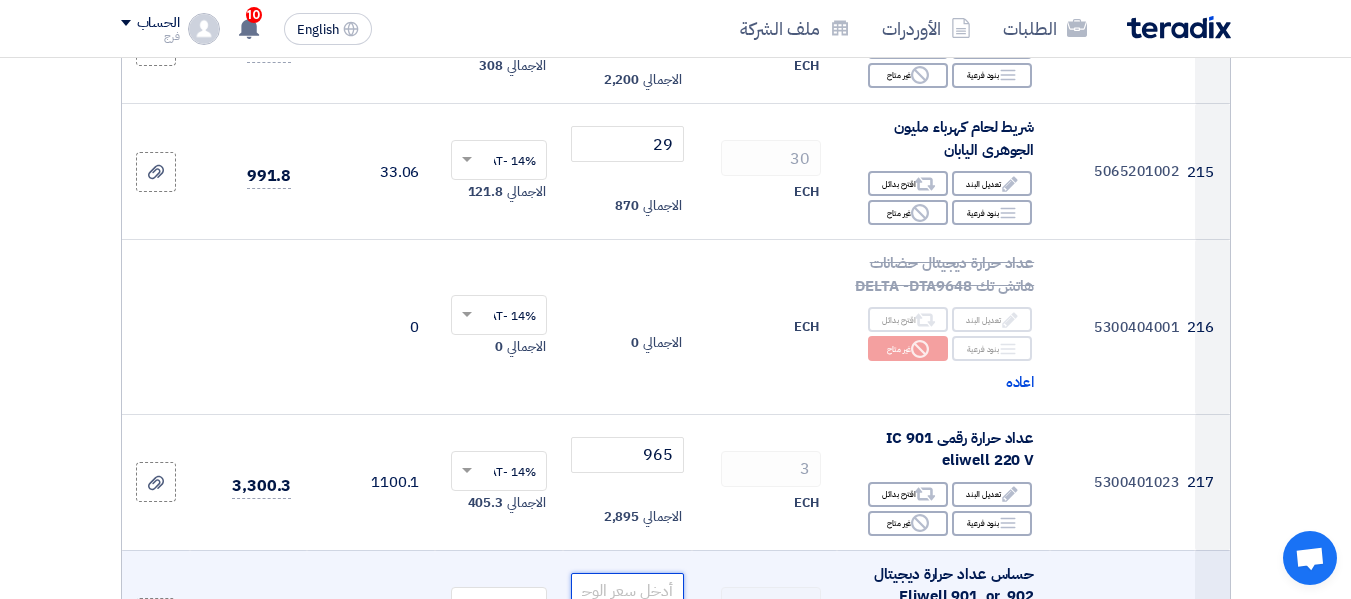click 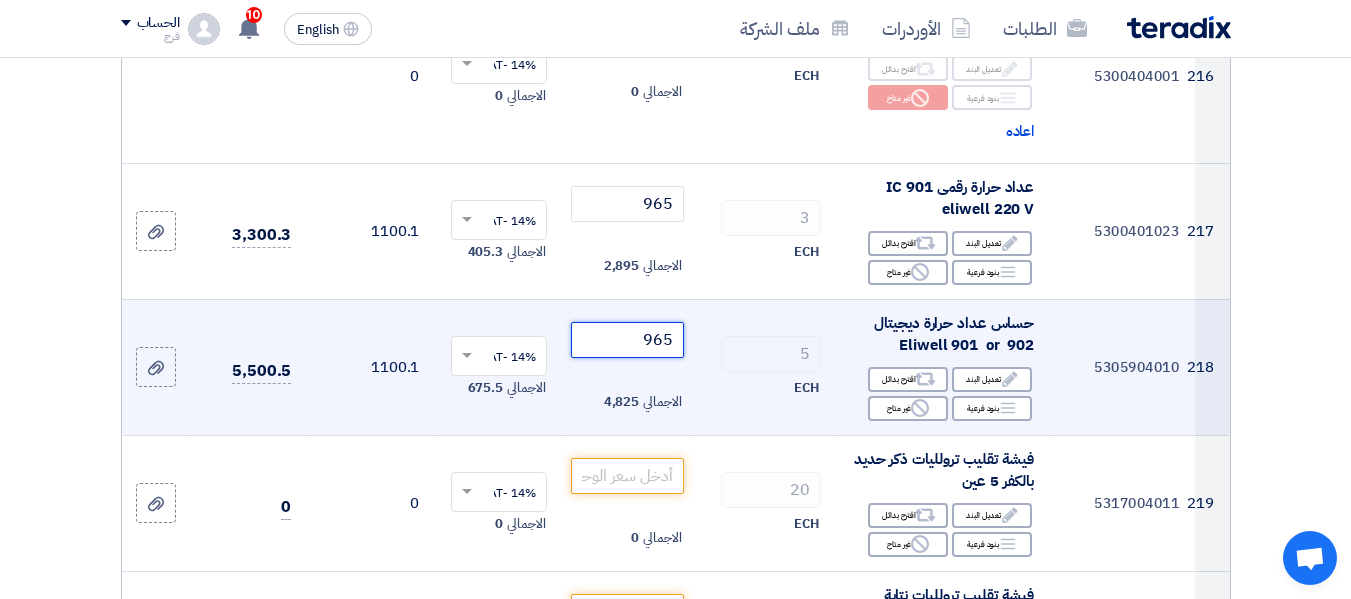 scroll, scrollTop: 31400, scrollLeft: 0, axis: vertical 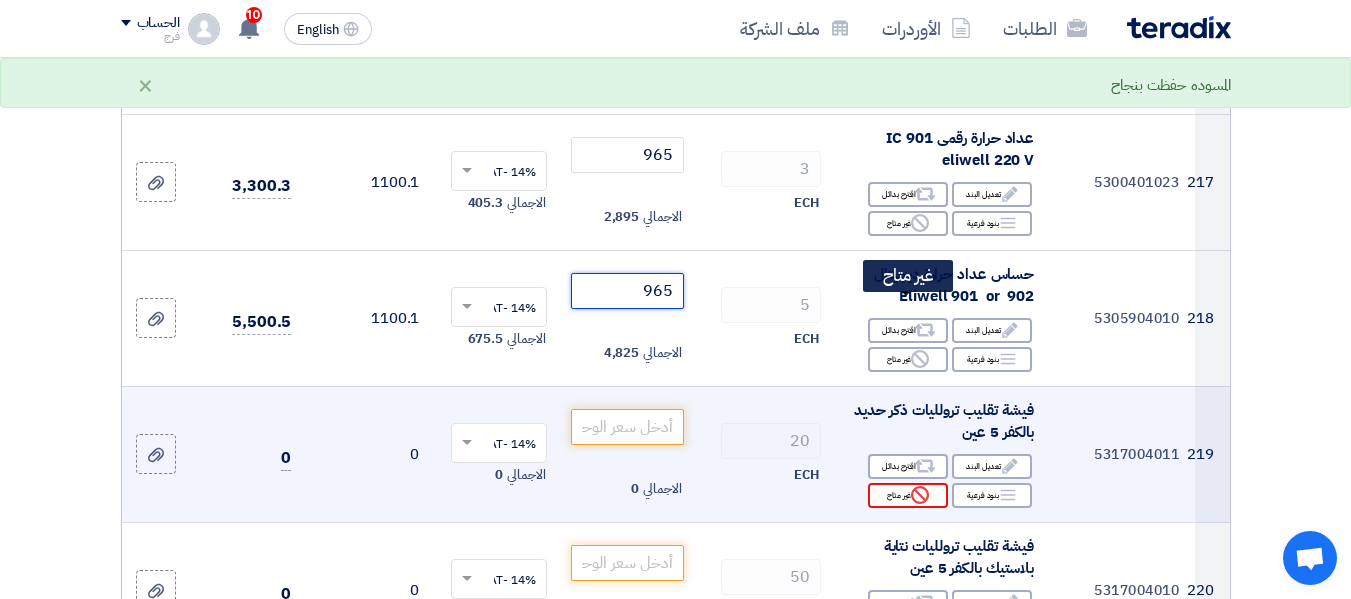 type on "965" 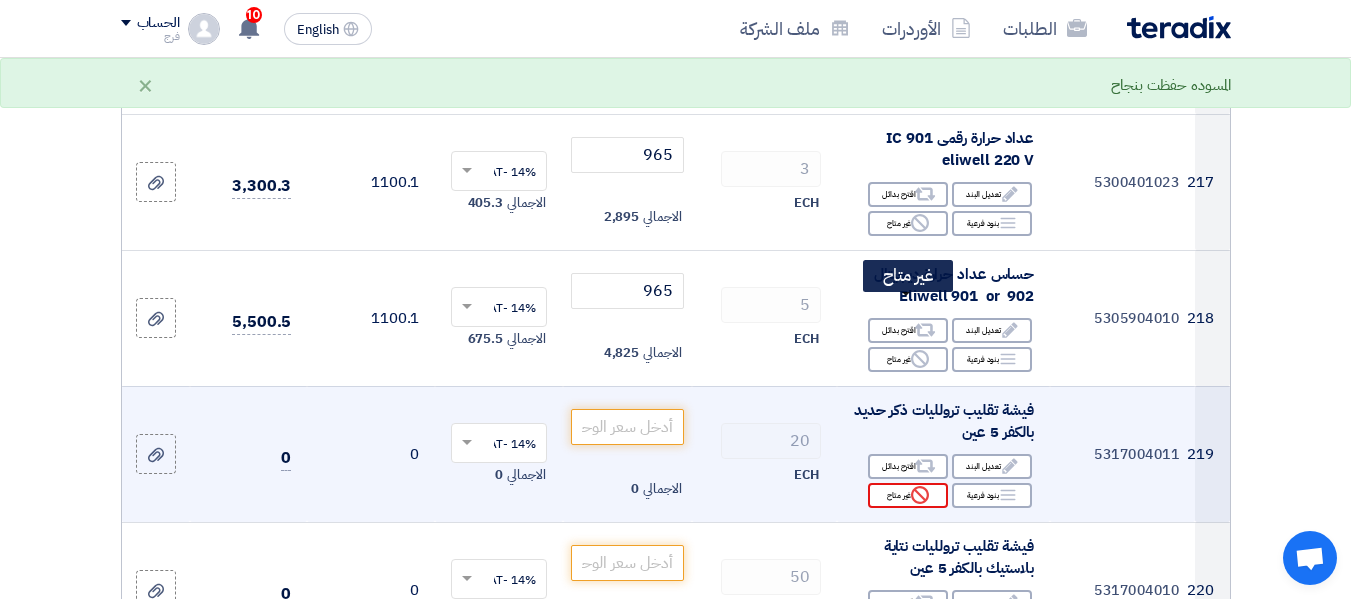 click on "Reject
غير متاح" 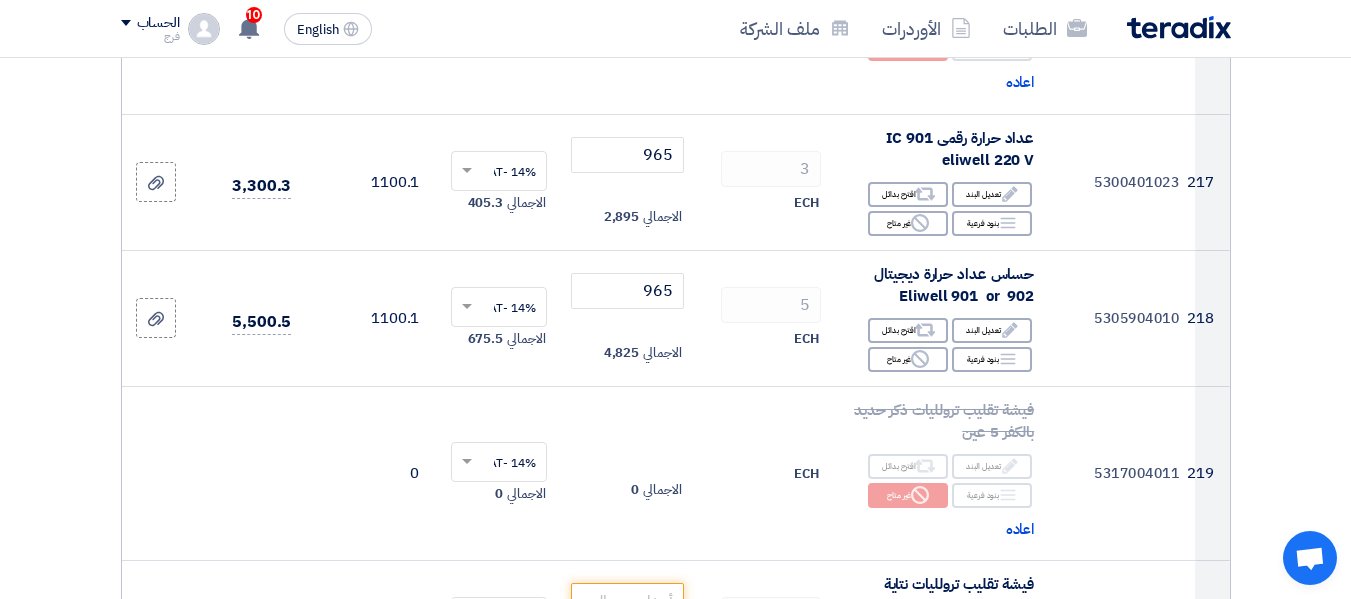 scroll, scrollTop: 31500, scrollLeft: 0, axis: vertical 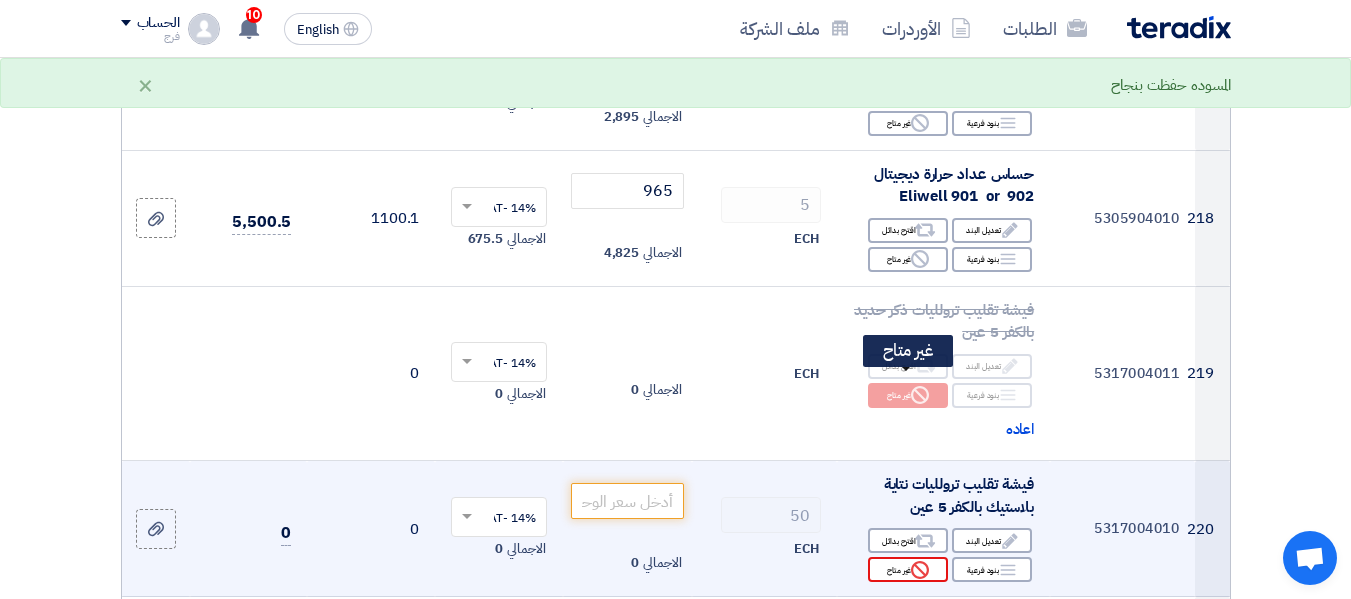click on "Reject
غير متاح" 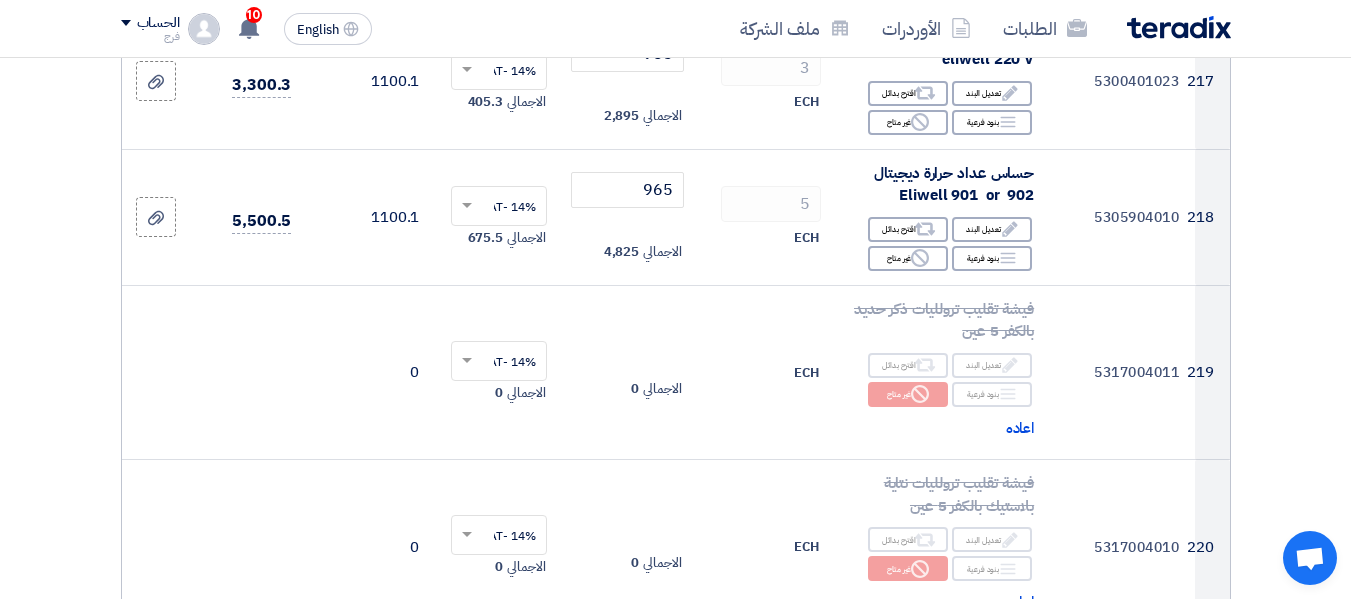 scroll, scrollTop: 31700, scrollLeft: 0, axis: vertical 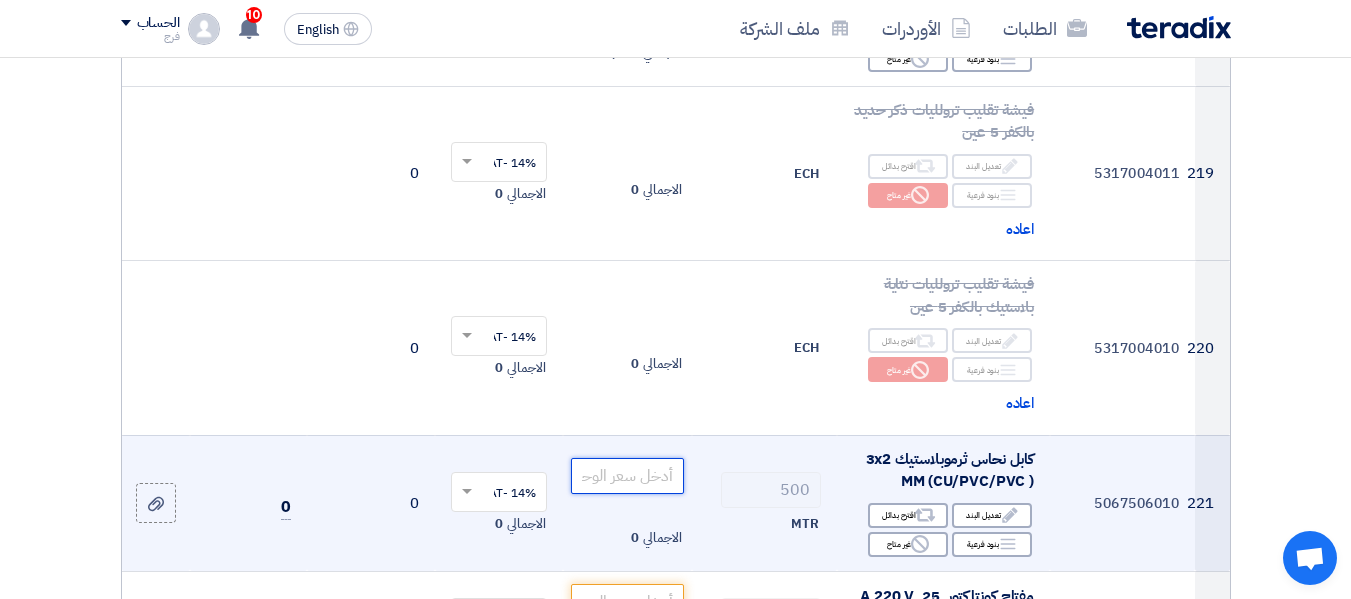 click 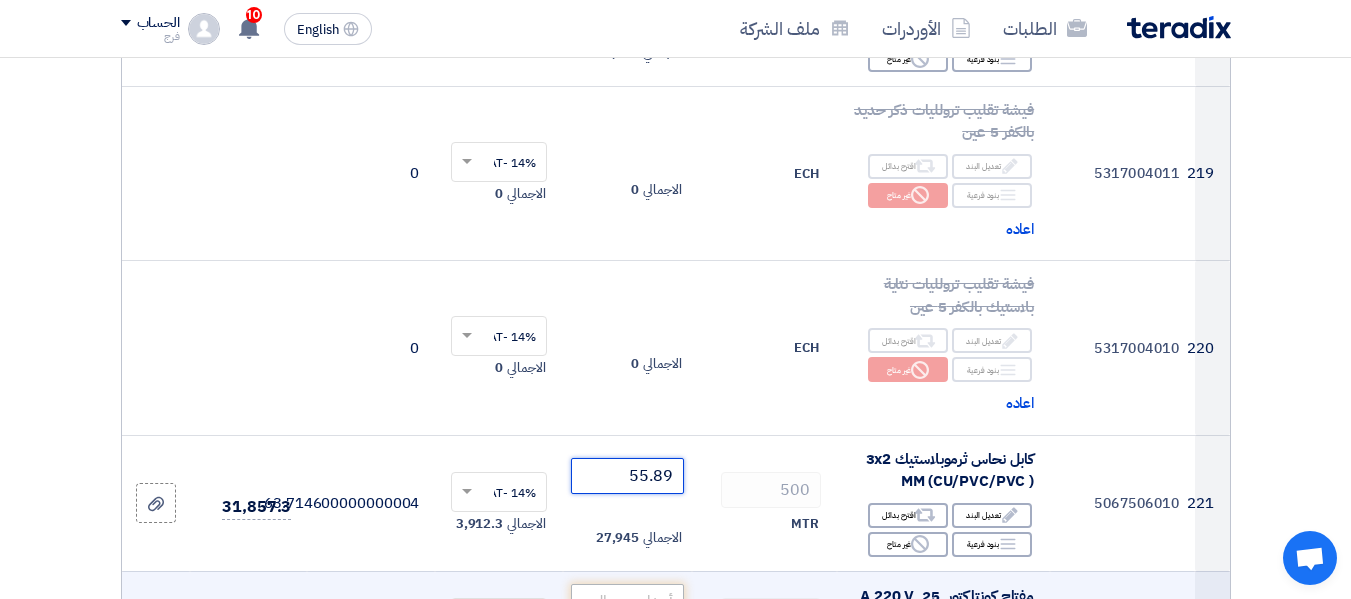 type on "55.89" 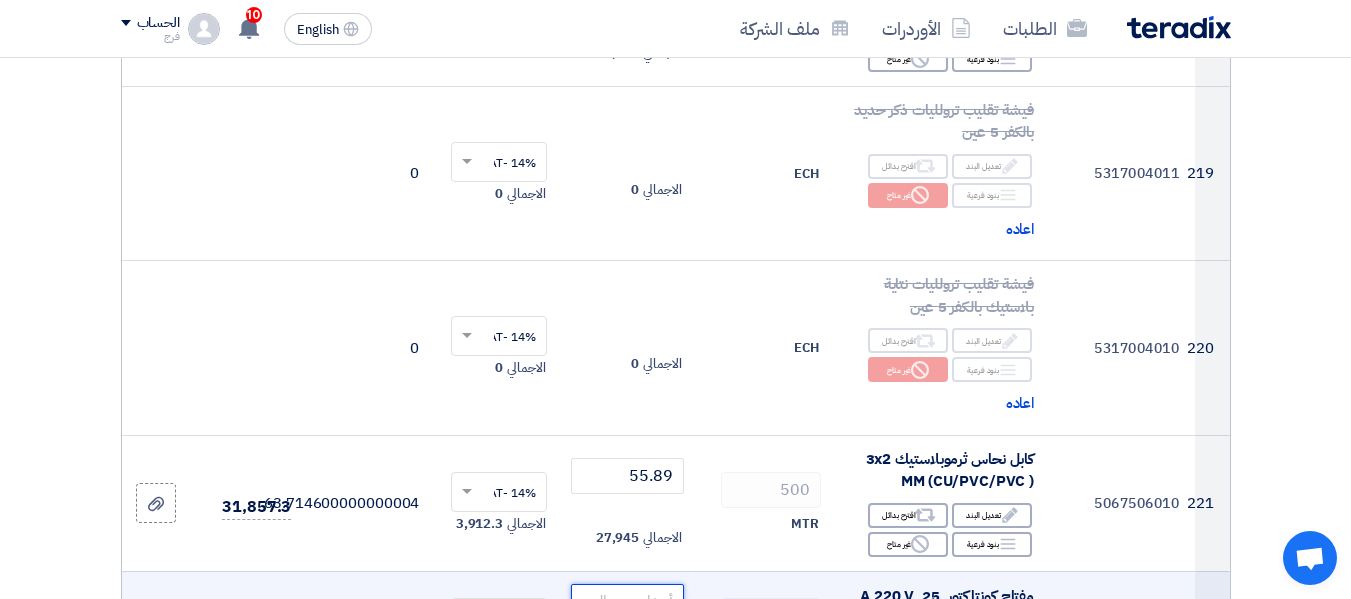 click 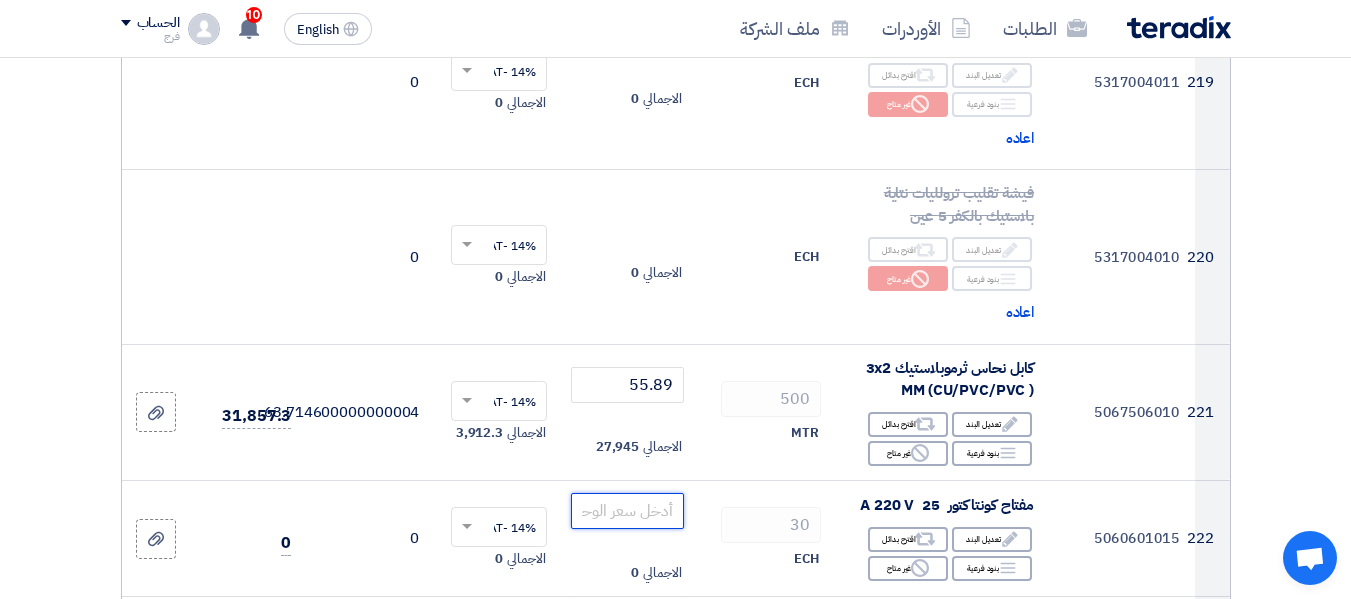 scroll, scrollTop: 31800, scrollLeft: 0, axis: vertical 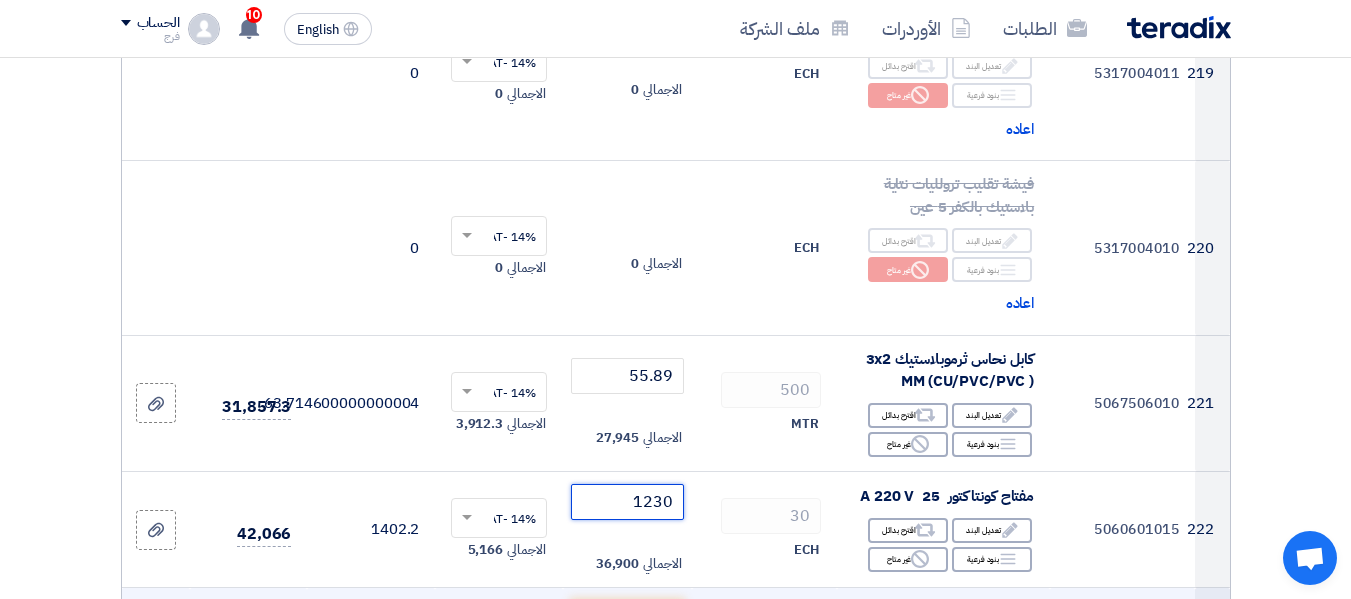 type on "1230" 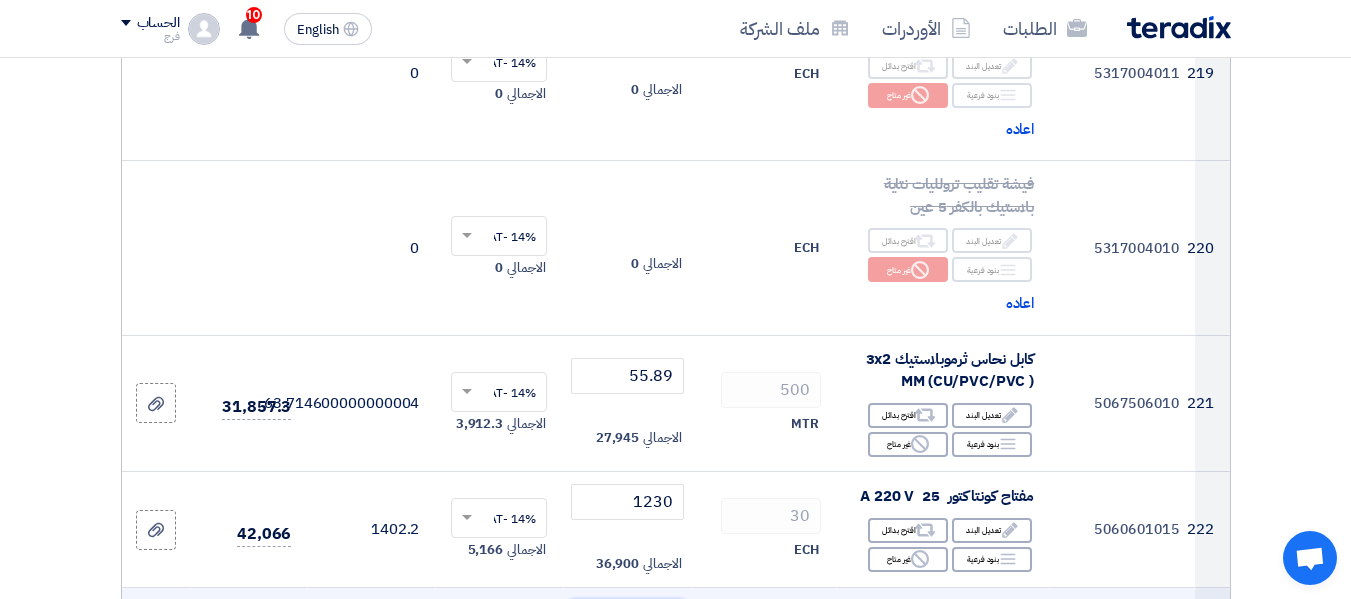 click 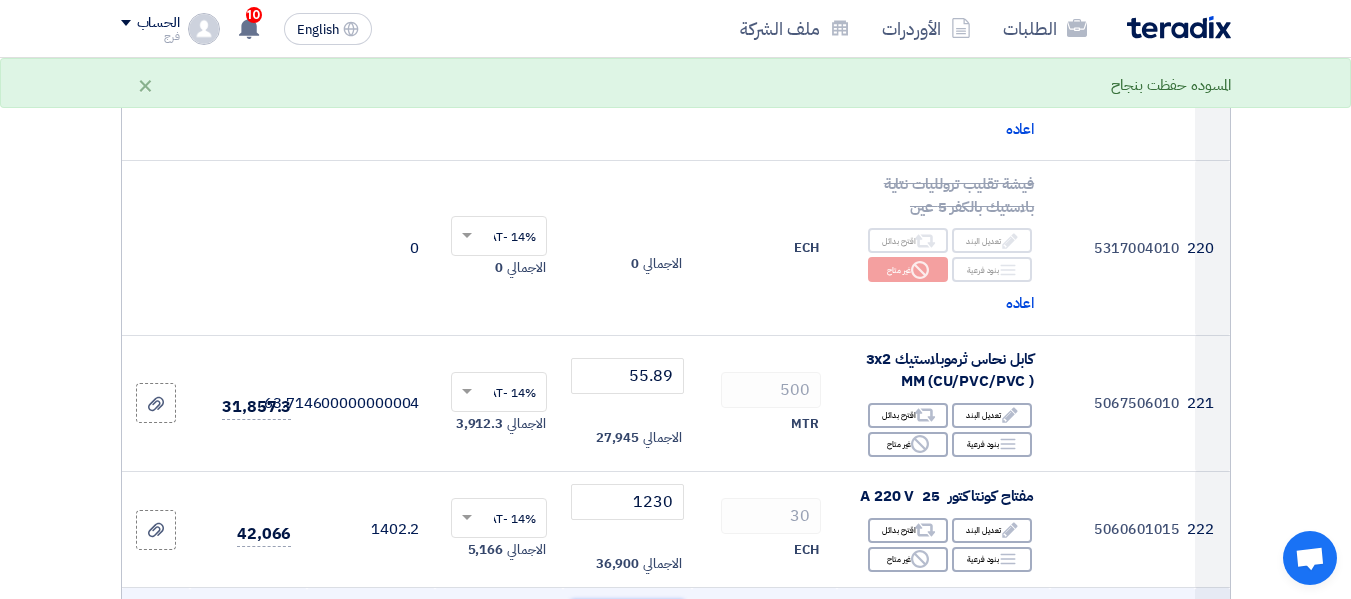 click 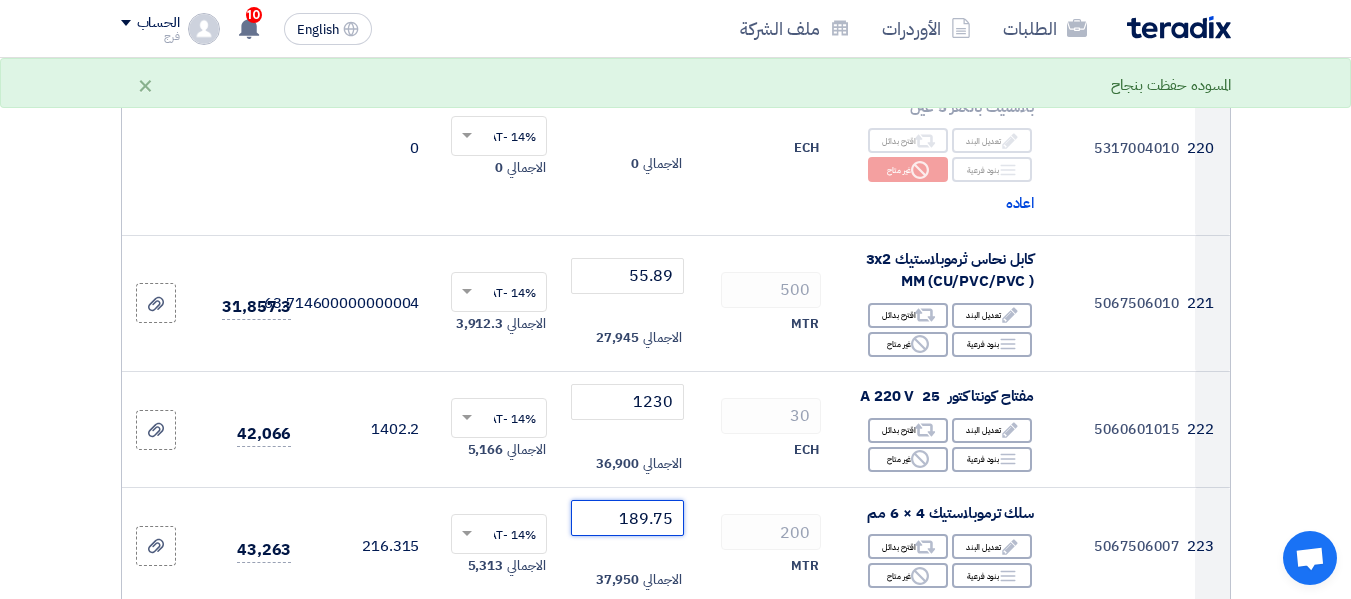 scroll, scrollTop: 32000, scrollLeft: 0, axis: vertical 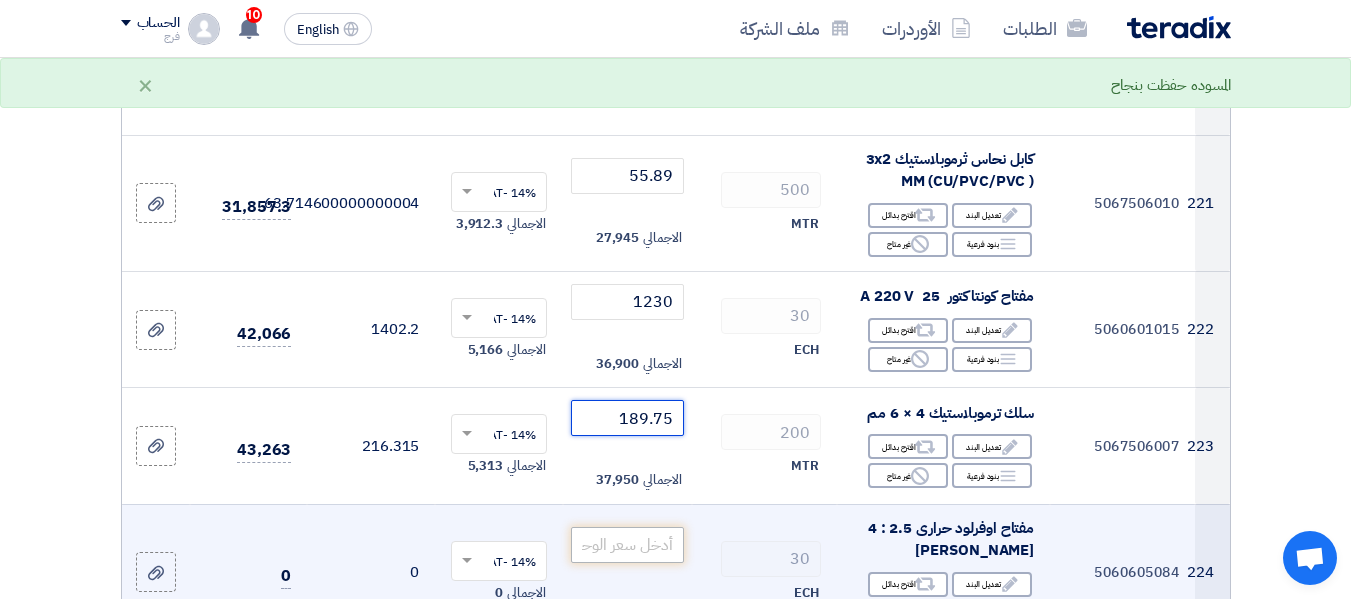 type on "189.75" 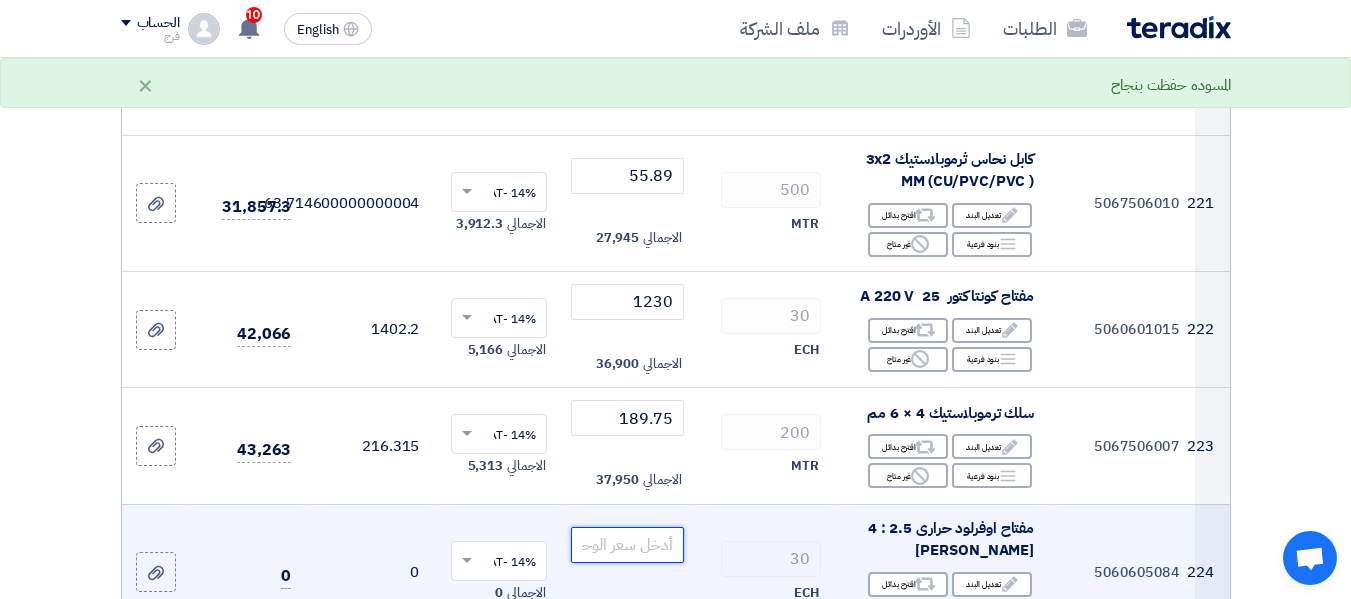 click 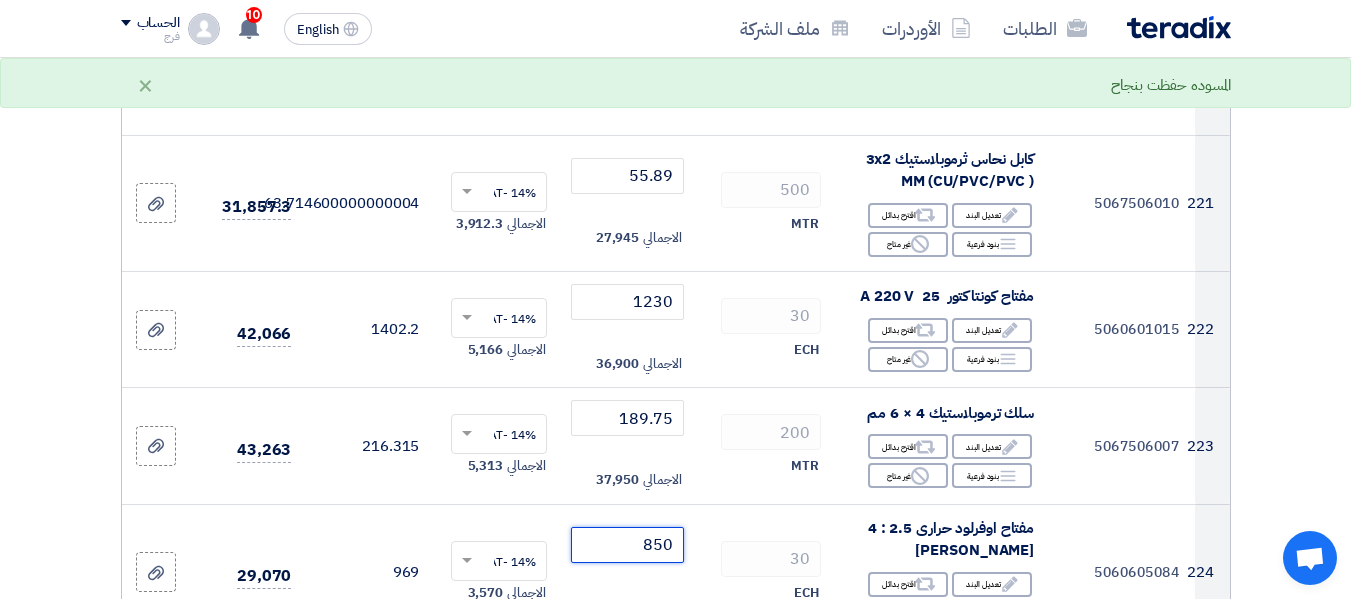 type on "850" 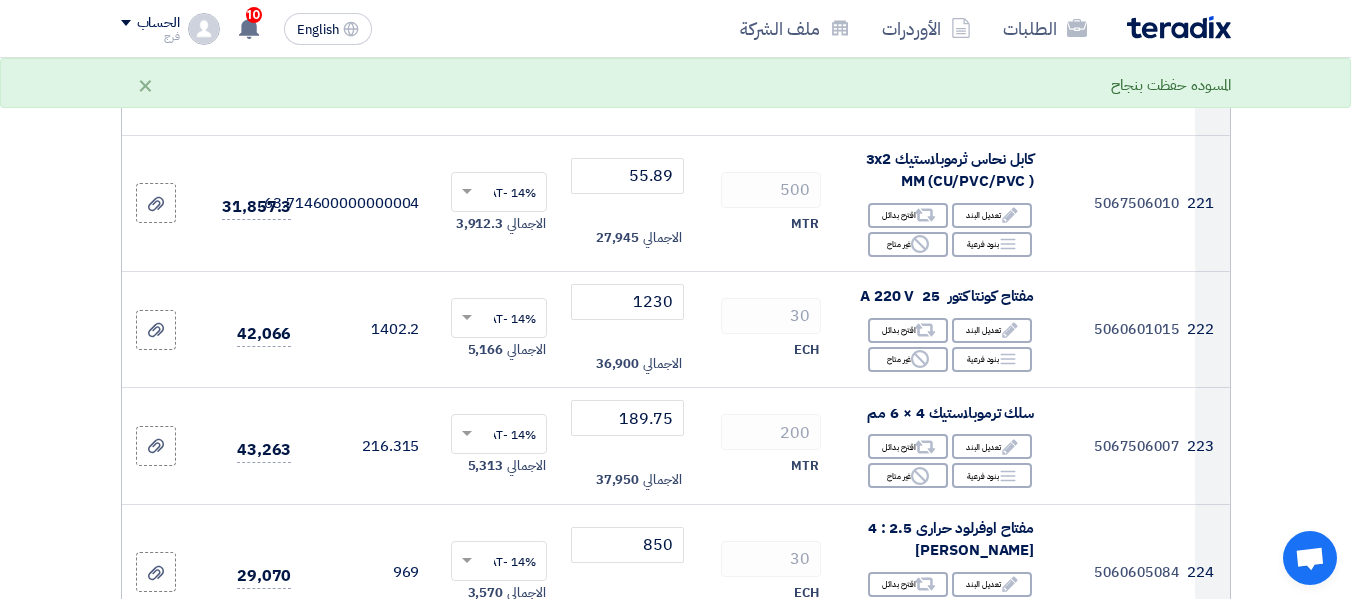 click 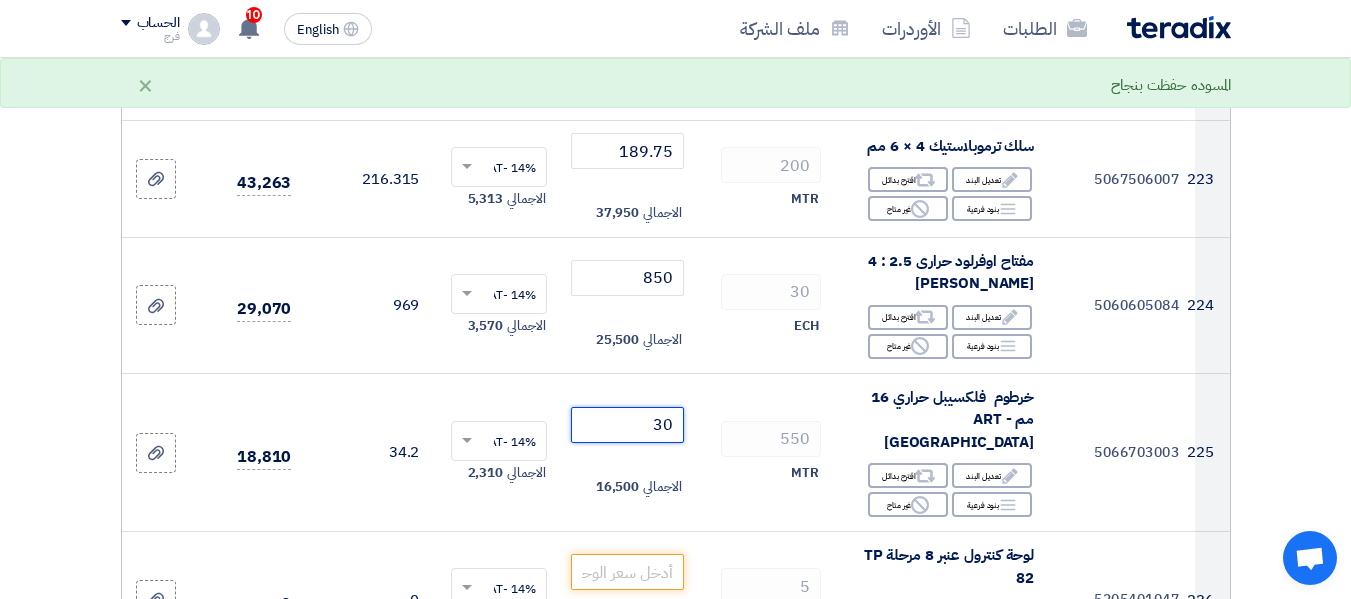 scroll, scrollTop: 32300, scrollLeft: 0, axis: vertical 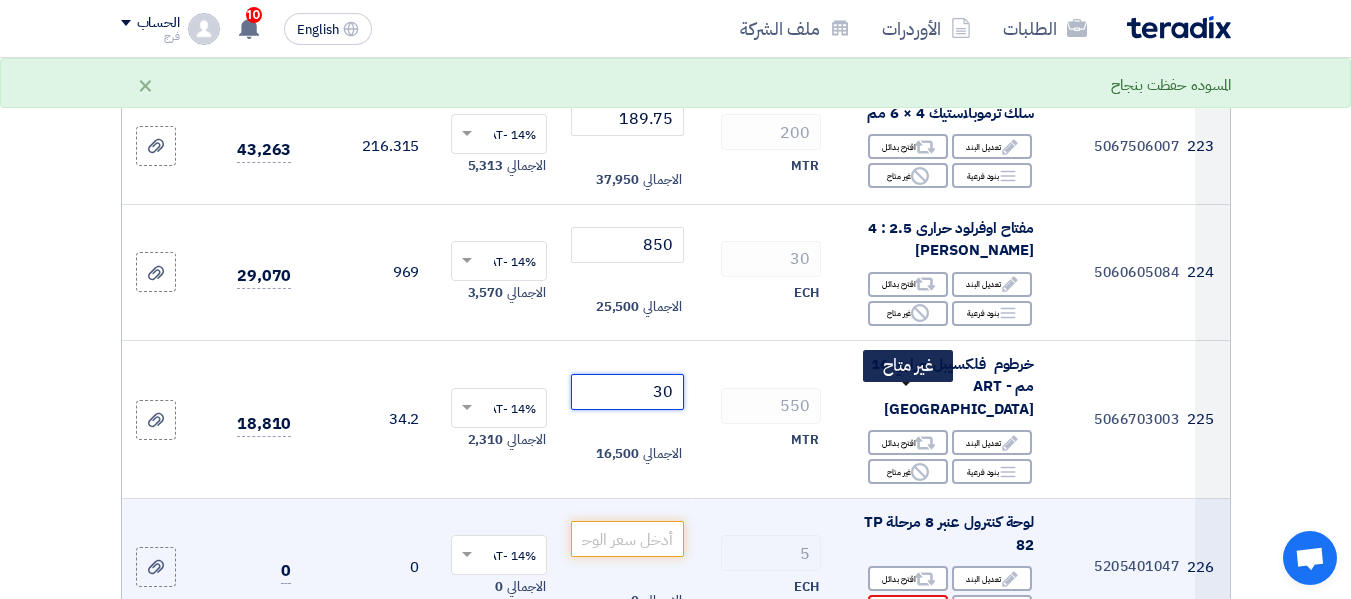 type on "30" 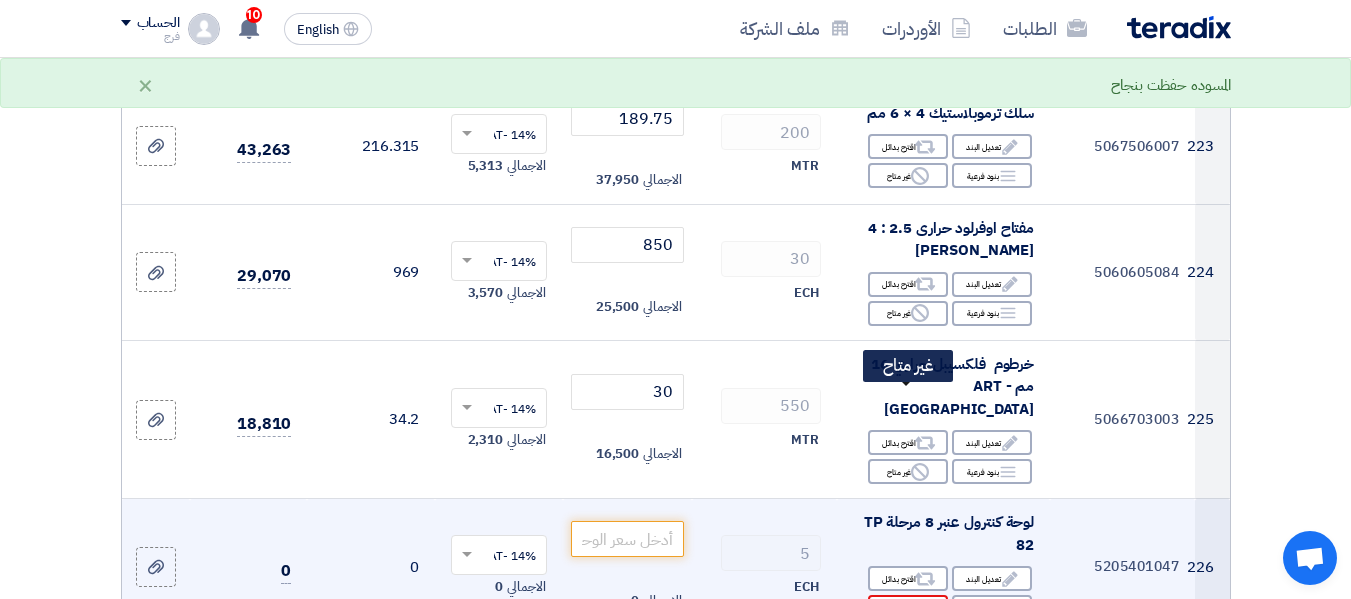 click on "Reject
غير متاح" 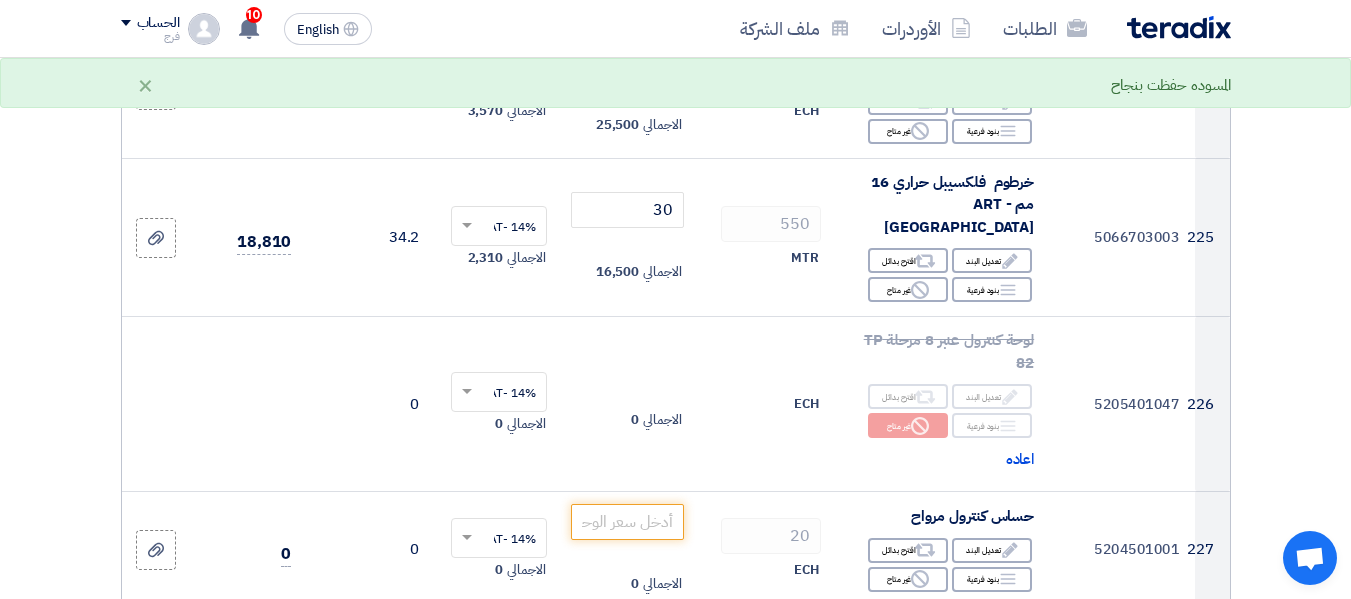 scroll, scrollTop: 32500, scrollLeft: 0, axis: vertical 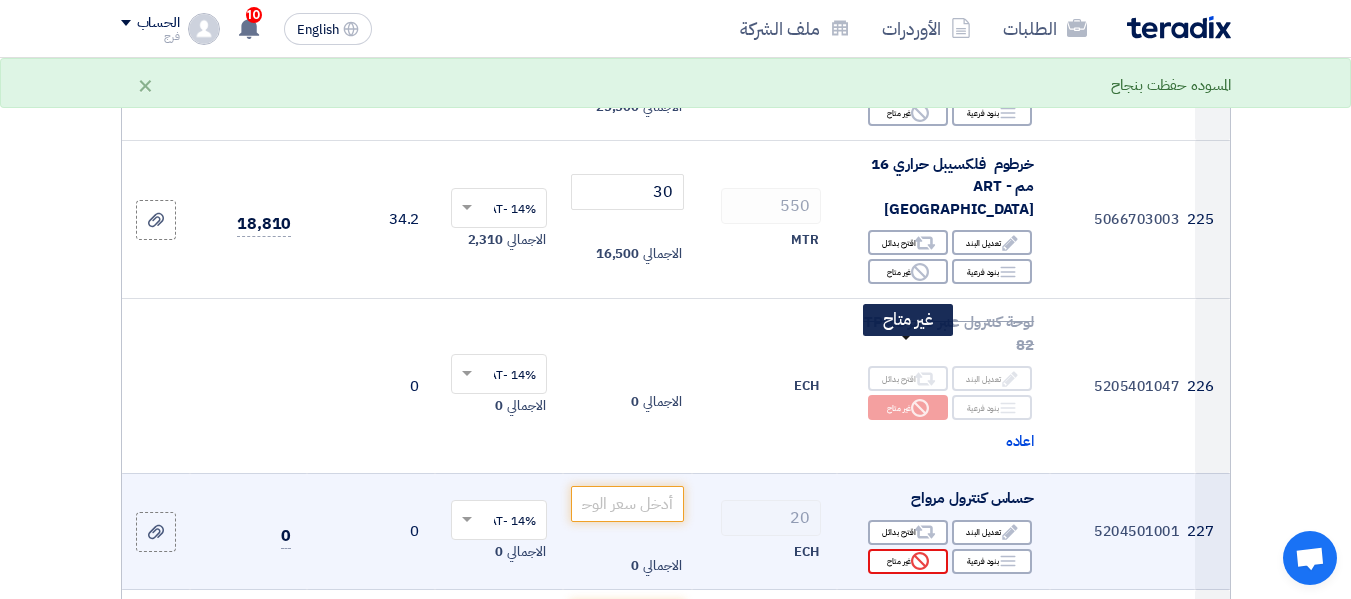 click on "Reject
غير متاح" 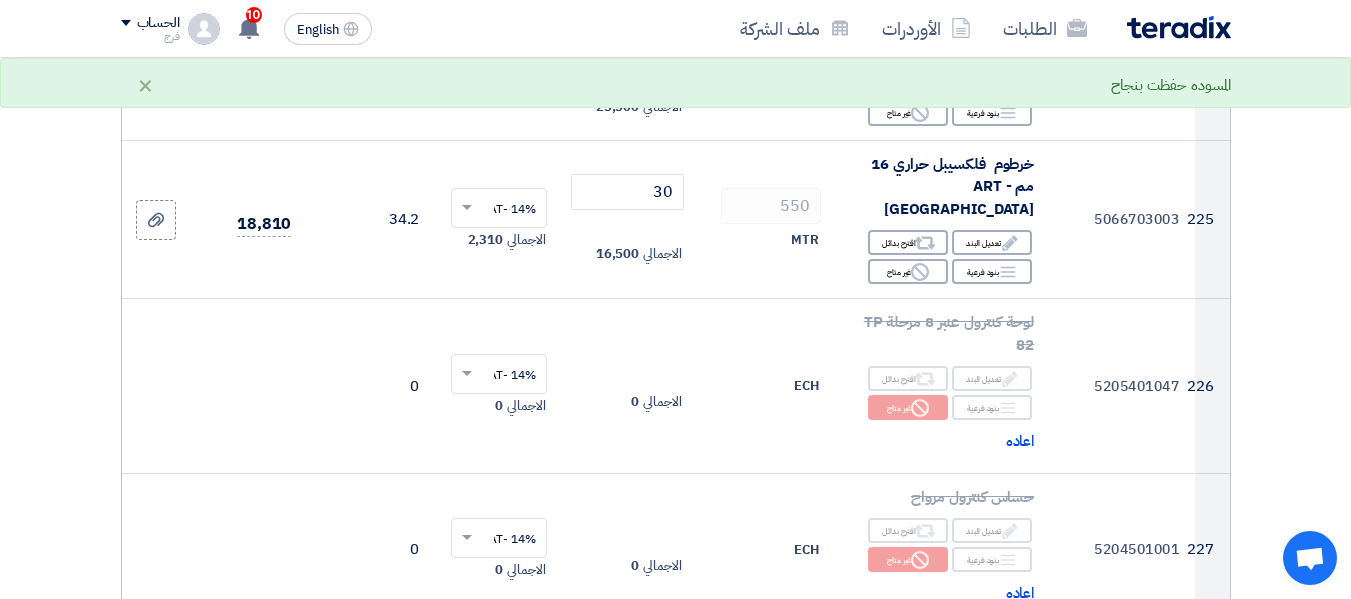 scroll, scrollTop: 32700, scrollLeft: 0, axis: vertical 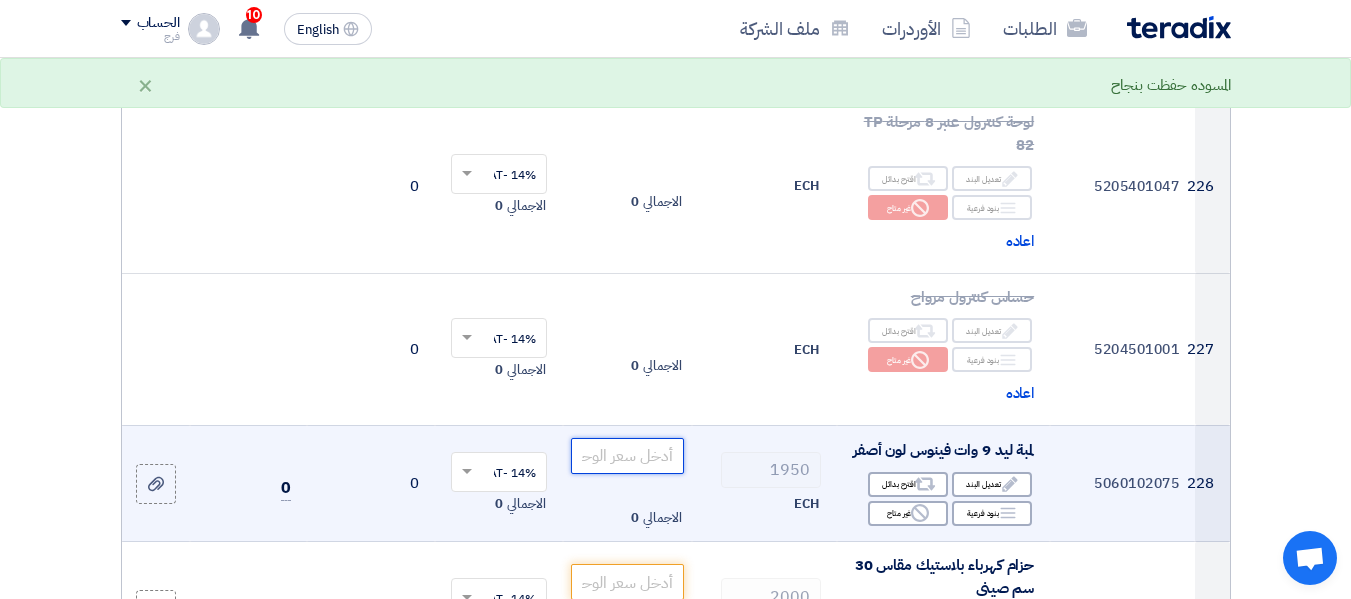 click 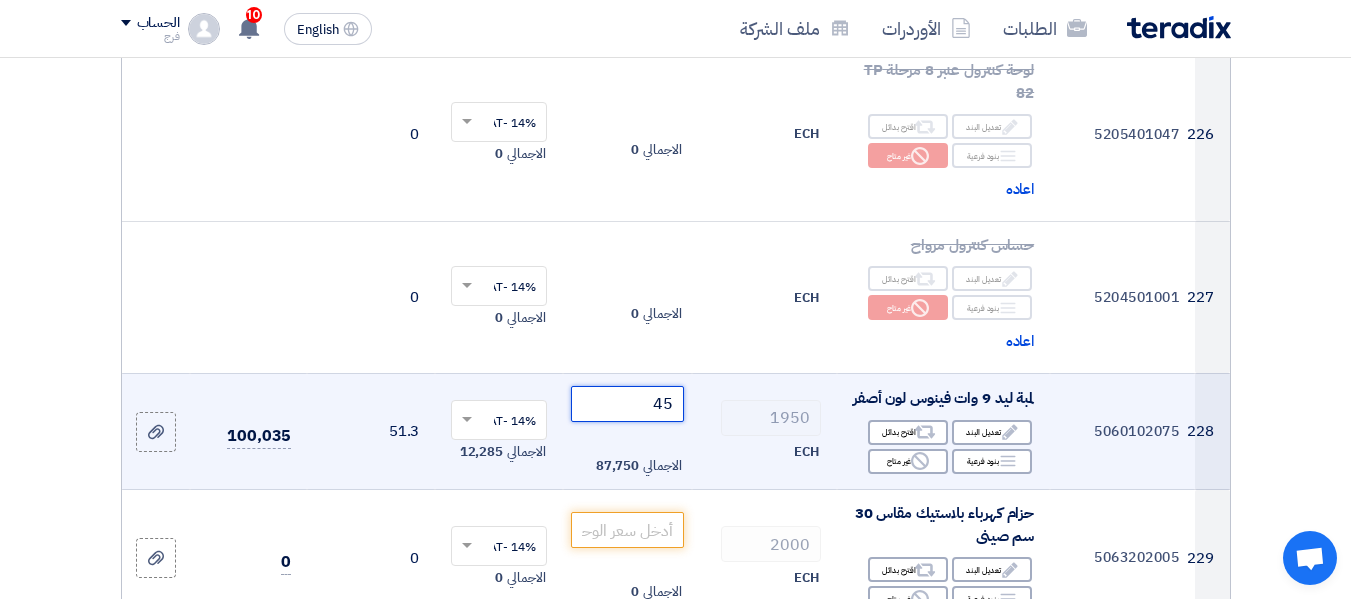 scroll, scrollTop: 32800, scrollLeft: 0, axis: vertical 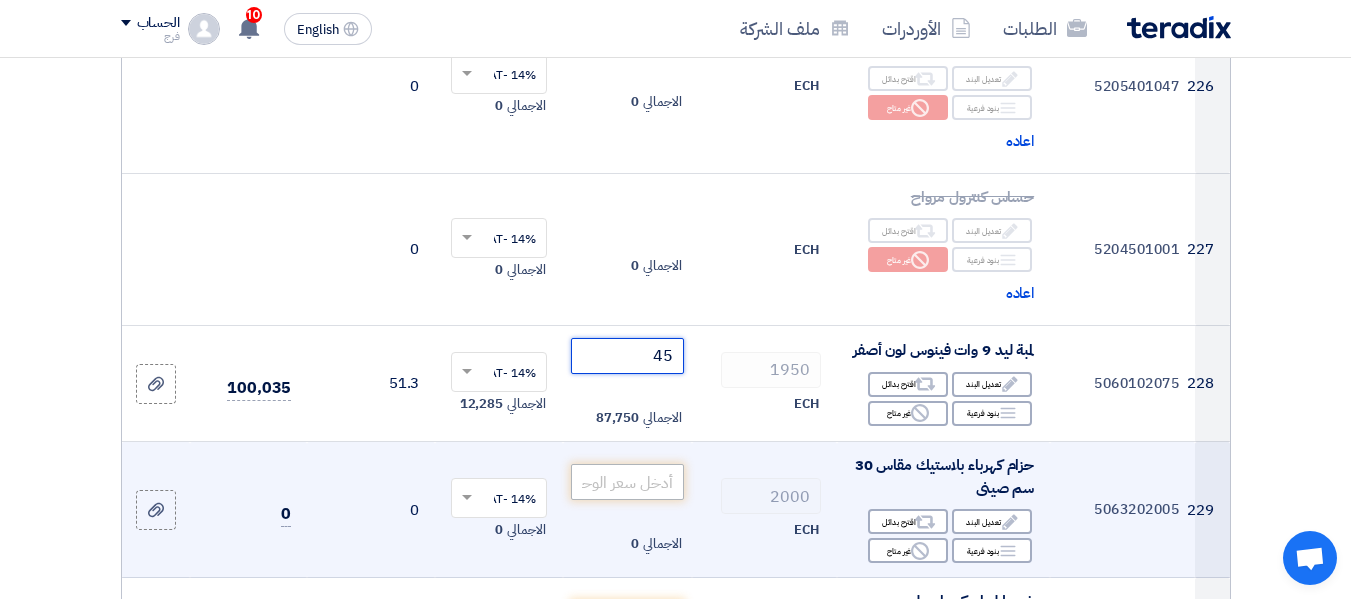 type on "45" 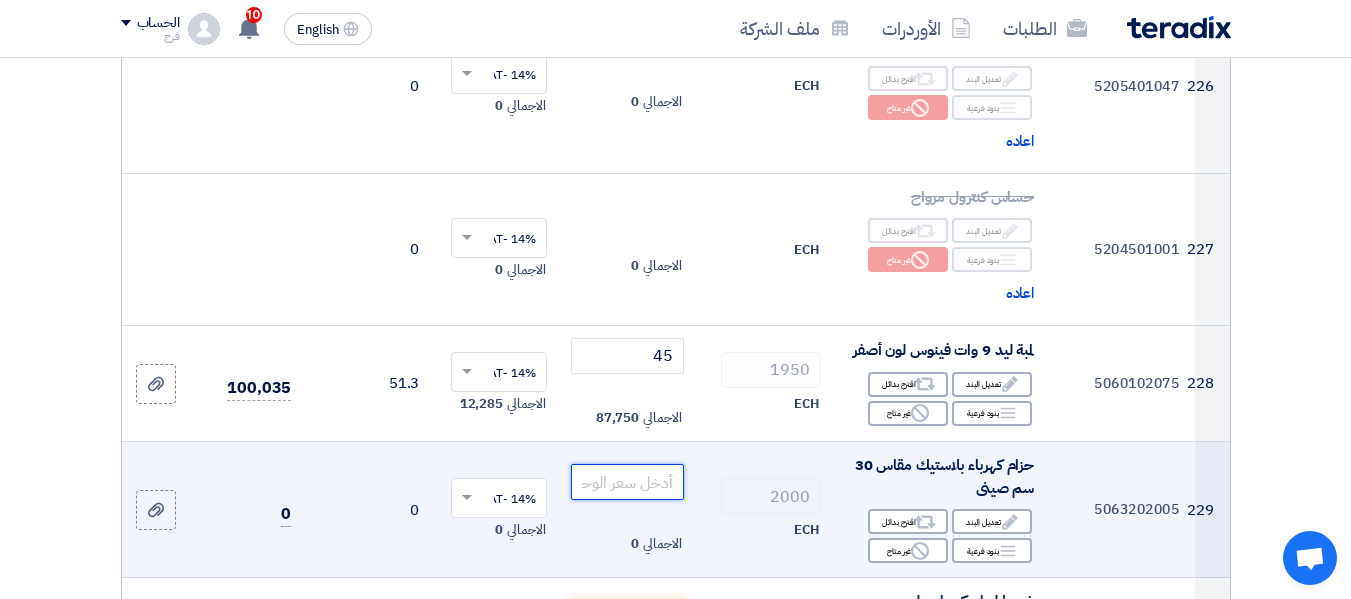 click 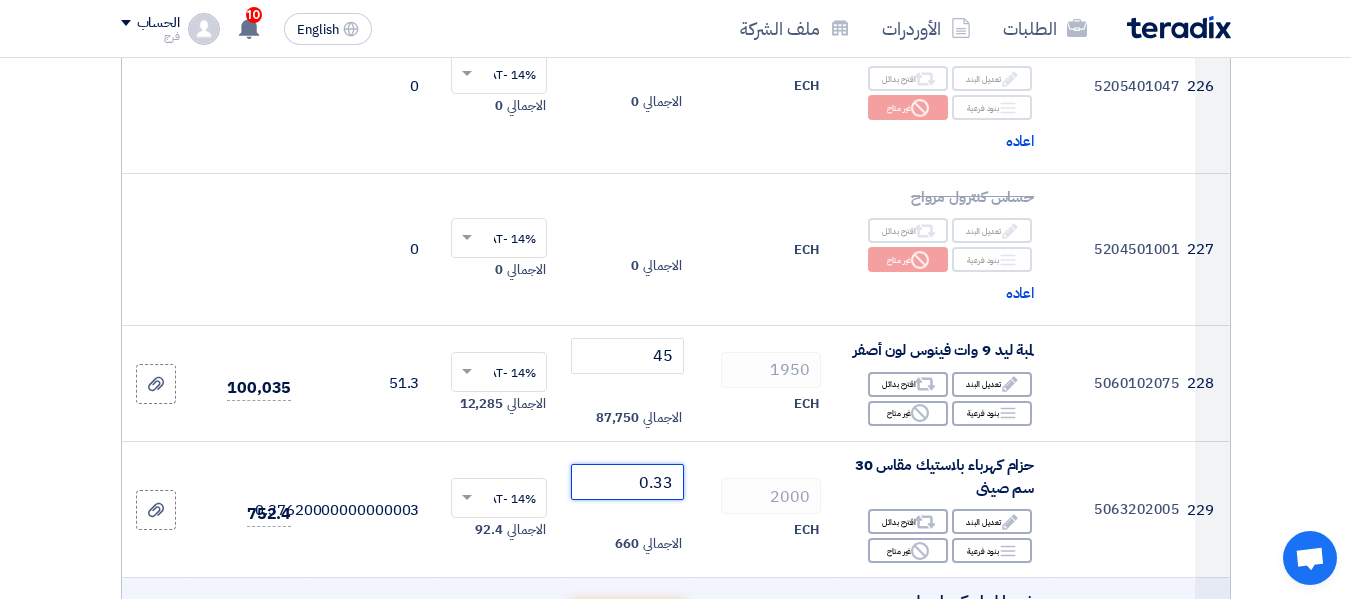 type on "0.33" 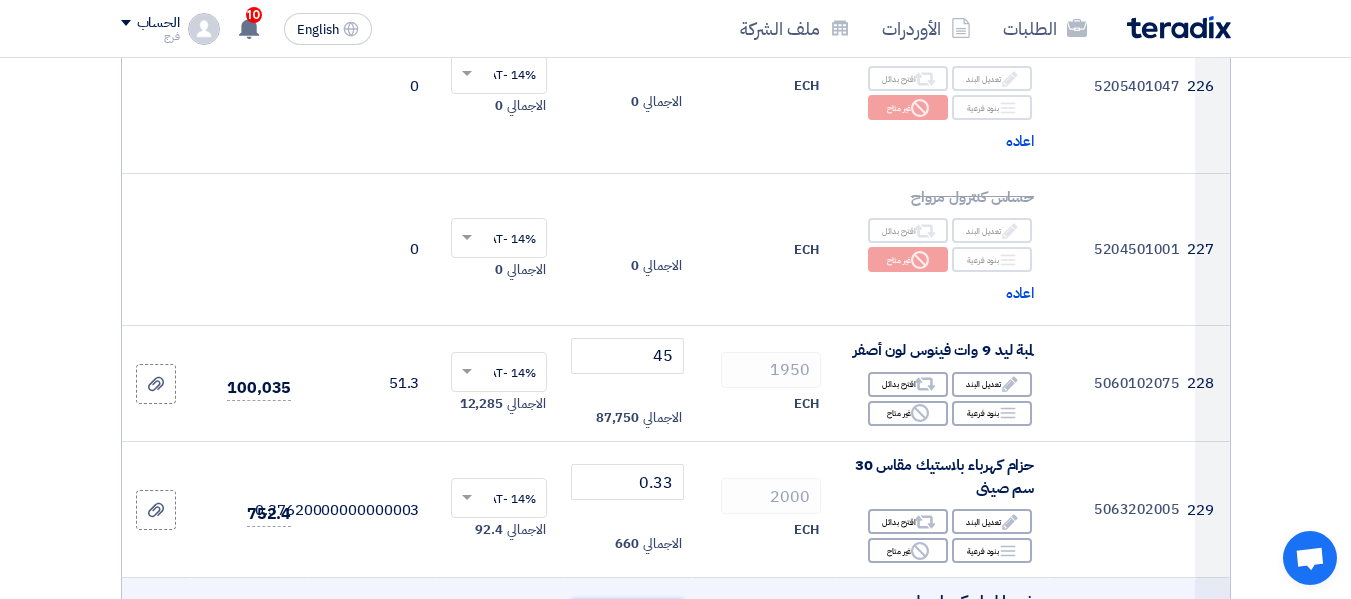 click 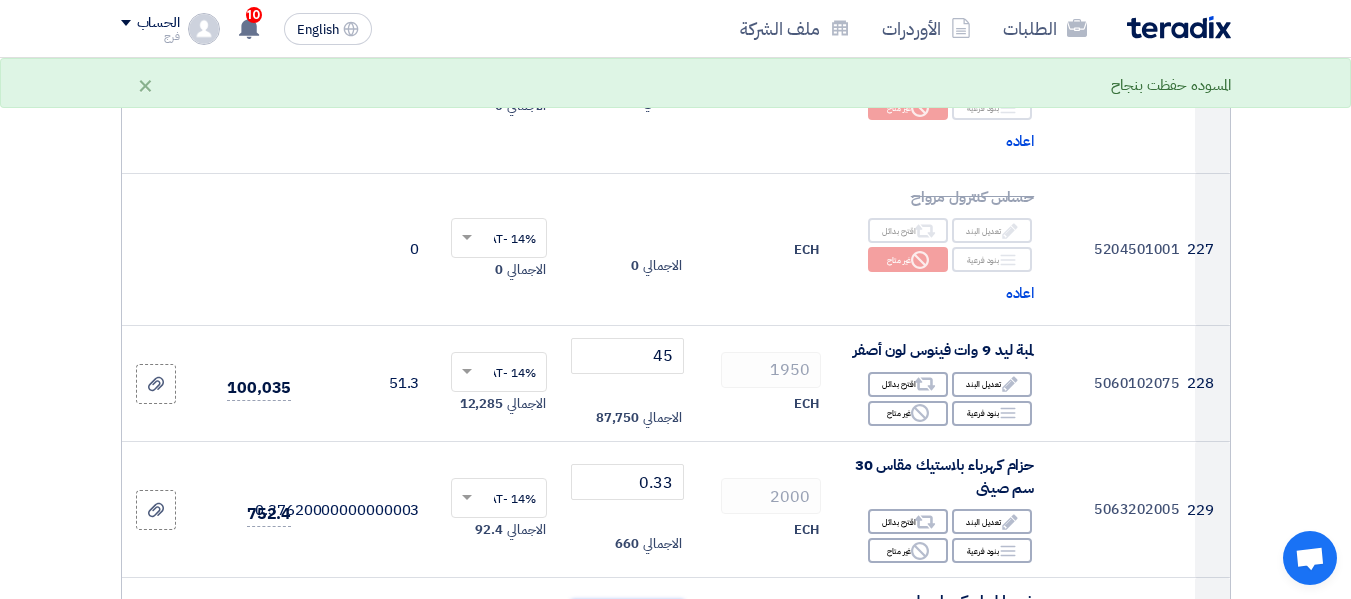scroll, scrollTop: 33000, scrollLeft: 0, axis: vertical 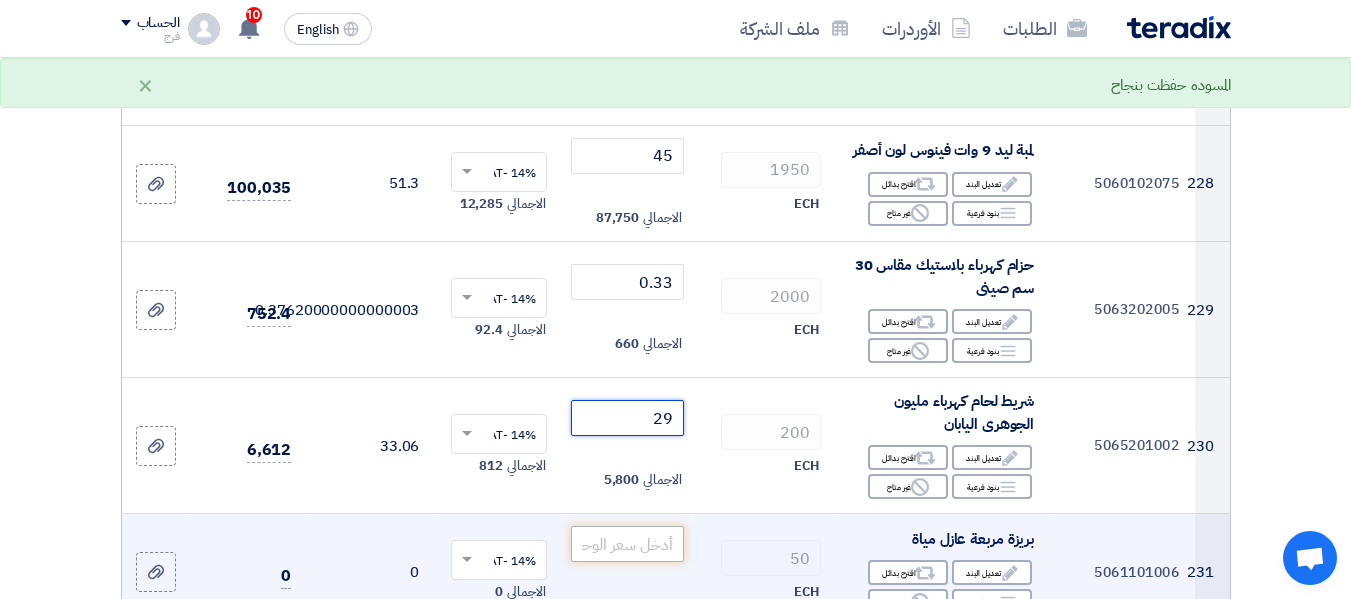 type on "29" 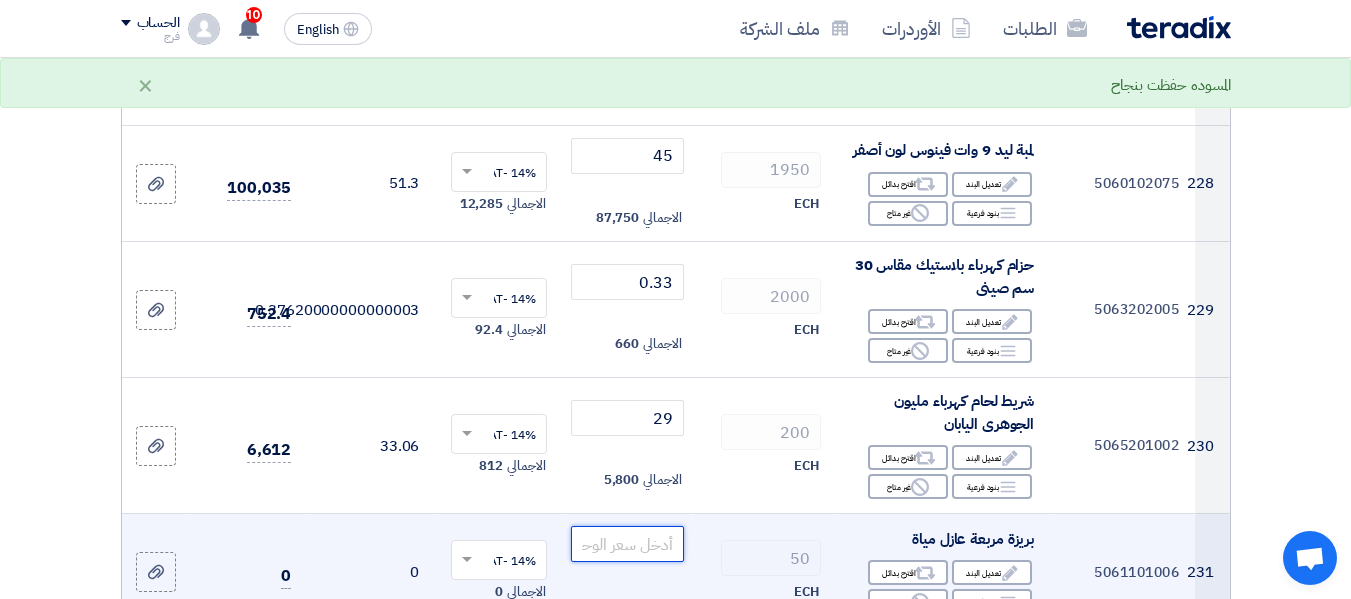 click 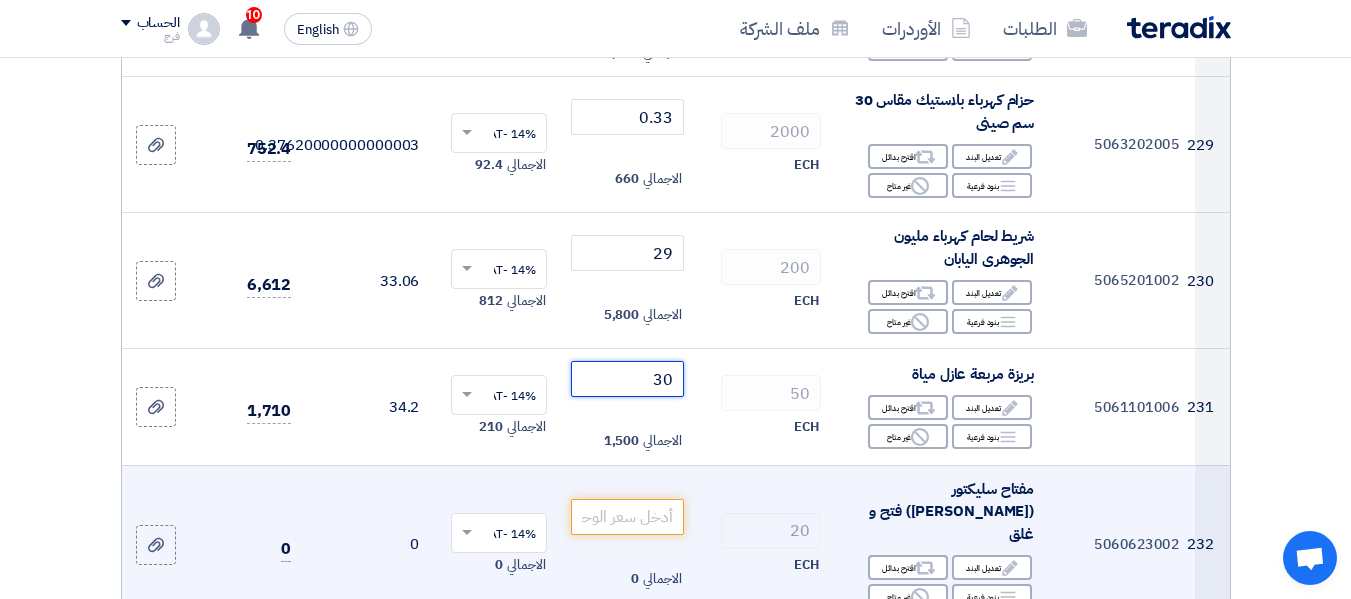 scroll, scrollTop: 33200, scrollLeft: 0, axis: vertical 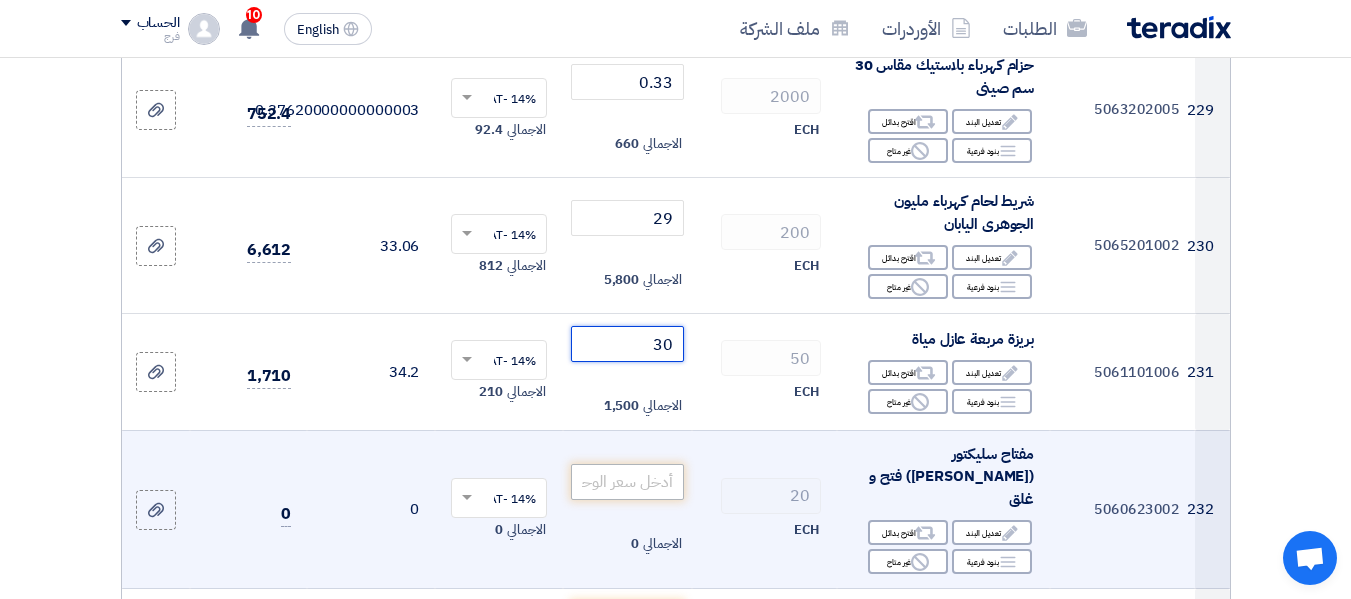 type on "30" 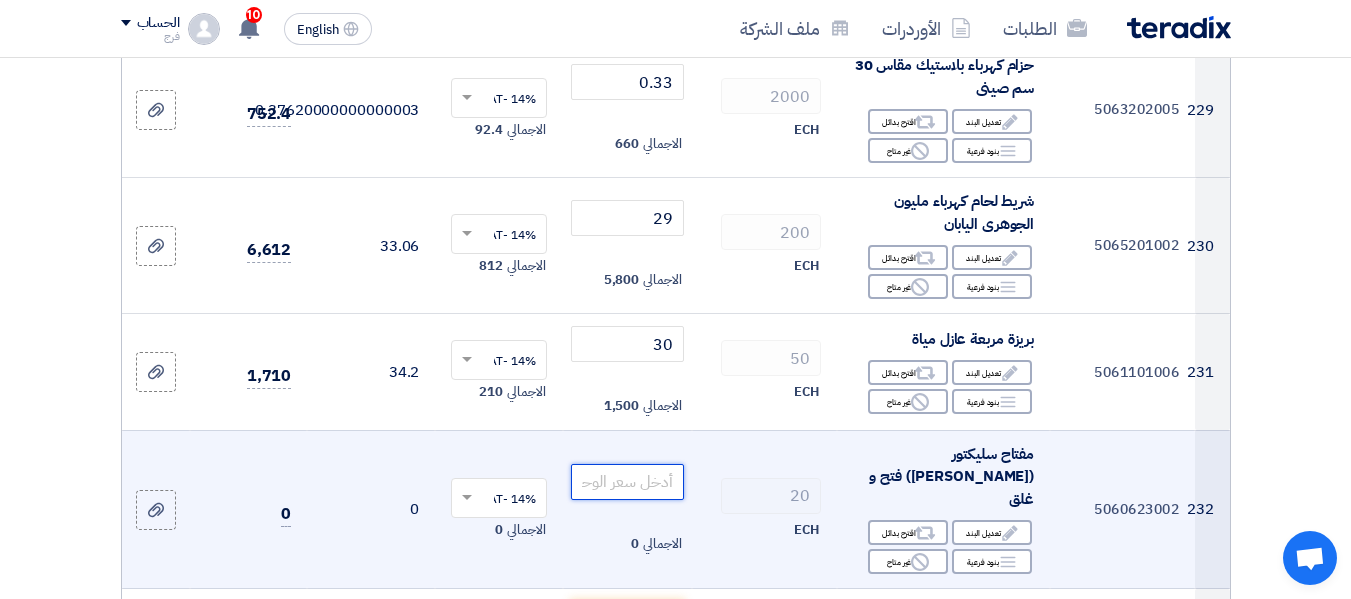 click 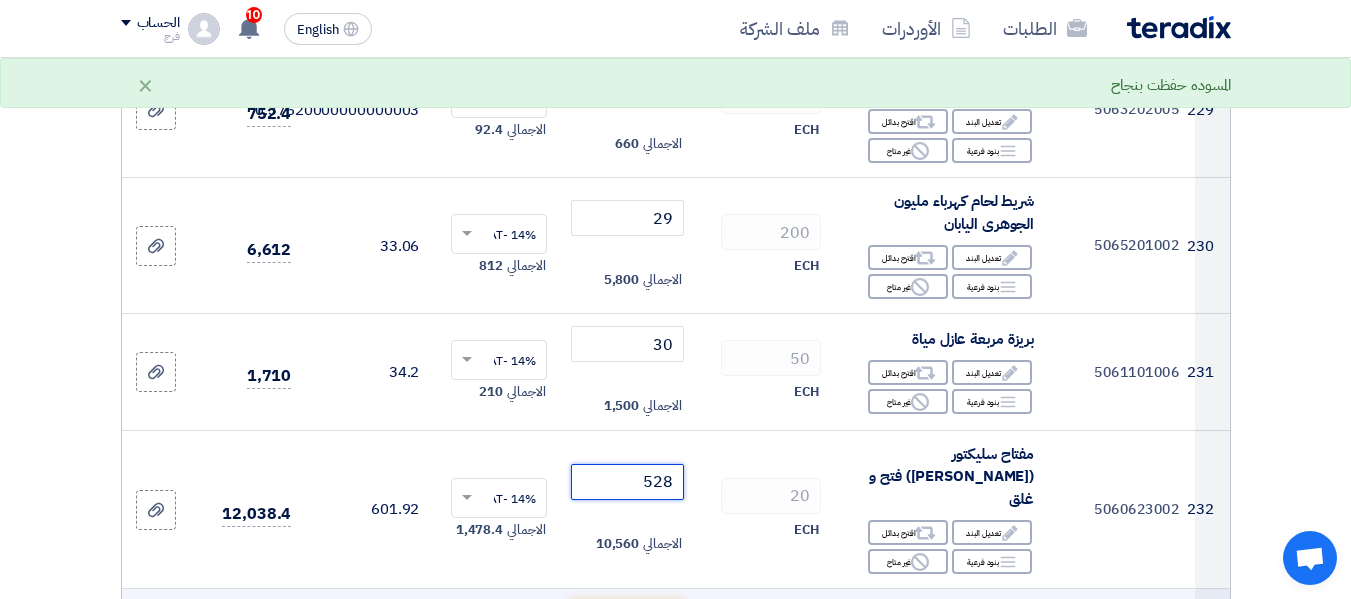 type on "528" 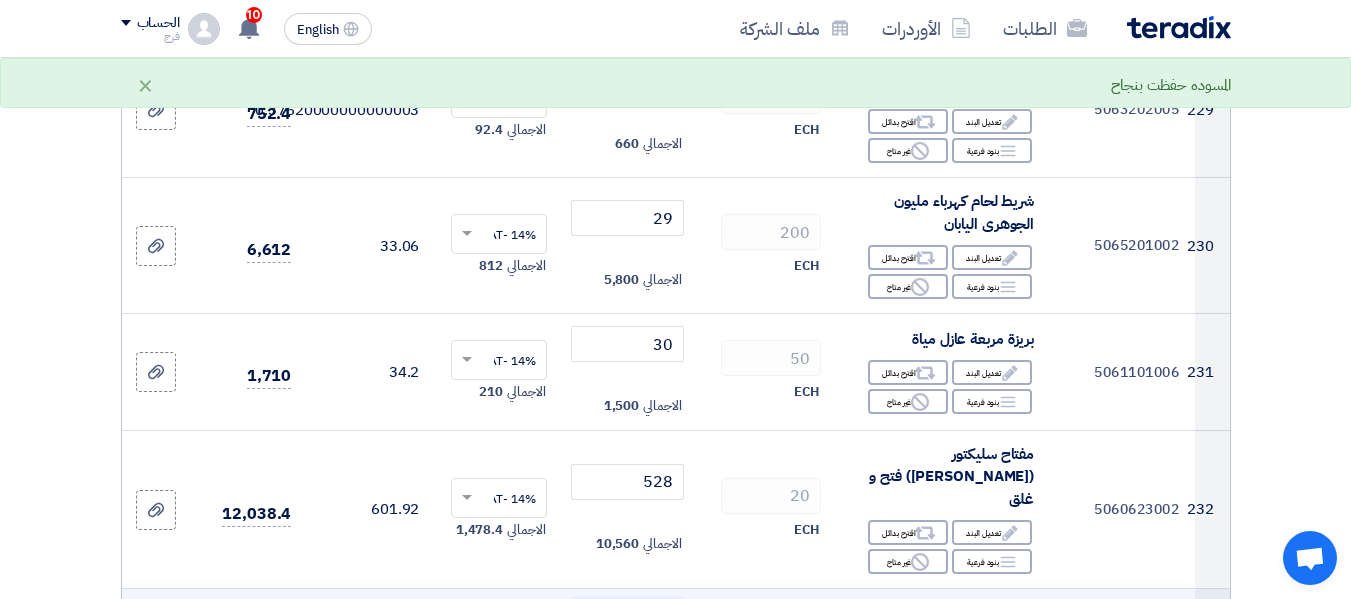 click 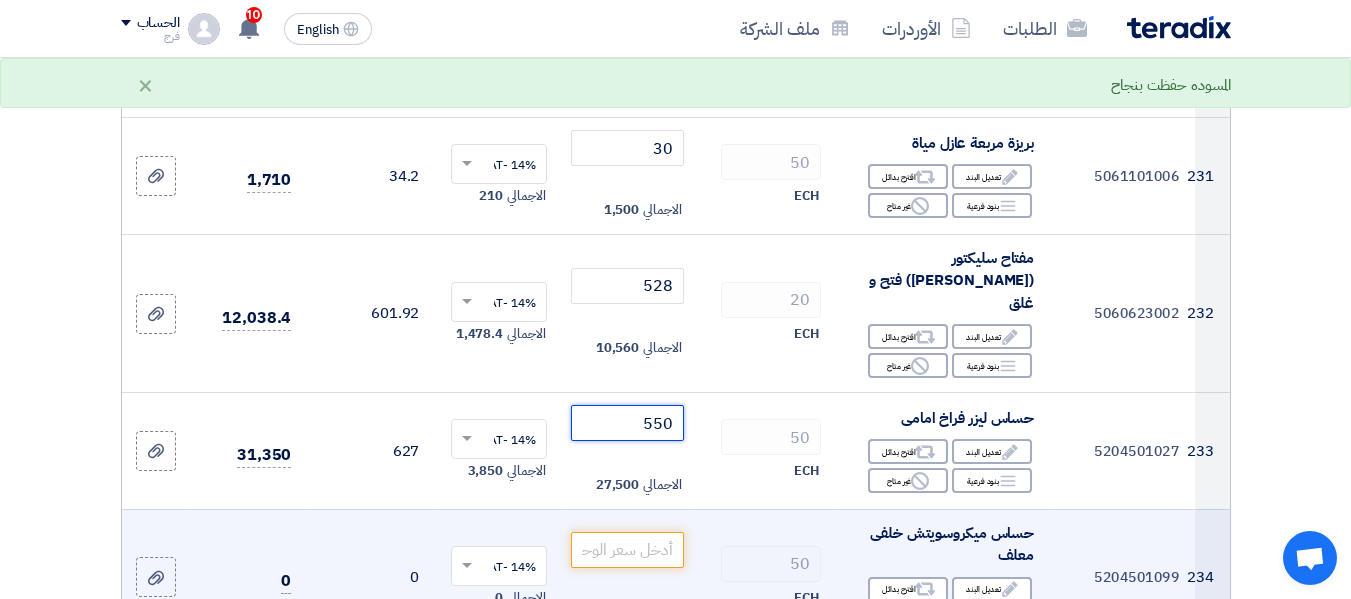 scroll, scrollTop: 33400, scrollLeft: 0, axis: vertical 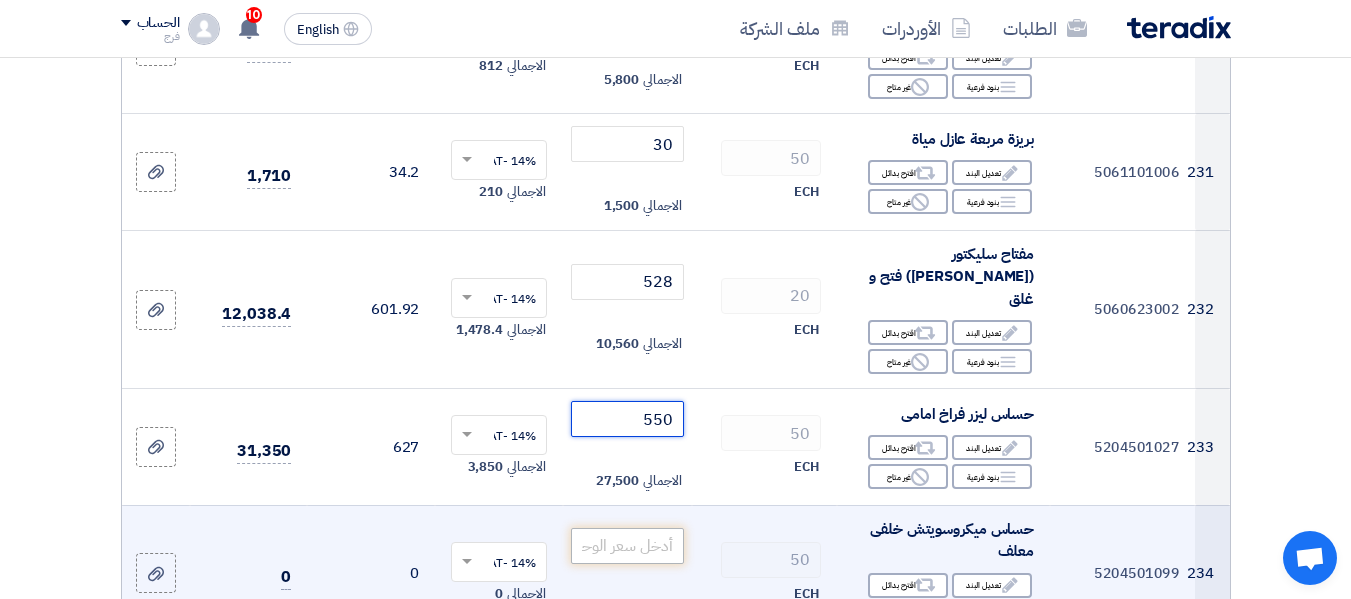 type on "550" 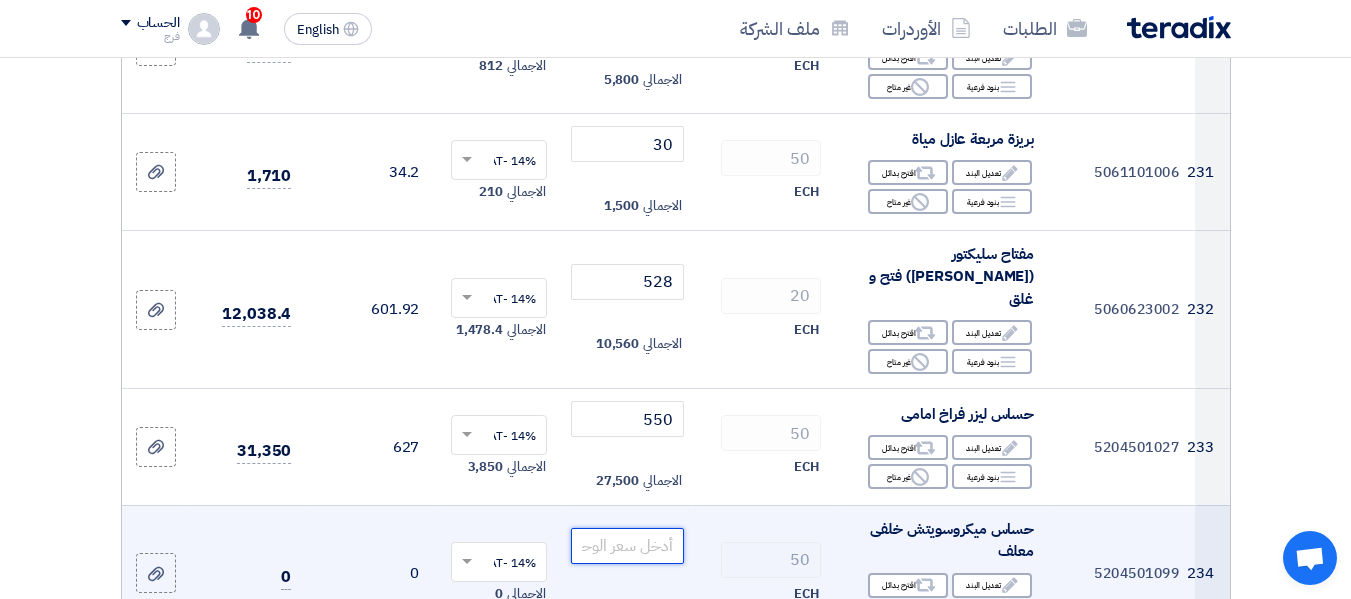 click 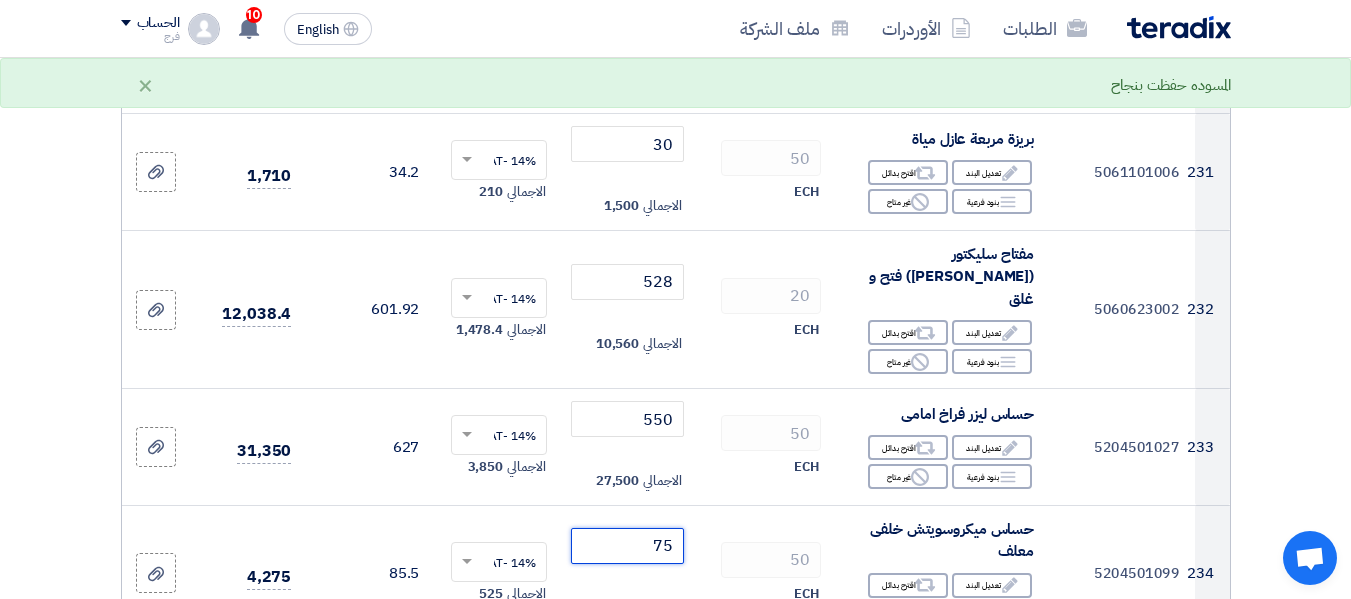 type on "75" 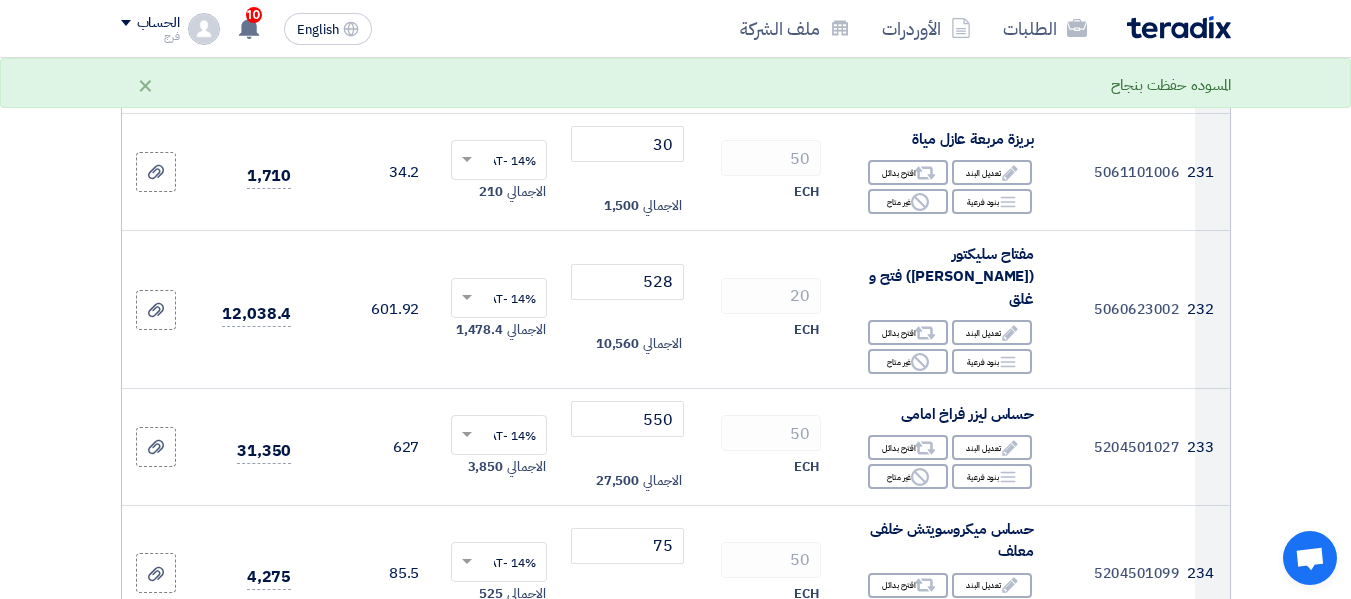 click 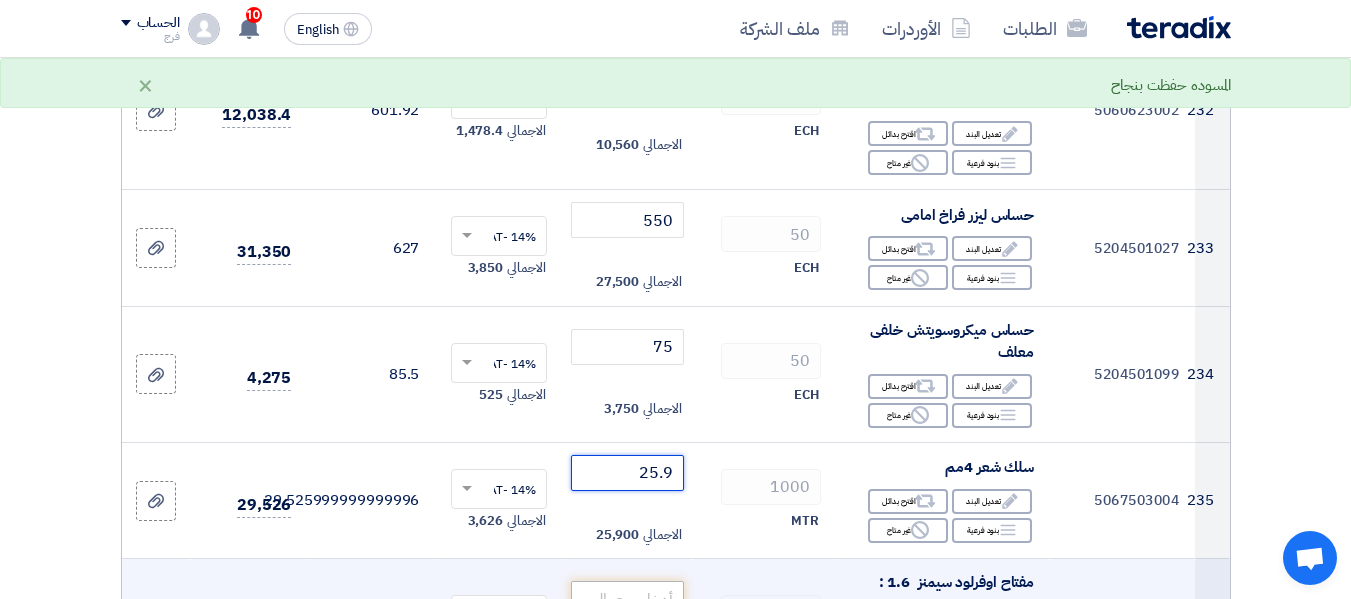 scroll, scrollTop: 33600, scrollLeft: 0, axis: vertical 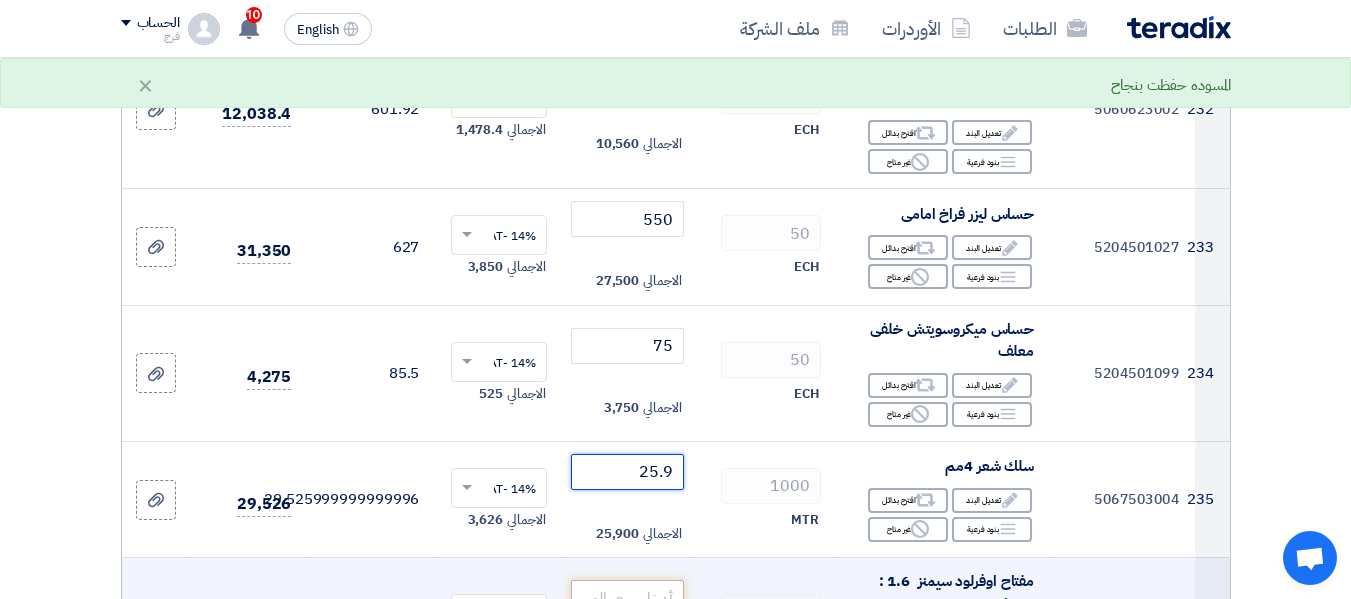 type on "25.9" 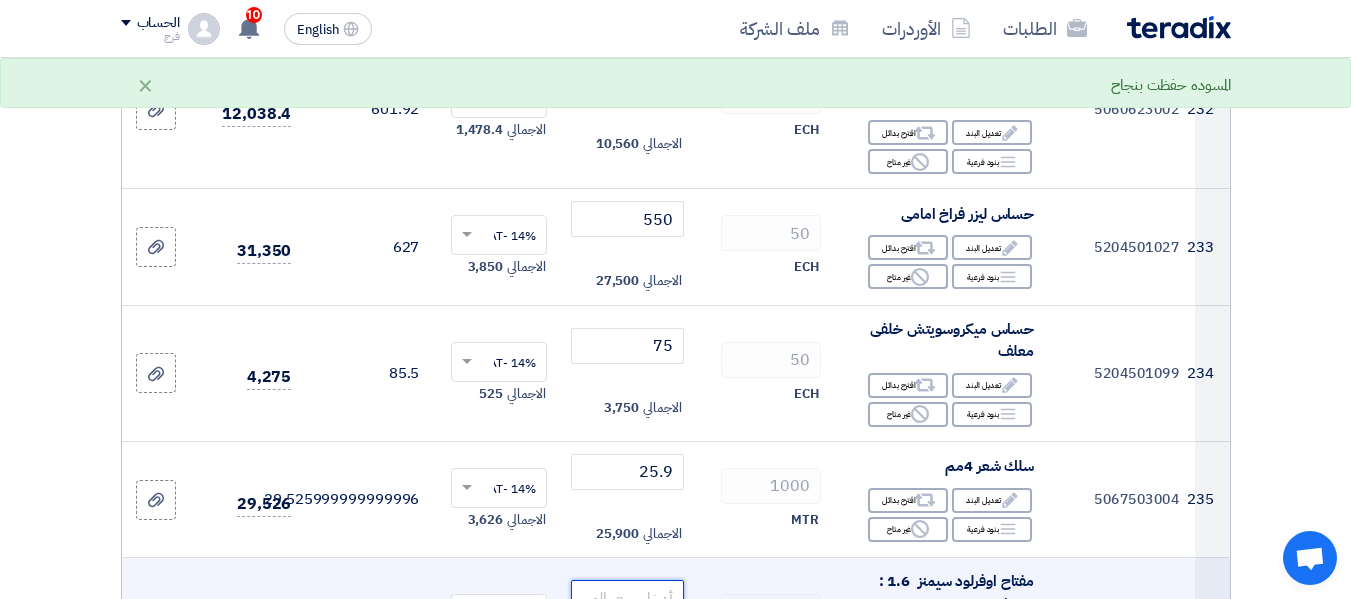 click 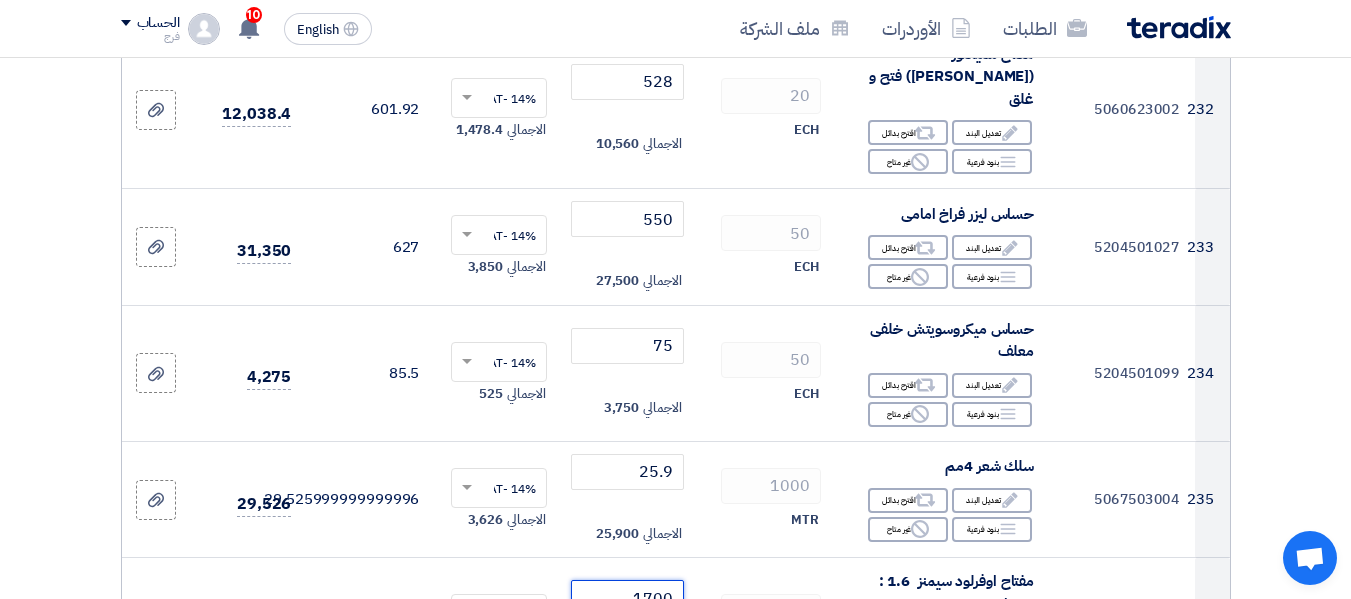 scroll, scrollTop: 33700, scrollLeft: 0, axis: vertical 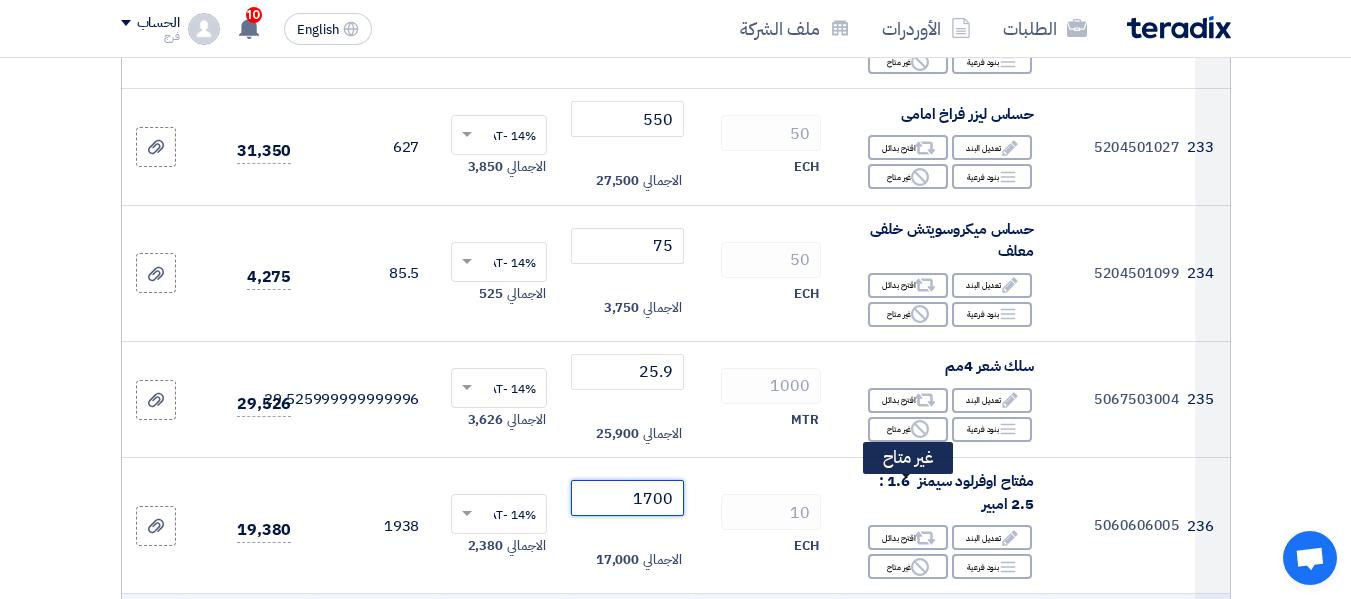 type on "1700" 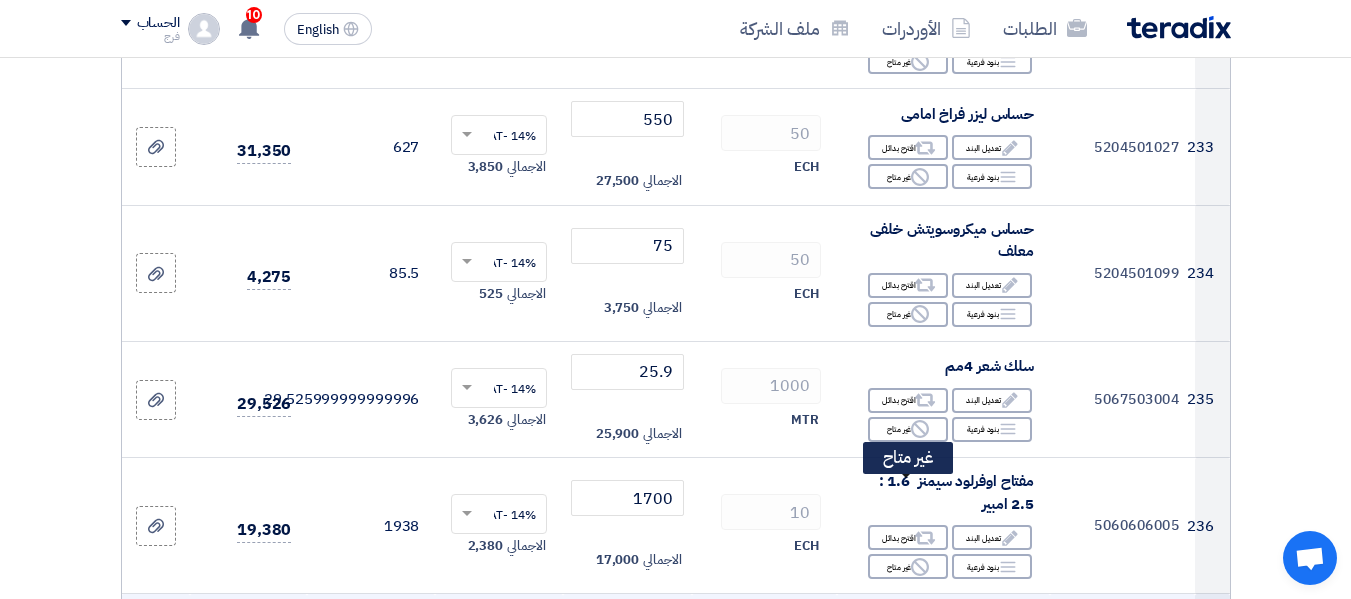 click on "Reject
غير متاح" 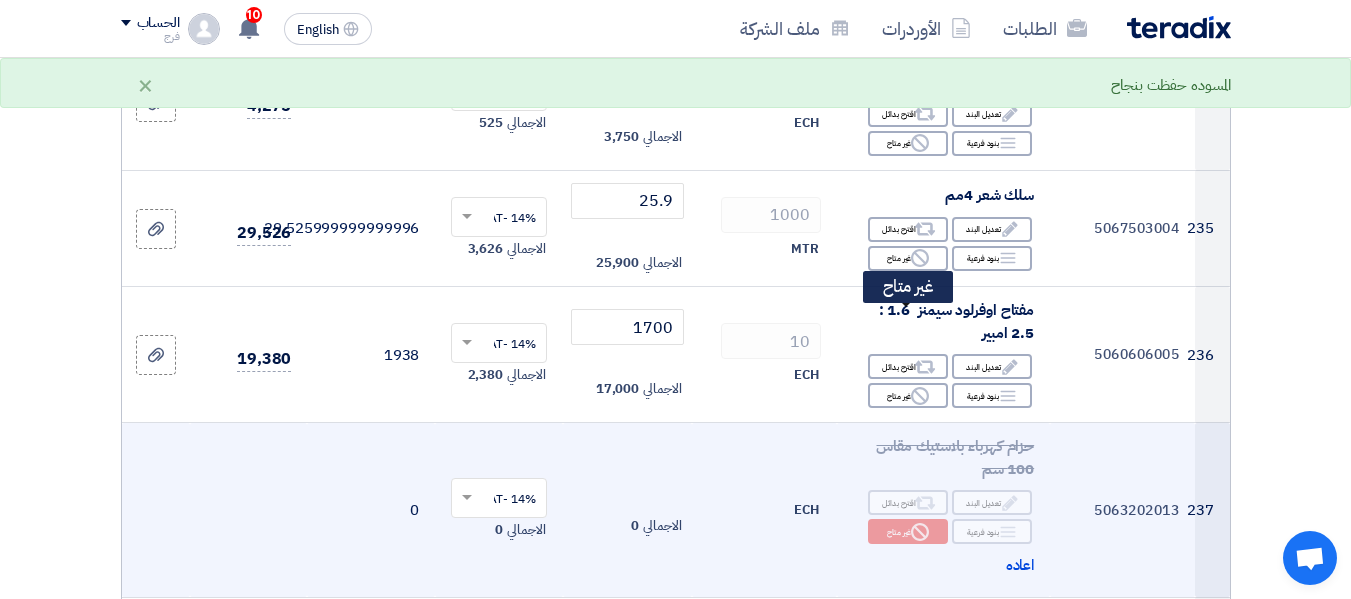 scroll, scrollTop: 33900, scrollLeft: 0, axis: vertical 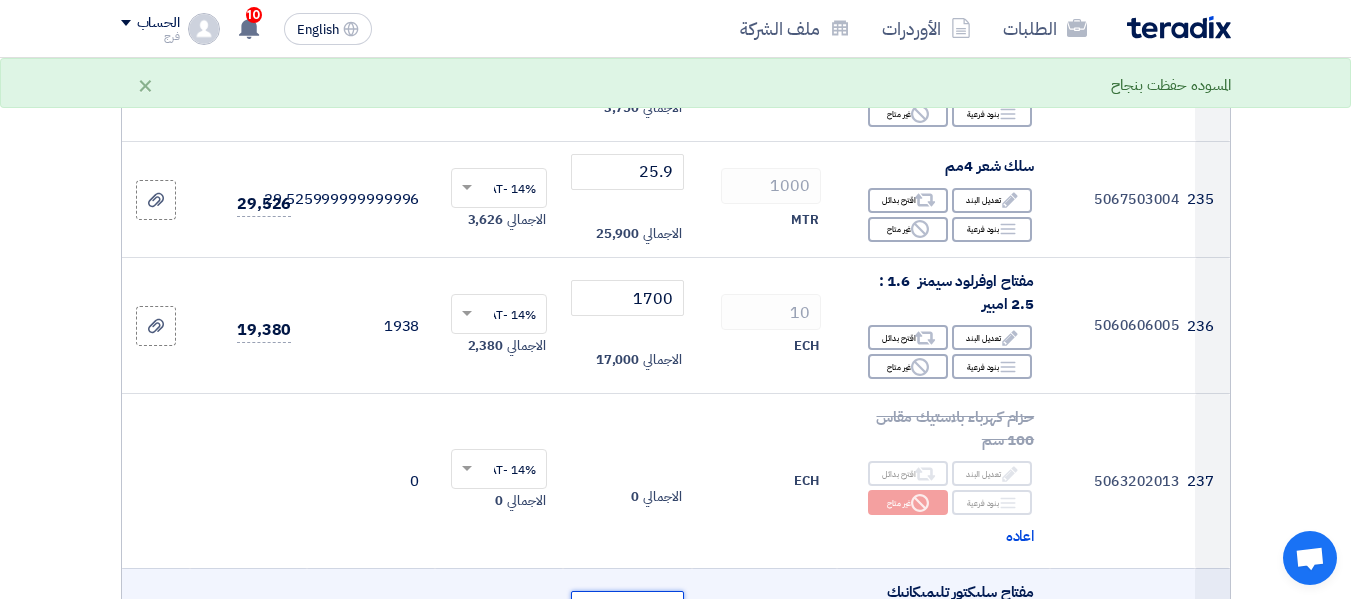 click 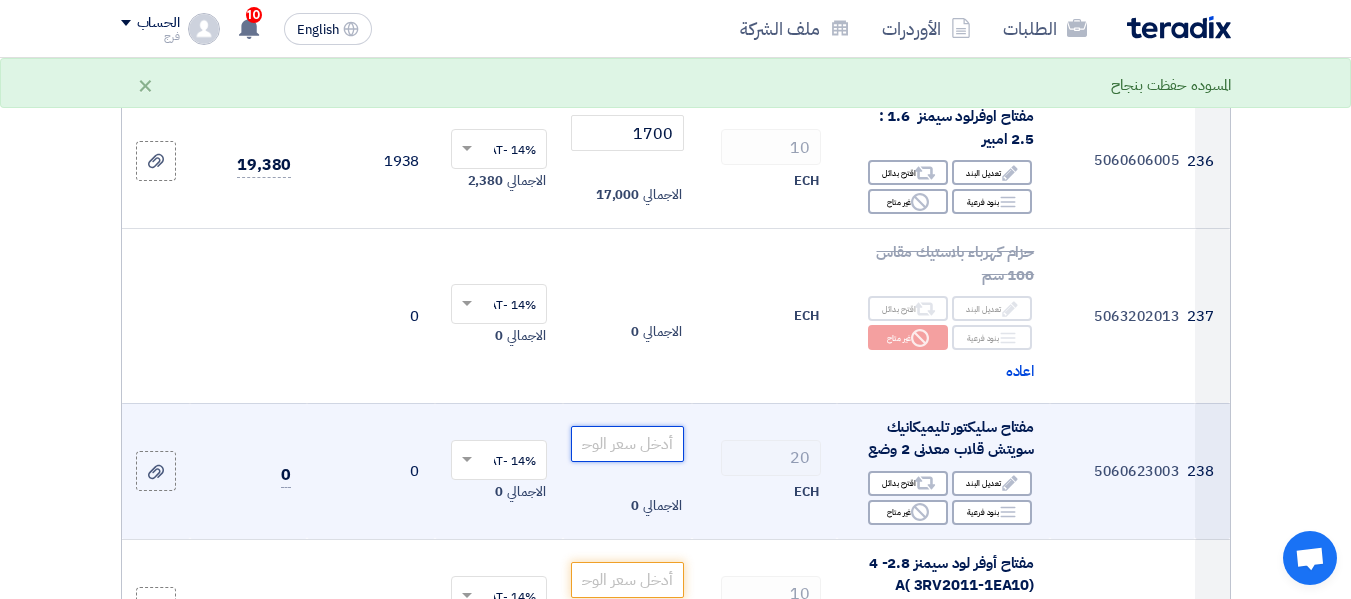 scroll, scrollTop: 34100, scrollLeft: 0, axis: vertical 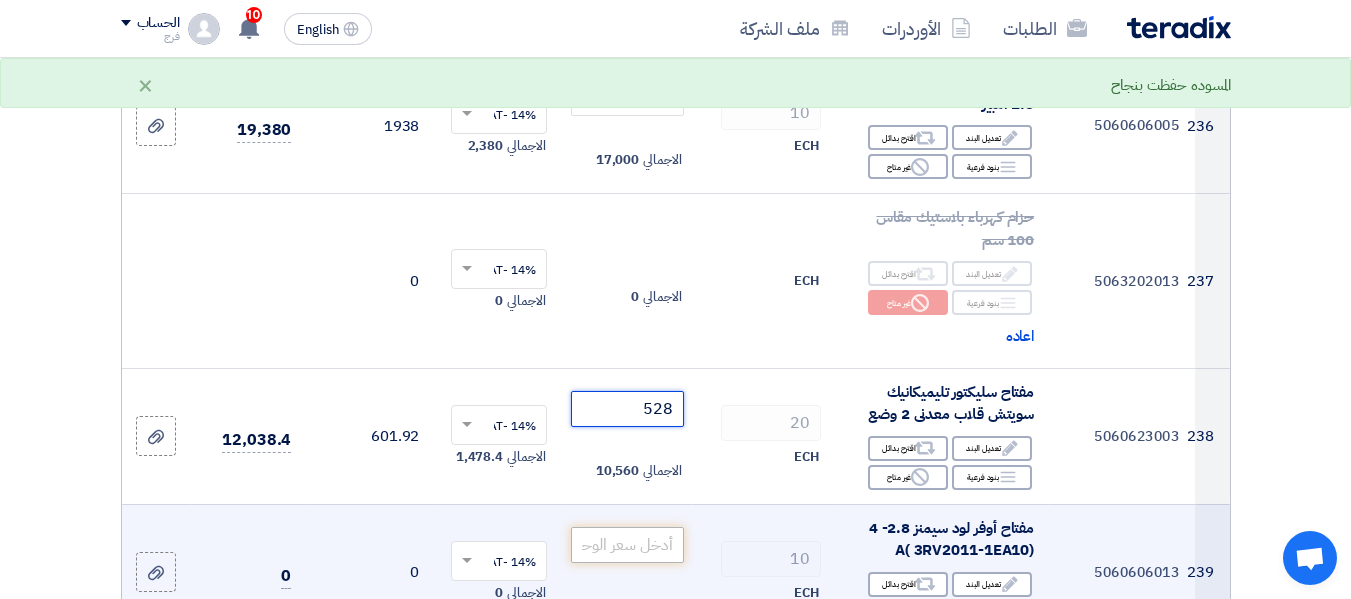 type on "528" 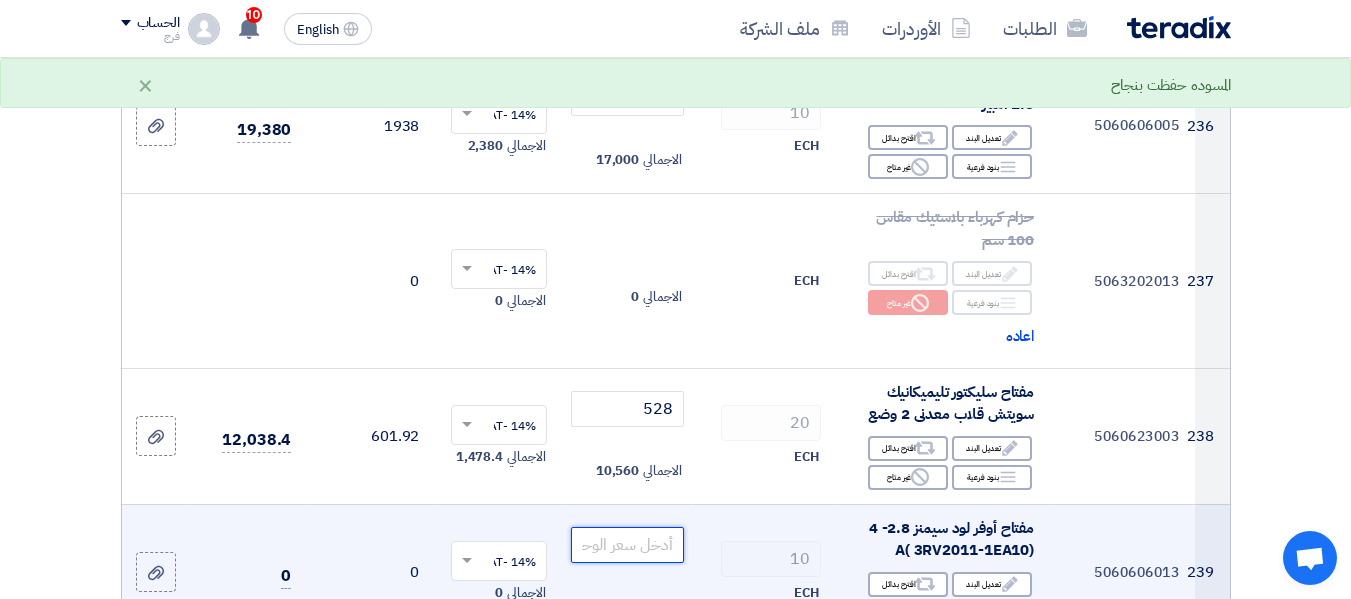 click 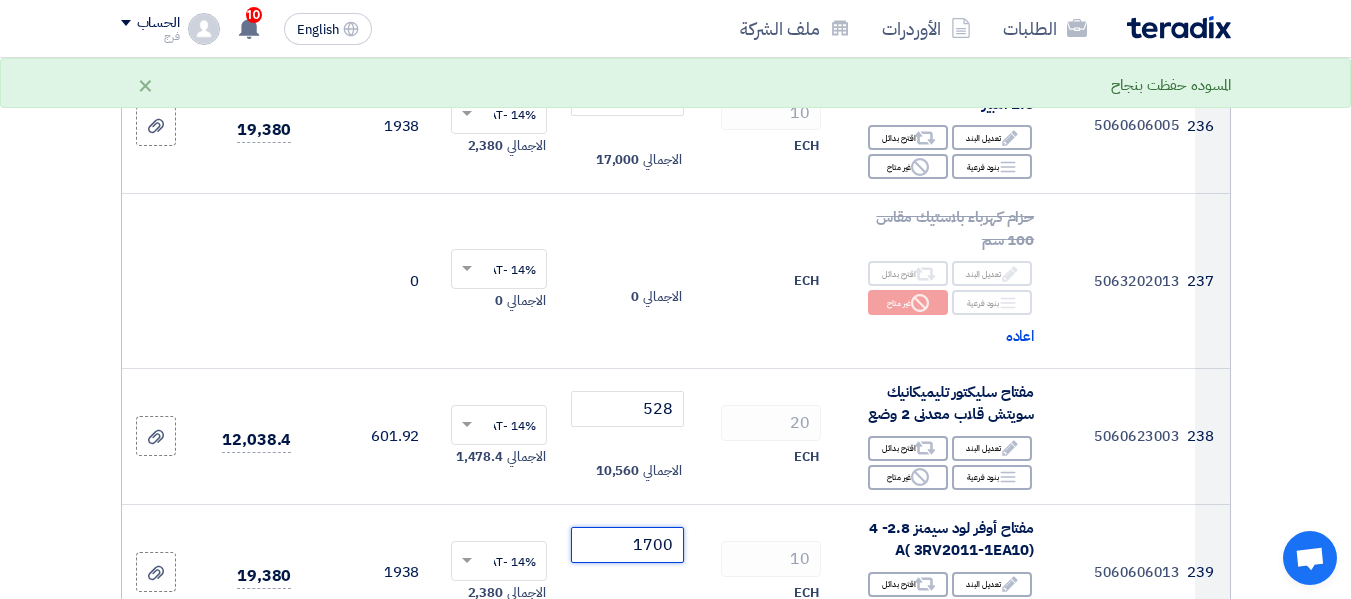 type on "1700" 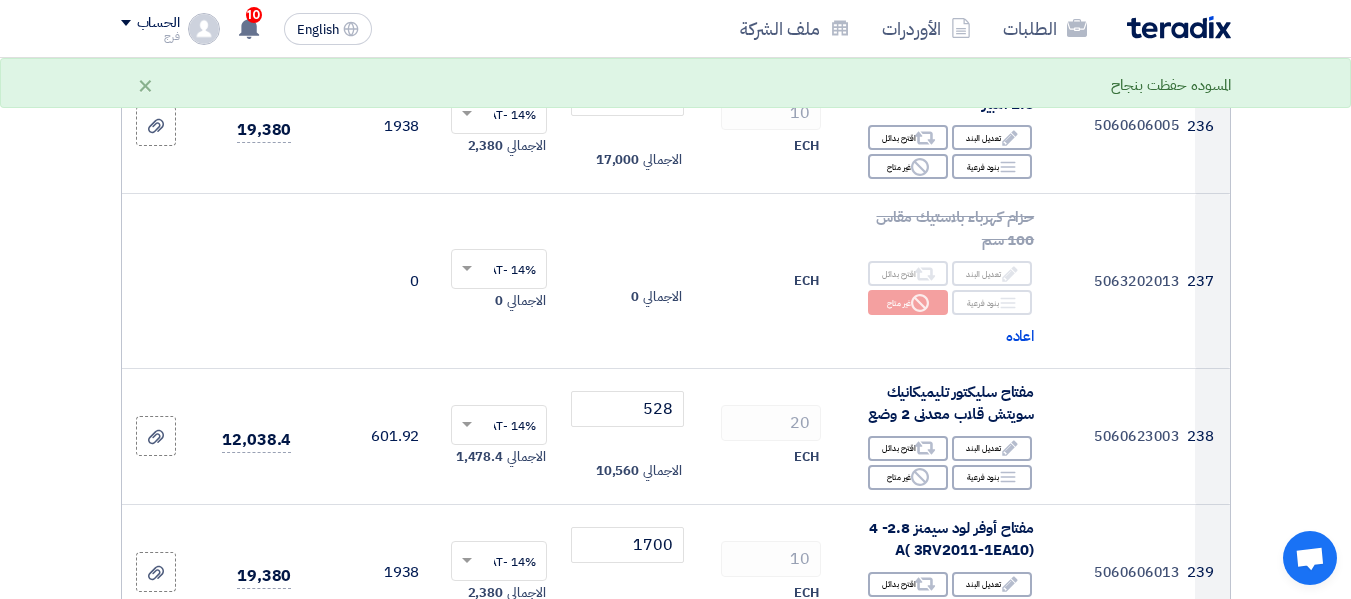 click 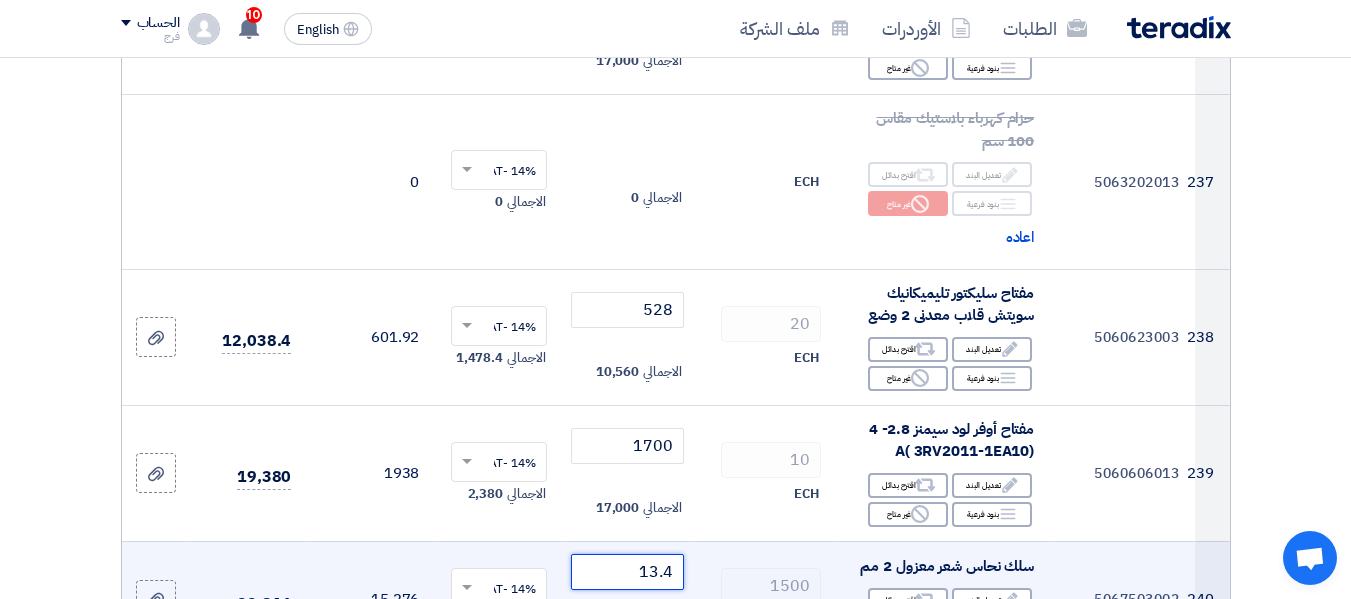 scroll, scrollTop: 34200, scrollLeft: 0, axis: vertical 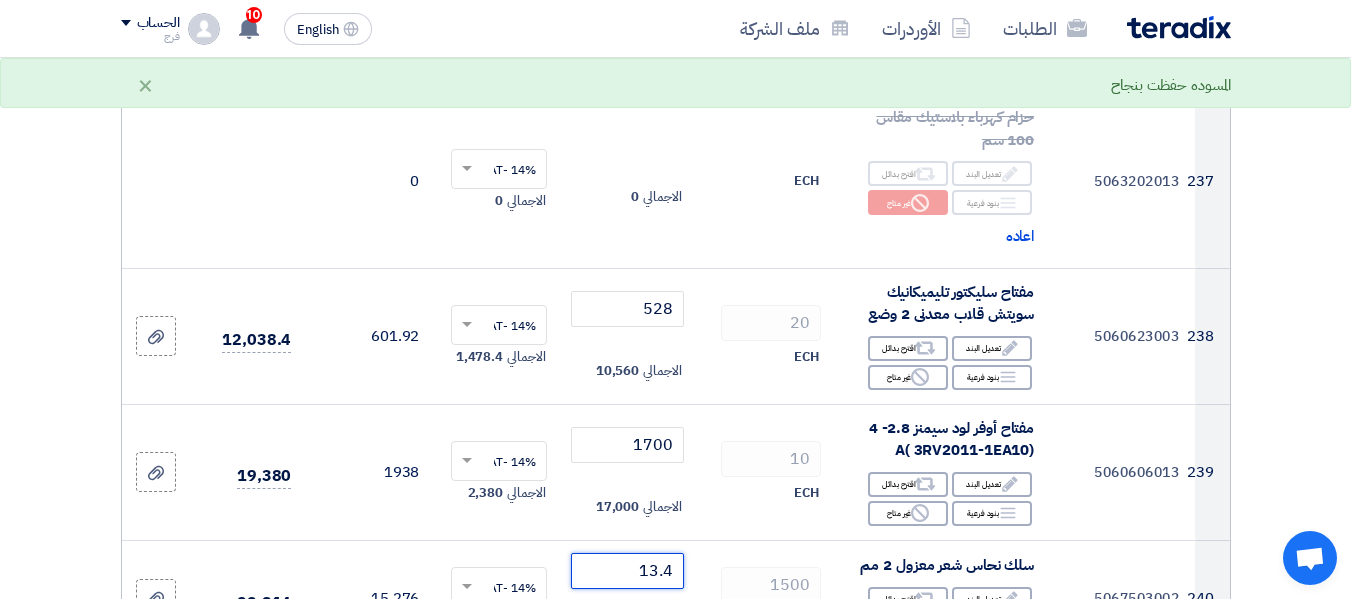 type on "13.4" 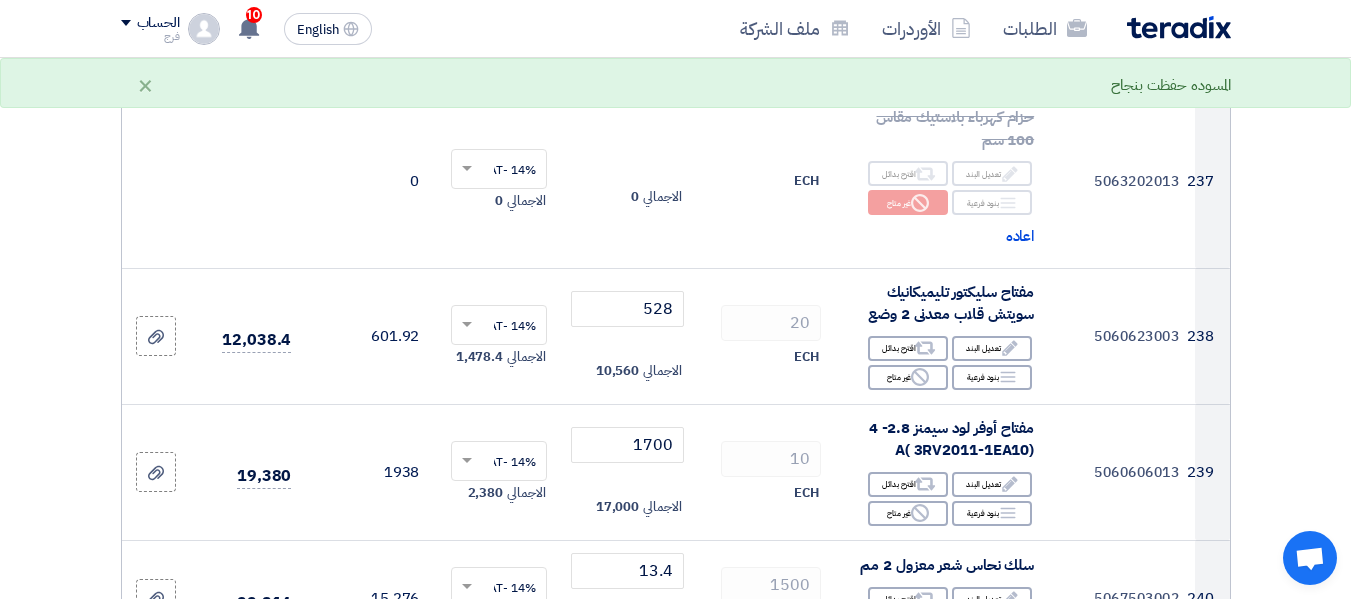click 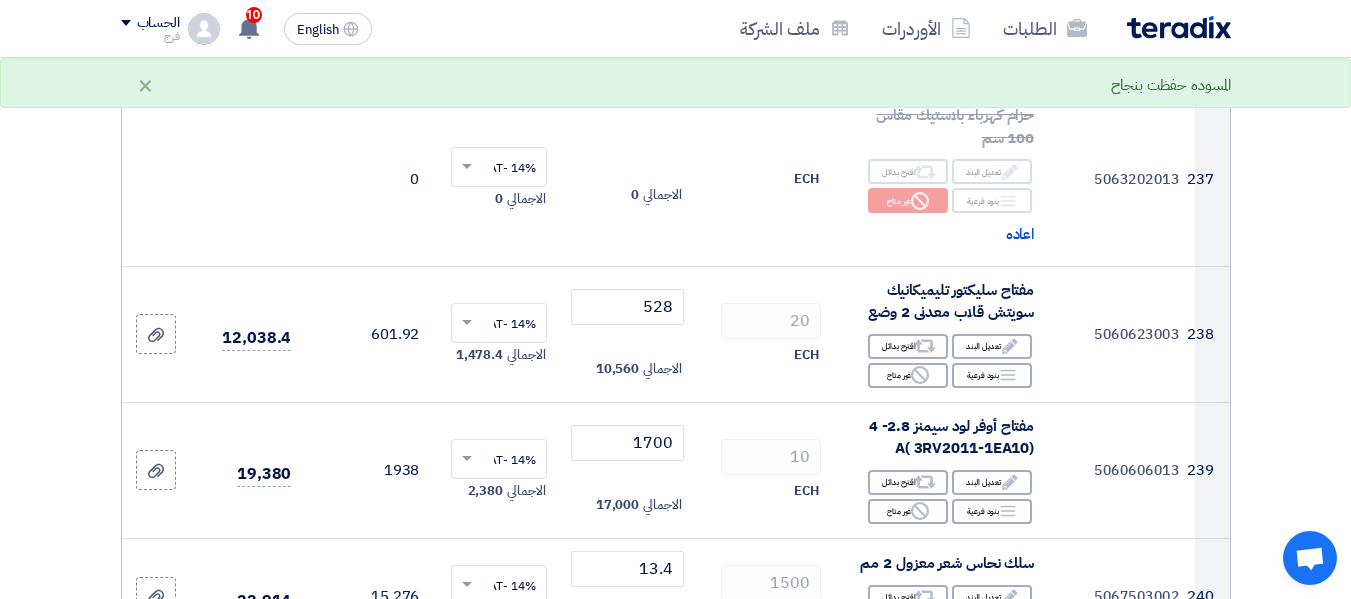 scroll, scrollTop: 34300, scrollLeft: 0, axis: vertical 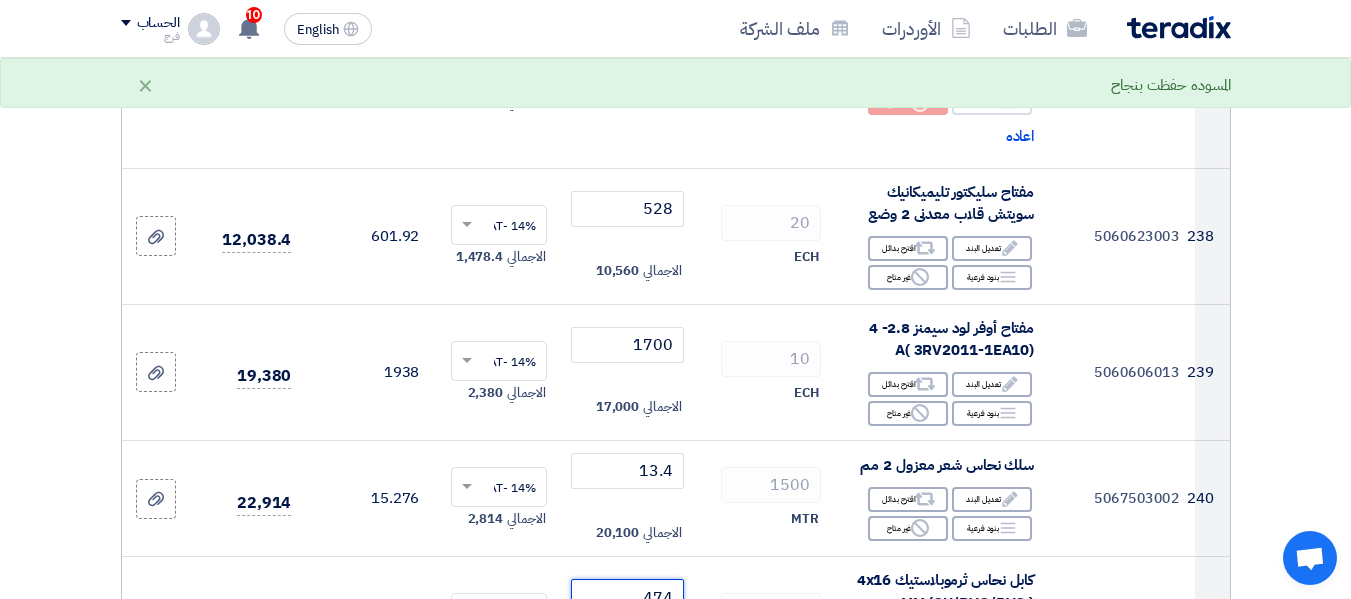 type on "474" 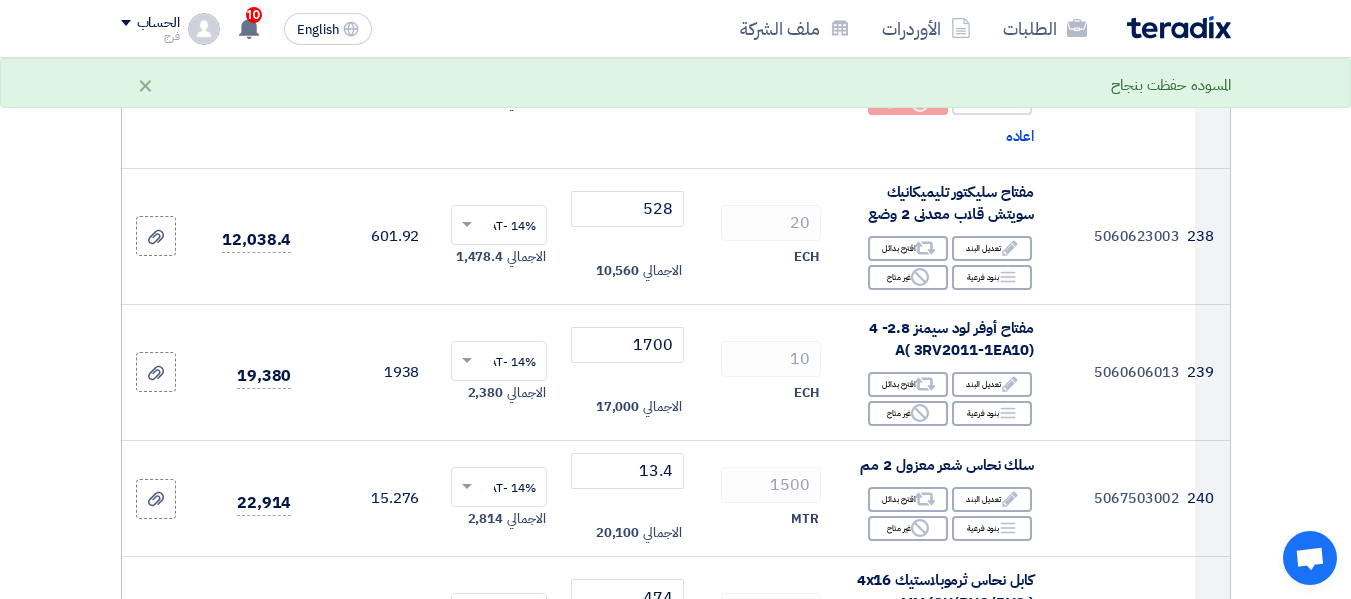 click 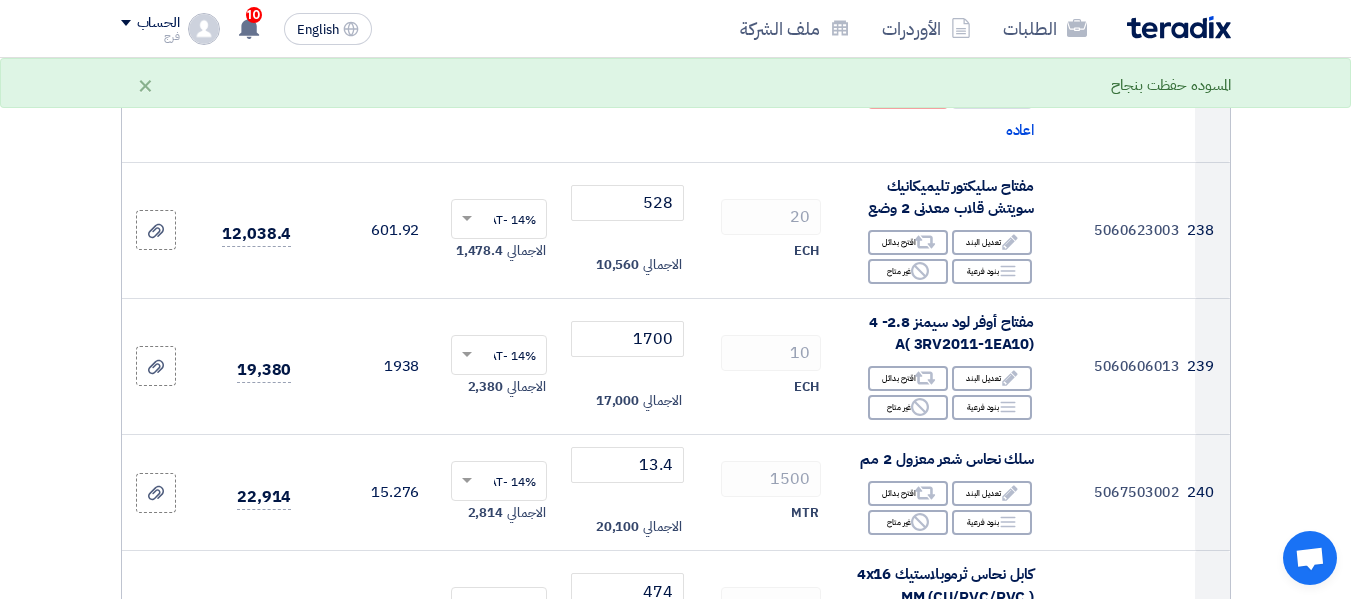 scroll, scrollTop: 34600, scrollLeft: 0, axis: vertical 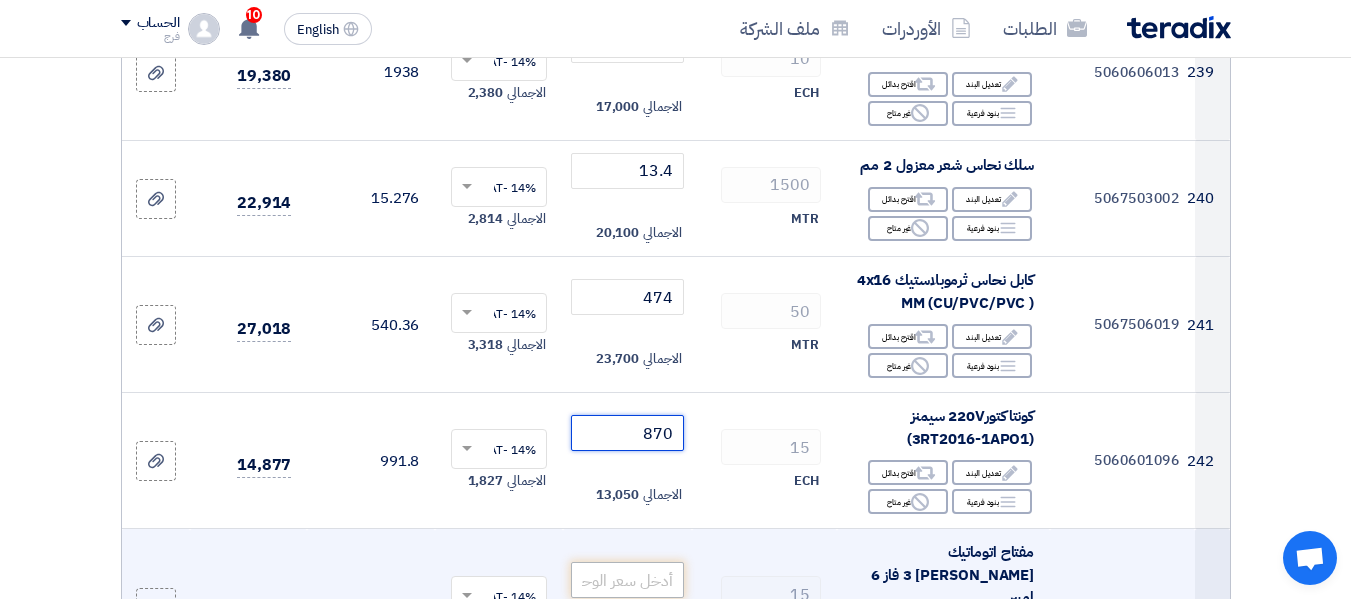 type on "870" 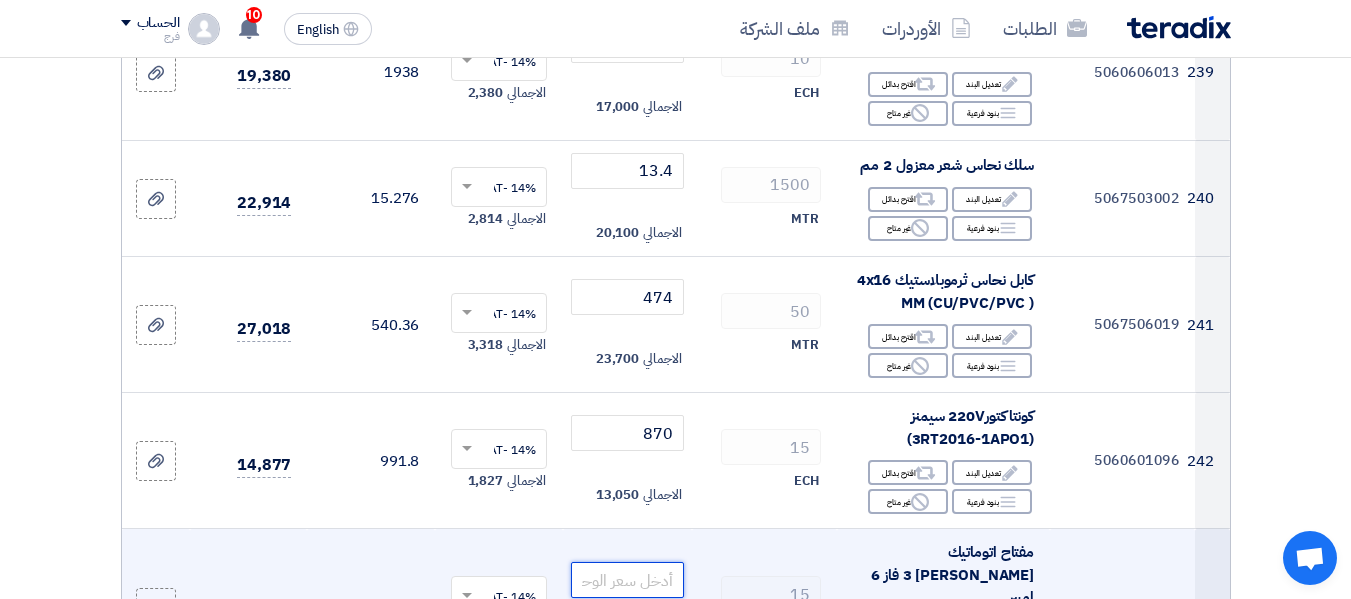 click 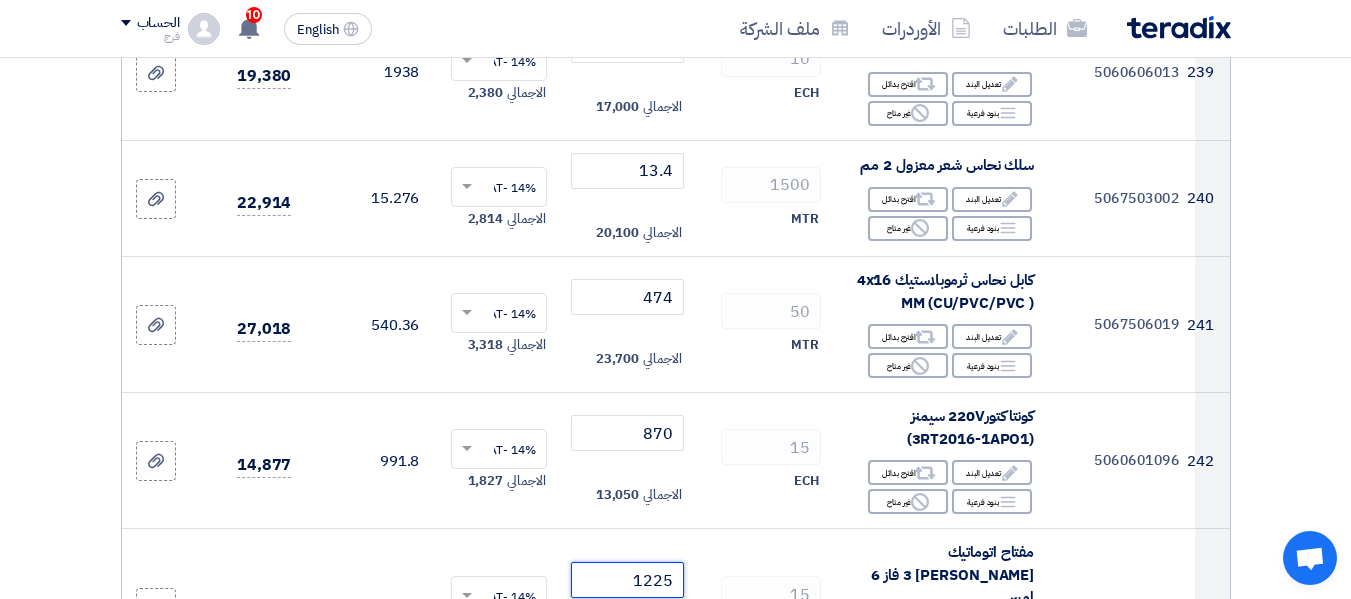 type on "1225" 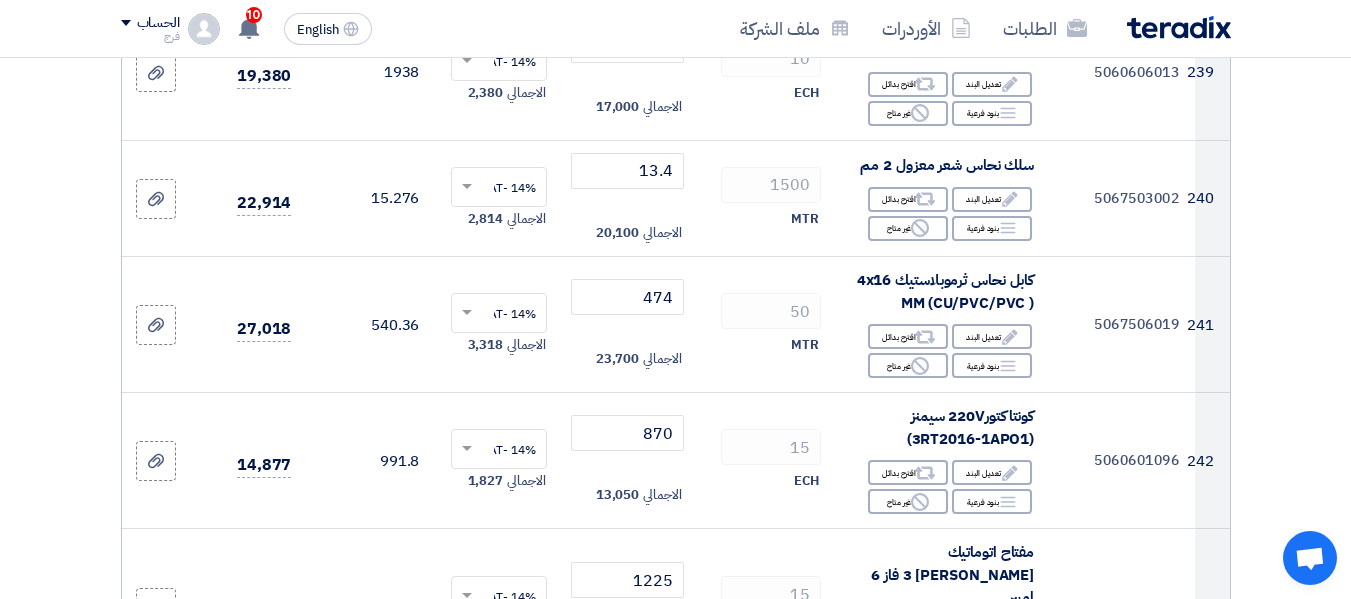 click 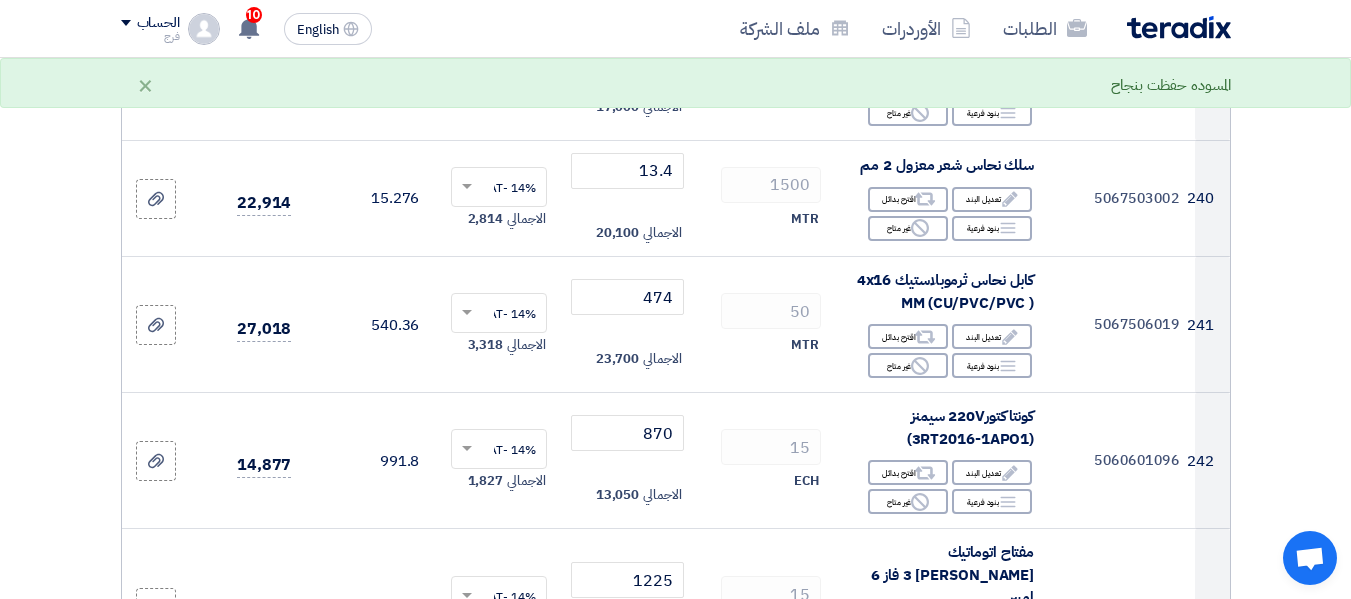 click 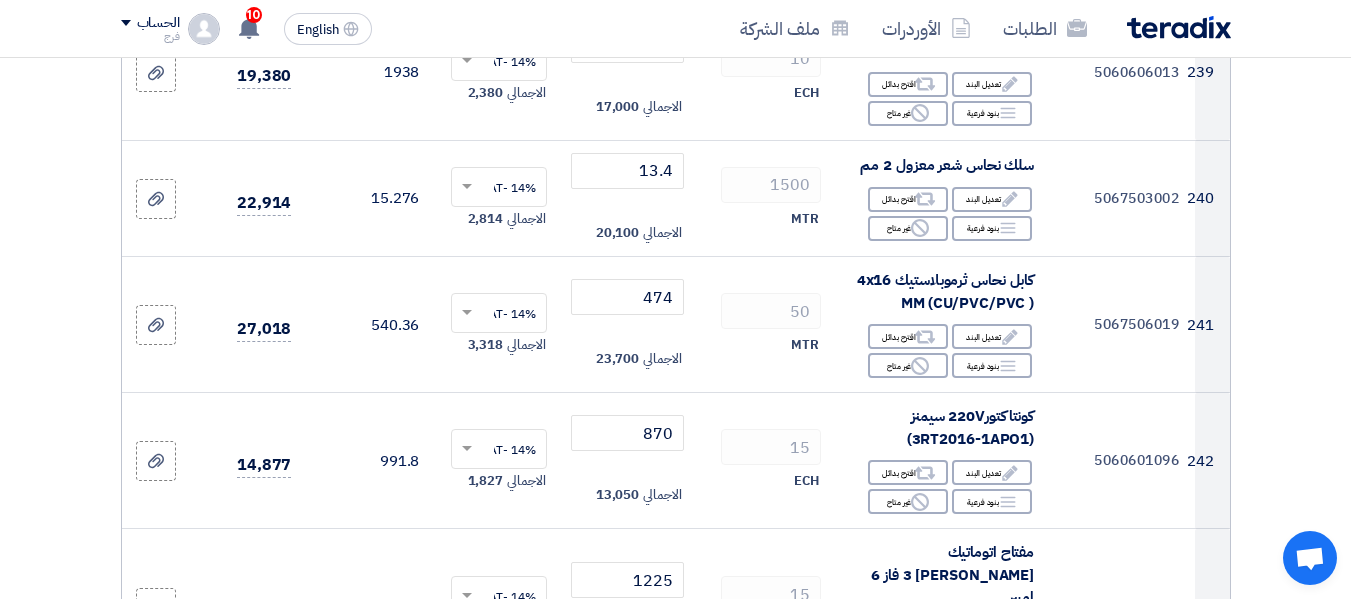 click 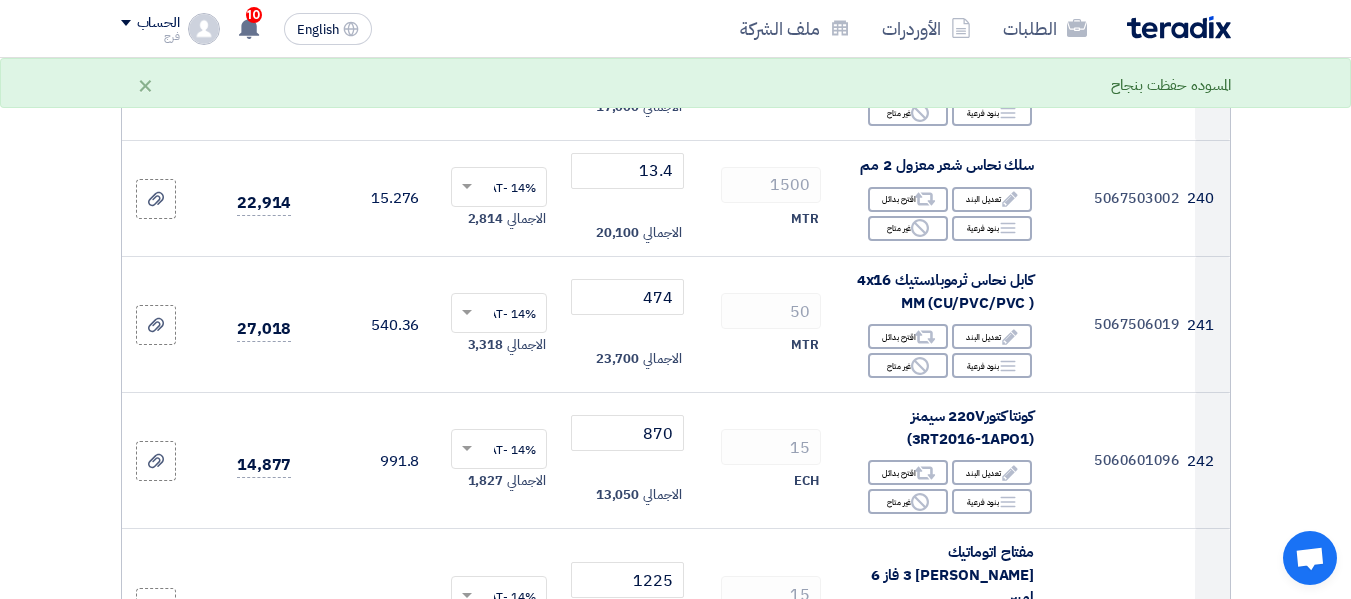 scroll, scrollTop: 34710, scrollLeft: 0, axis: vertical 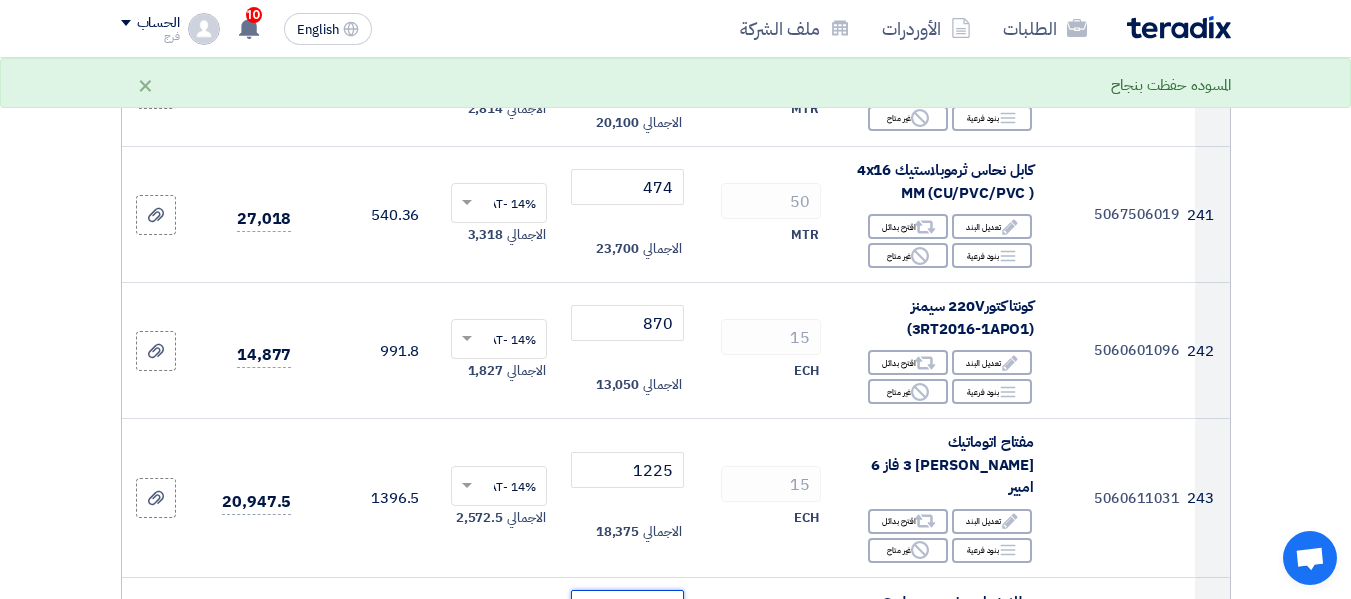 type on "19.7" 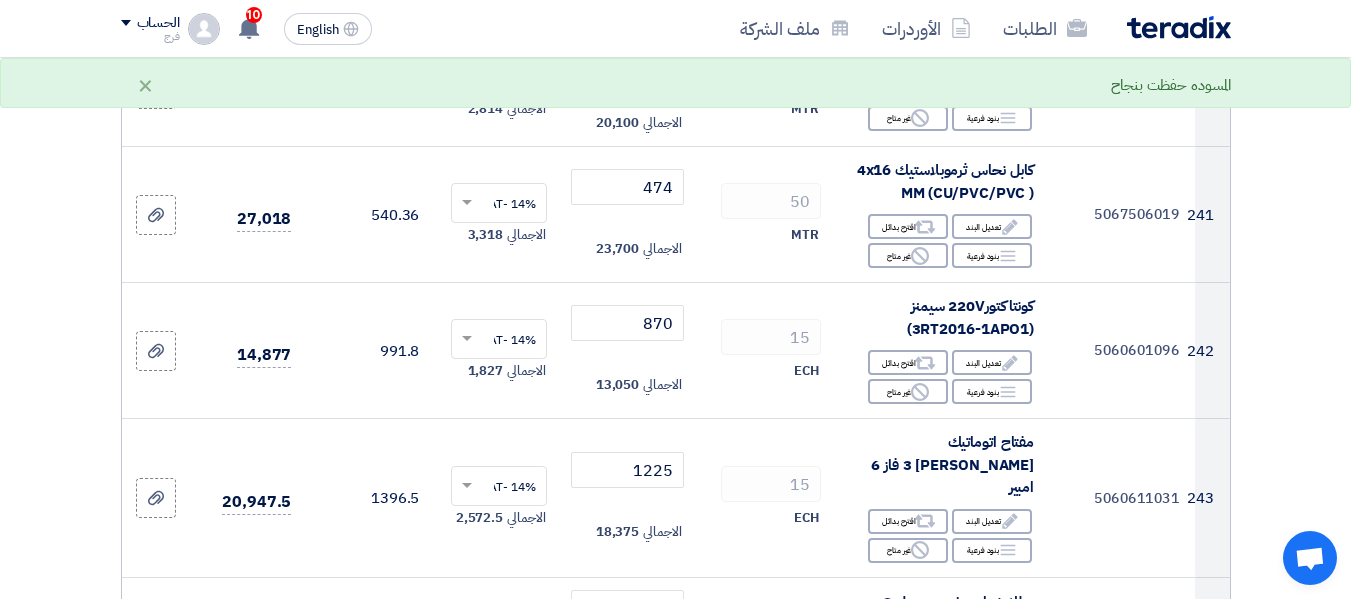 click 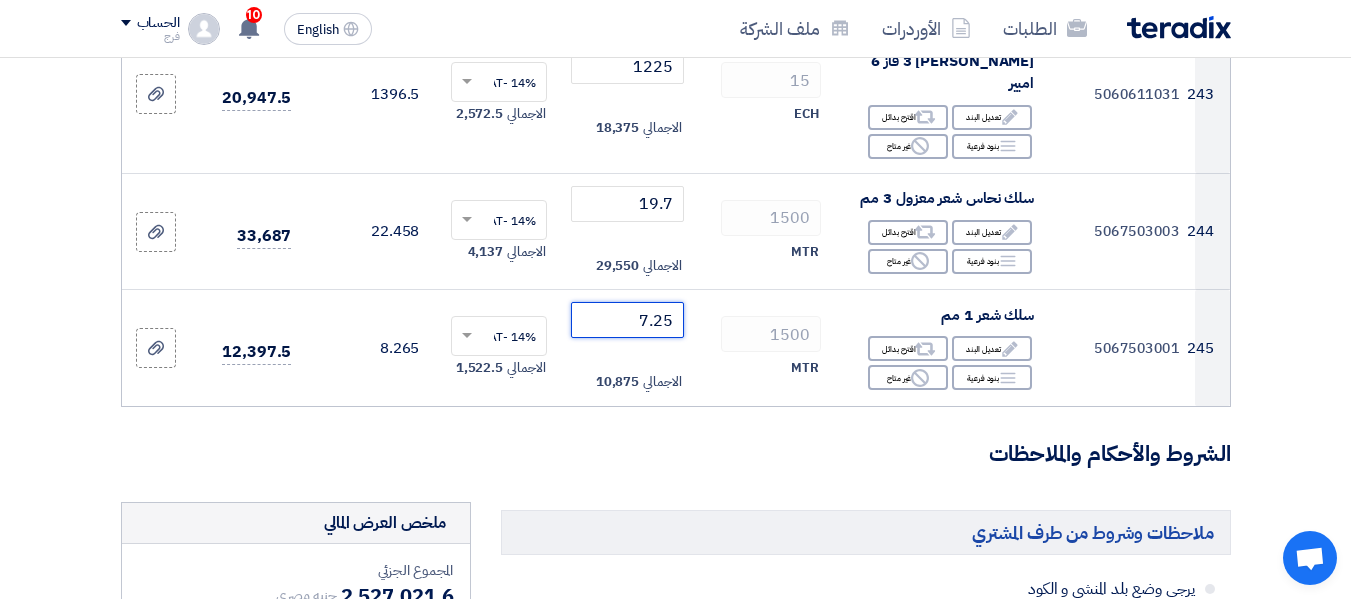scroll, scrollTop: 35100, scrollLeft: 0, axis: vertical 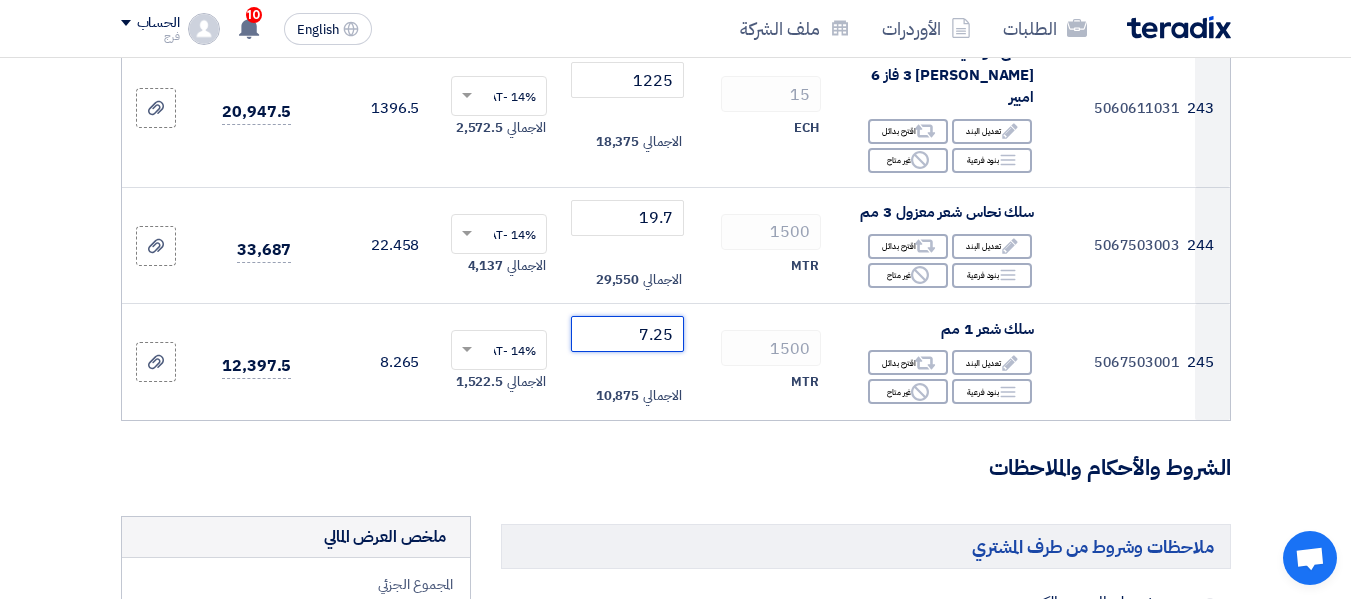 type on "7.25" 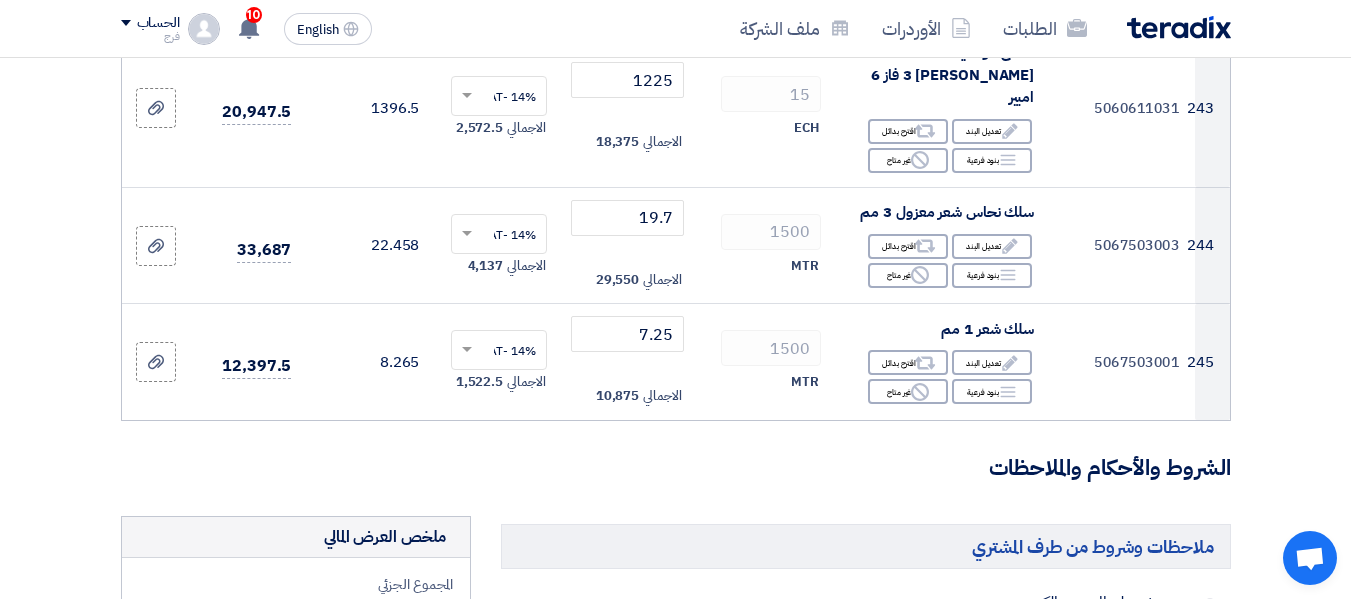 click on "الشروط والأحكام والملاحظات" 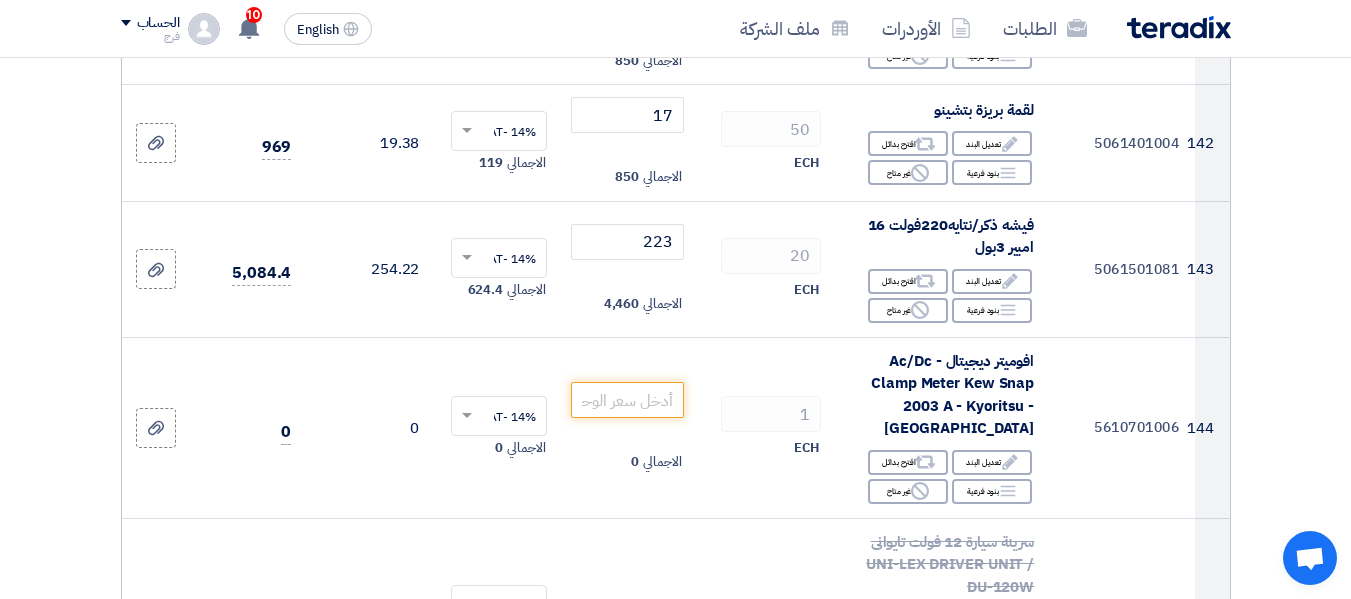 scroll, scrollTop: 20600, scrollLeft: 0, axis: vertical 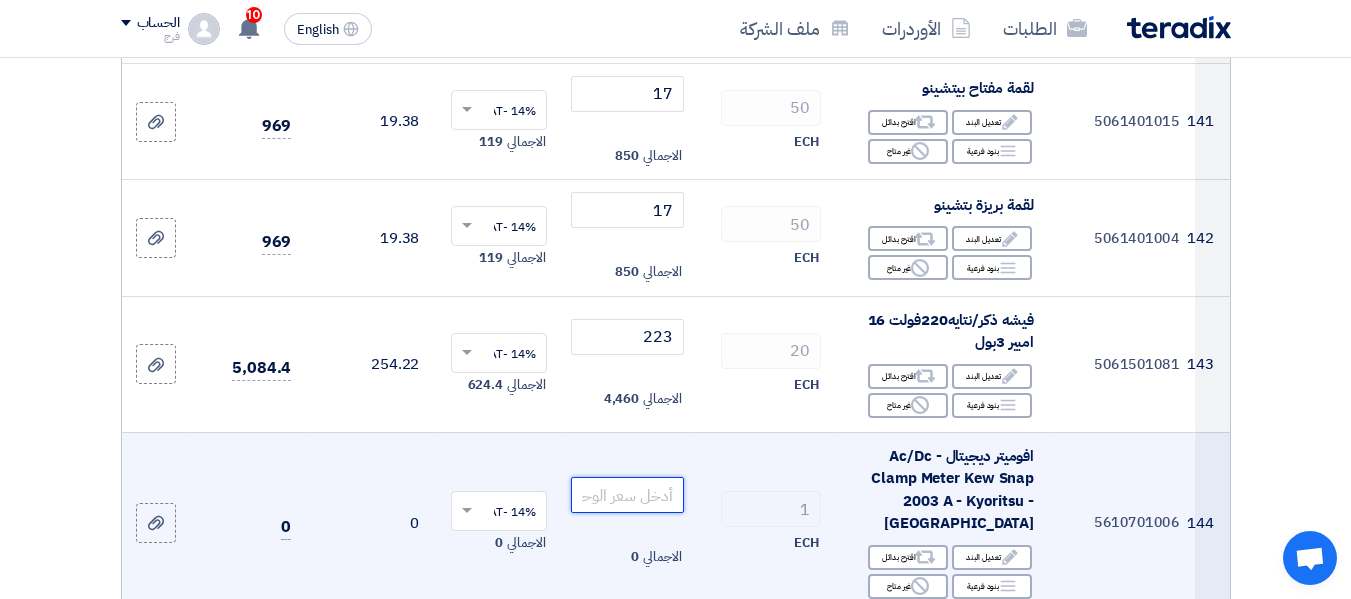 click 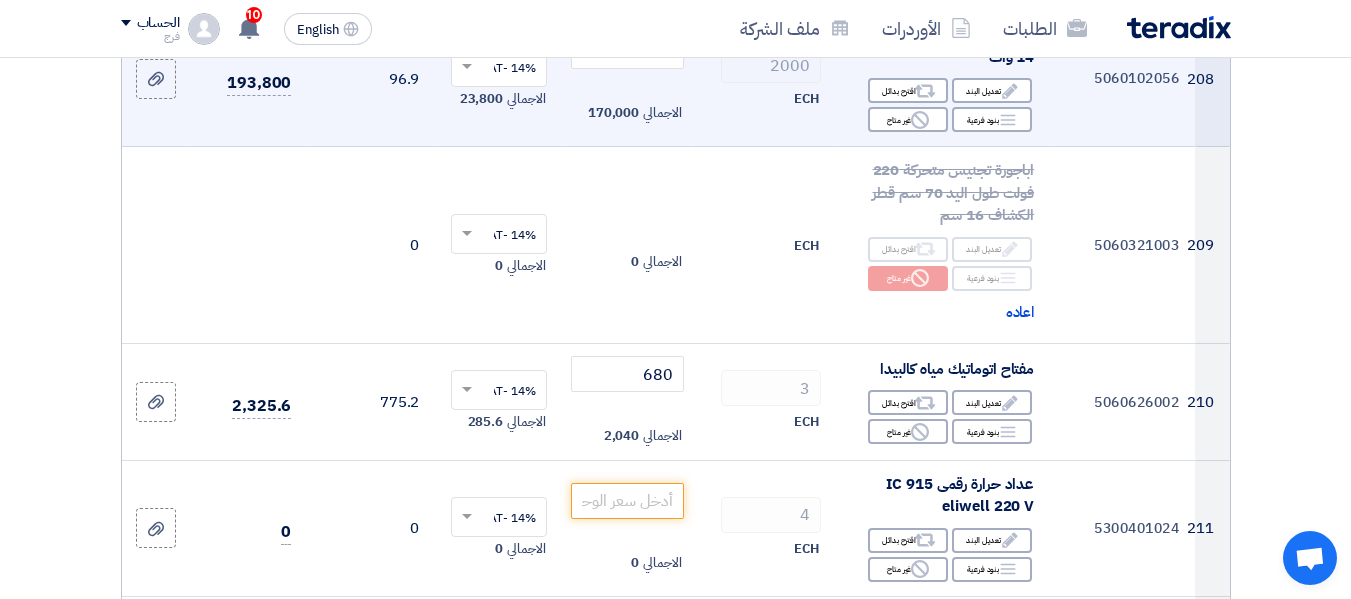 scroll, scrollTop: 30200, scrollLeft: 0, axis: vertical 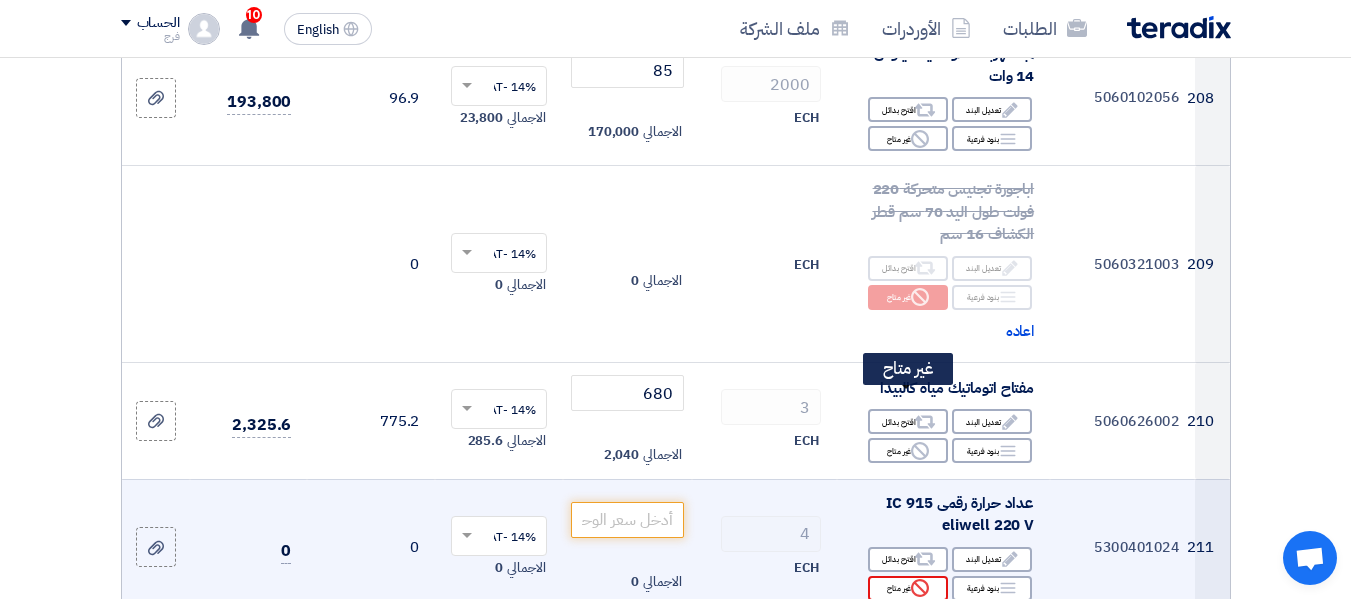 type on "14000" 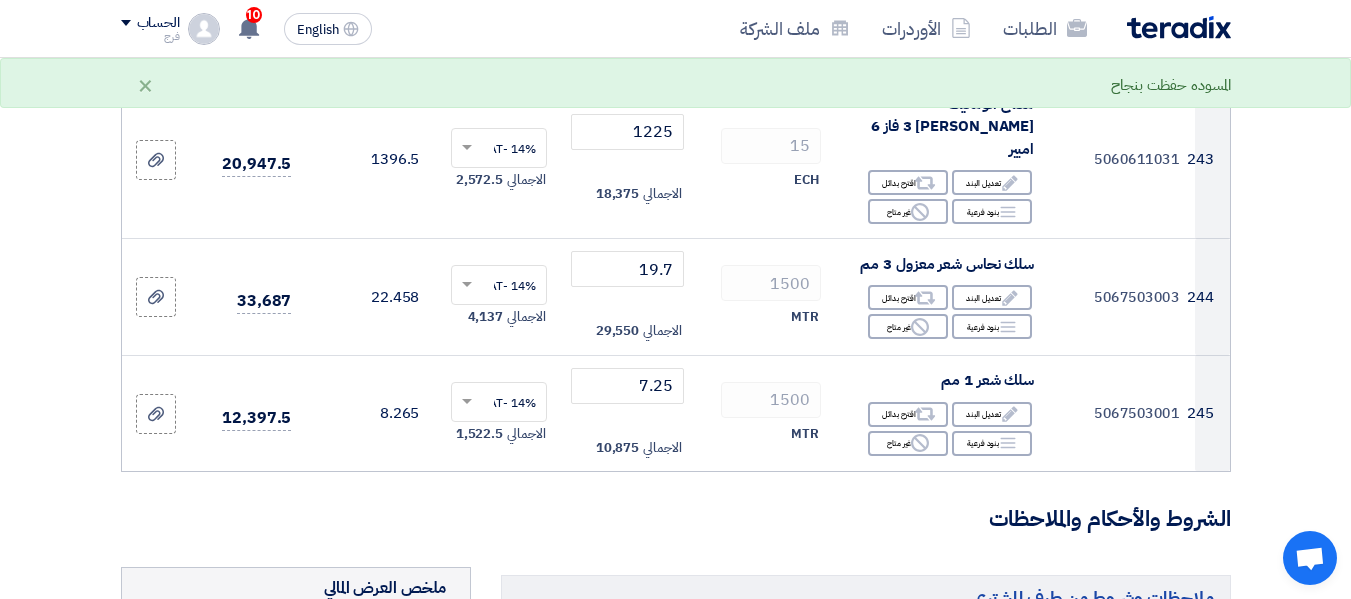 scroll, scrollTop: 35345, scrollLeft: 0, axis: vertical 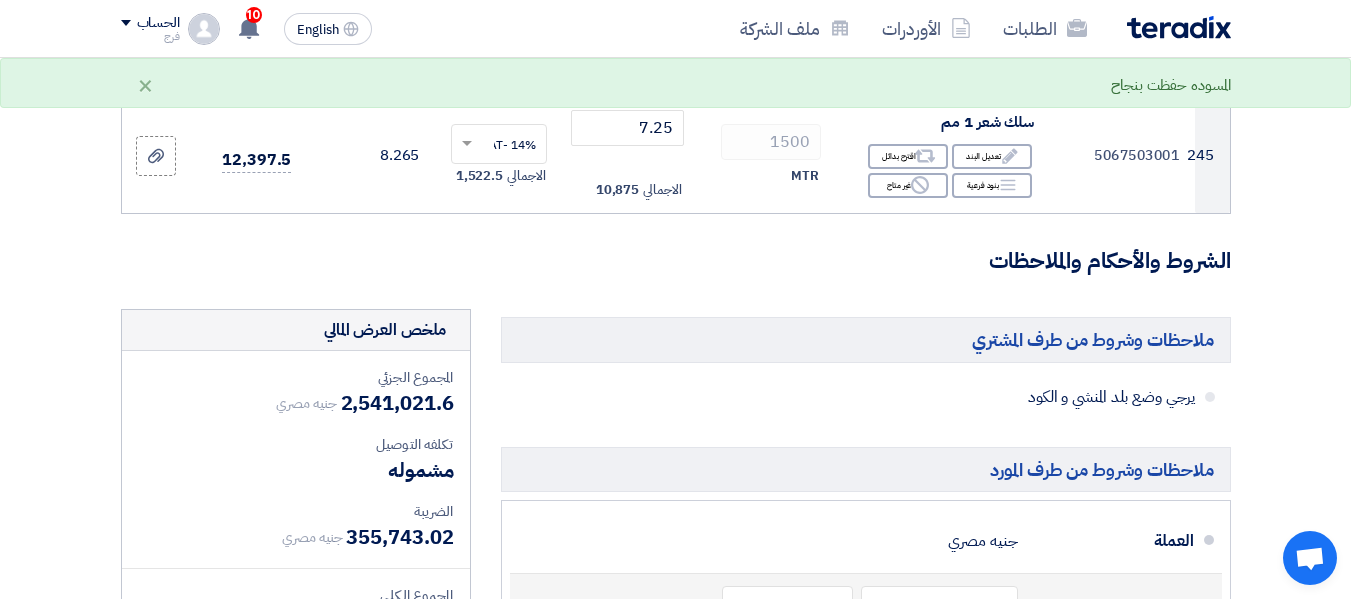 click 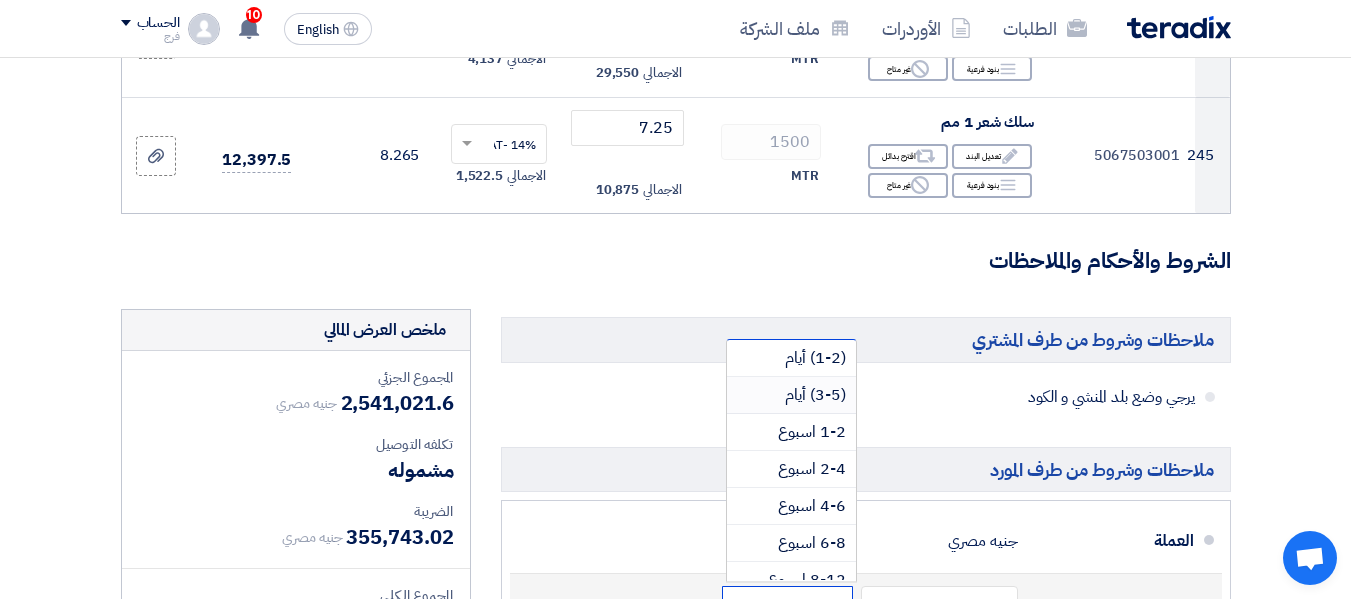click on "(3-5) أيام" at bounding box center (815, 395) 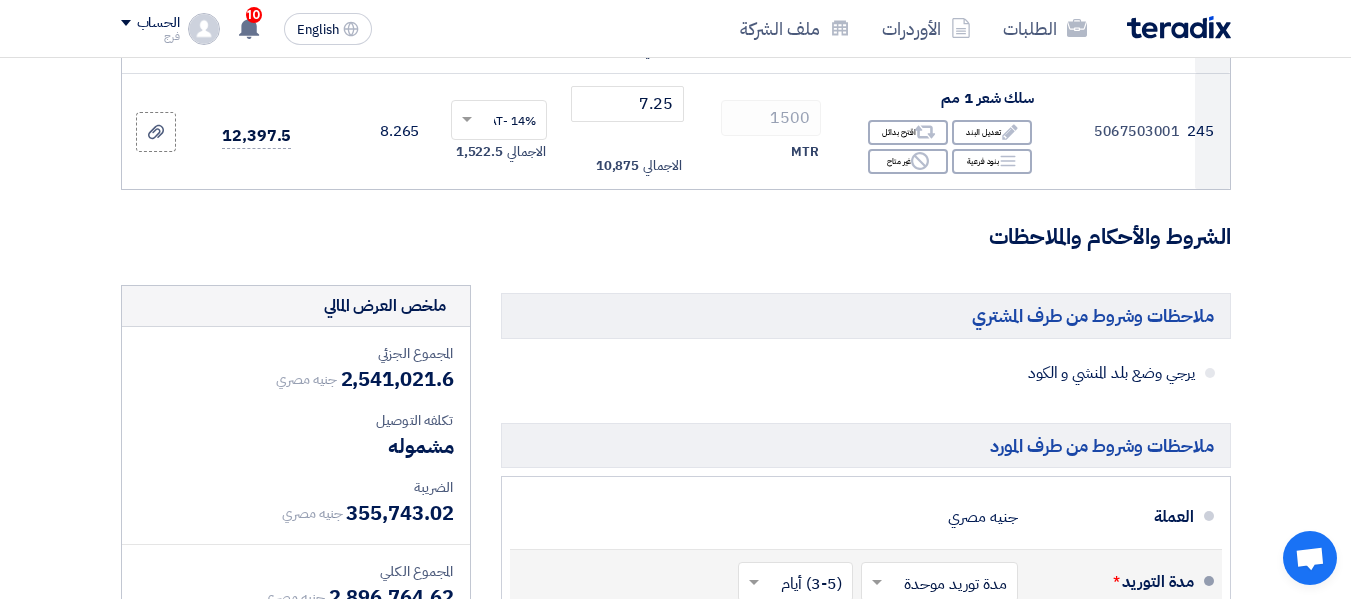 scroll, scrollTop: 35445, scrollLeft: 0, axis: vertical 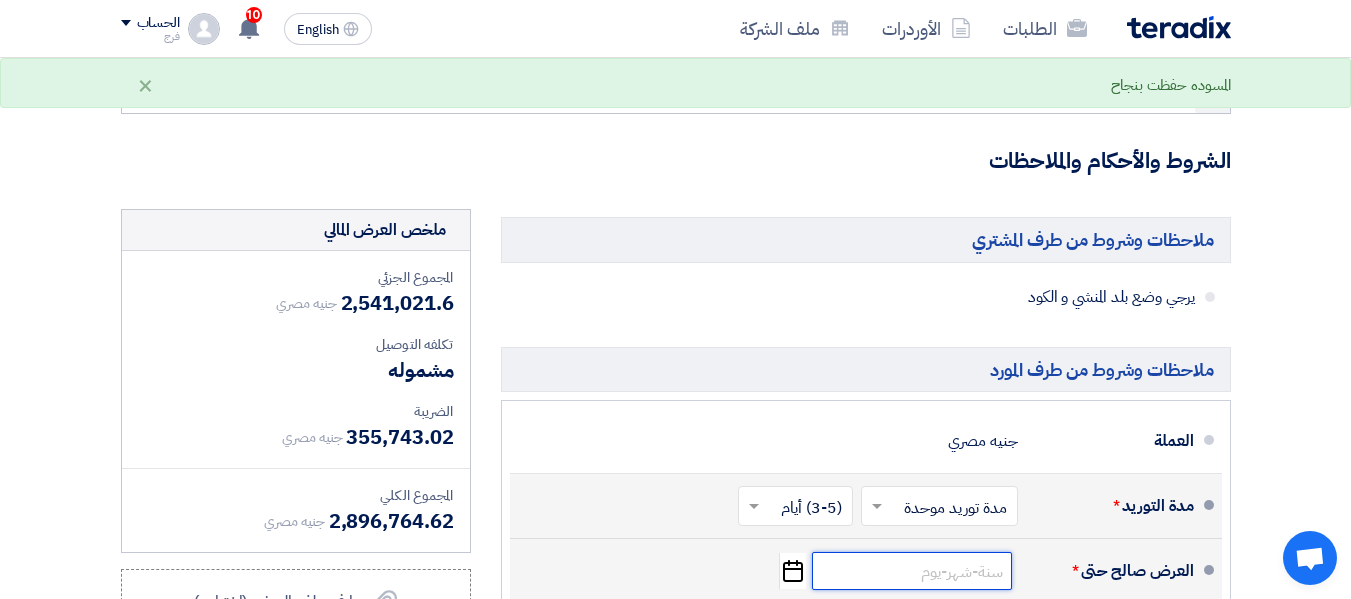 click 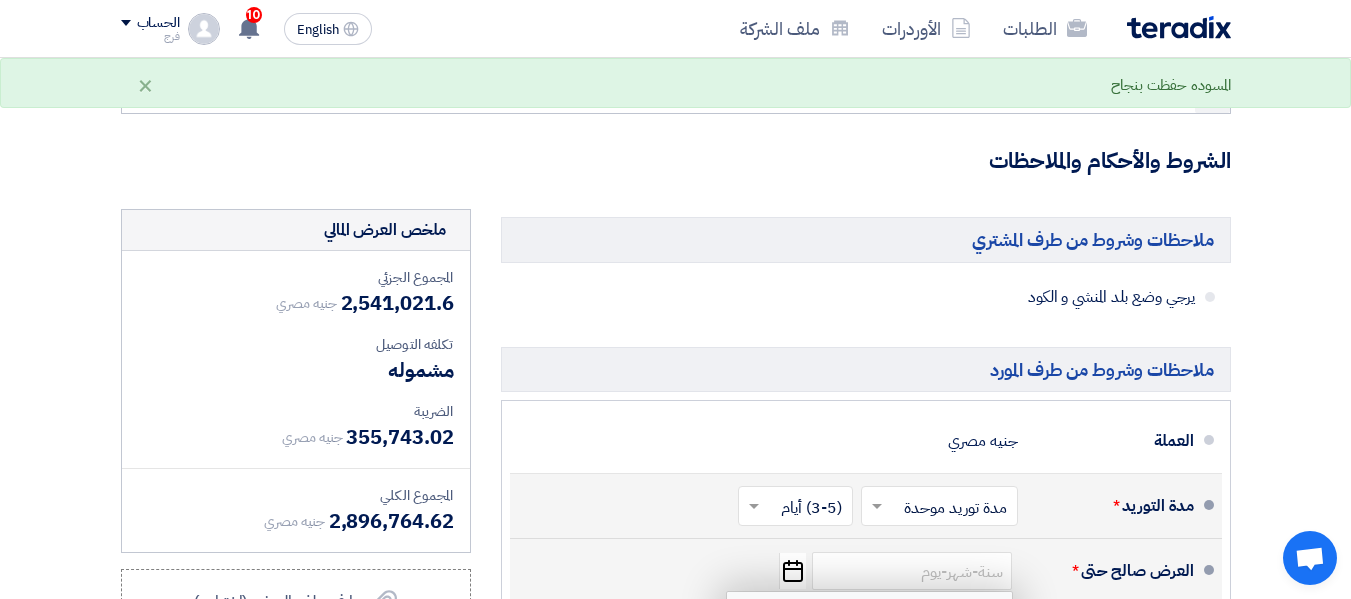 click on "17" 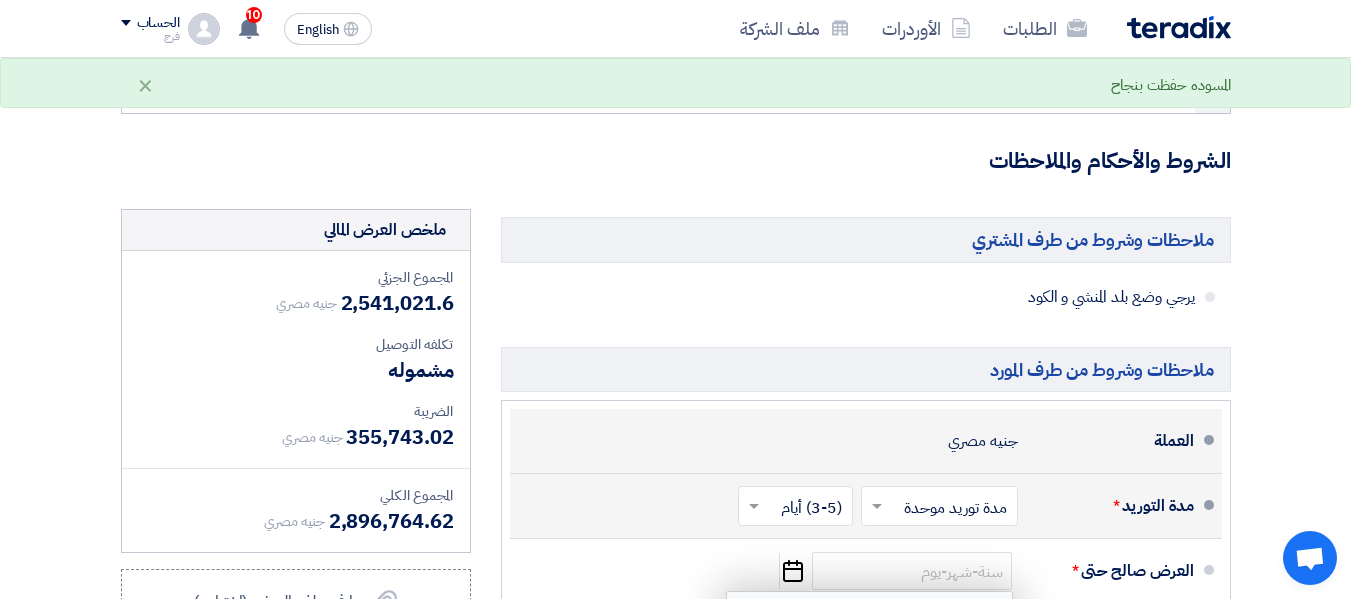 type on "7/17/2025" 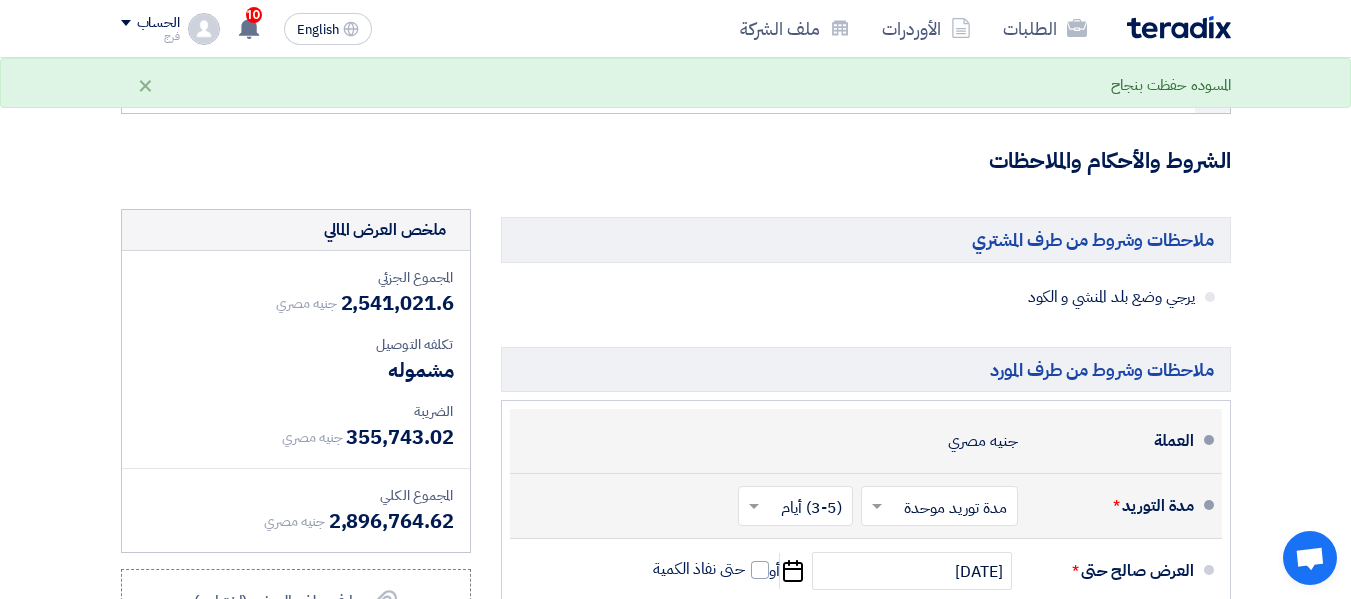 scroll, scrollTop: 35745, scrollLeft: 0, axis: vertical 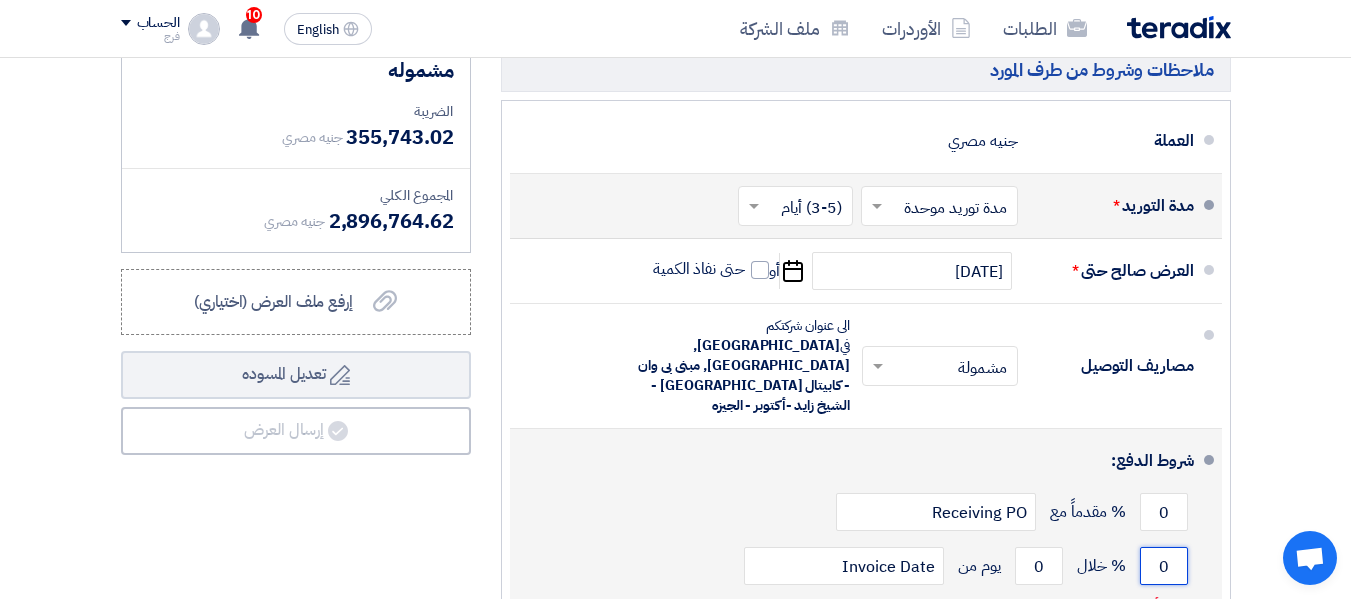 click on "0" 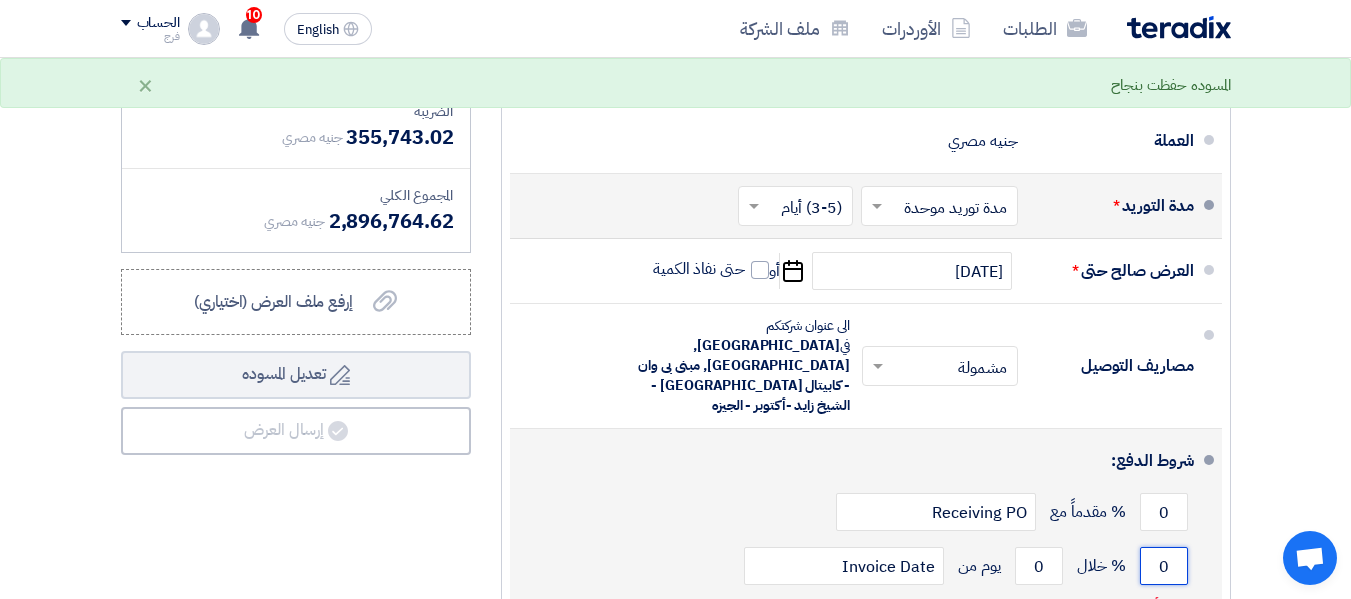 click on "0" 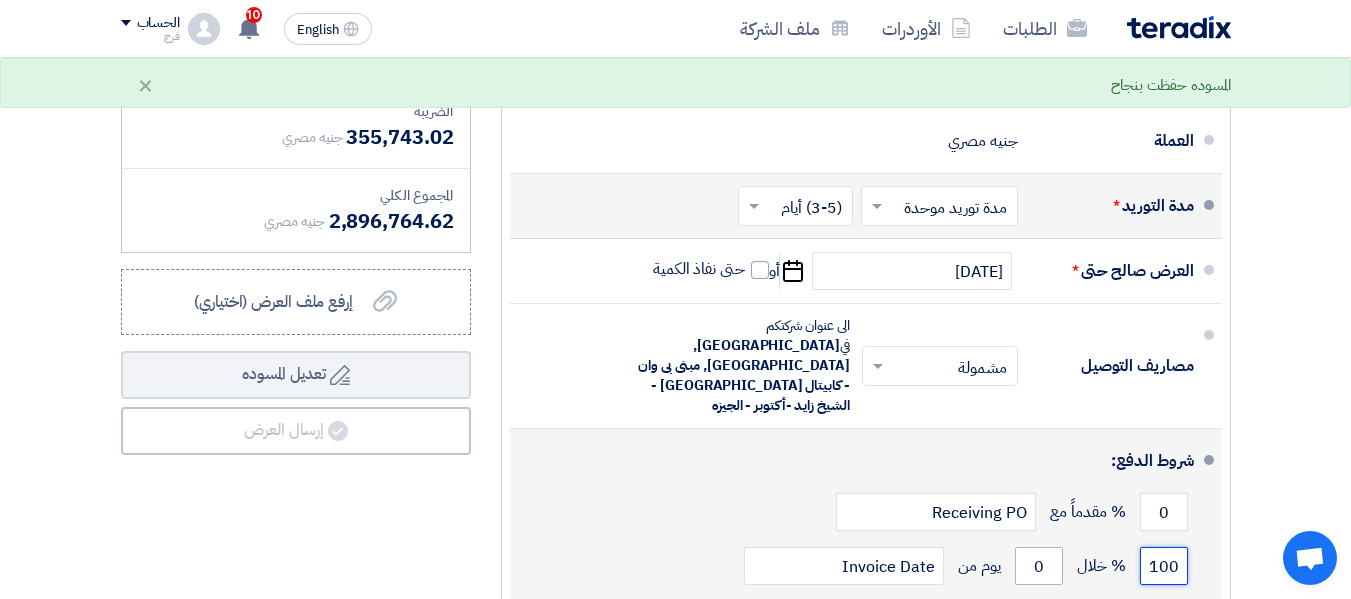 type on "100" 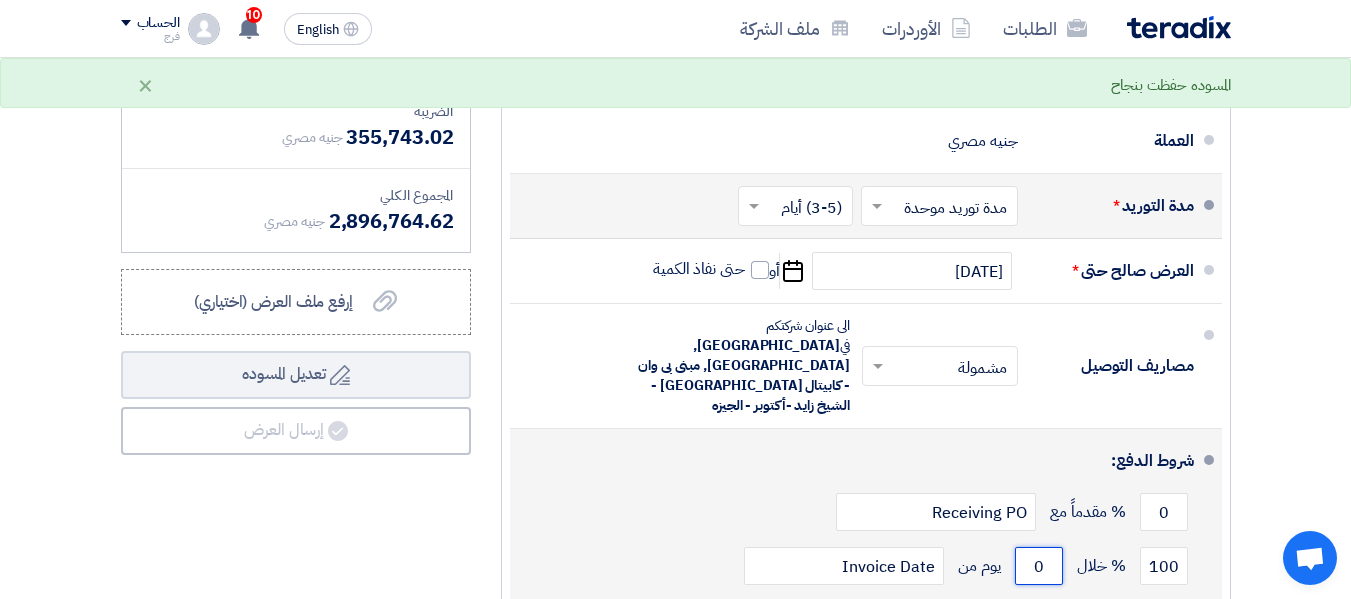 click on "0" 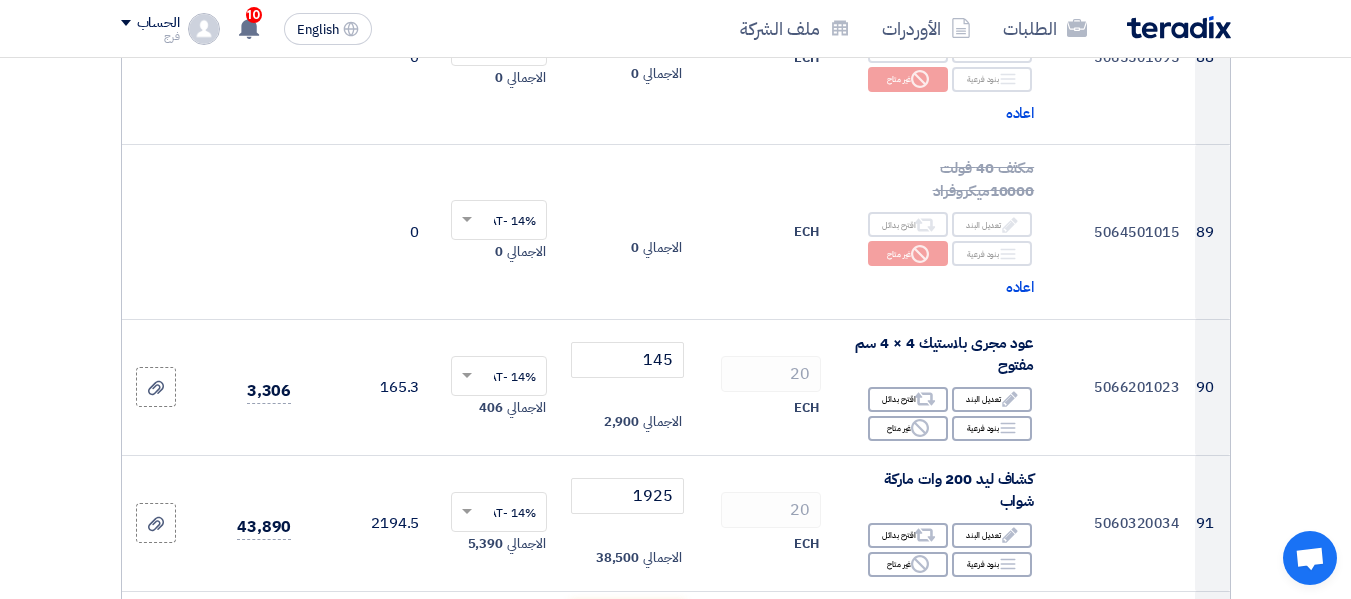 scroll, scrollTop: 13145, scrollLeft: 0, axis: vertical 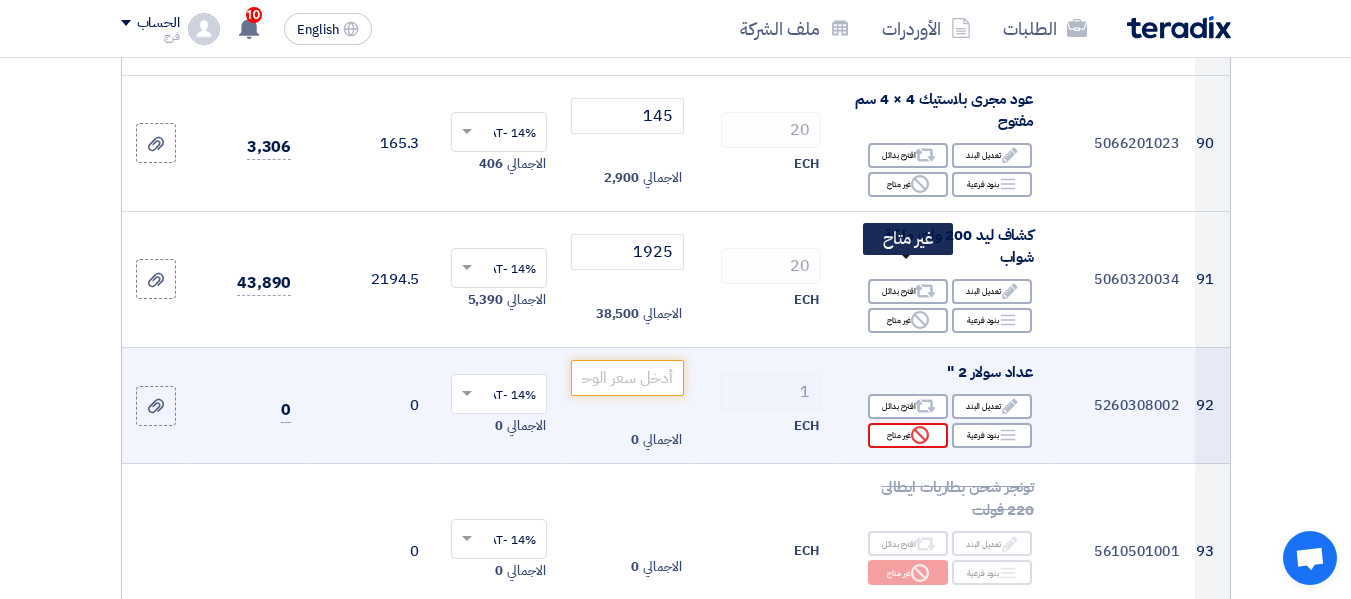 type on "30" 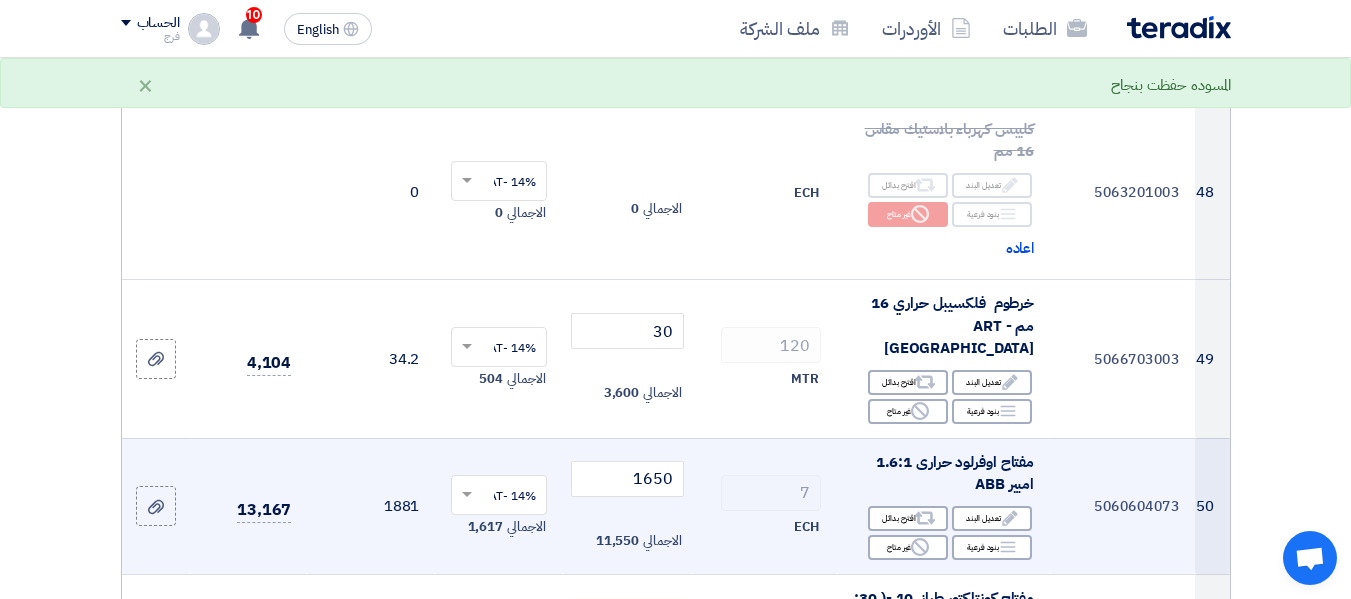 scroll, scrollTop: 7345, scrollLeft: 0, axis: vertical 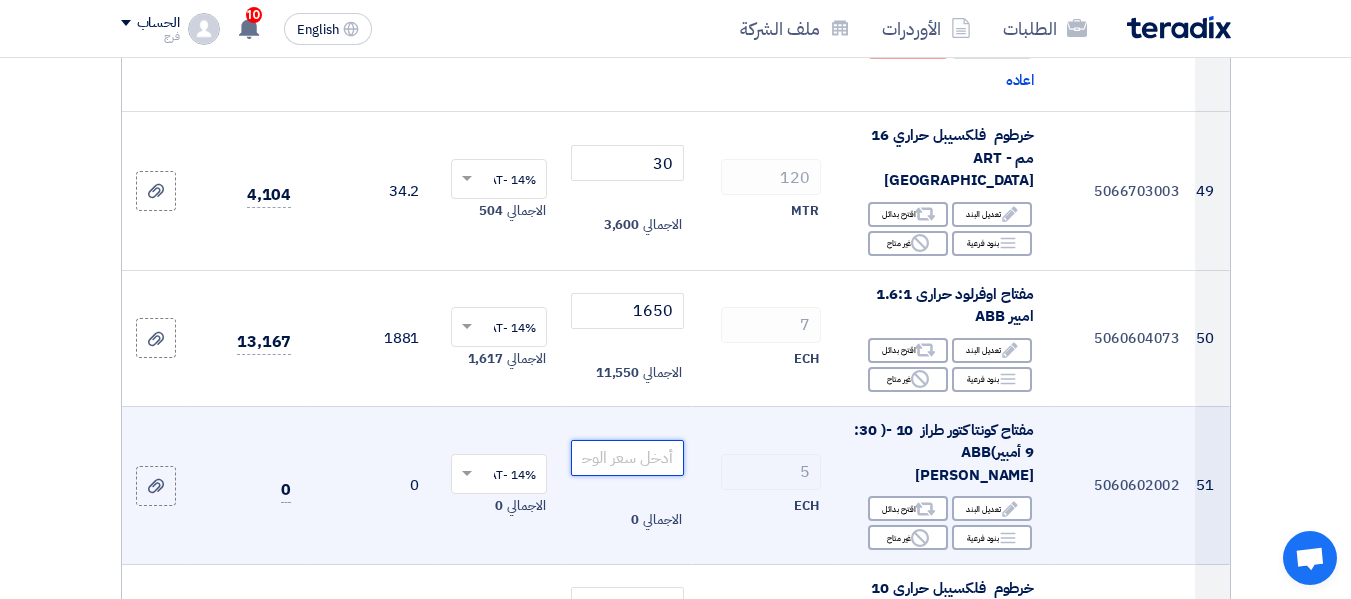 click 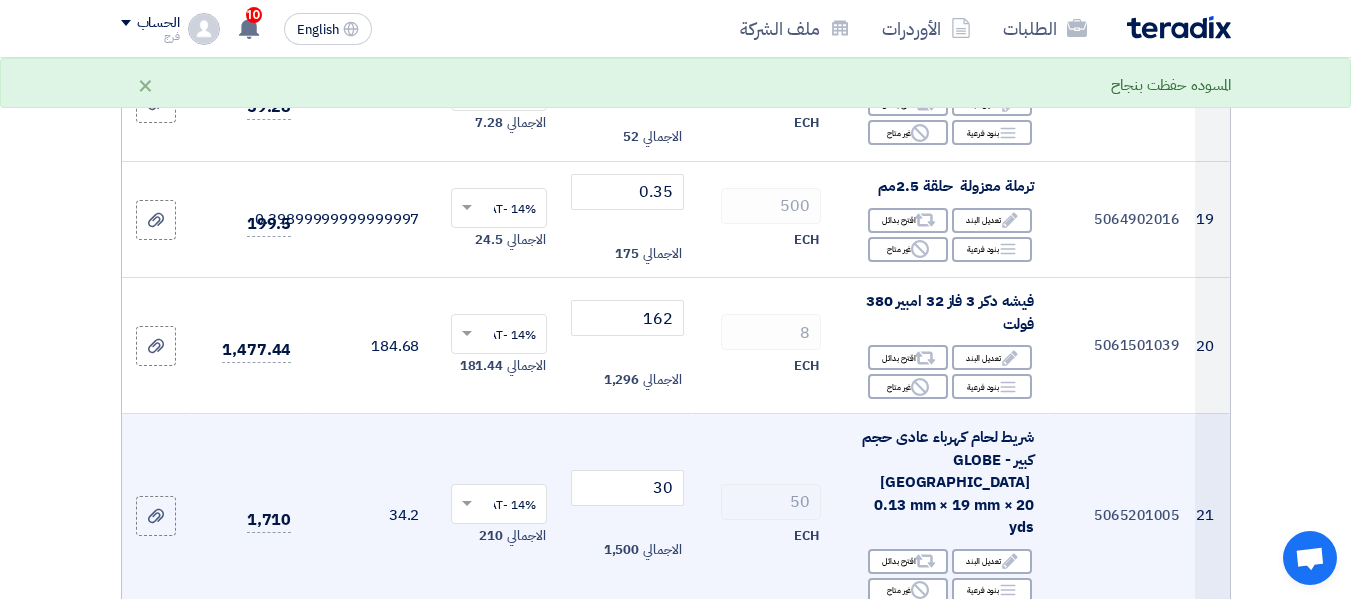 scroll, scrollTop: 2945, scrollLeft: 0, axis: vertical 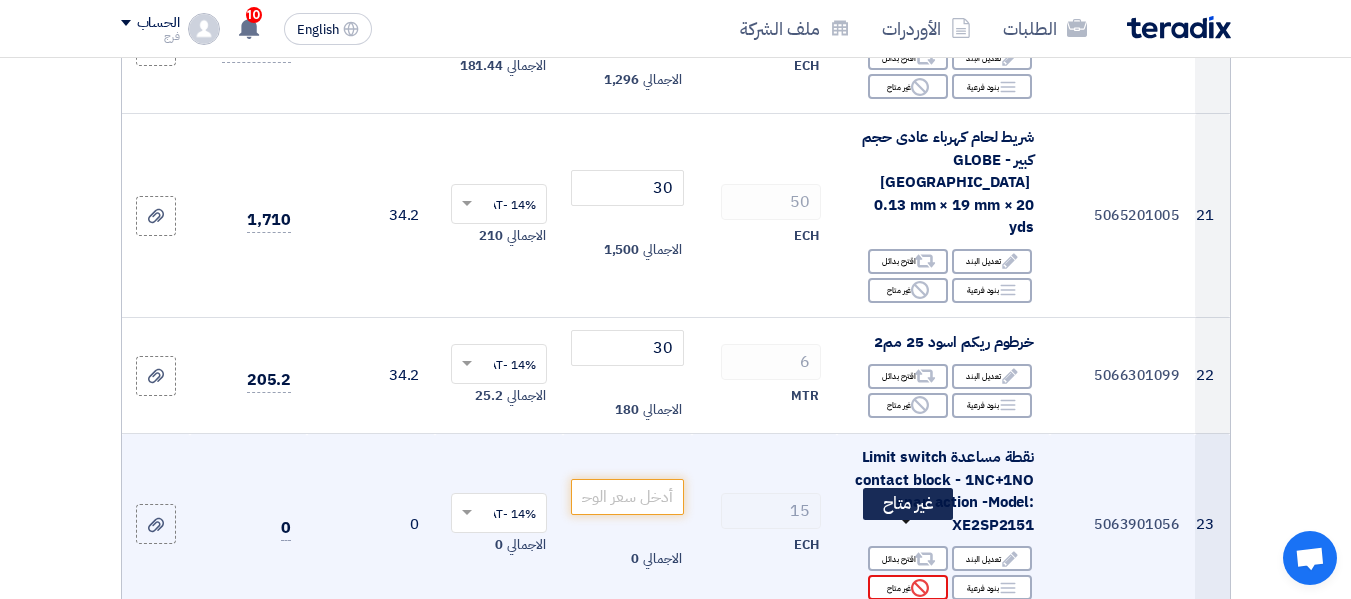 type on "1120" 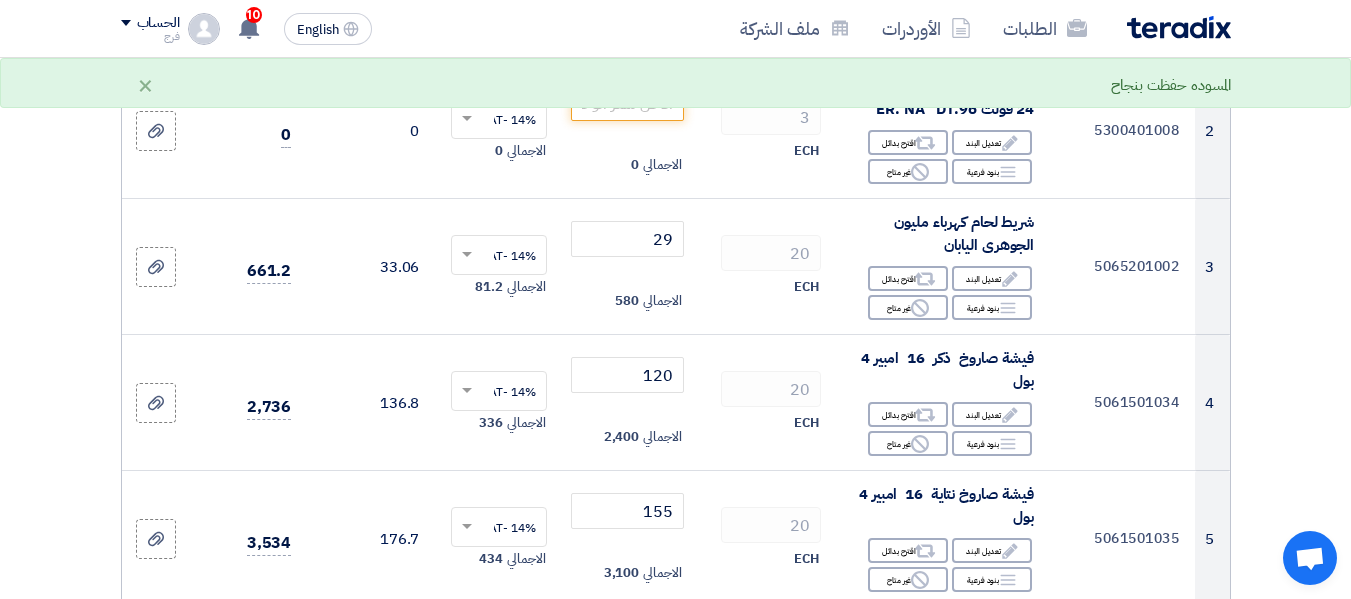 scroll, scrollTop: 45, scrollLeft: 0, axis: vertical 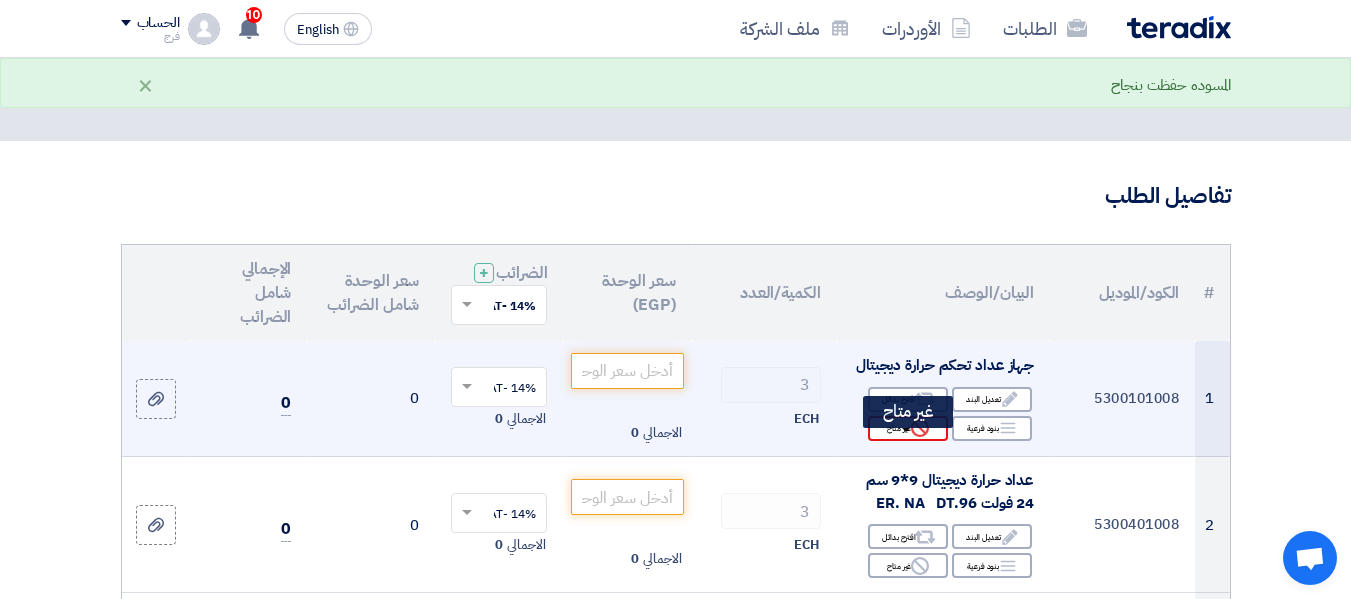 click on "Reject
غير متاح" 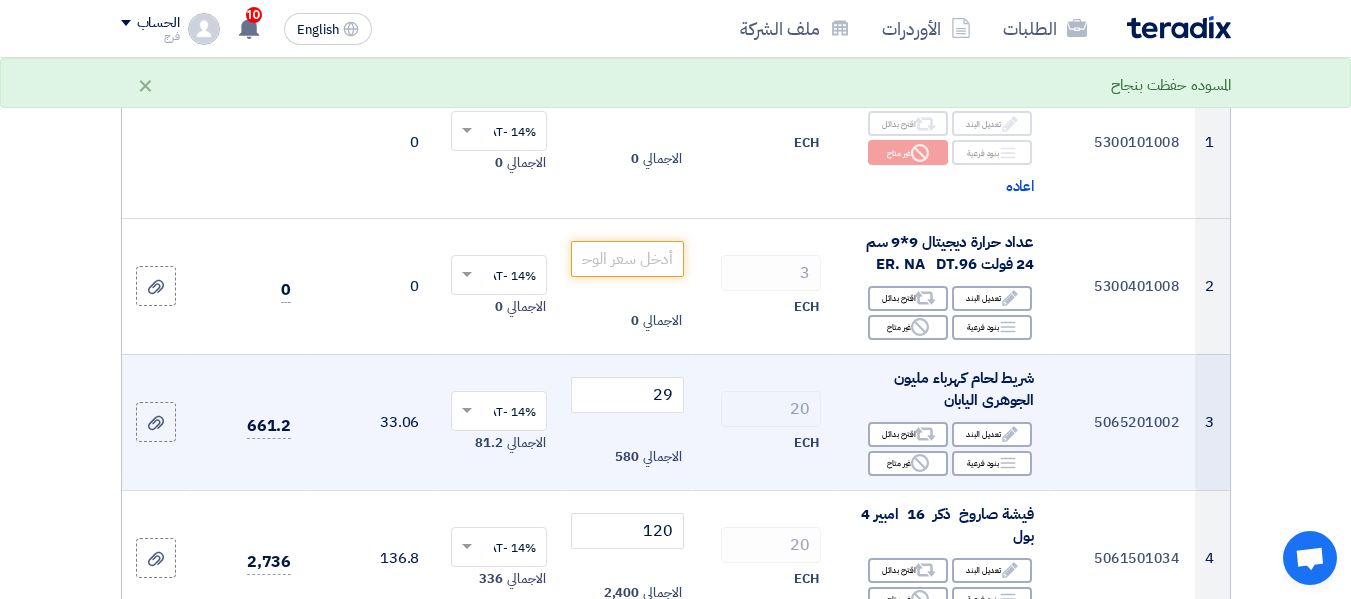 scroll, scrollTop: 345, scrollLeft: 0, axis: vertical 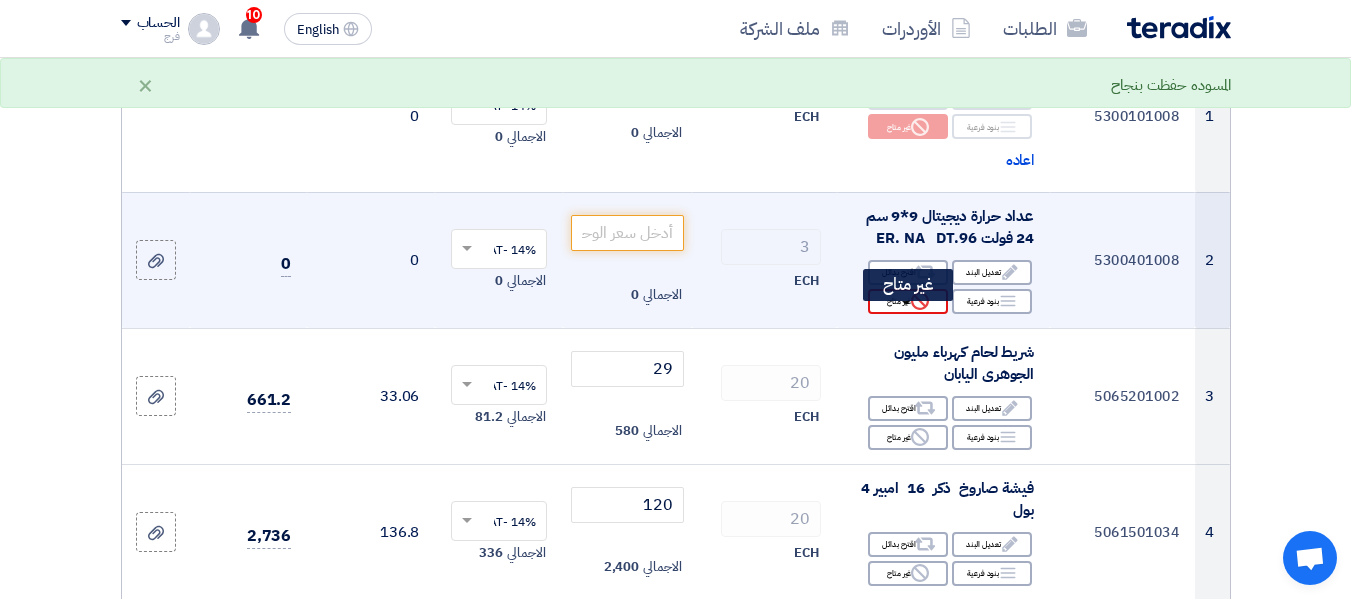 click on "Reject
غير متاح" 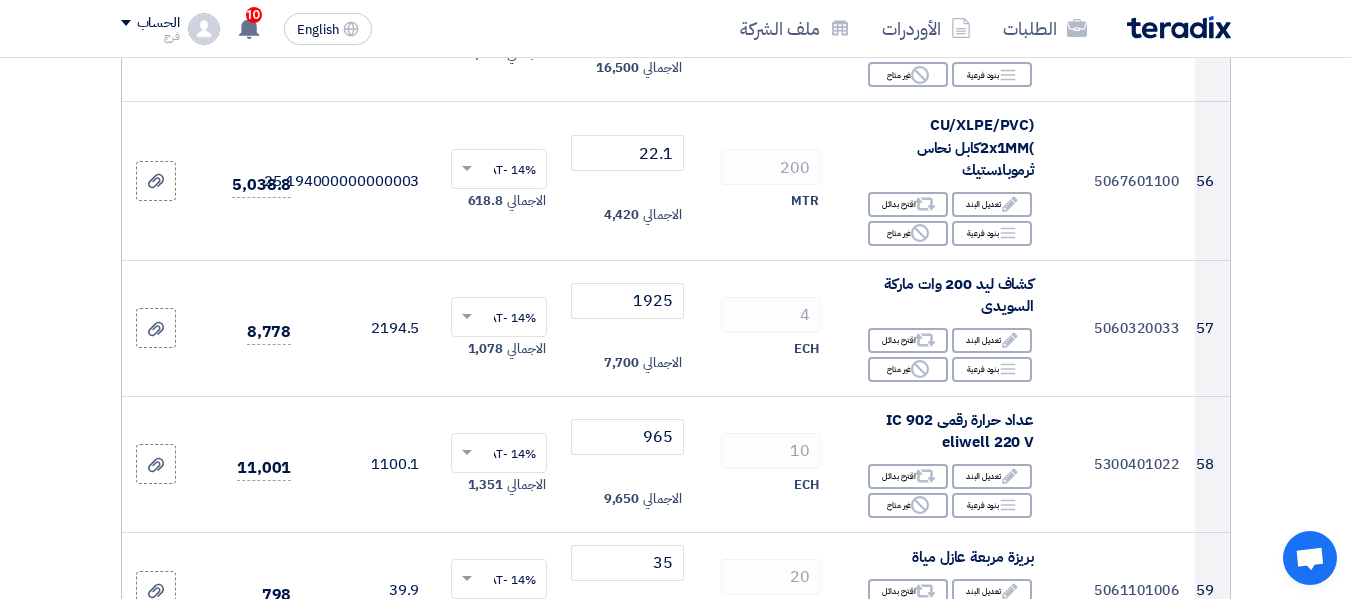 scroll, scrollTop: 9545, scrollLeft: 0, axis: vertical 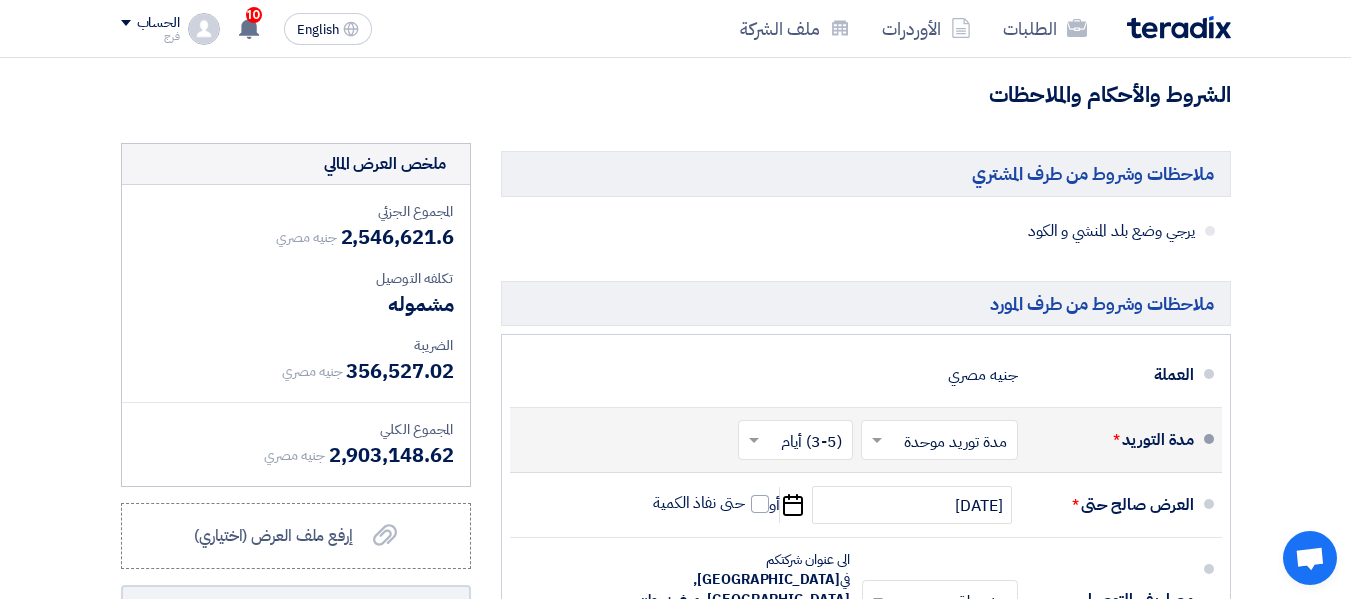 click on "إرسال العرض" 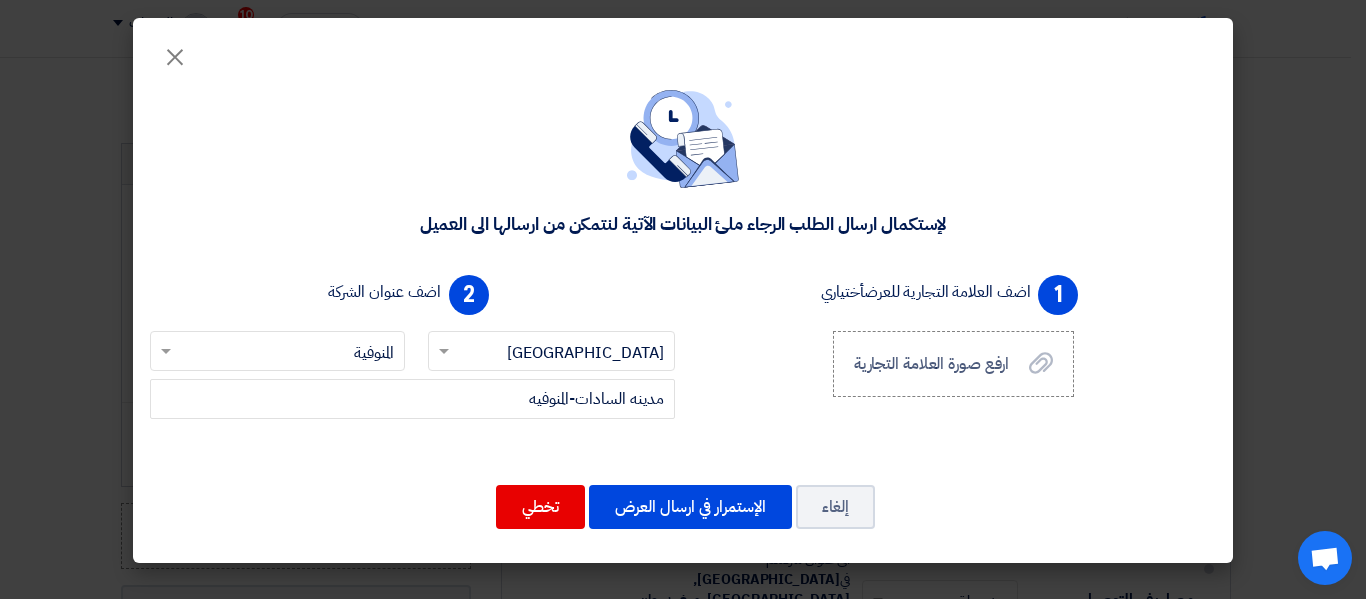 click on "1
اضف العلامة التجارية للعرض
أختياري
ارفع صورة العلامة التجارية
ارفع صورة العلامة التجارية" 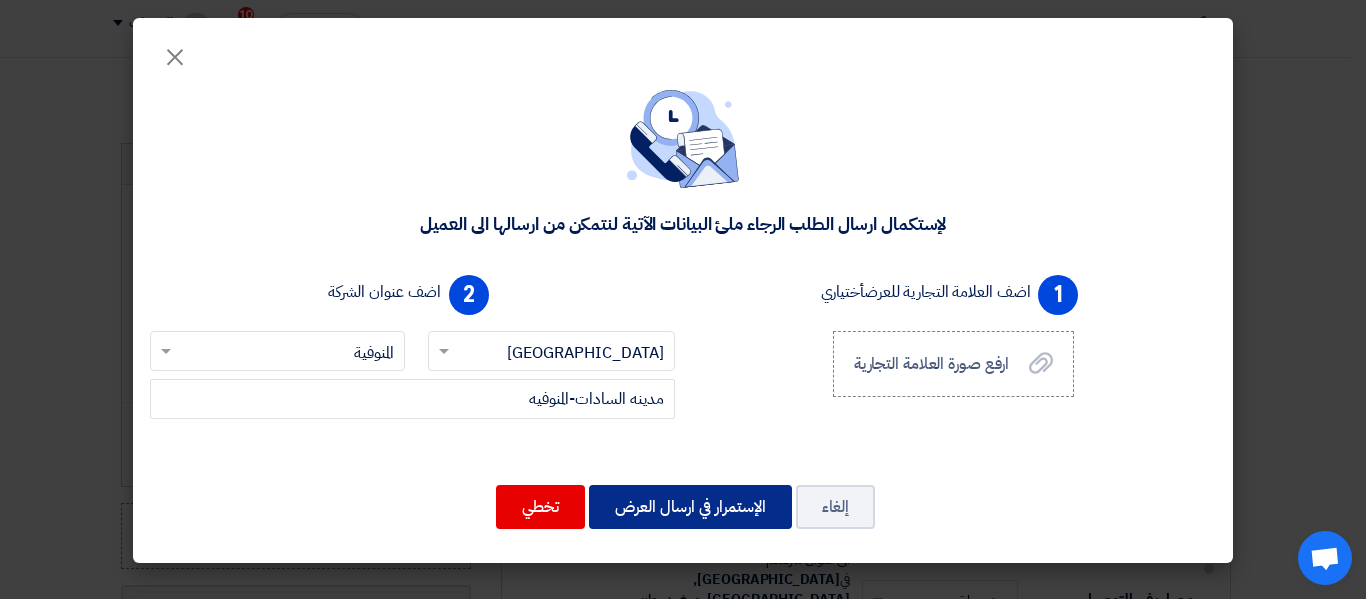 click on "الإستمرار في ارسال العرض" 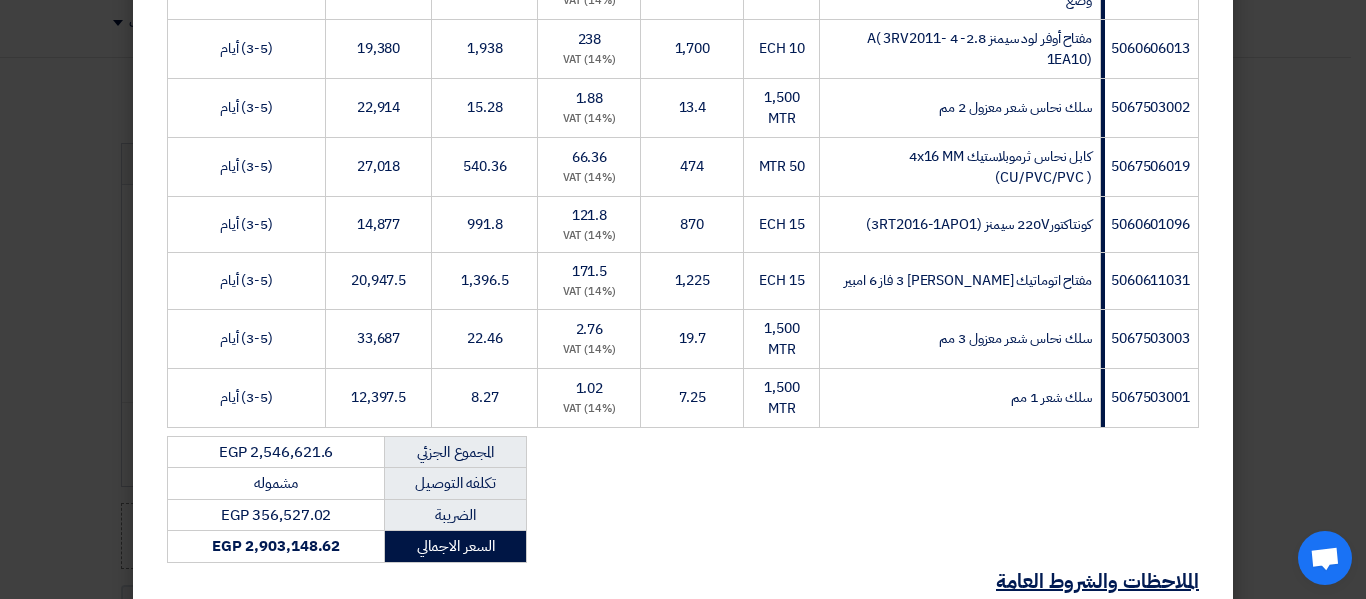 scroll, scrollTop: 14384, scrollLeft: 0, axis: vertical 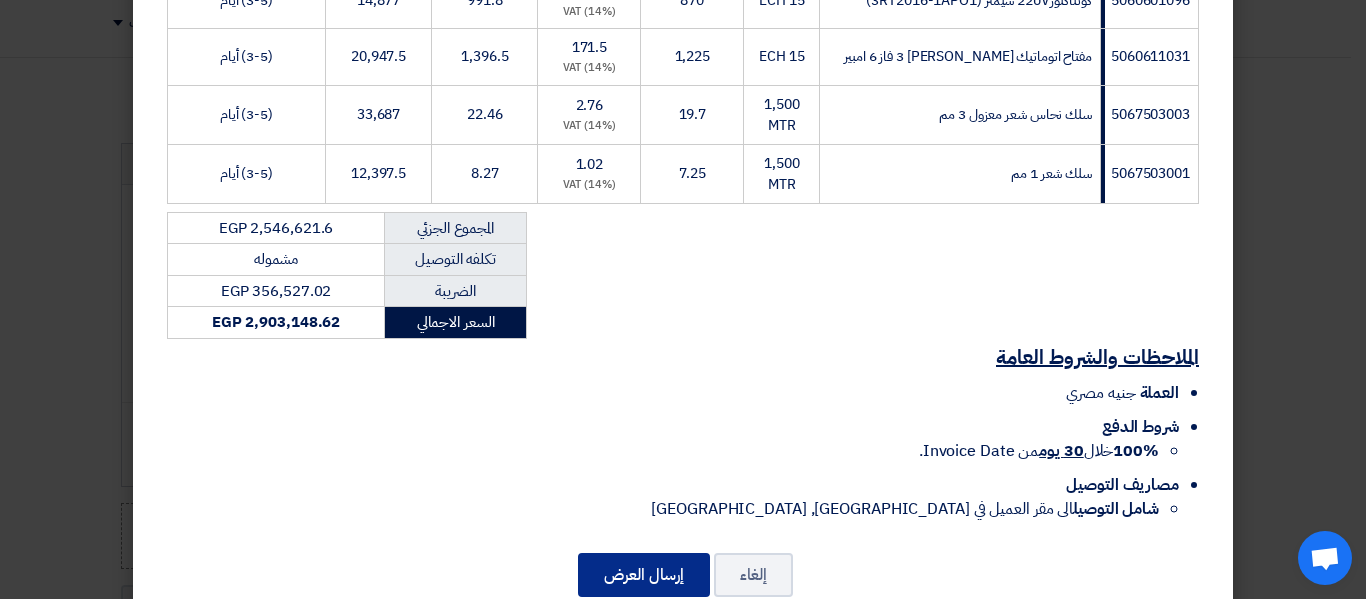 click on "إرسال العرض" 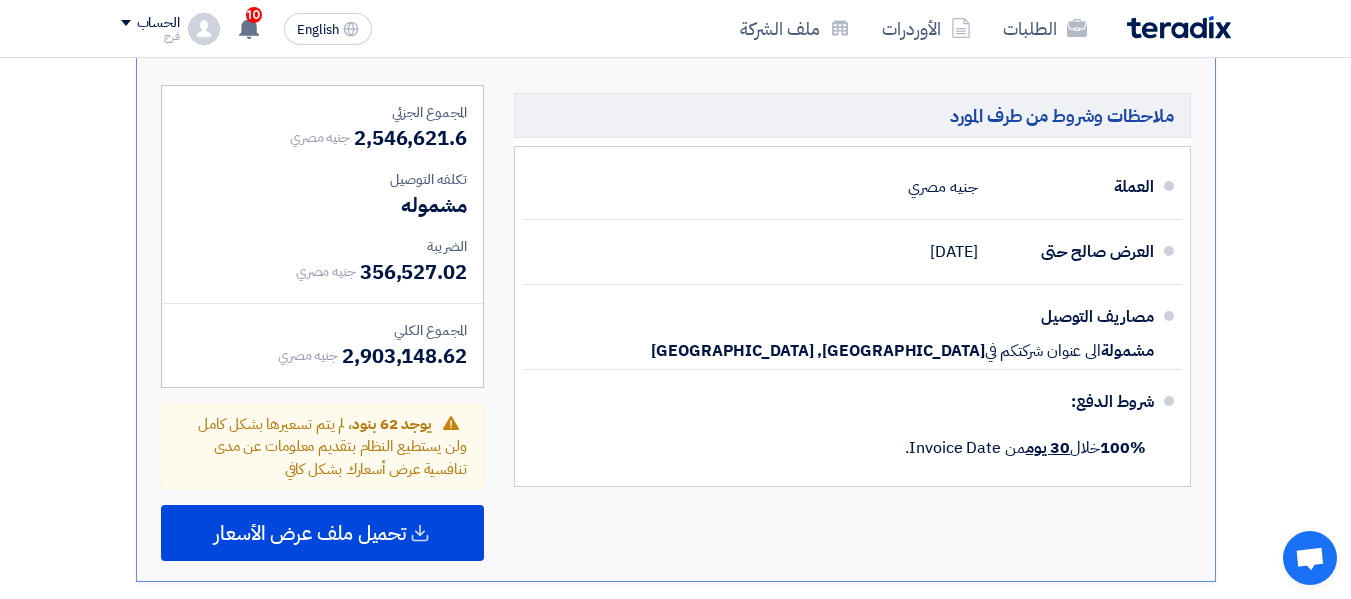 scroll, scrollTop: 23238, scrollLeft: 0, axis: vertical 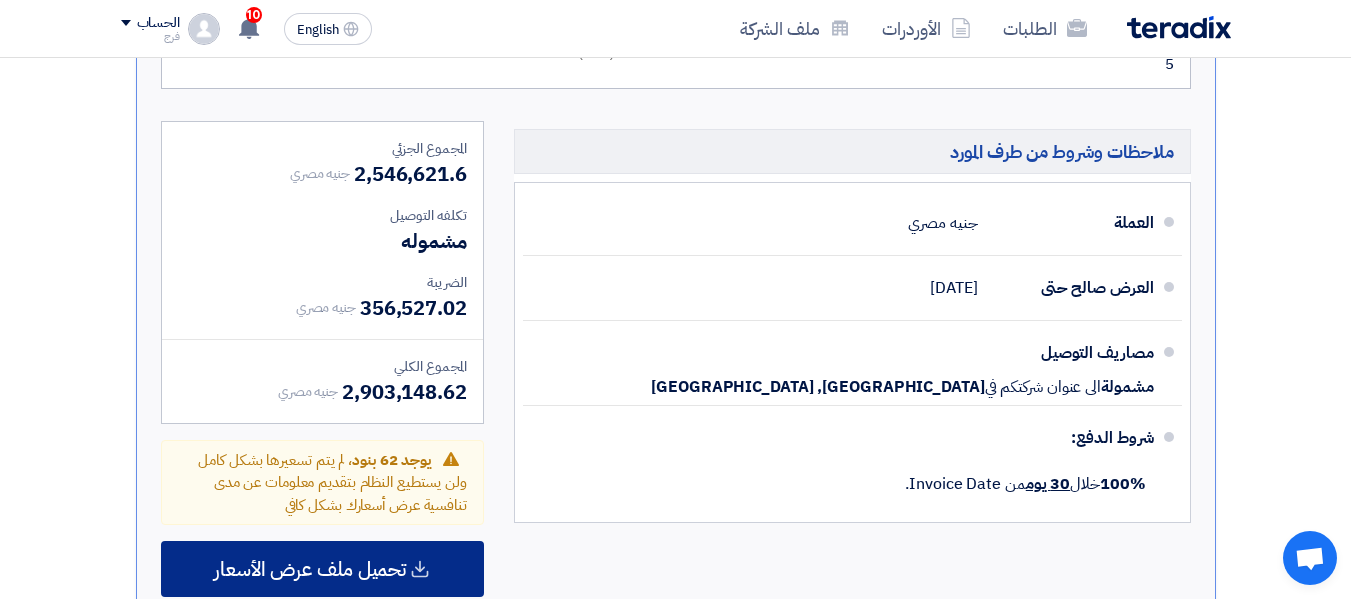 click 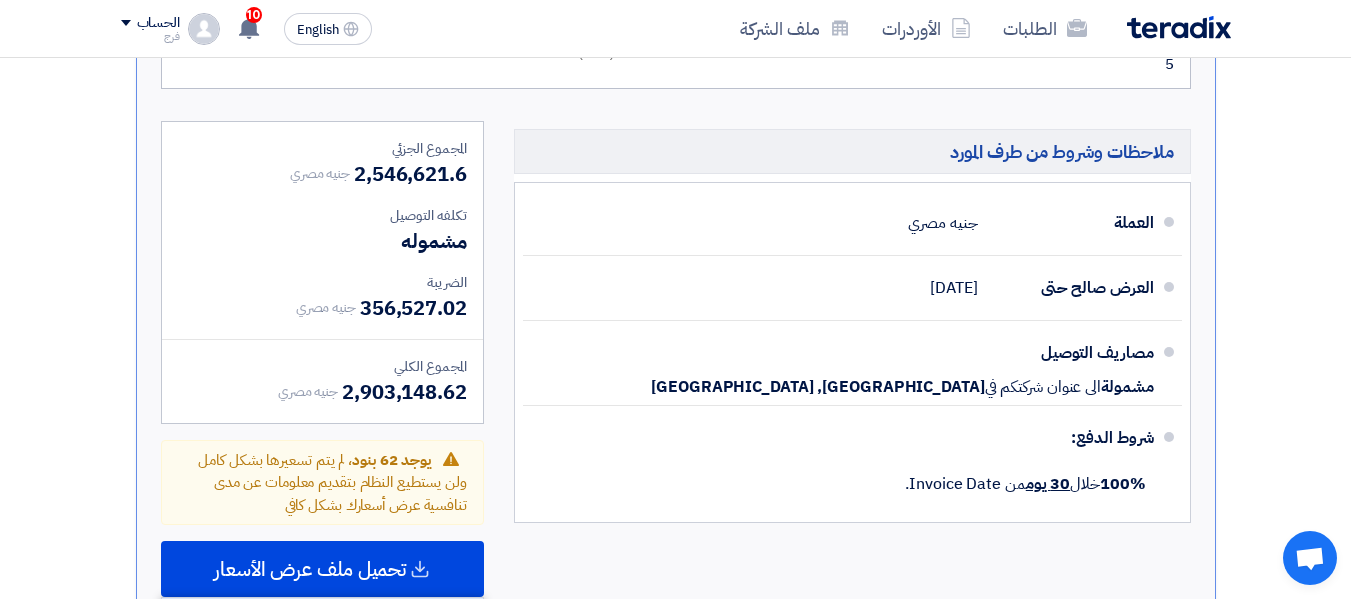 click on "عربي" at bounding box center [322, 626] 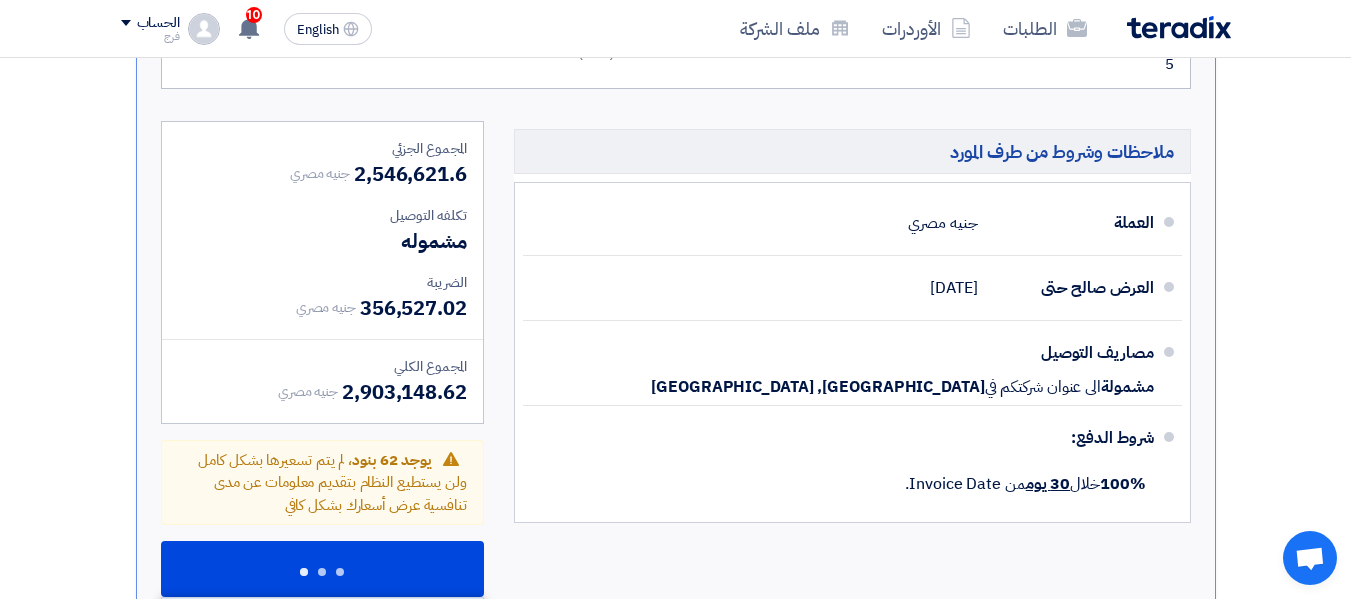 click on "عربي" at bounding box center [322, 626] 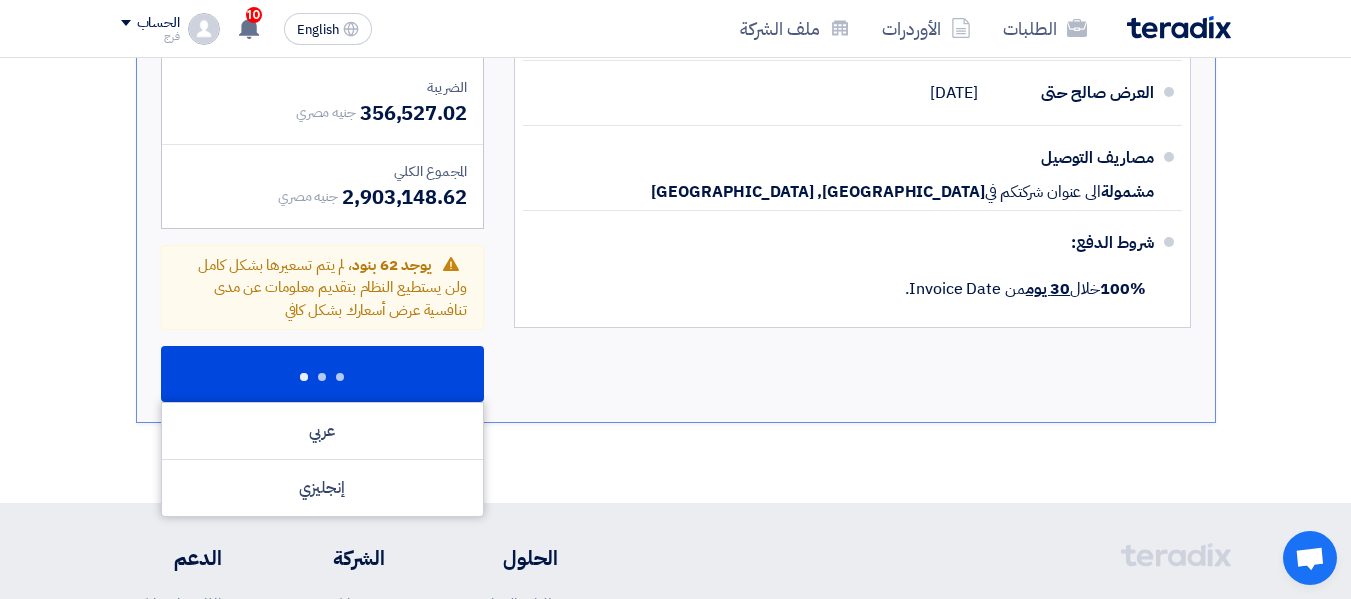 scroll, scrollTop: 23238, scrollLeft: 0, axis: vertical 